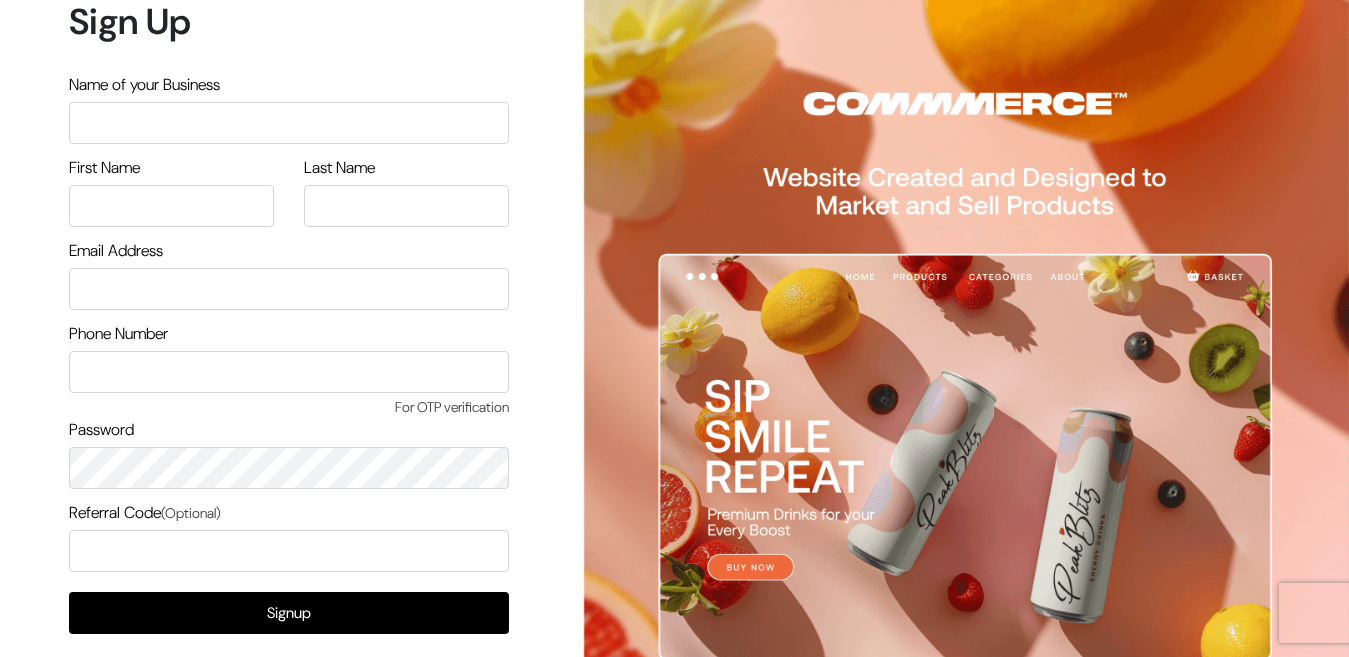 scroll, scrollTop: 0, scrollLeft: 0, axis: both 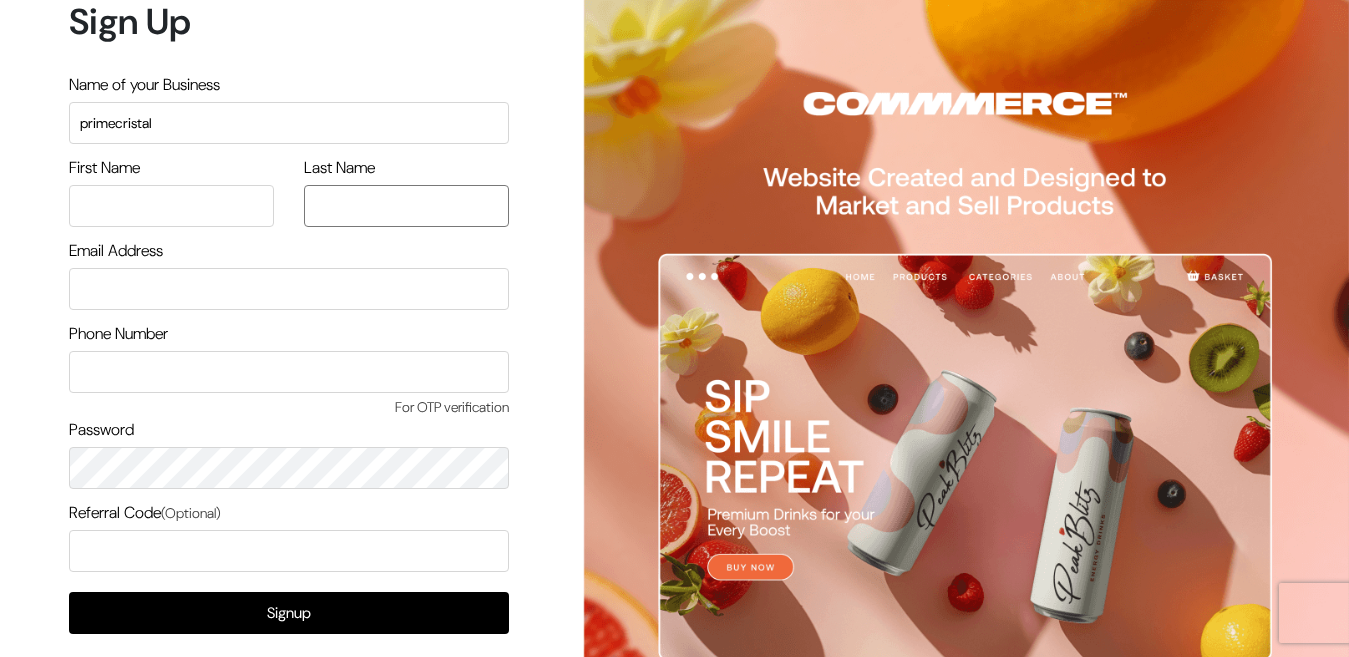 type on "om" 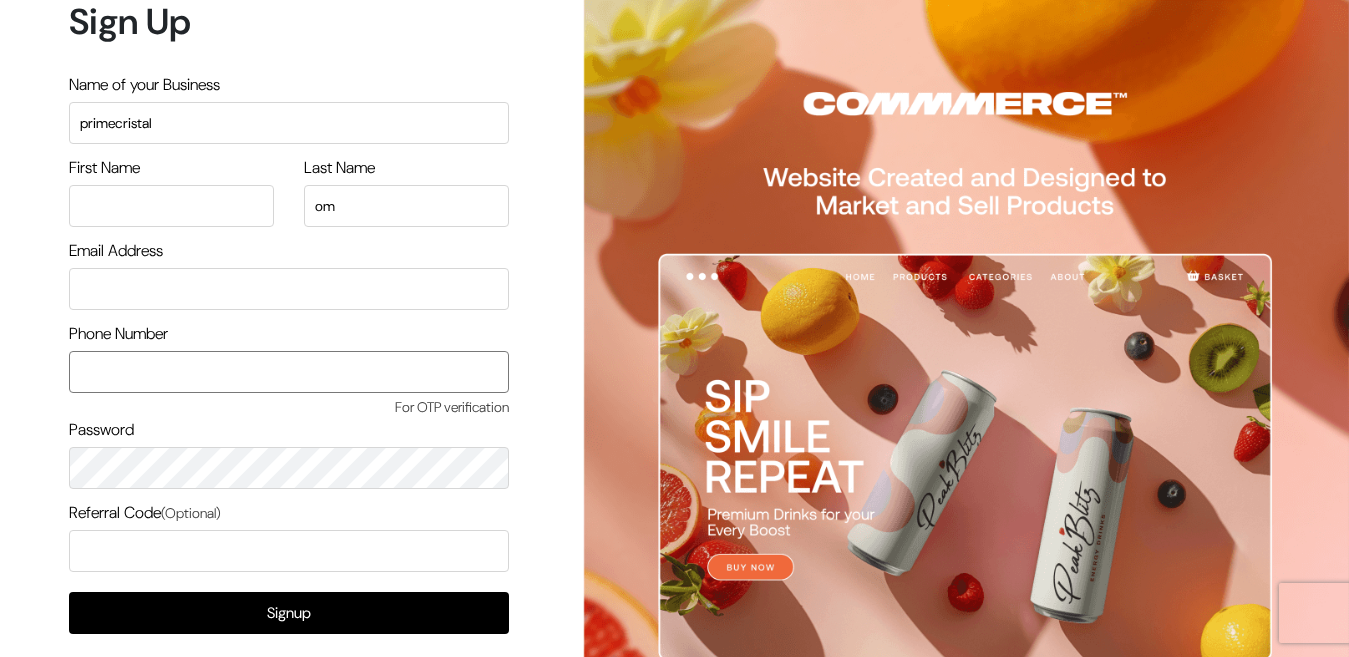 type on "7498174800" 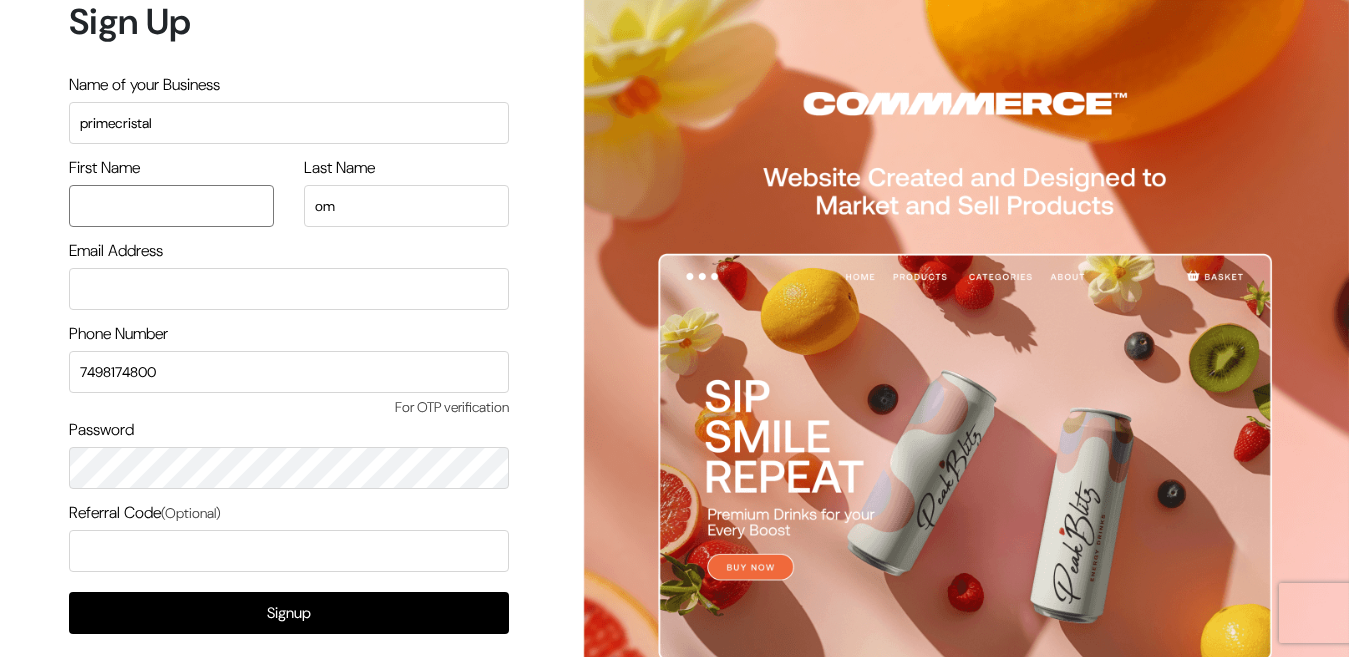 click at bounding box center [171, 206] 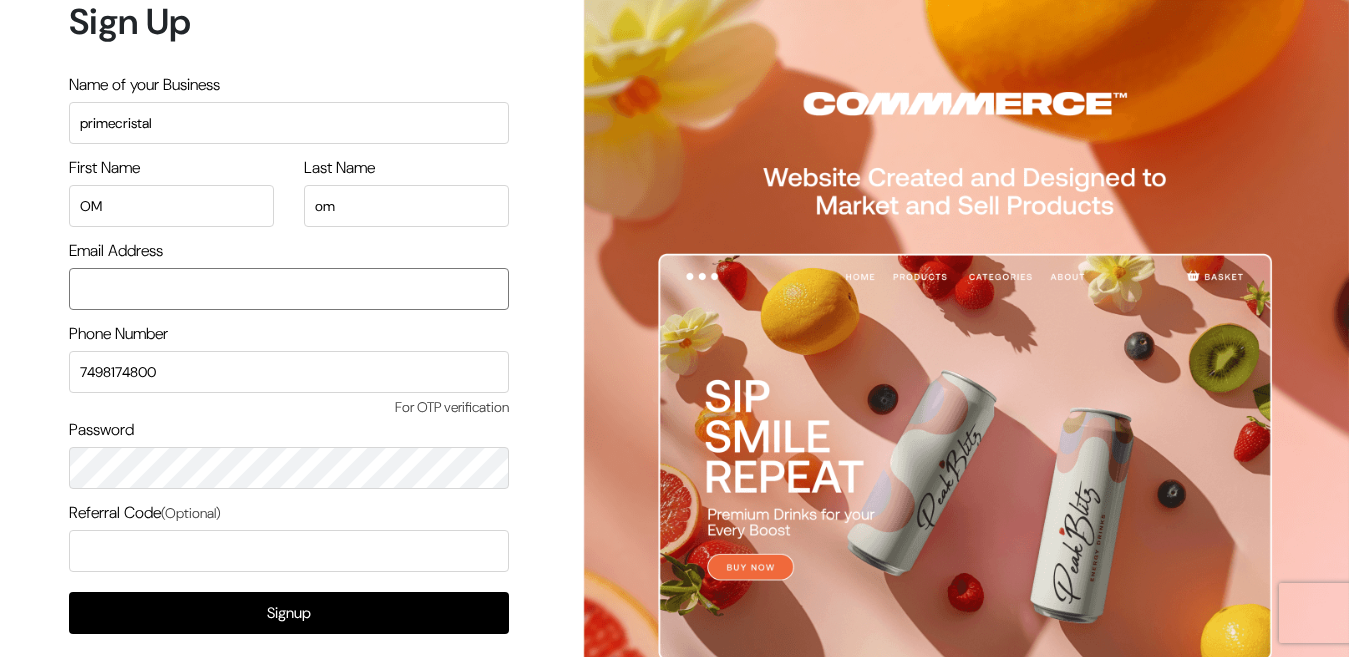click at bounding box center (289, 289) 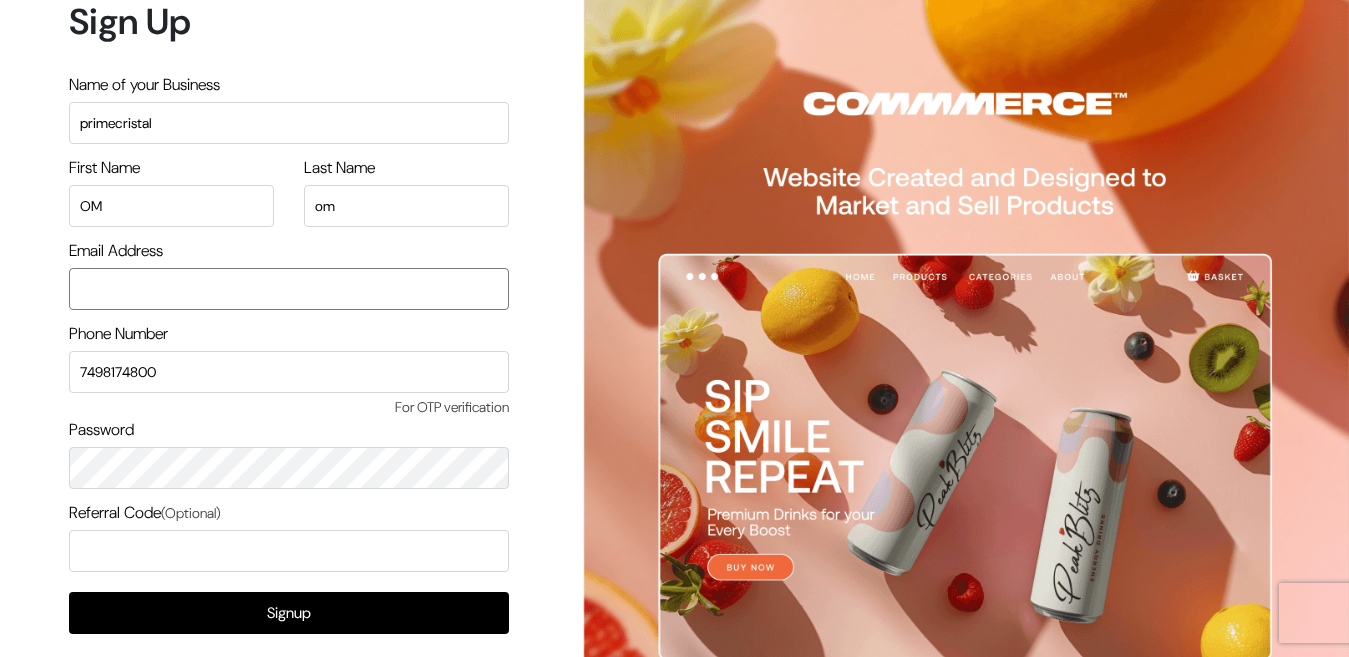 type on "osalunke585@gmail.com" 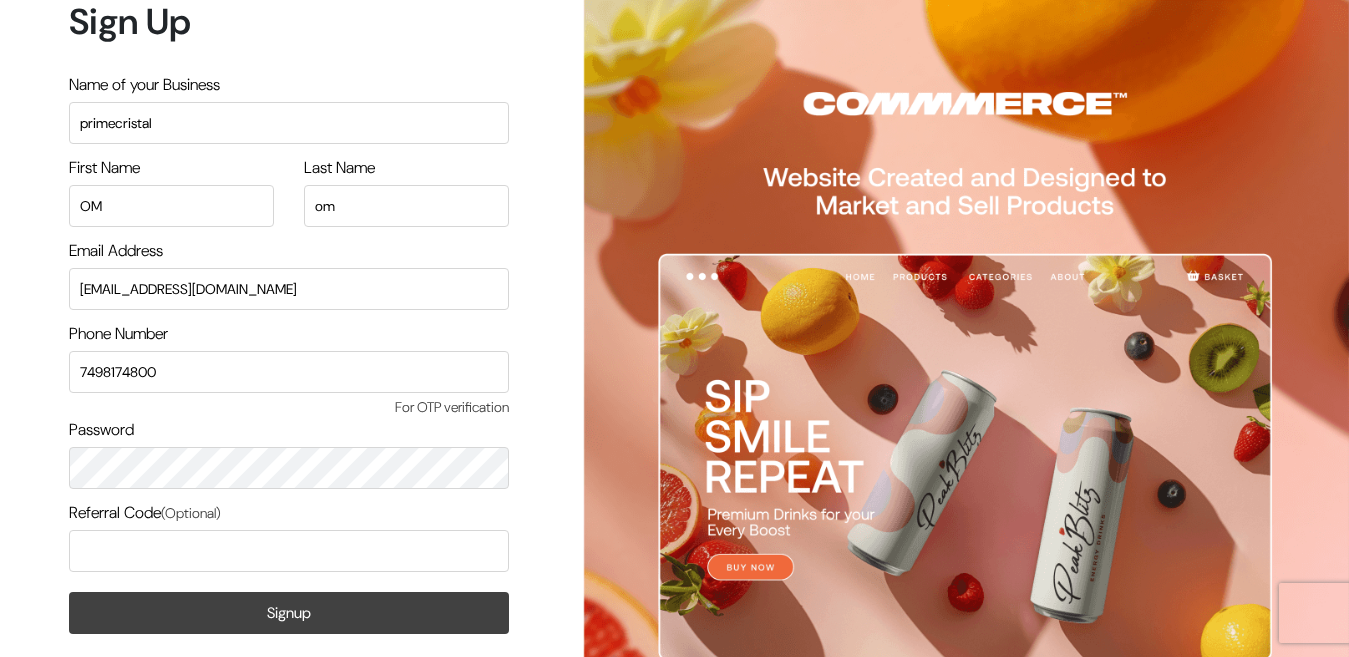click on "Signup" at bounding box center (289, 613) 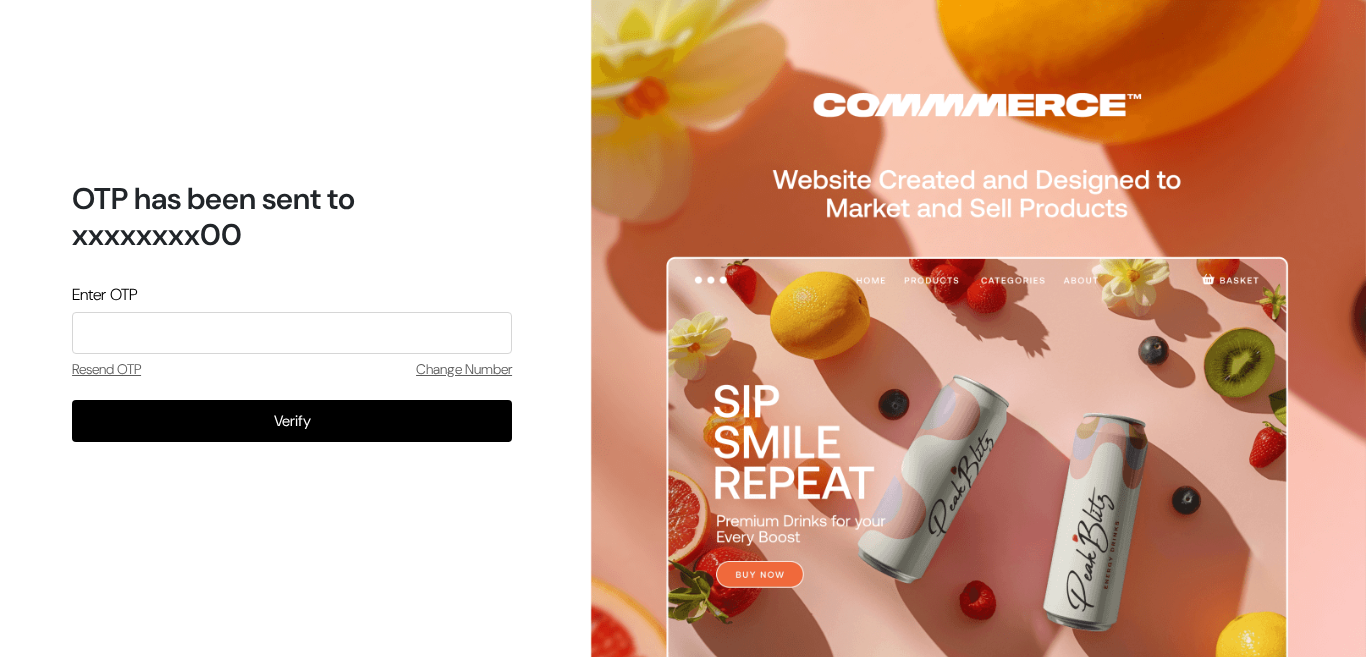 scroll, scrollTop: 0, scrollLeft: 0, axis: both 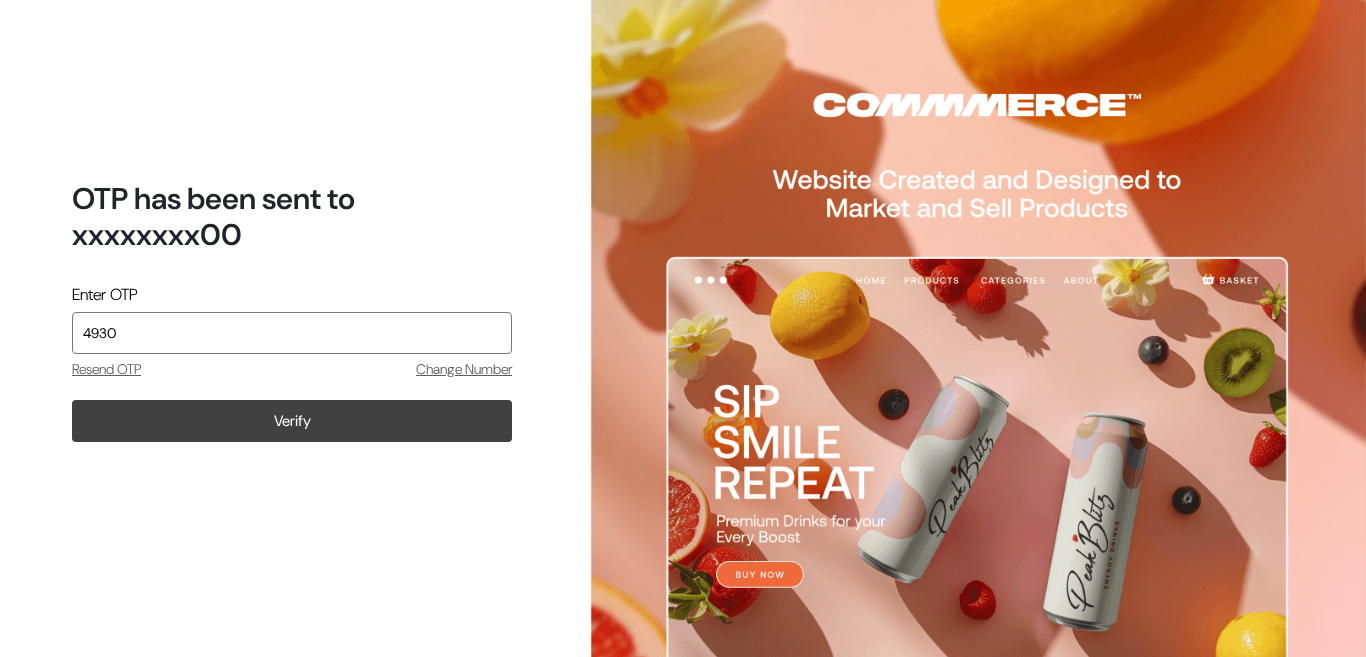 type on "4930" 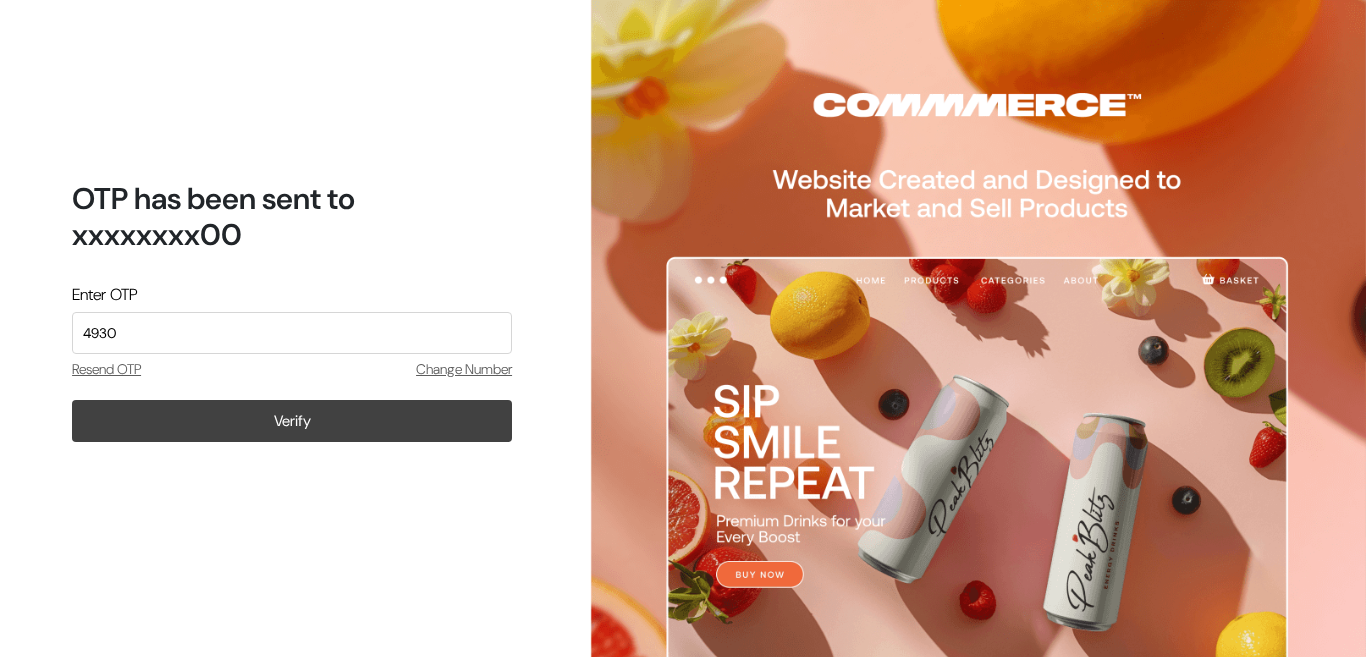 click on "Verify" at bounding box center (292, 421) 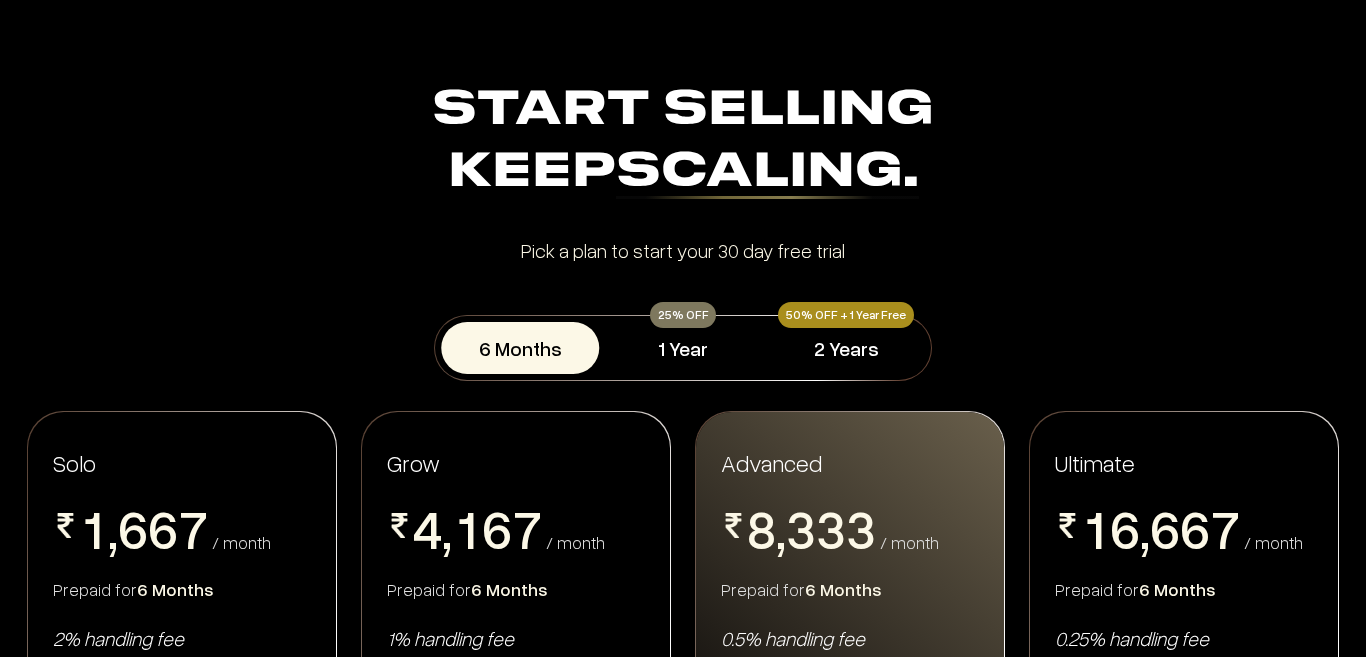 scroll, scrollTop: 0, scrollLeft: 0, axis: both 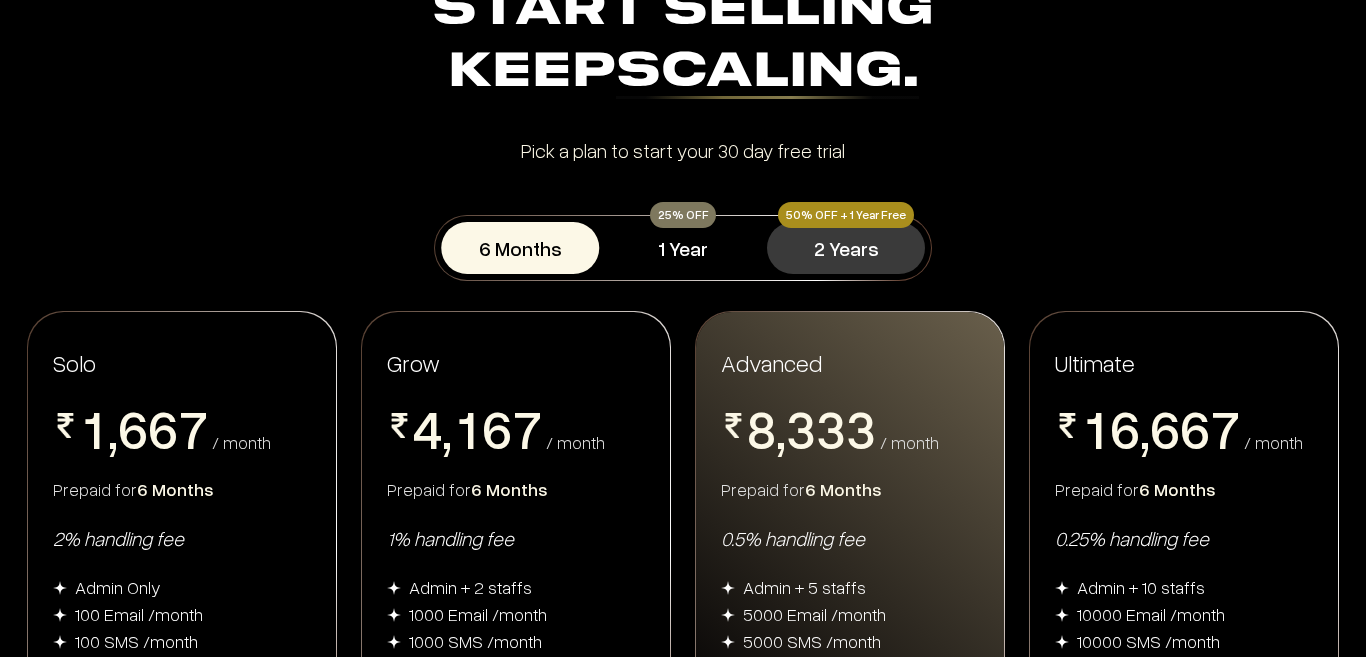 click on "2 Years" at bounding box center [846, 248] 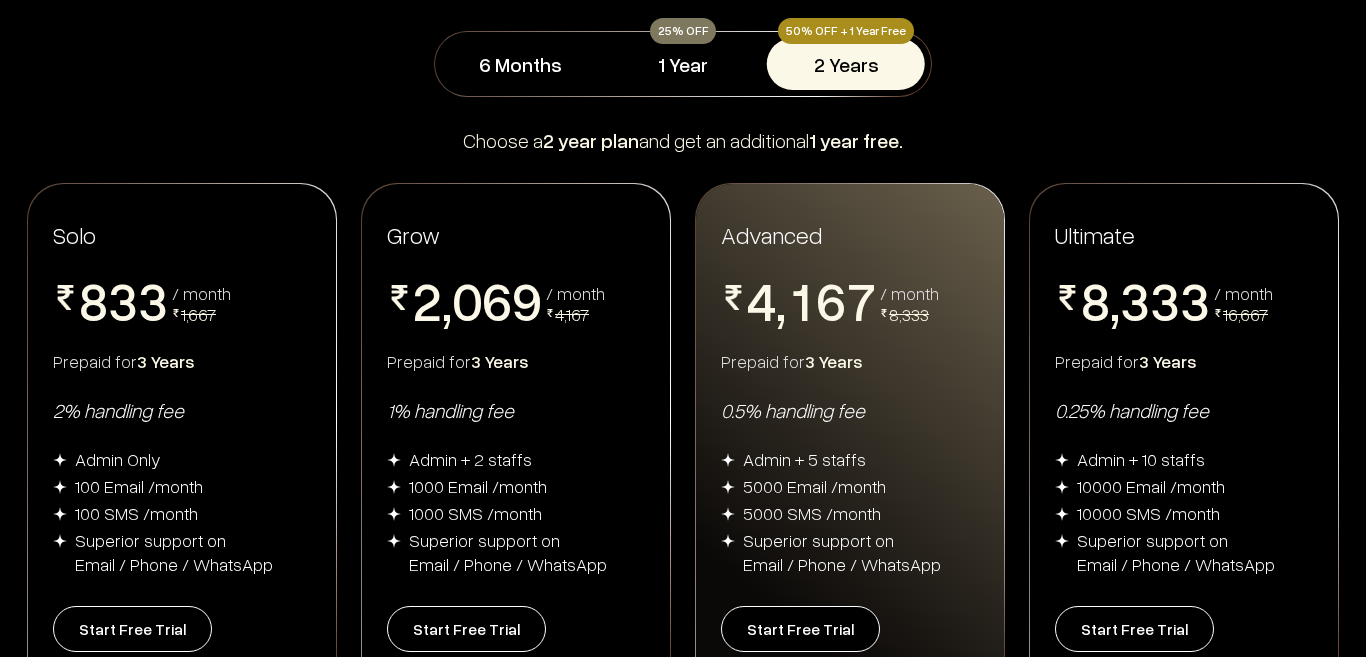 scroll, scrollTop: 300, scrollLeft: 0, axis: vertical 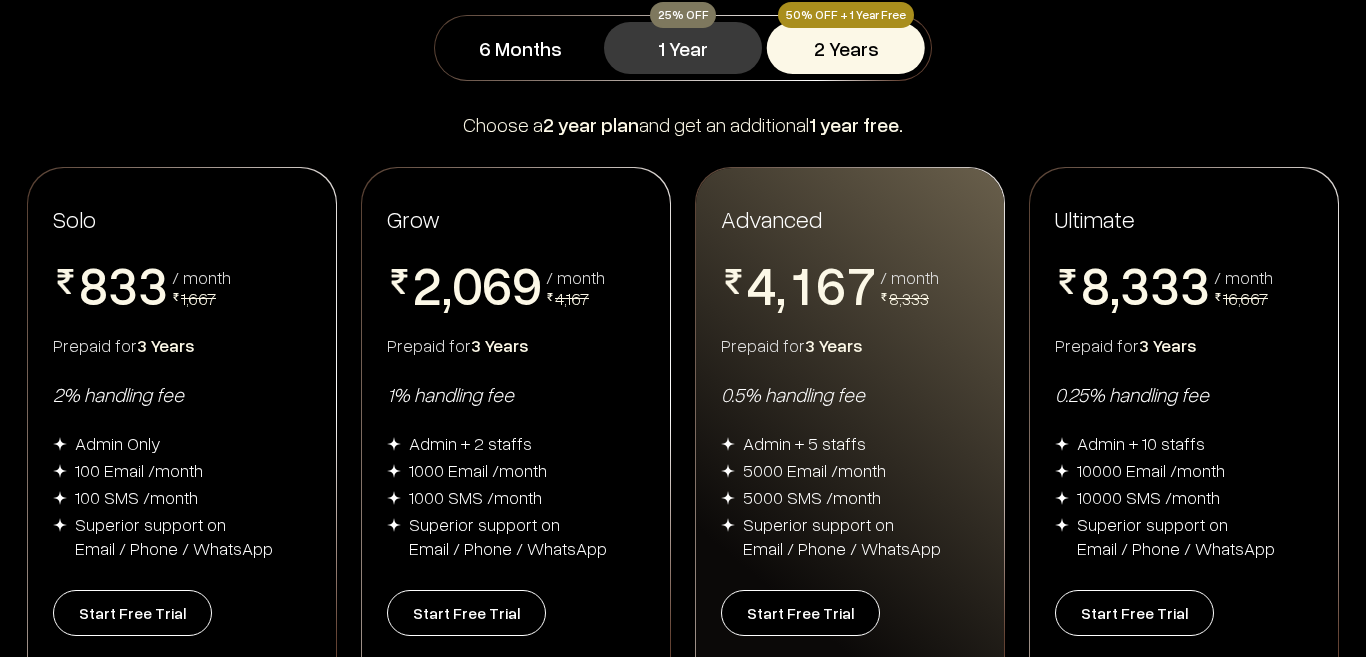 click on "1 Year" at bounding box center (683, 48) 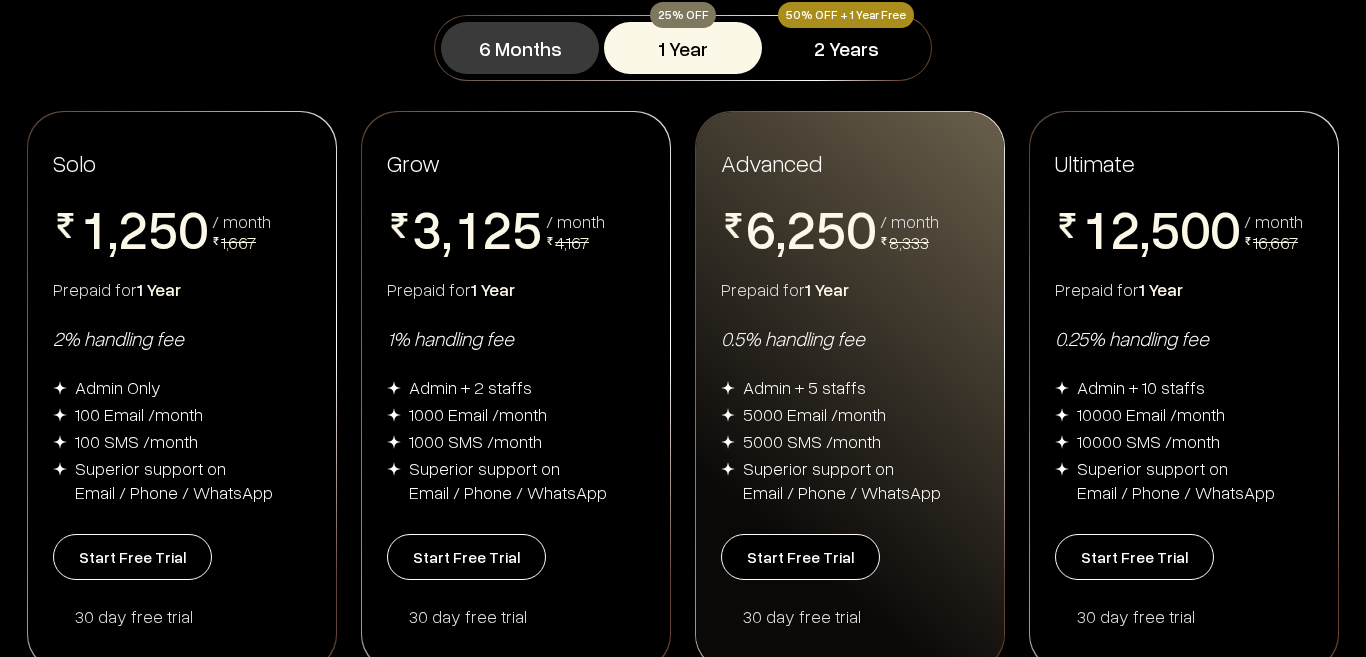 click on "6 Months" at bounding box center [520, 48] 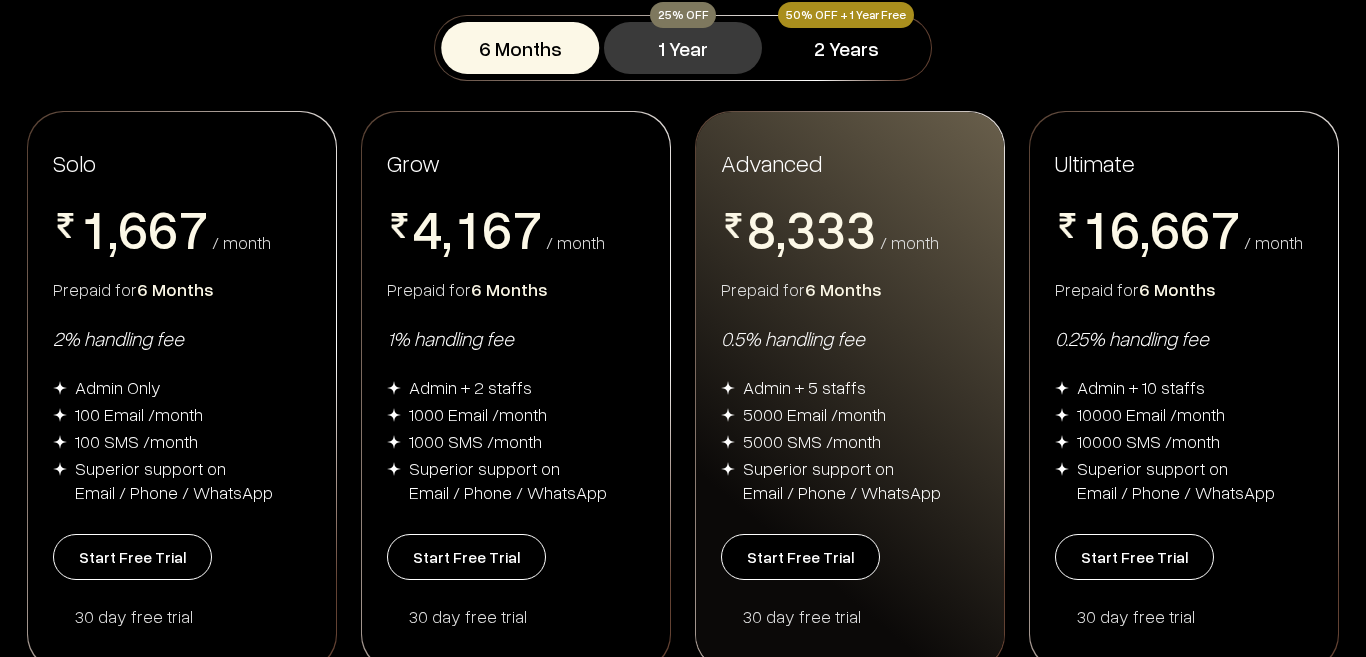 click on "1 Year" at bounding box center [683, 48] 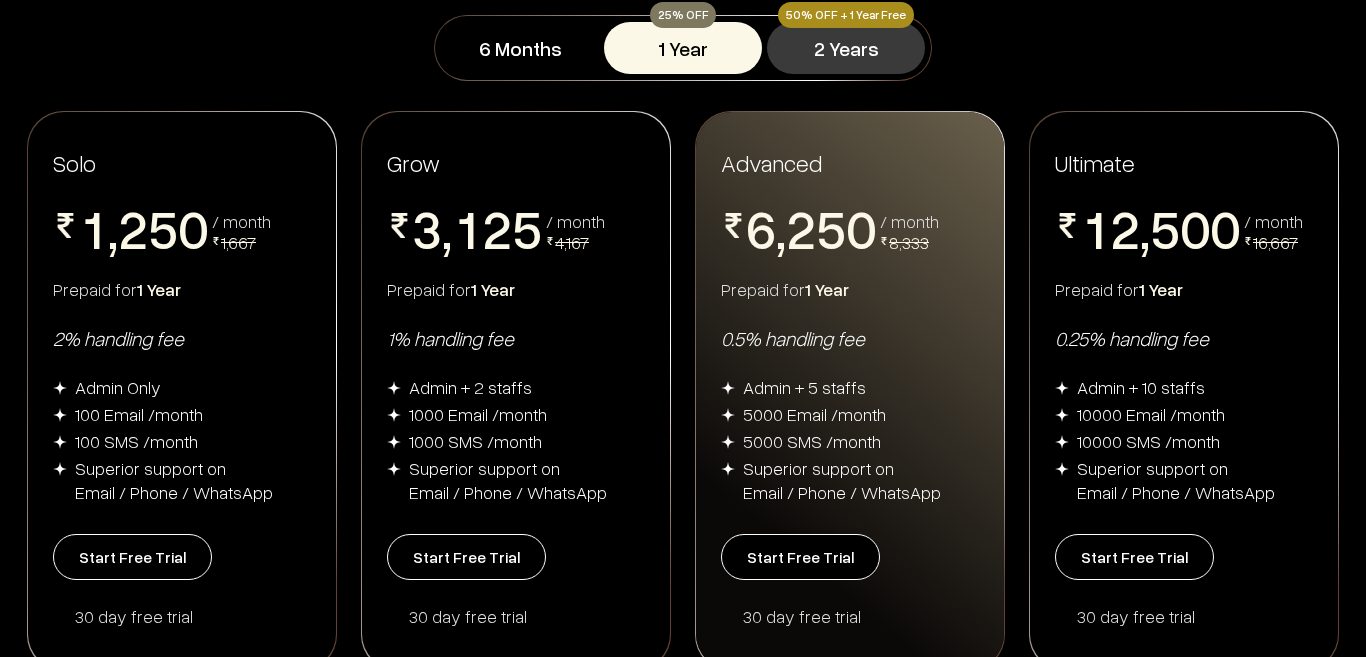 click on "2 Years" at bounding box center [846, 48] 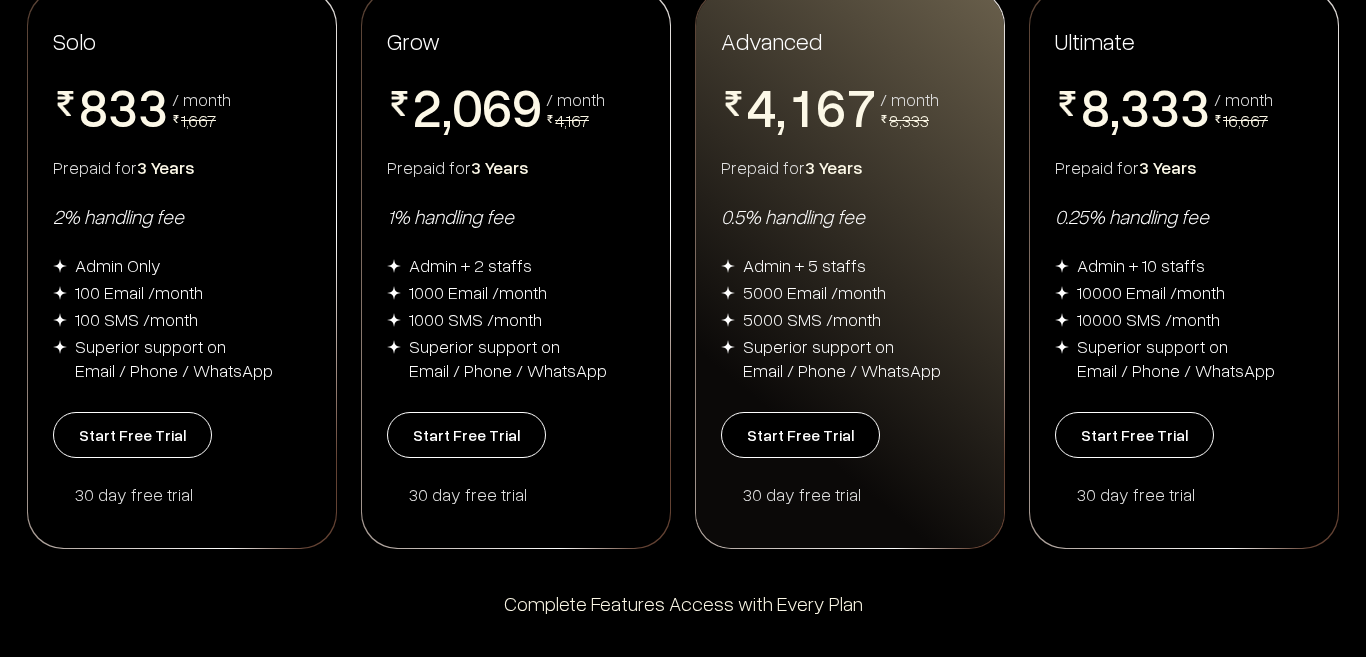 scroll, scrollTop: 500, scrollLeft: 0, axis: vertical 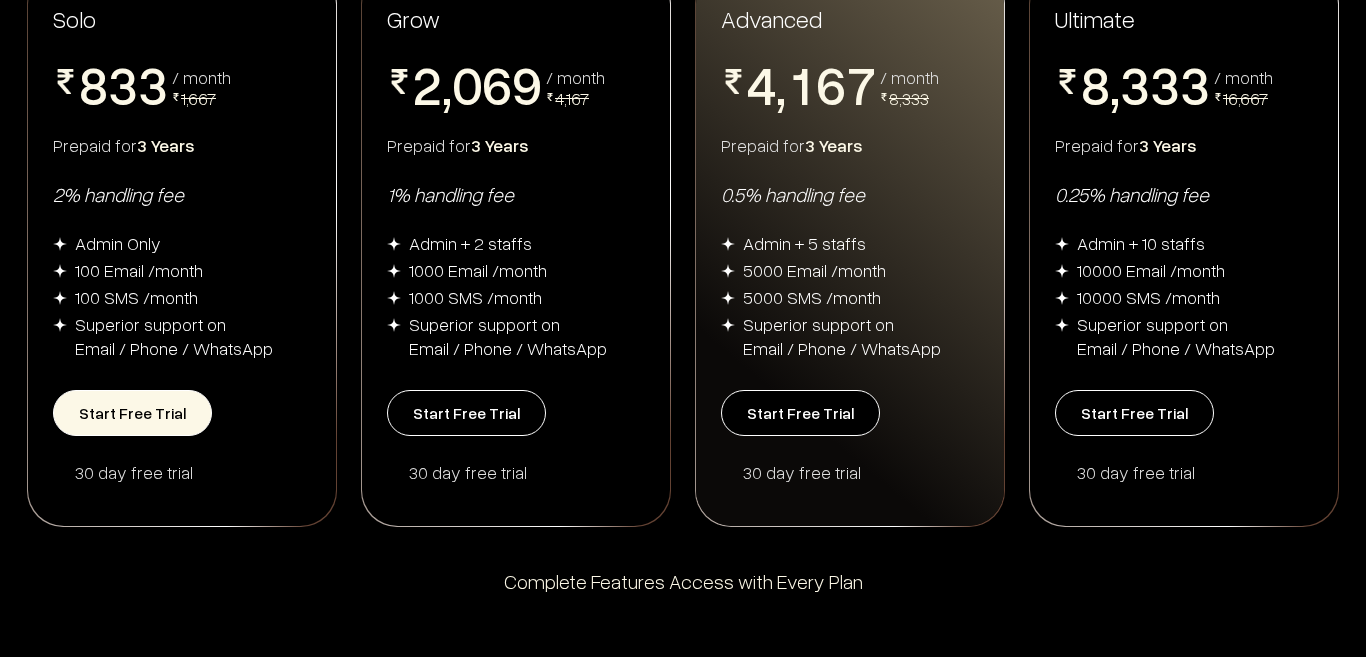 click on "Start Free Trial" at bounding box center [132, 413] 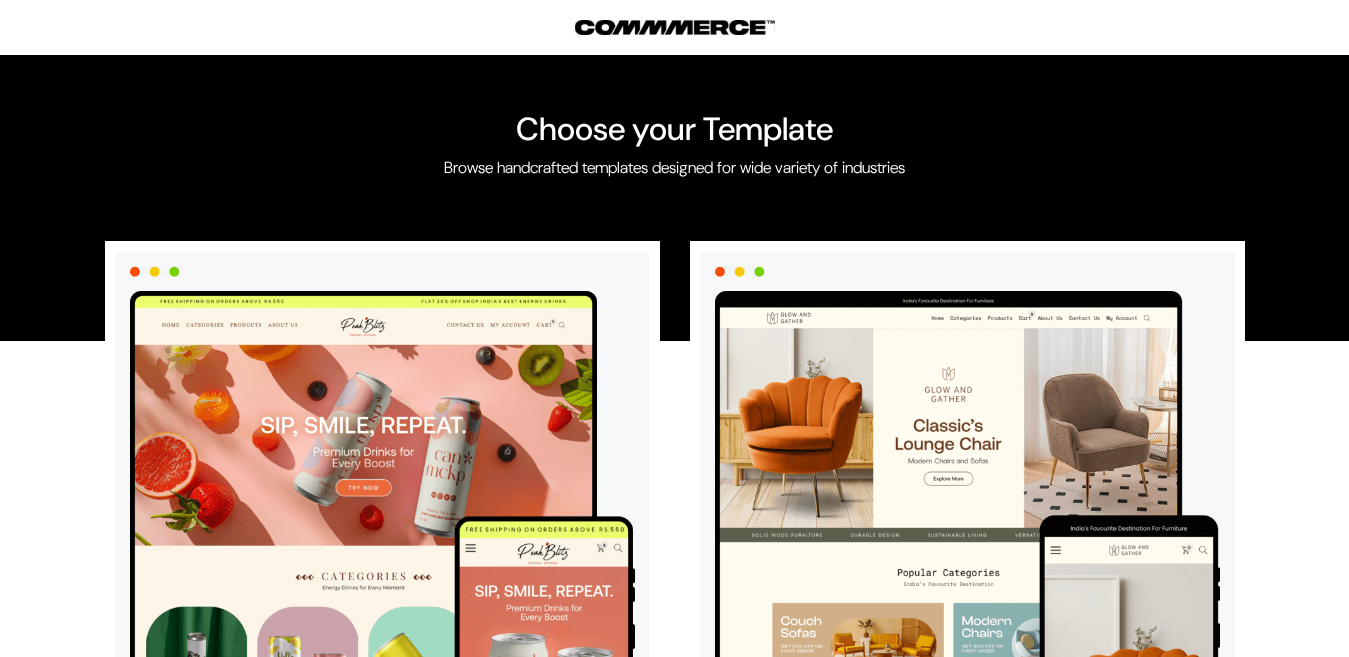scroll, scrollTop: 200, scrollLeft: 0, axis: vertical 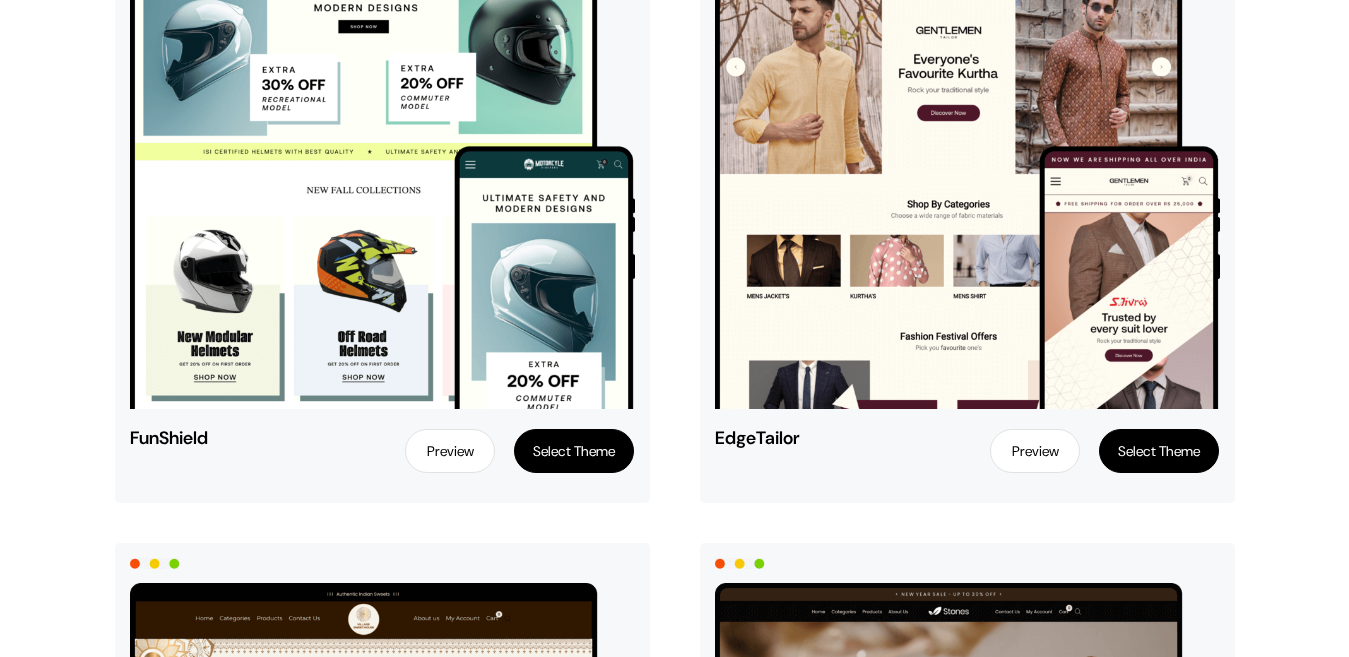 click on "Select Theme" at bounding box center [1159, 451] 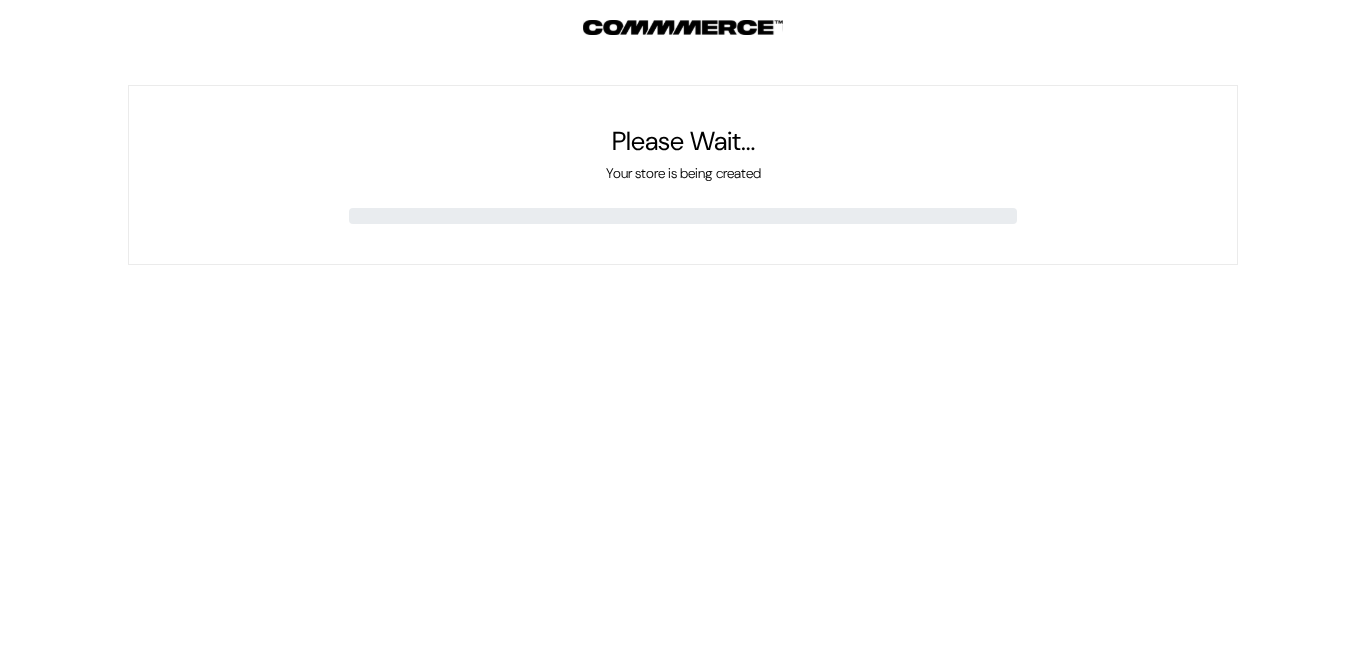 scroll, scrollTop: 0, scrollLeft: 0, axis: both 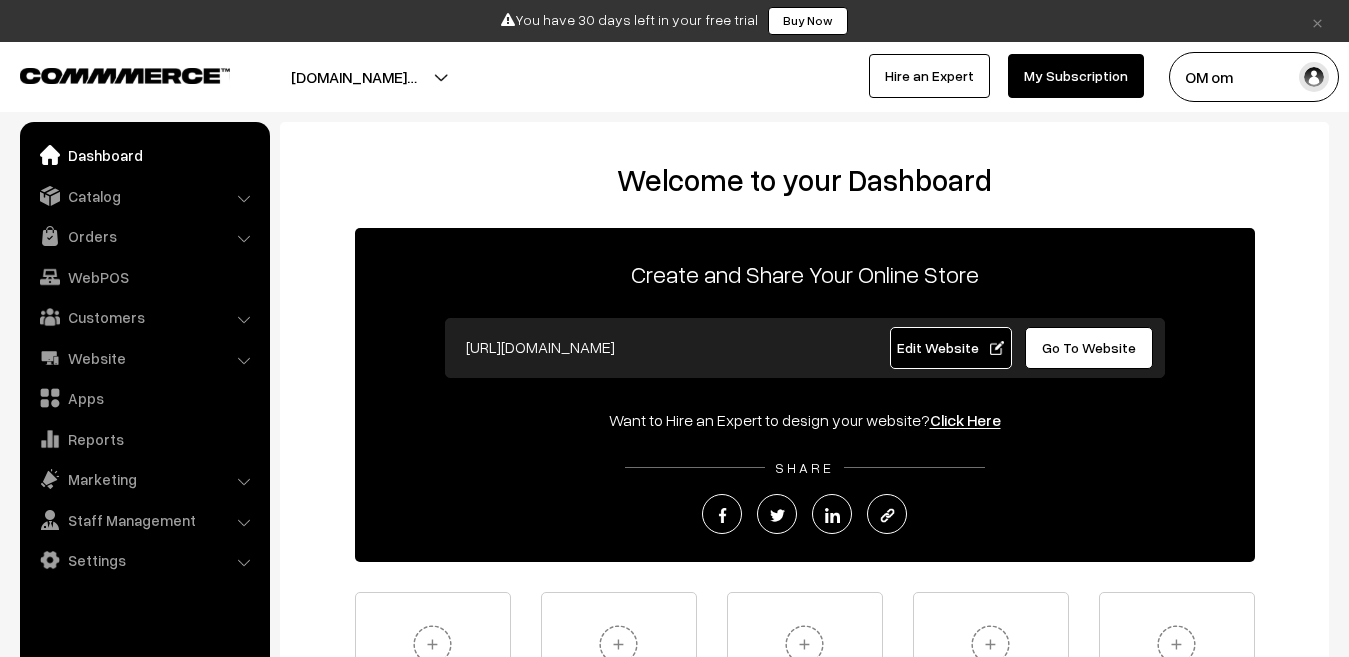 click on "Go To Website" at bounding box center [1089, 347] 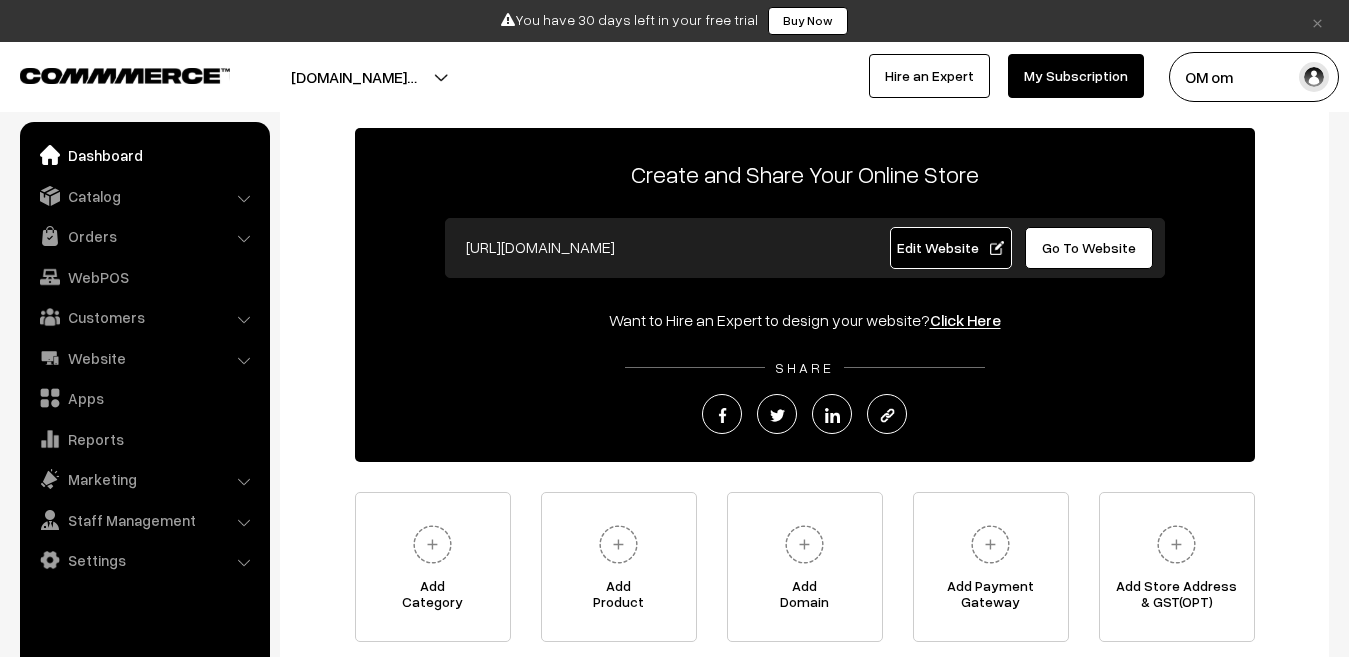 click on "Edit Website" at bounding box center (951, 248) 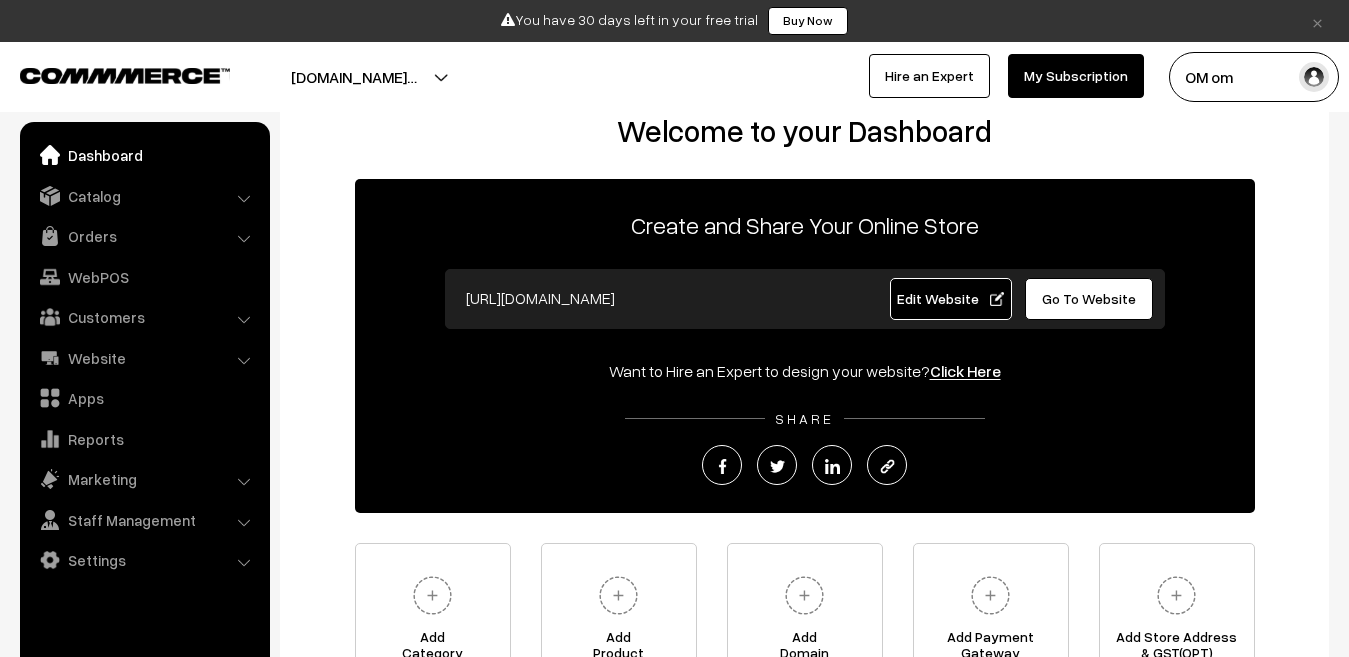 scroll, scrollTop: 0, scrollLeft: 0, axis: both 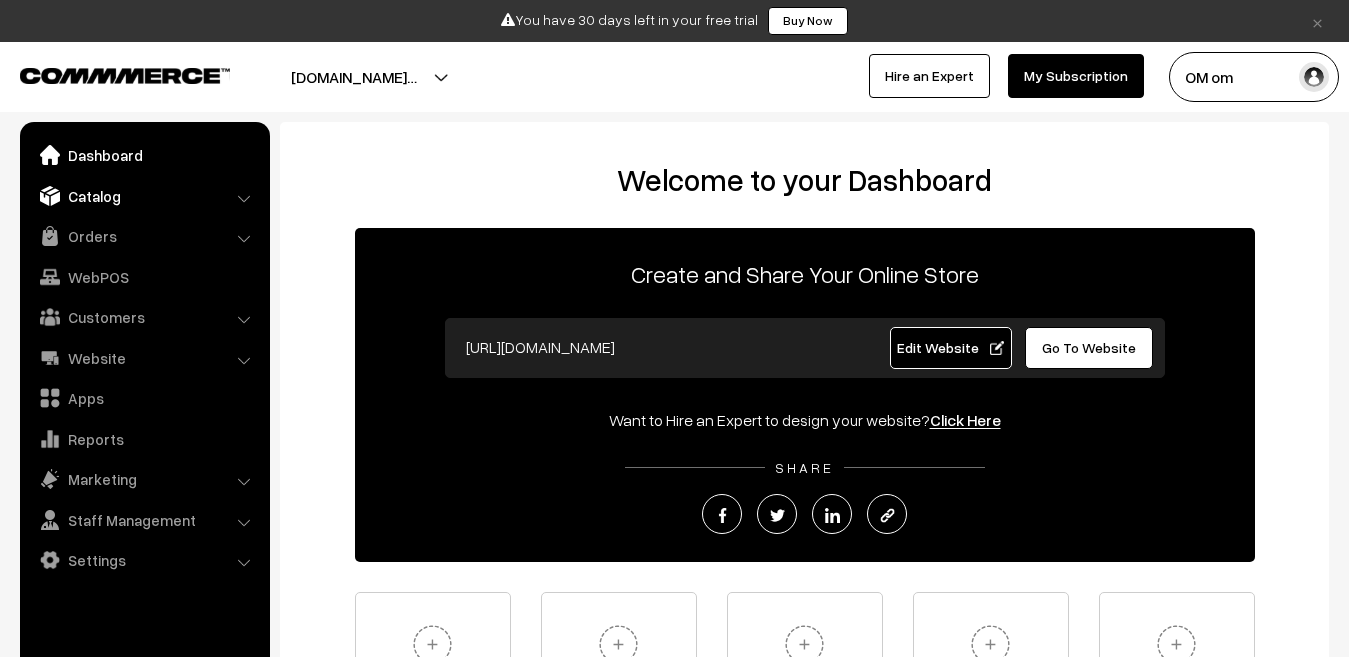 click on "Catalog" at bounding box center (144, 196) 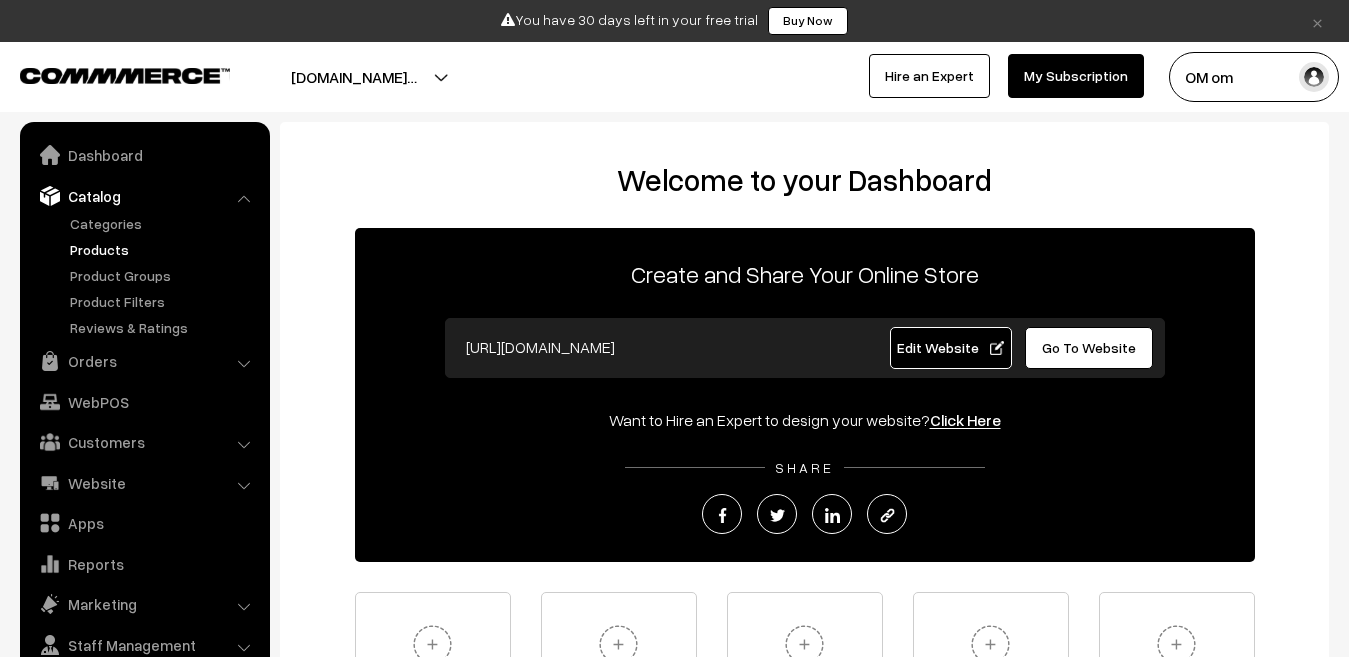 click on "Products" at bounding box center [164, 249] 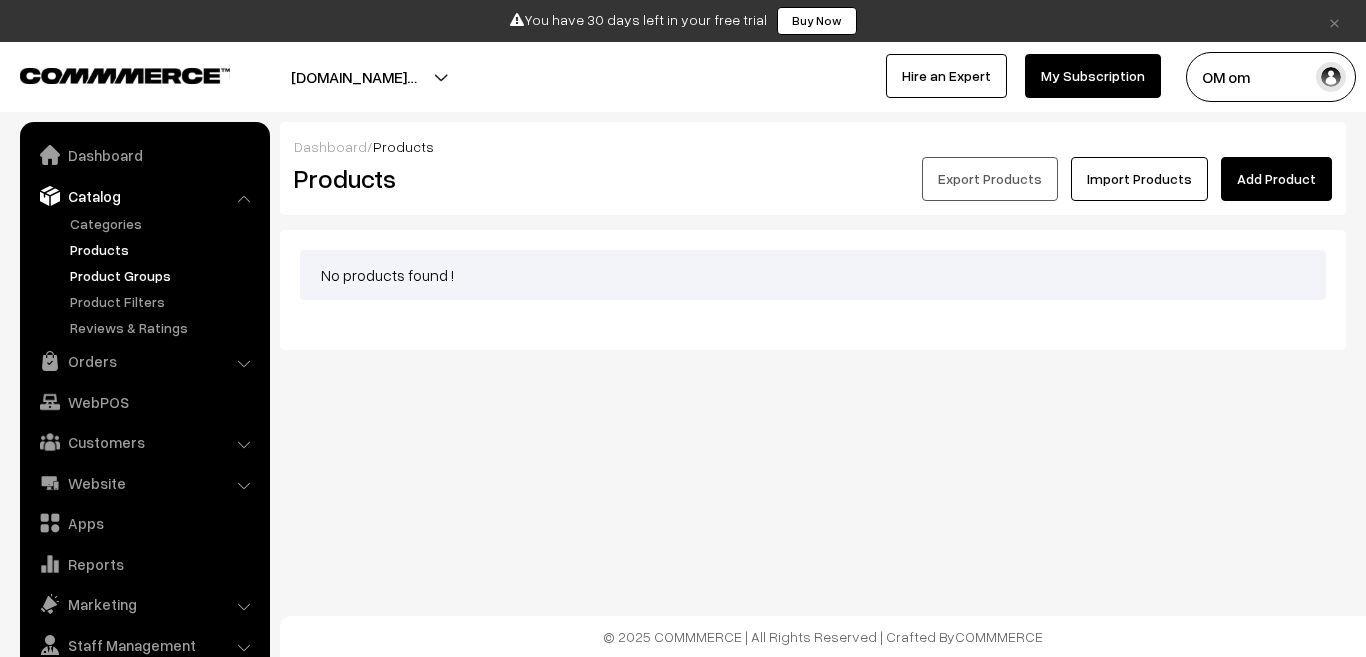 scroll, scrollTop: 0, scrollLeft: 0, axis: both 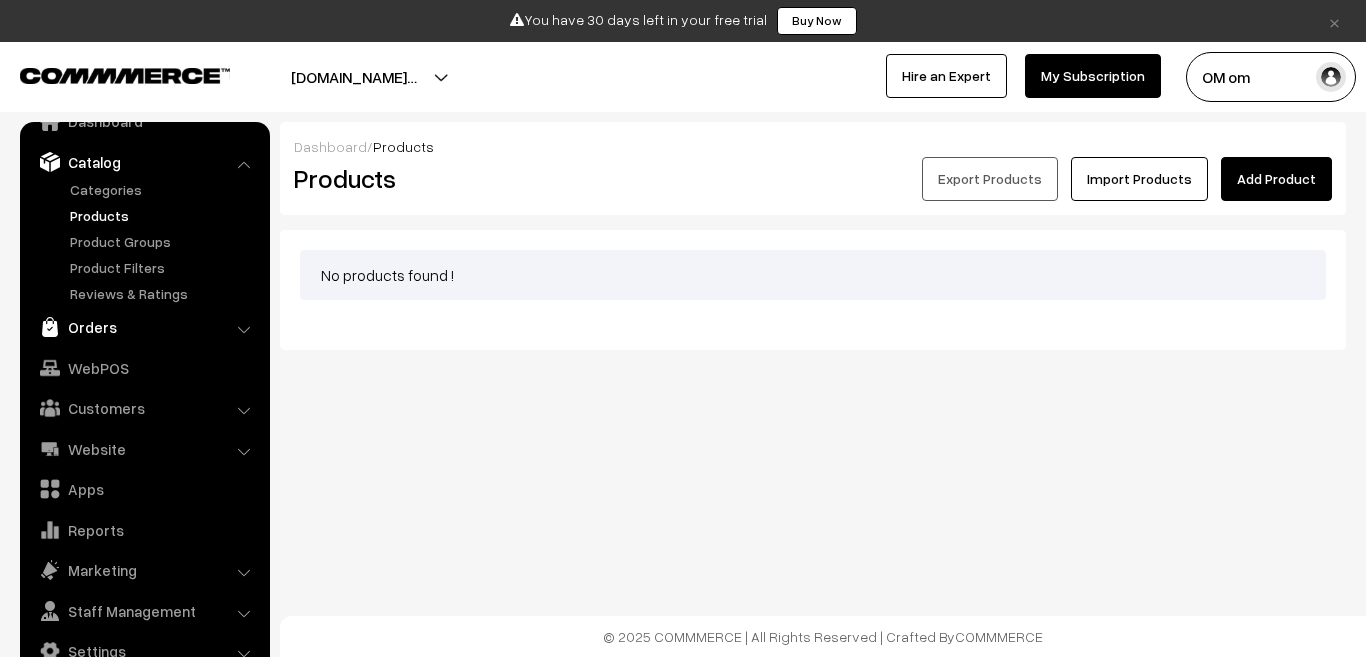 click on "Orders" at bounding box center [144, 327] 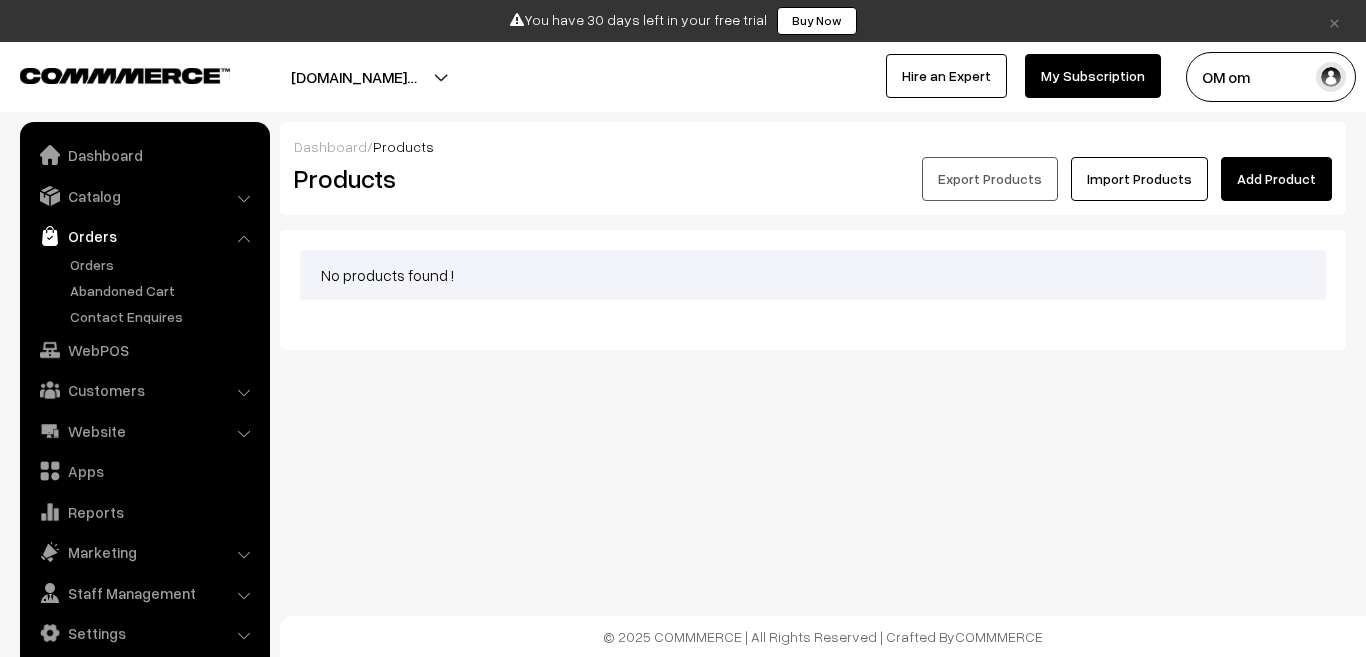 scroll, scrollTop: 0, scrollLeft: 0, axis: both 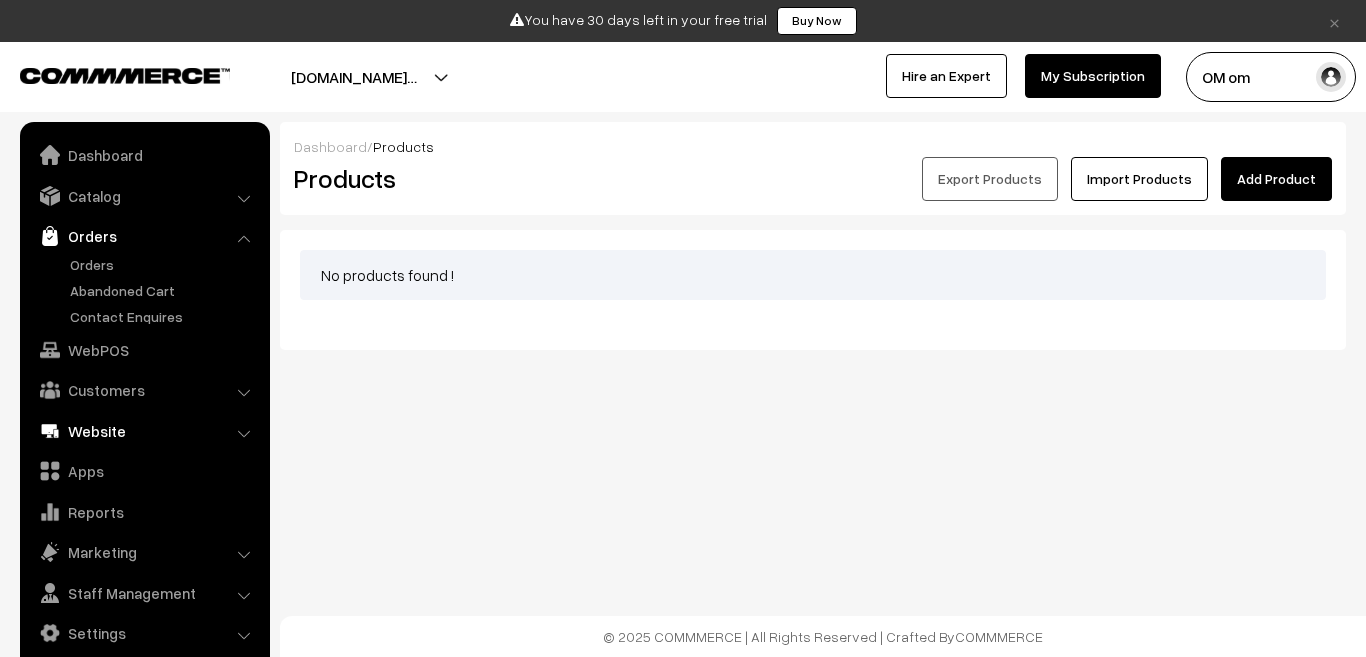 click on "Website" at bounding box center [144, 431] 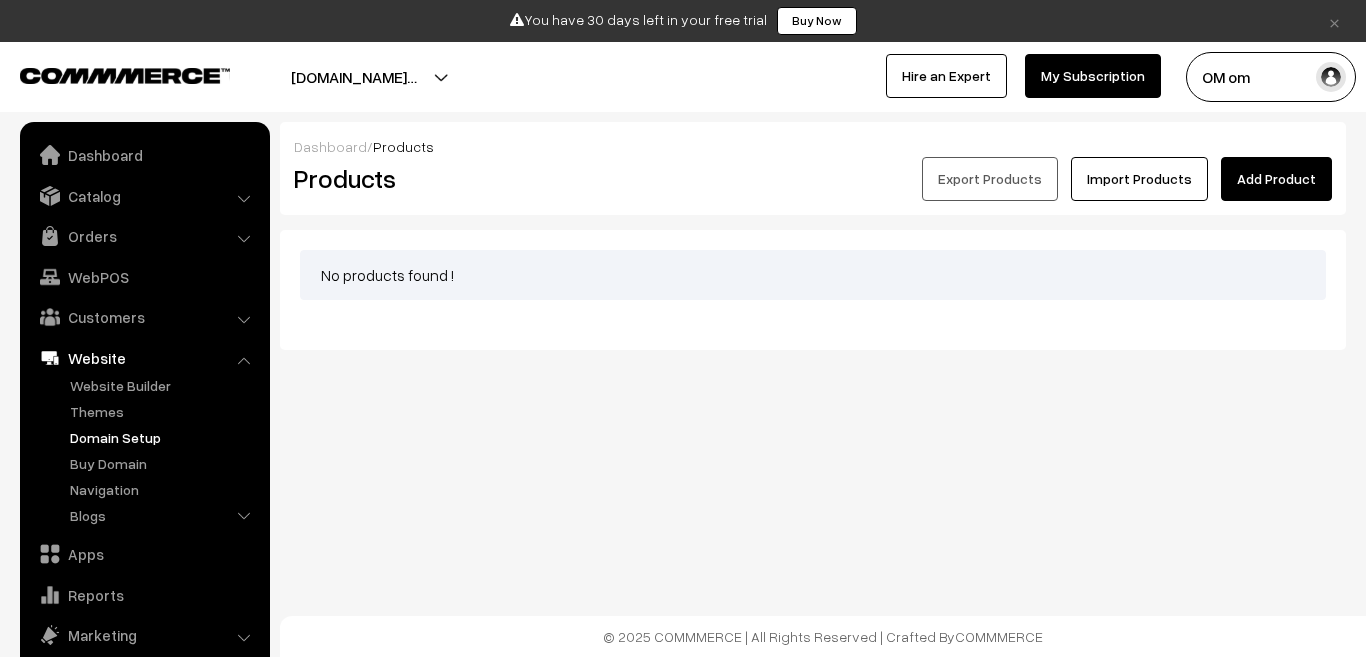 click on "Domain Setup" at bounding box center [164, 437] 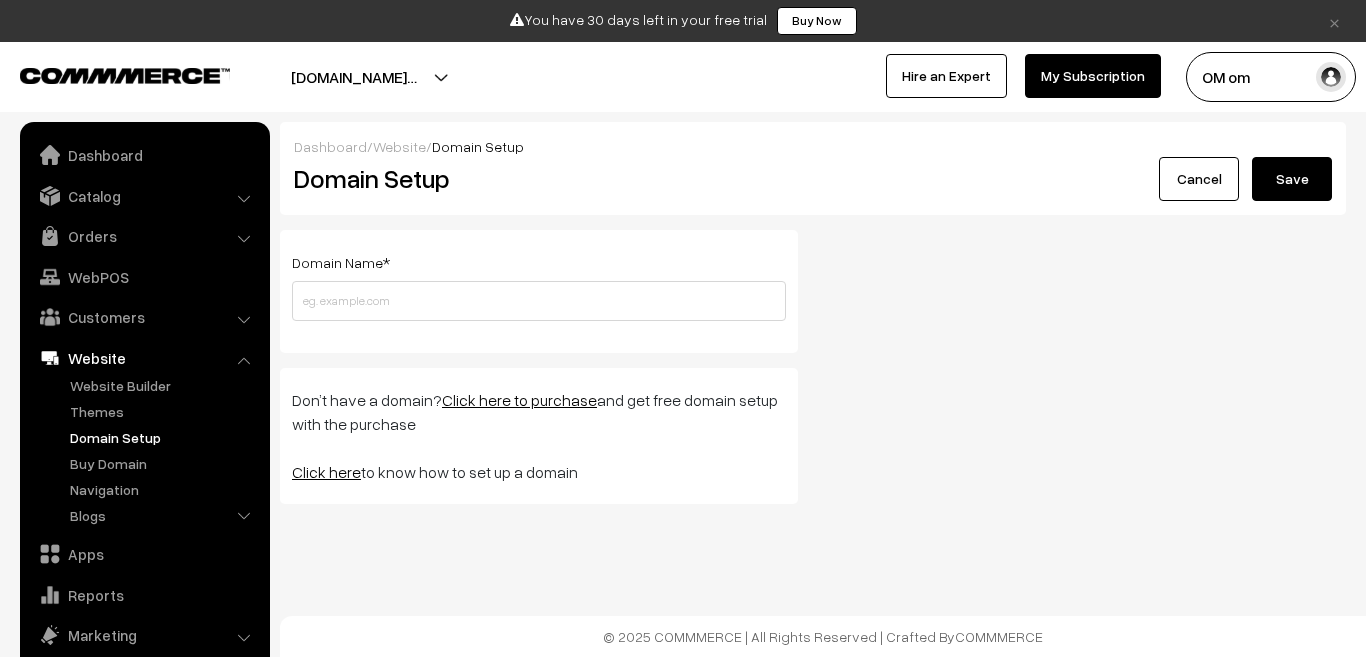 scroll, scrollTop: 0, scrollLeft: 0, axis: both 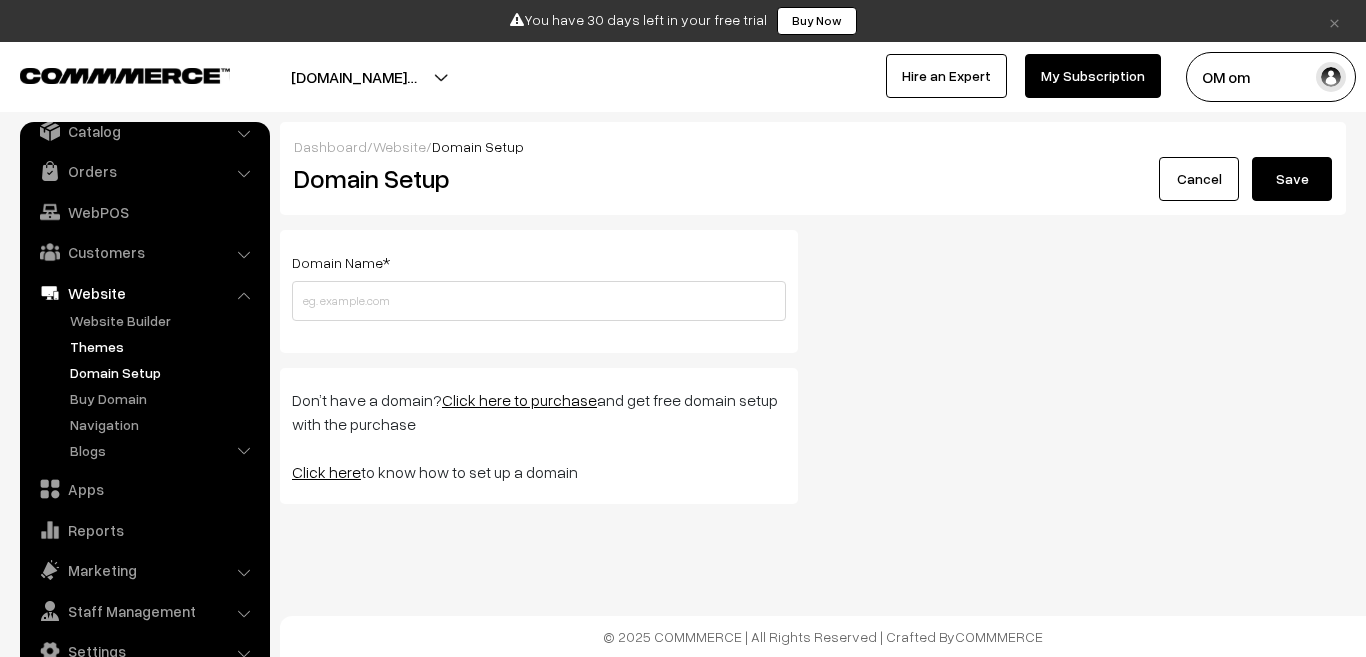 click on "Themes" at bounding box center [164, 346] 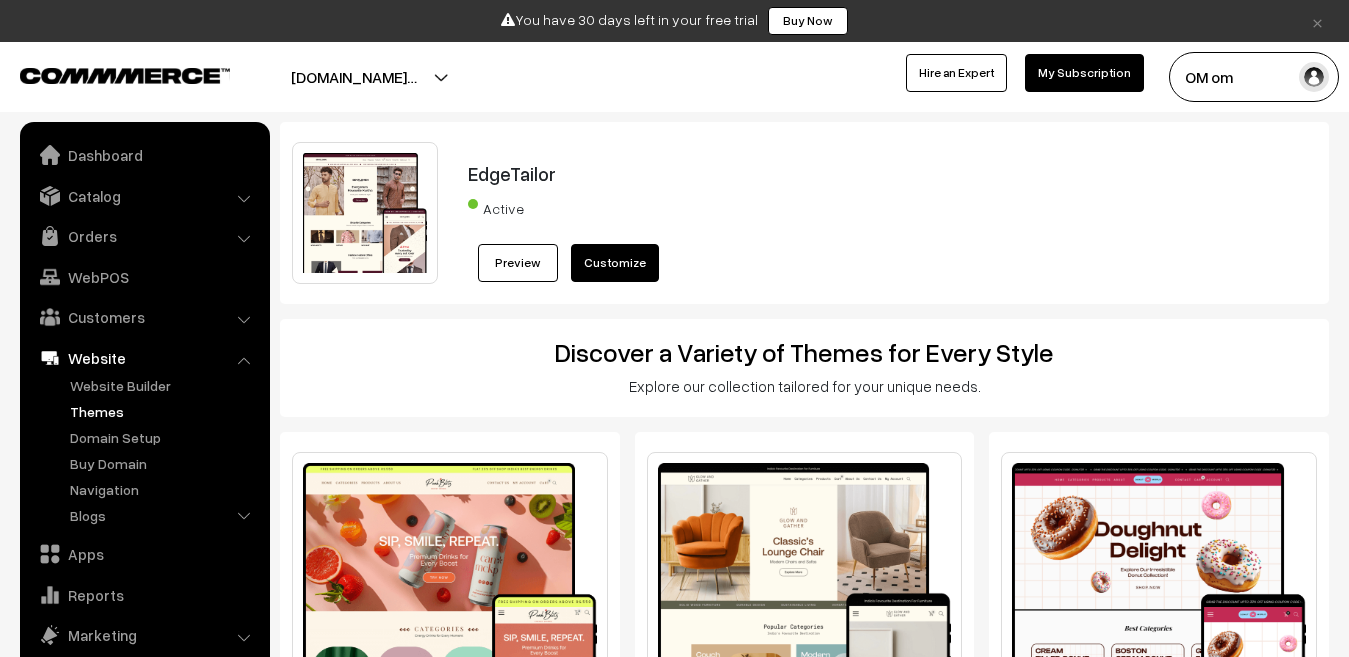 scroll, scrollTop: 0, scrollLeft: 0, axis: both 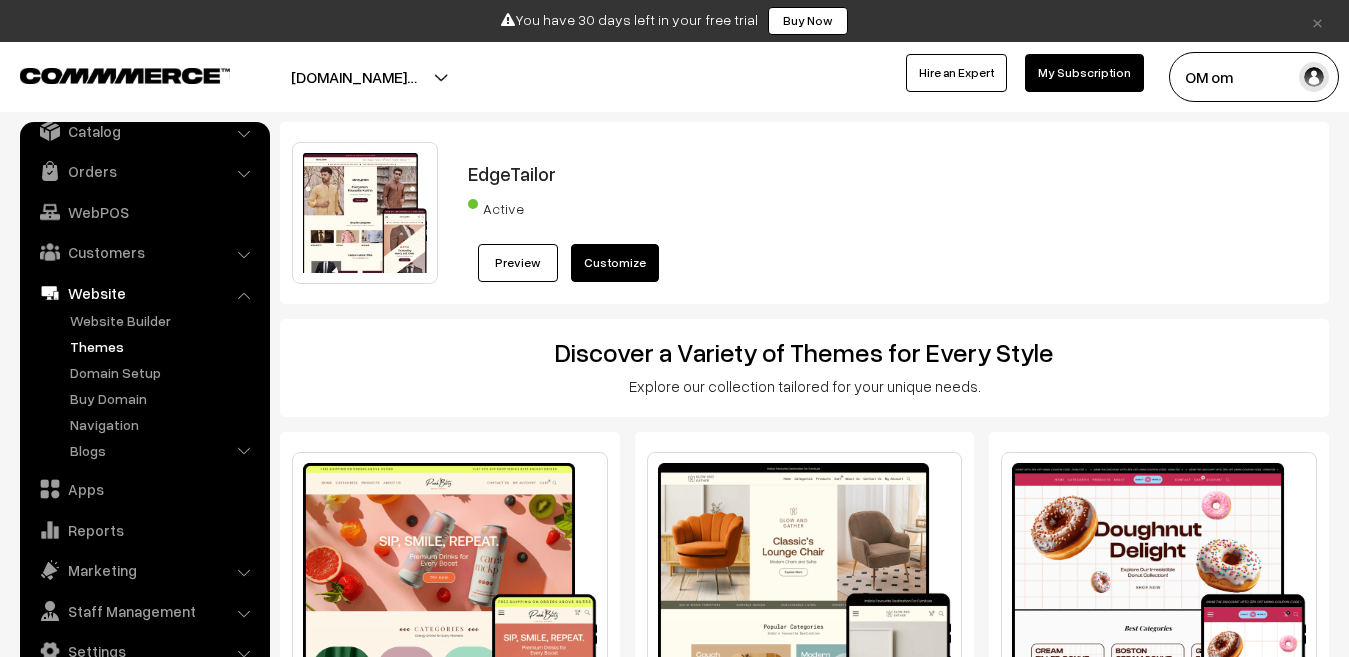 click on "[DOMAIN_NAME]…" at bounding box center (354, 77) 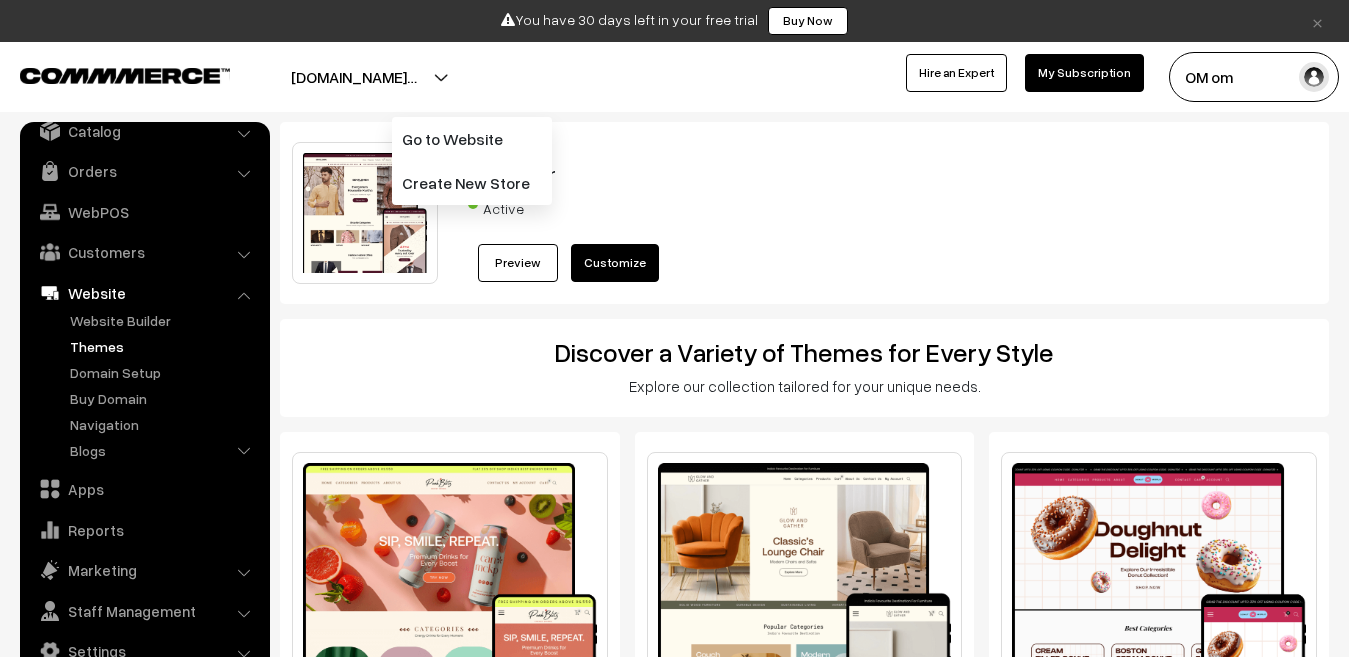 click on "[DOMAIN_NAME]…" at bounding box center [354, 77] 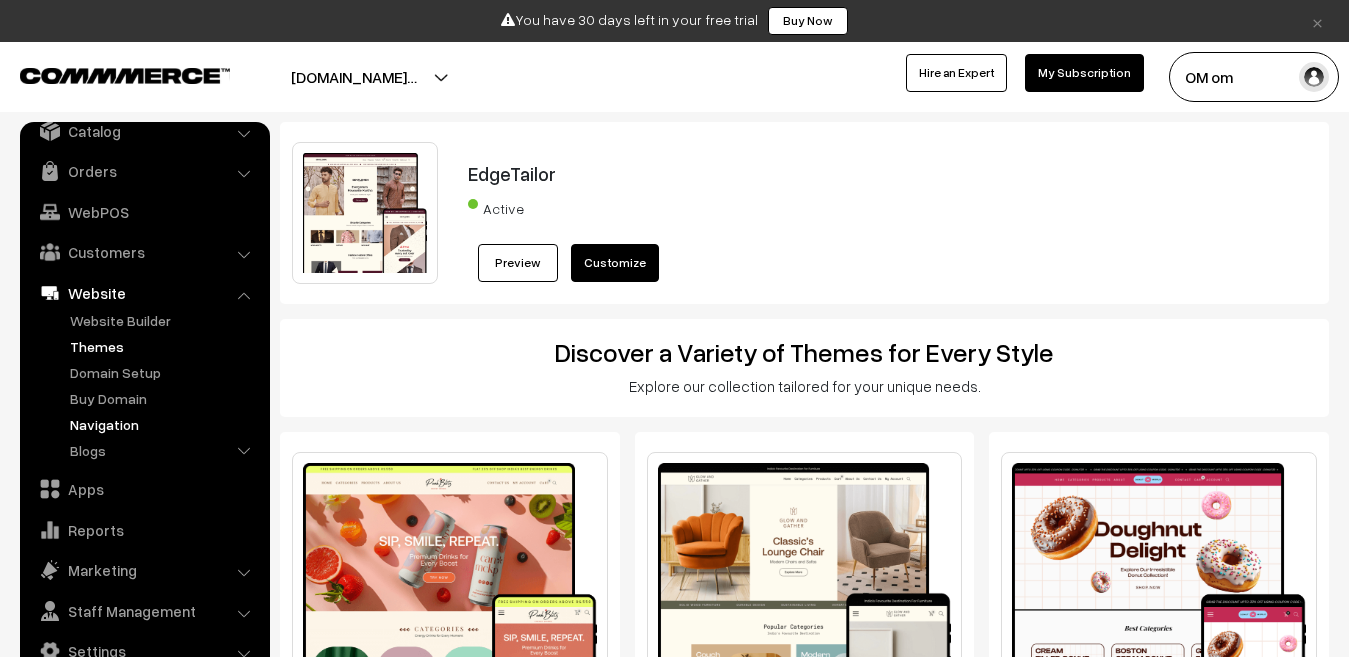 click on "Navigation" at bounding box center [164, 424] 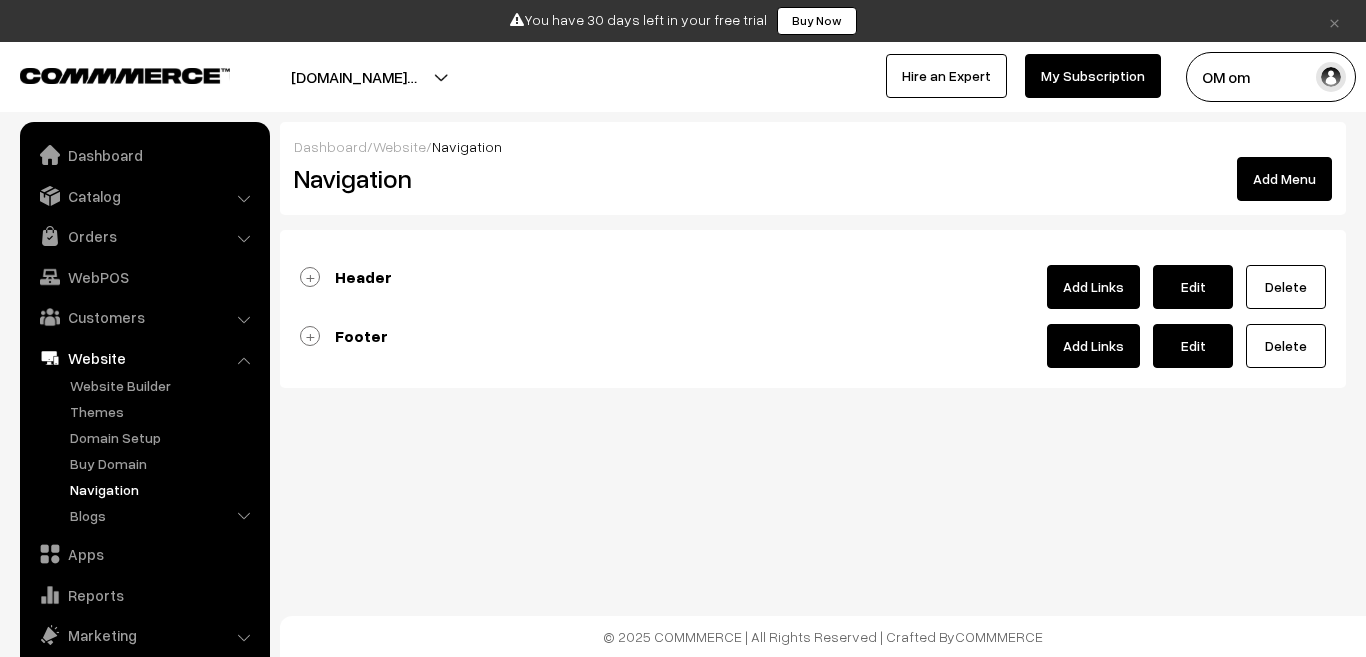 scroll, scrollTop: 0, scrollLeft: 0, axis: both 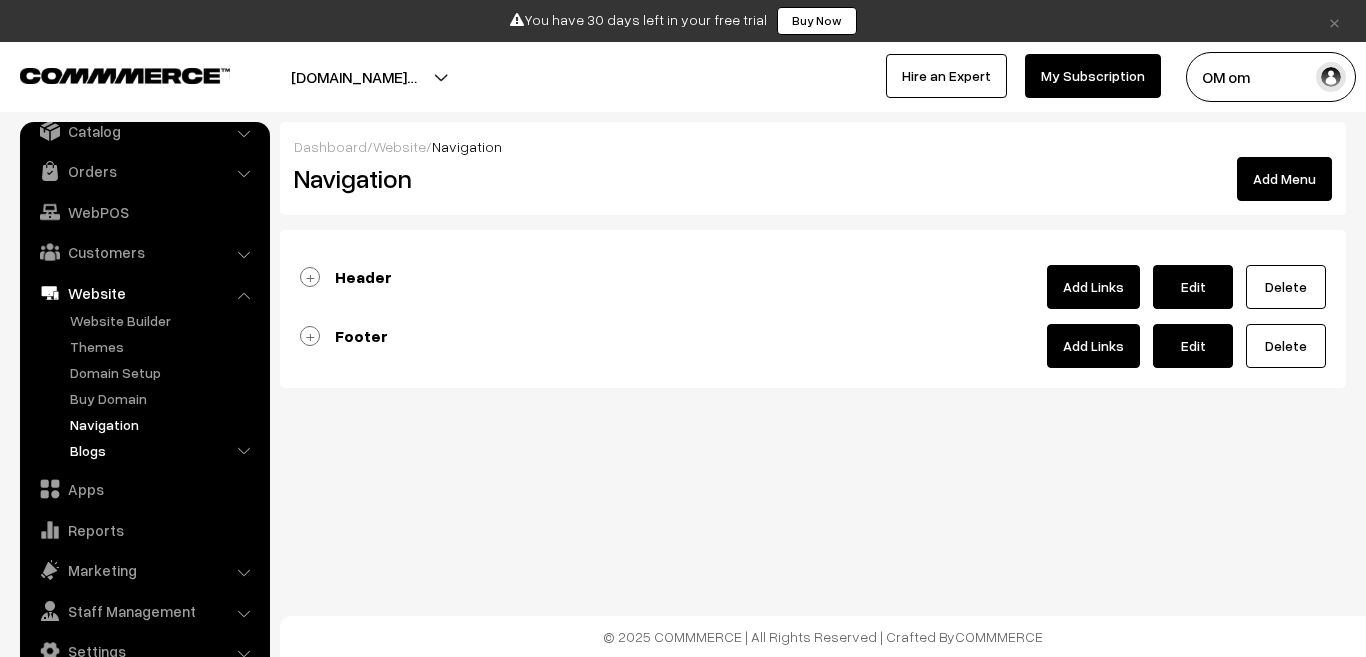 click on "Blogs" at bounding box center (164, 450) 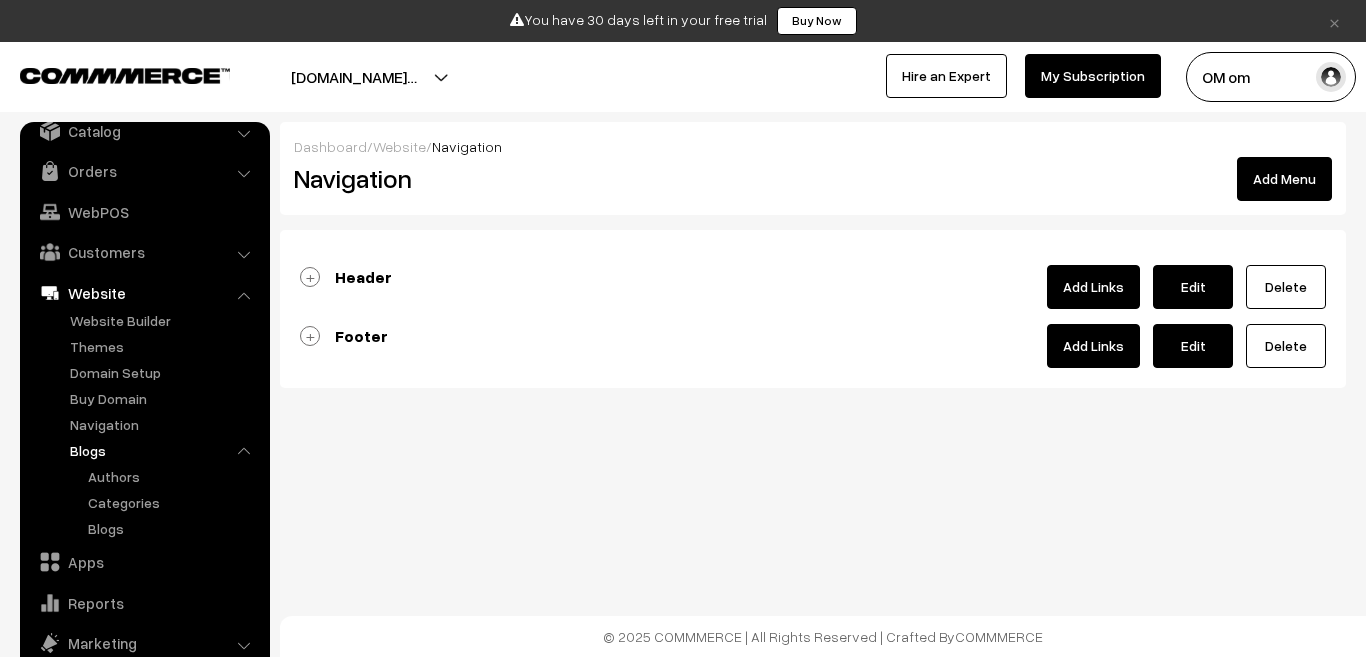 click on "Blogs" at bounding box center (164, 450) 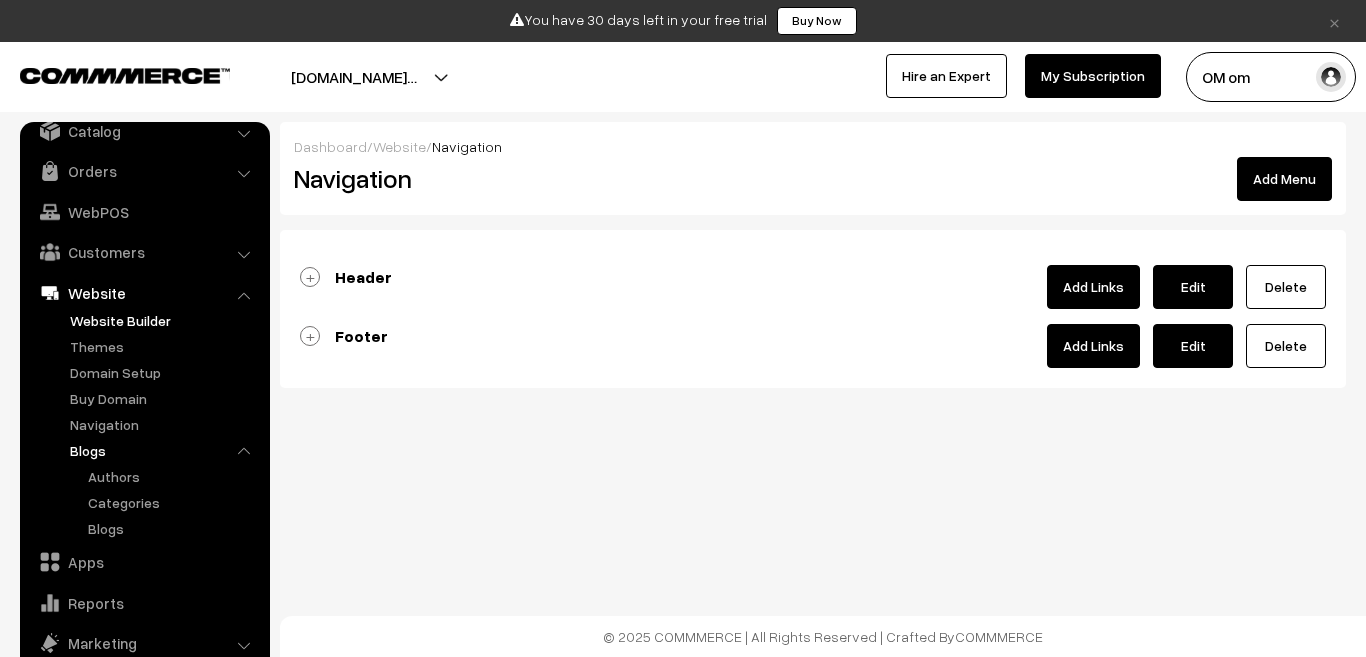 click on "Website Builder" at bounding box center [164, 320] 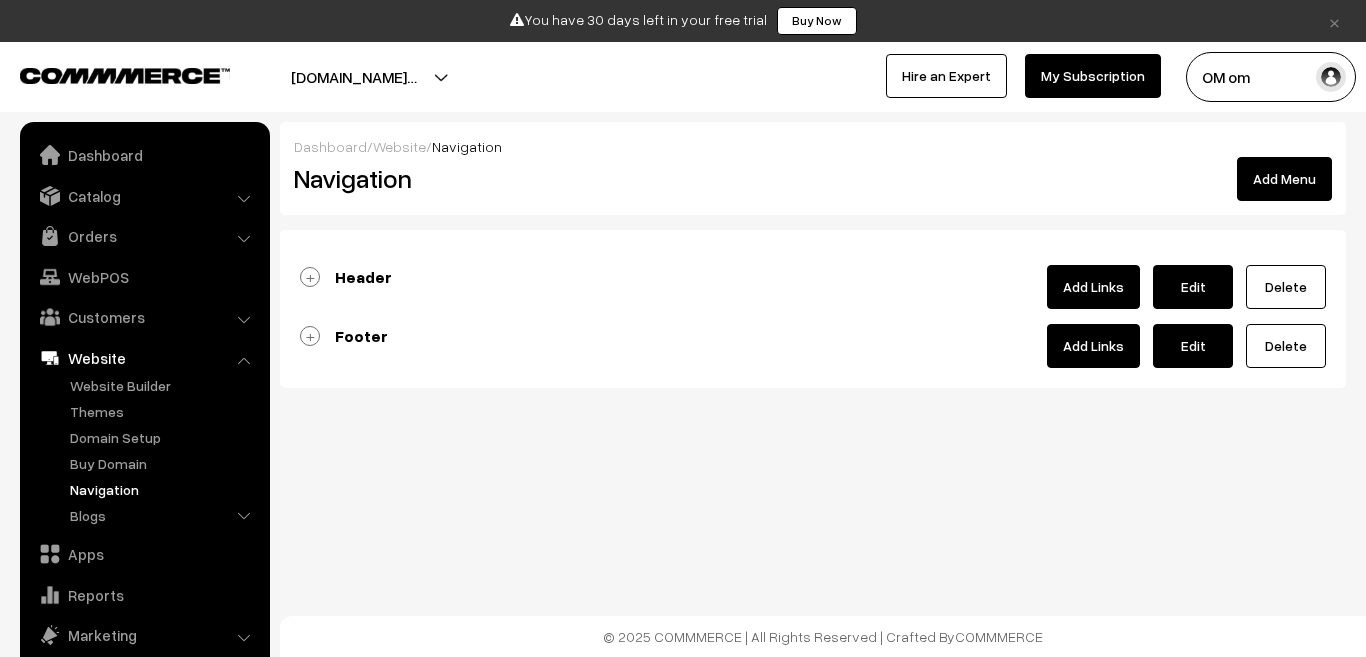 scroll, scrollTop: 0, scrollLeft: 0, axis: both 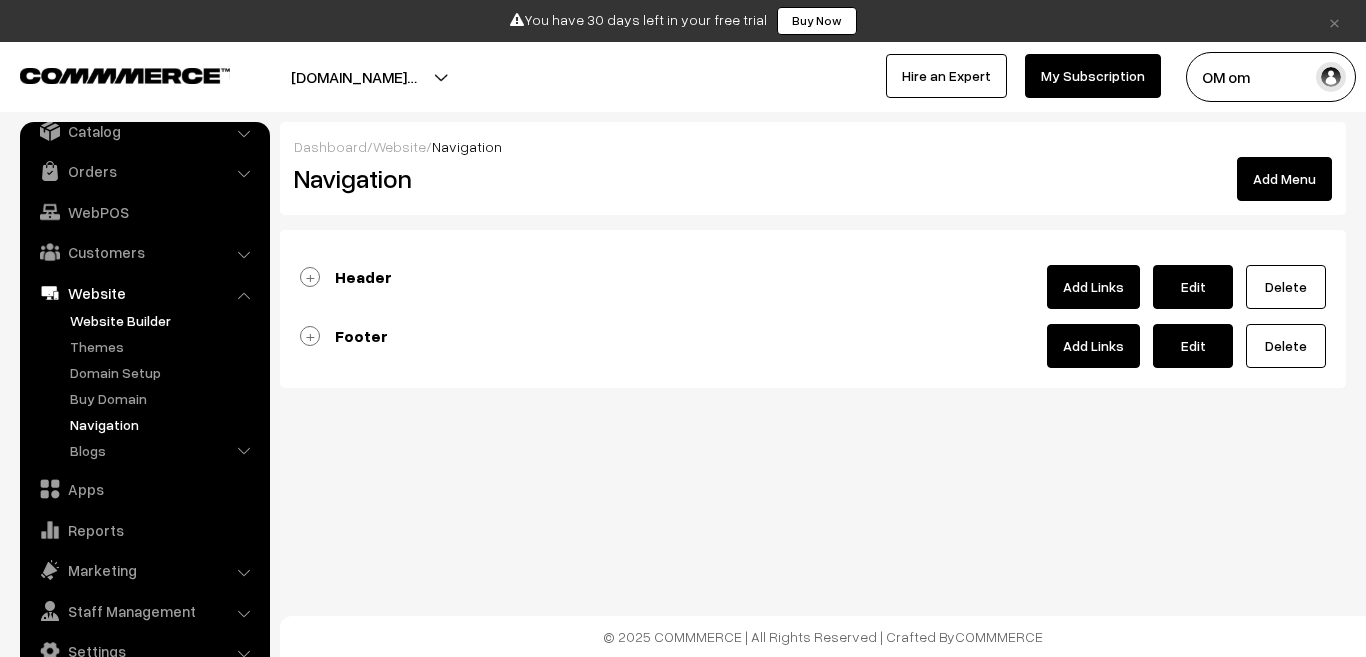 click on "Website Builder" at bounding box center (164, 320) 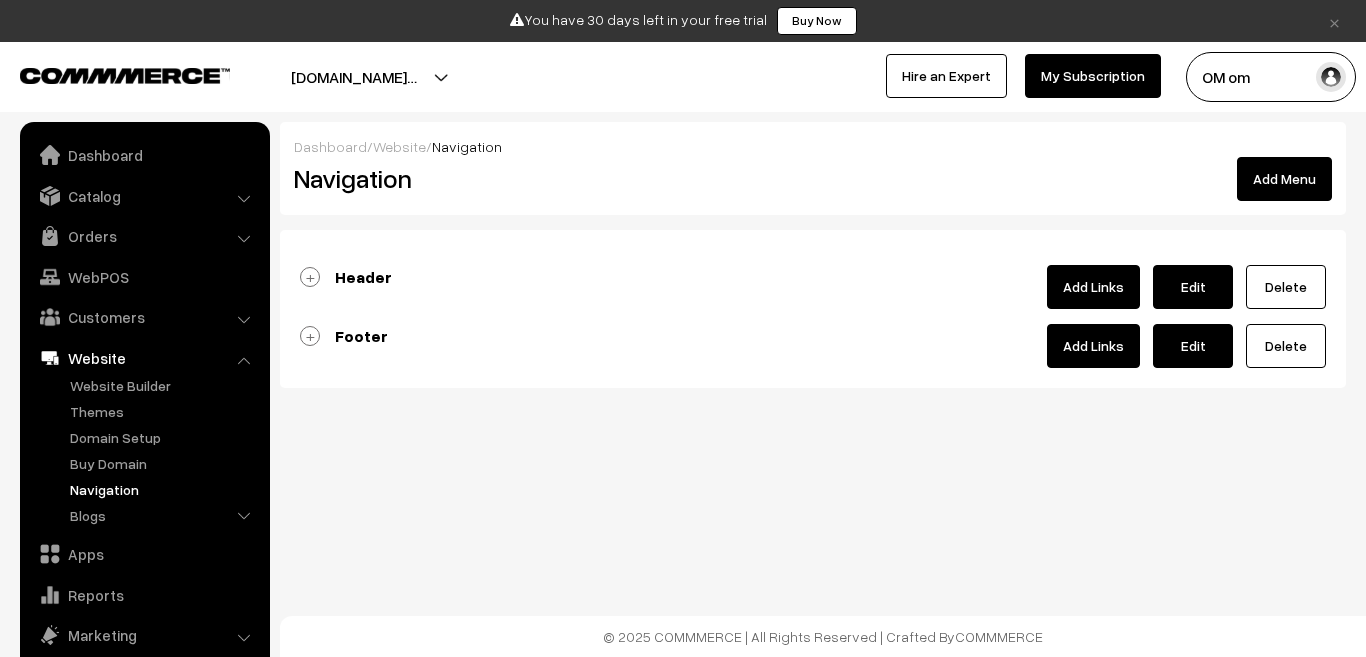 scroll, scrollTop: 0, scrollLeft: 0, axis: both 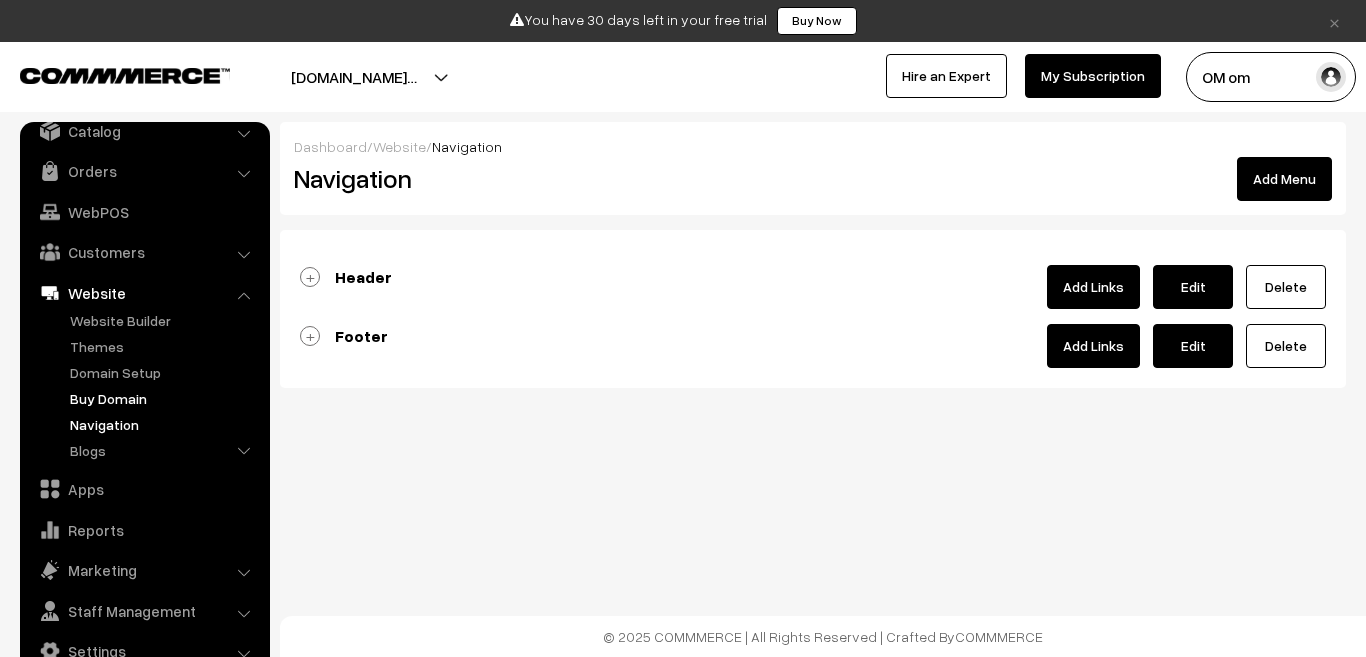 click on "Buy Domain" at bounding box center (164, 398) 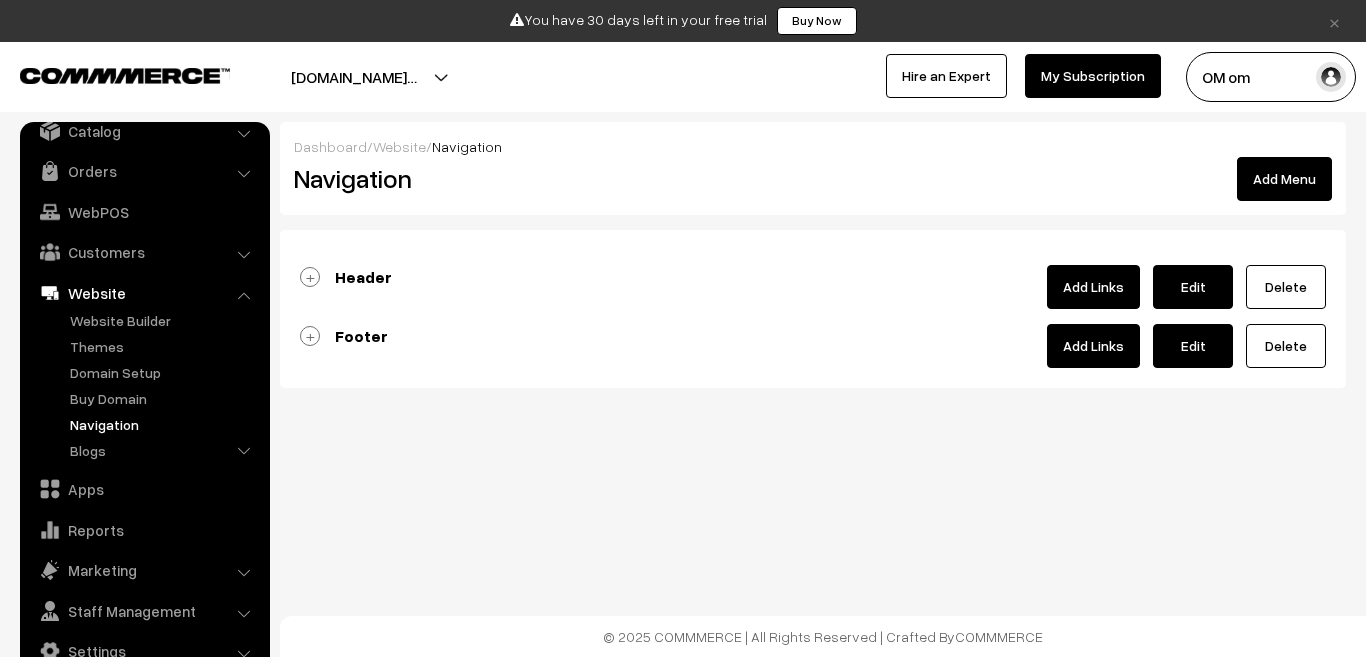 click on "Website" at bounding box center (144, 293) 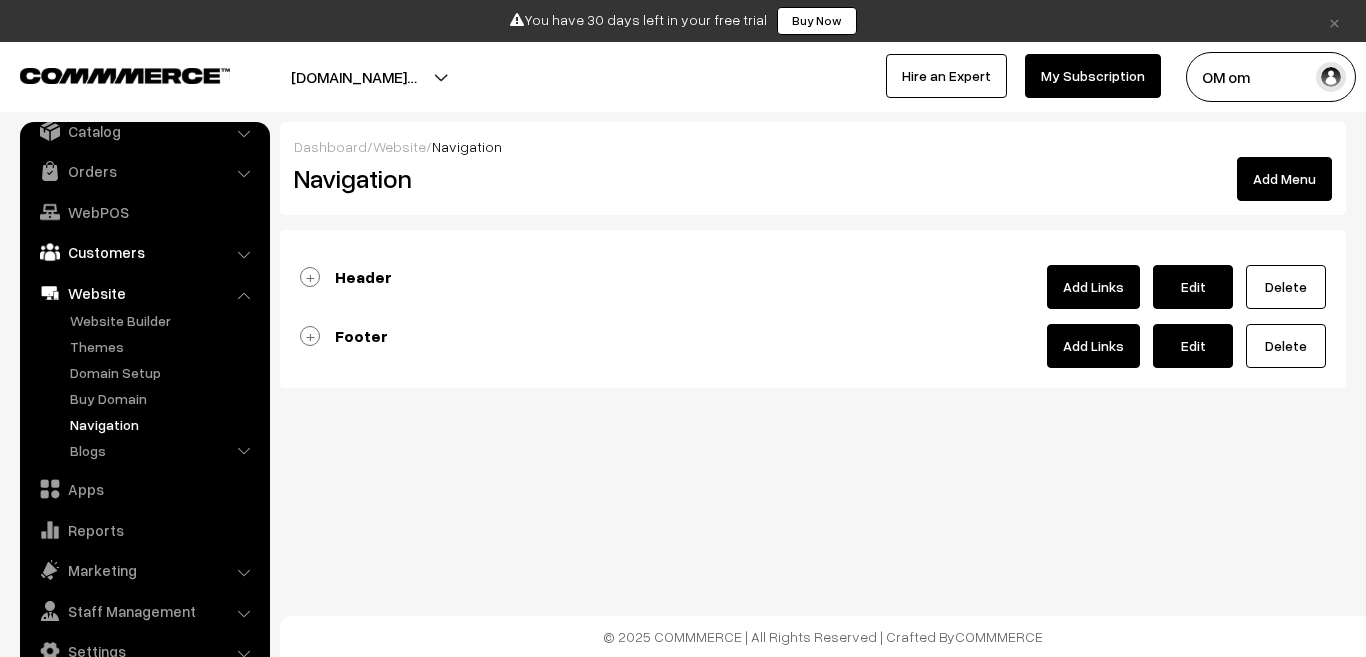 click on "Customers" at bounding box center (144, 252) 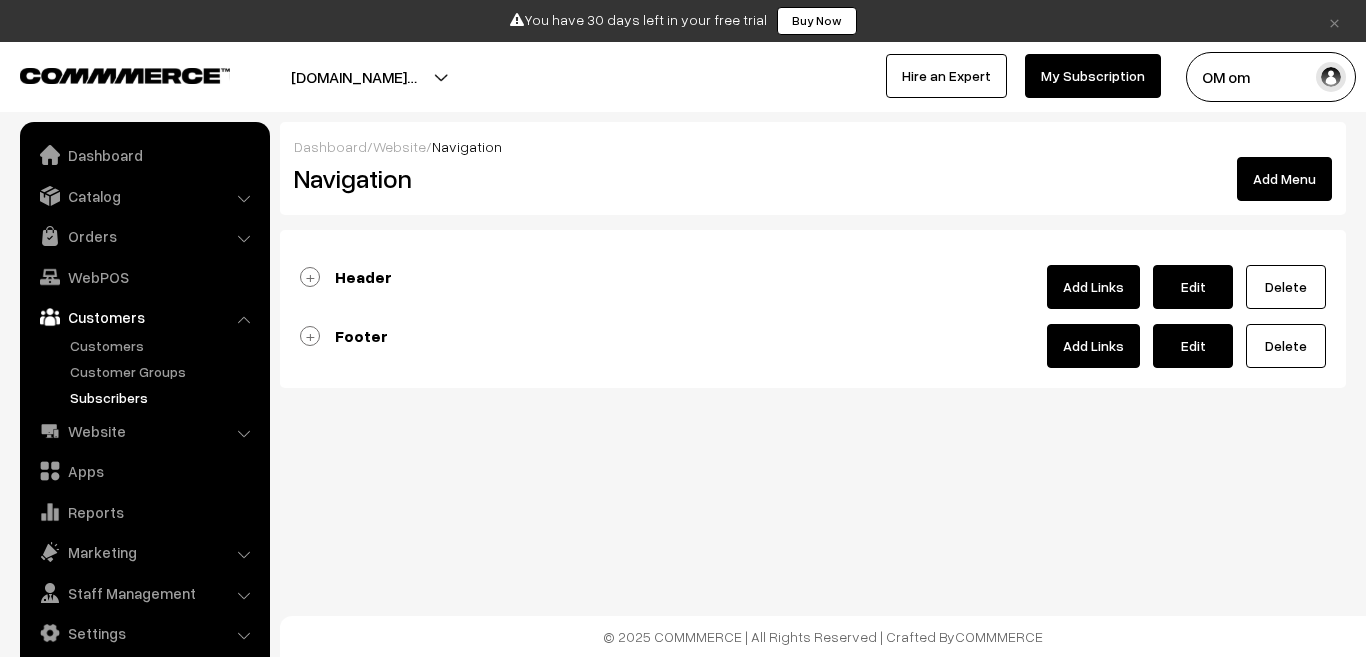 click on "Subscribers" at bounding box center [164, 397] 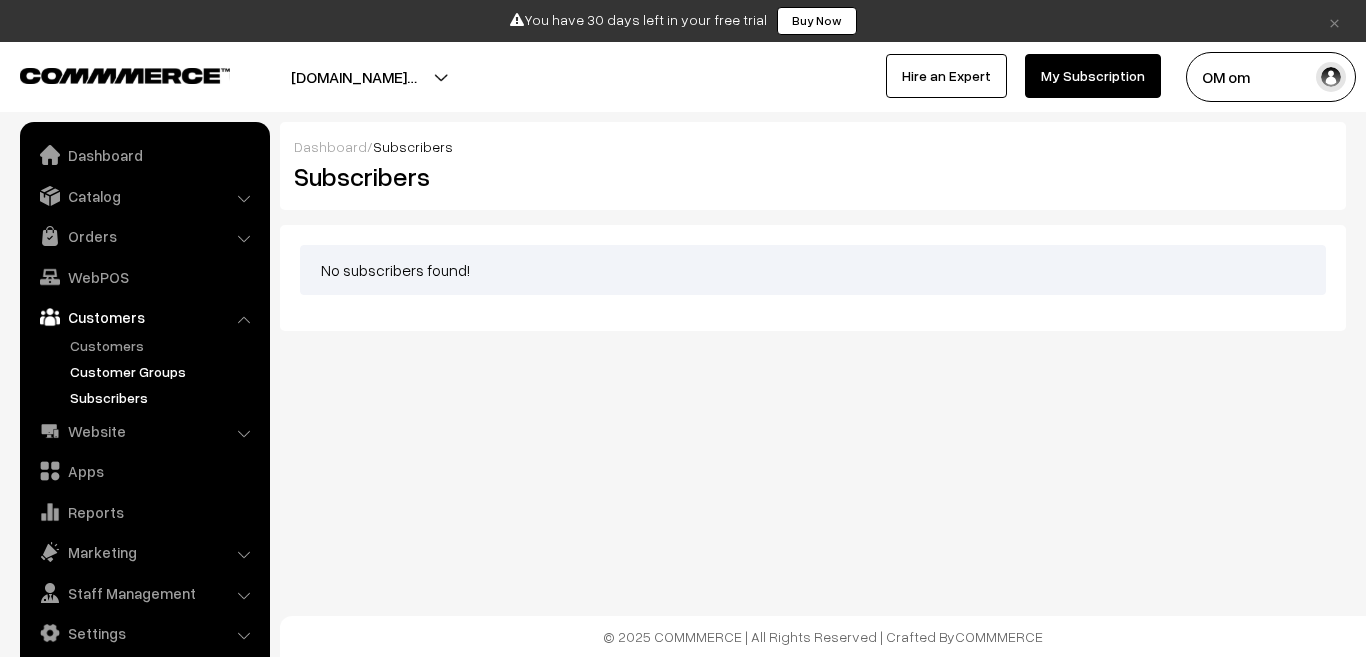 scroll, scrollTop: 0, scrollLeft: 0, axis: both 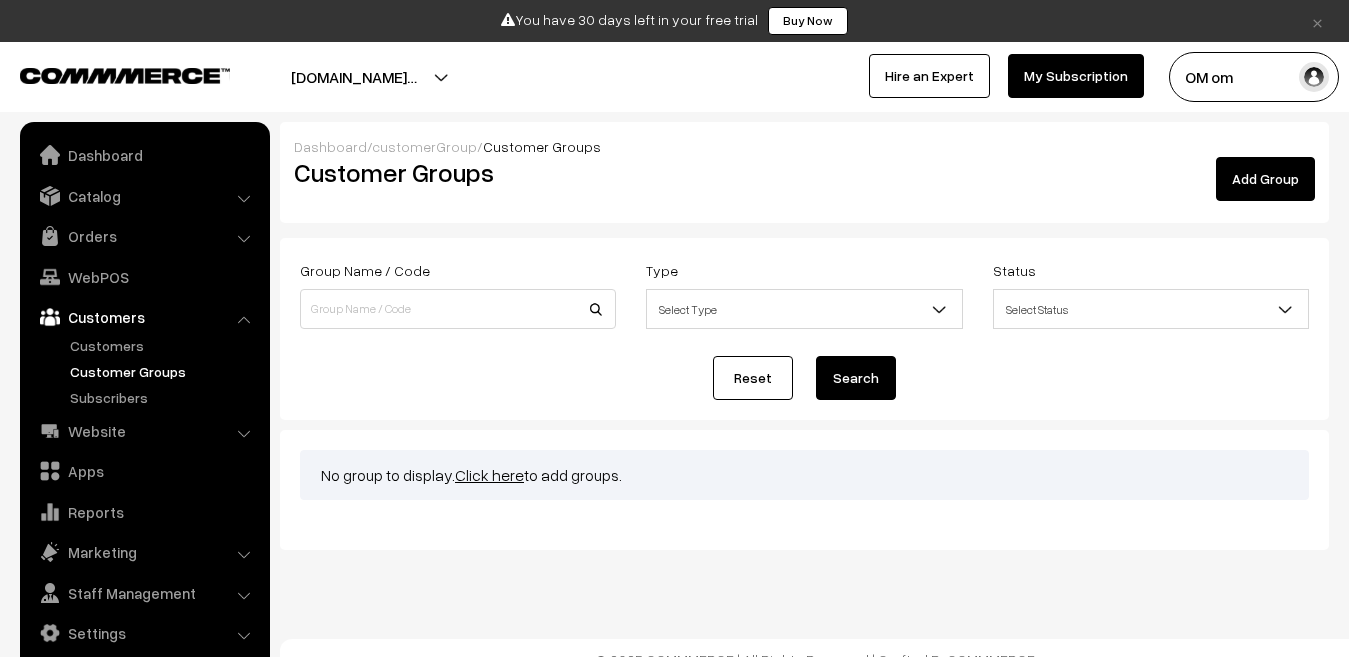 click on "Customers" at bounding box center (164, 345) 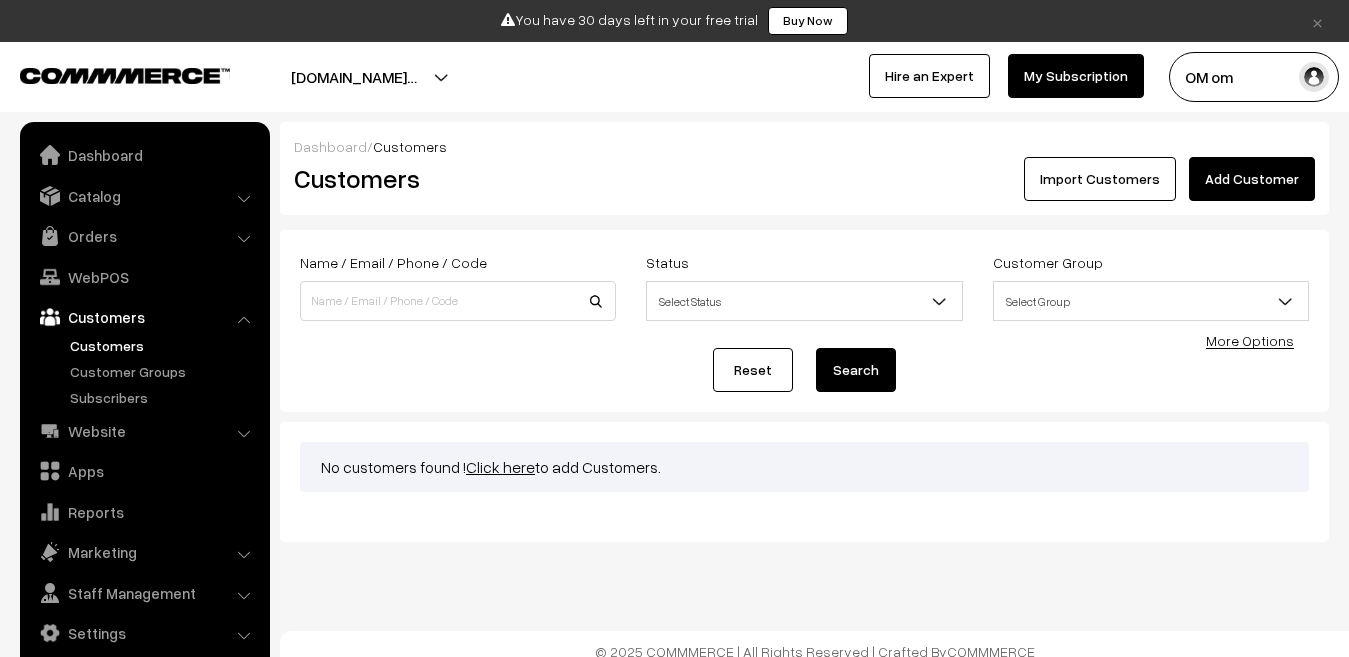 scroll, scrollTop: 0, scrollLeft: 0, axis: both 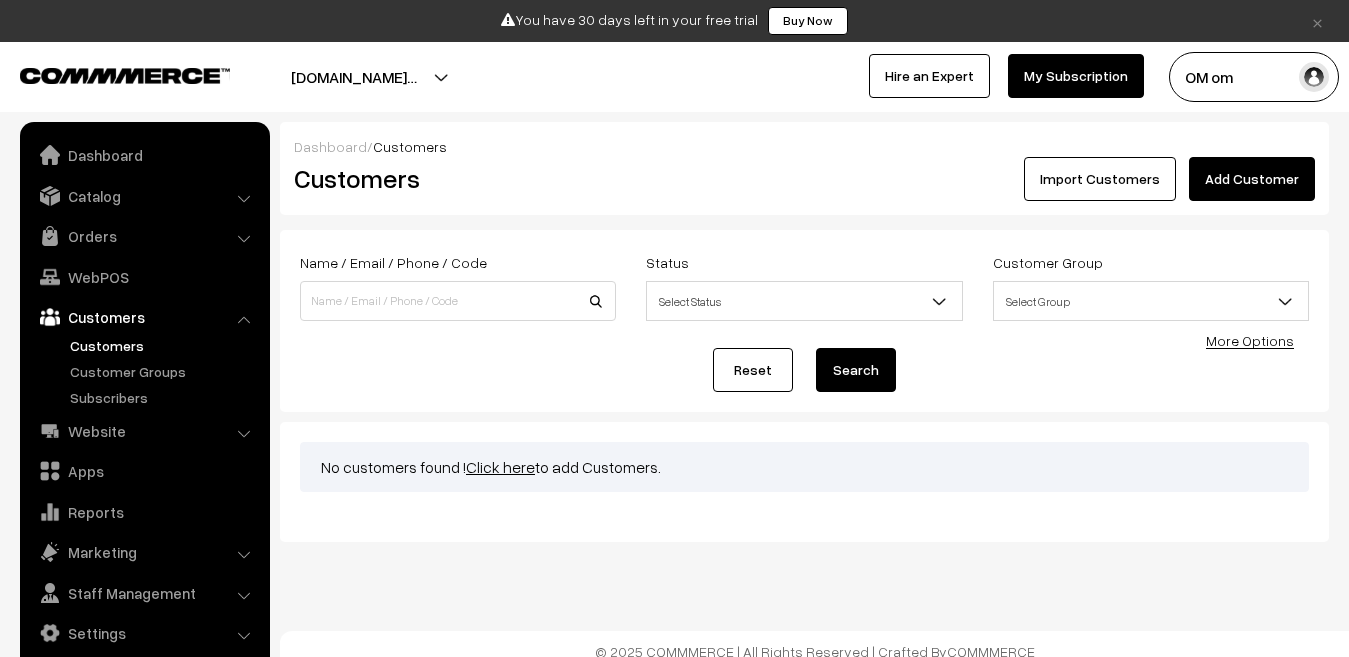 click on "Customers" at bounding box center [144, 317] 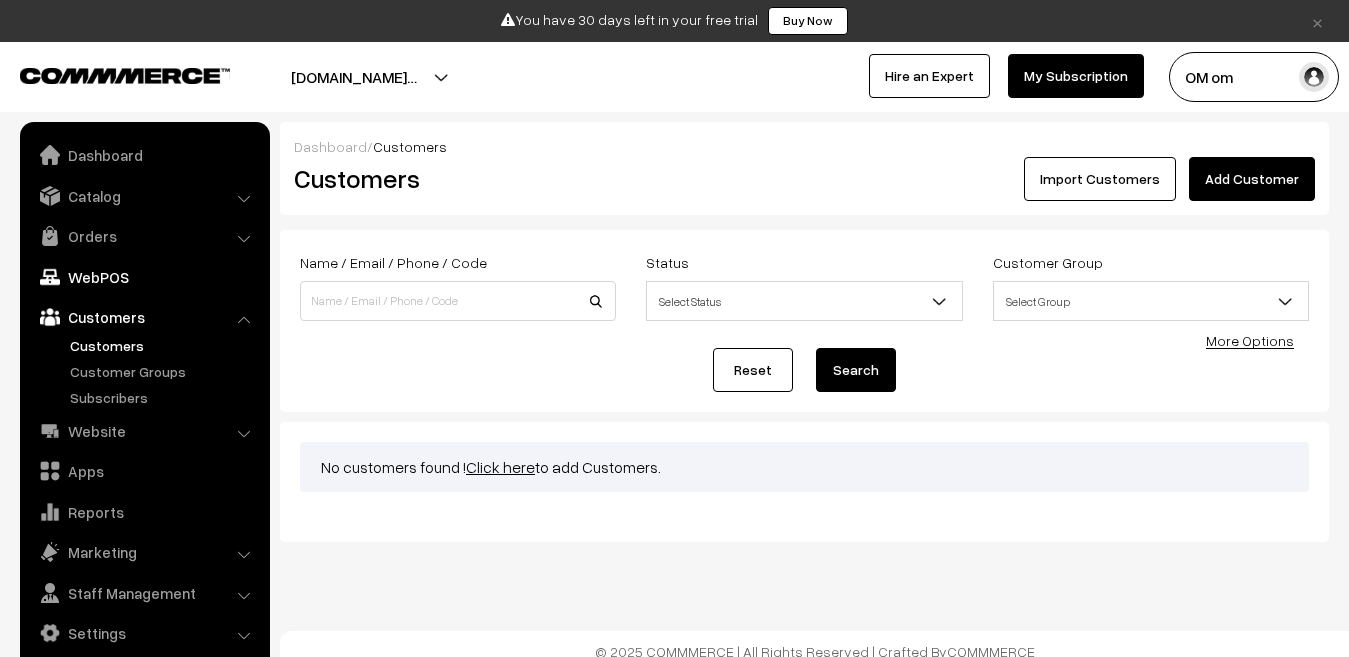 click on "WebPOS" at bounding box center (144, 277) 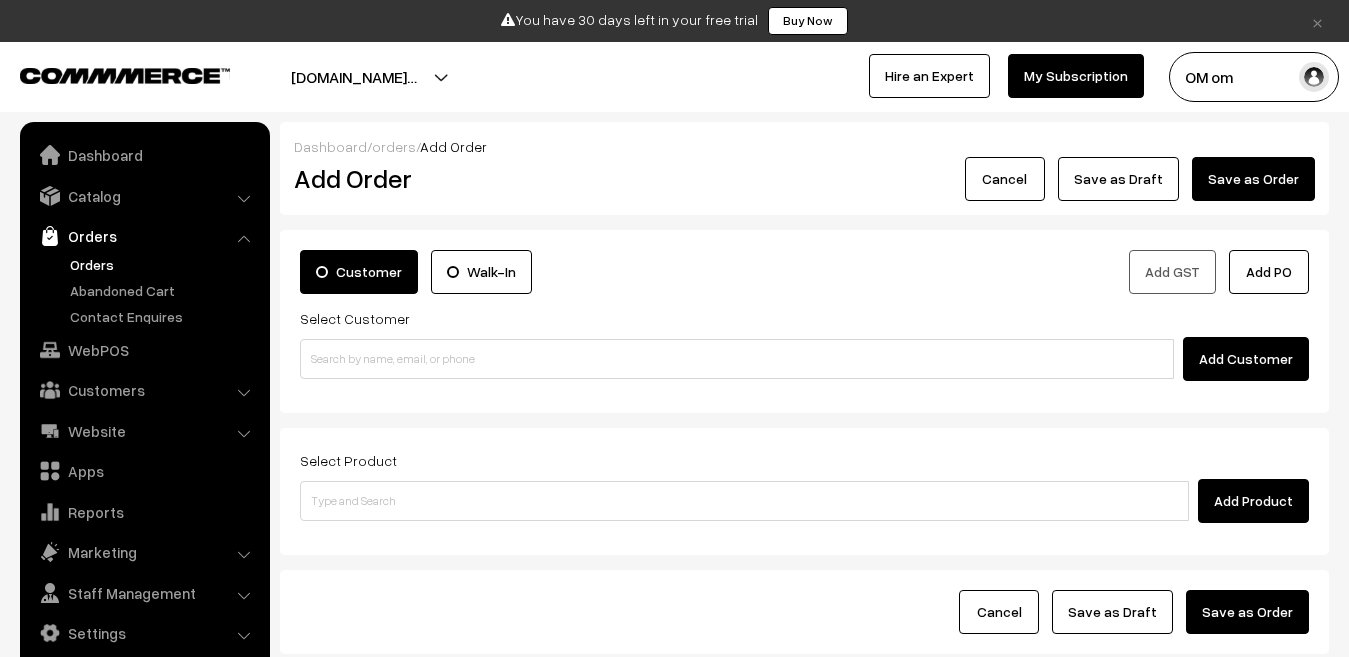 scroll, scrollTop: 0, scrollLeft: 0, axis: both 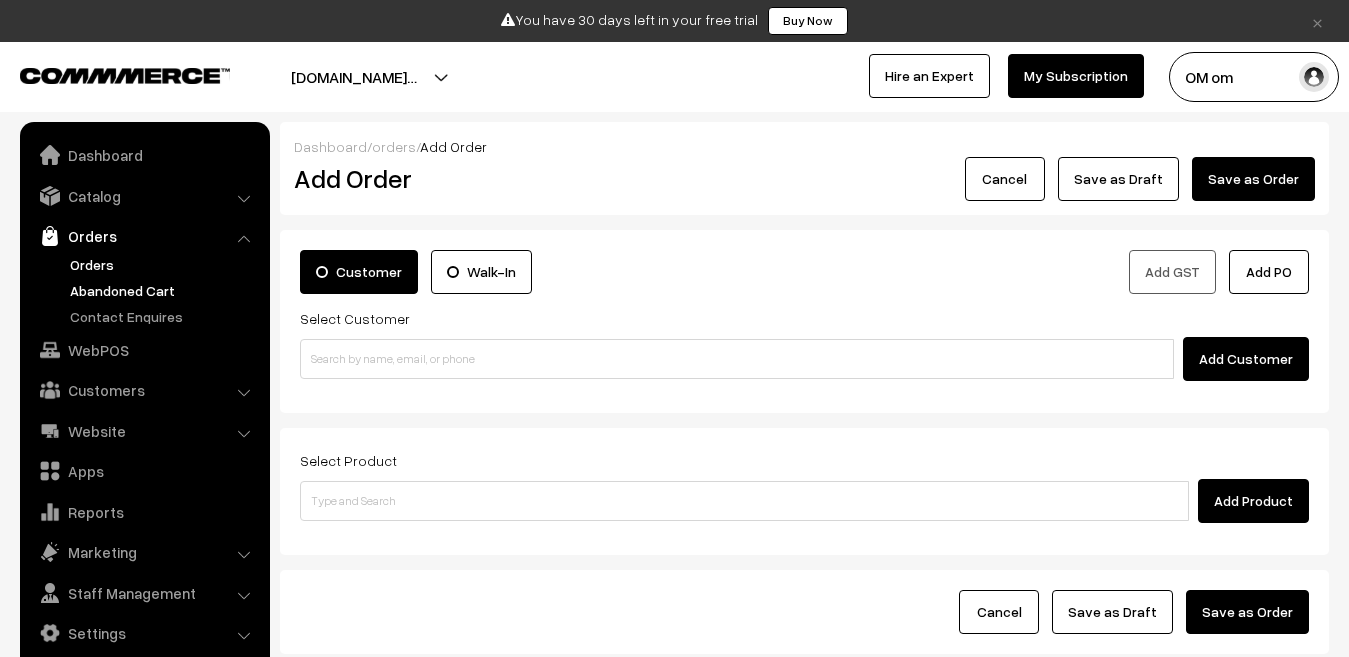 click on "Abandoned Cart" at bounding box center [164, 290] 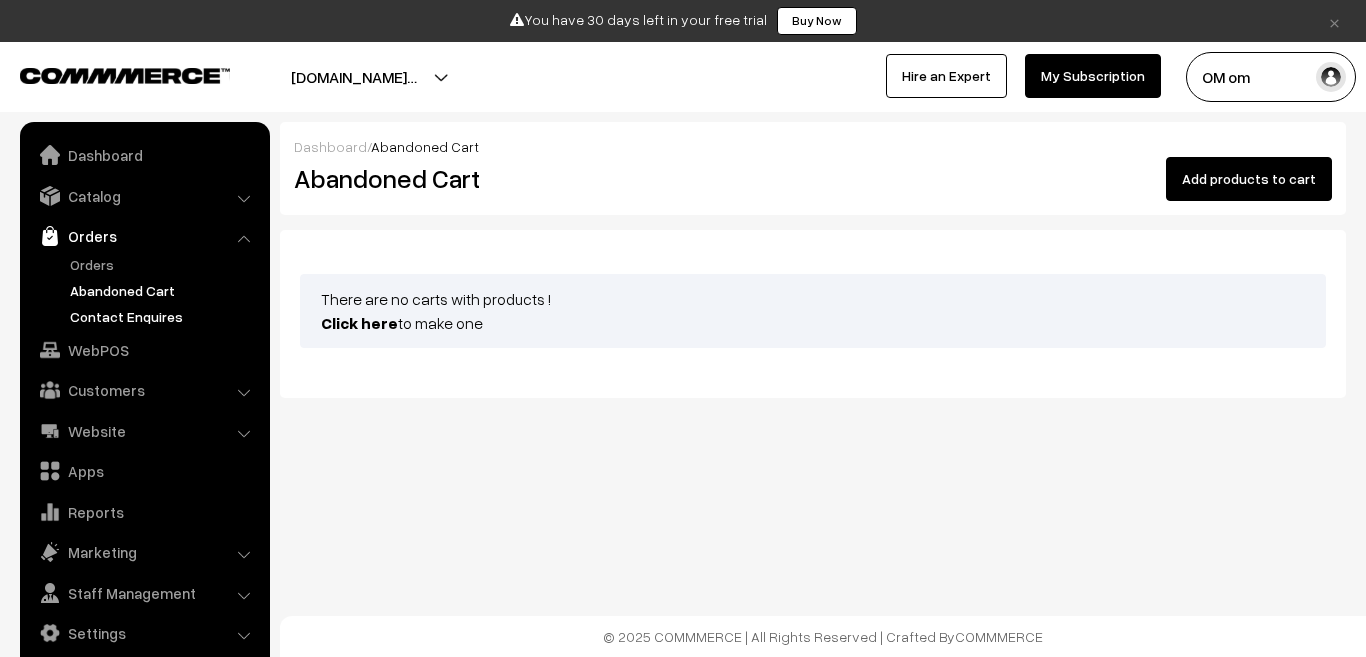 scroll, scrollTop: 0, scrollLeft: 0, axis: both 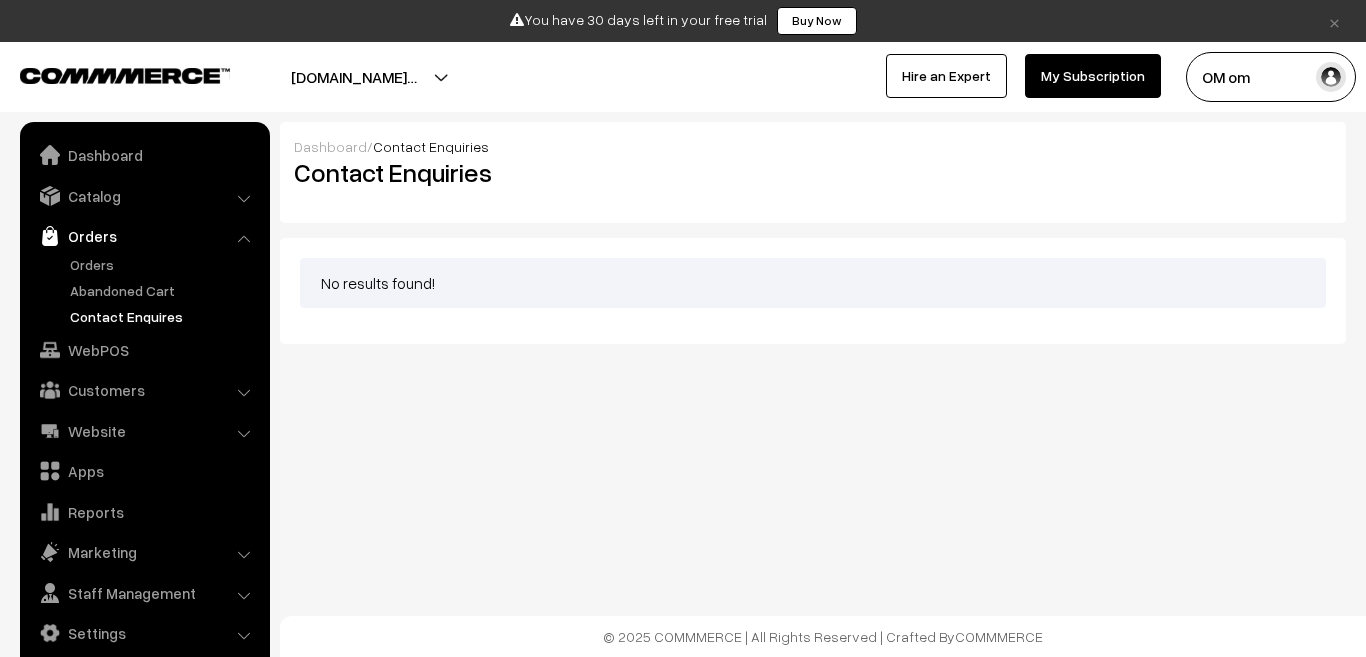 click on "Orders" at bounding box center (144, 236) 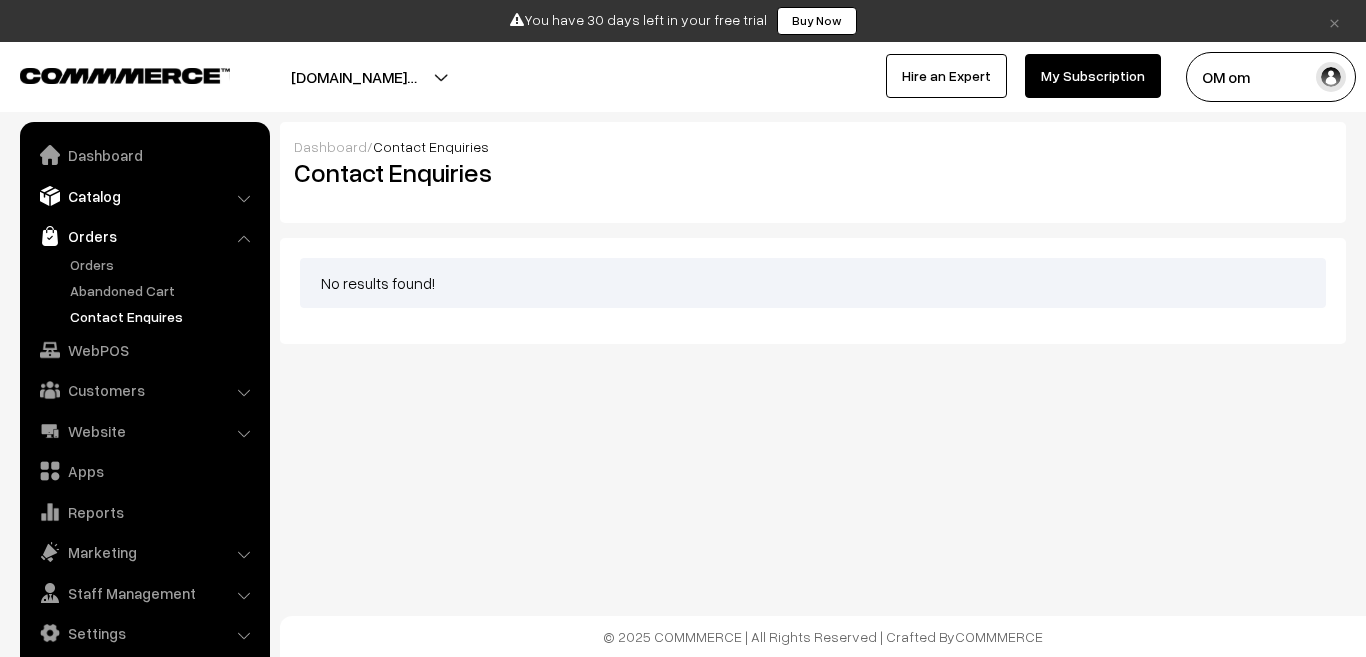click on "Catalog" at bounding box center [144, 196] 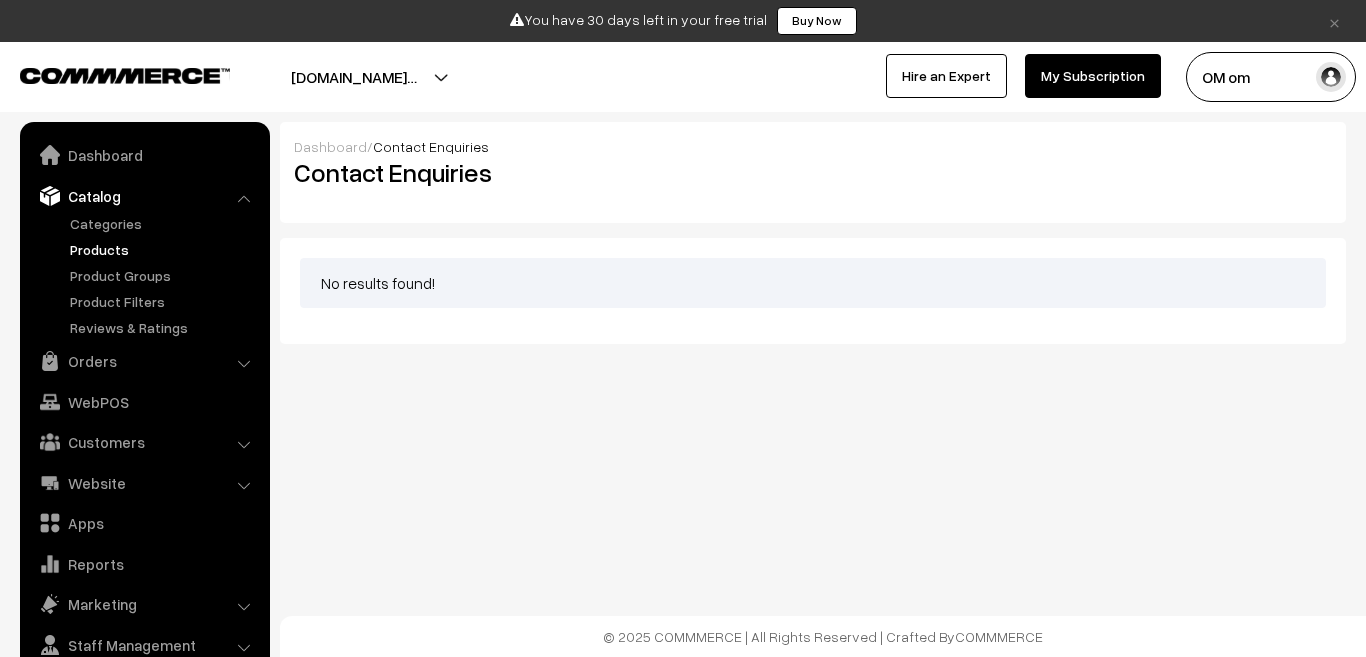 click on "Products" at bounding box center (164, 249) 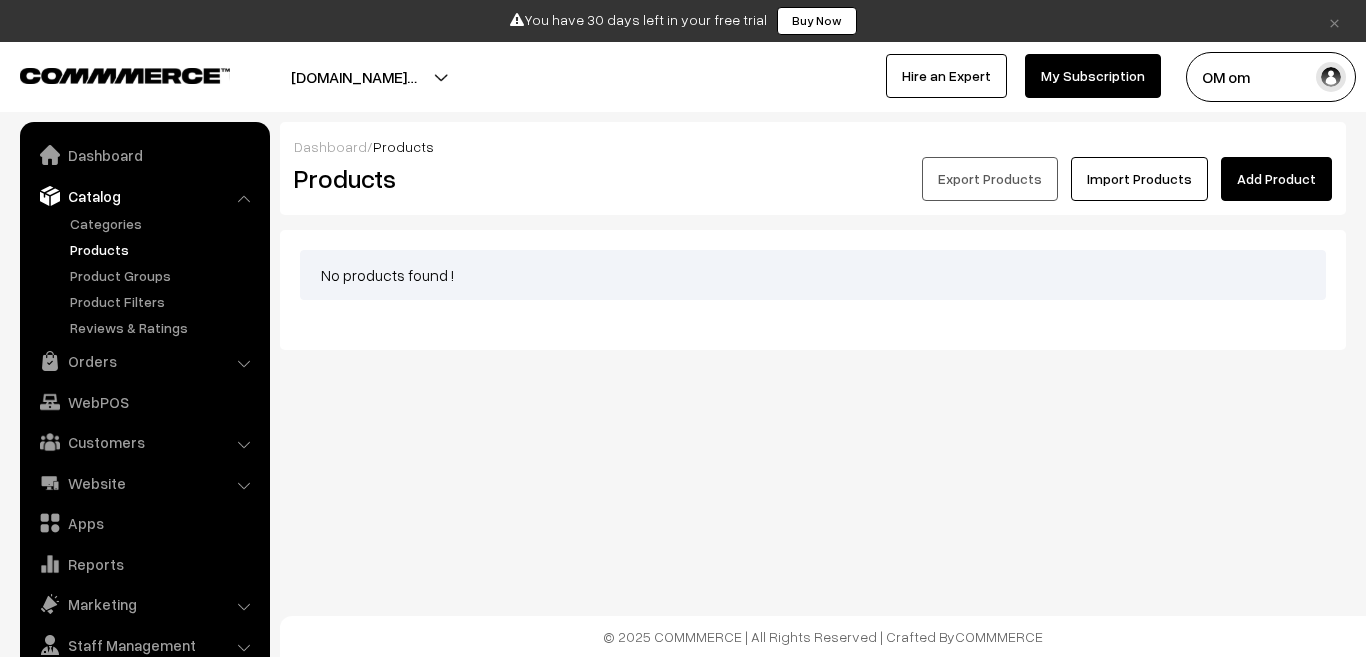 scroll, scrollTop: 0, scrollLeft: 0, axis: both 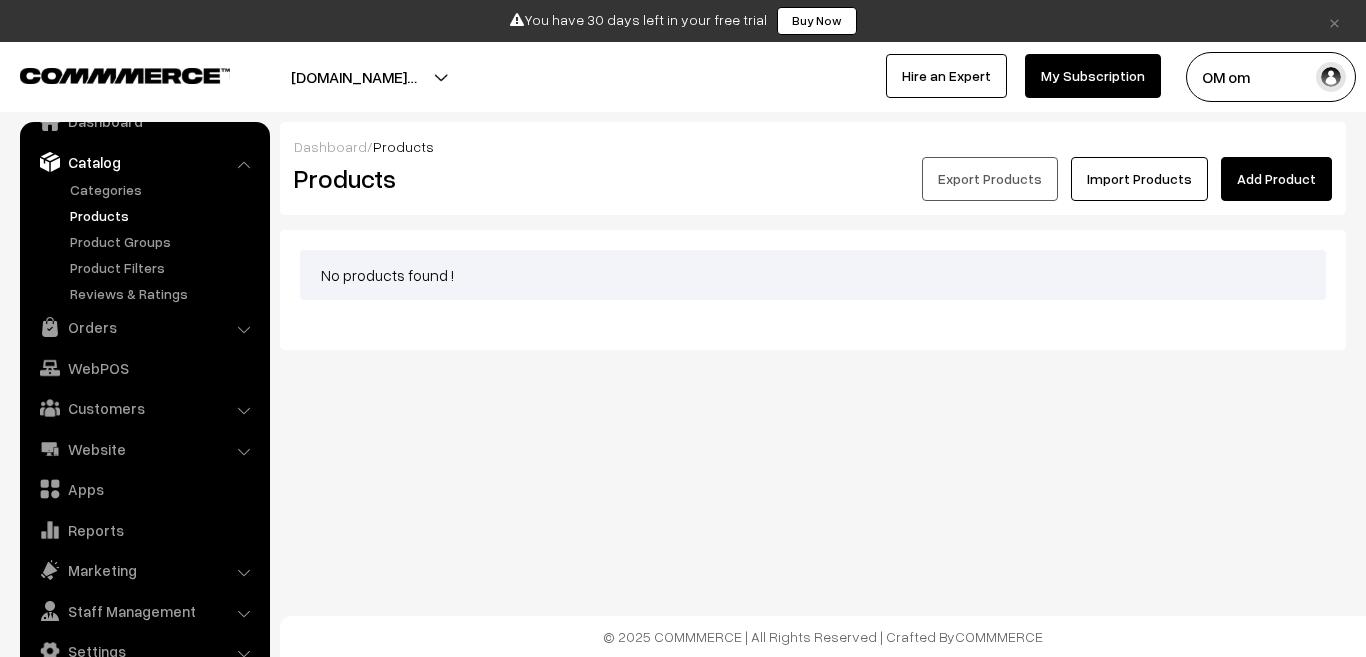 click on "Add Product" at bounding box center (1276, 179) 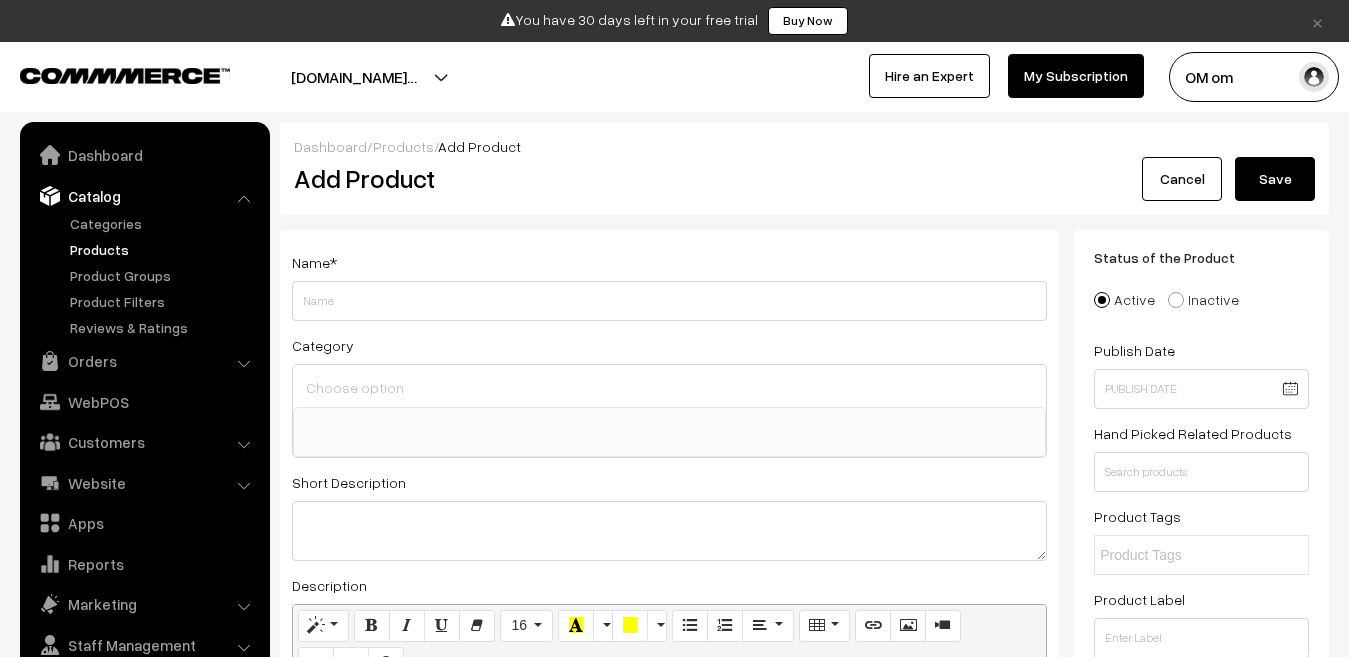scroll, scrollTop: 0, scrollLeft: 0, axis: both 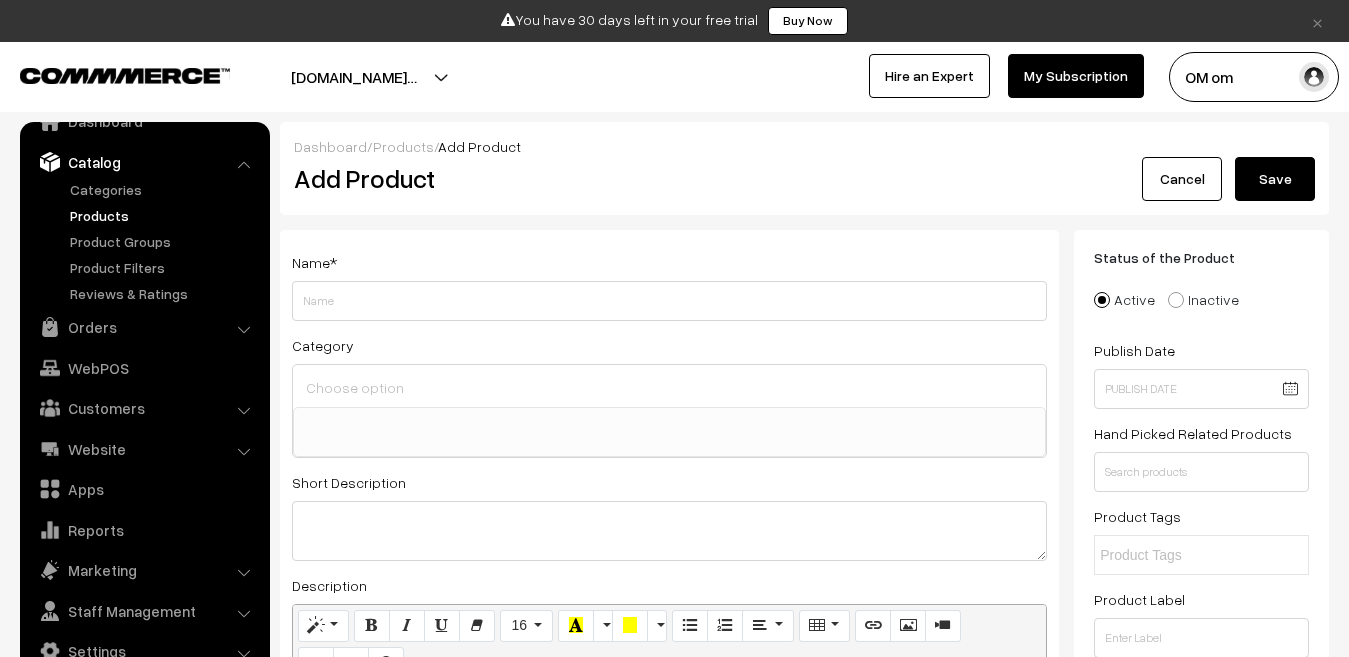 drag, startPoint x: 0, startPoint y: 0, endPoint x: 710, endPoint y: 288, distance: 766.188 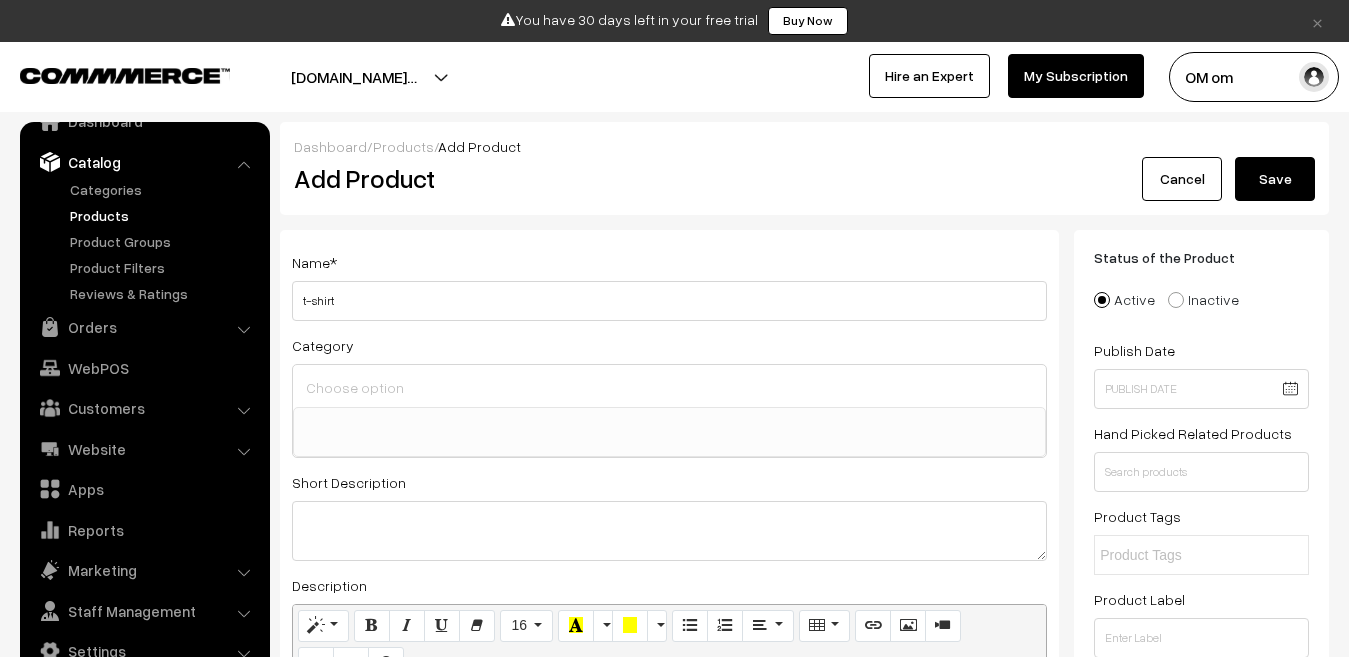 type on "t-shirt" 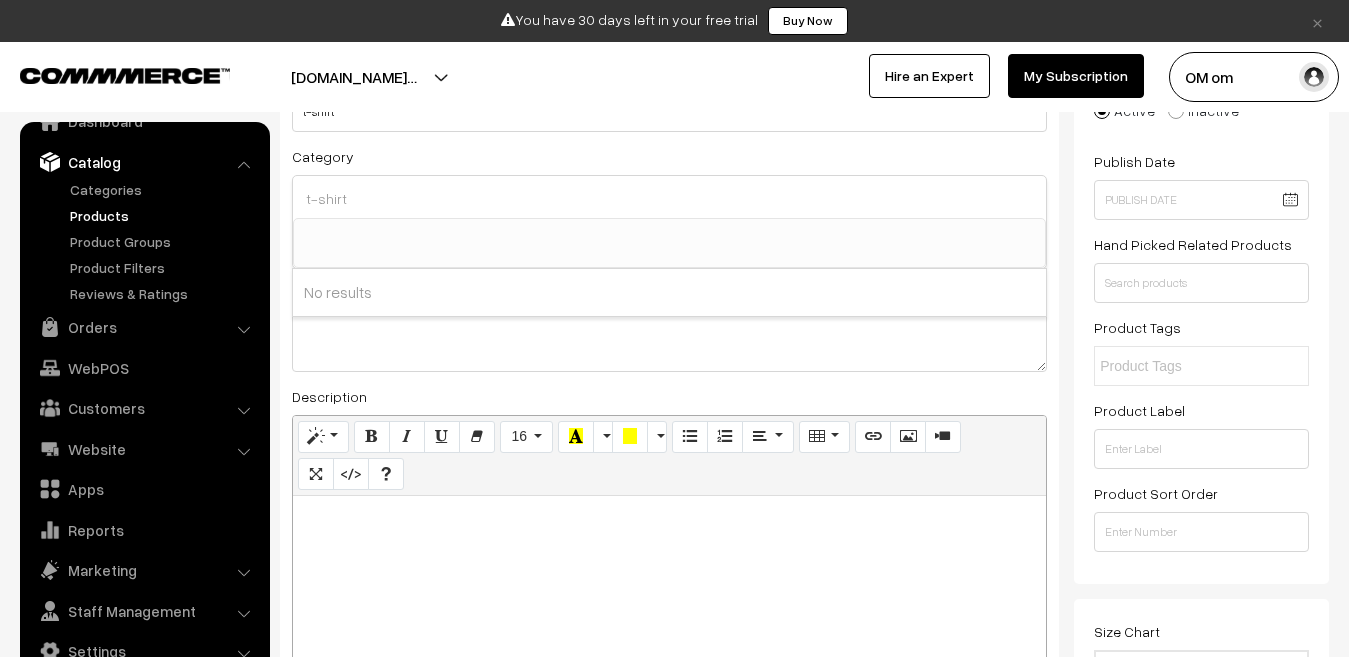scroll, scrollTop: 200, scrollLeft: 0, axis: vertical 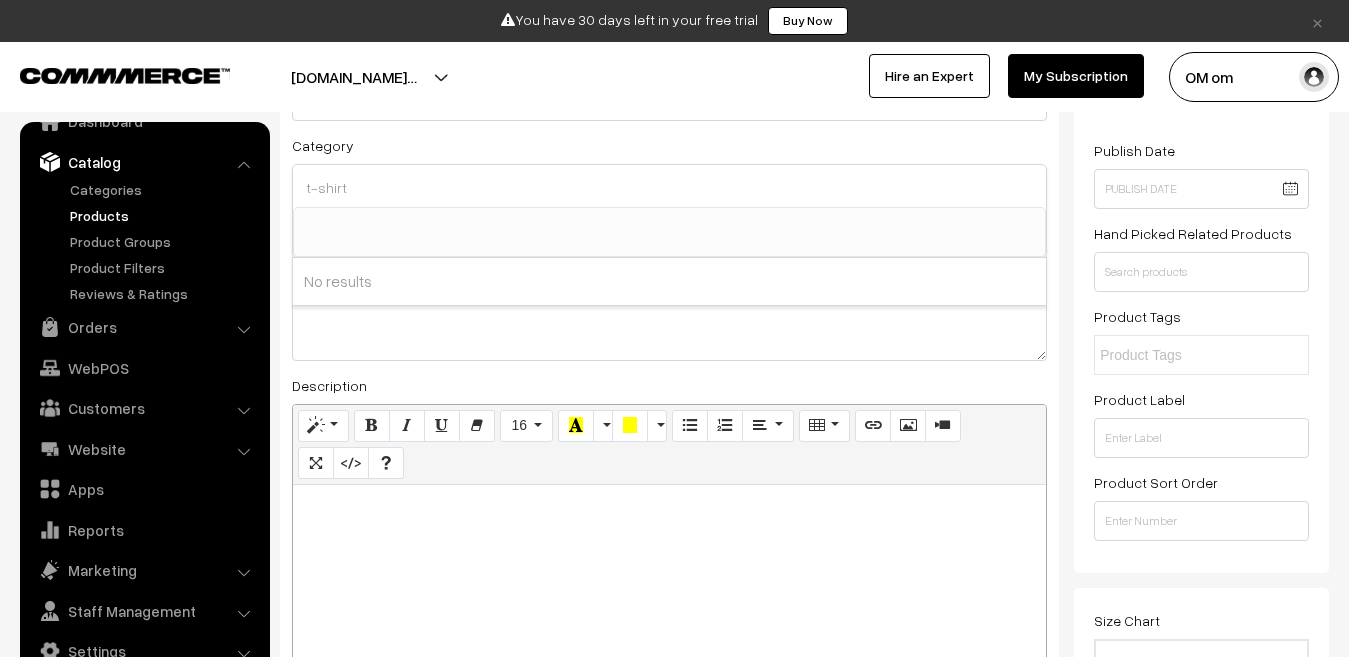 type on "t-shirt" 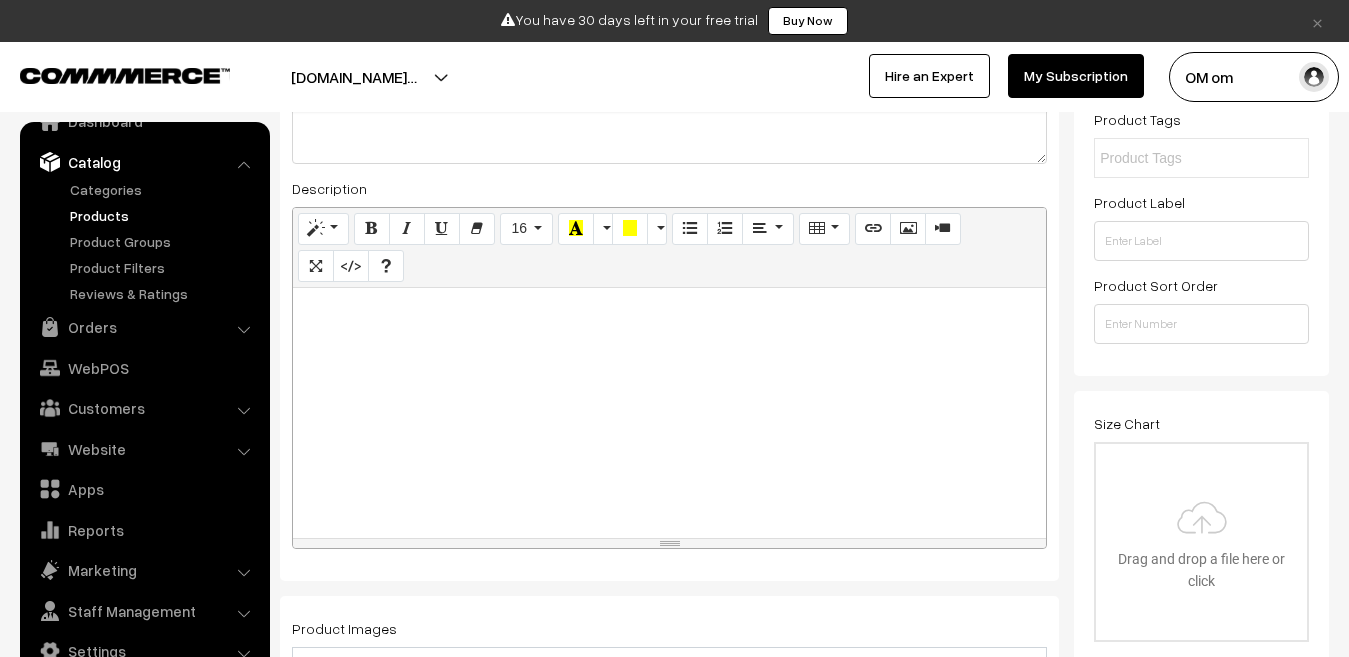 scroll, scrollTop: 400, scrollLeft: 0, axis: vertical 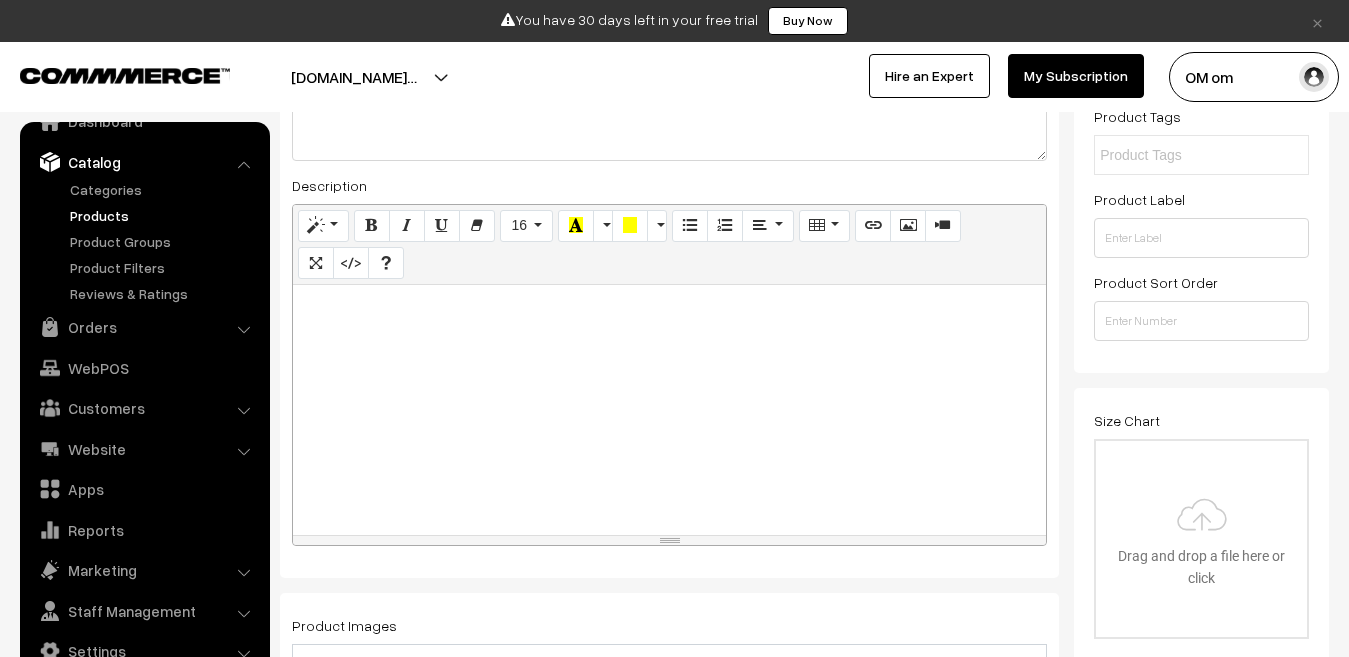 click at bounding box center (669, 307) 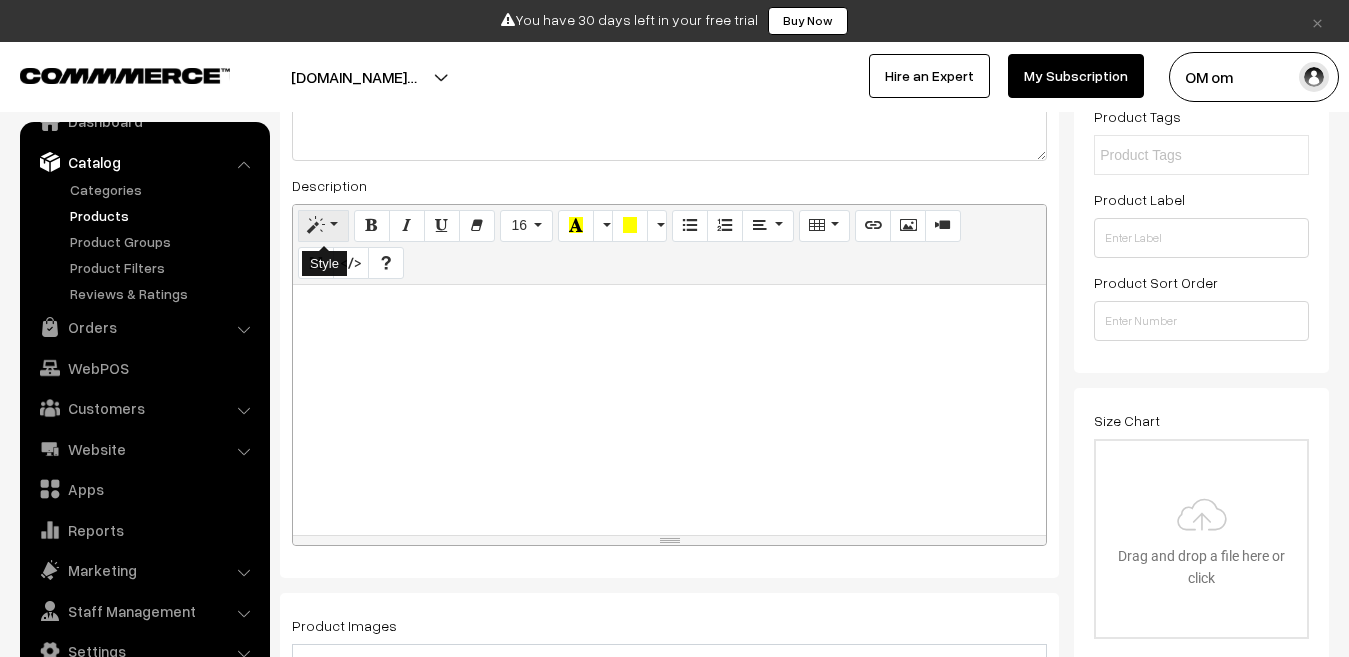 click at bounding box center [323, 226] 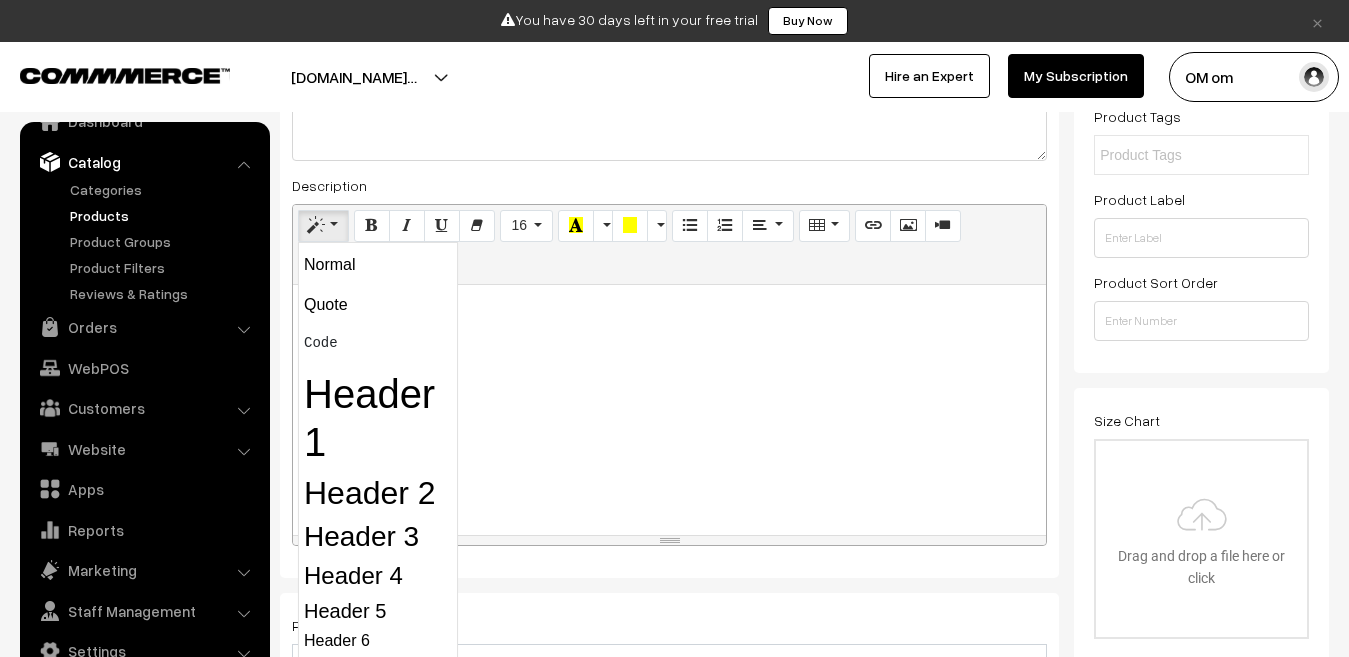 click at bounding box center [669, 307] 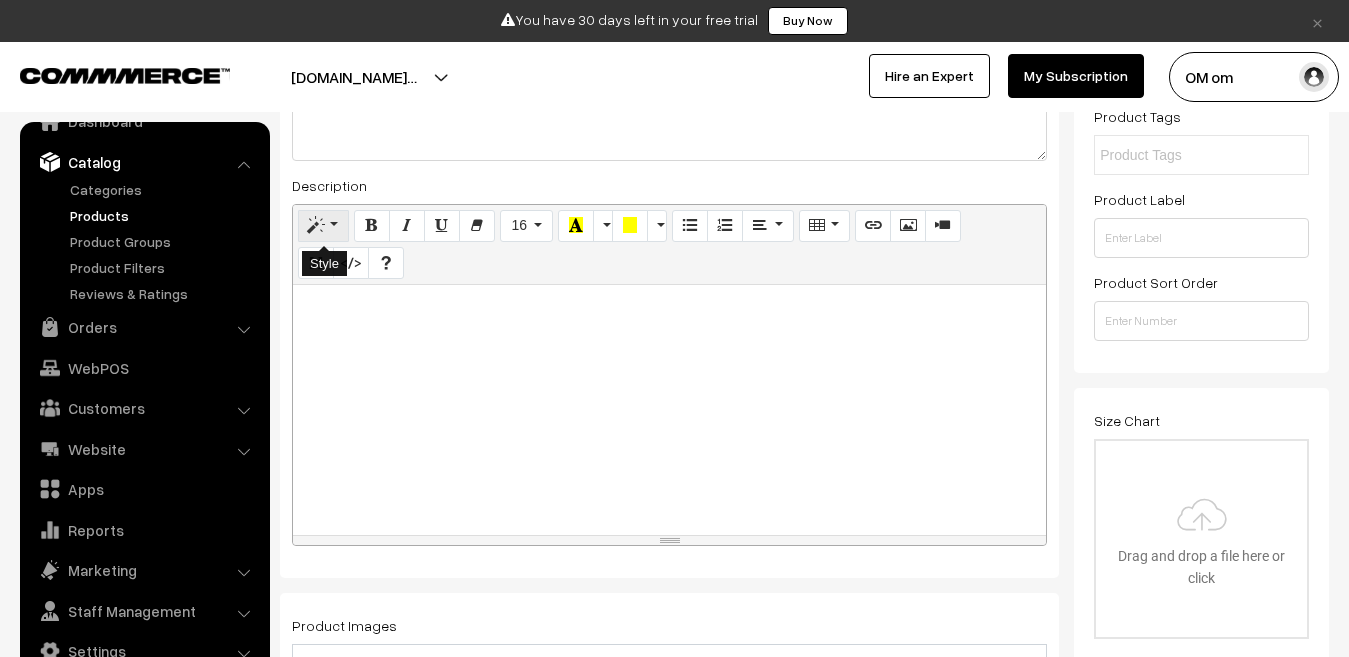 click at bounding box center (316, 225) 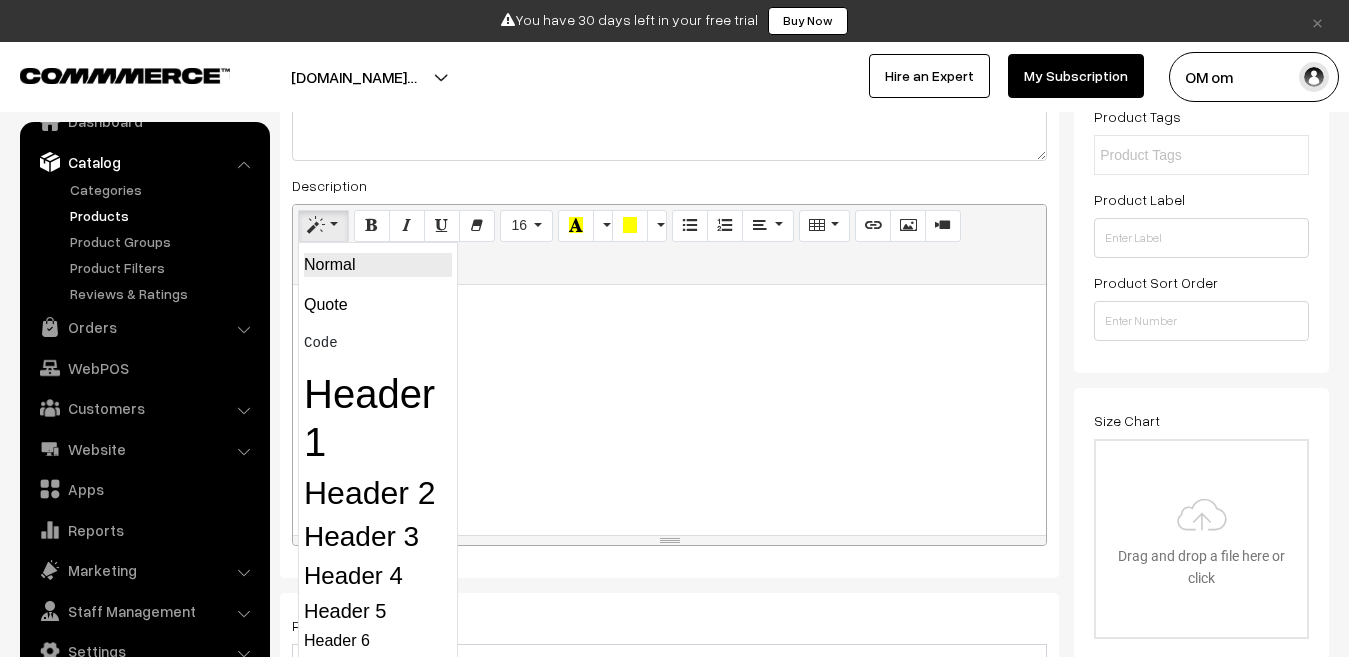 click on "Normal" at bounding box center [378, 265] 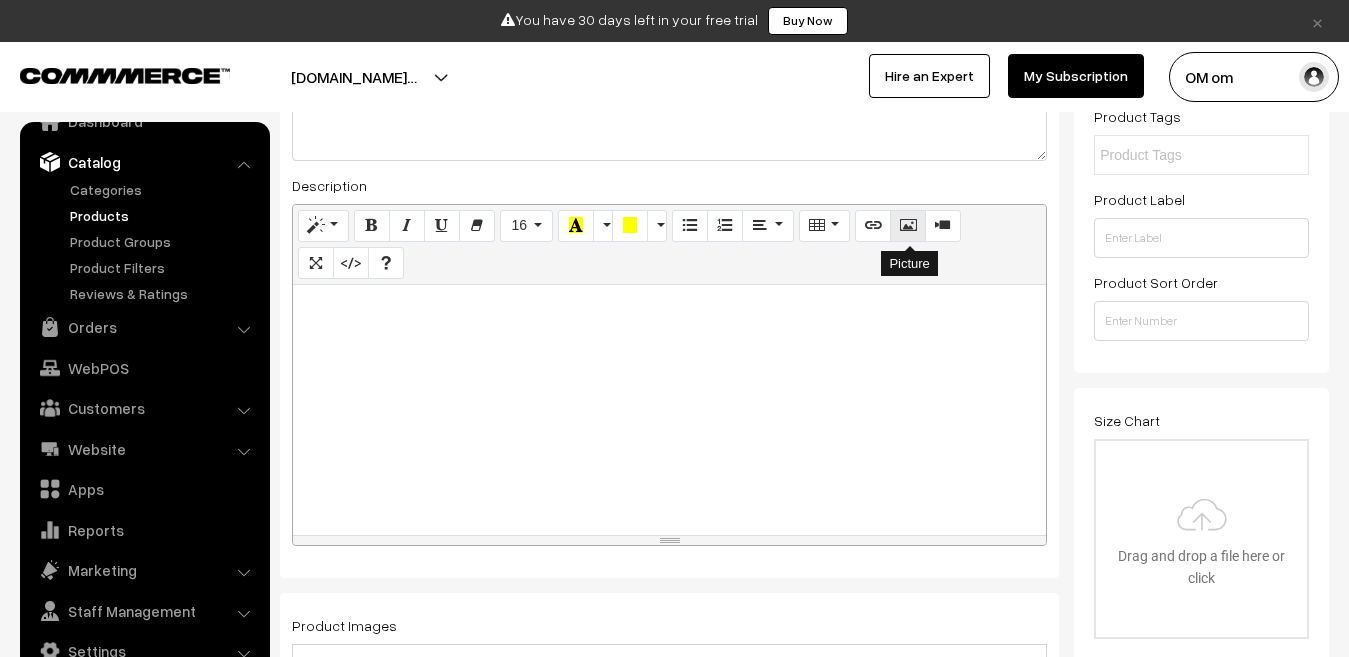 click at bounding box center (908, 225) 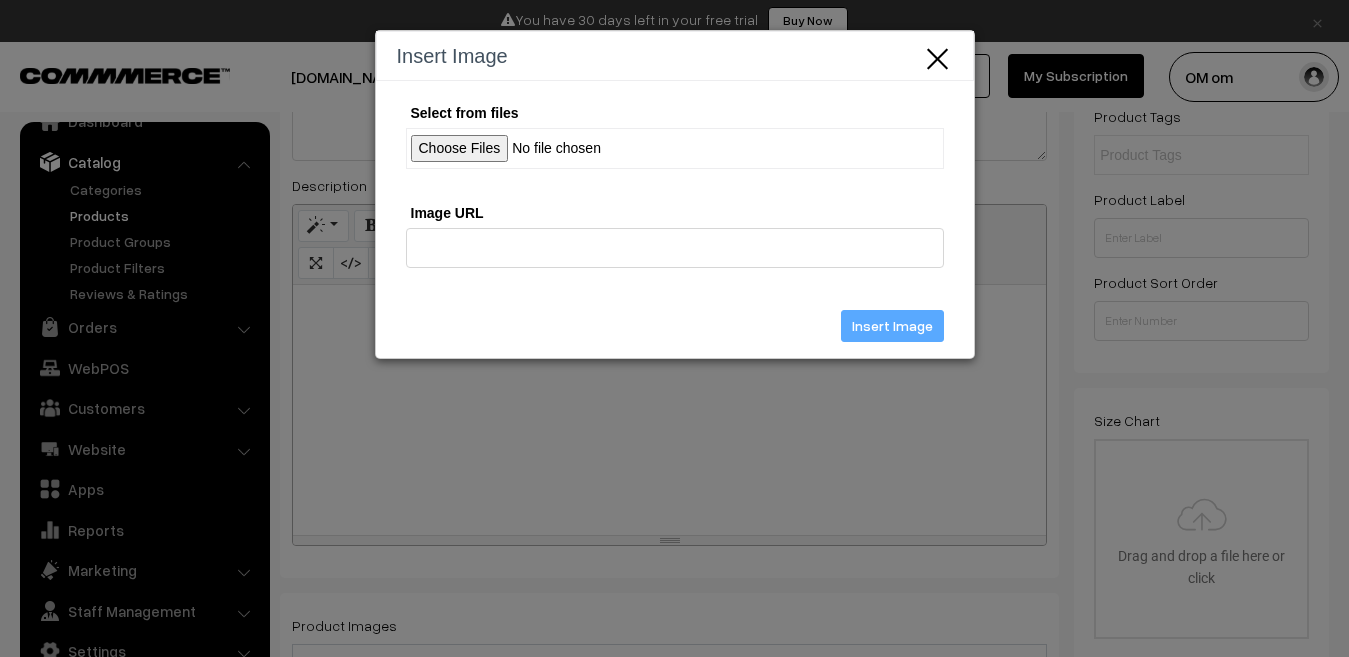 click at bounding box center [938, 56] 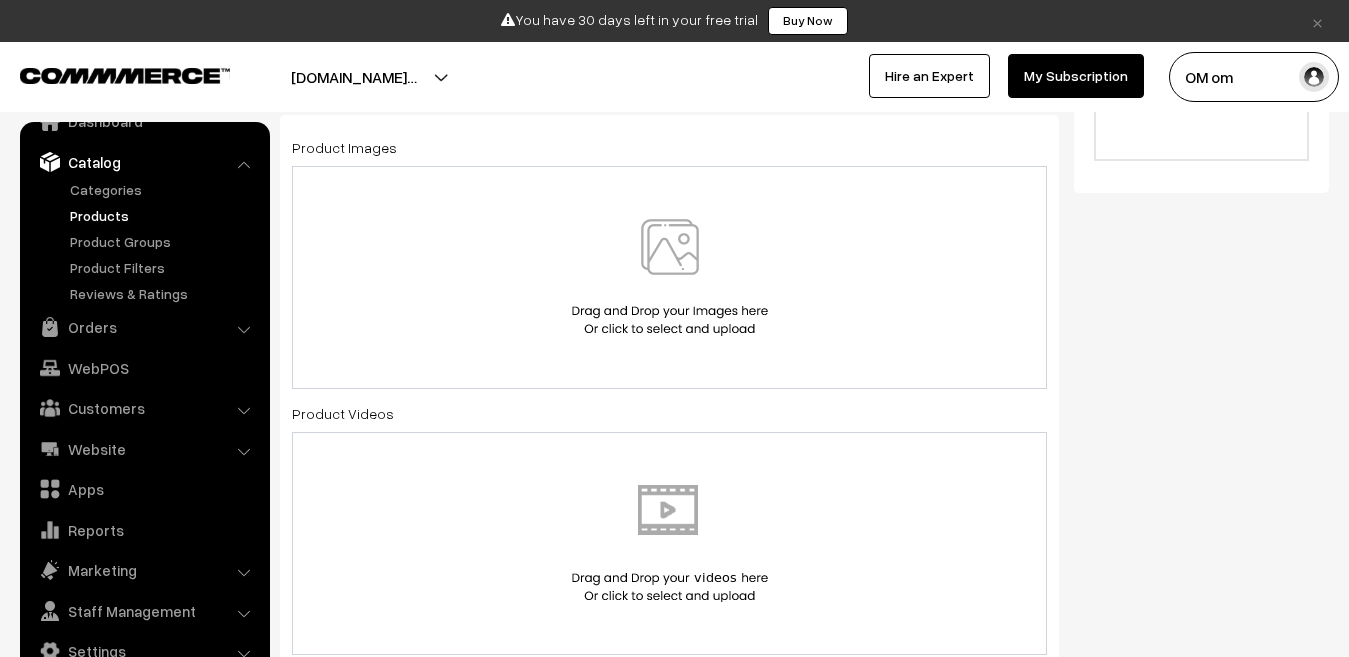 scroll, scrollTop: 900, scrollLeft: 0, axis: vertical 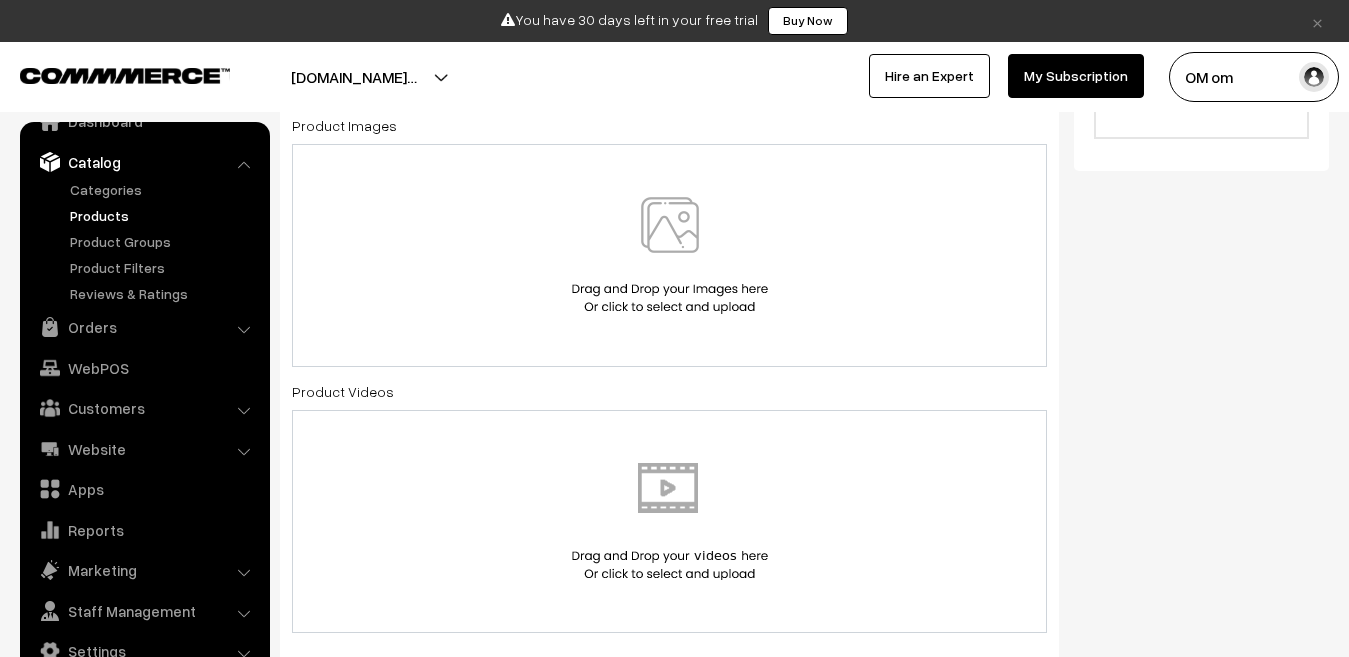click at bounding box center [670, 255] 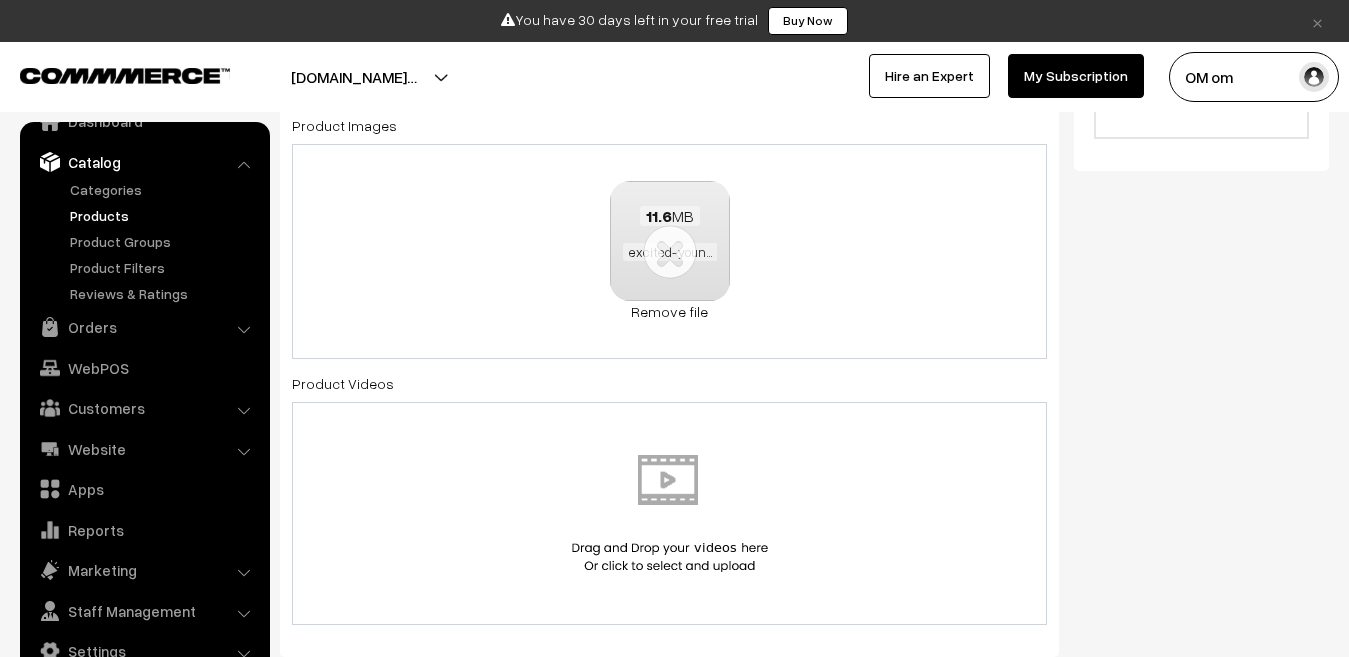 click on "11.6  MB      excited-young-pretty-caucasian-girl-sun-glasses-gesturing-victory-sign-with-two-hands-isolated-orange-wall-with-copy-space.jpg          File is too big (11.02 MB). Max filesize: 2 MB                Check                                                      Error                                                           Remove file" at bounding box center (669, 251) 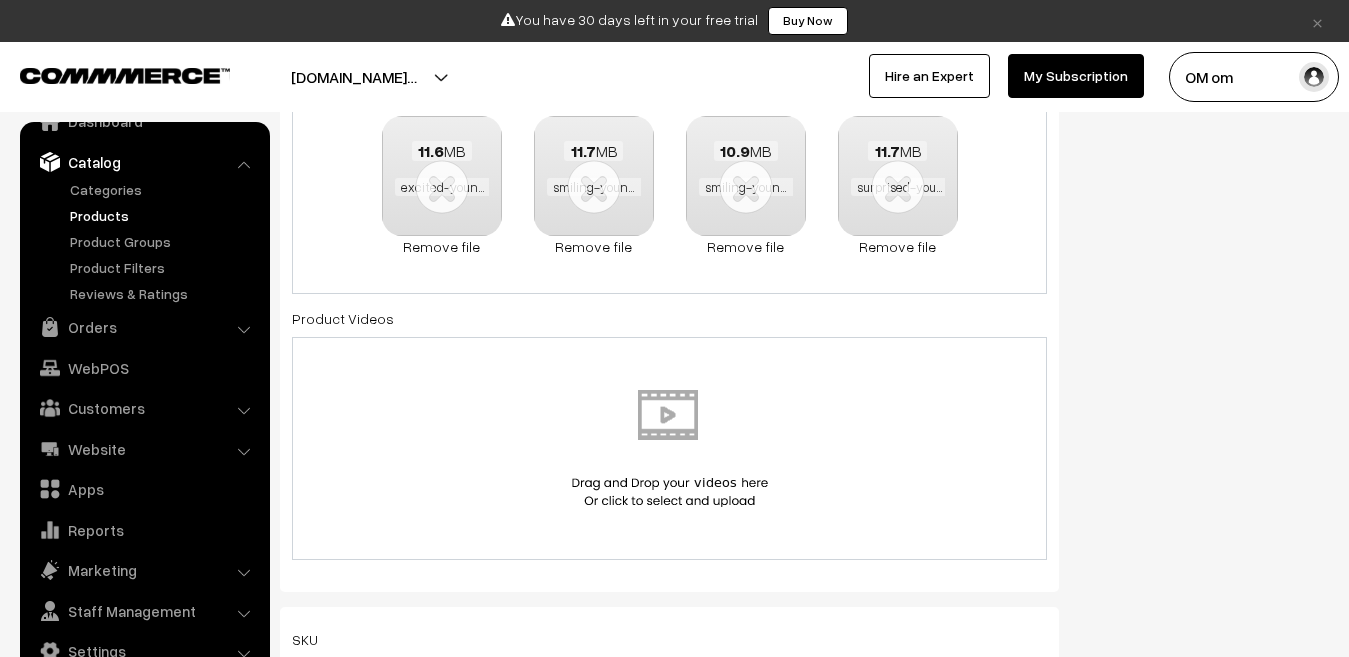 scroll, scrollTop: 1000, scrollLeft: 0, axis: vertical 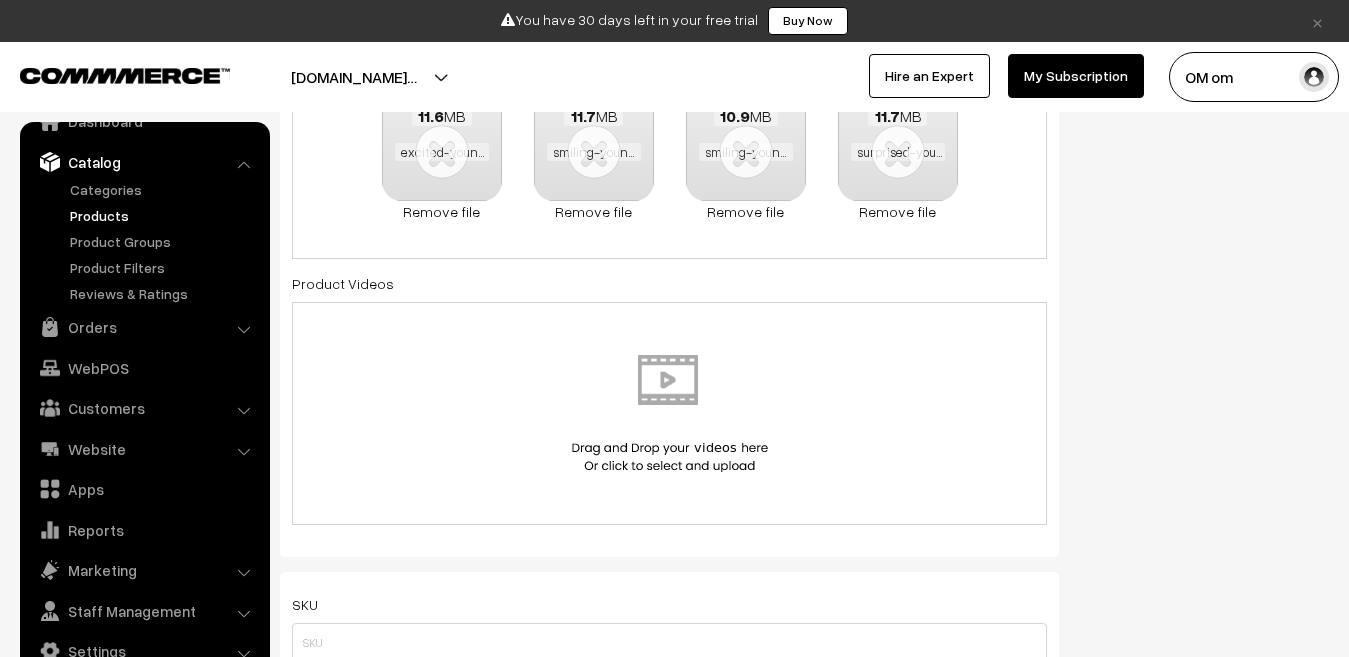 click at bounding box center [670, 413] 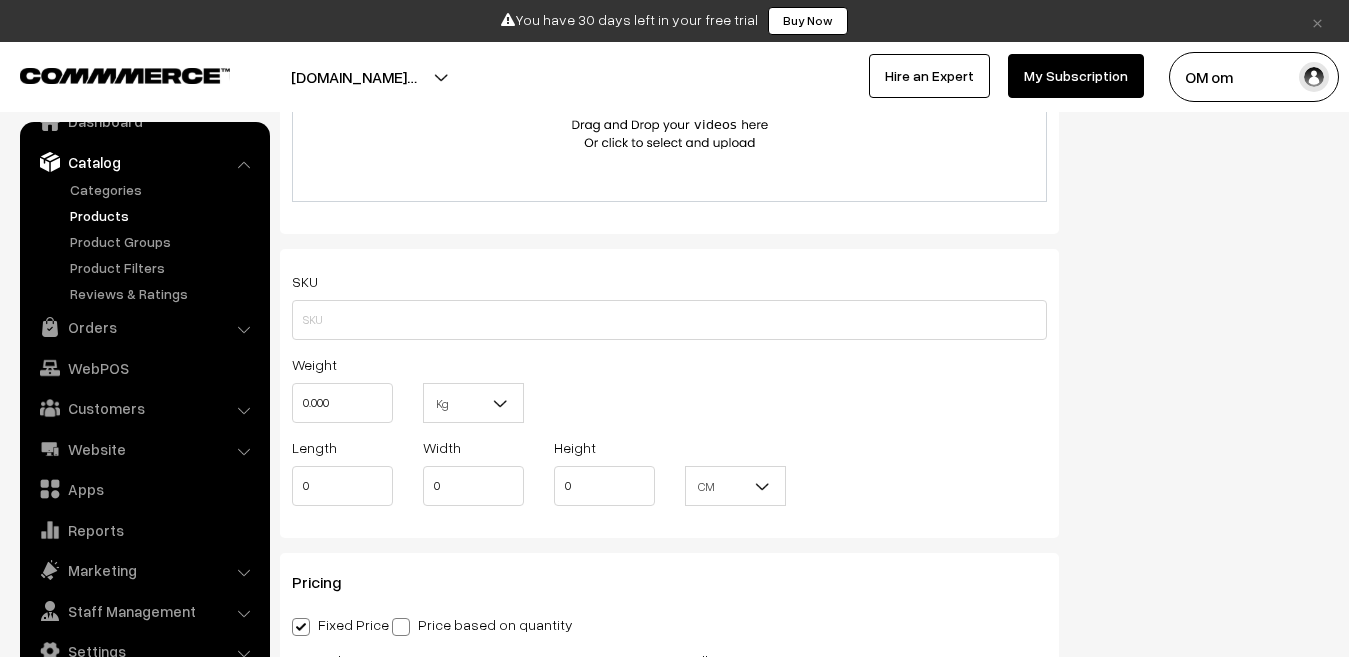 scroll, scrollTop: 1300, scrollLeft: 0, axis: vertical 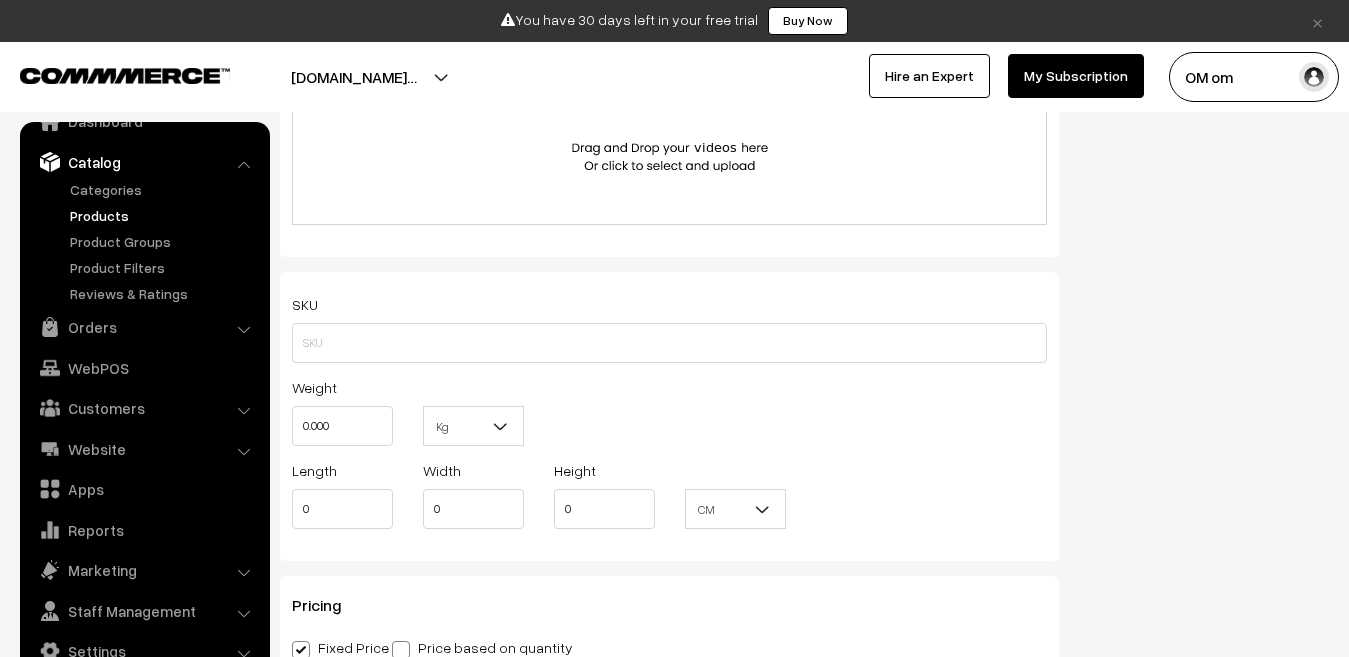 click on "SKU
Weight
0.000
Kg
Kg
Length
0
Width
0
Height
0   CM" at bounding box center [669, 416] 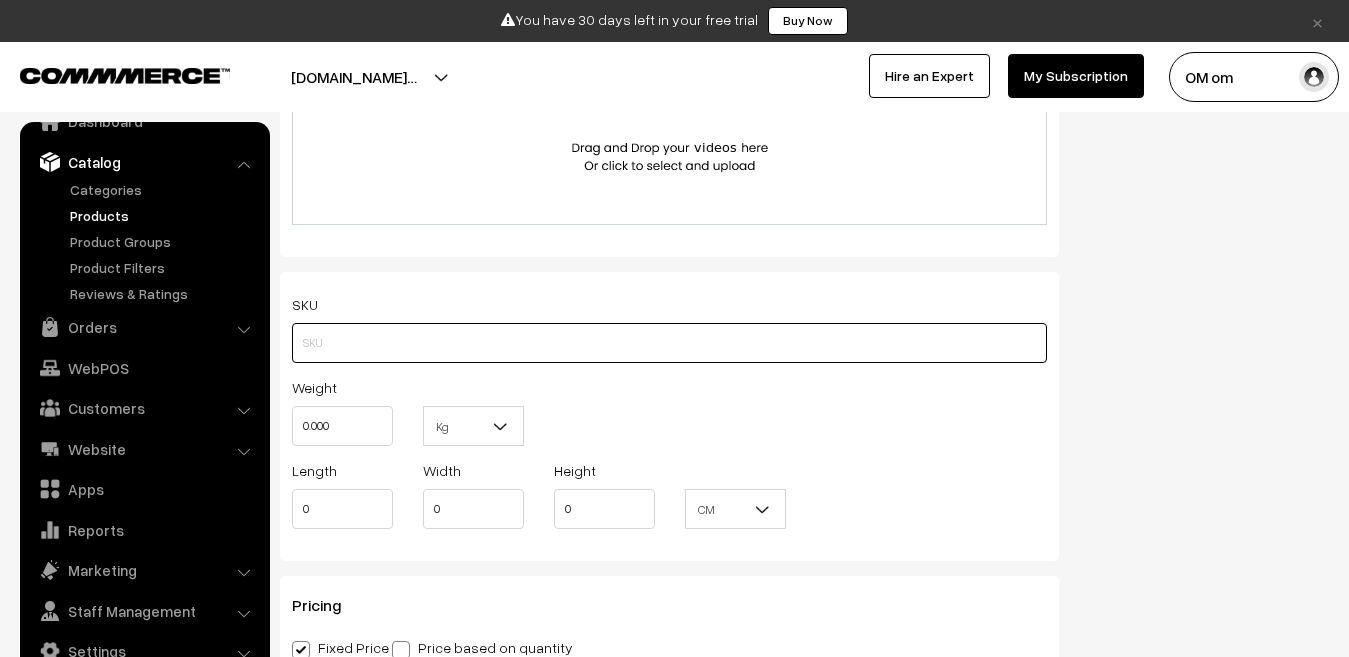 click at bounding box center [669, 343] 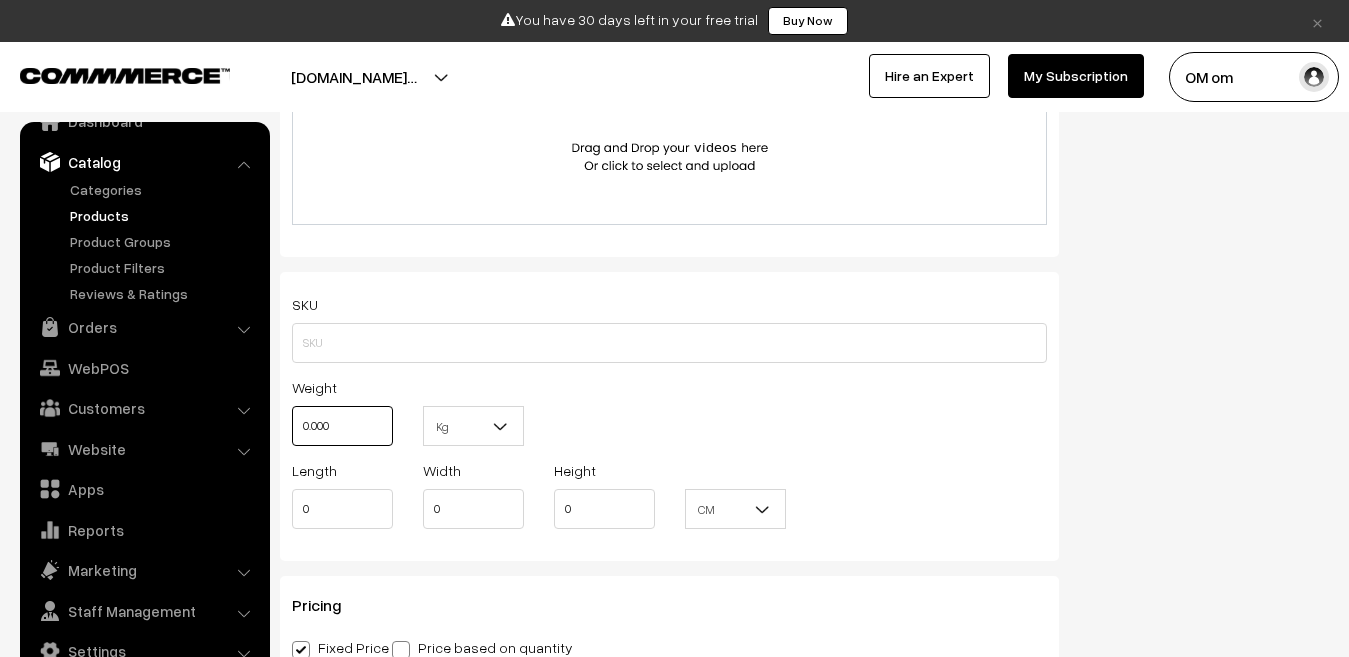 click on "0.000" at bounding box center (342, 426) 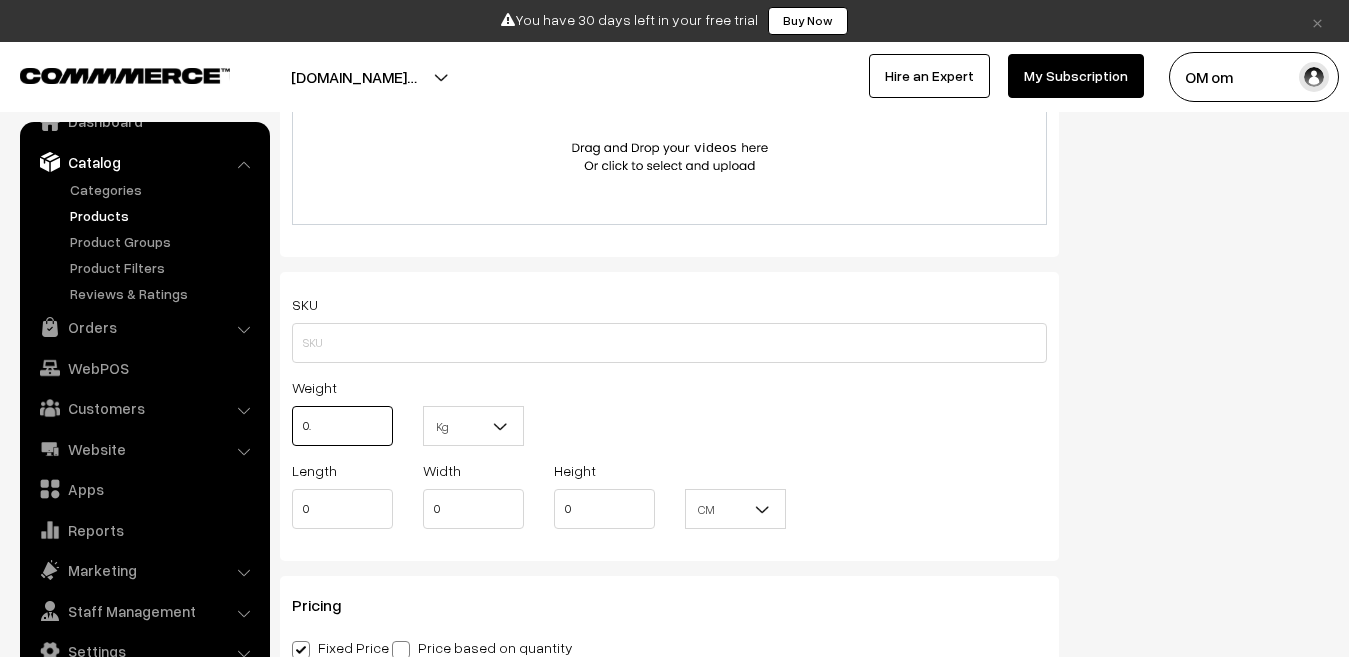 type on "0" 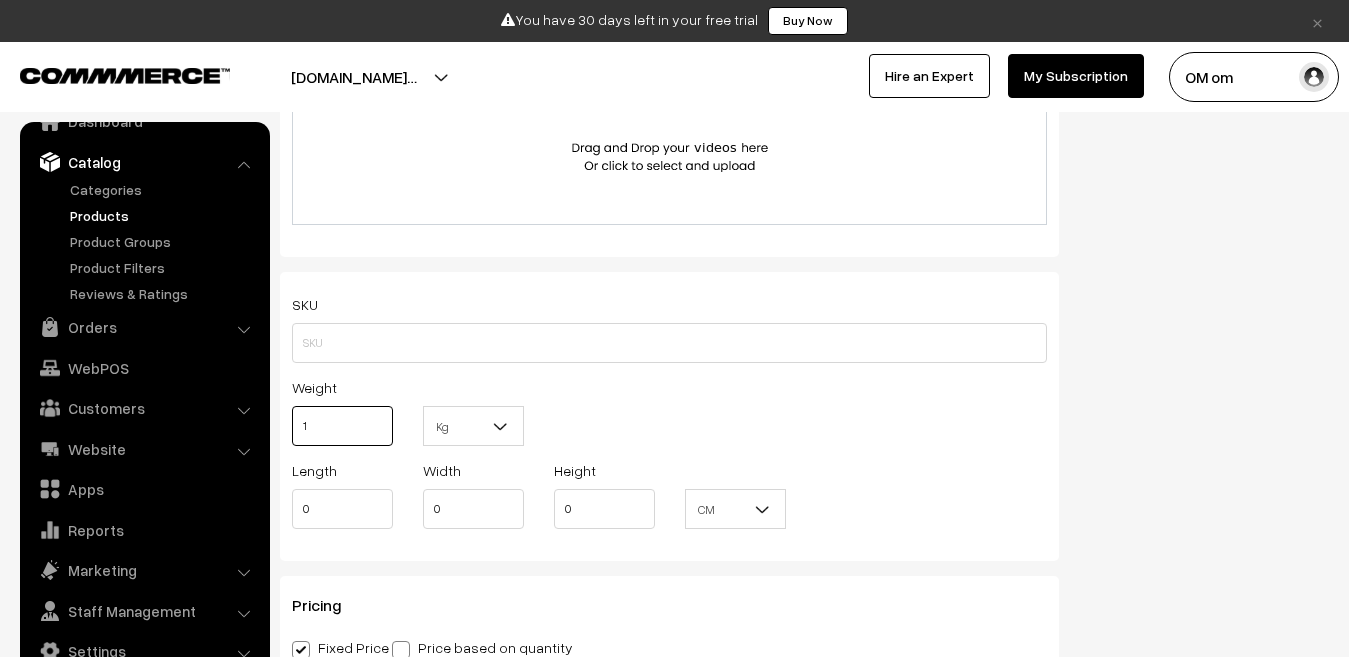 type on "1" 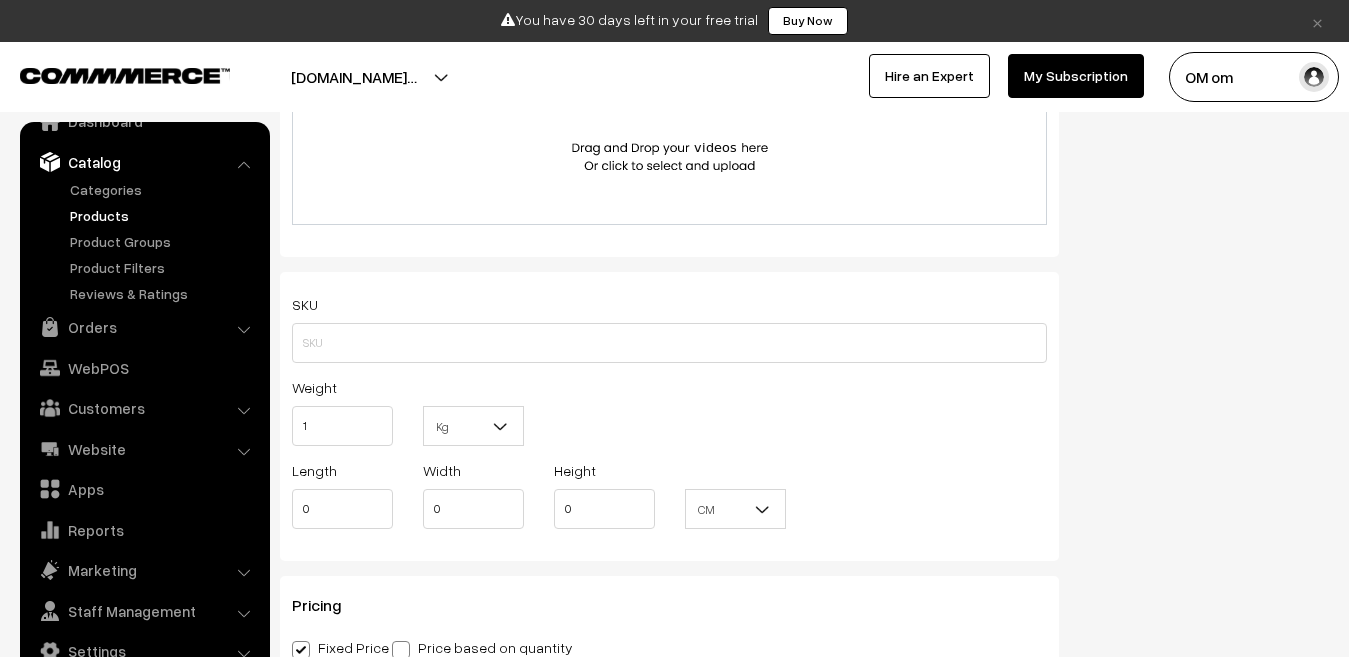 click on "Kg" at bounding box center [473, 426] 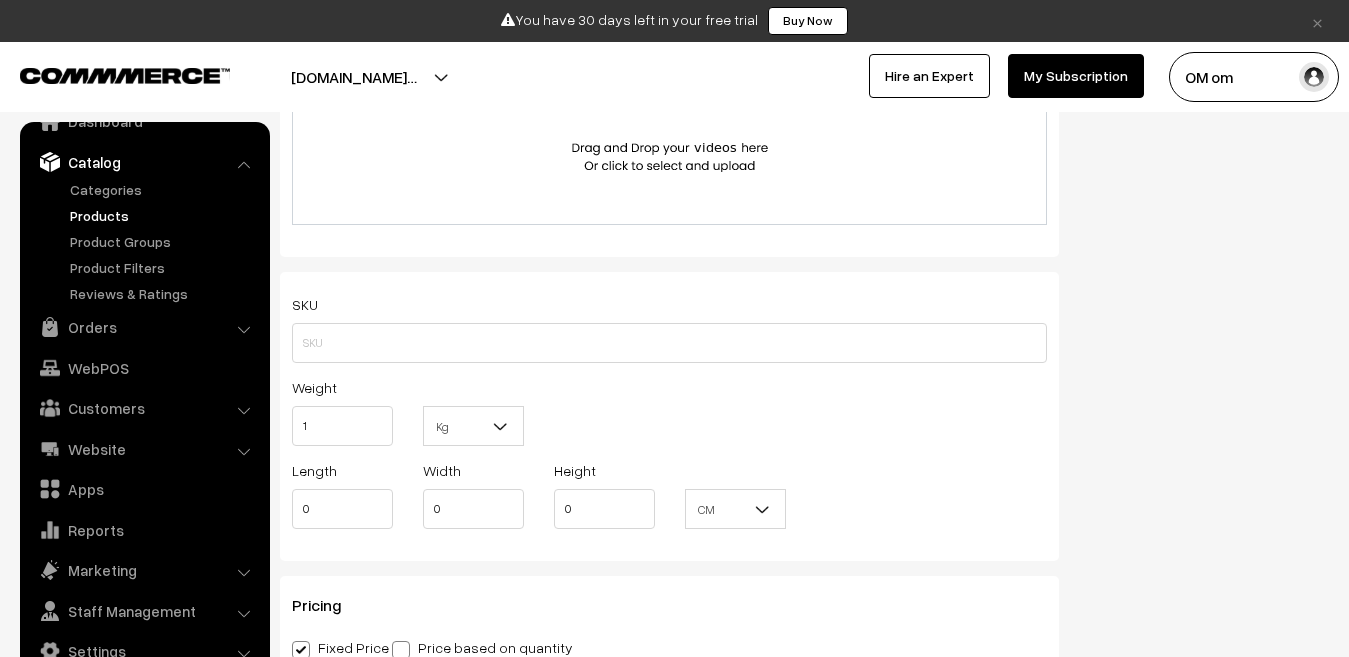 click on "Kg" at bounding box center [473, 426] 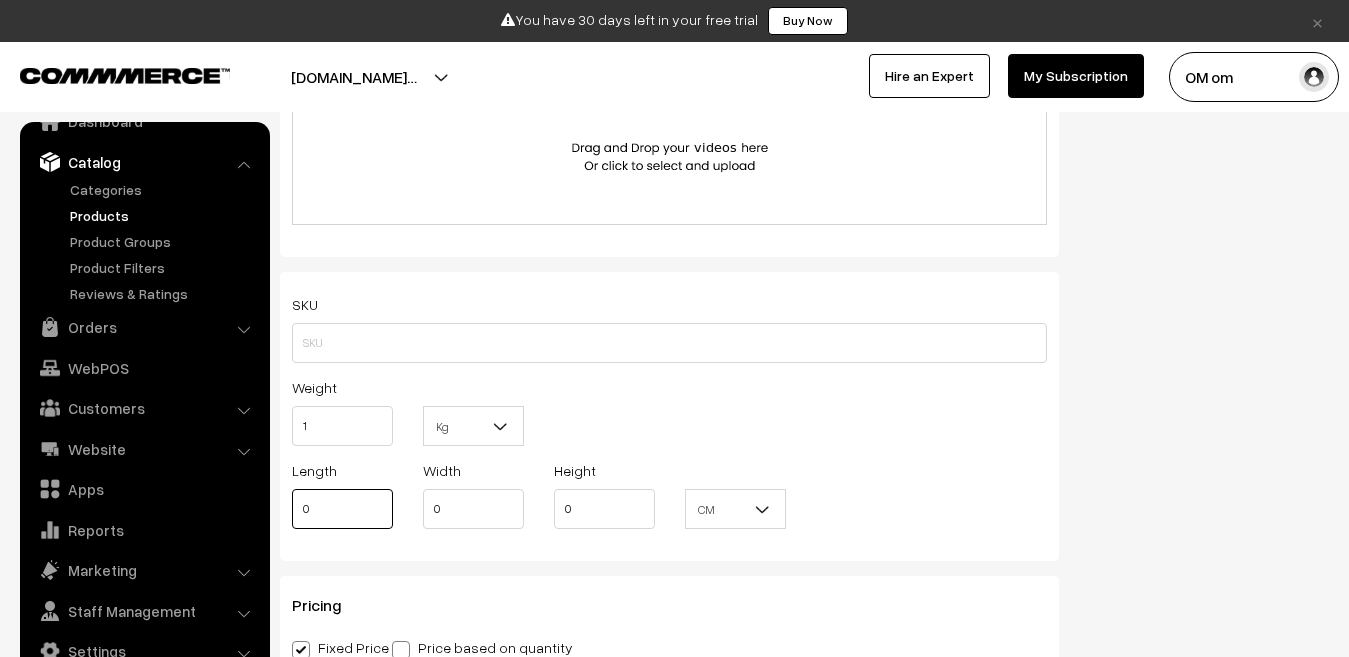 click on "0" at bounding box center [342, 509] 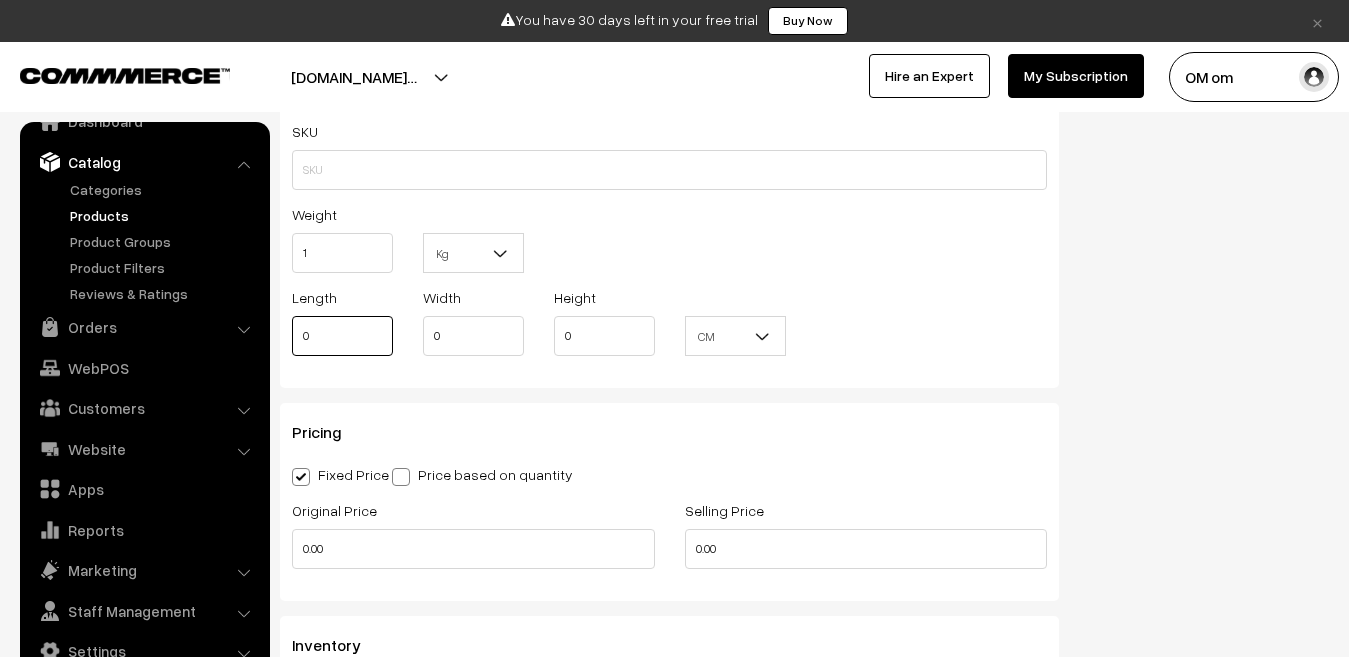scroll, scrollTop: 1600, scrollLeft: 0, axis: vertical 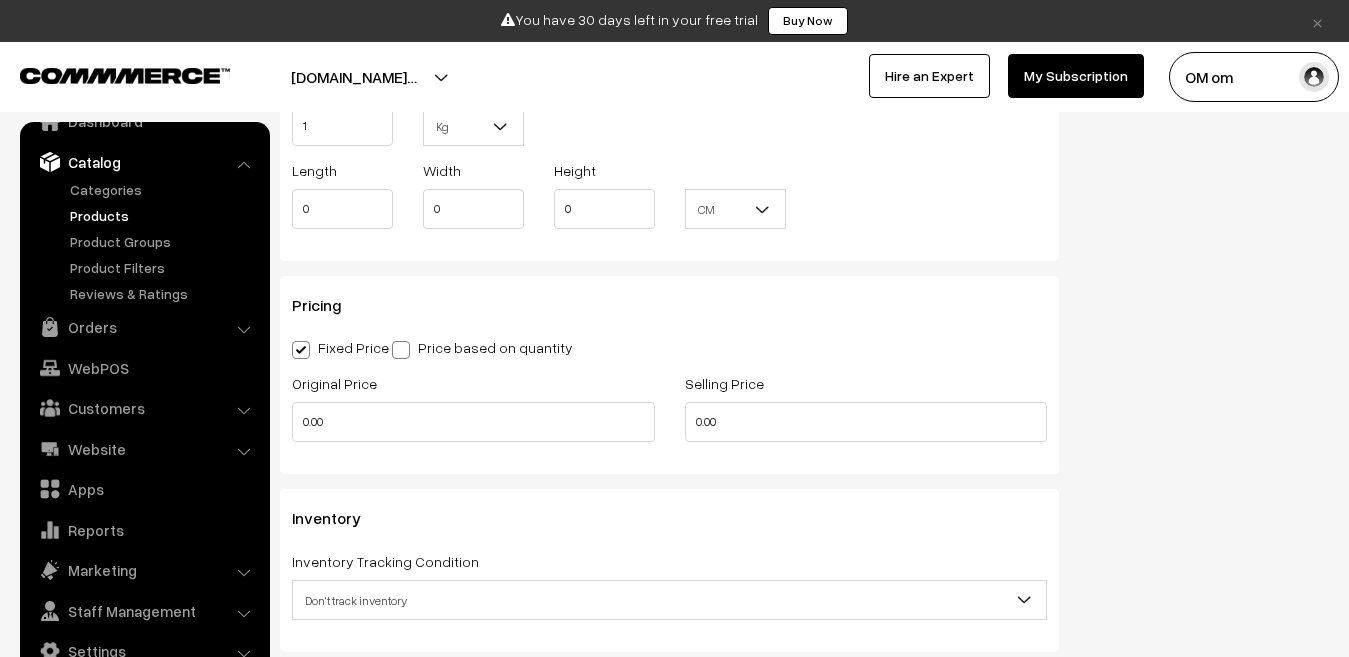 click at bounding box center (401, 350) 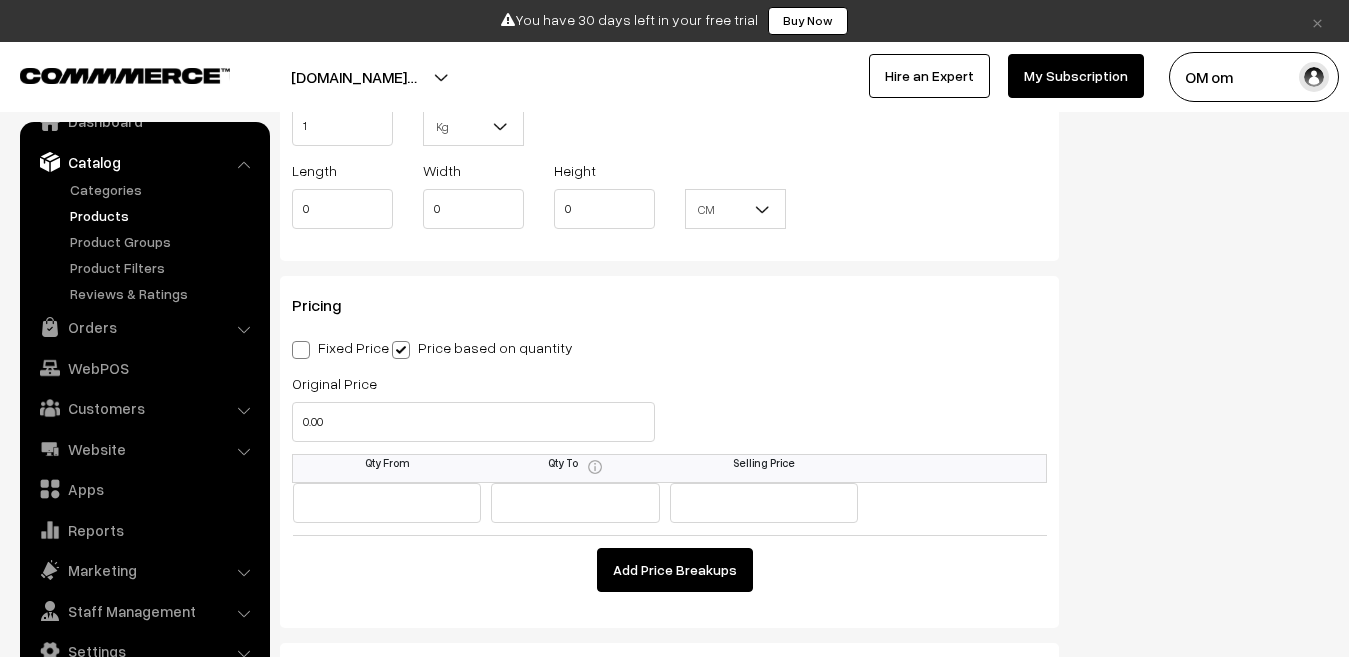 click at bounding box center [301, 350] 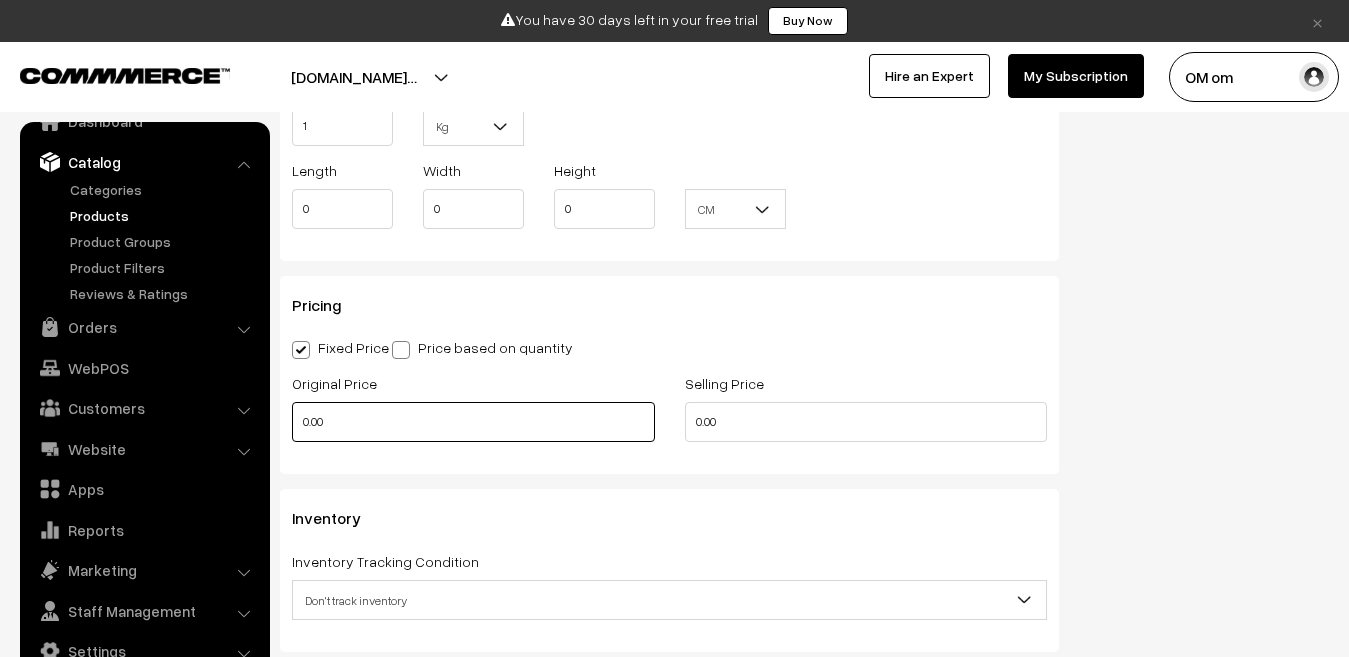 click on "0.00" at bounding box center [473, 422] 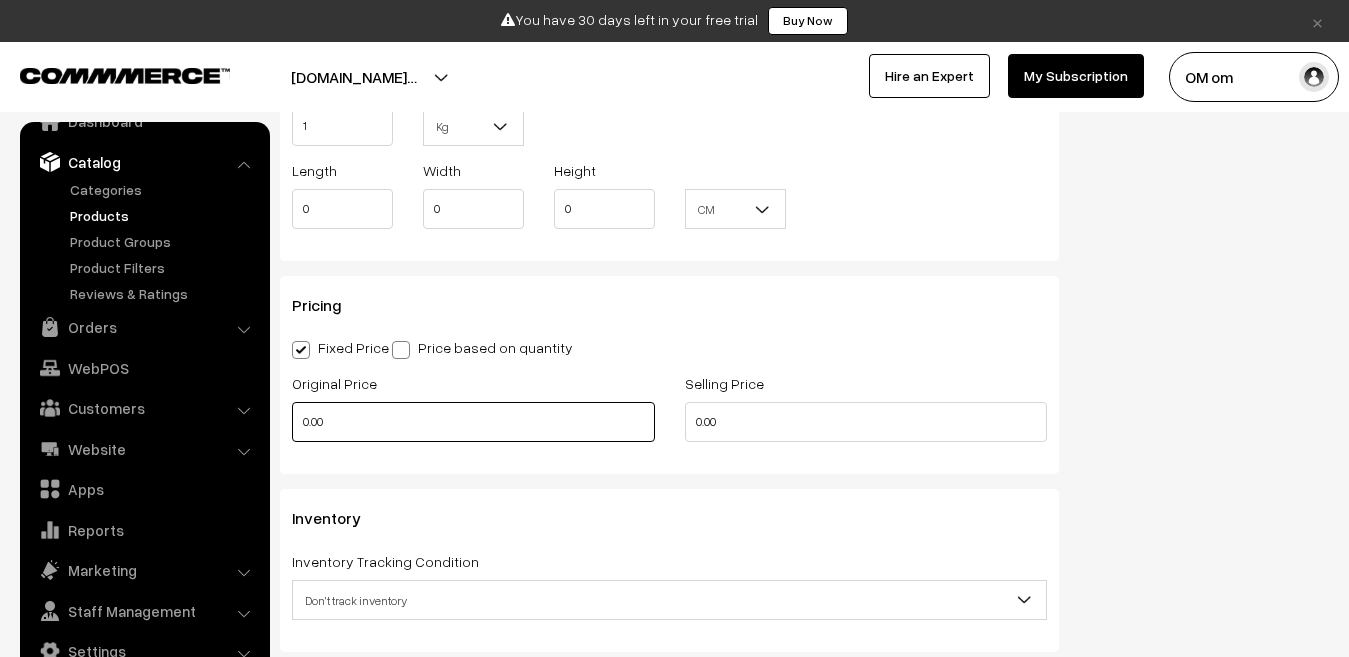 drag, startPoint x: 337, startPoint y: 426, endPoint x: 295, endPoint y: 436, distance: 43.174065 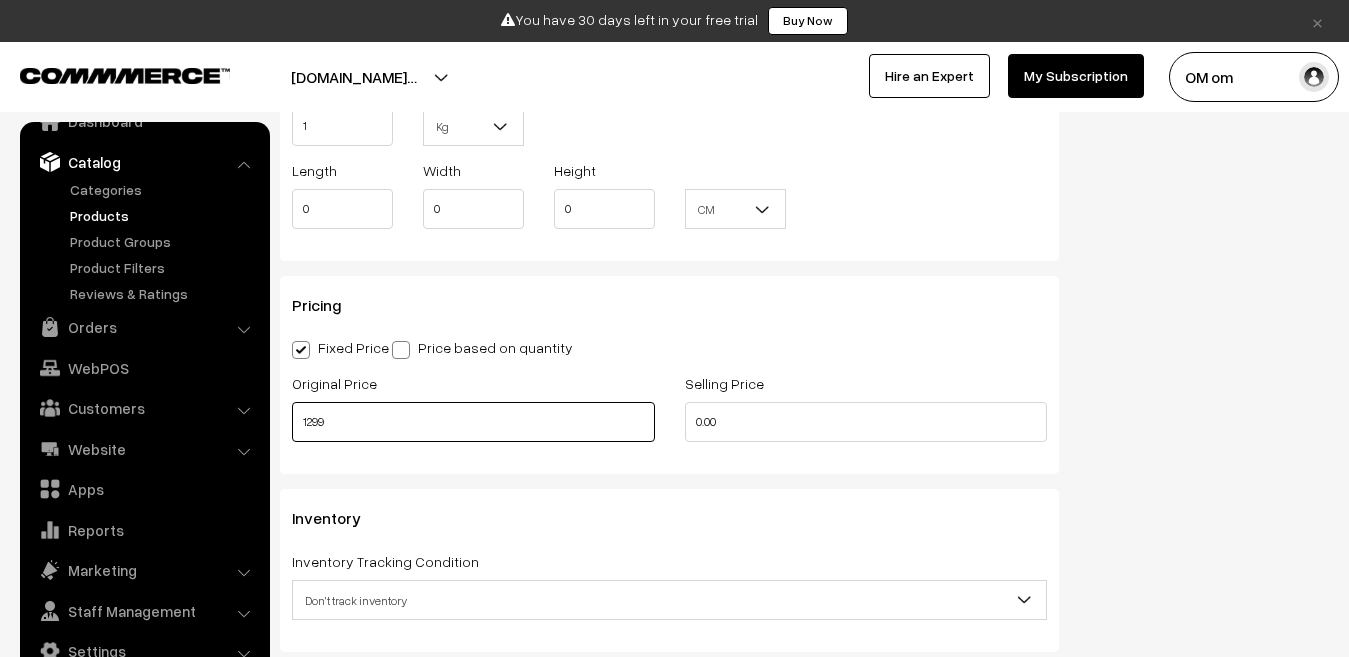 type on "1299" 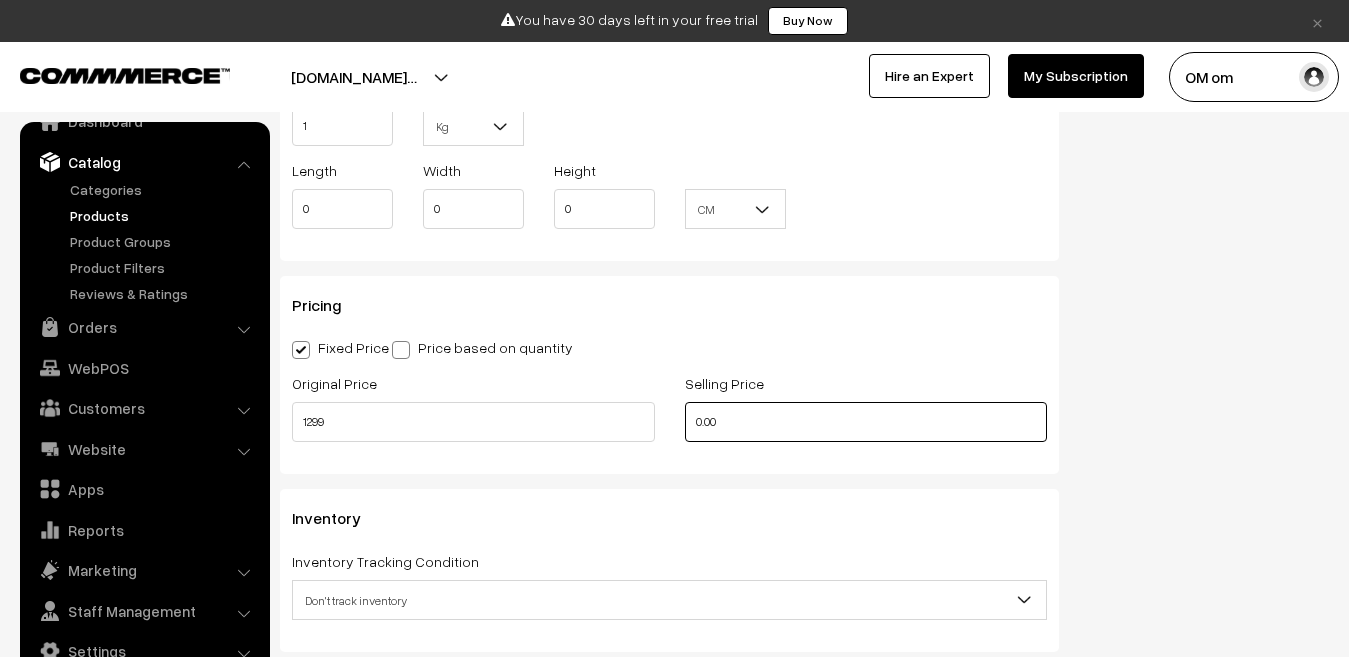 click on "0.00" at bounding box center [866, 422] 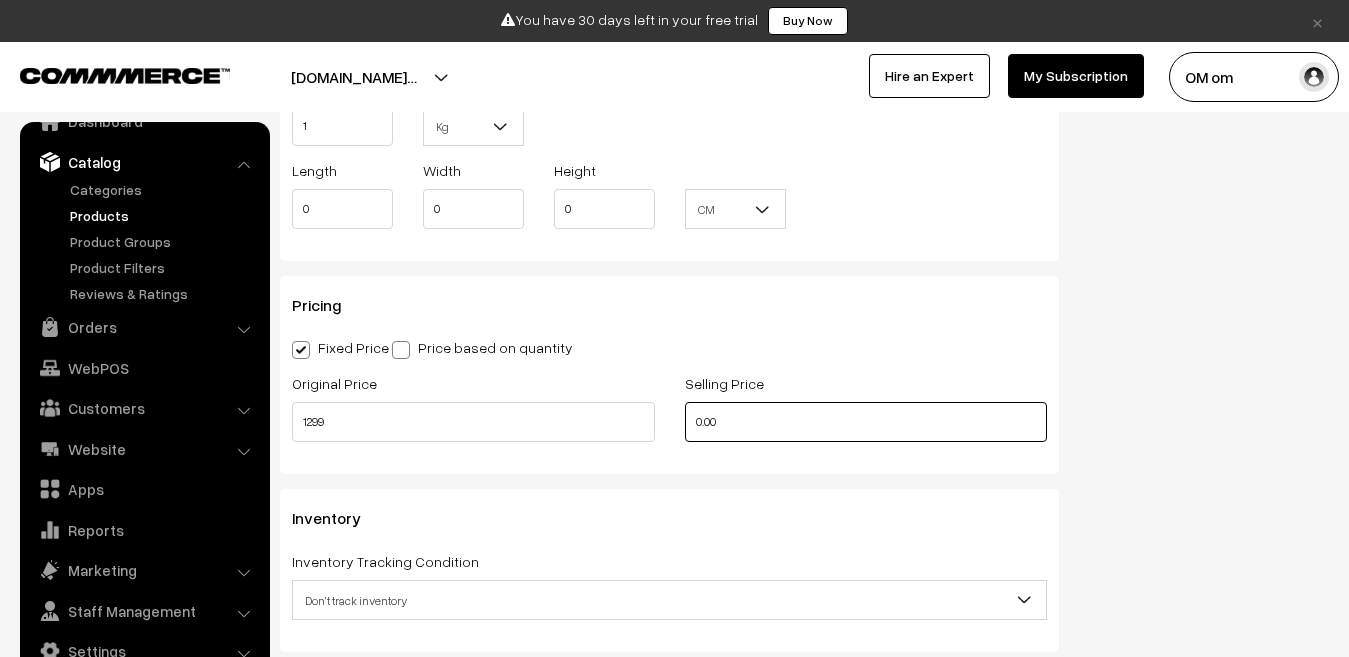 type on "1" 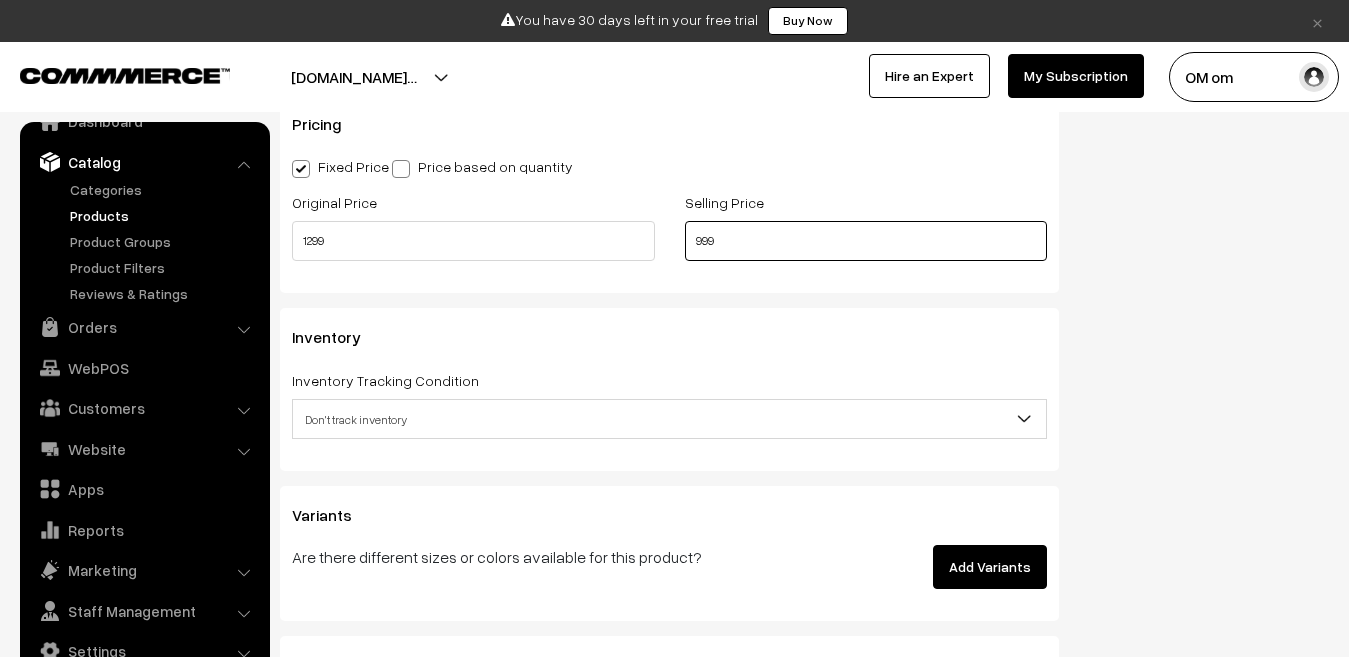 scroll, scrollTop: 1800, scrollLeft: 0, axis: vertical 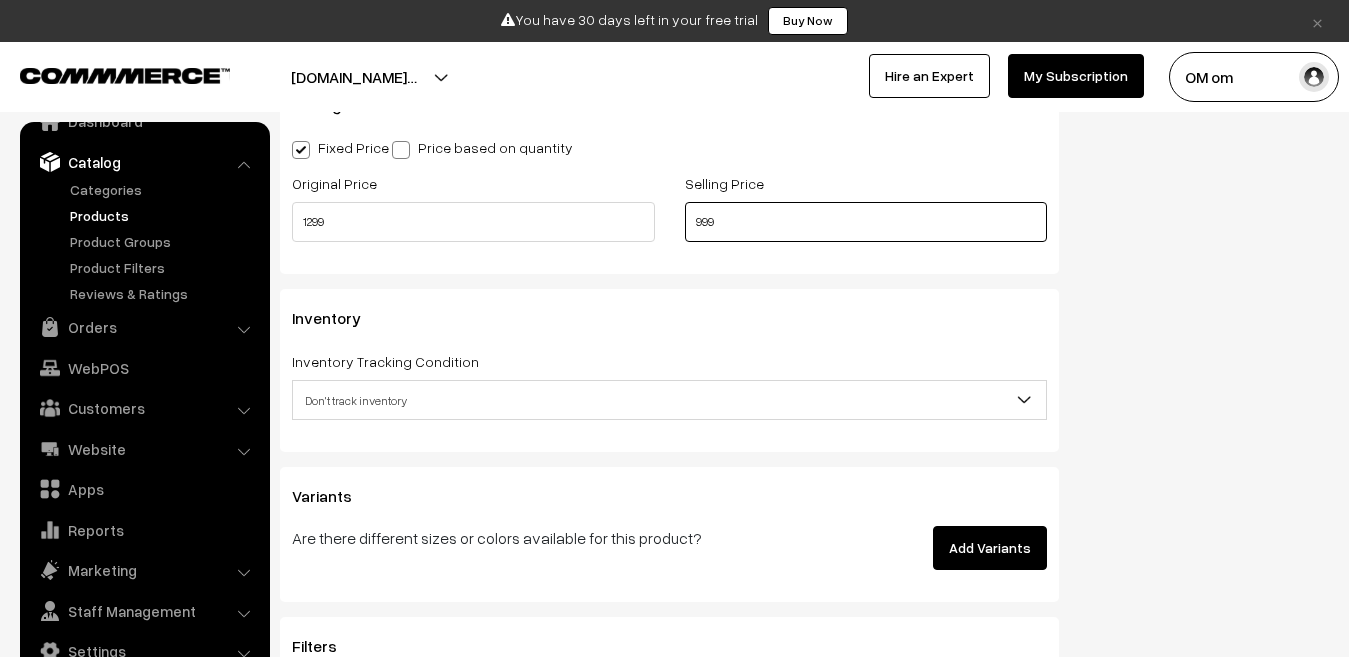 type on "999" 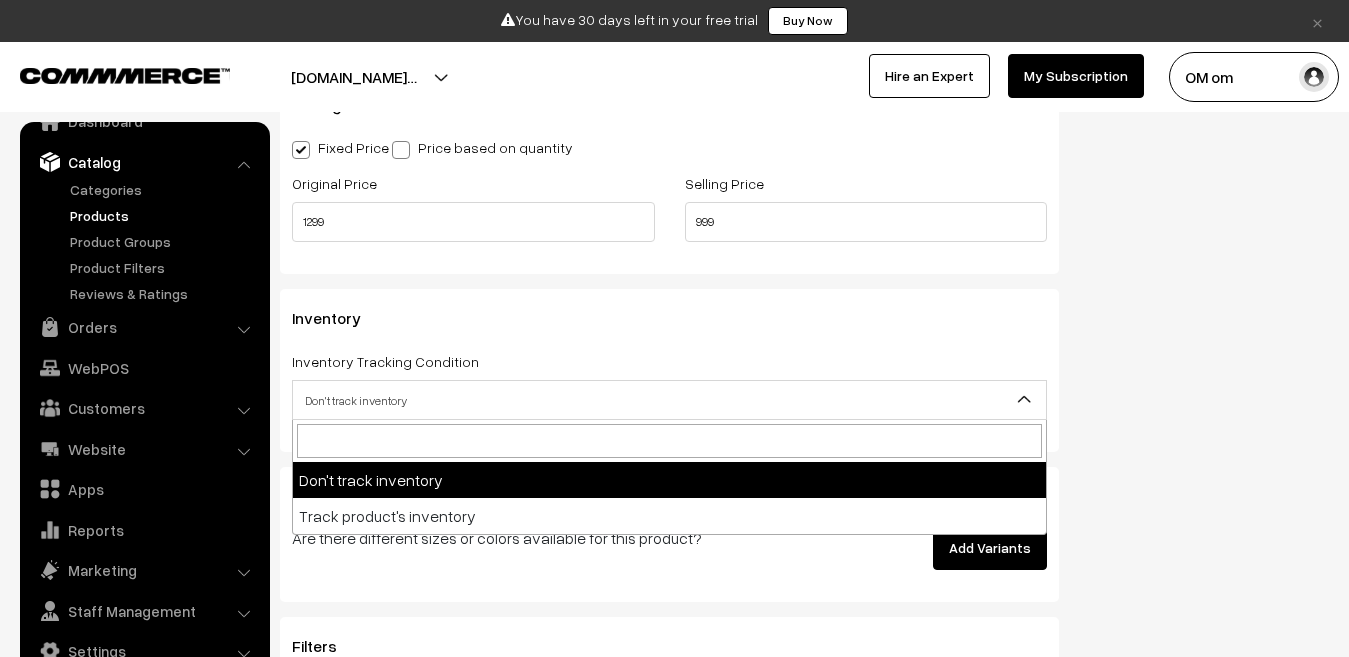 click on "Don't track inventory" at bounding box center [669, 400] 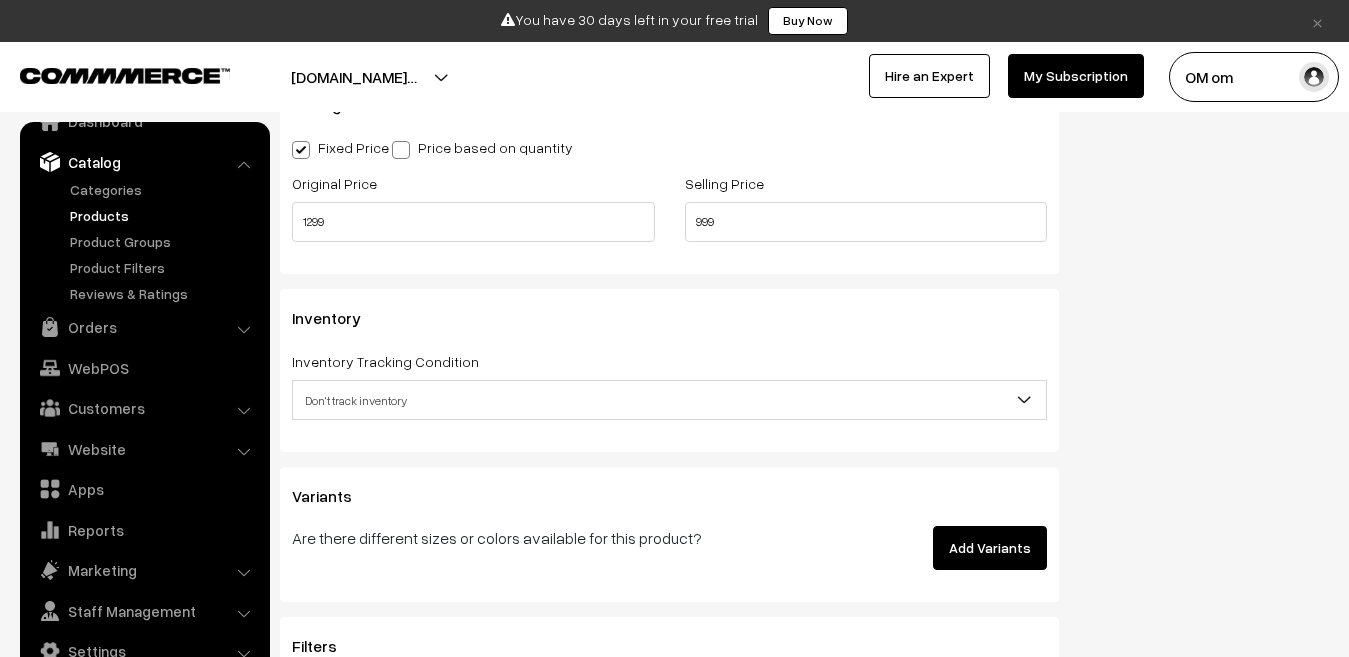 click on "Don't track inventory" at bounding box center [669, 400] 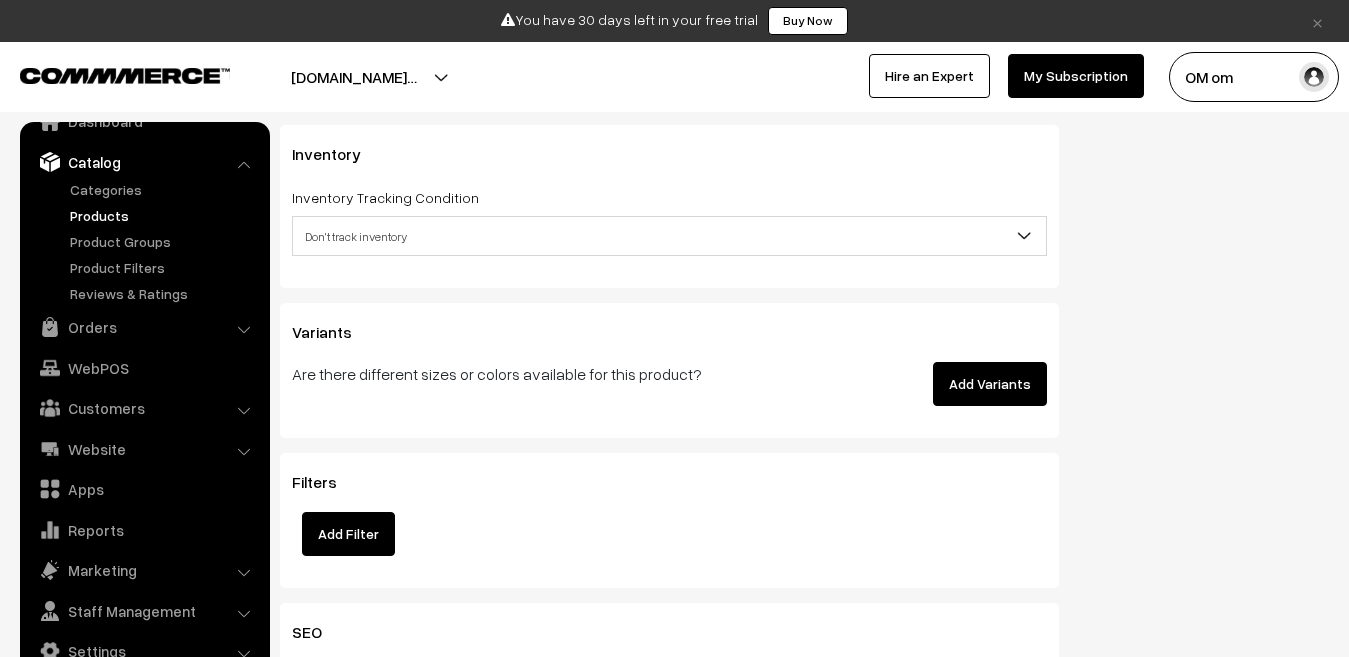 scroll, scrollTop: 2000, scrollLeft: 0, axis: vertical 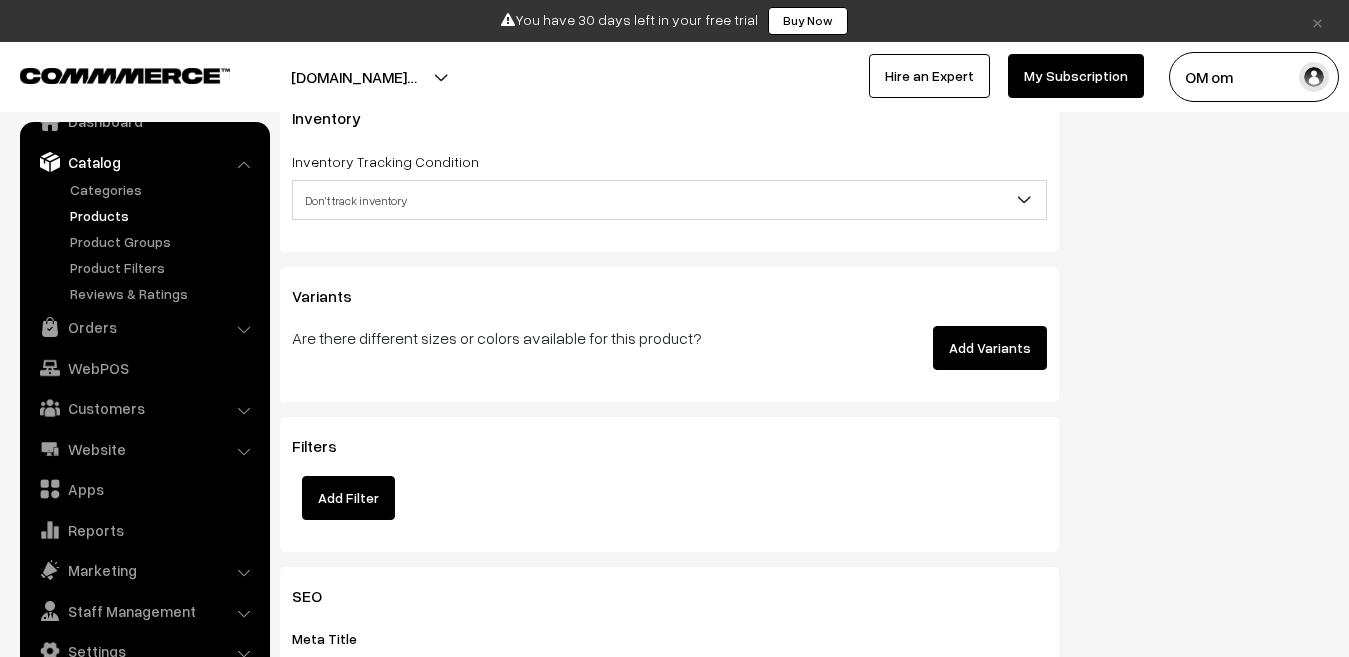 click on "Don't track inventory" at bounding box center (669, 200) 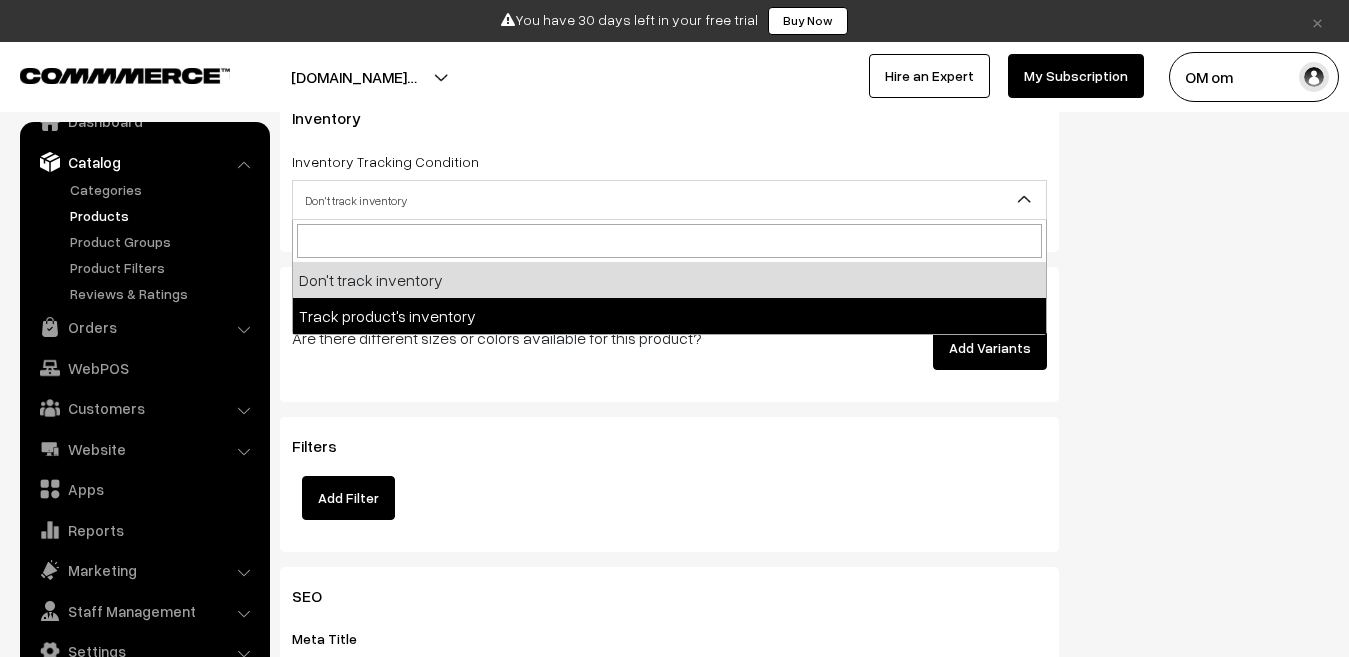 select on "2" 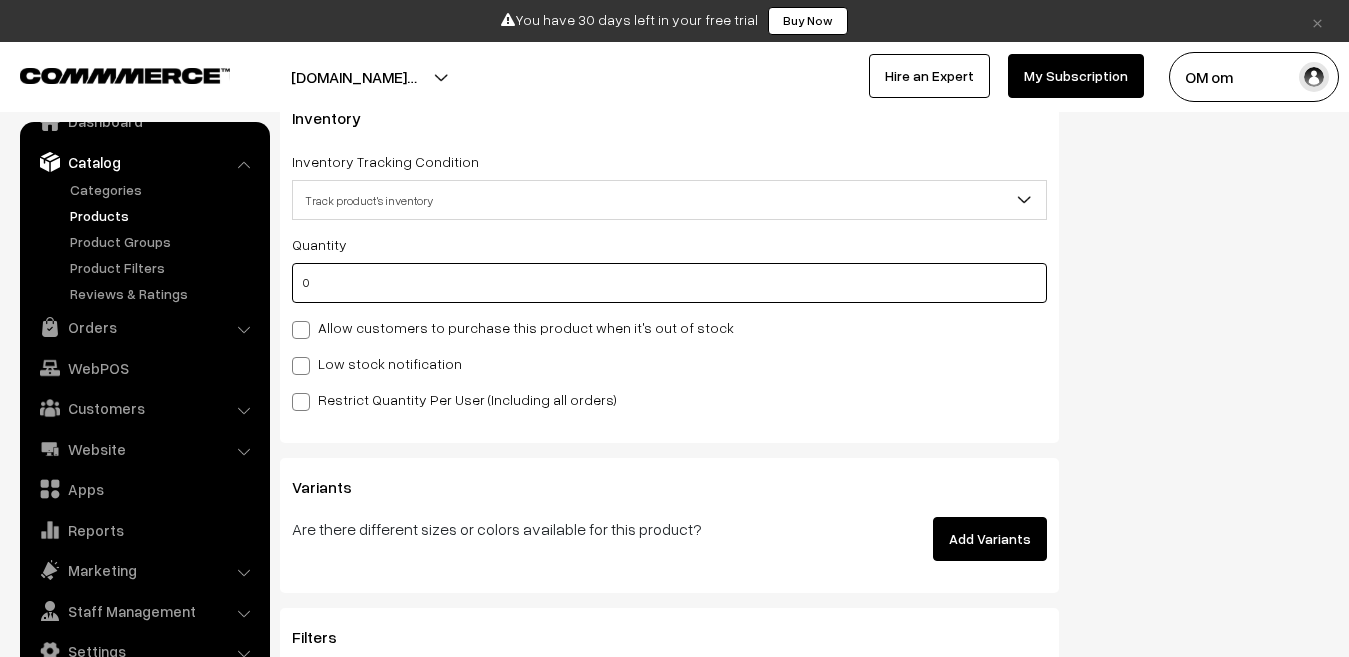 click on "0" at bounding box center (669, 283) 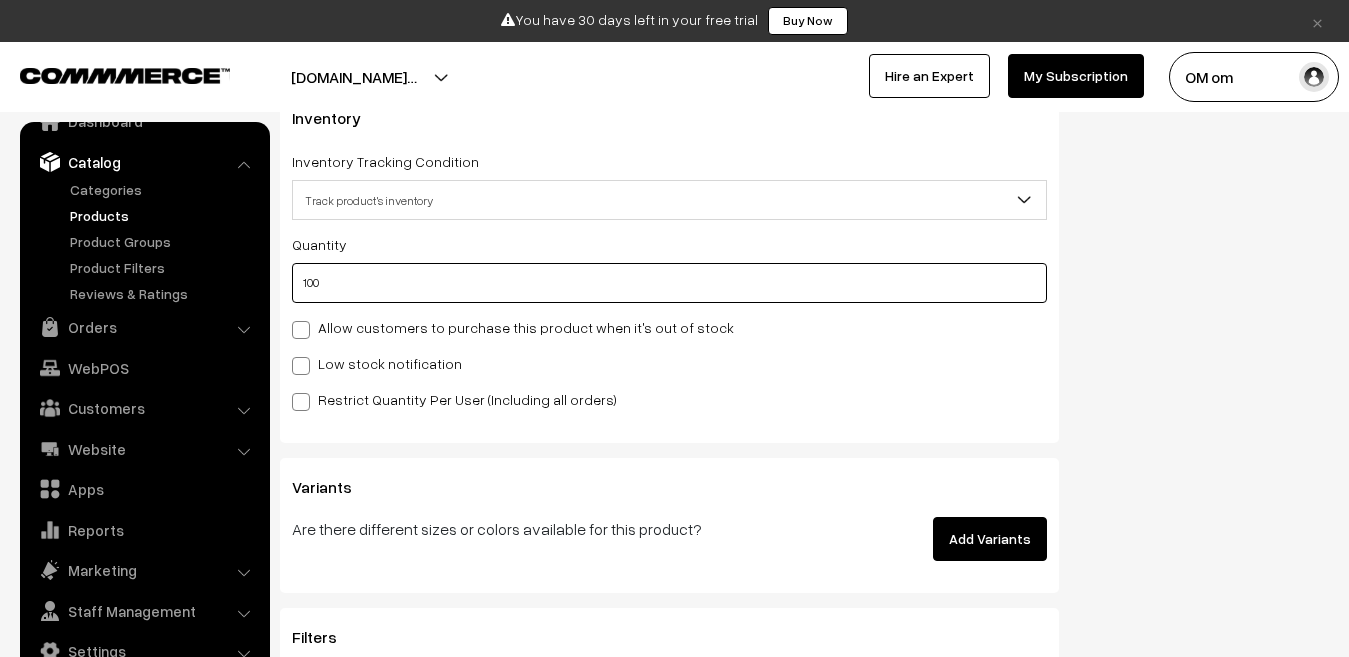 type on "100" 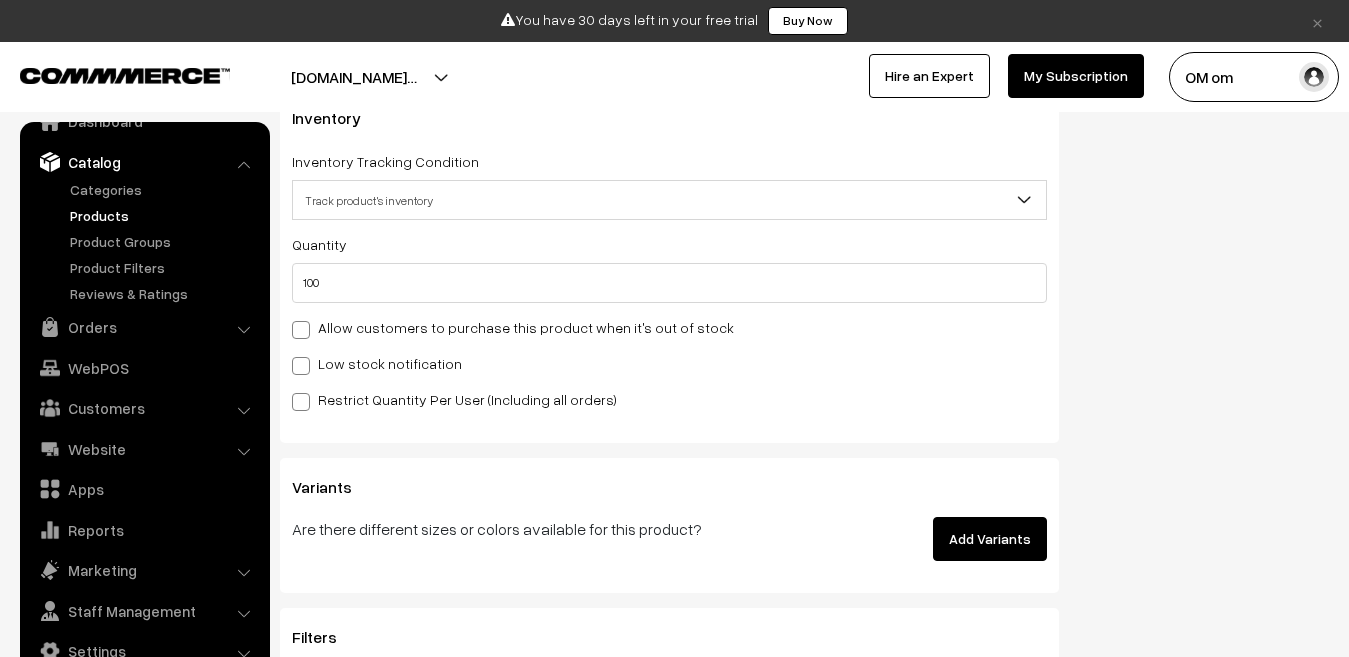 click at bounding box center [301, 330] 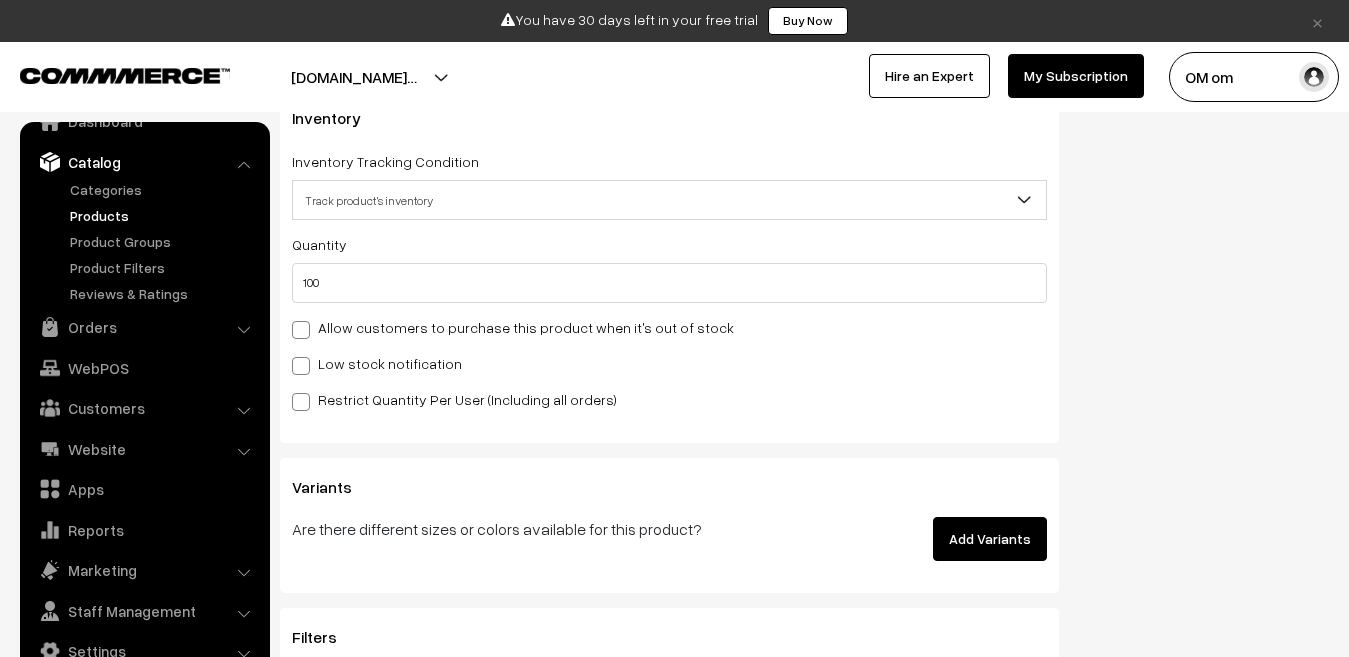 click on "Allow customers to purchase this product when it's out of stock" at bounding box center [298, 326] 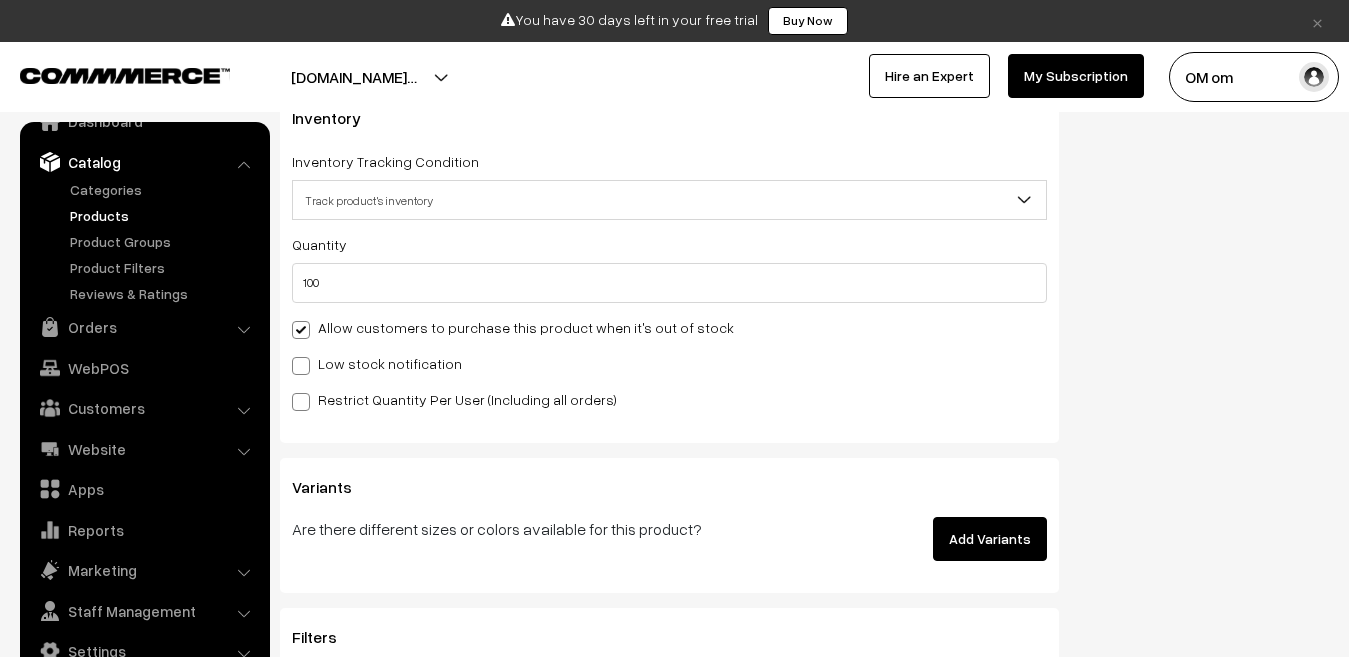 click at bounding box center [301, 366] 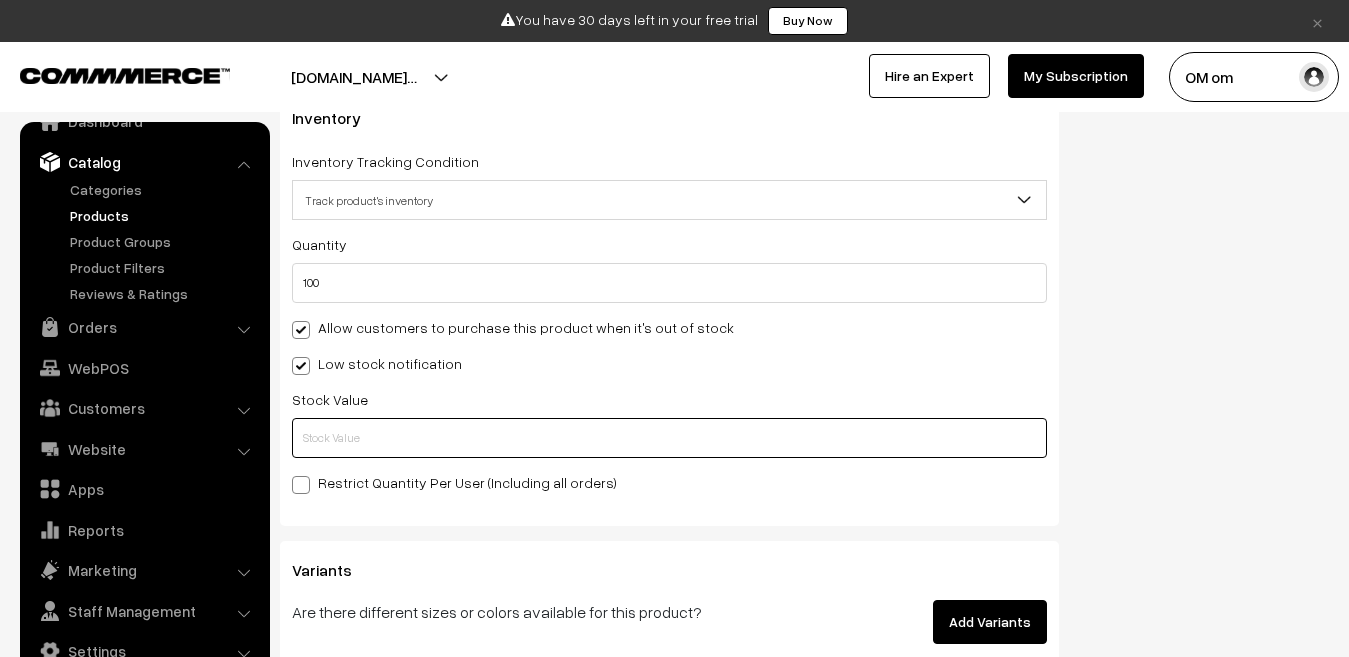 click at bounding box center (669, 438) 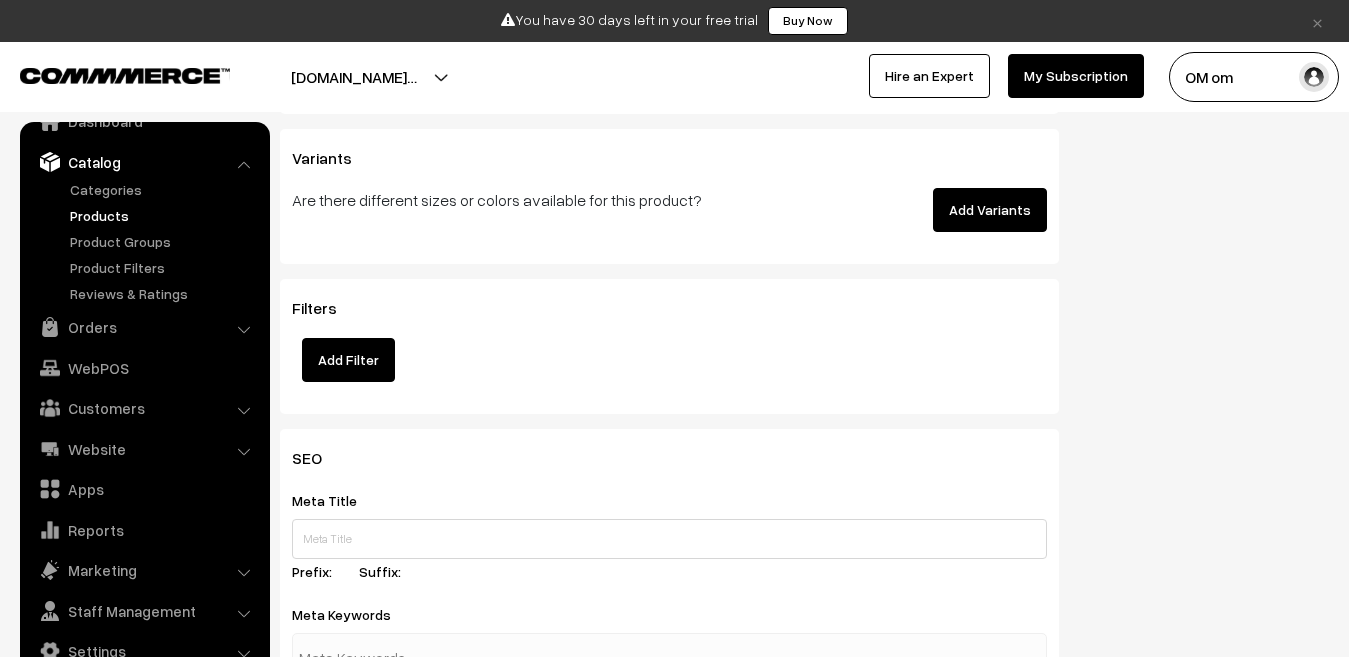 scroll, scrollTop: 2400, scrollLeft: 0, axis: vertical 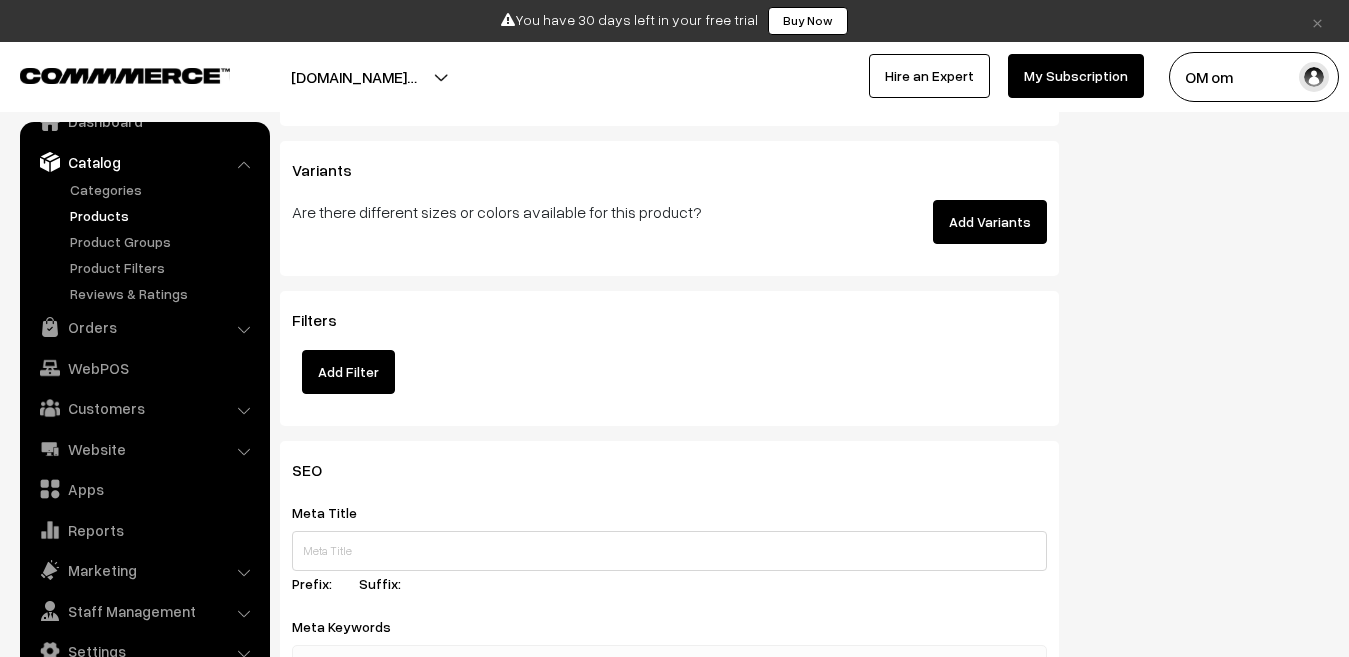 type on "5" 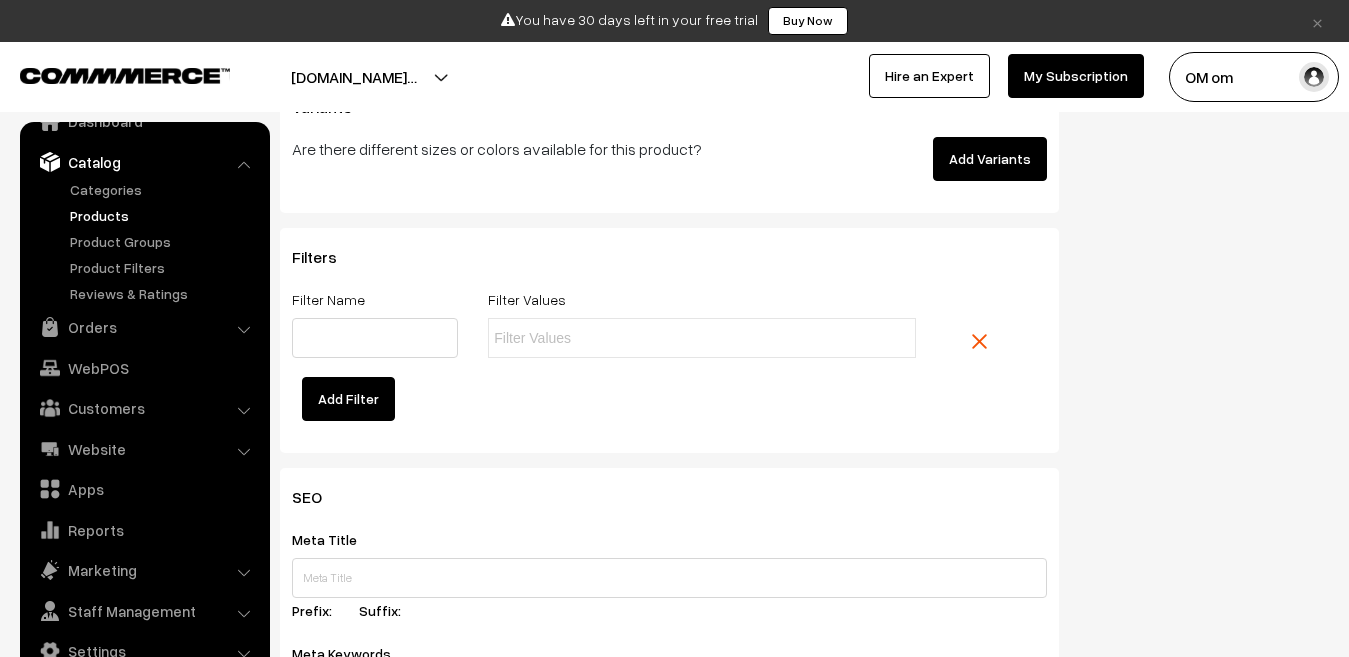 scroll, scrollTop: 2500, scrollLeft: 0, axis: vertical 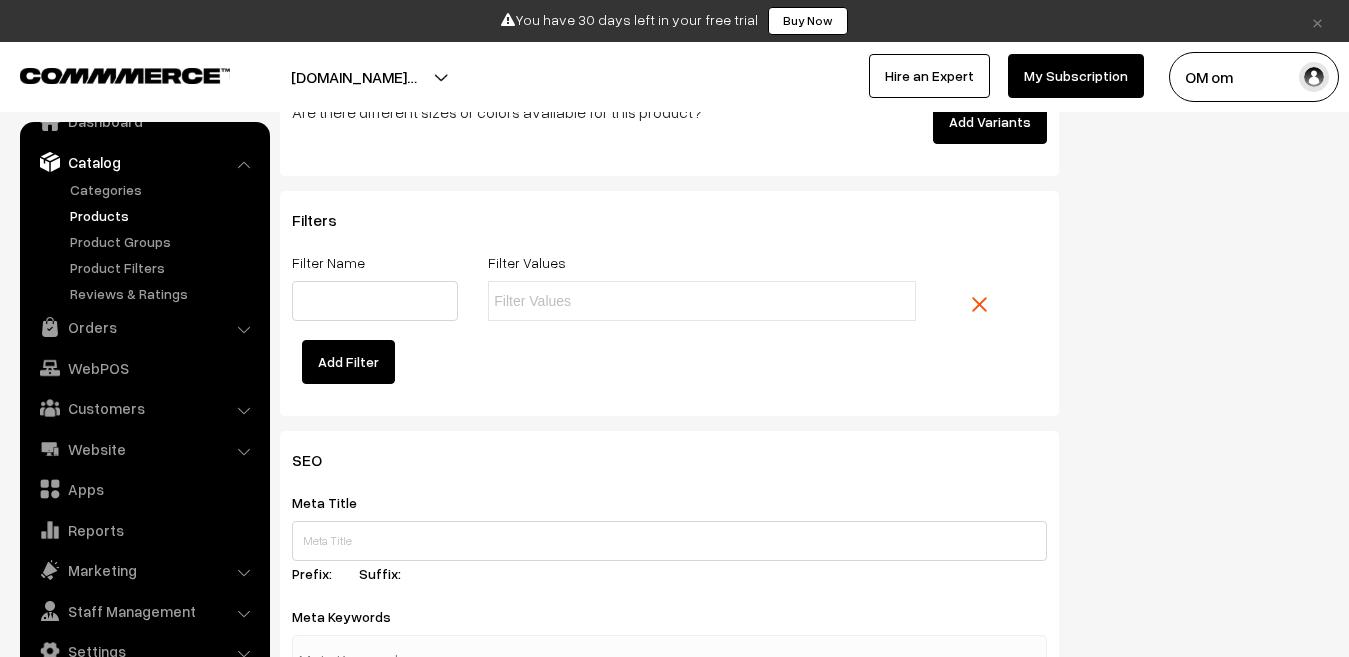 click on "Add Filter" at bounding box center (348, 362) 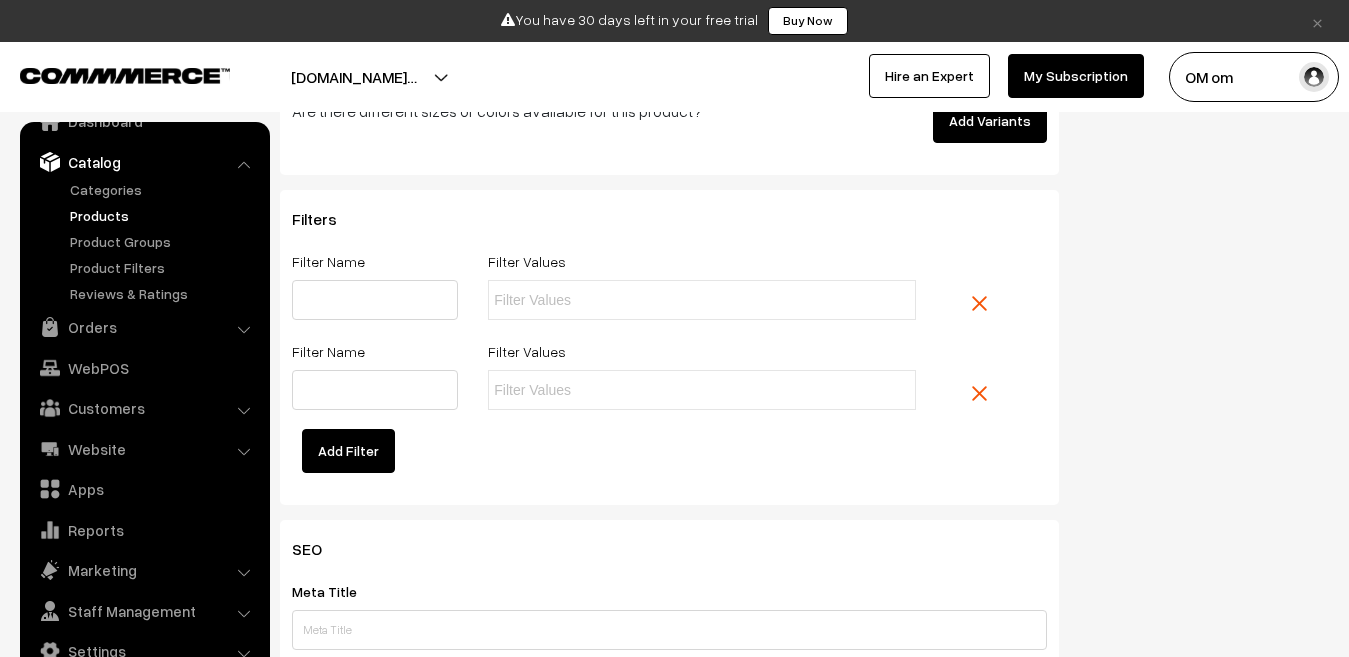 scroll, scrollTop: 2500, scrollLeft: 0, axis: vertical 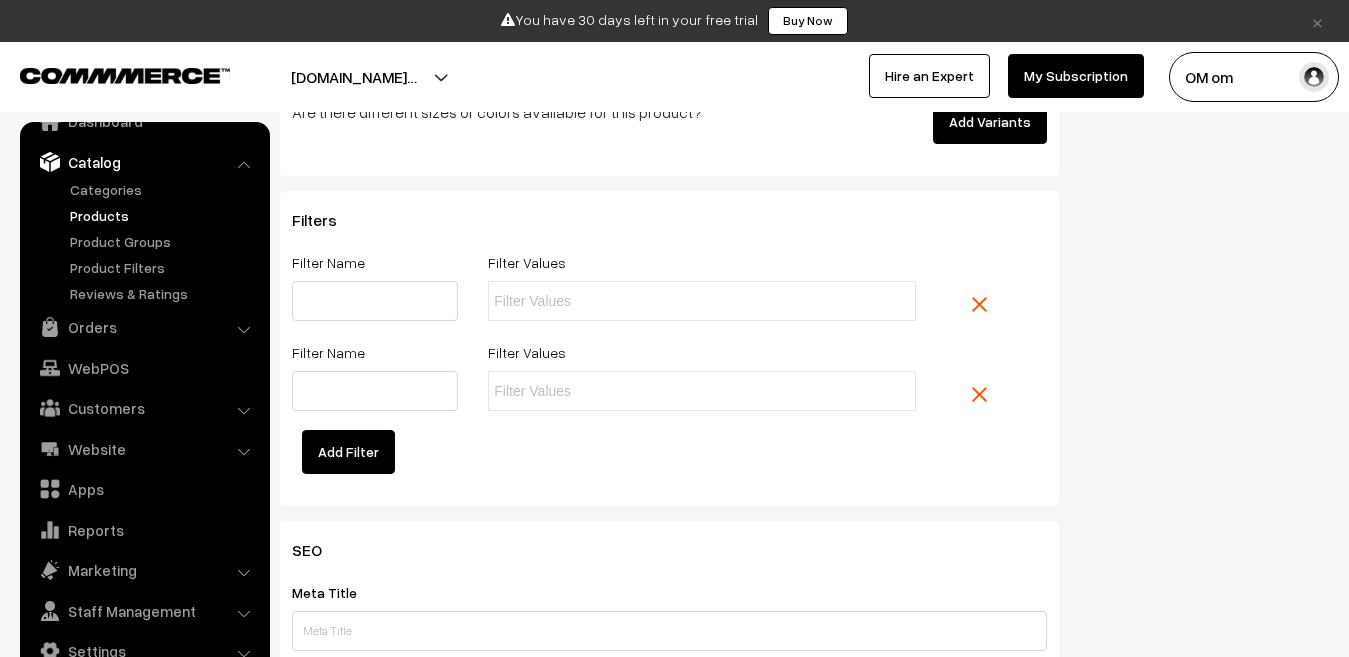 click at bounding box center [979, 304] 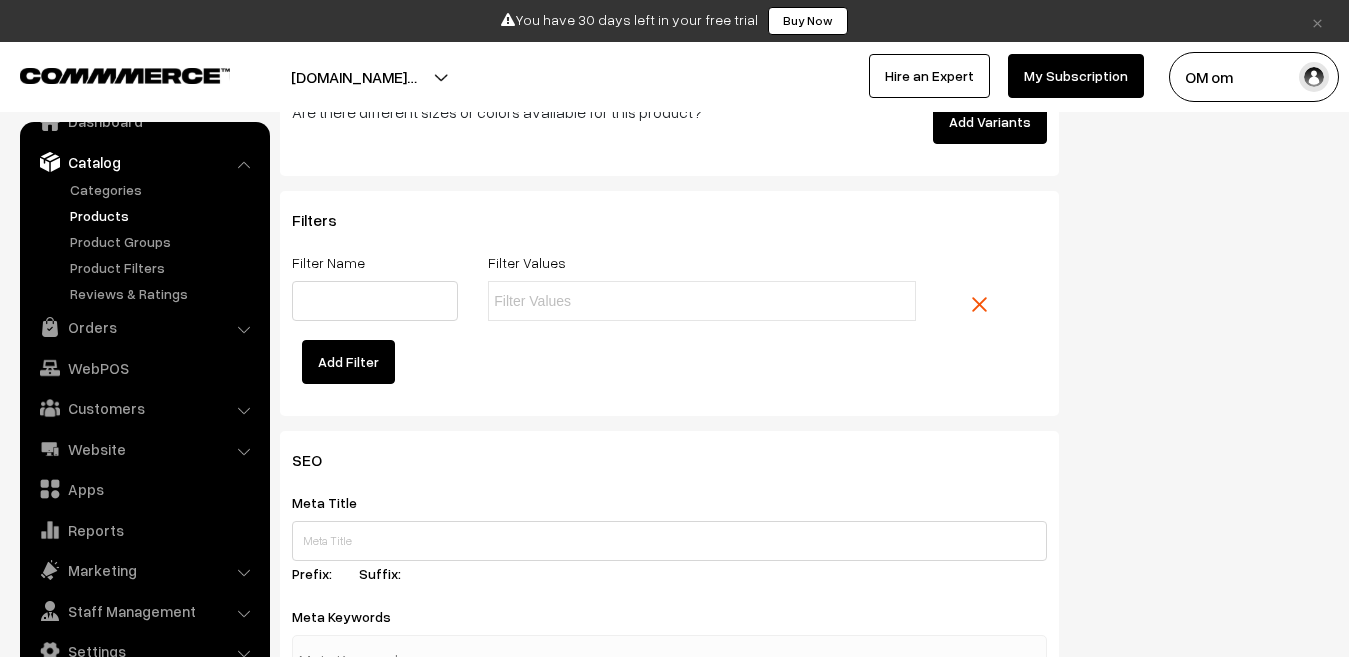 click at bounding box center [702, 301] 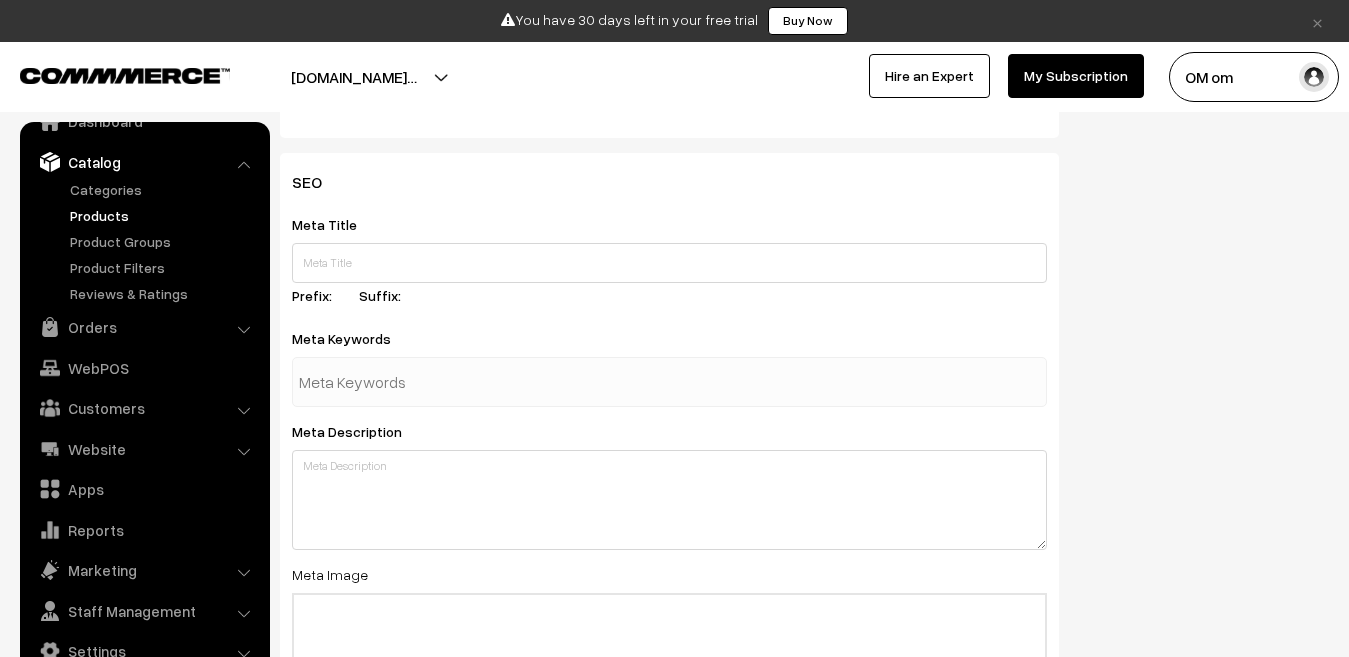 scroll, scrollTop: 2700, scrollLeft: 0, axis: vertical 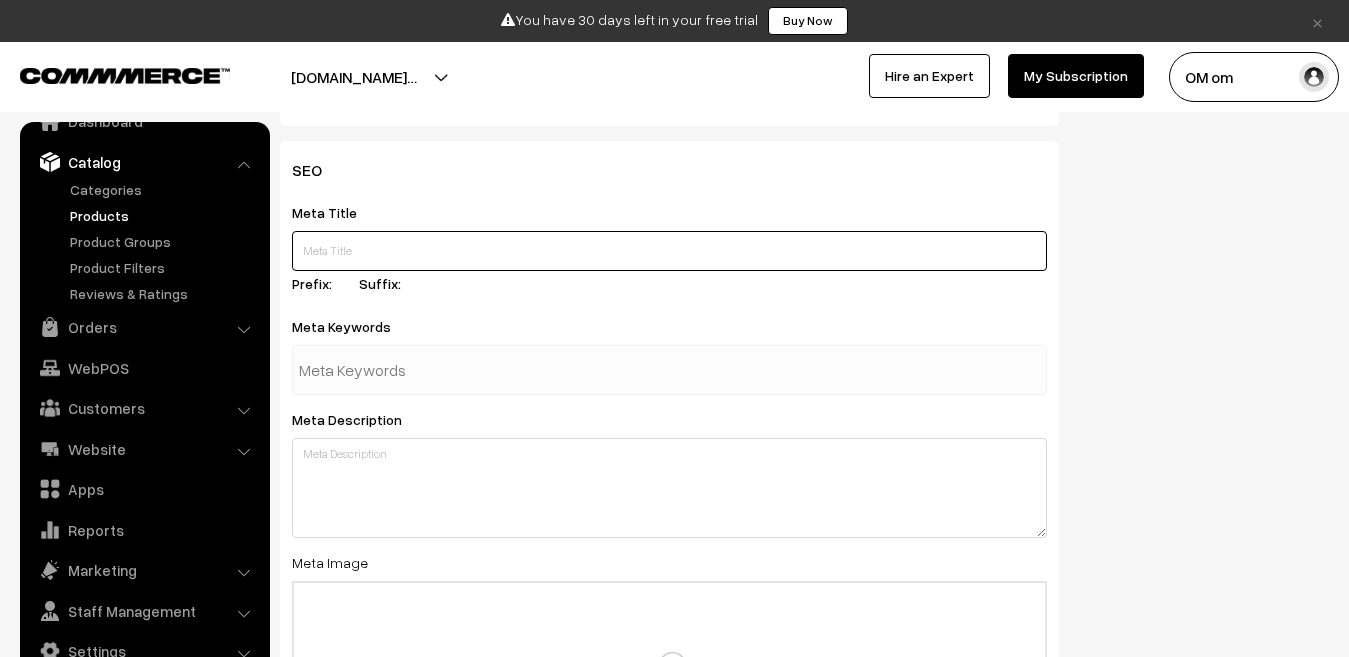 click at bounding box center (669, 251) 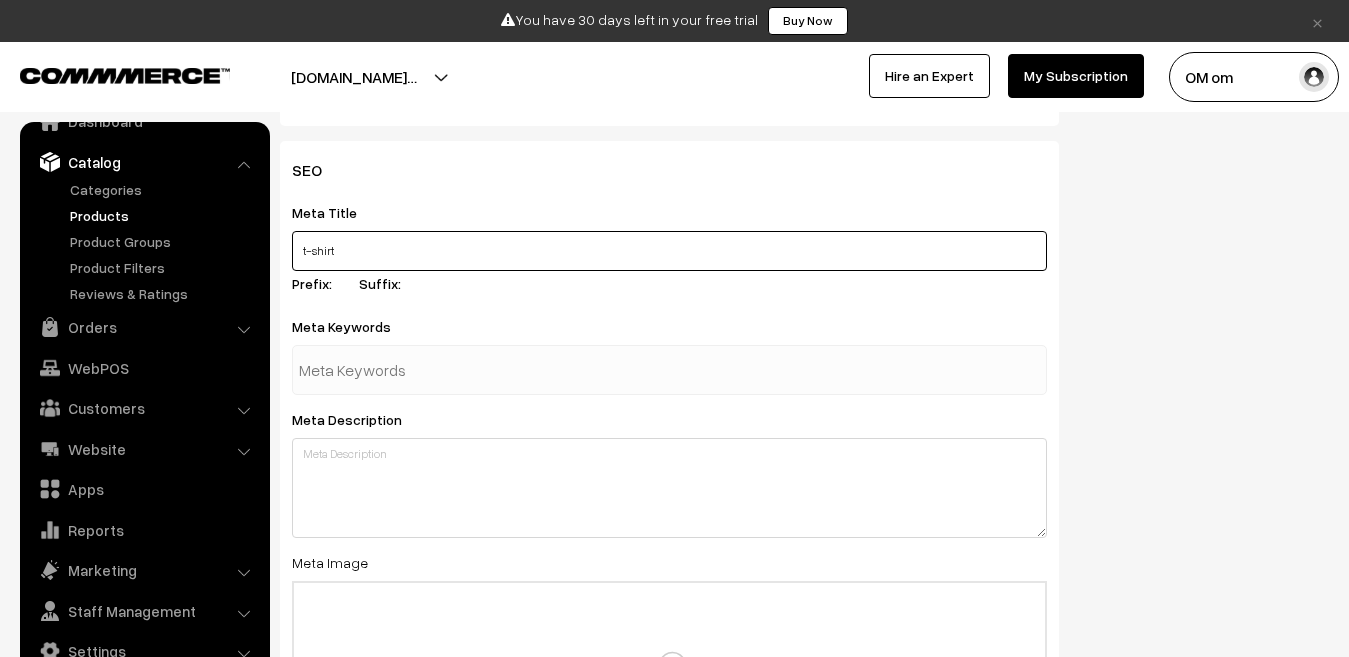 type on "t-shirt" 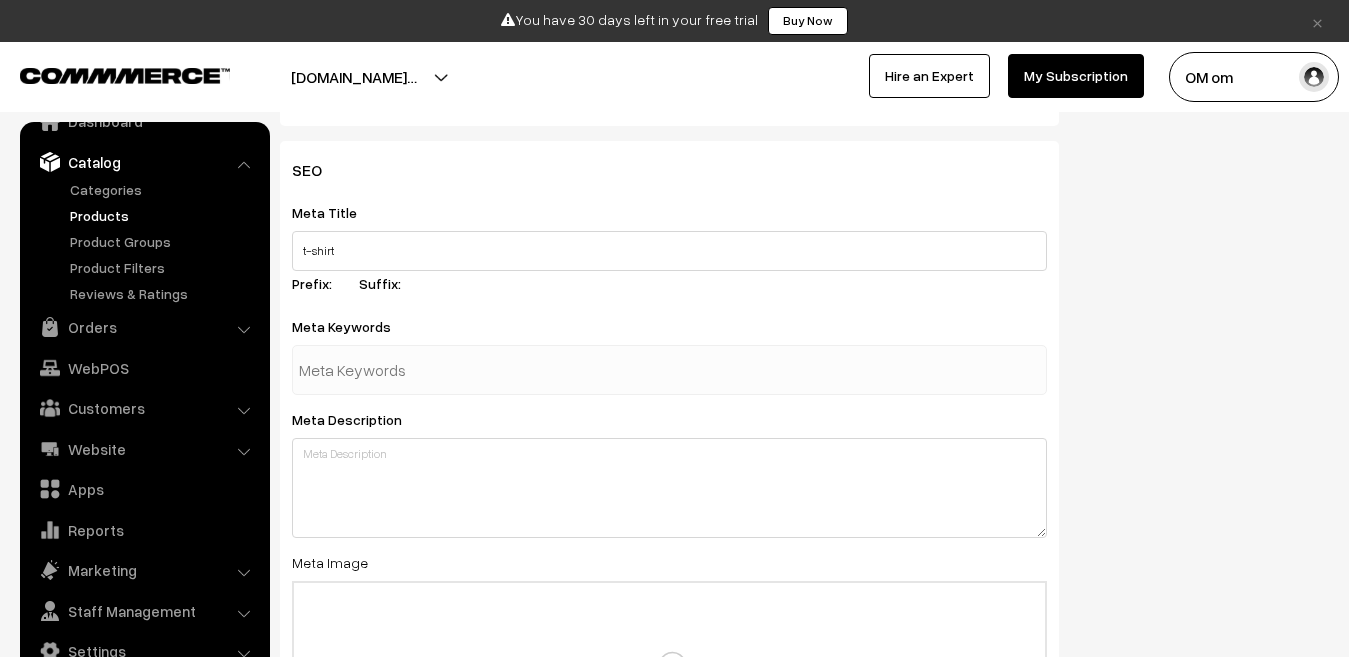 click at bounding box center [403, 370] 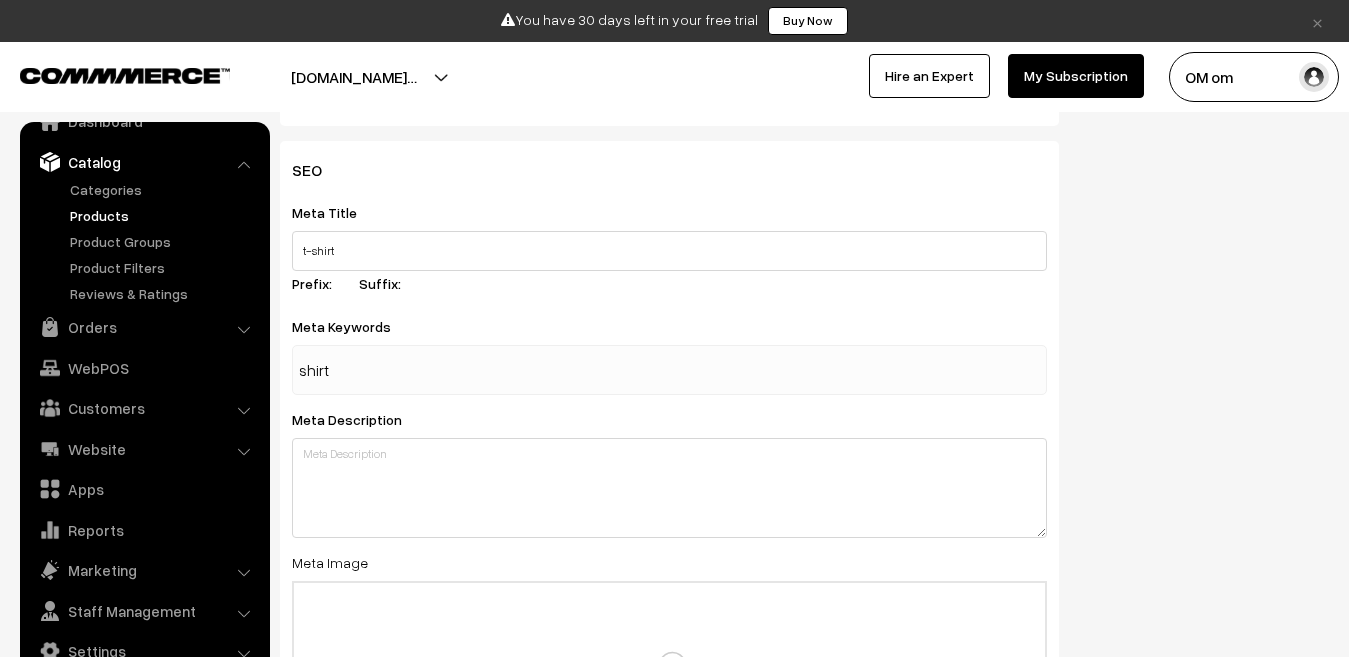 type on "shirt" 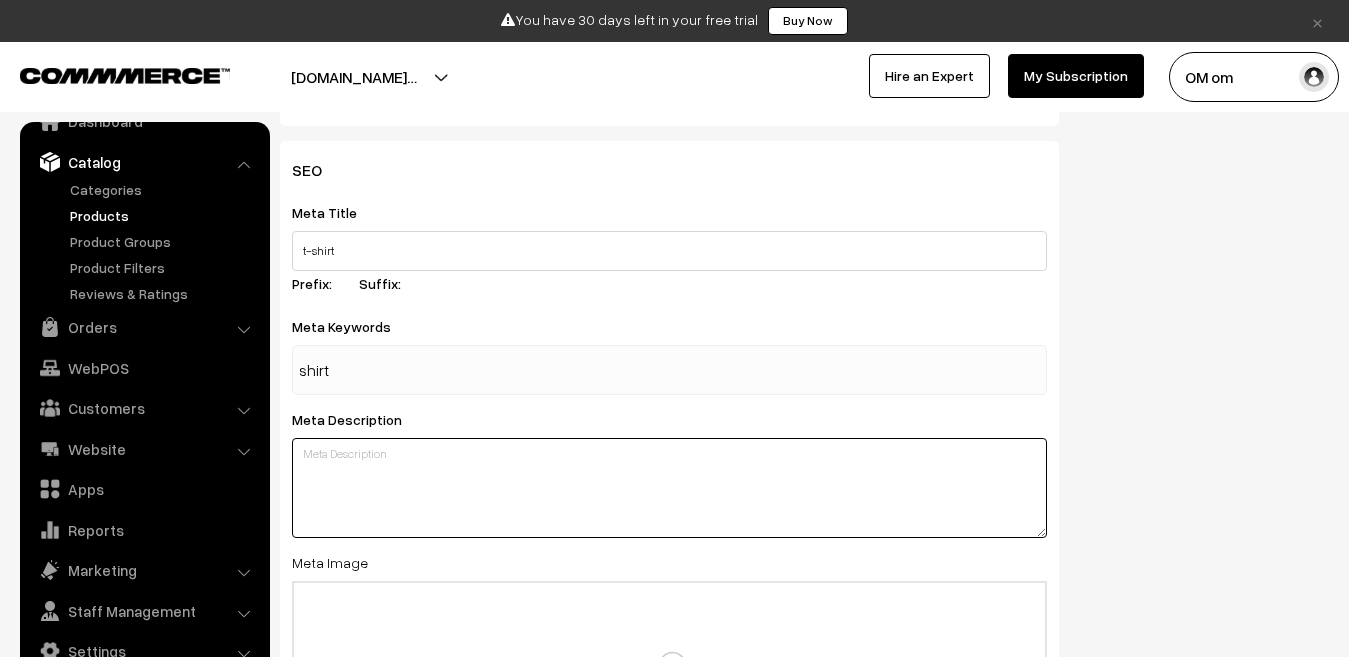 type 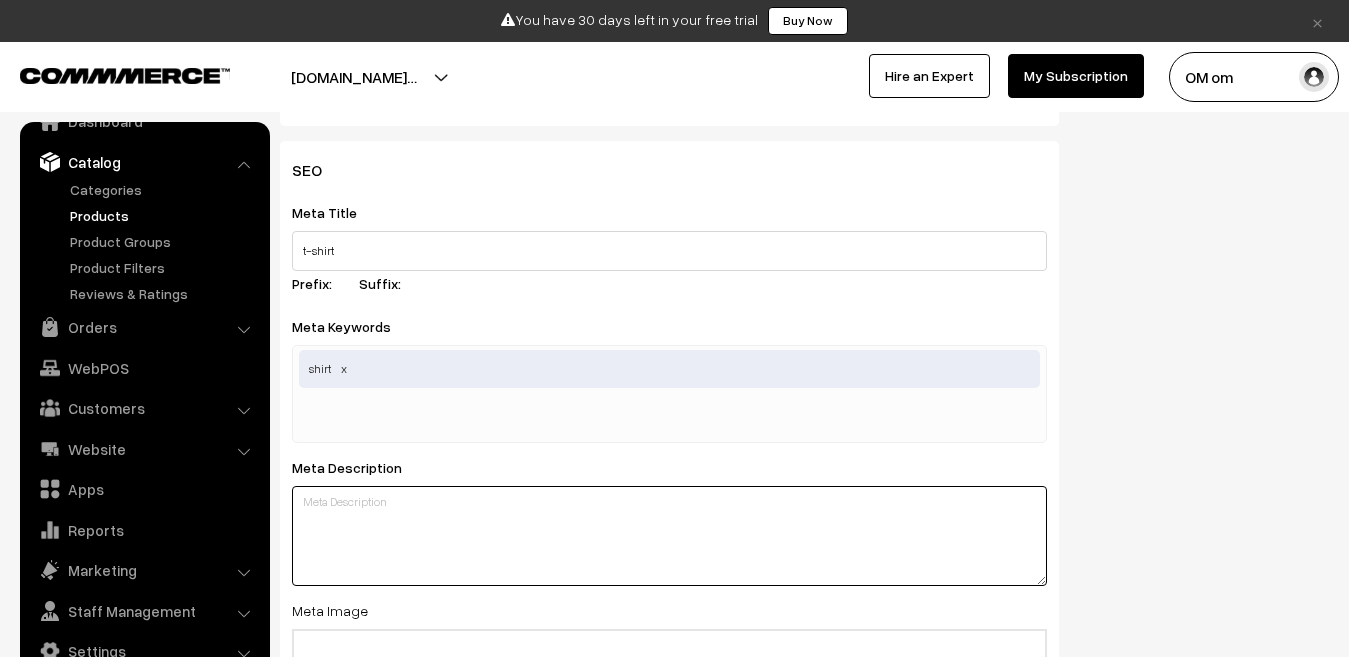 click on "Meta Description" at bounding box center [669, 520] 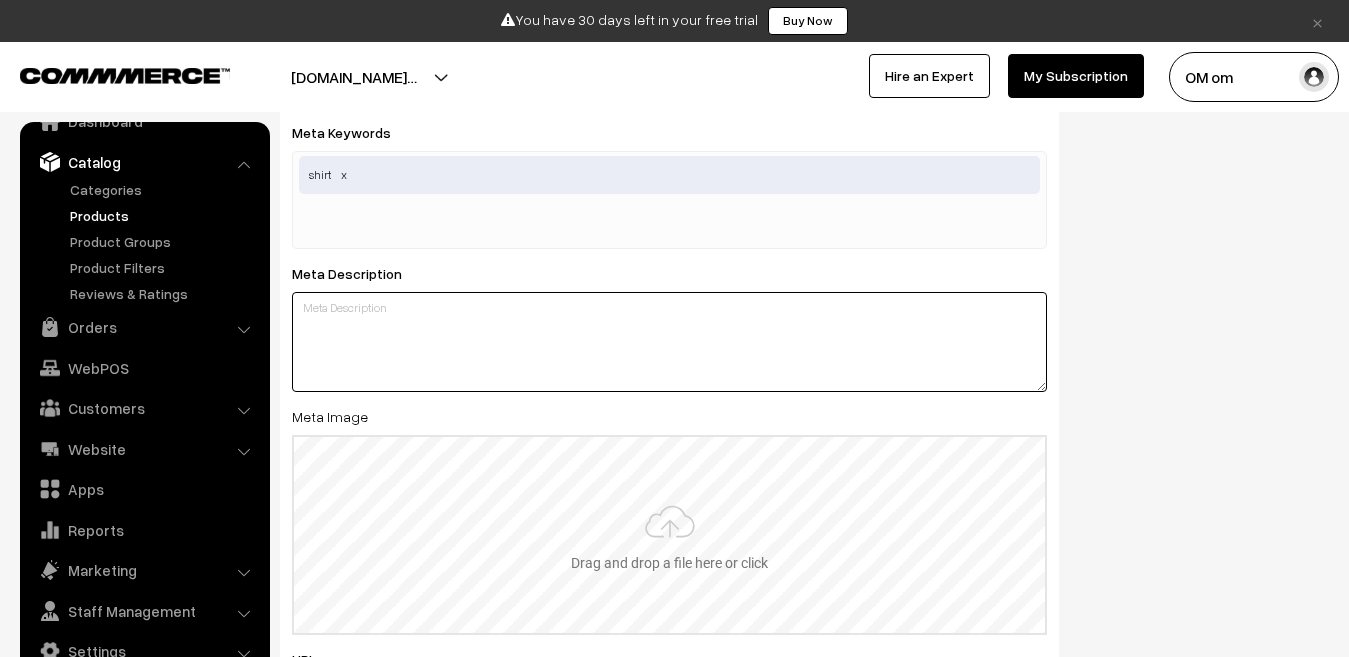 scroll, scrollTop: 2900, scrollLeft: 0, axis: vertical 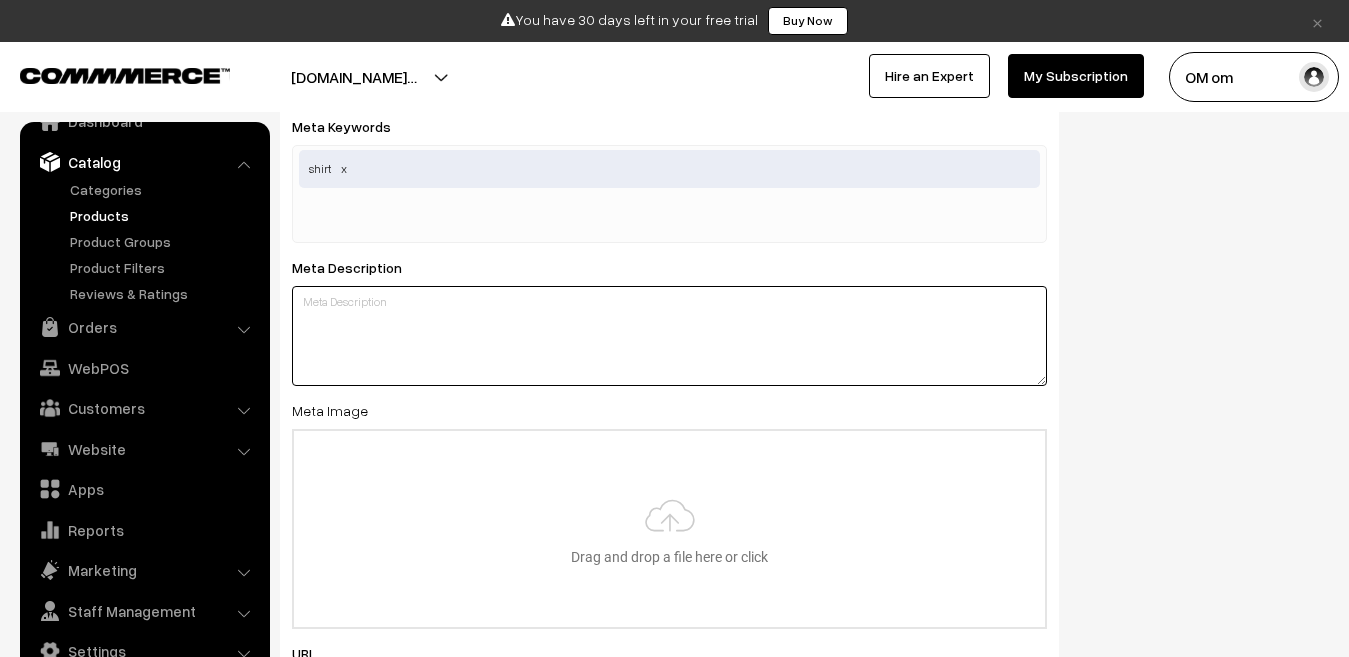 paste on "The Fastest Way to Launch Your Brand" 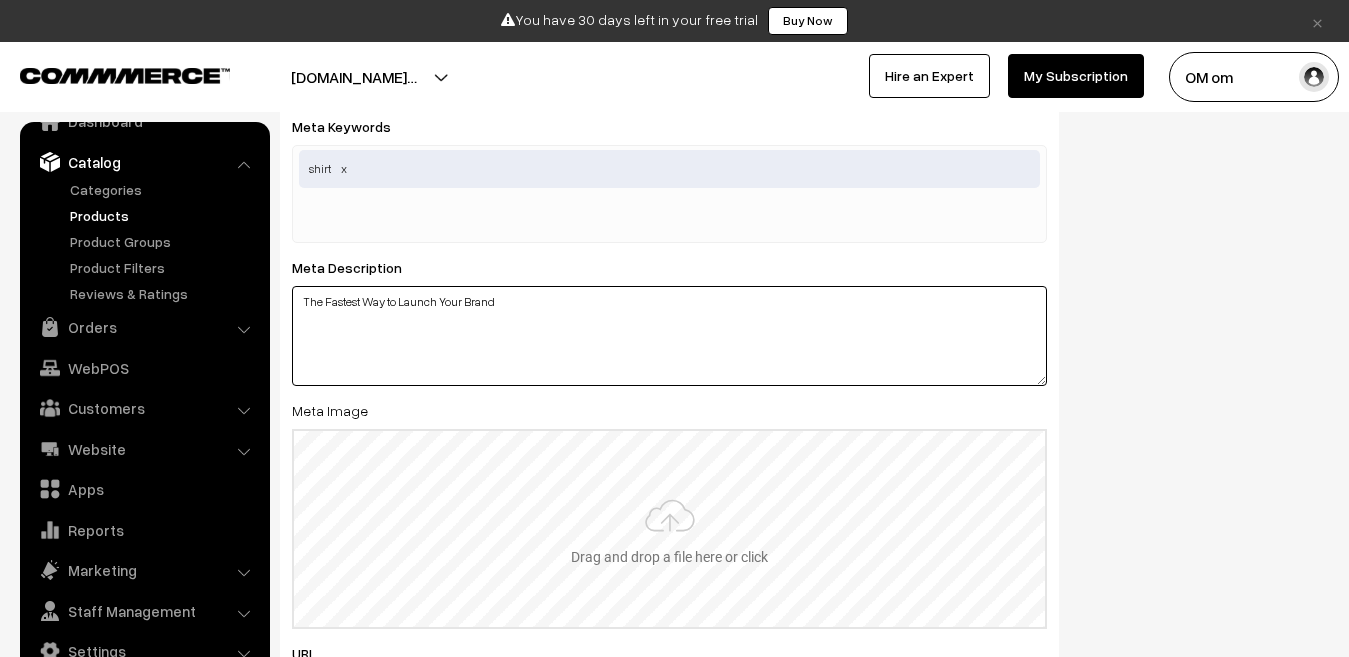 scroll, scrollTop: 3000, scrollLeft: 0, axis: vertical 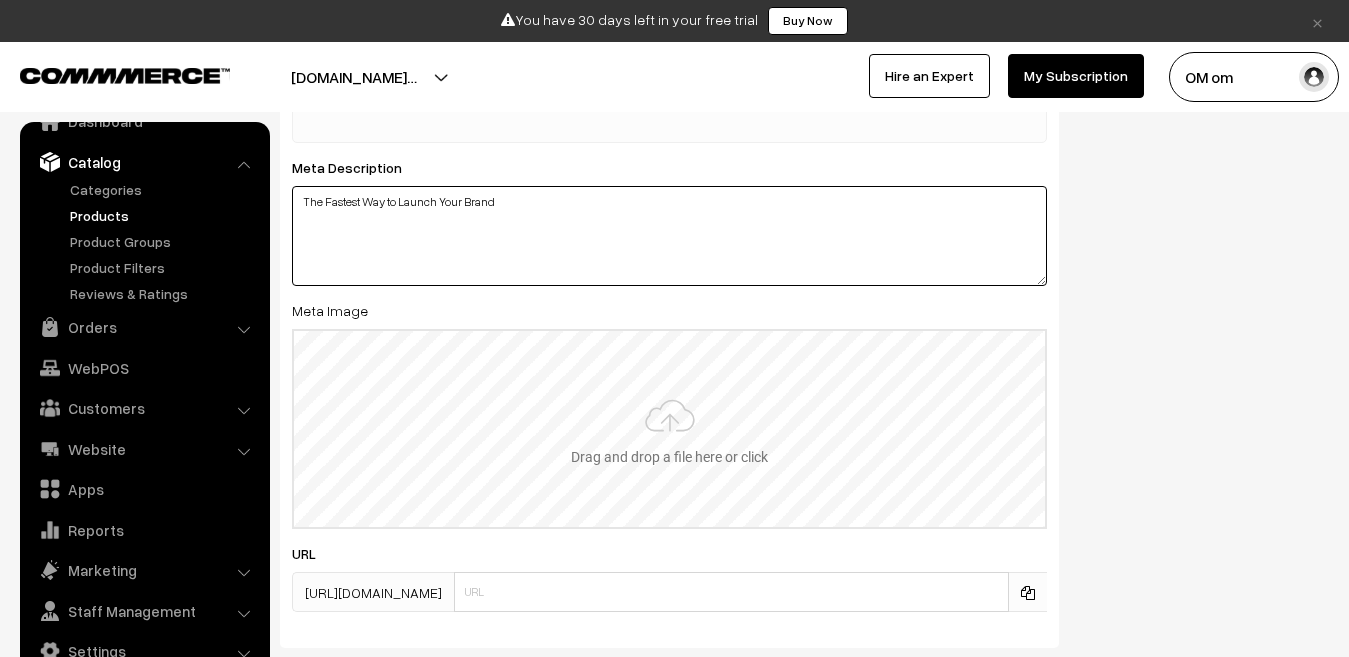 type on "The Fastest Way to Launch Your Brand" 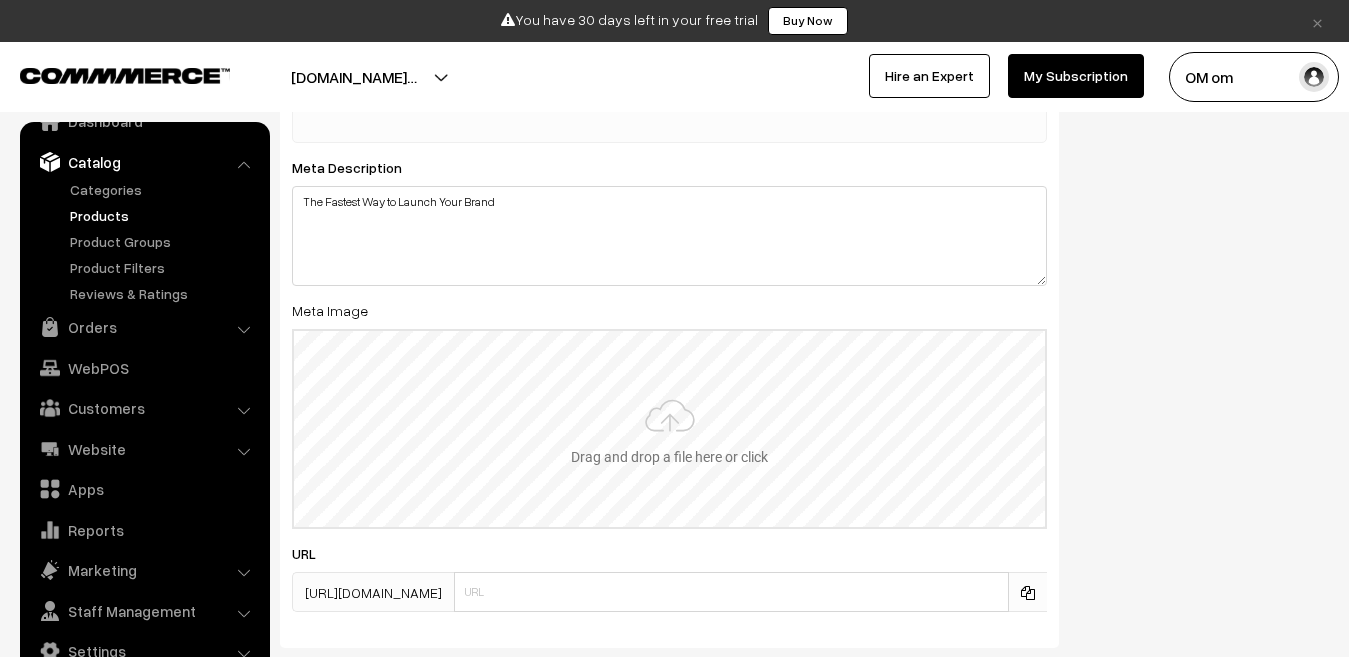 click at bounding box center (669, 429) 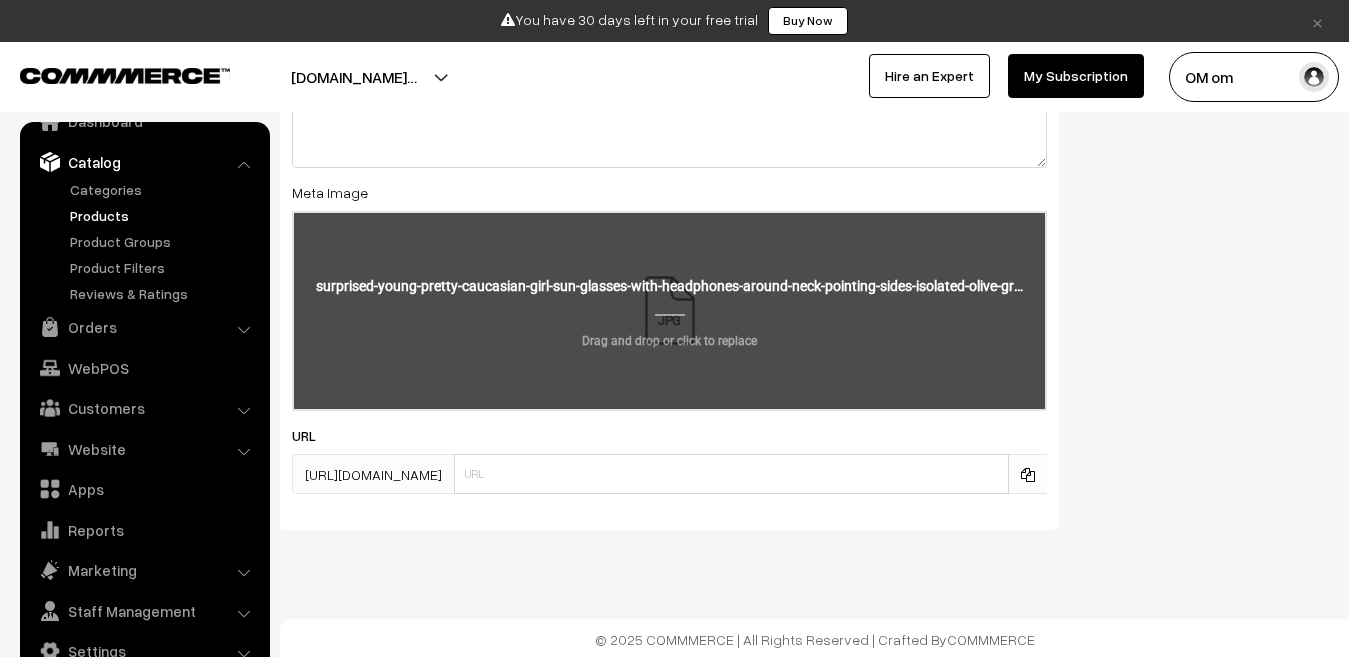 scroll, scrollTop: 3121, scrollLeft: 0, axis: vertical 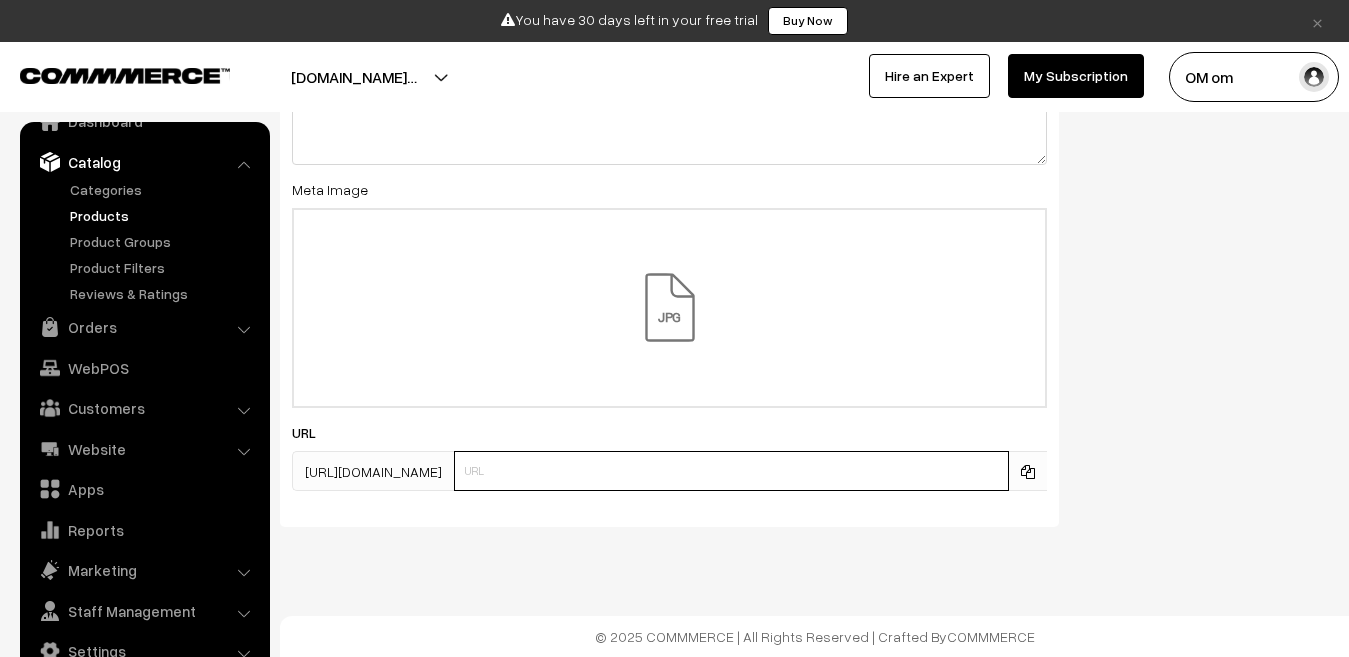 click at bounding box center [731, 471] 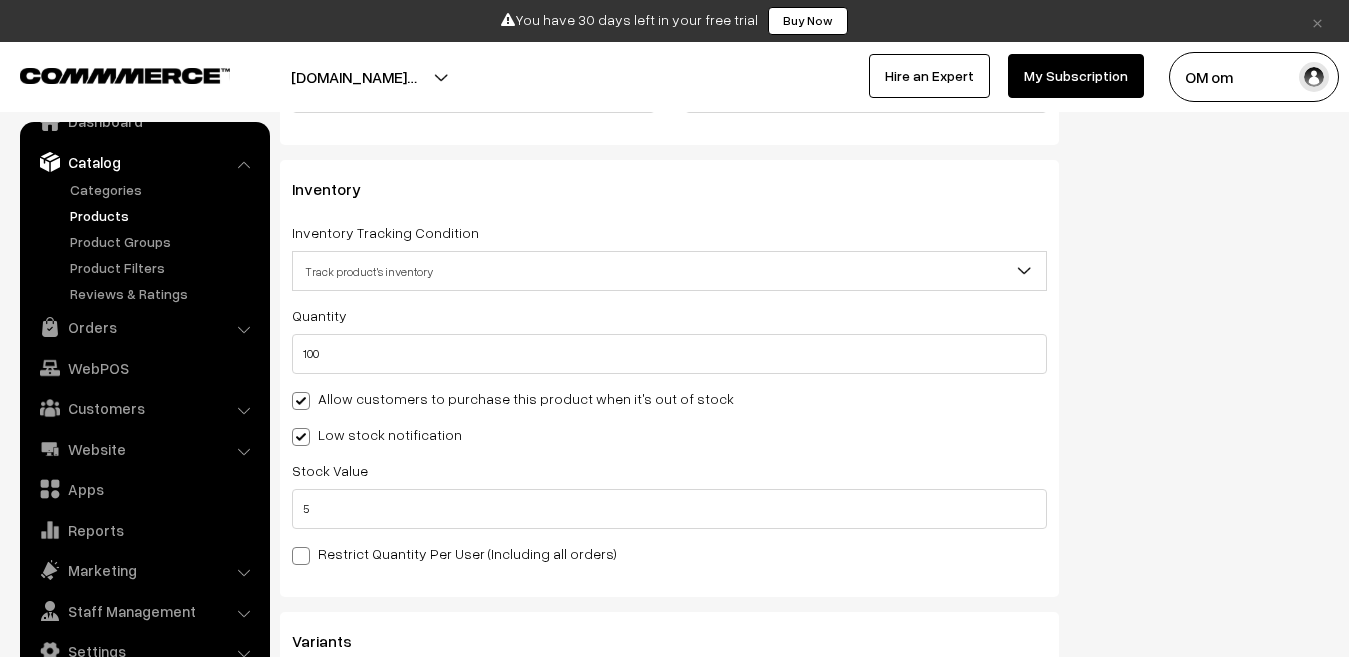 scroll, scrollTop: 2321, scrollLeft: 0, axis: vertical 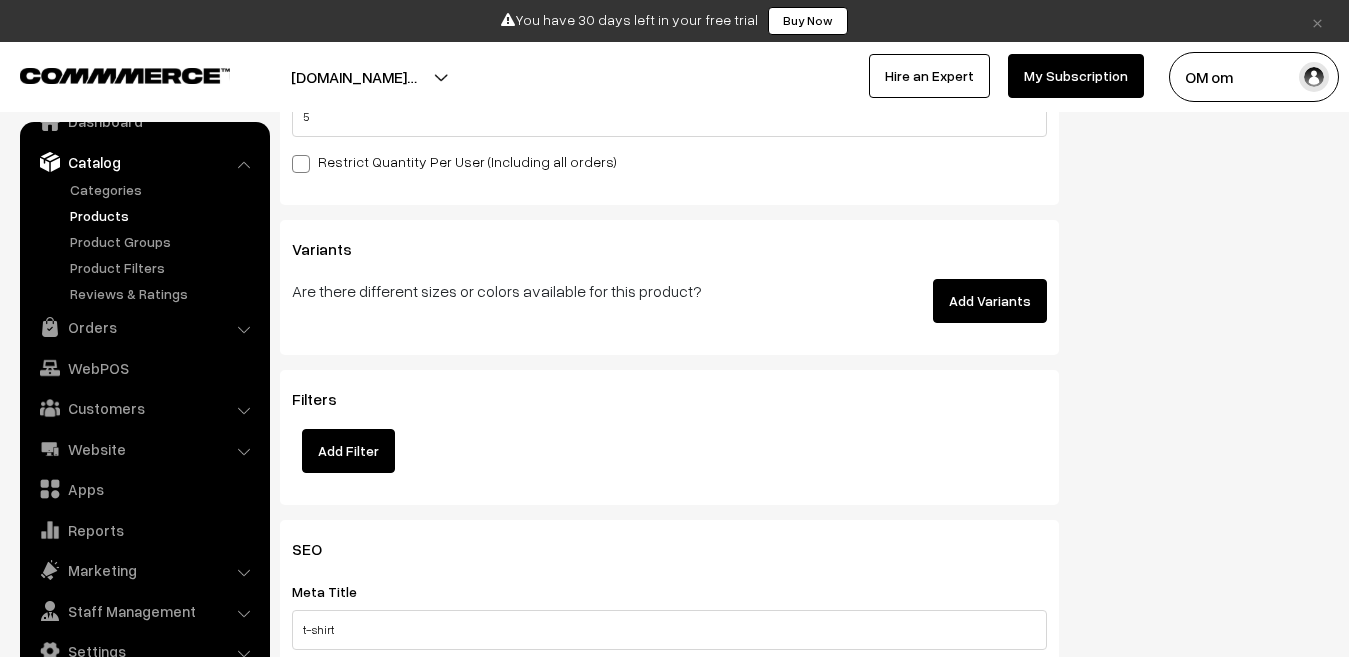 type on "https://admin.commmerce.com/store/websitebuilder/" 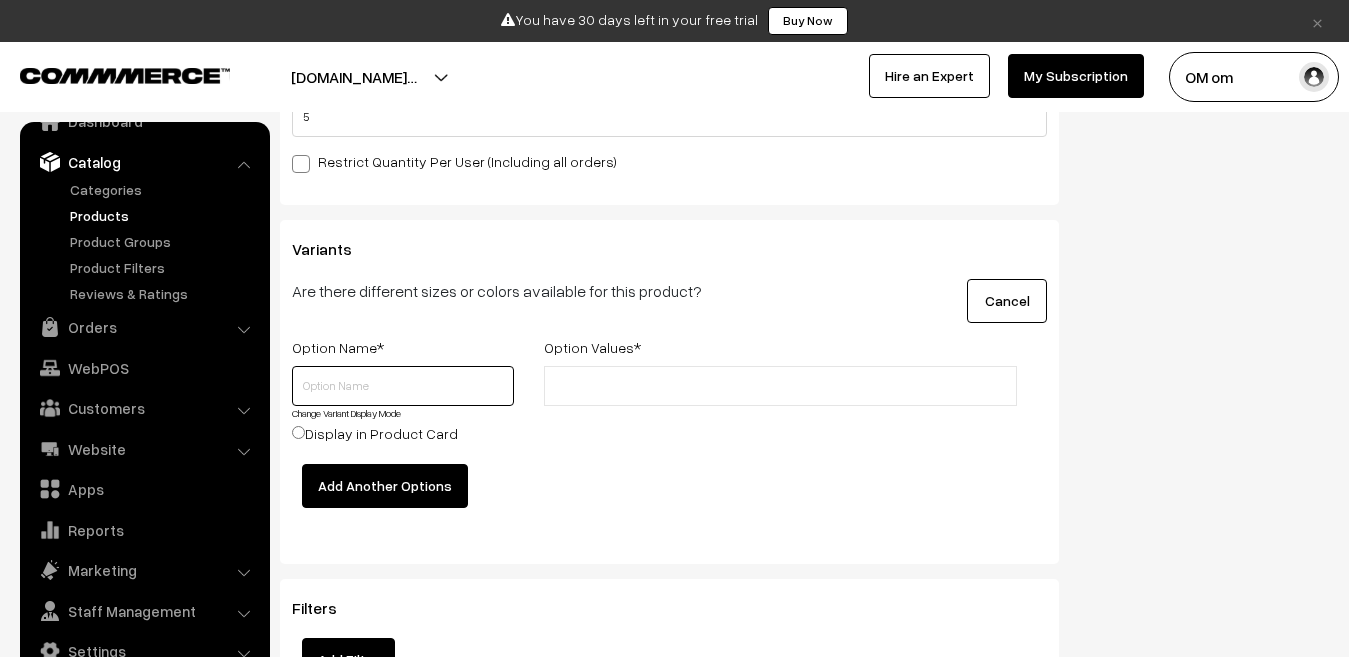 click at bounding box center (403, 386) 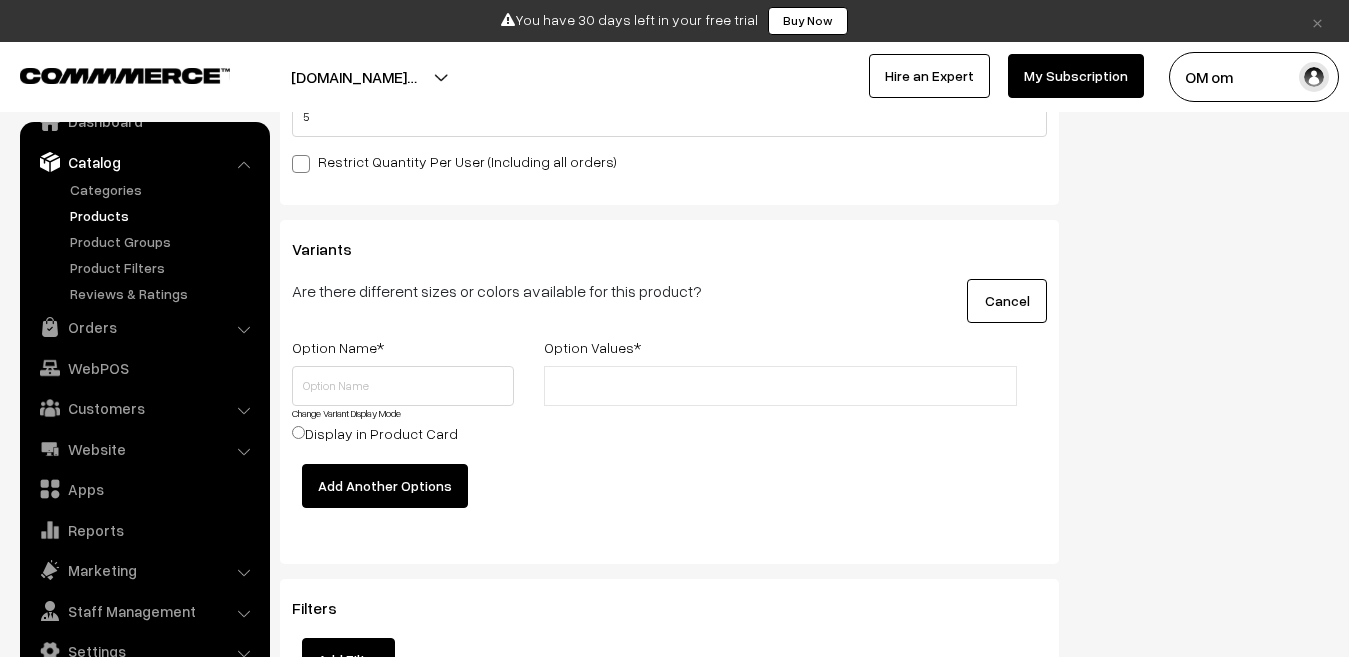 click at bounding box center [637, 386] 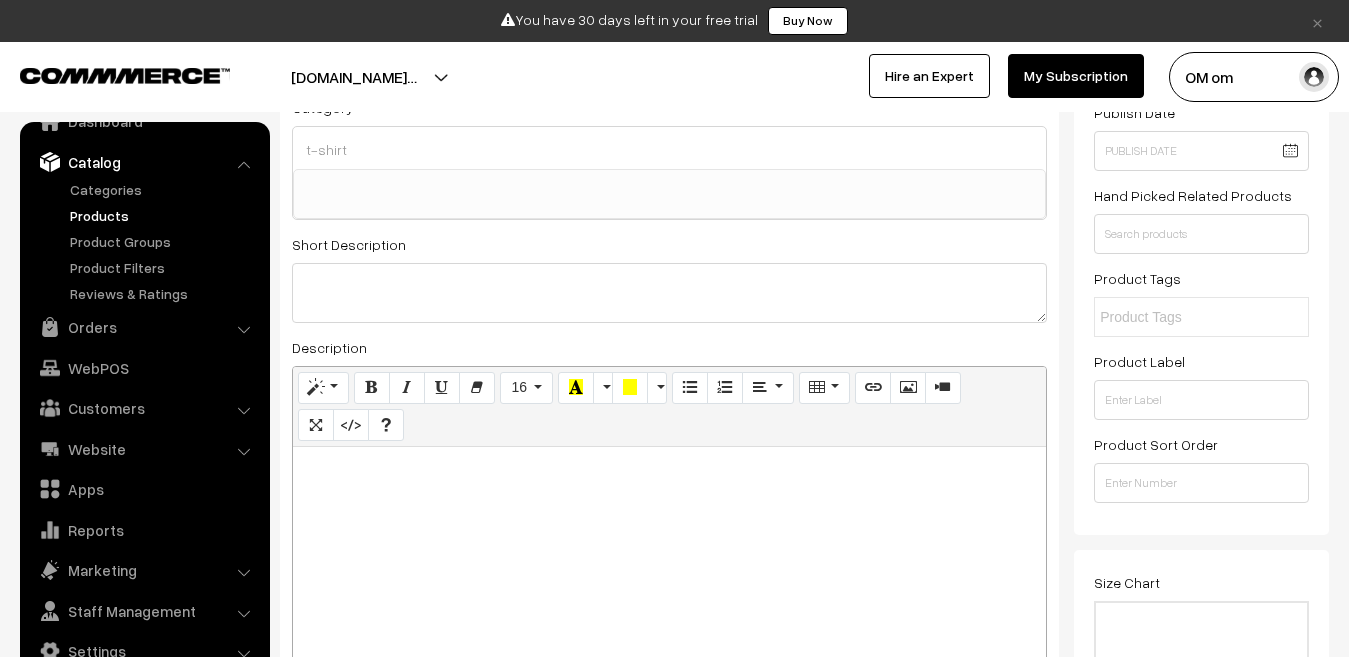 scroll, scrollTop: 21, scrollLeft: 0, axis: vertical 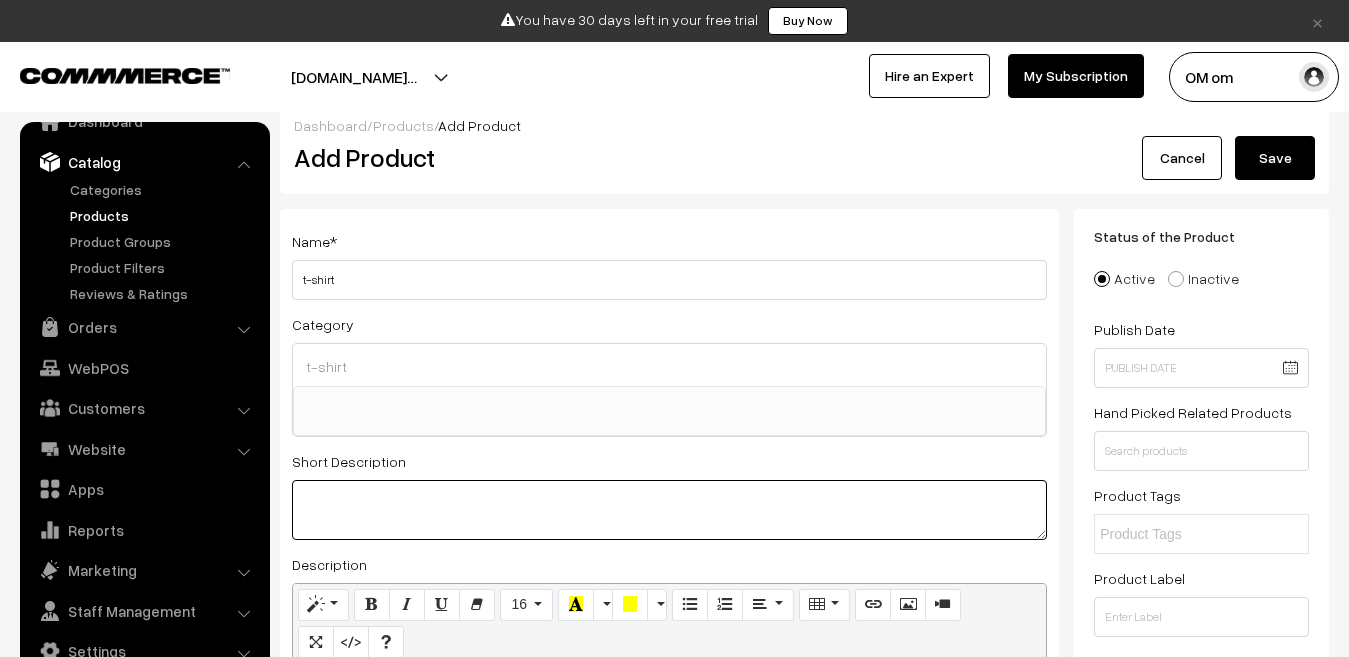 click at bounding box center [669, 510] 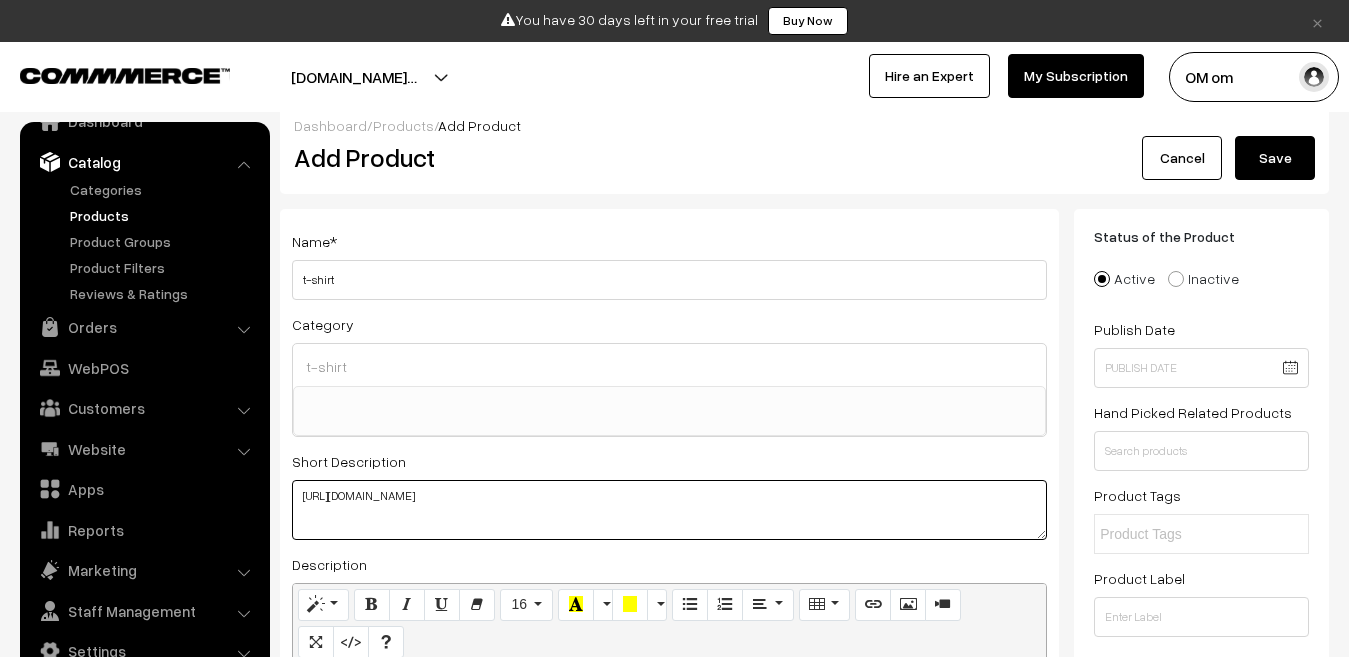 type on "https://admin.commmerce.com/store/websitebuilder/" 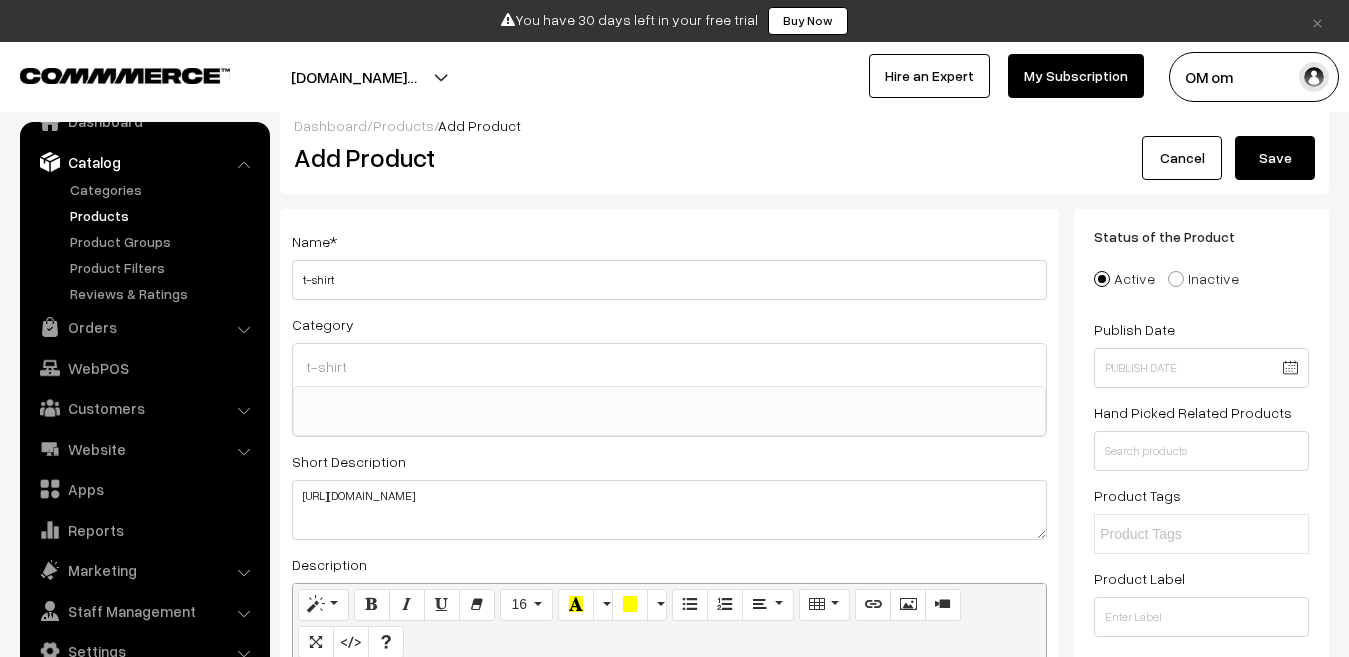 click at bounding box center [669, 399] 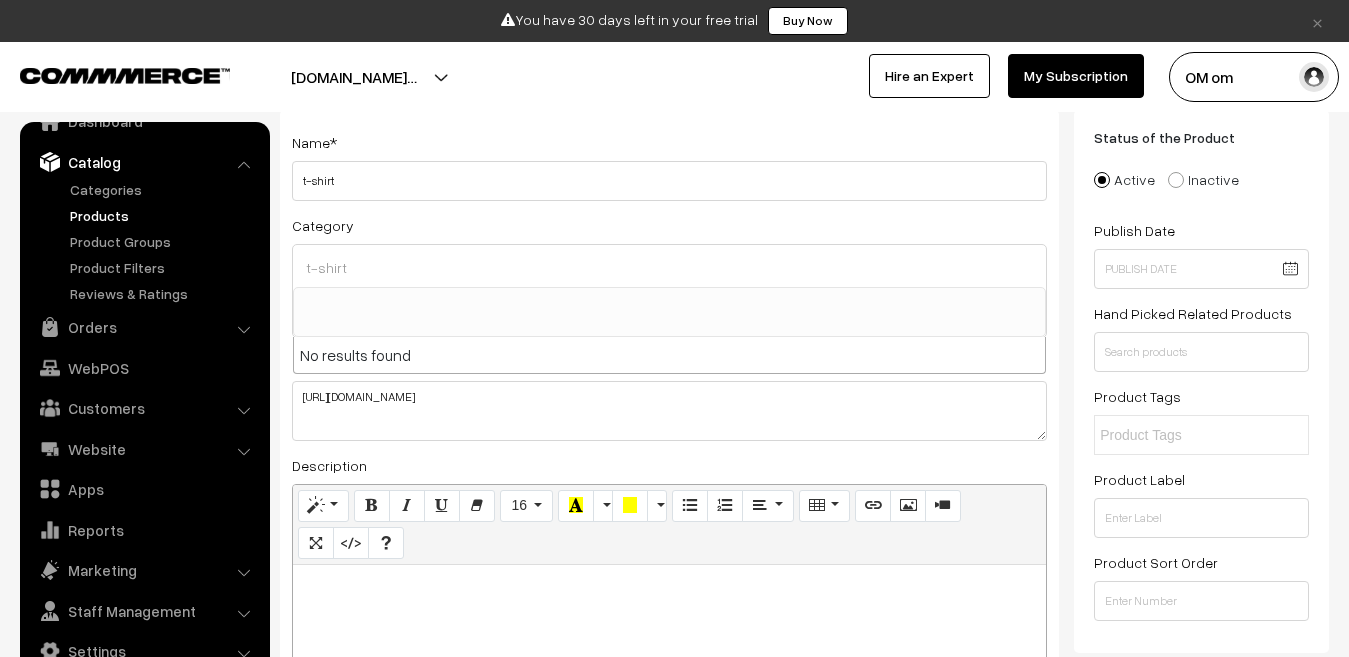 scroll, scrollTop: 121, scrollLeft: 0, axis: vertical 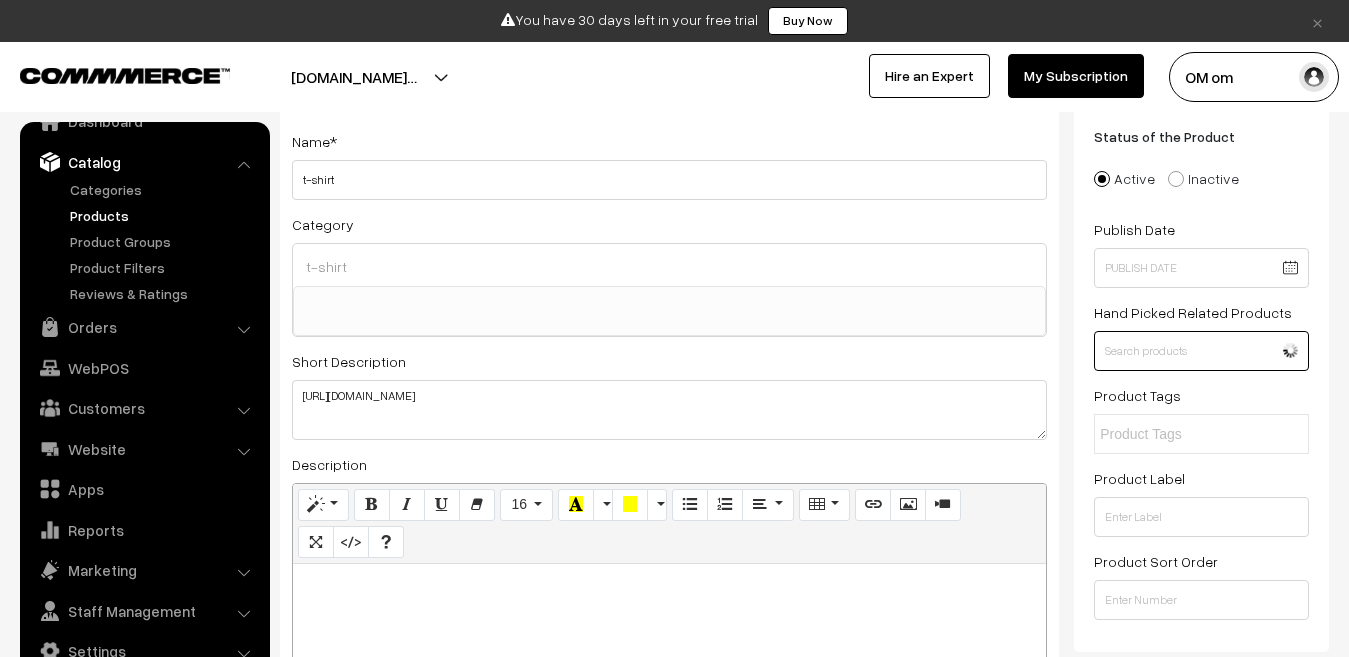 click at bounding box center [1201, 351] 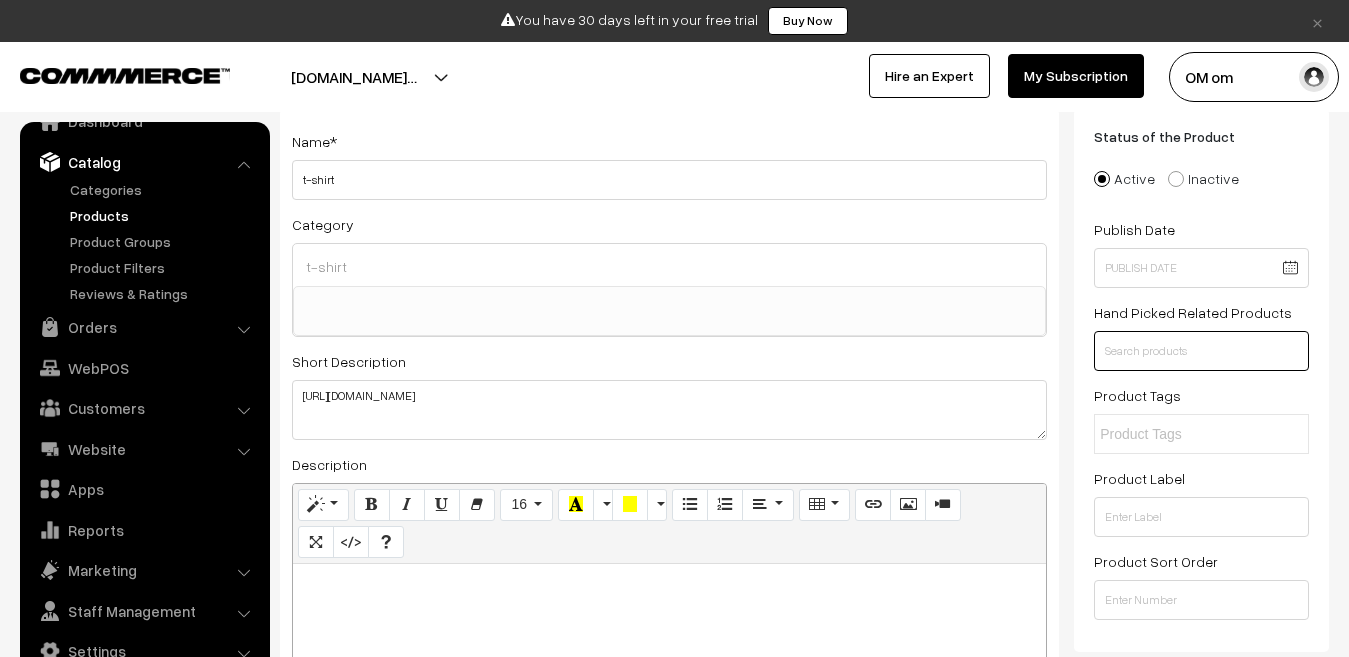 click at bounding box center [1201, 351] 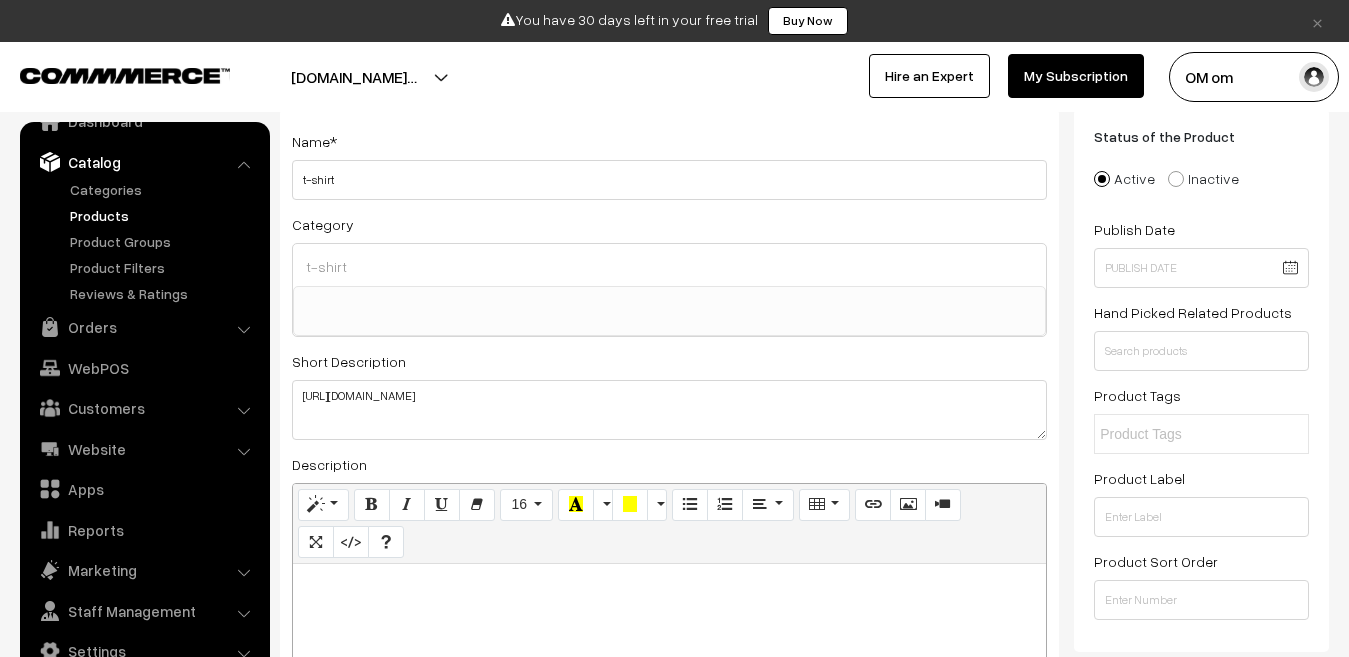 click at bounding box center (1187, 434) 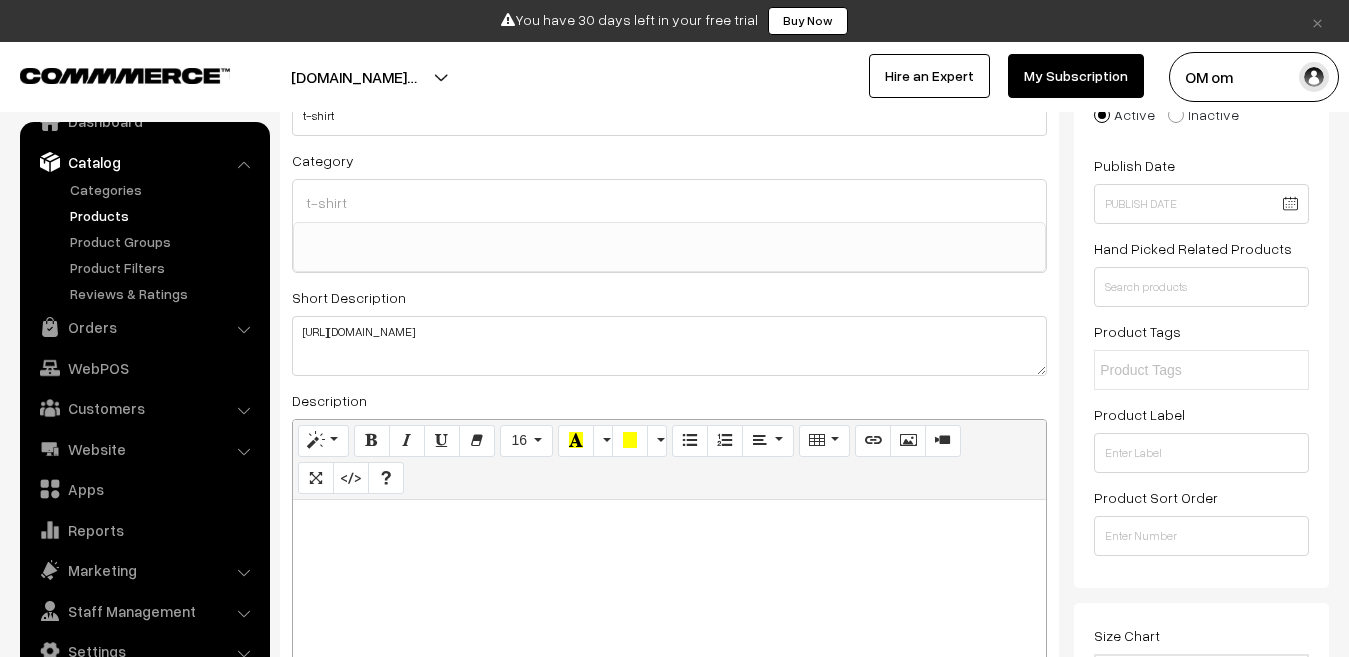 scroll, scrollTop: 221, scrollLeft: 0, axis: vertical 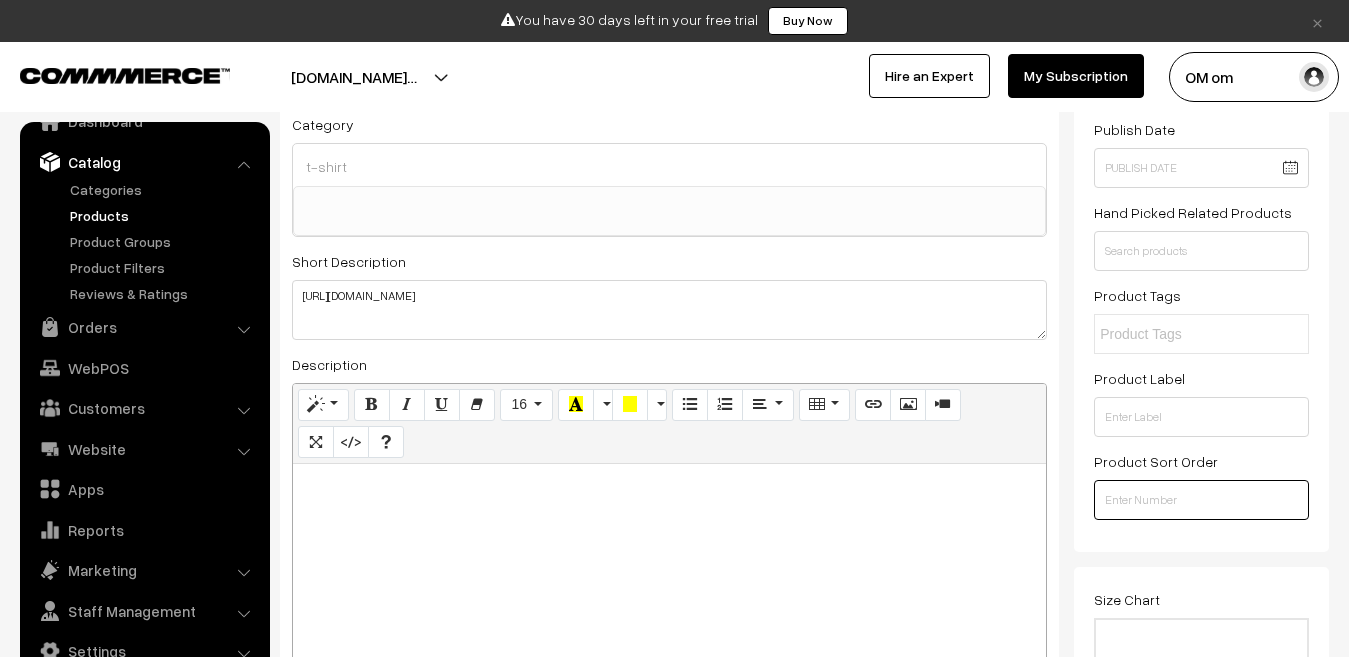 click at bounding box center (1201, 500) 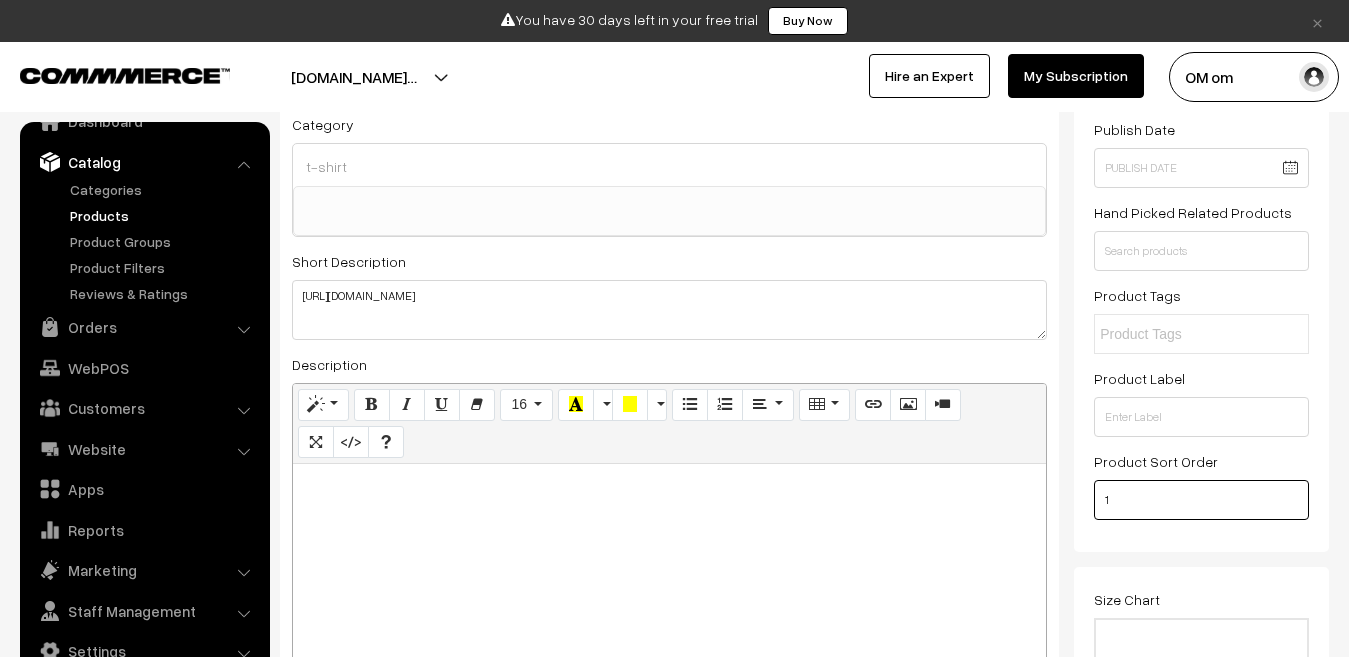 click on "1" at bounding box center [1201, 500] 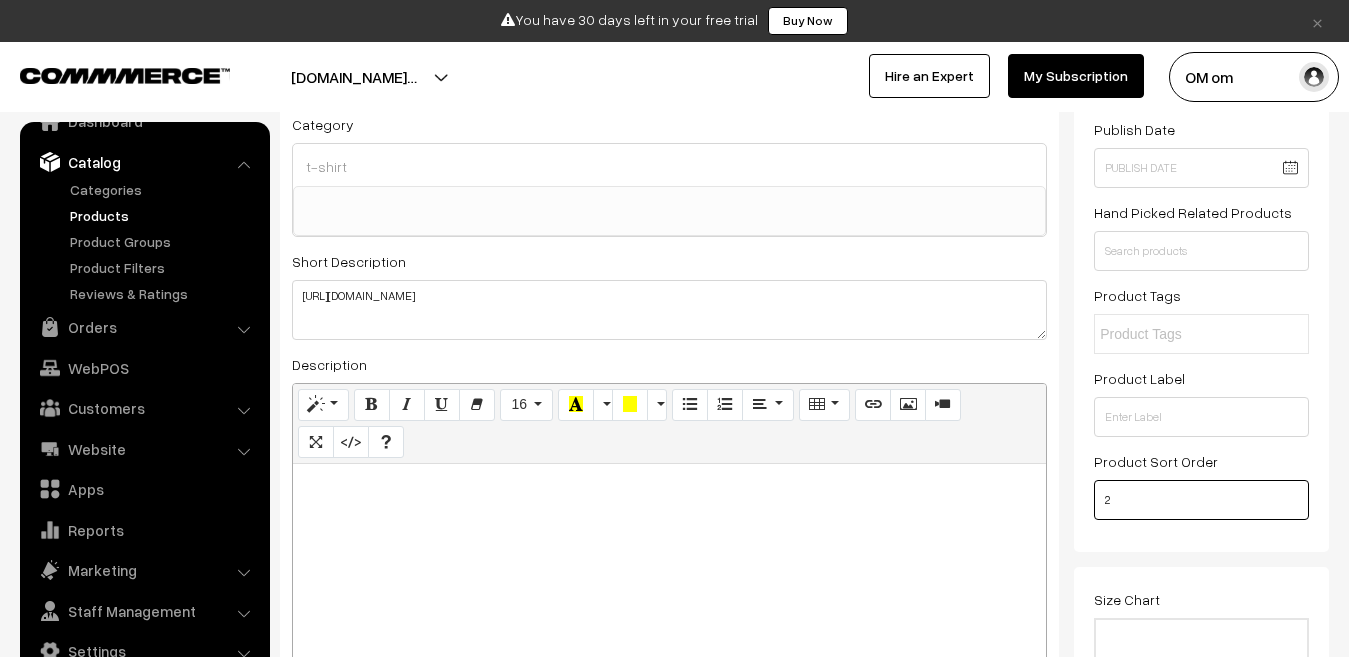 type on "2" 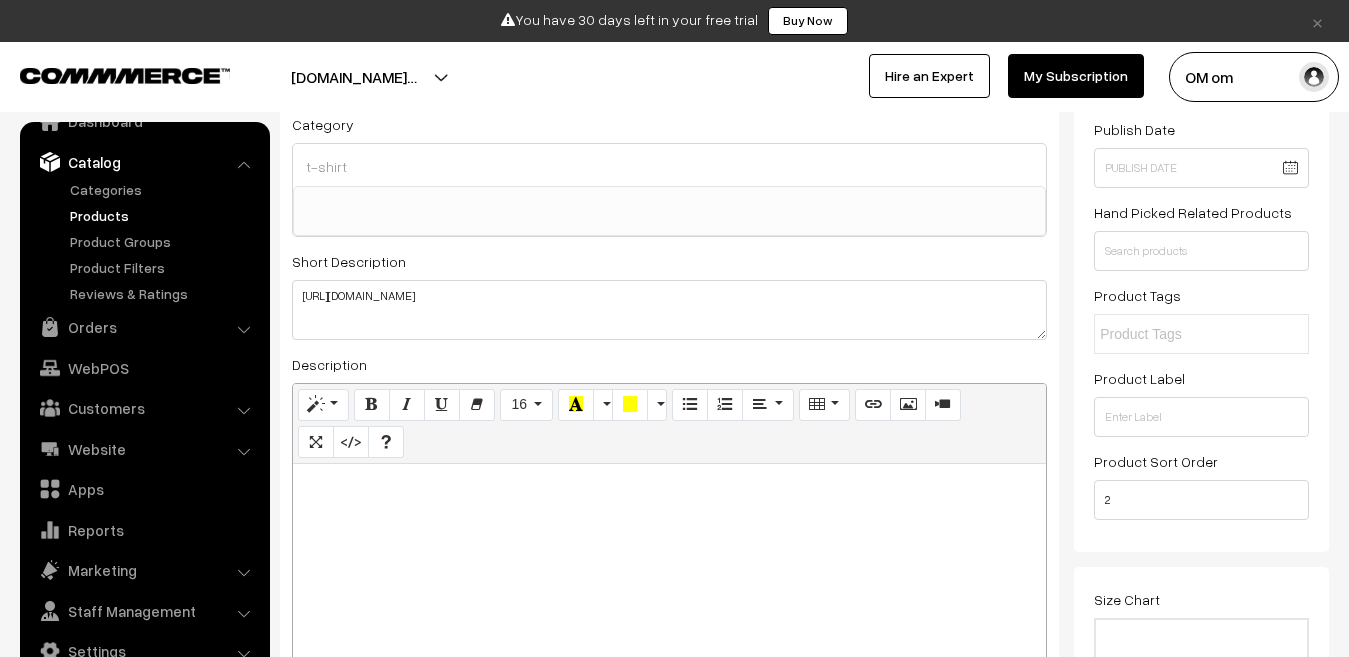 click on "Status of the Product
Active
Inactive
Product Type
-- Select --
-- Select --
Publish Date
Hand Picked Related Products
Product Tags" 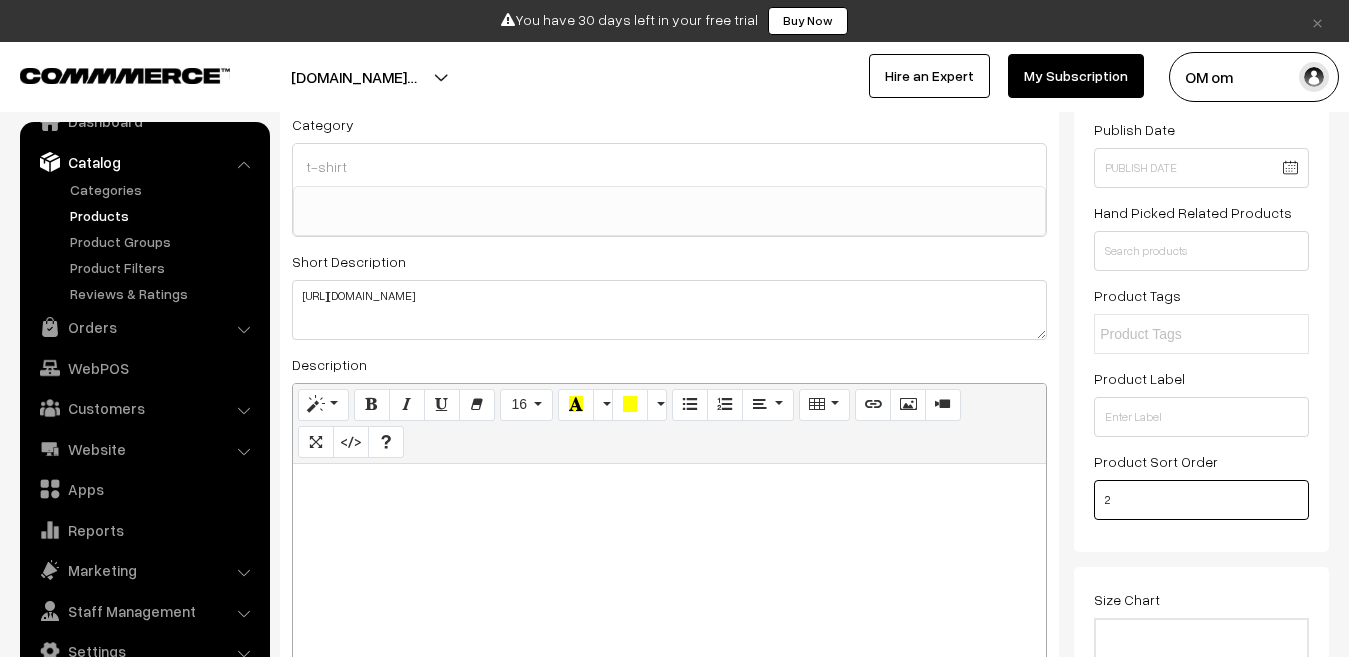 click on "2" 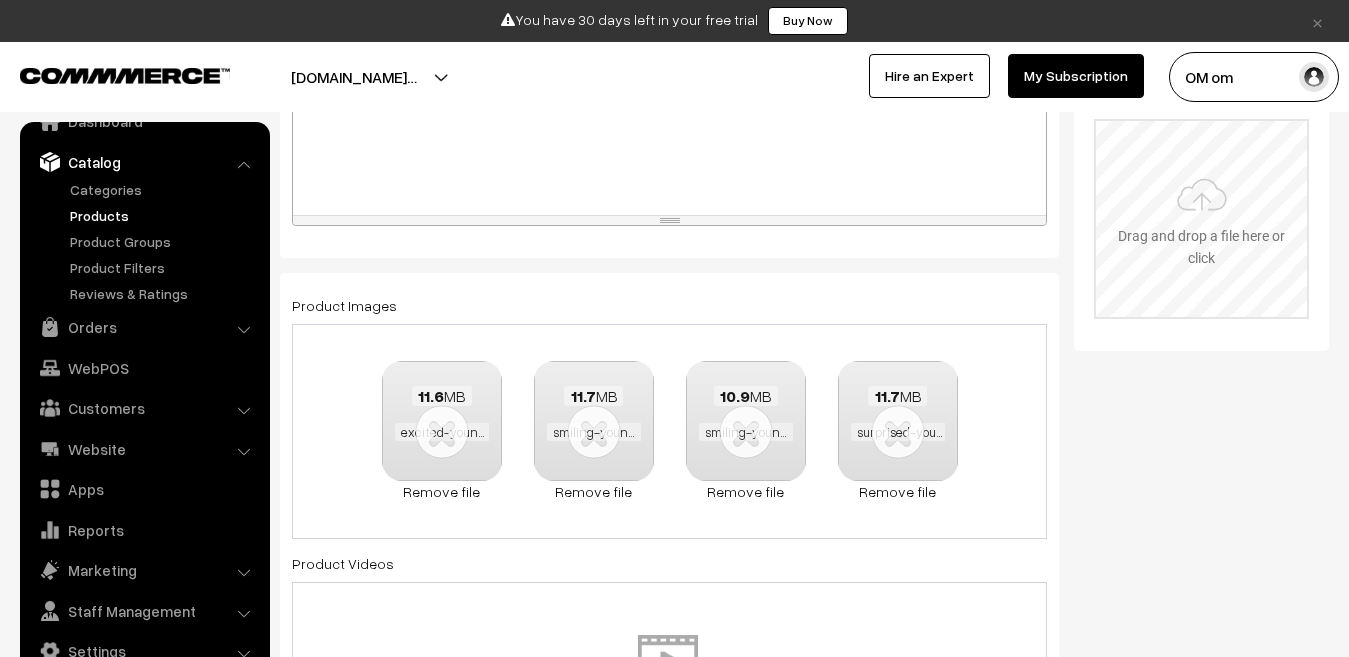 scroll, scrollTop: 721, scrollLeft: 0, axis: vertical 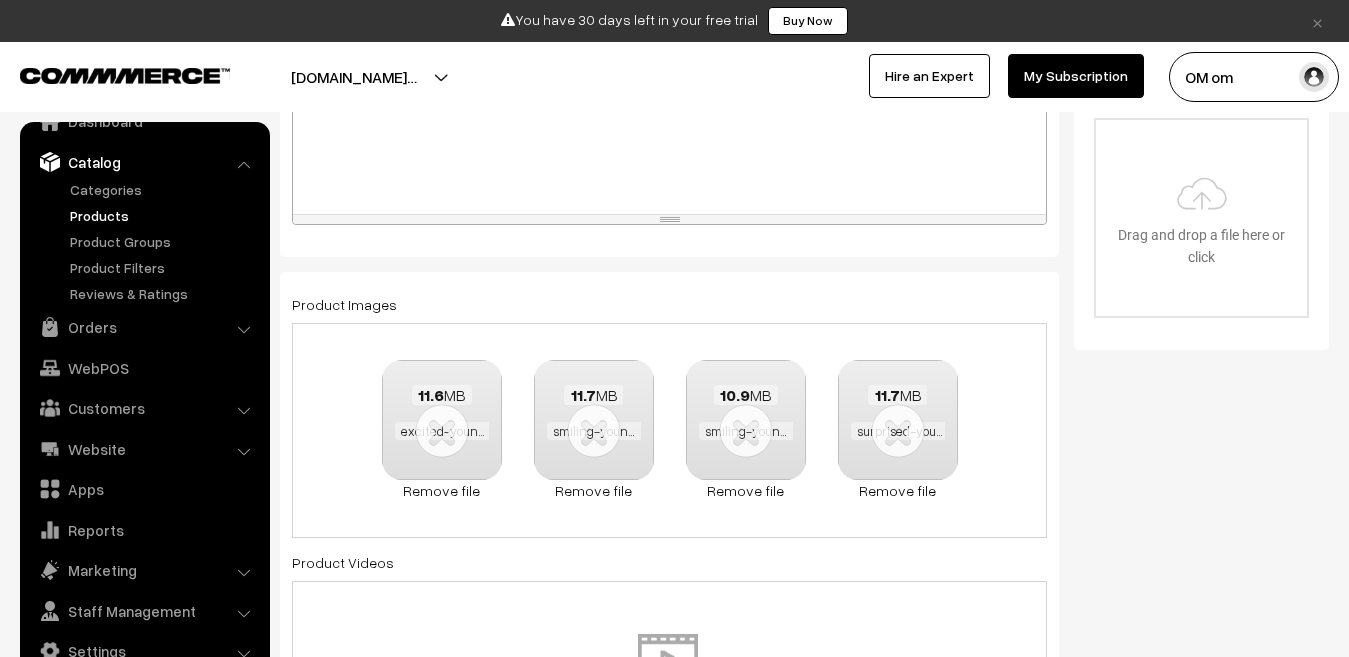type on "1" 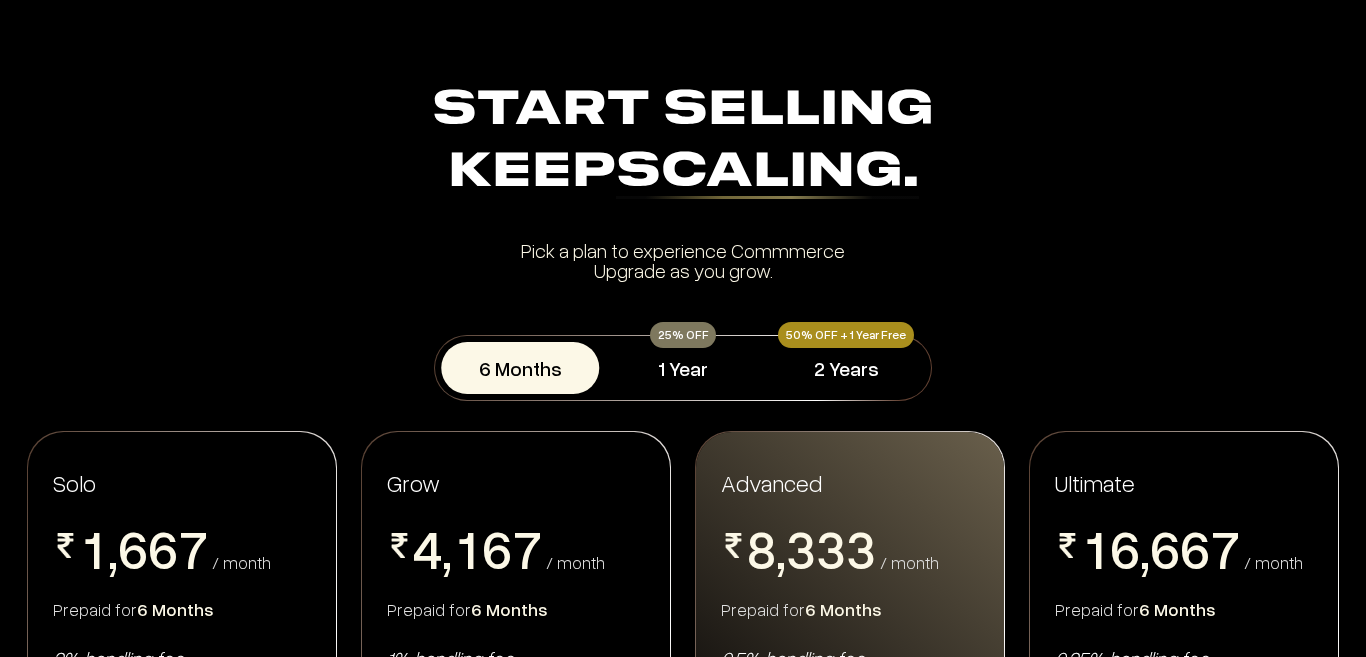 scroll, scrollTop: 0, scrollLeft: 0, axis: both 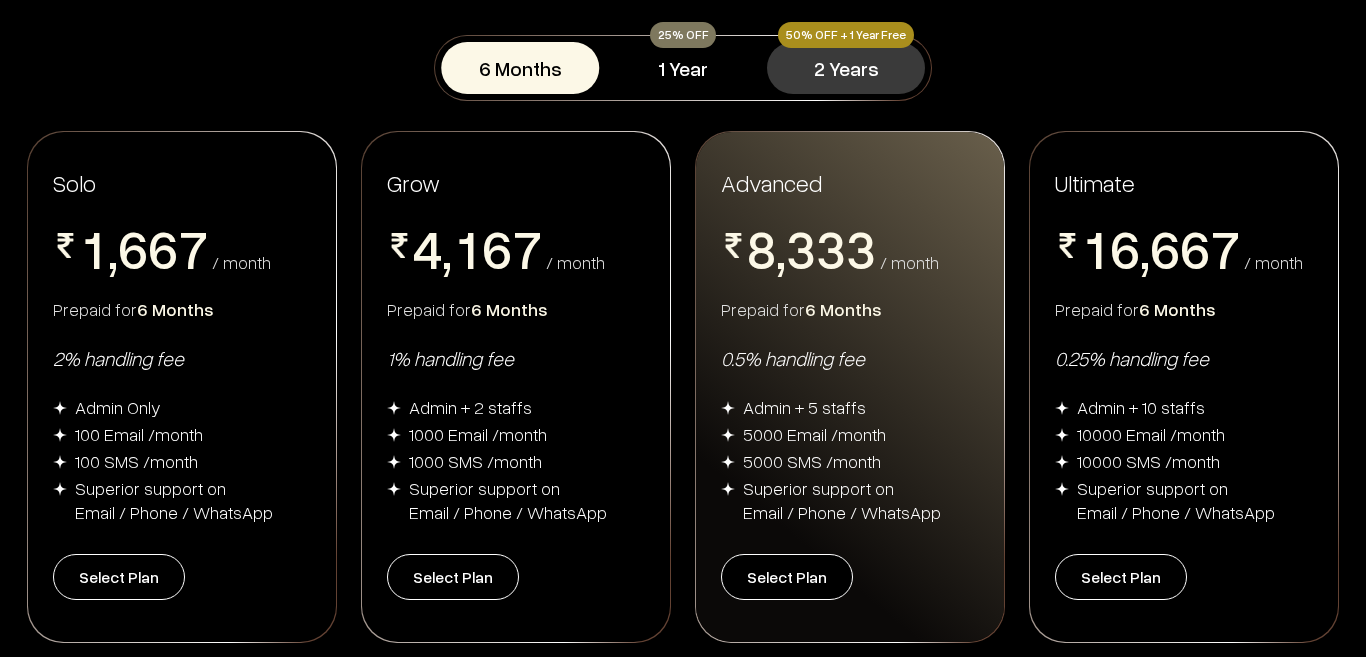 click on "2 Years" at bounding box center [846, 68] 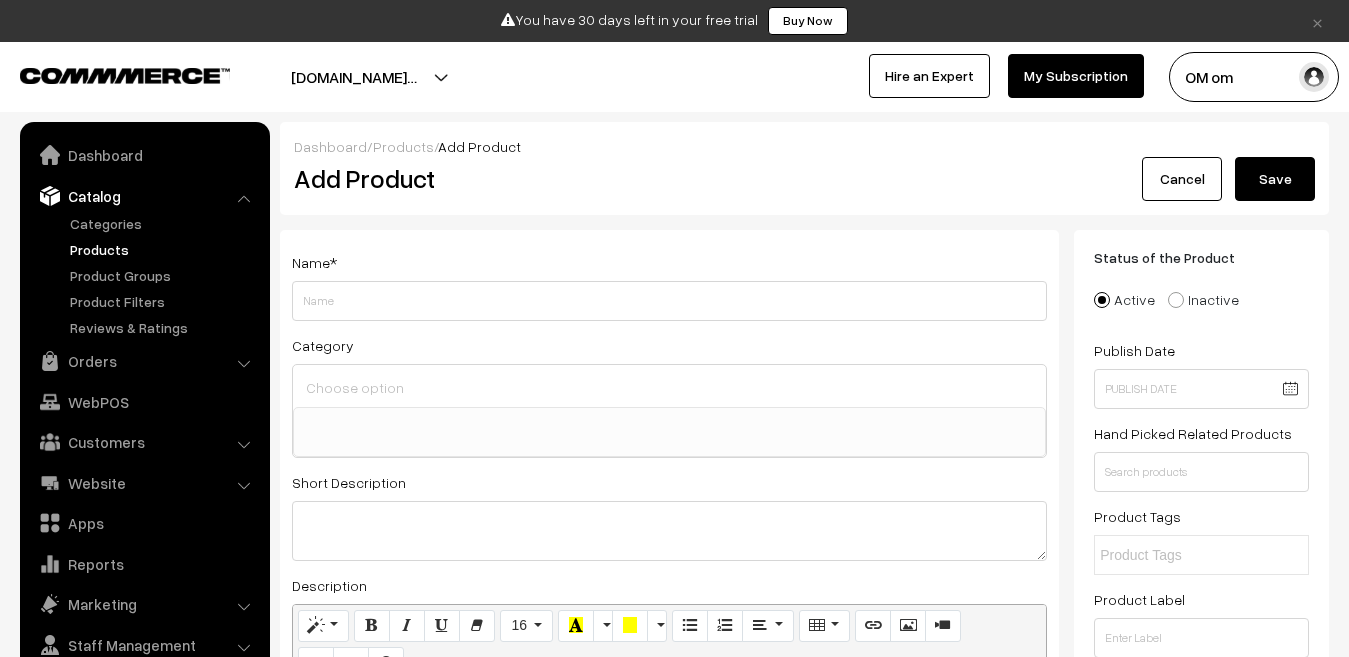 scroll, scrollTop: 0, scrollLeft: 0, axis: both 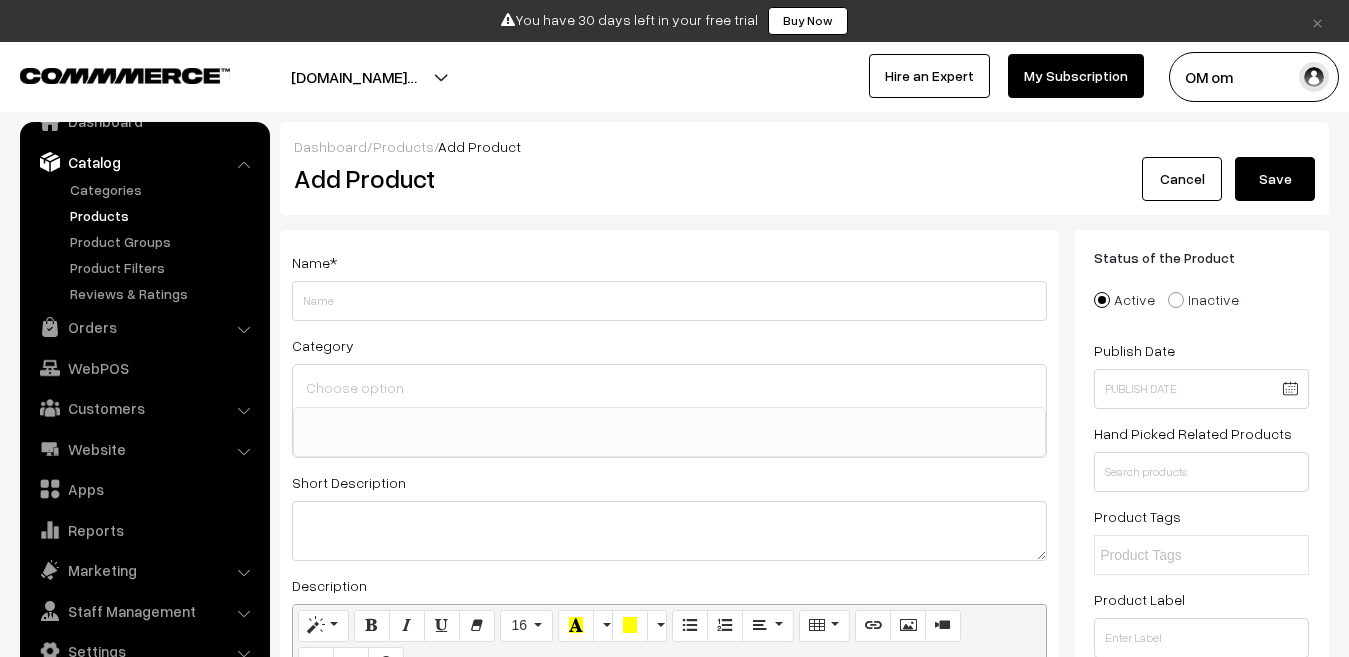 click on "Save" at bounding box center [1275, 179] 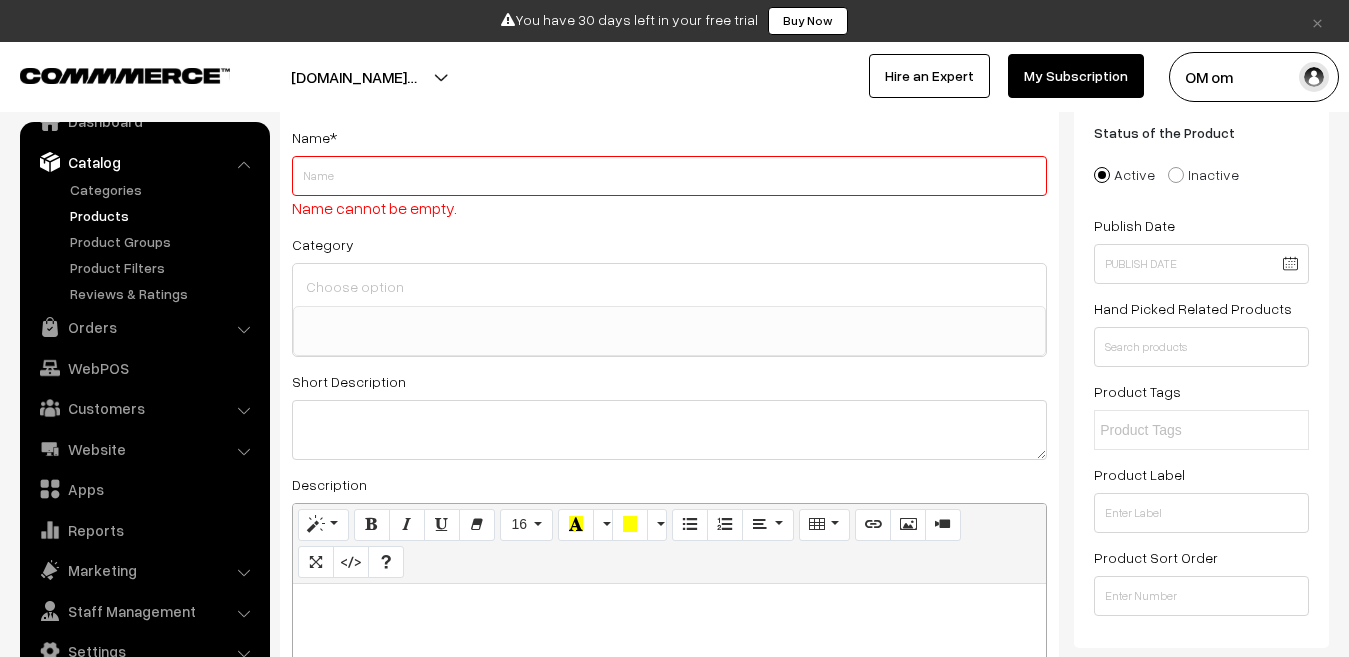 scroll, scrollTop: 0, scrollLeft: 0, axis: both 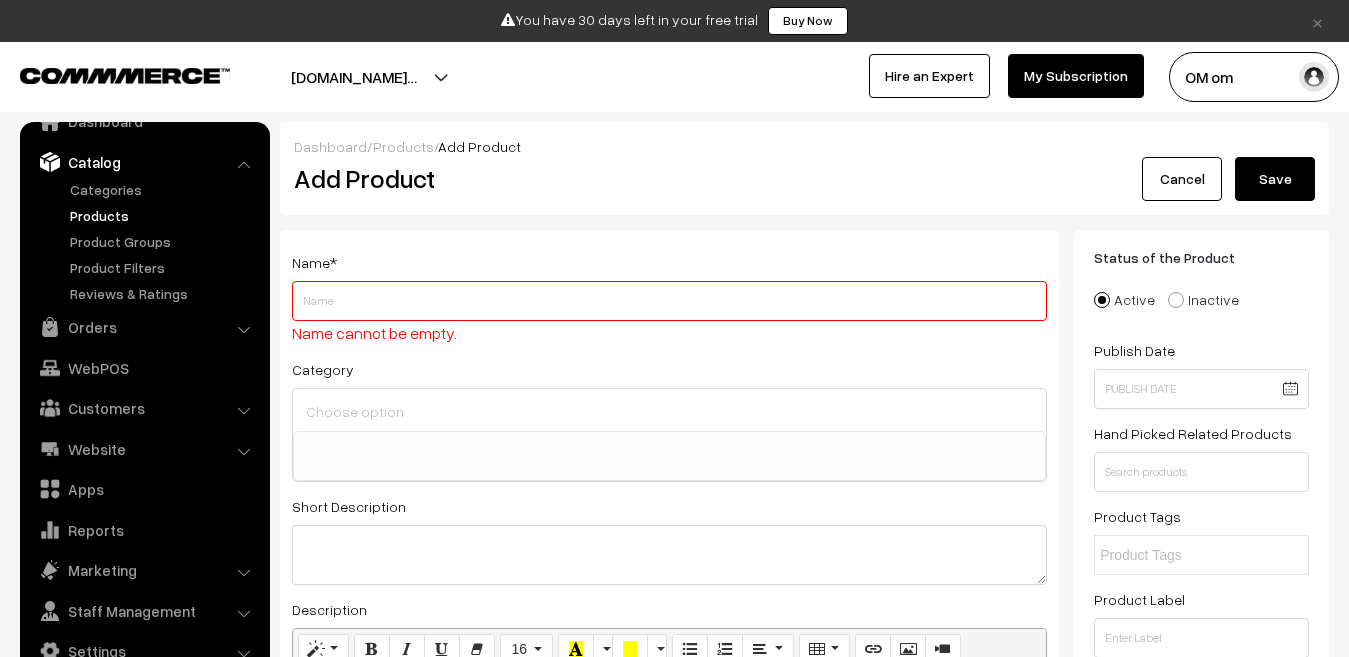 click on "Weight" at bounding box center [669, 301] 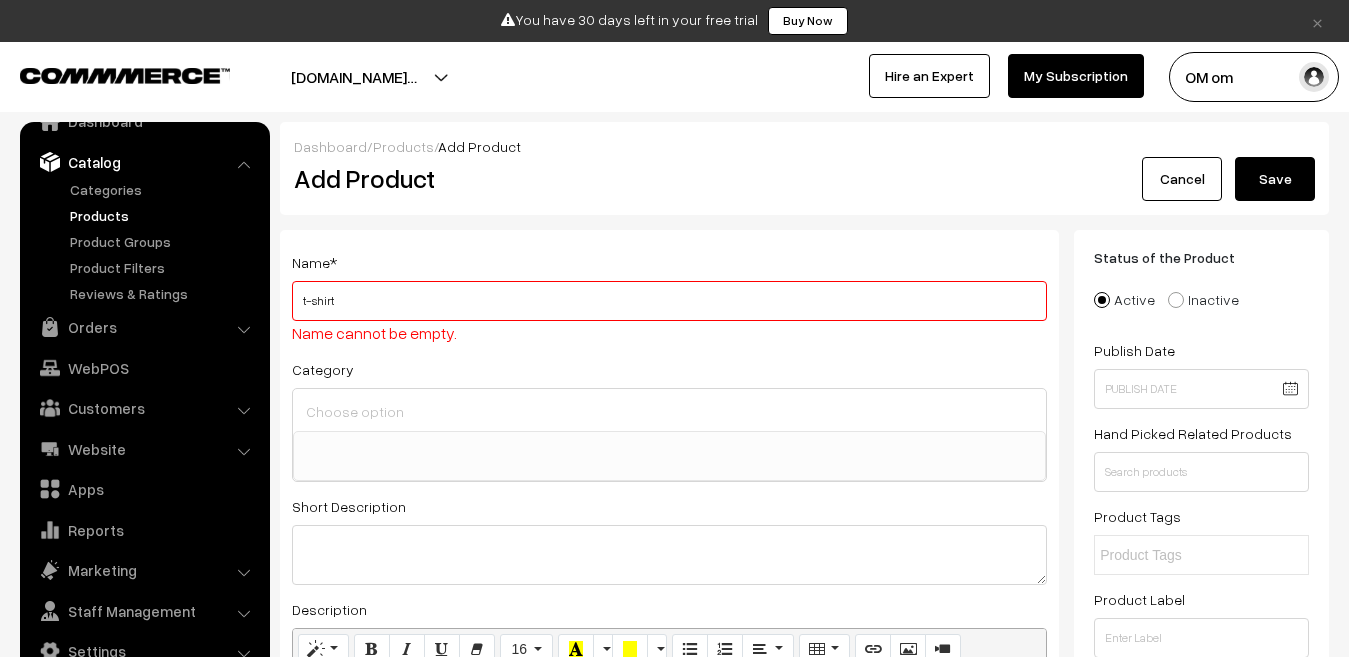 type on "t-shirt" 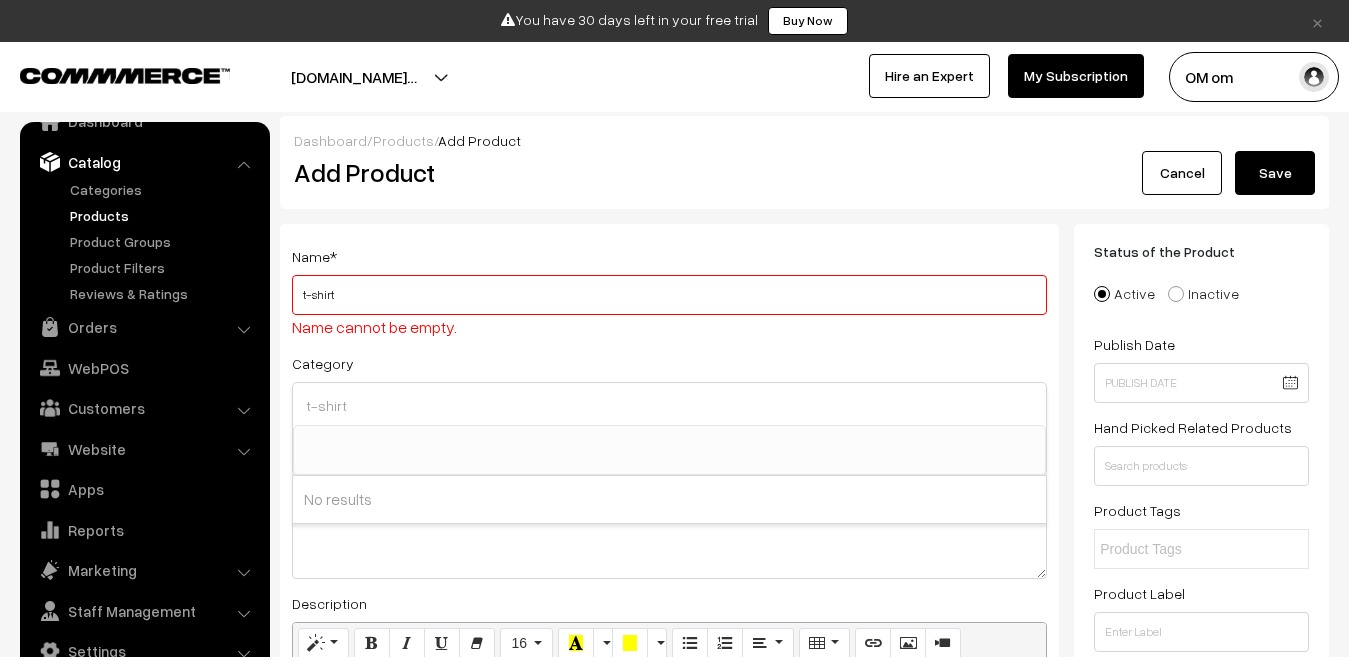 scroll, scrollTop: 100, scrollLeft: 0, axis: vertical 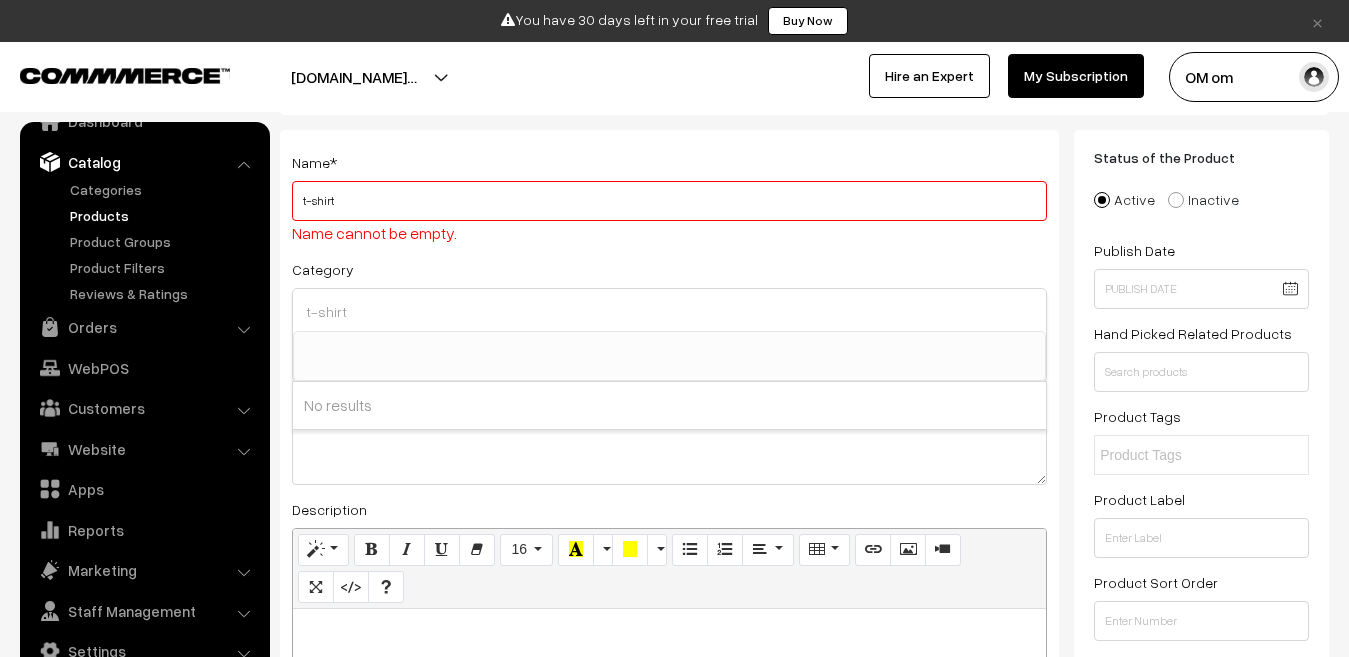 type on "t-shirt" 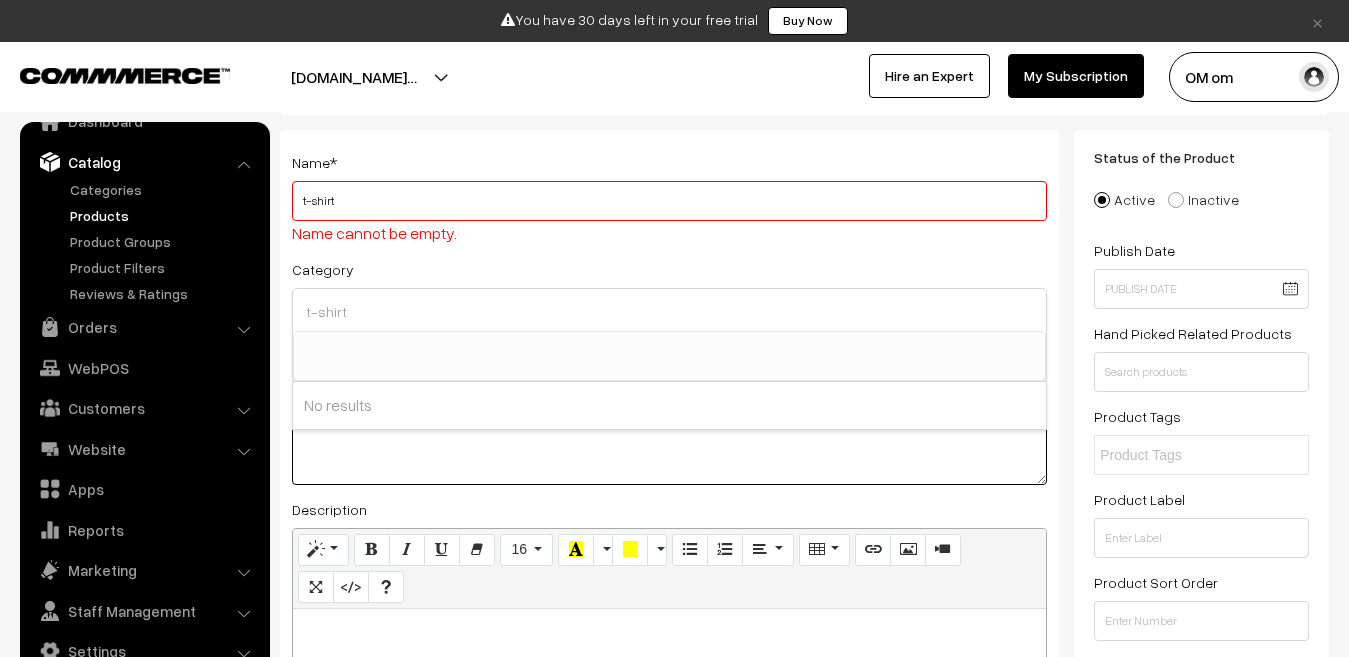 click at bounding box center (669, 455) 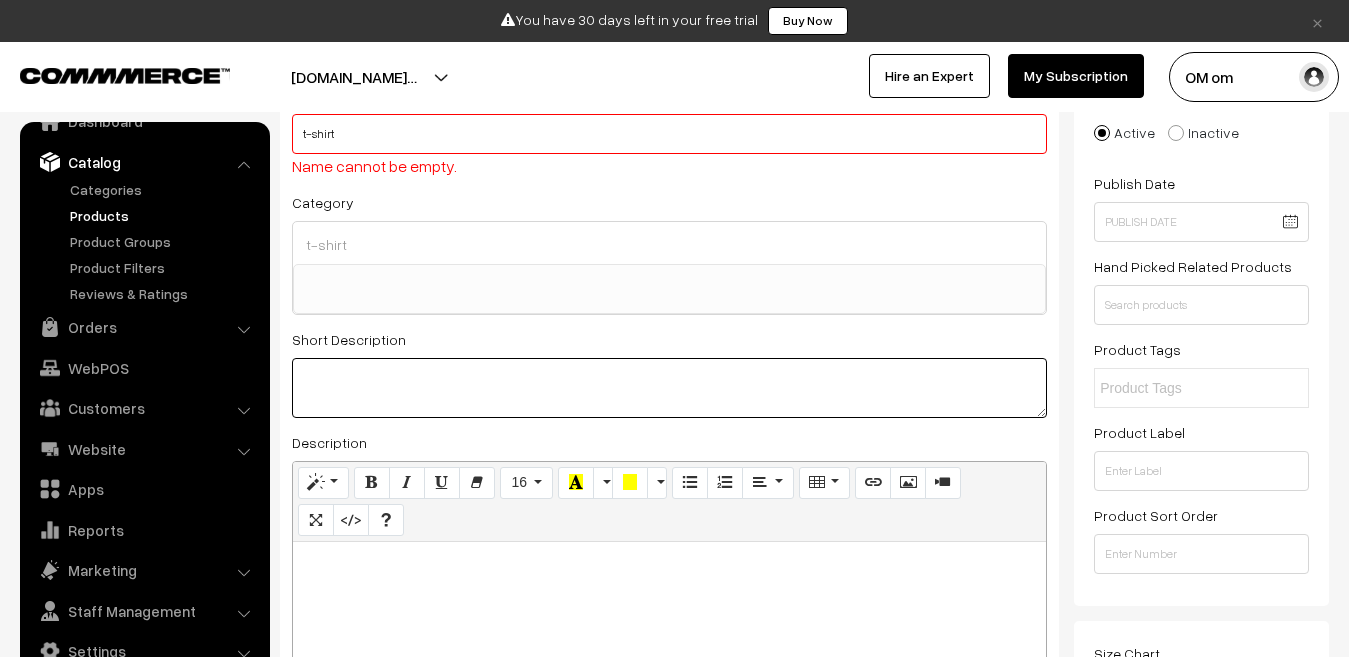 scroll, scrollTop: 200, scrollLeft: 0, axis: vertical 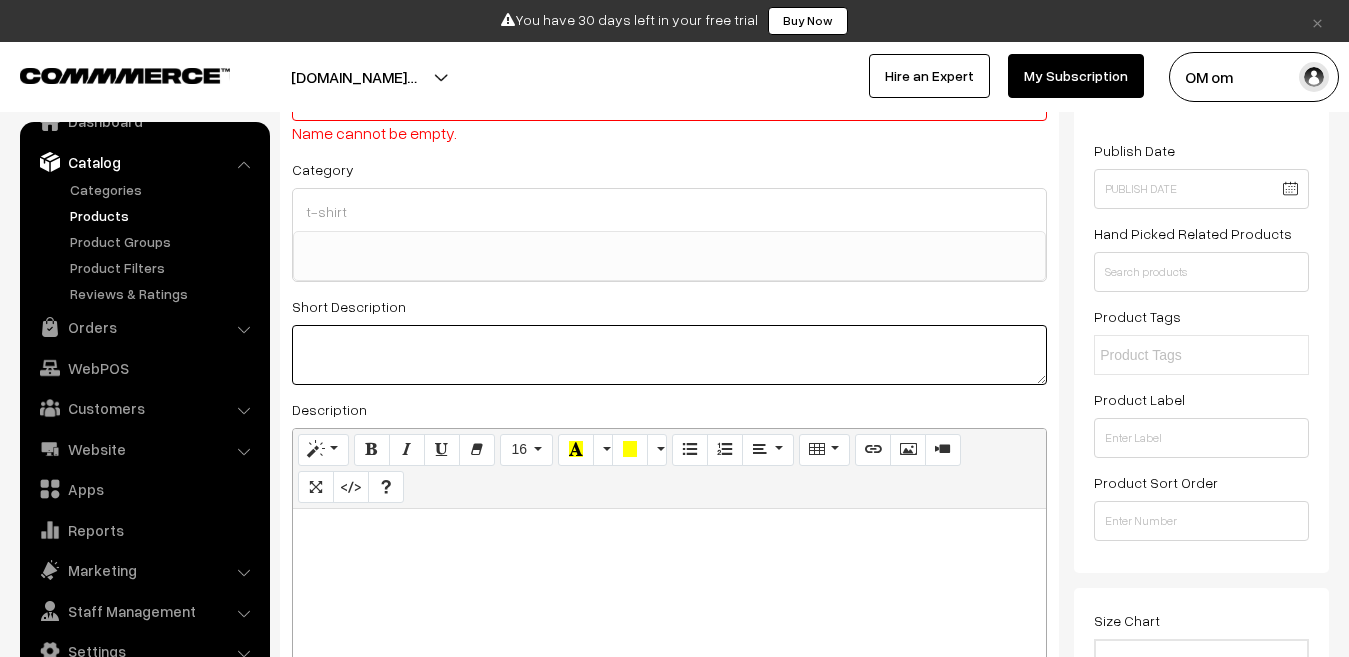 paste on "https://admin.commmerce.com/store/websitebuilder/" 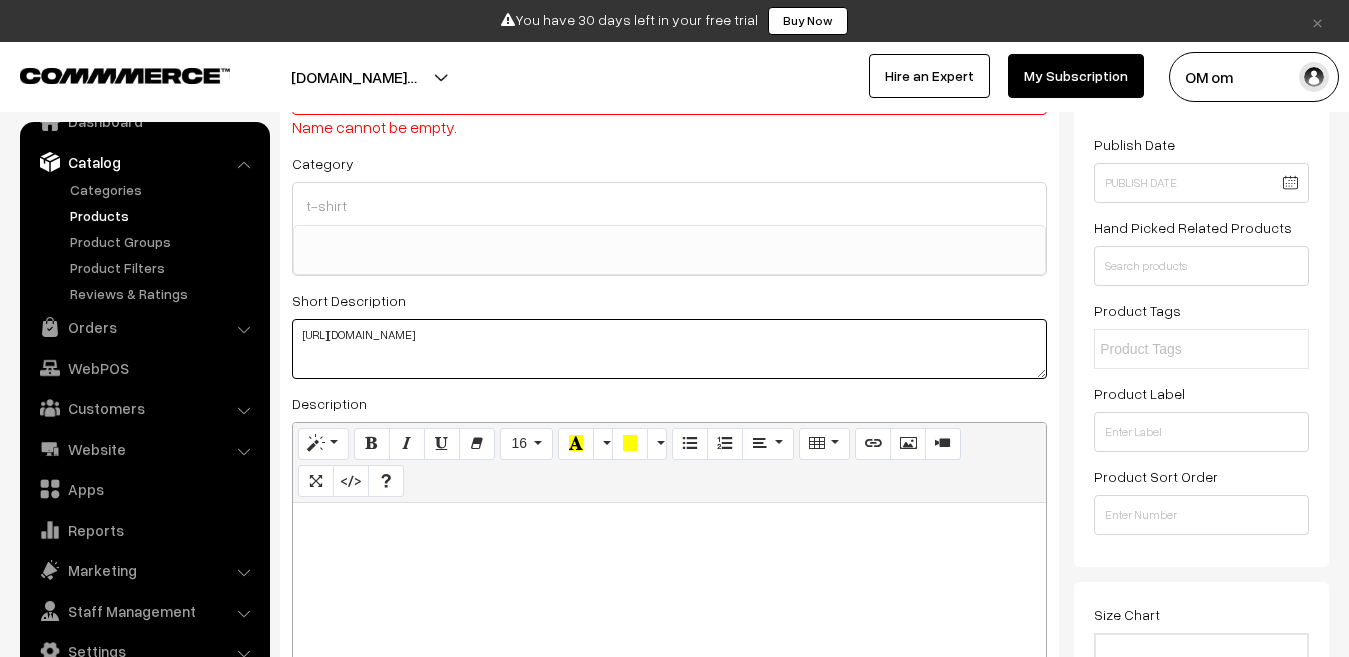 scroll, scrollTop: 300, scrollLeft: 0, axis: vertical 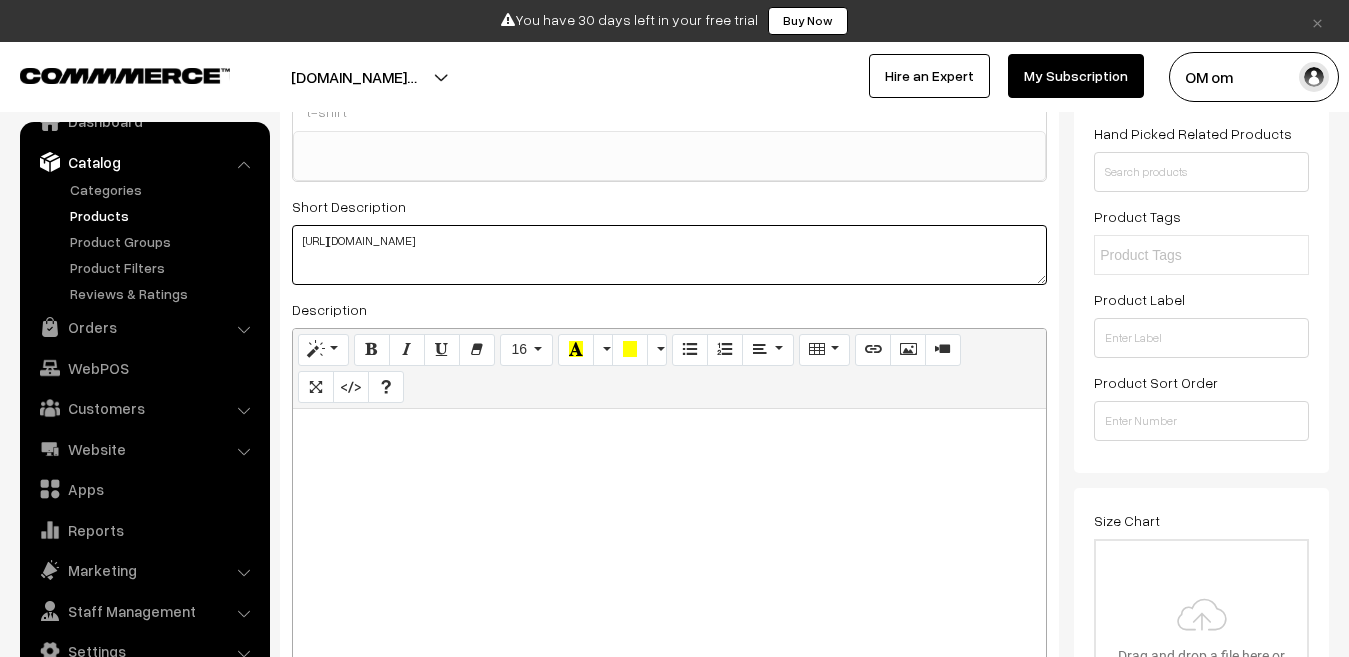 drag, startPoint x: 611, startPoint y: 246, endPoint x: 266, endPoint y: 221, distance: 345.9046 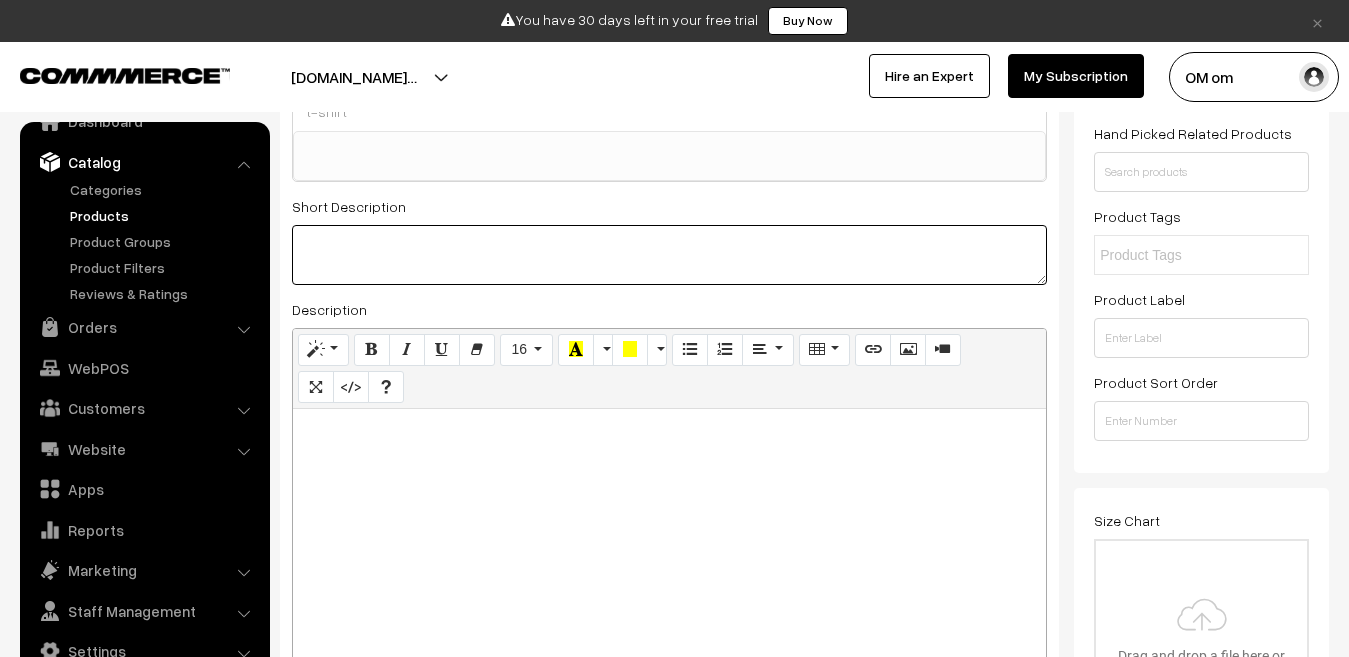paste on "xPage is an AI-driven platform that enables users to create high-converting ecommerce landing pages quickly. It integrates seamlessly with Shopify." 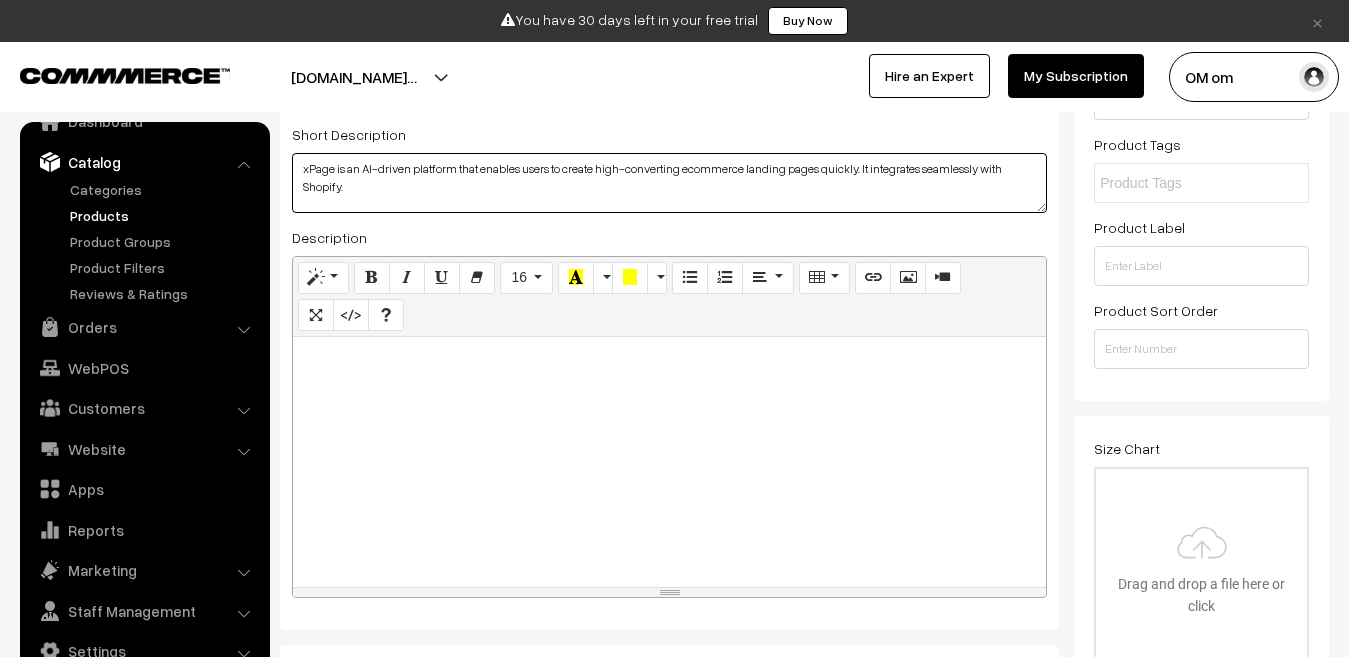 scroll, scrollTop: 500, scrollLeft: 0, axis: vertical 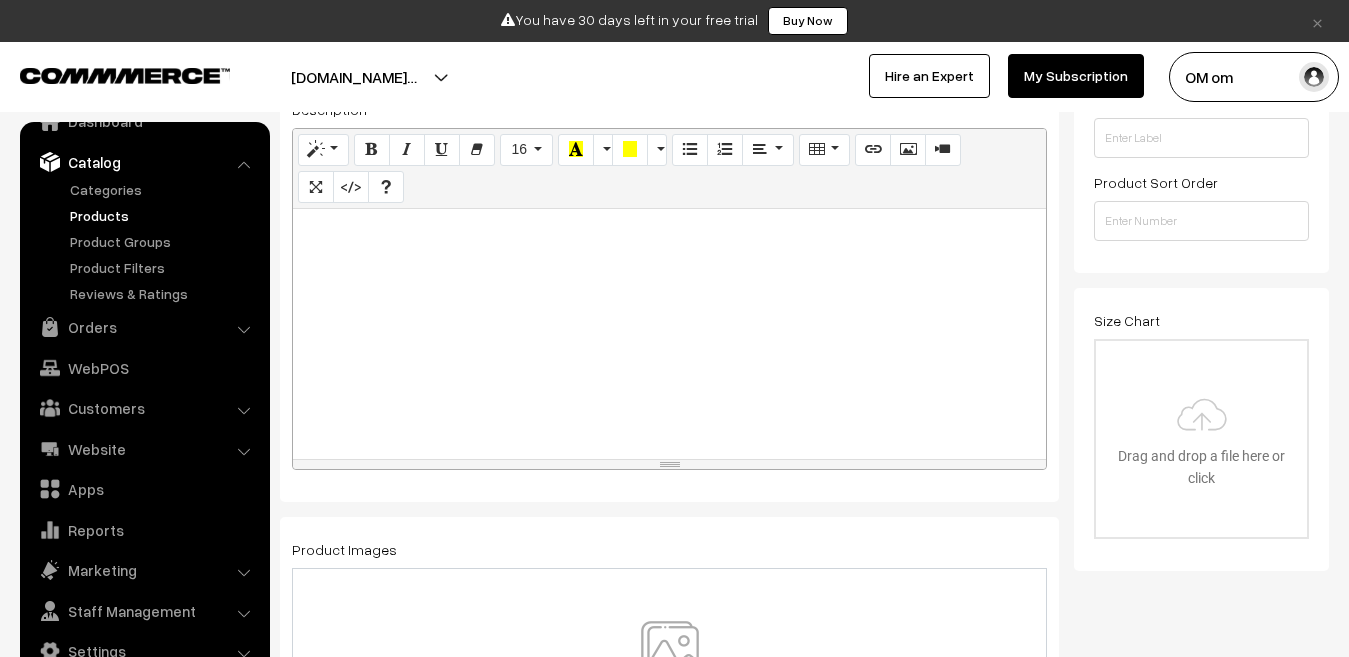 type on "xPage is an AI-driven platform that enables users to create high-converting ecommerce landing pages quickly. It integrates seamlessly with Shopify." 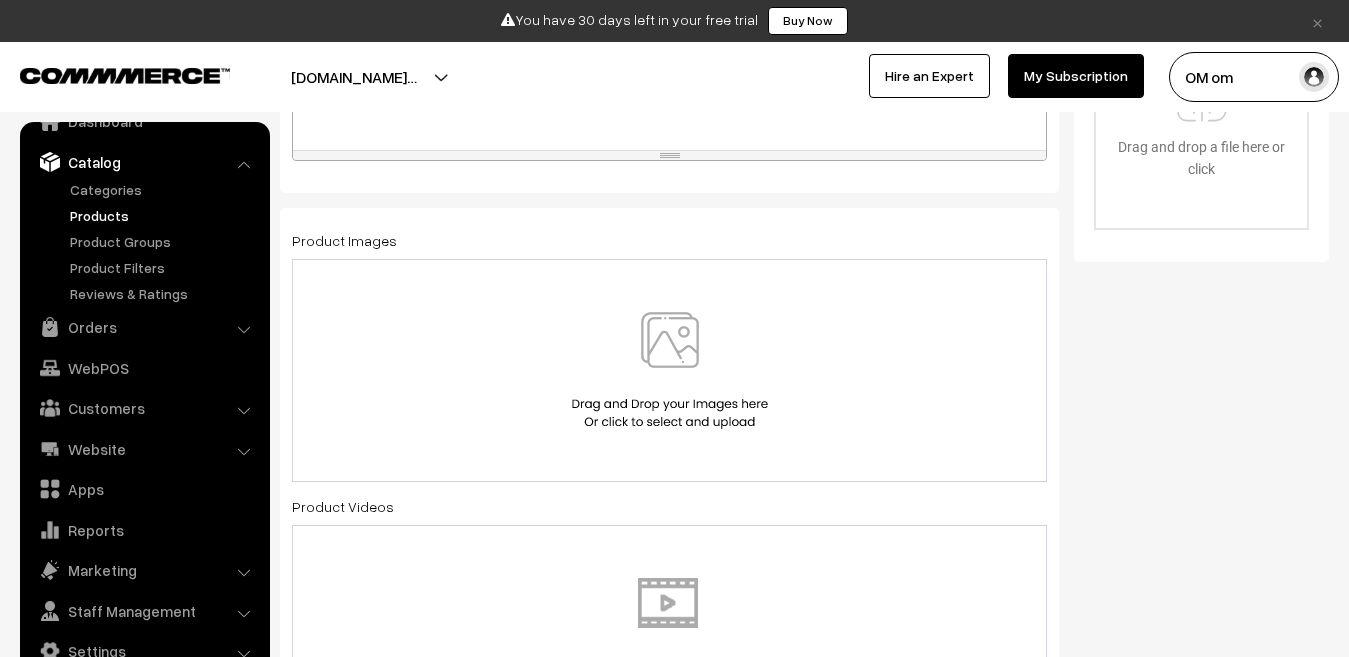 scroll, scrollTop: 800, scrollLeft: 0, axis: vertical 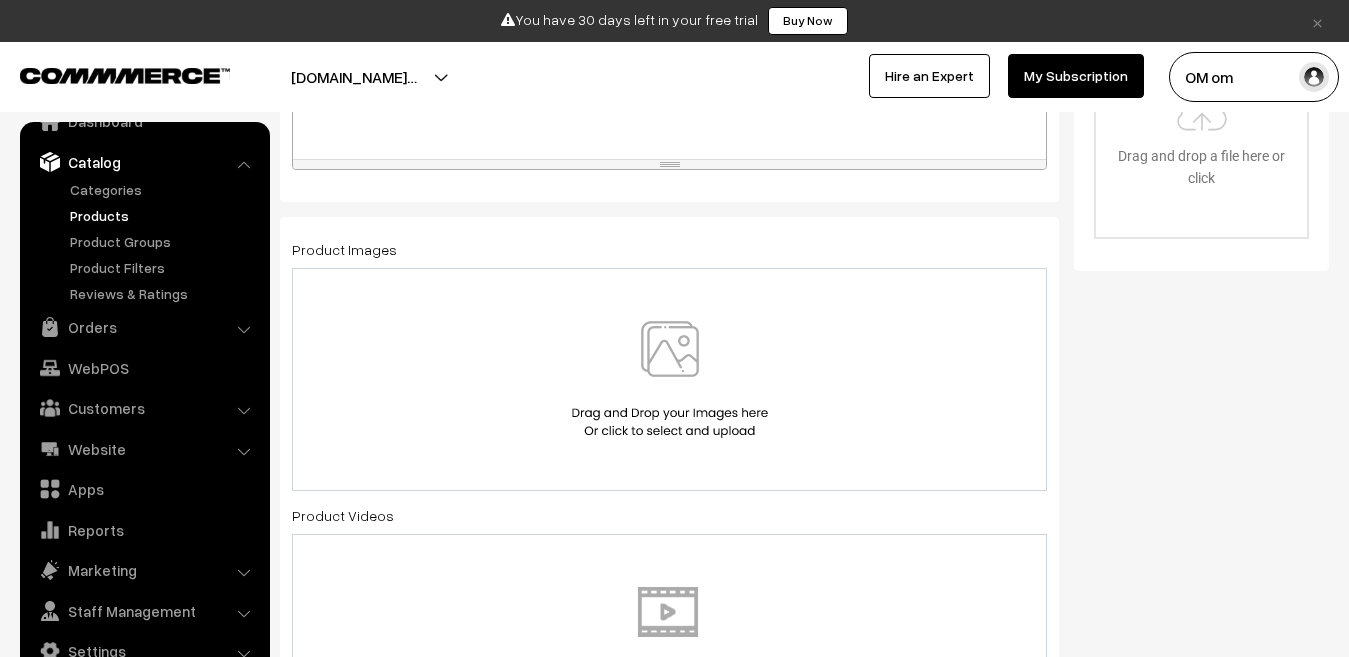 click at bounding box center [670, 379] 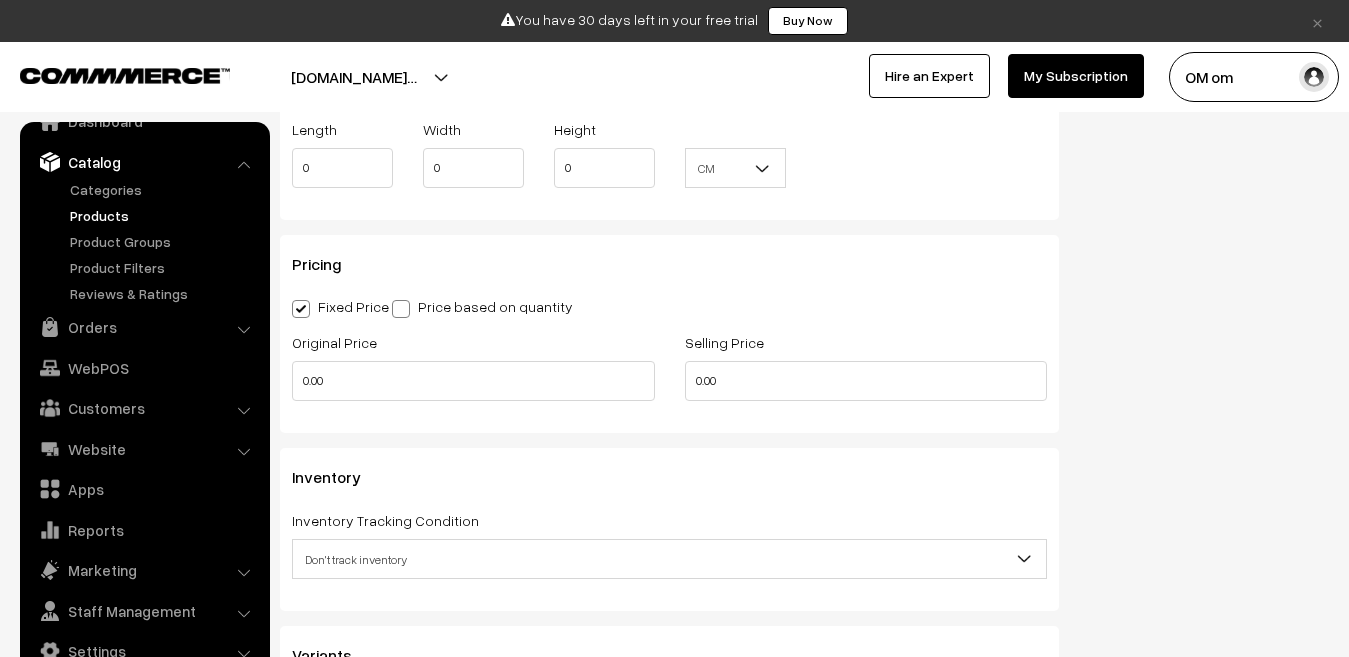 scroll, scrollTop: 1700, scrollLeft: 0, axis: vertical 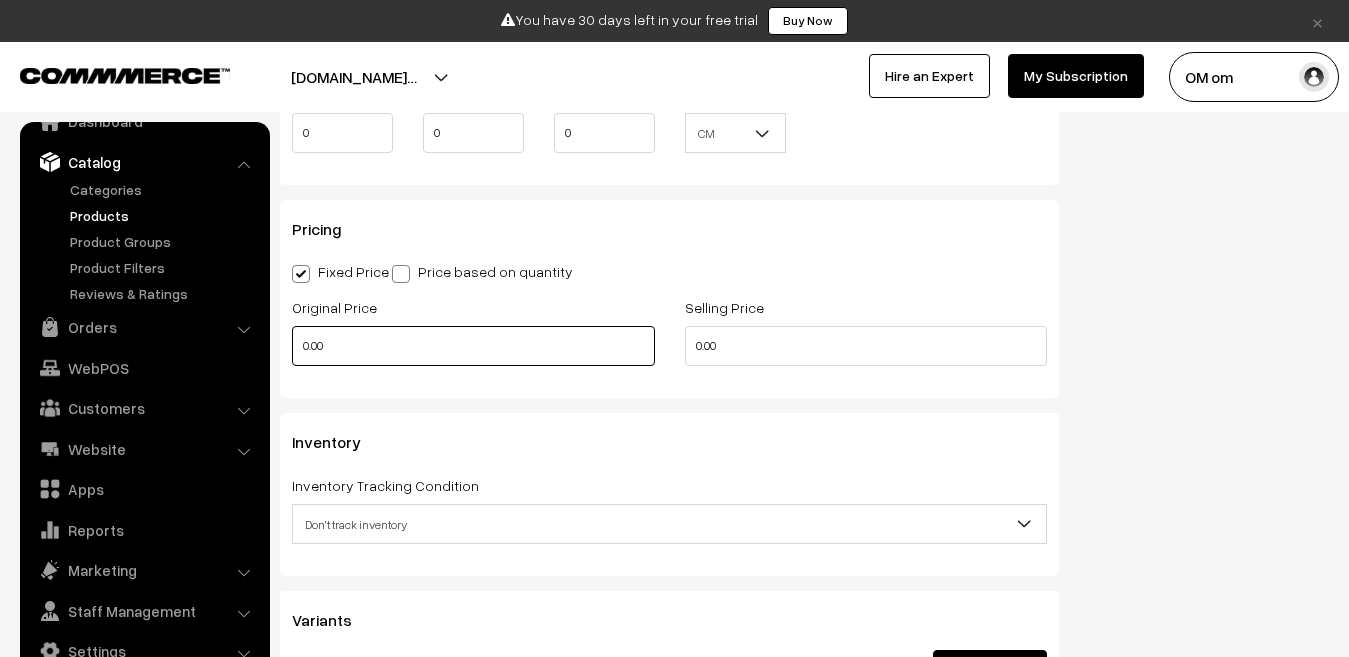 click on "0.00" at bounding box center (473, 346) 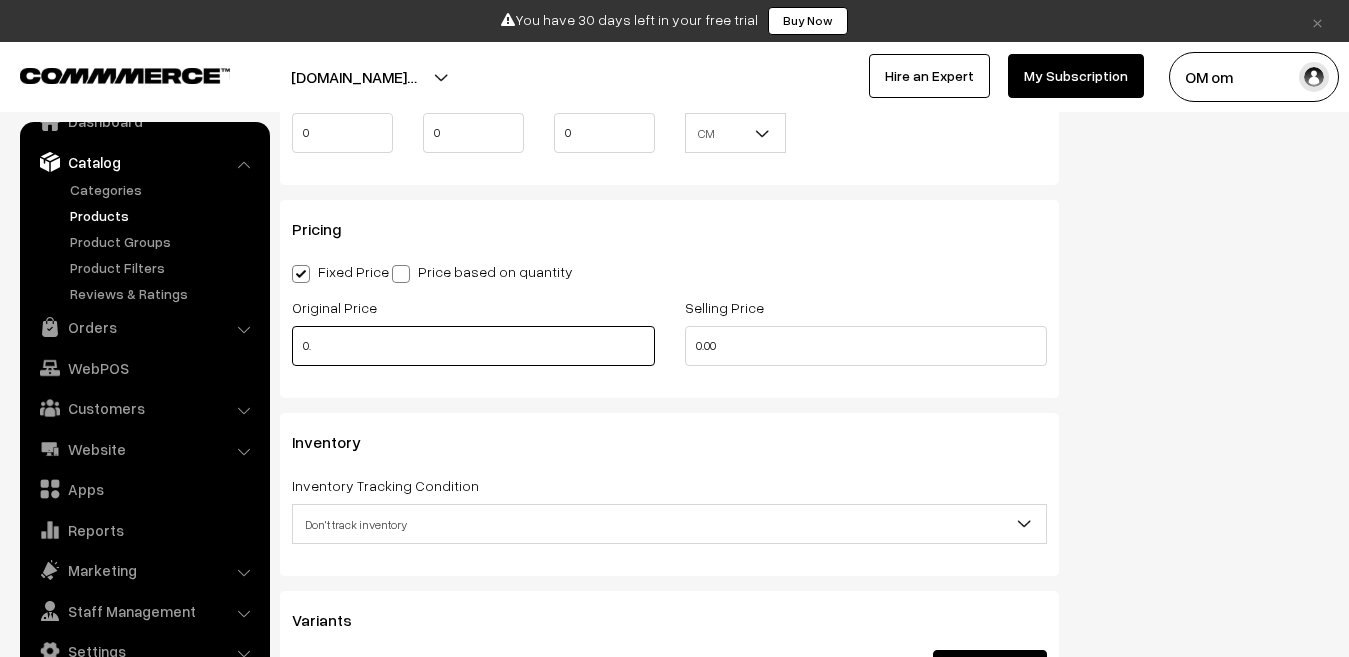 type on "0" 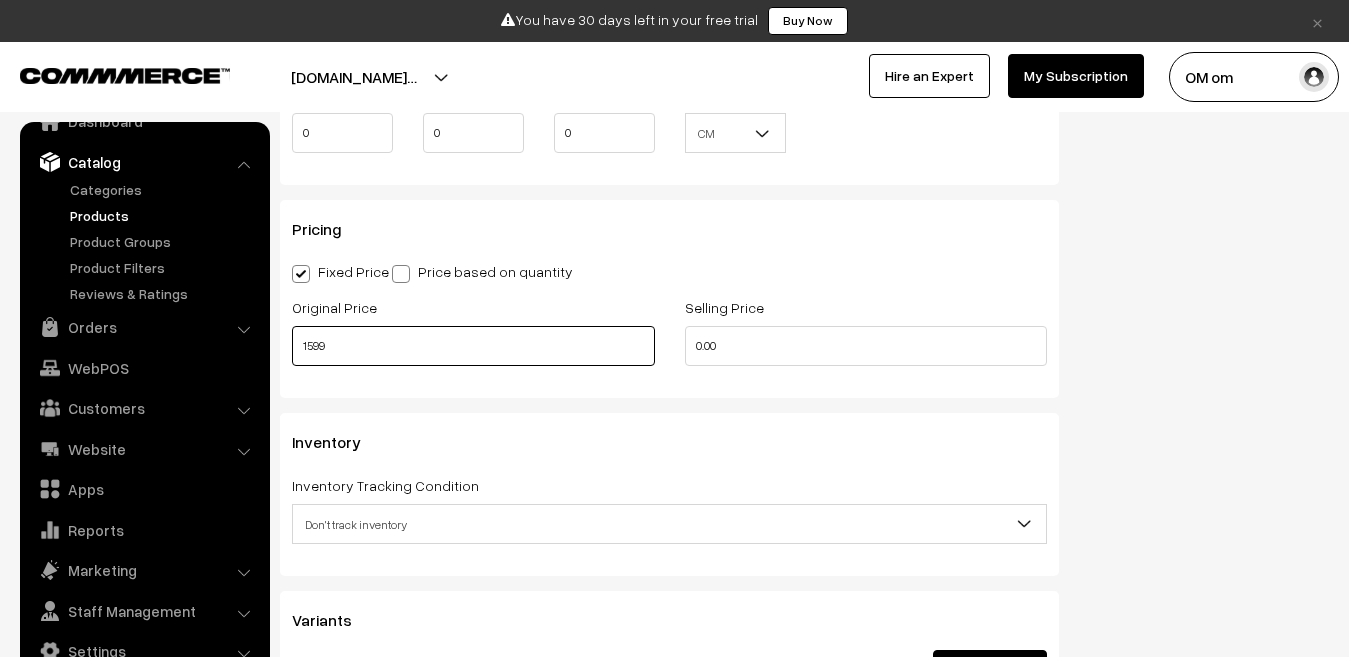 type on "1599" 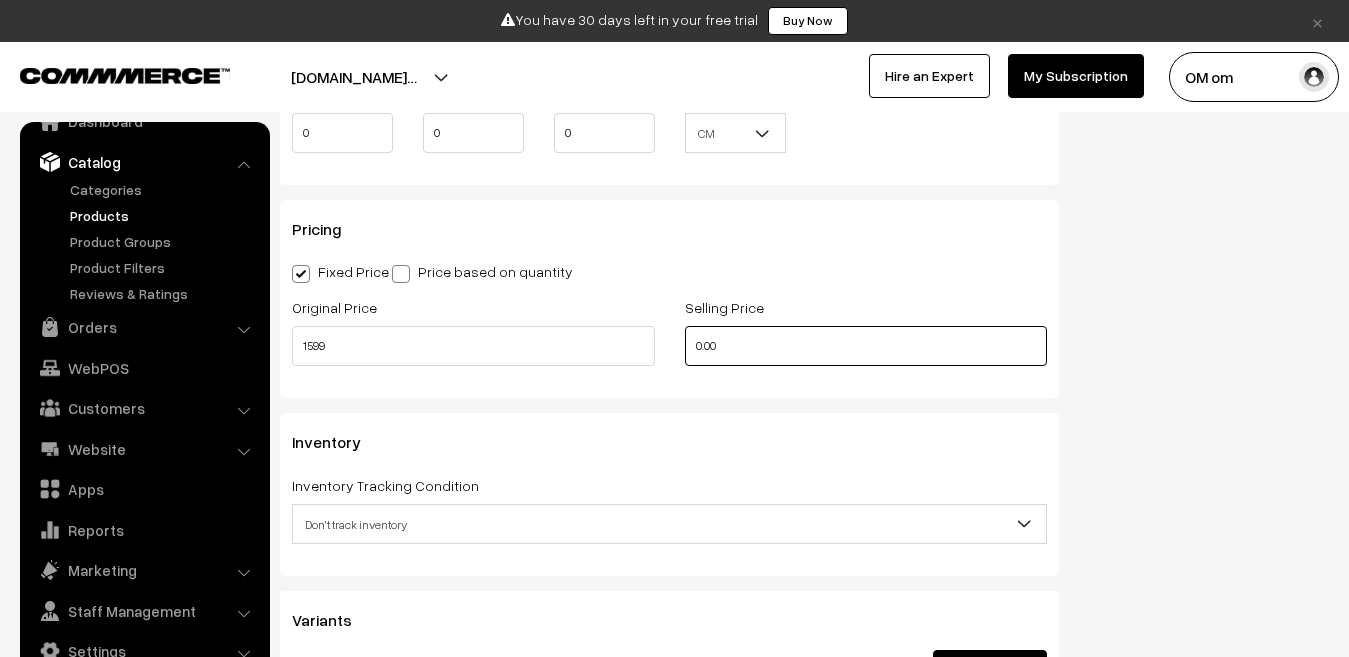 click on "0.00" at bounding box center (866, 346) 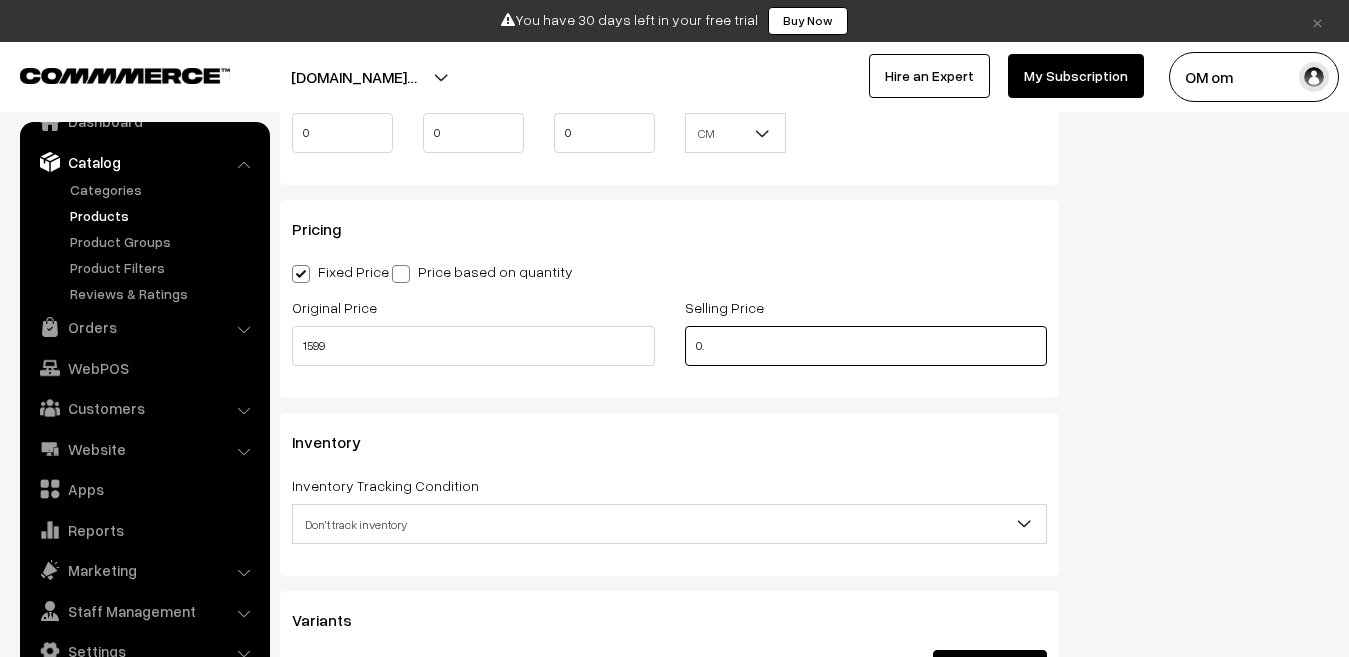 type on "0" 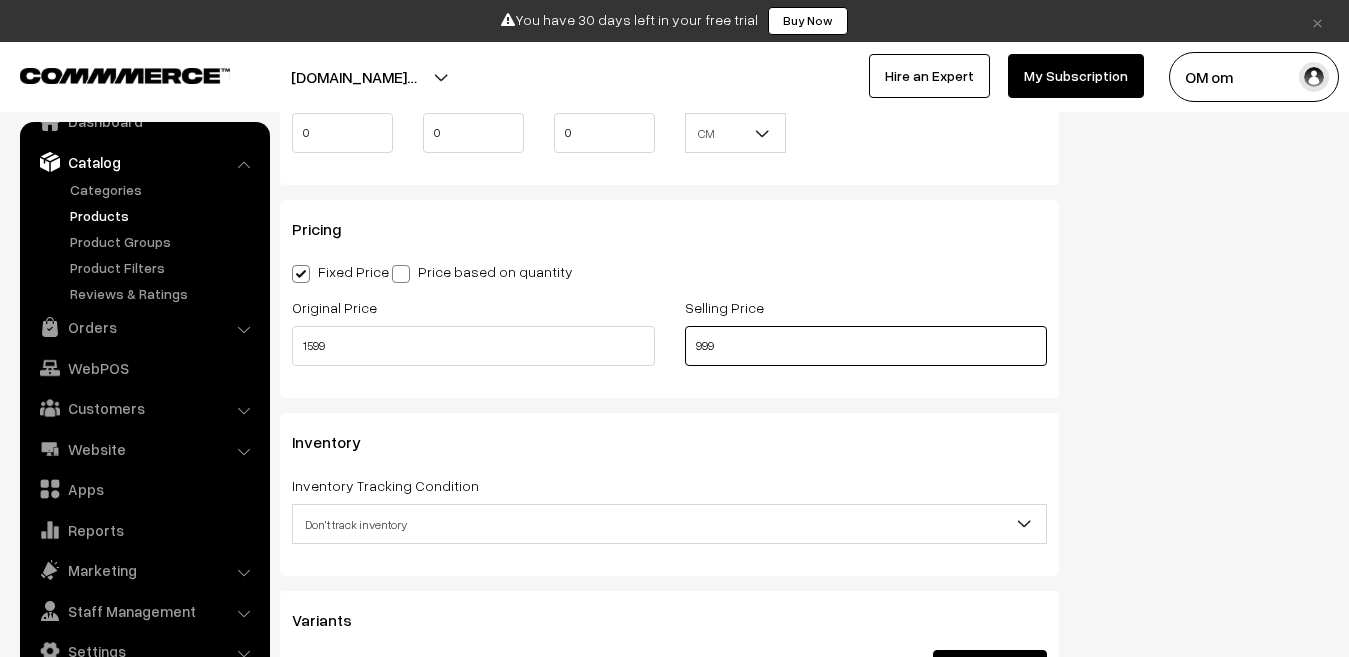 scroll, scrollTop: 1900, scrollLeft: 0, axis: vertical 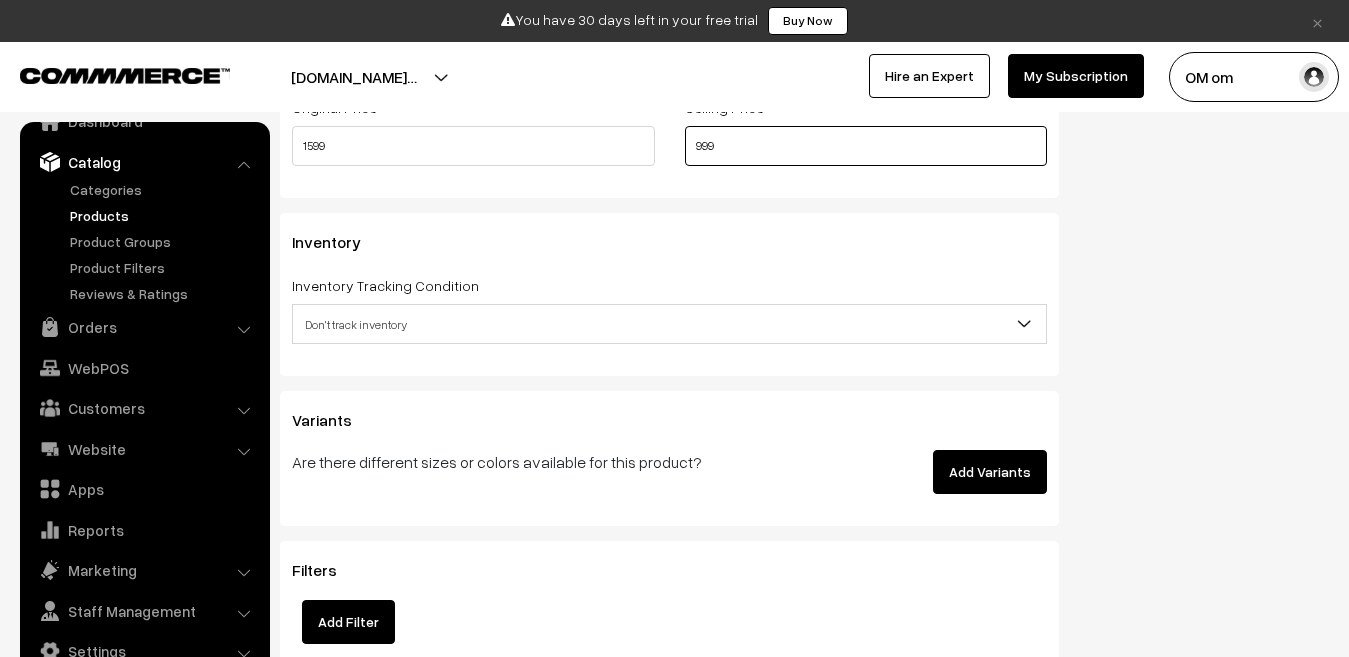 type on "999" 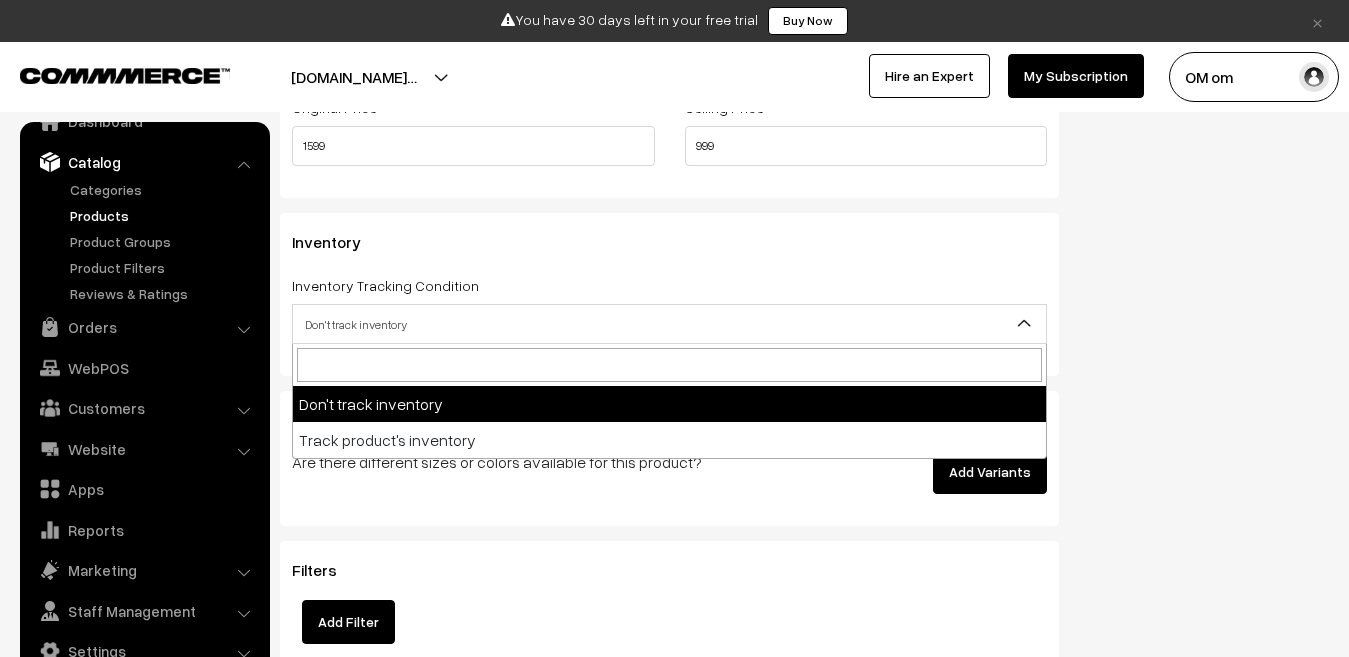 click on "Don't track inventory" at bounding box center (669, 324) 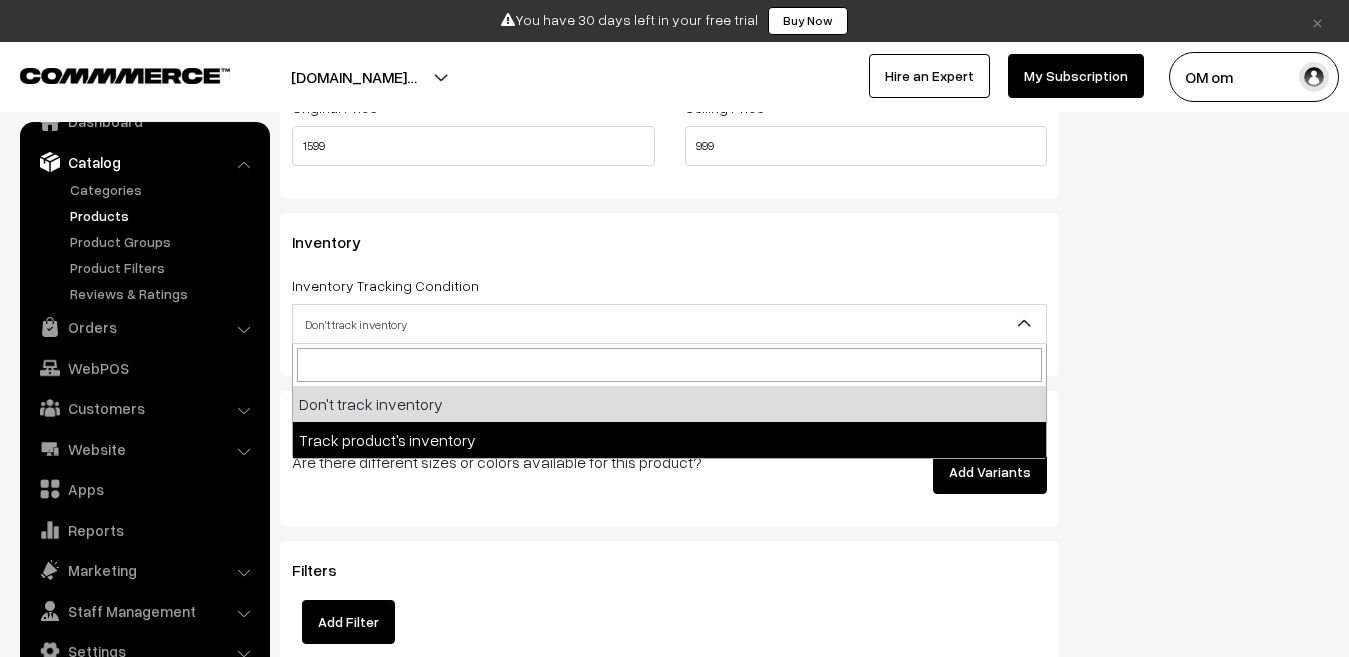 select on "2" 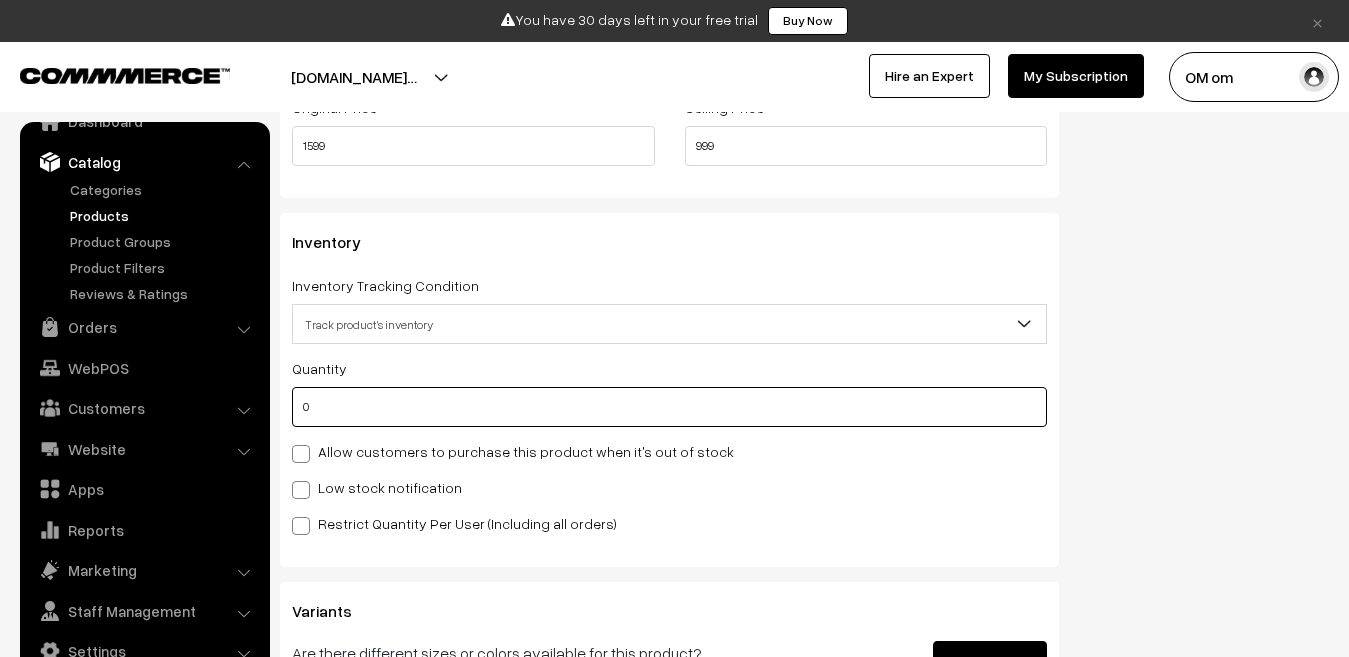 click on "0" at bounding box center [669, 407] 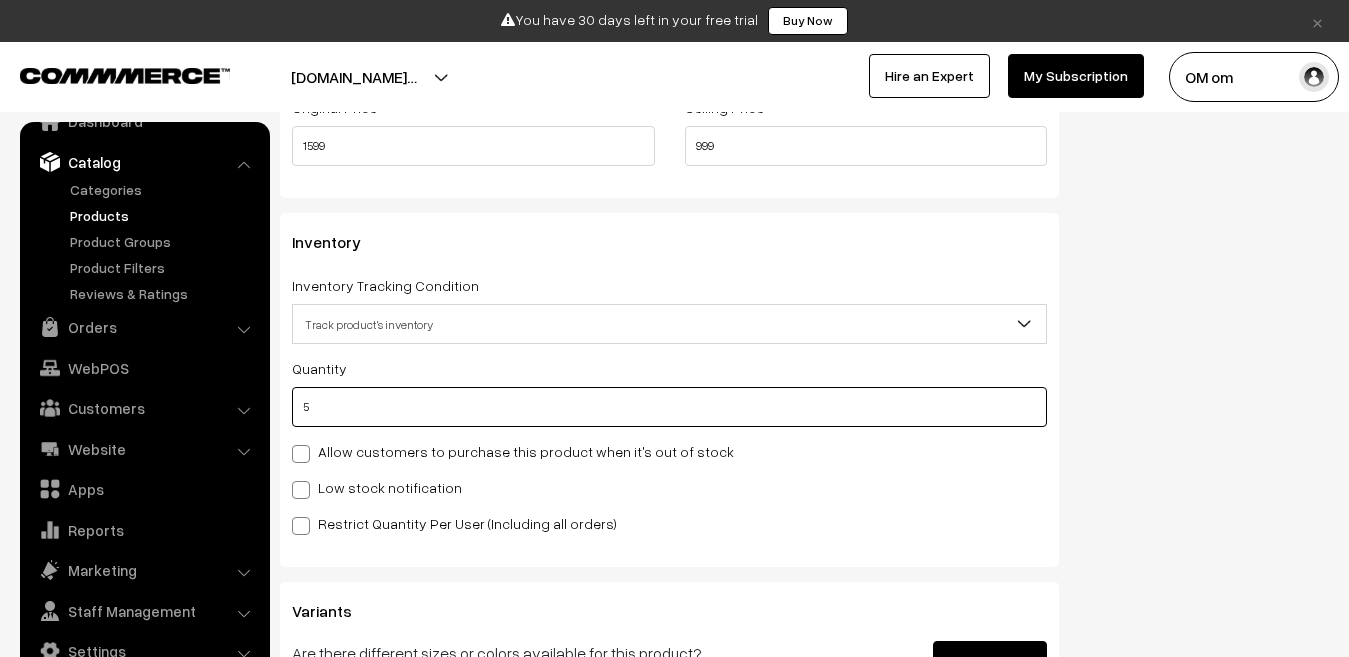 scroll, scrollTop: 2000, scrollLeft: 0, axis: vertical 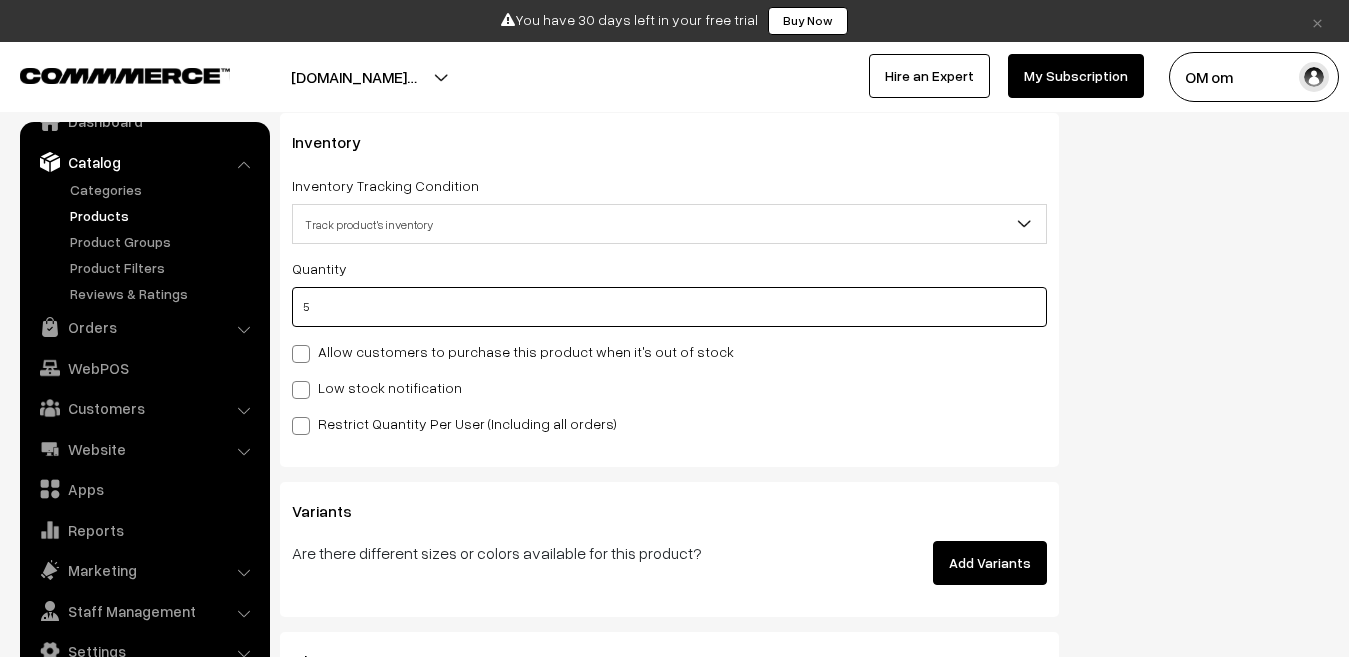 type on "5" 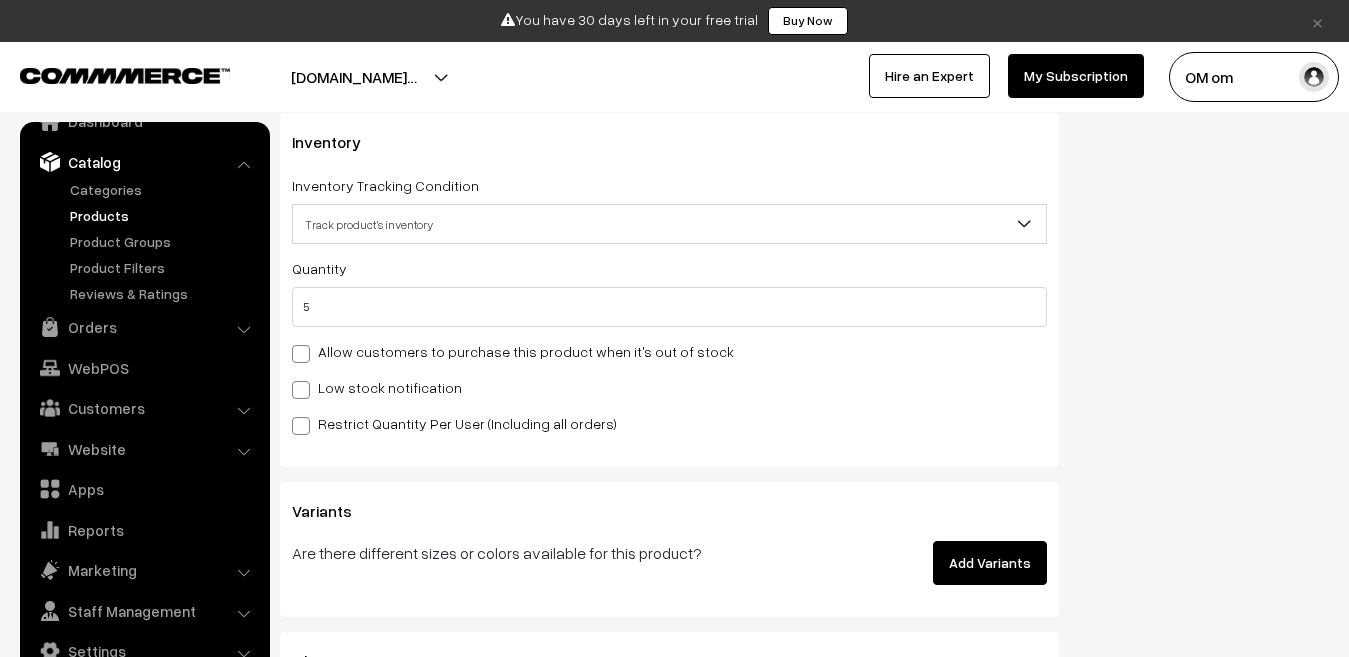 click at bounding box center [301, 354] 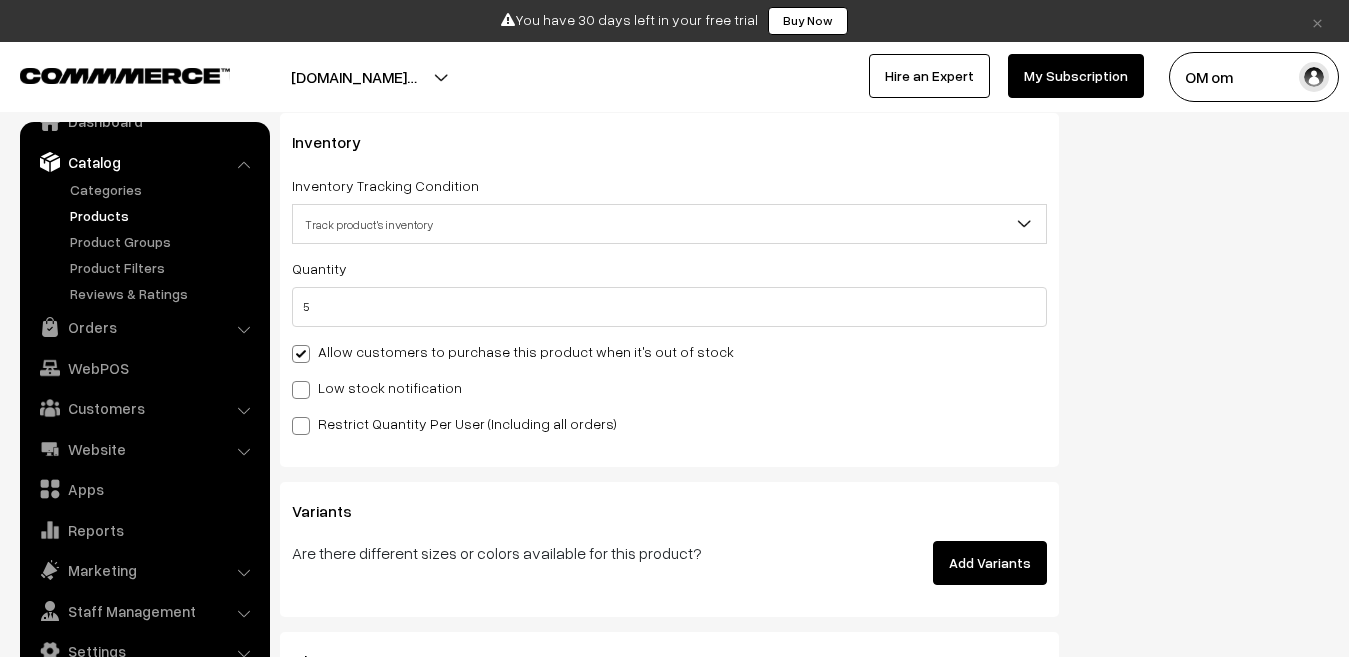click at bounding box center [301, 390] 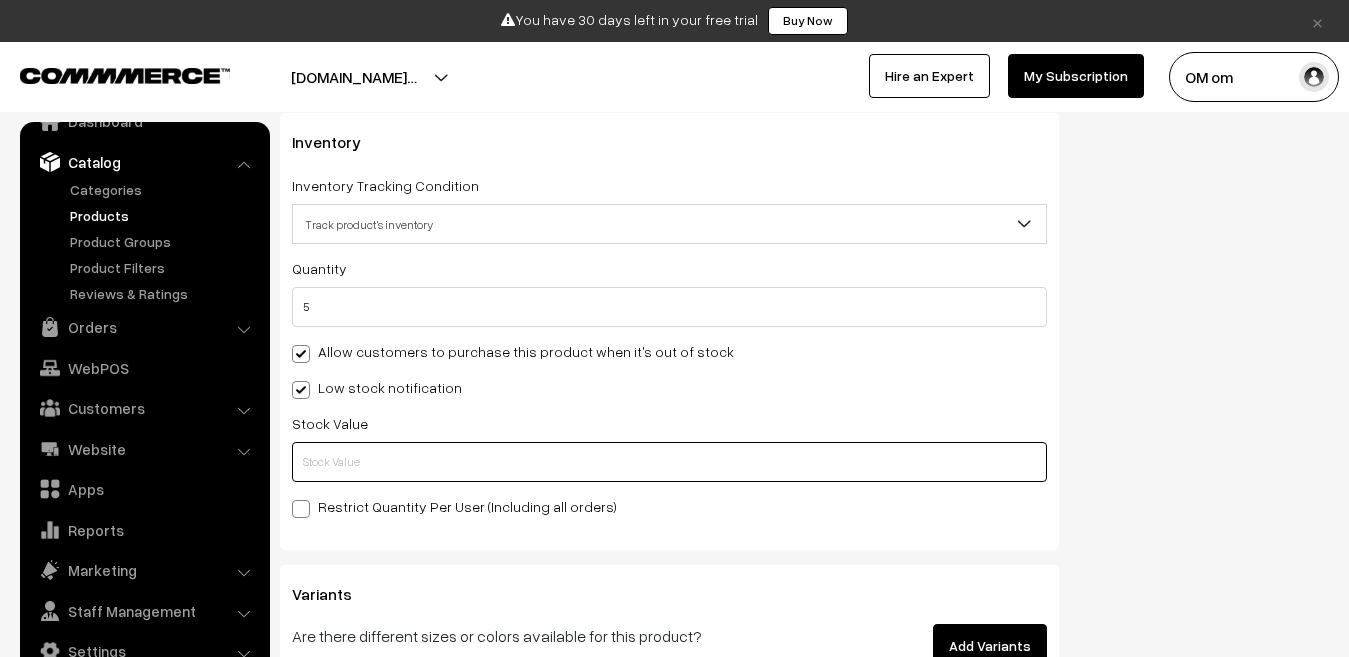 click at bounding box center [669, 462] 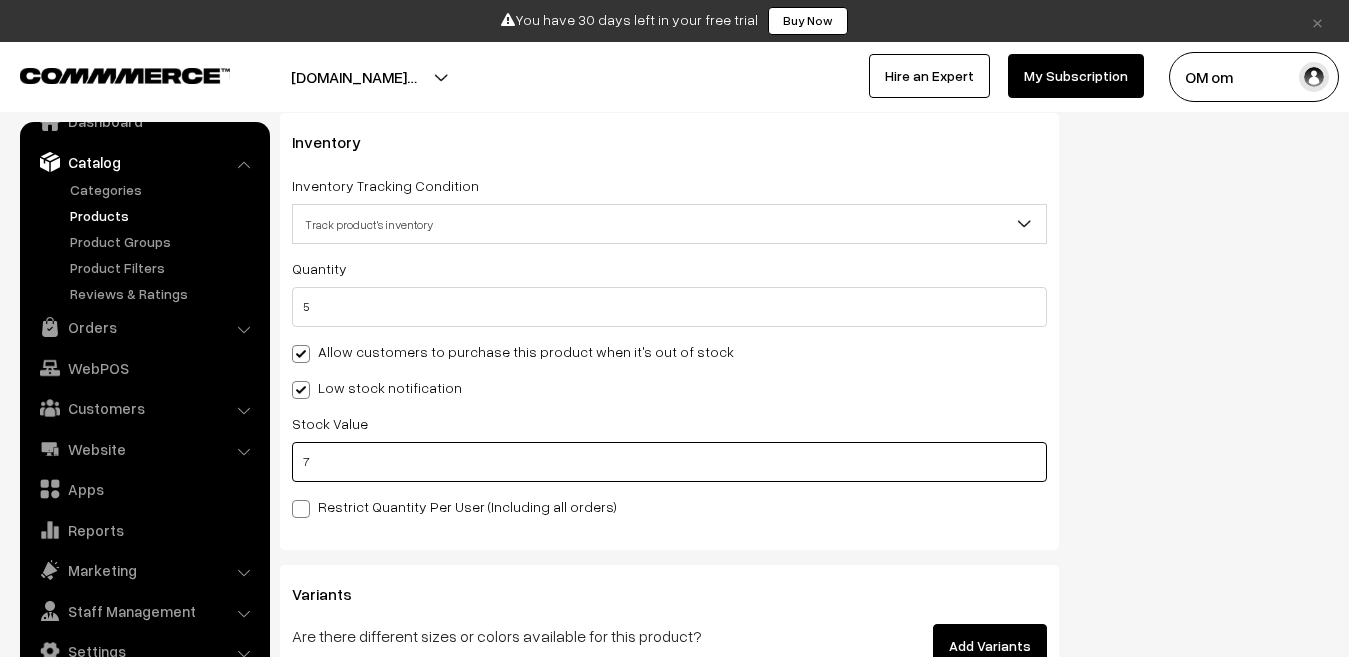 type on "7" 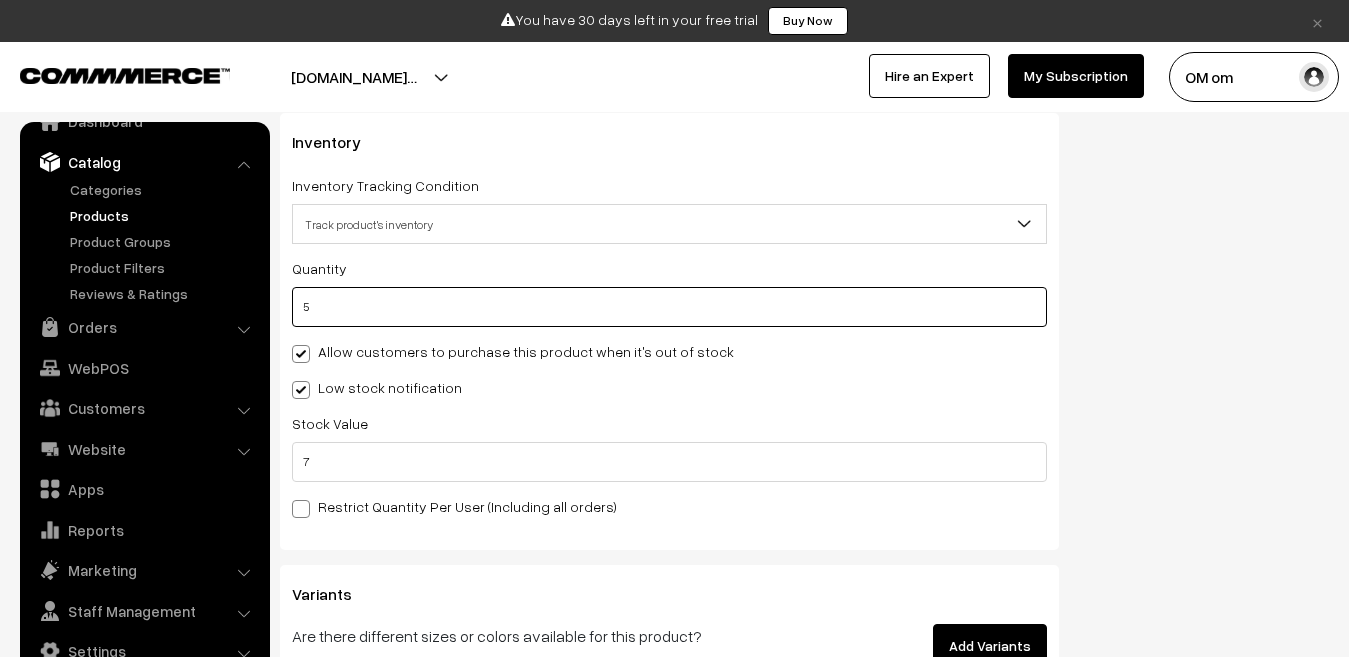 click on "5" at bounding box center [669, 307] 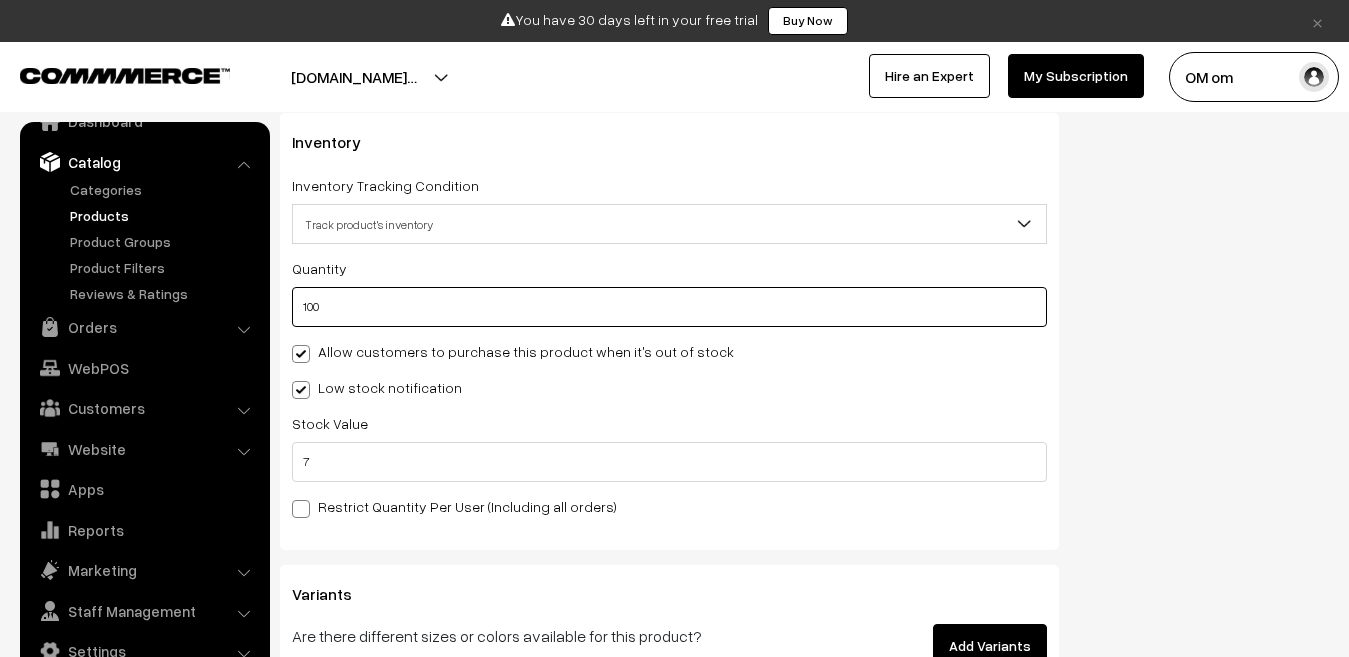 type on "100" 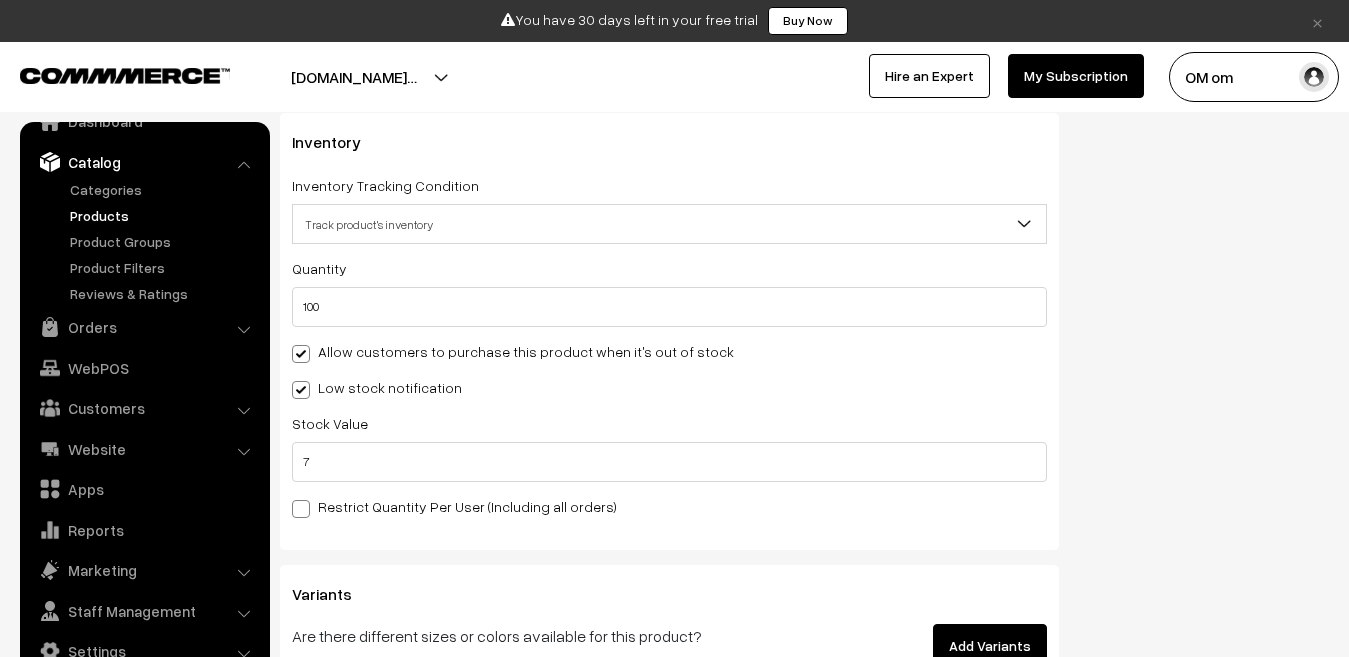 click at bounding box center [301, 509] 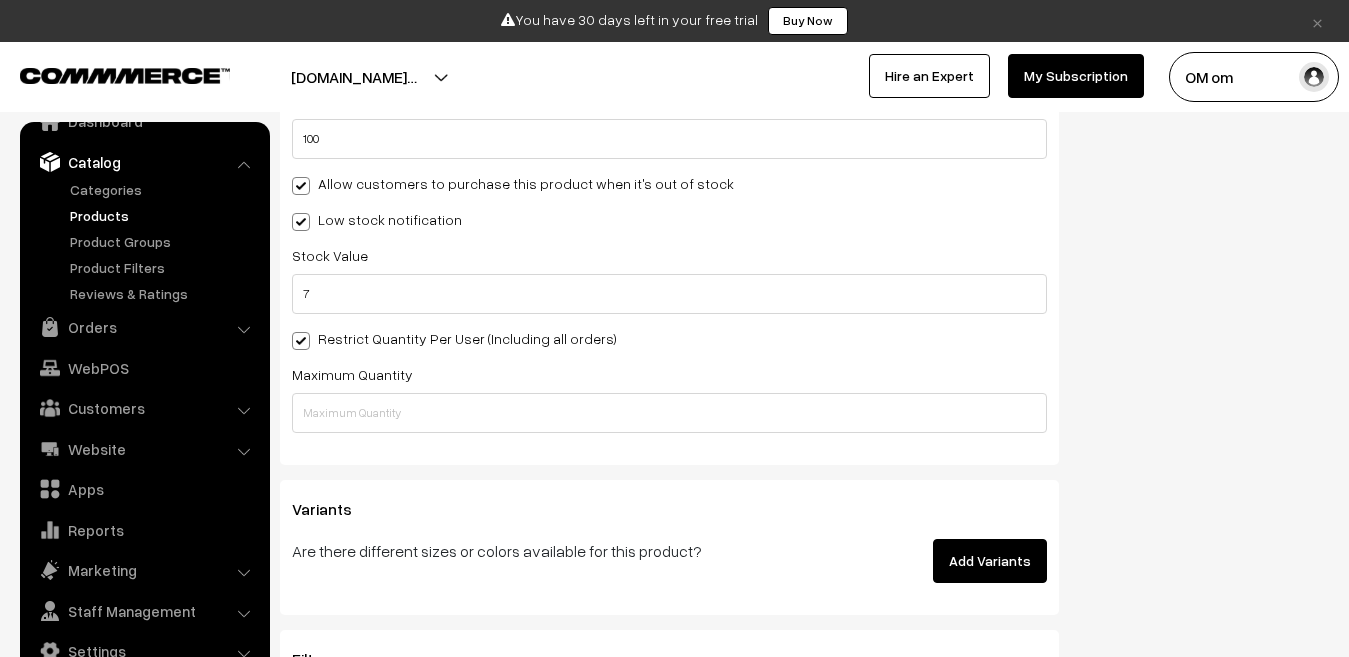 scroll, scrollTop: 2200, scrollLeft: 0, axis: vertical 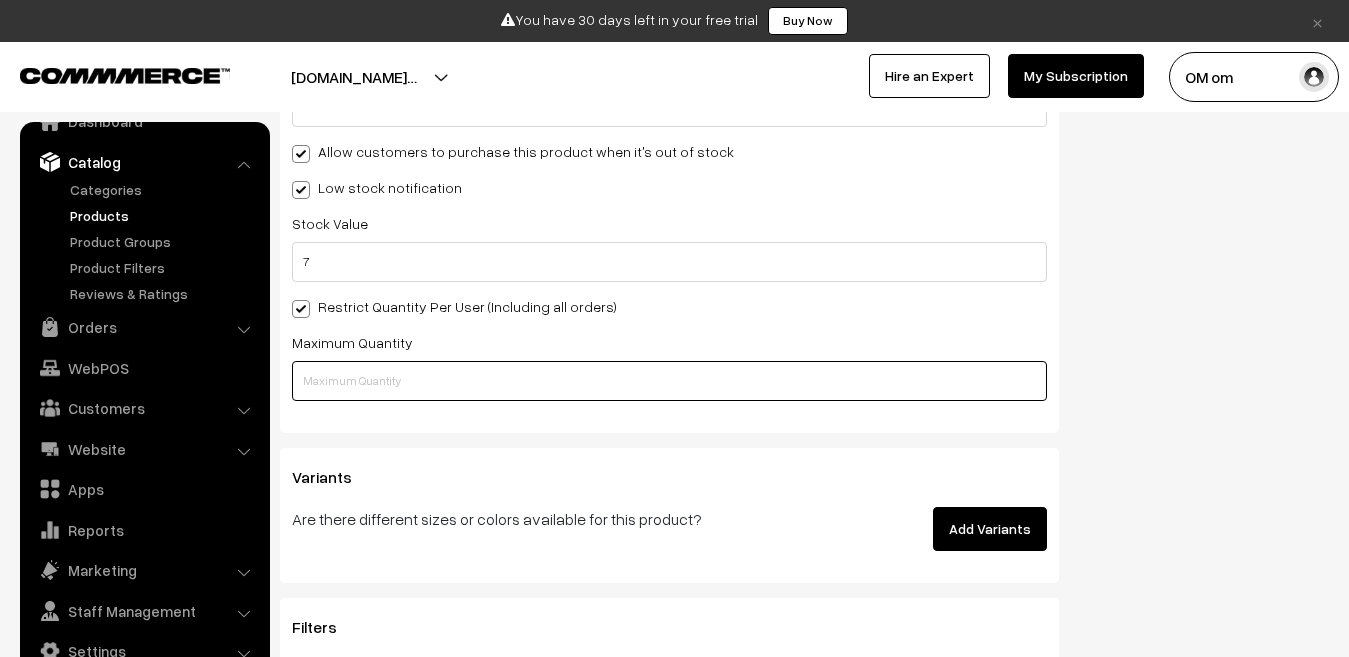 click at bounding box center [669, 381] 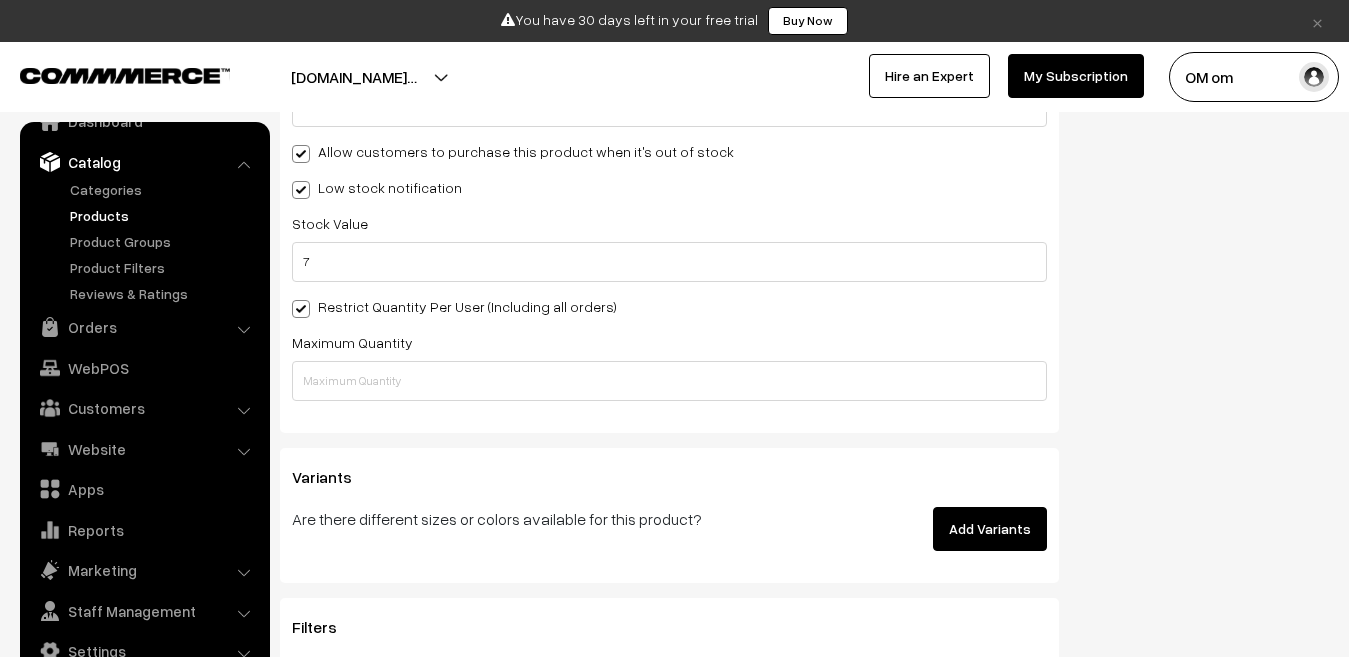 click at bounding box center (301, 309) 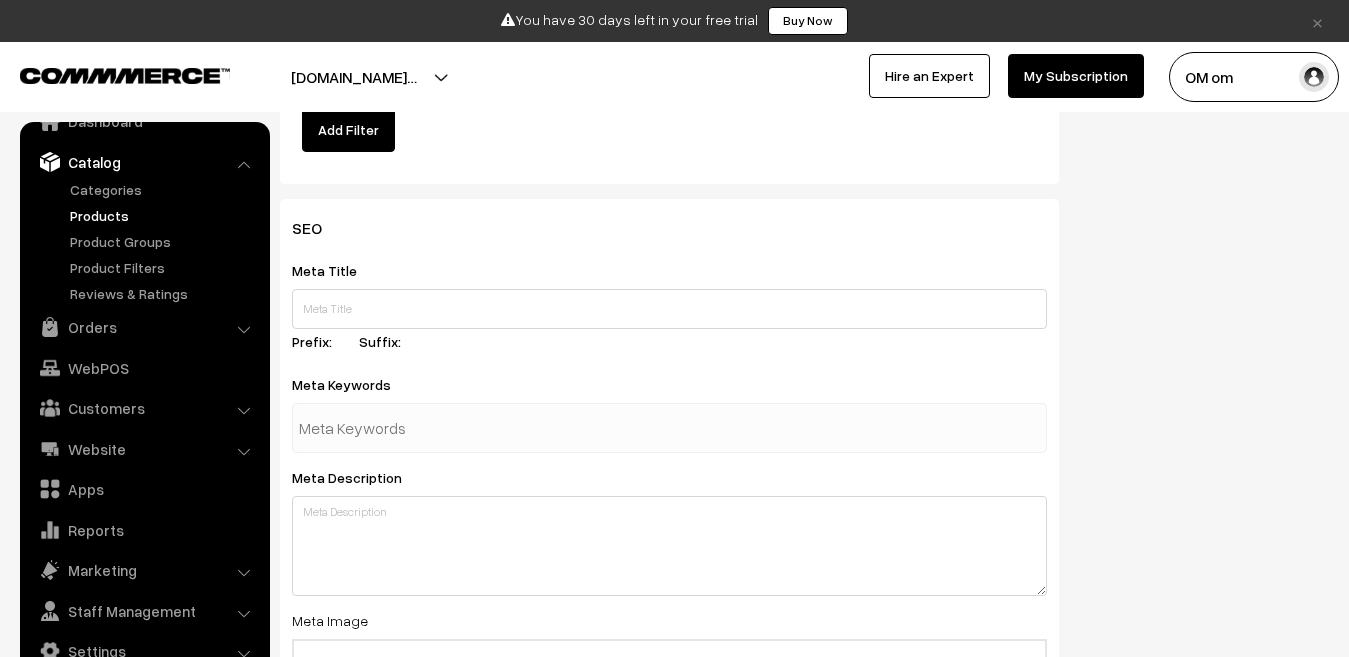 scroll, scrollTop: 2800, scrollLeft: 0, axis: vertical 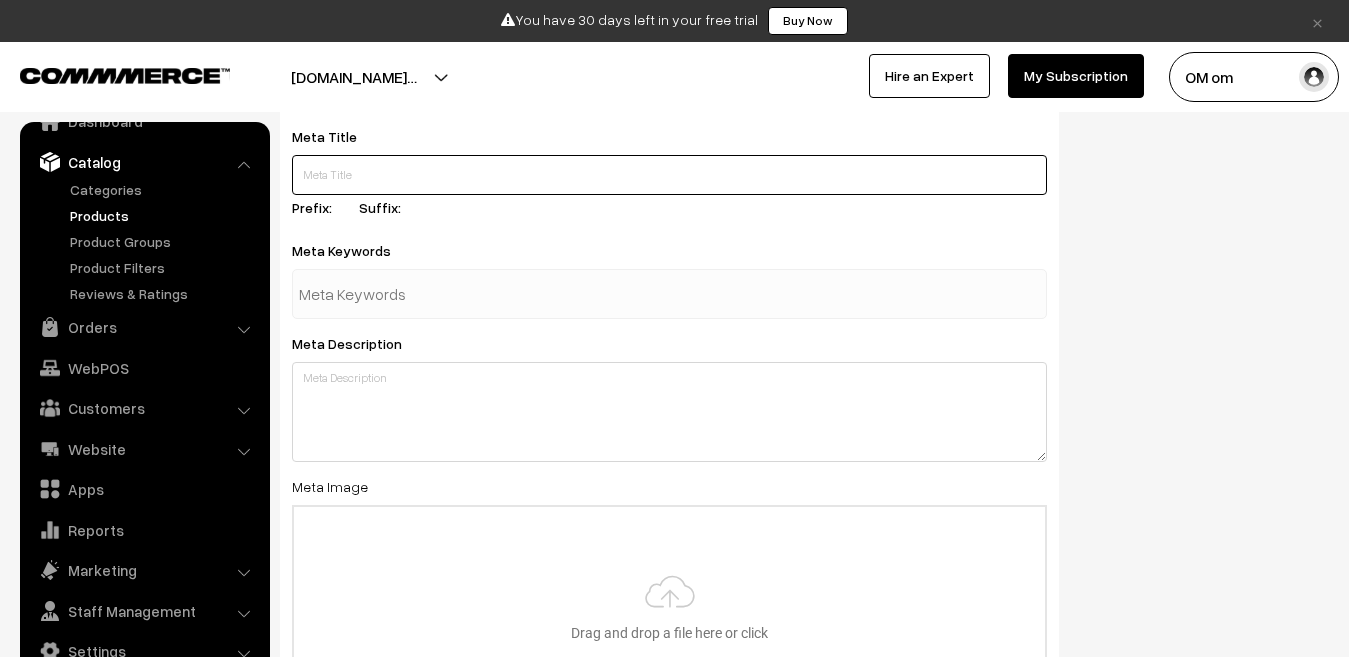 click at bounding box center (669, 175) 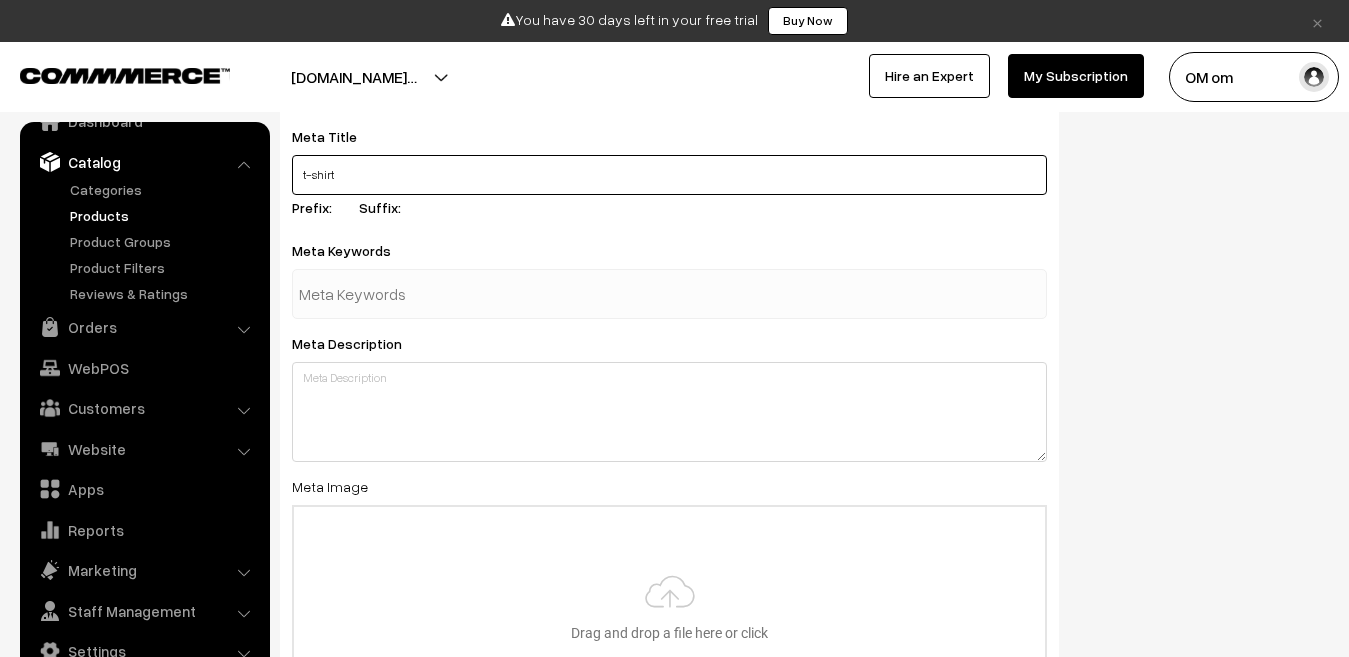 type on "t-shirt" 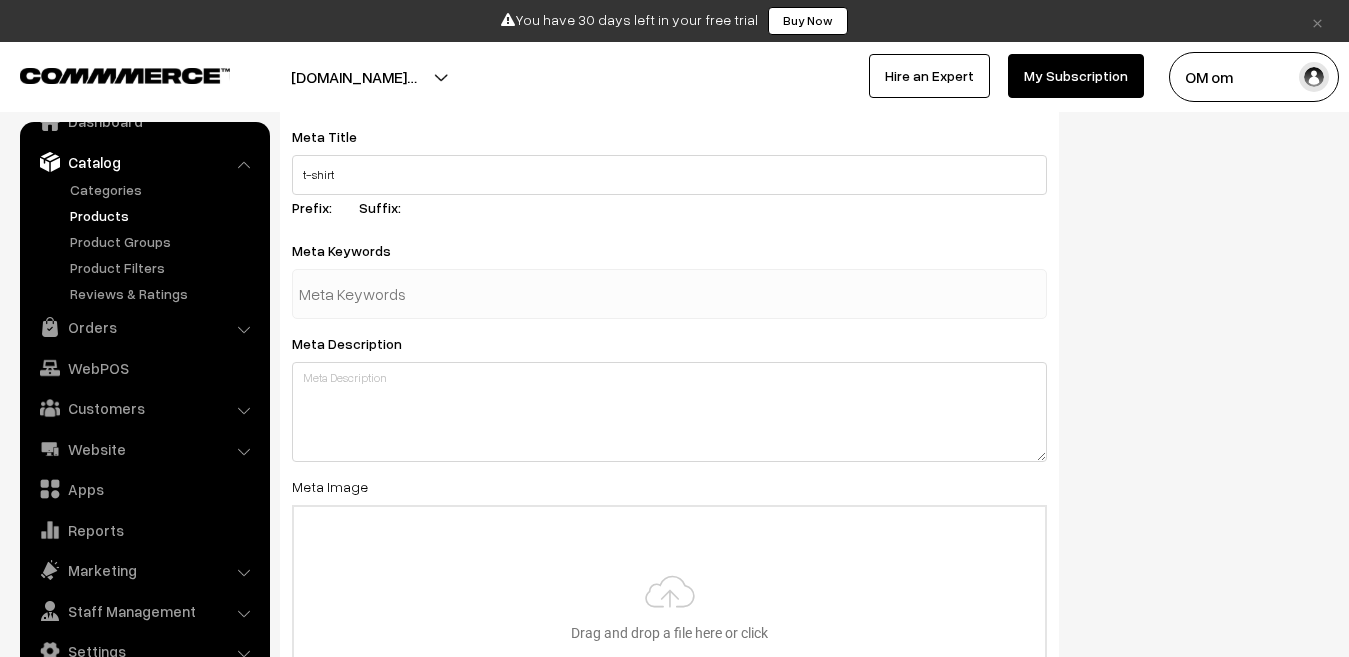 click at bounding box center [403, 294] 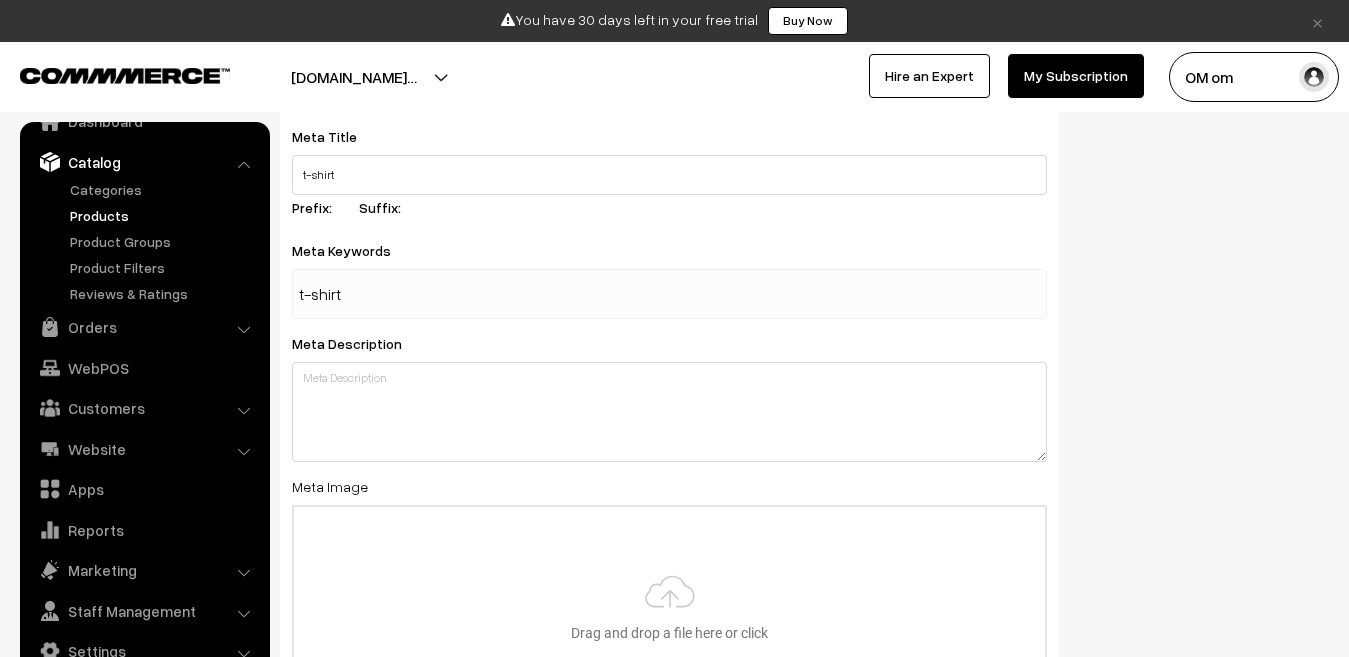 type on "t-shirt" 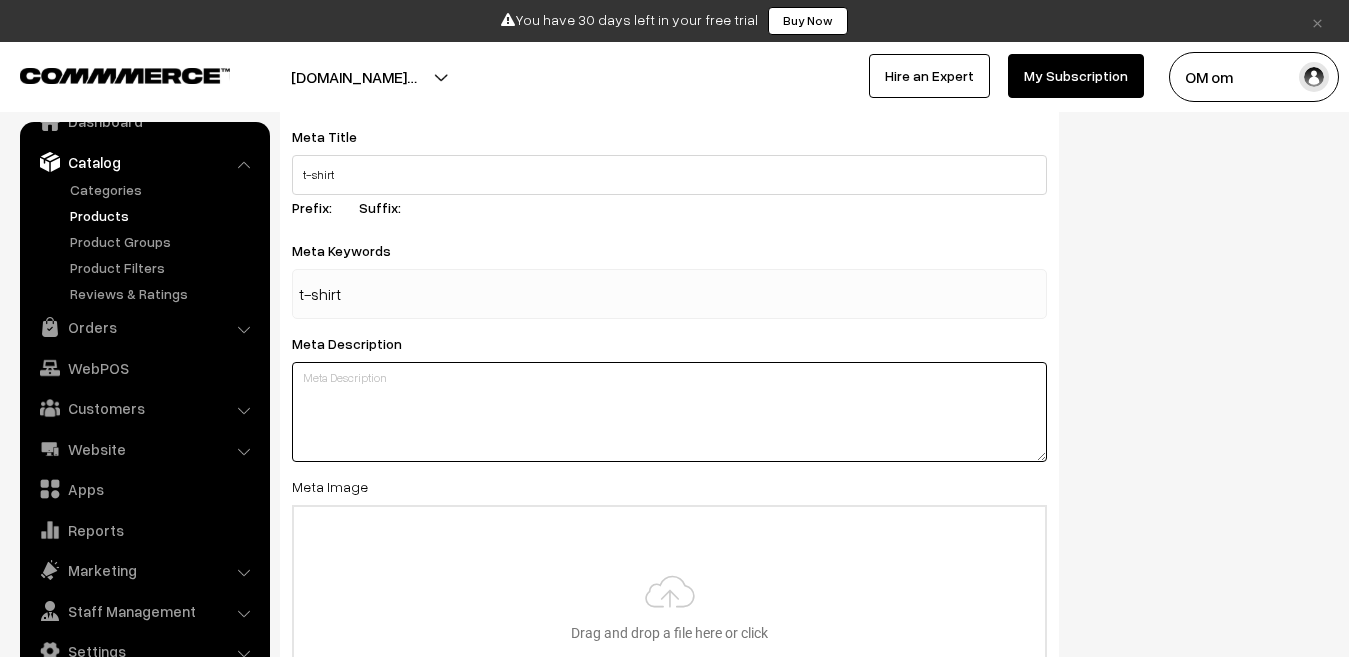 type 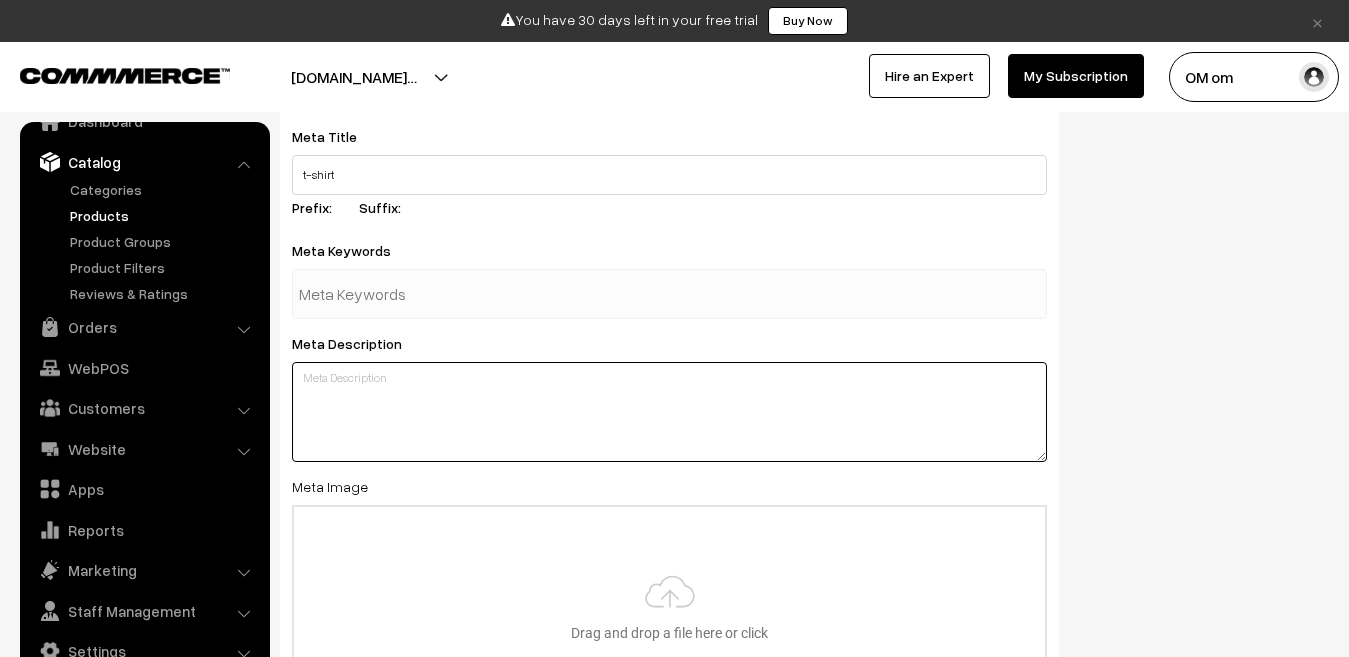 click on "Meta Description" at bounding box center [669, 396] 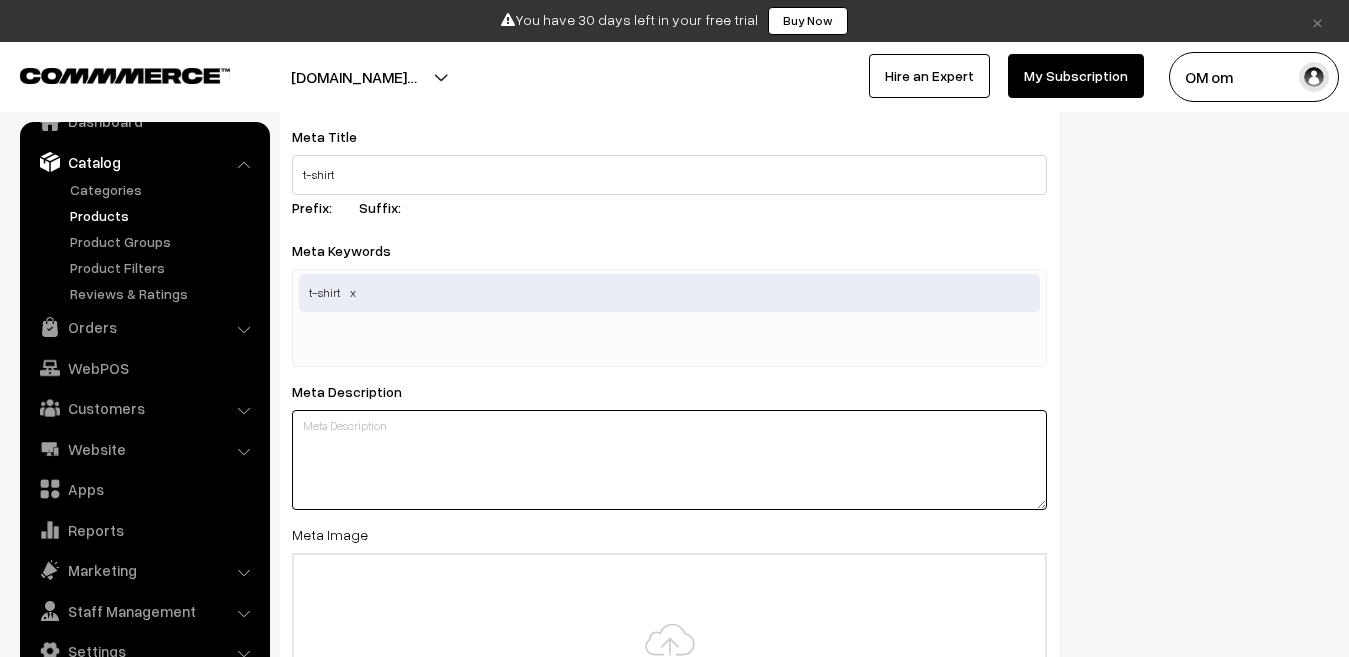 paste on "xPage is an AI-driven platform that enables users to create high-converting ecommerce landing pages quickly. It integrates seamlessly with Shopify." 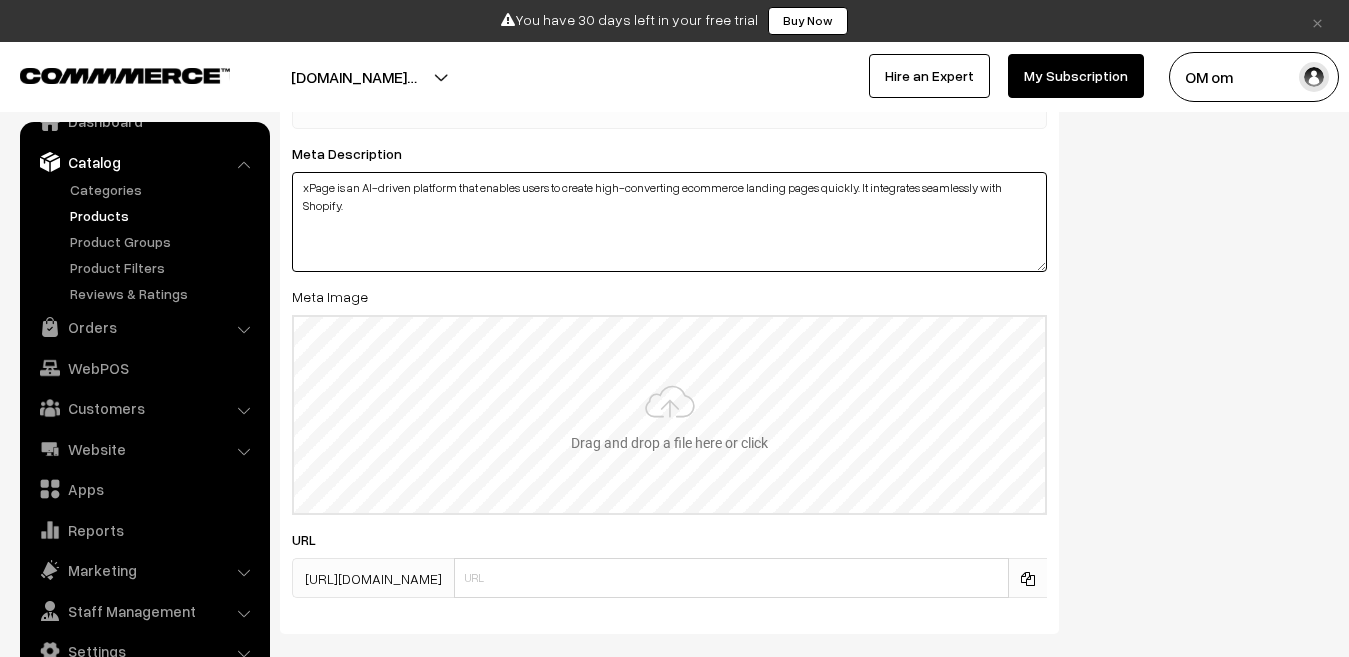 scroll, scrollTop: 3100, scrollLeft: 0, axis: vertical 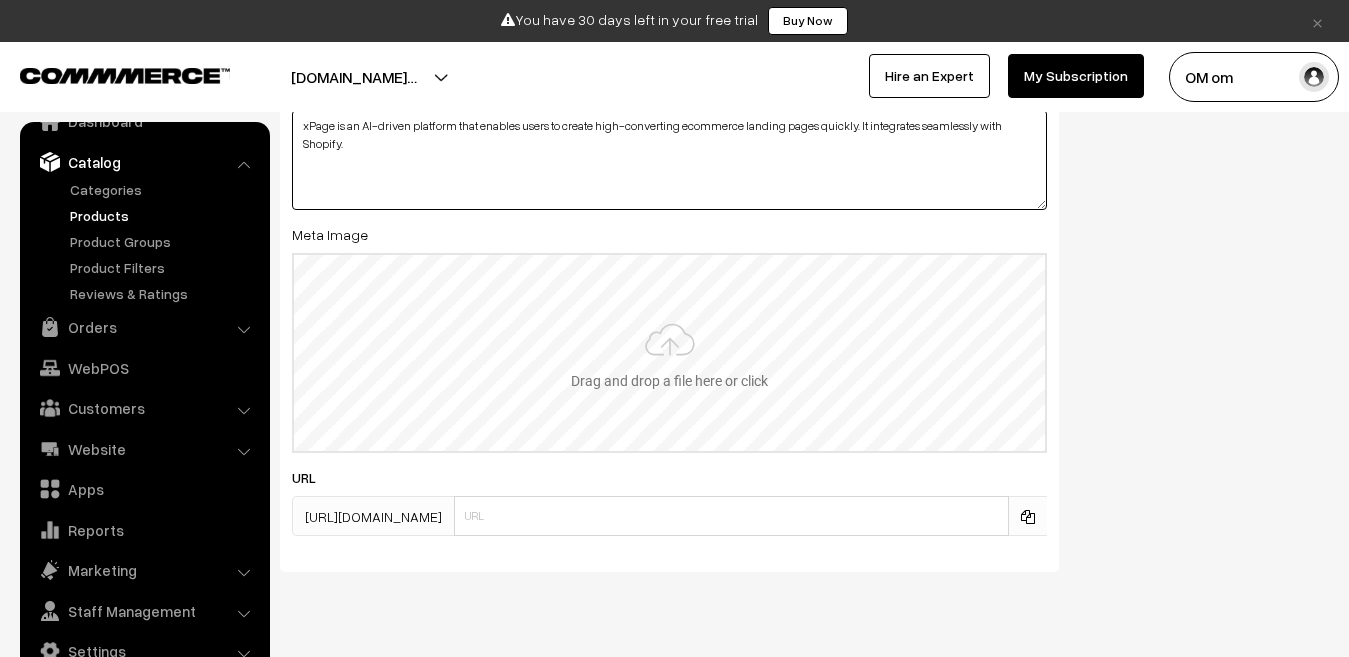 type on "xPage is an AI-driven platform that enables users to create high-converting ecommerce landing pages quickly. It integrates seamlessly with Shopify." 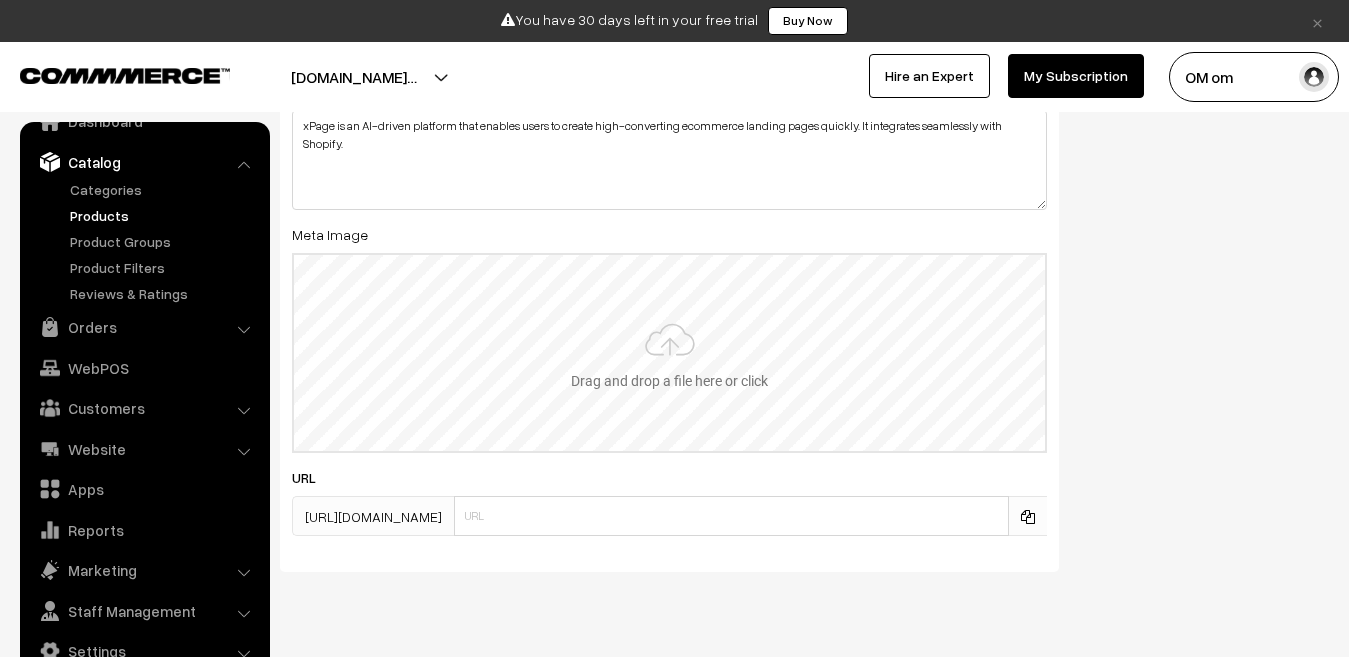click at bounding box center (669, 353) 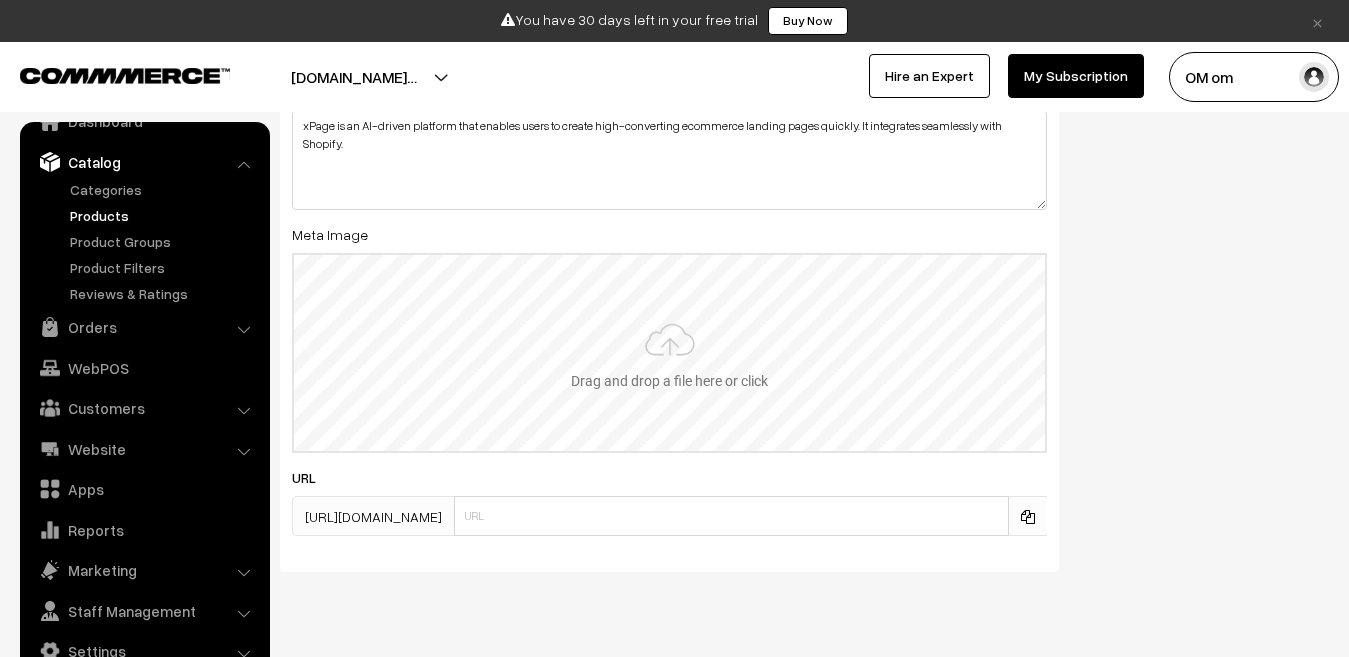 click at bounding box center (669, 353) 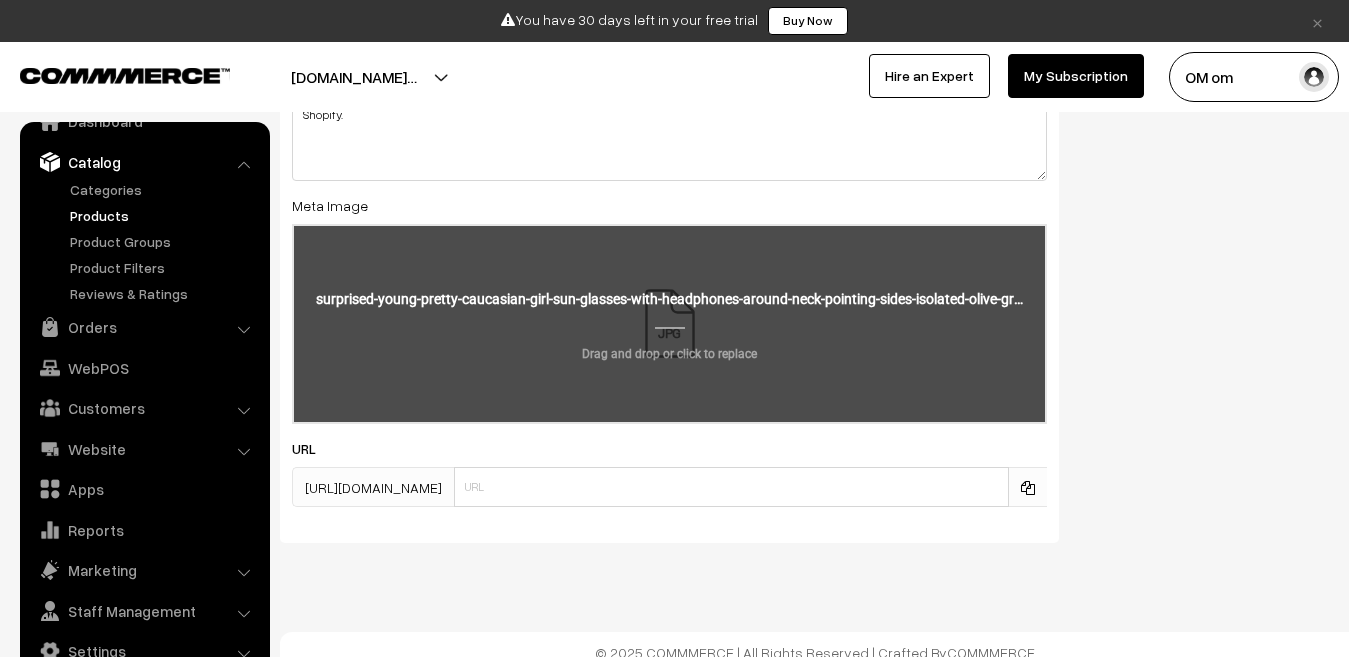 scroll, scrollTop: 3145, scrollLeft: 0, axis: vertical 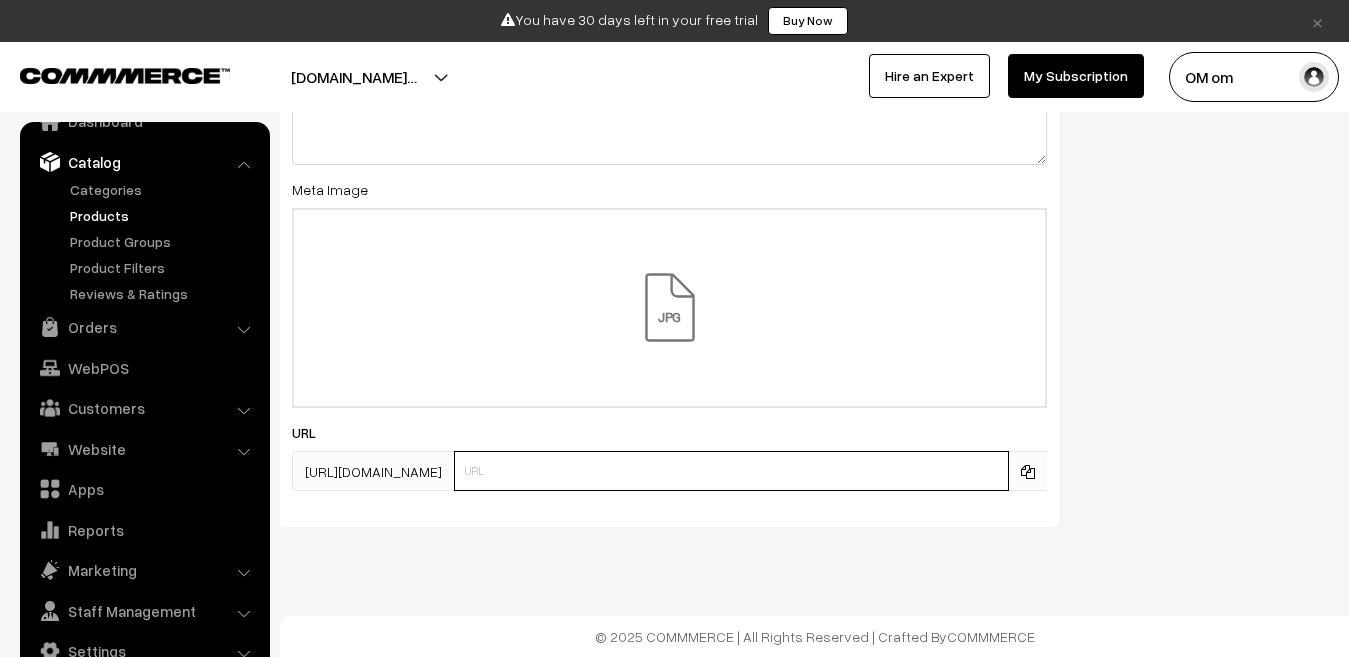 click at bounding box center (731, 471) 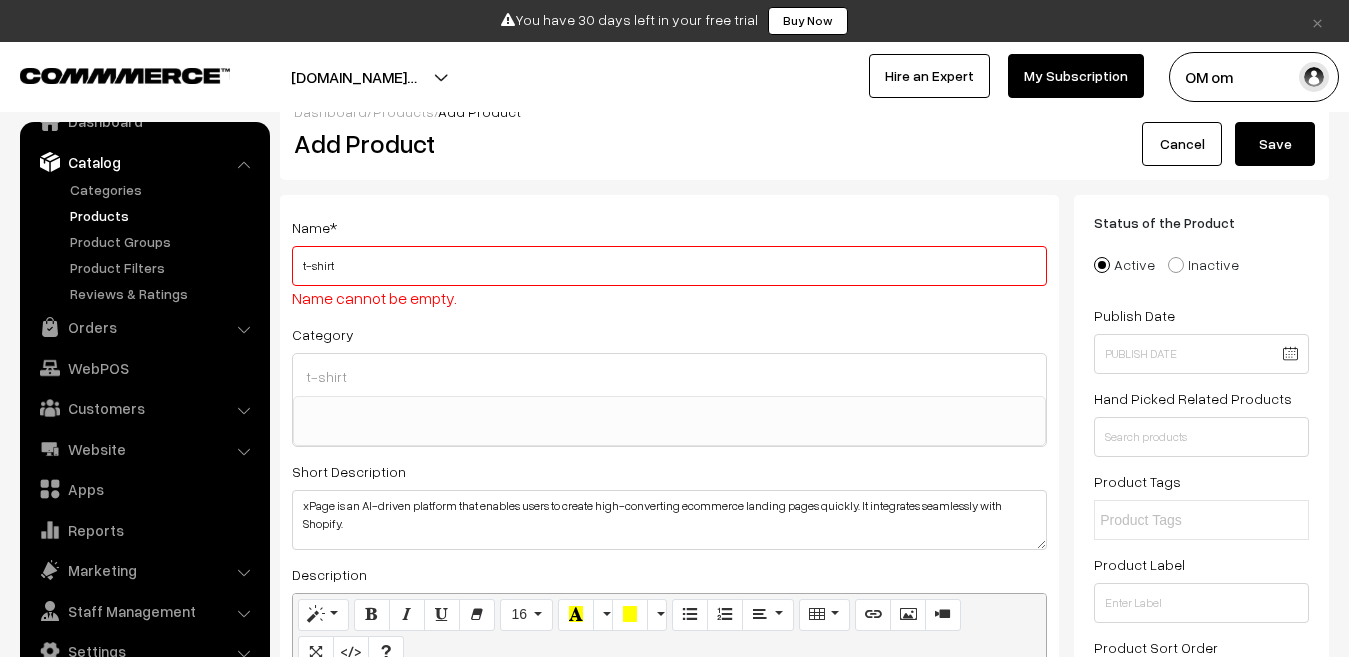 scroll, scrollTop: 0, scrollLeft: 0, axis: both 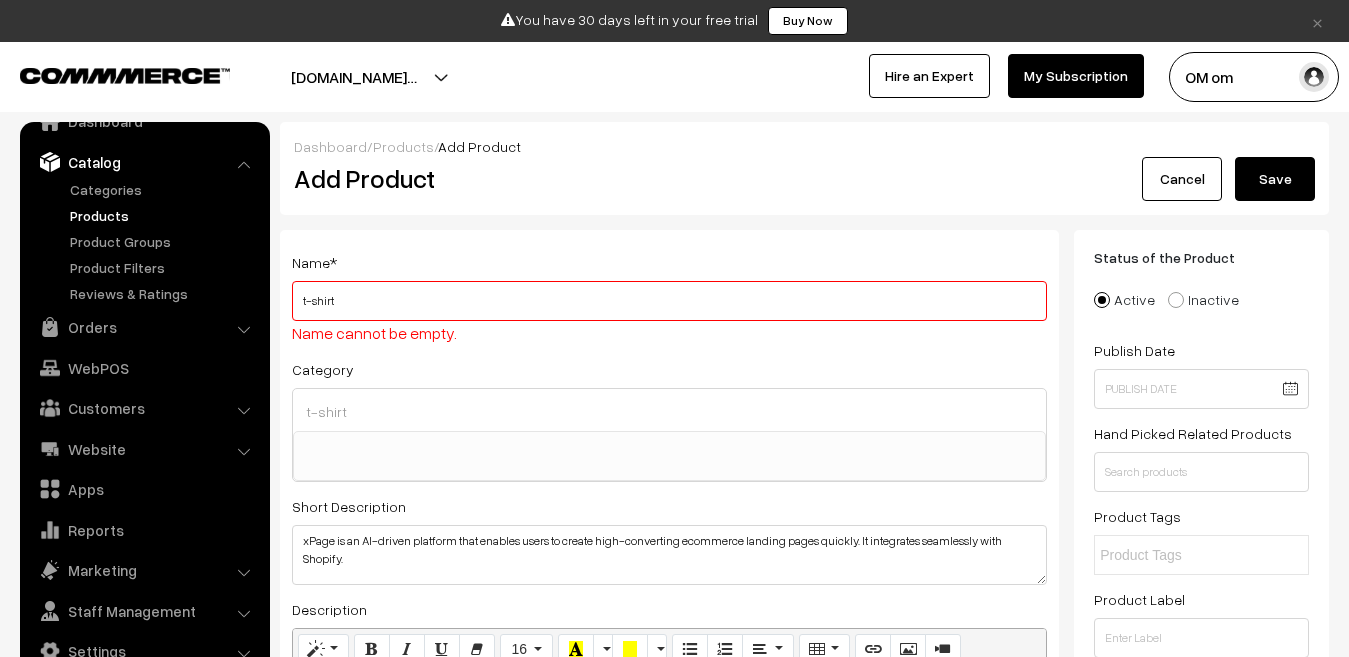 type on "https://admin.commmerce.com/store/websitebuilder/" 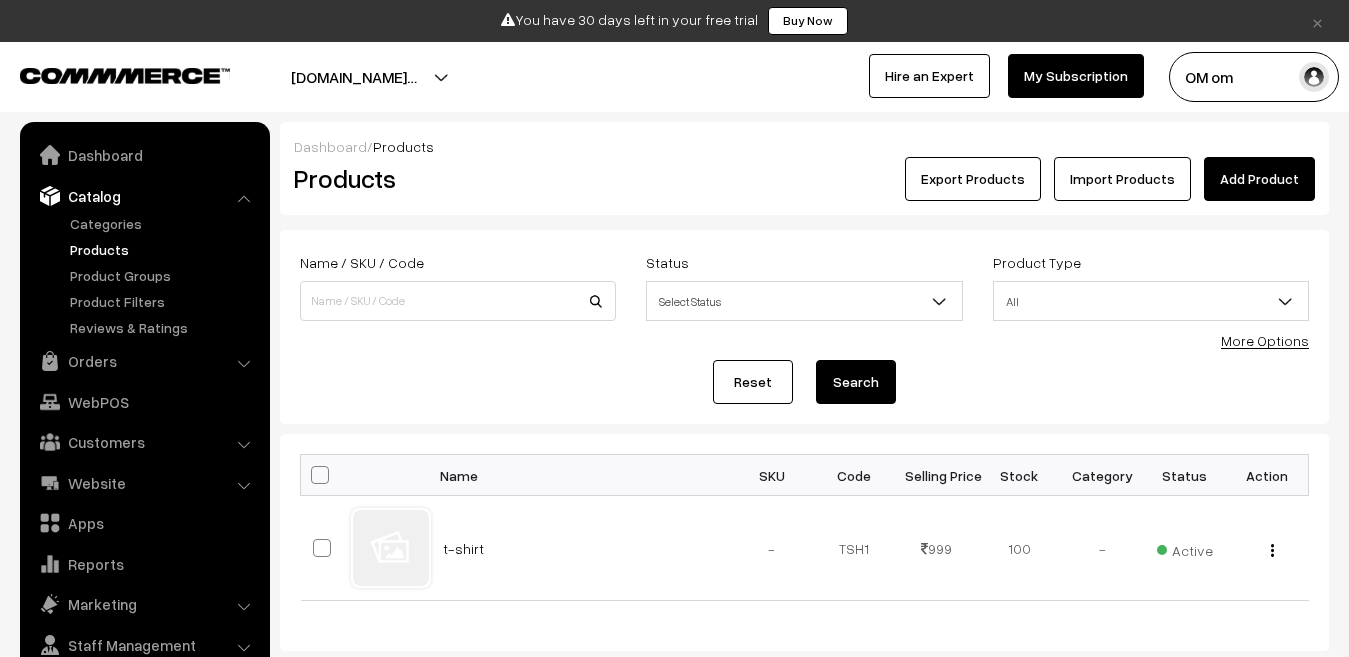 scroll, scrollTop: 0, scrollLeft: 0, axis: both 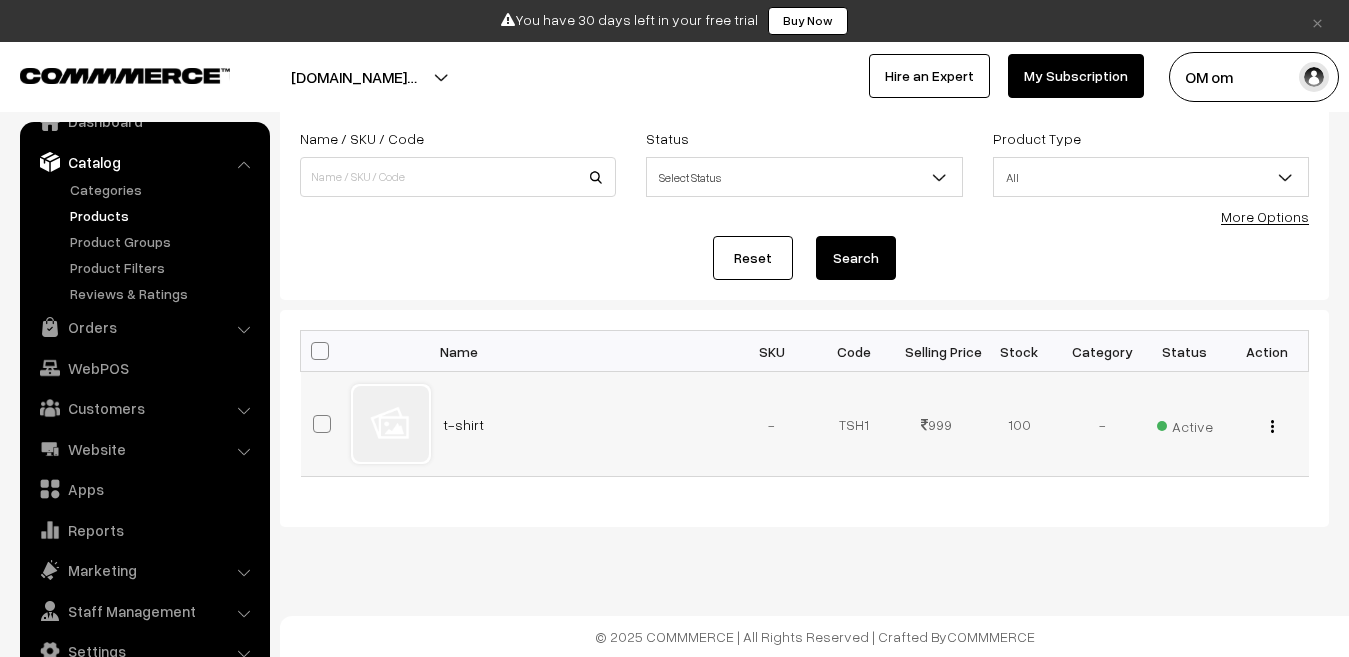 click at bounding box center (391, 424) 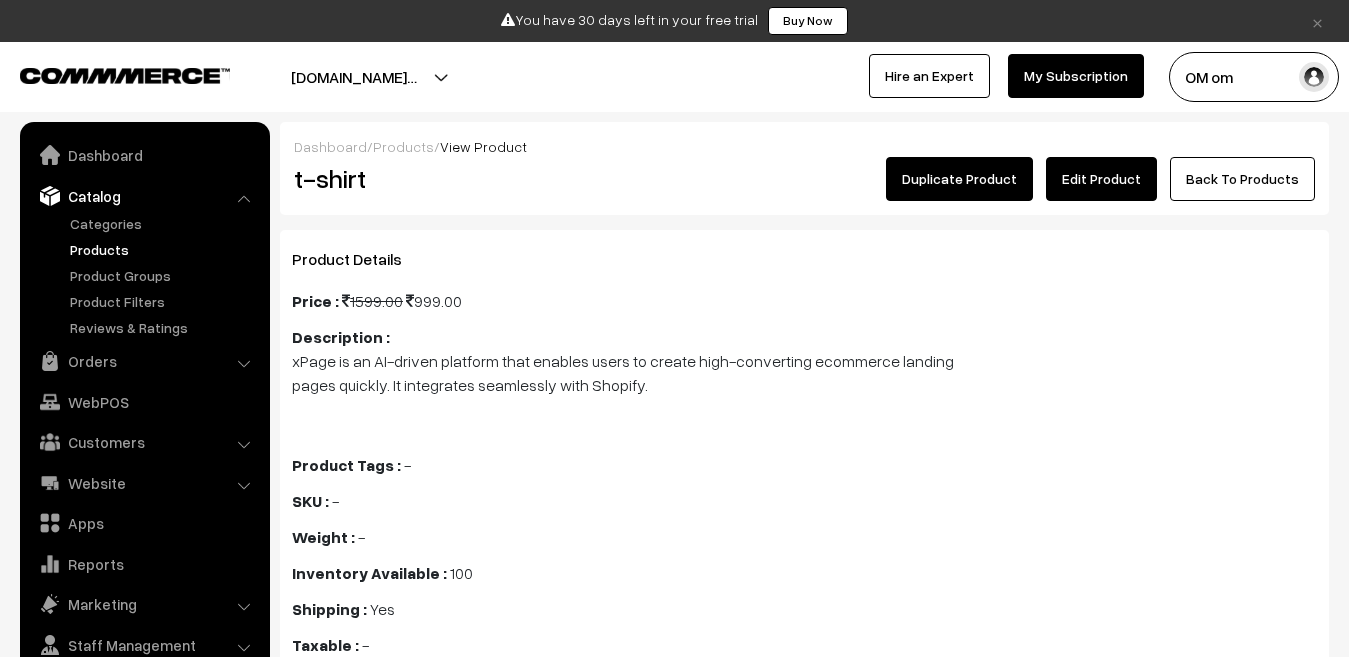 scroll, scrollTop: 0, scrollLeft: 0, axis: both 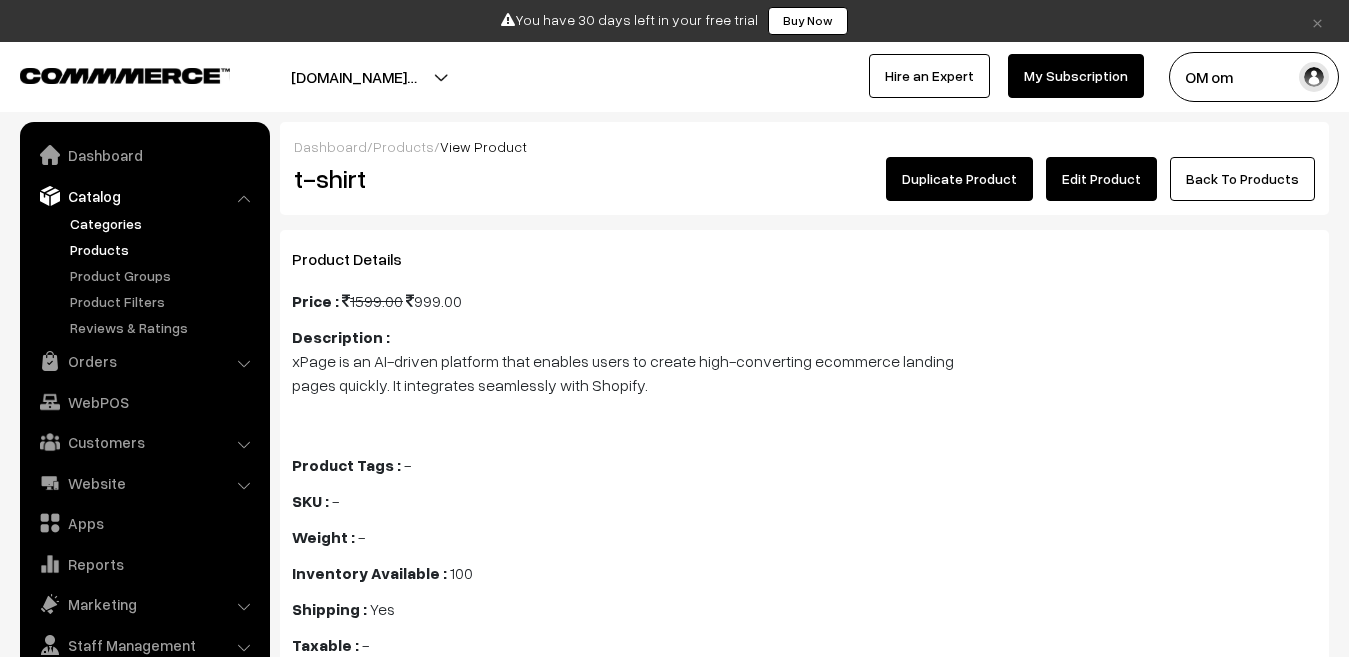 click on "Categories" at bounding box center [164, 223] 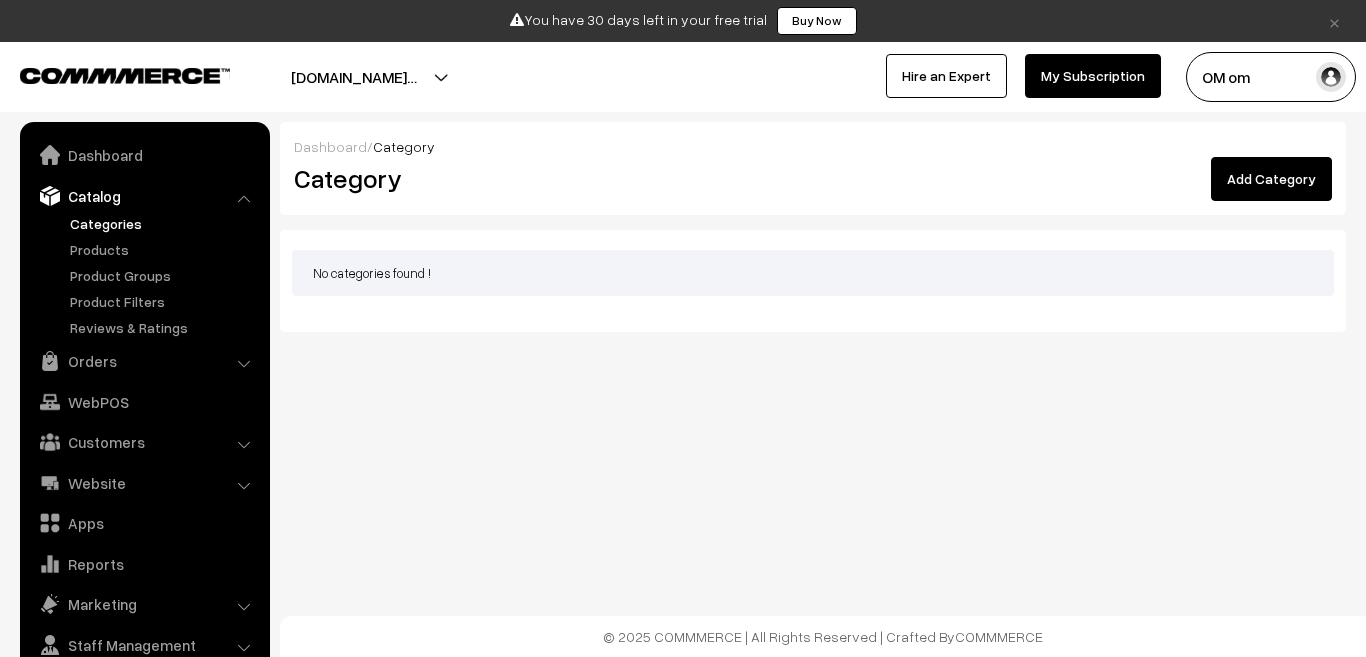 scroll, scrollTop: 0, scrollLeft: 0, axis: both 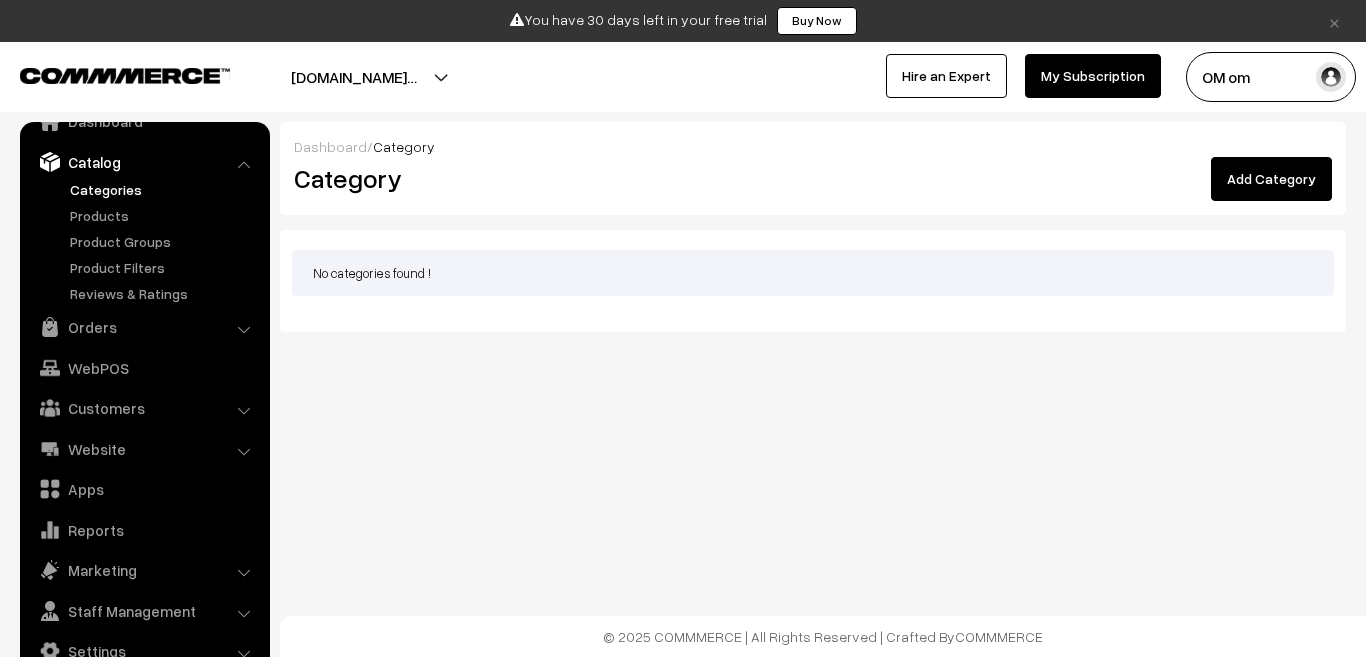 click on "Add Category" at bounding box center [1271, 179] 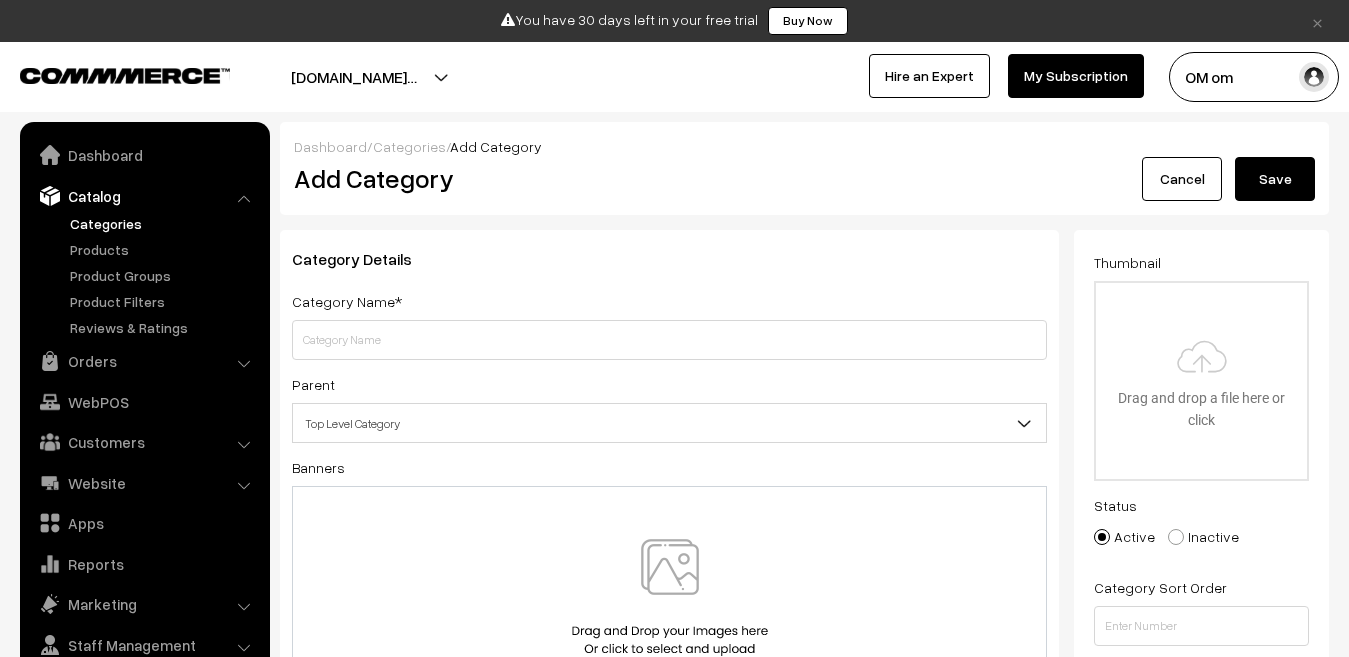 scroll, scrollTop: 0, scrollLeft: 0, axis: both 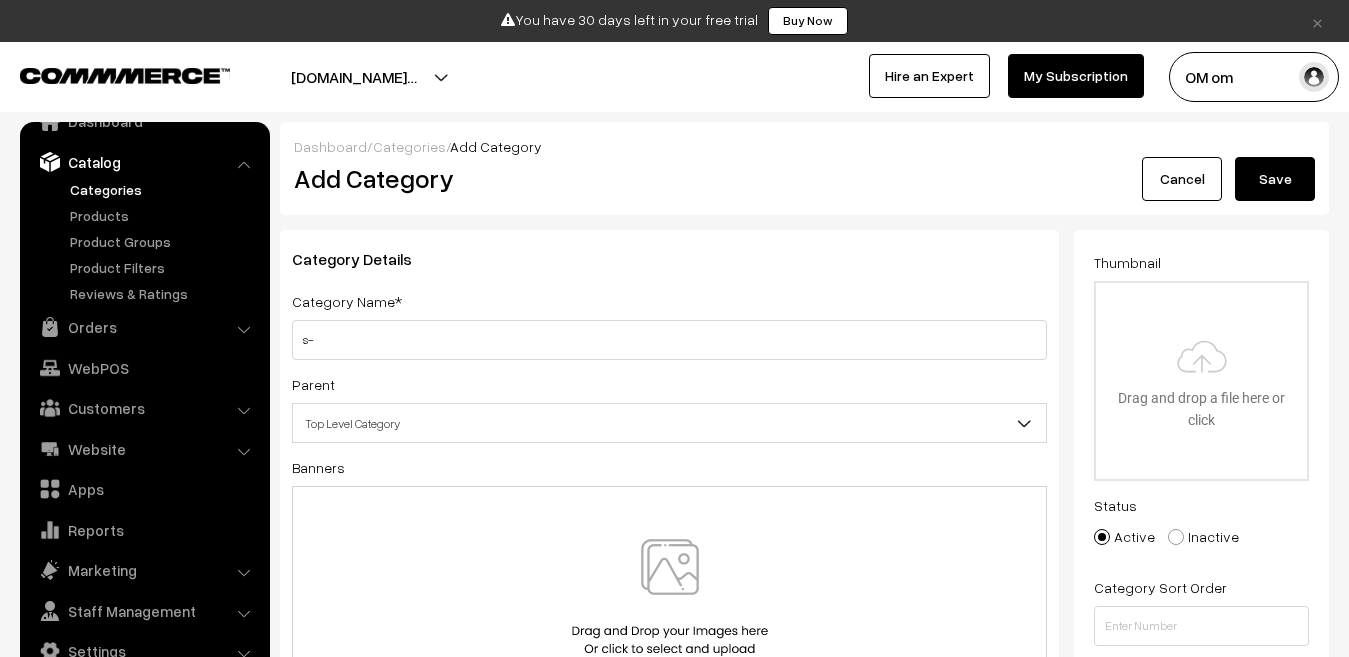type on "s" 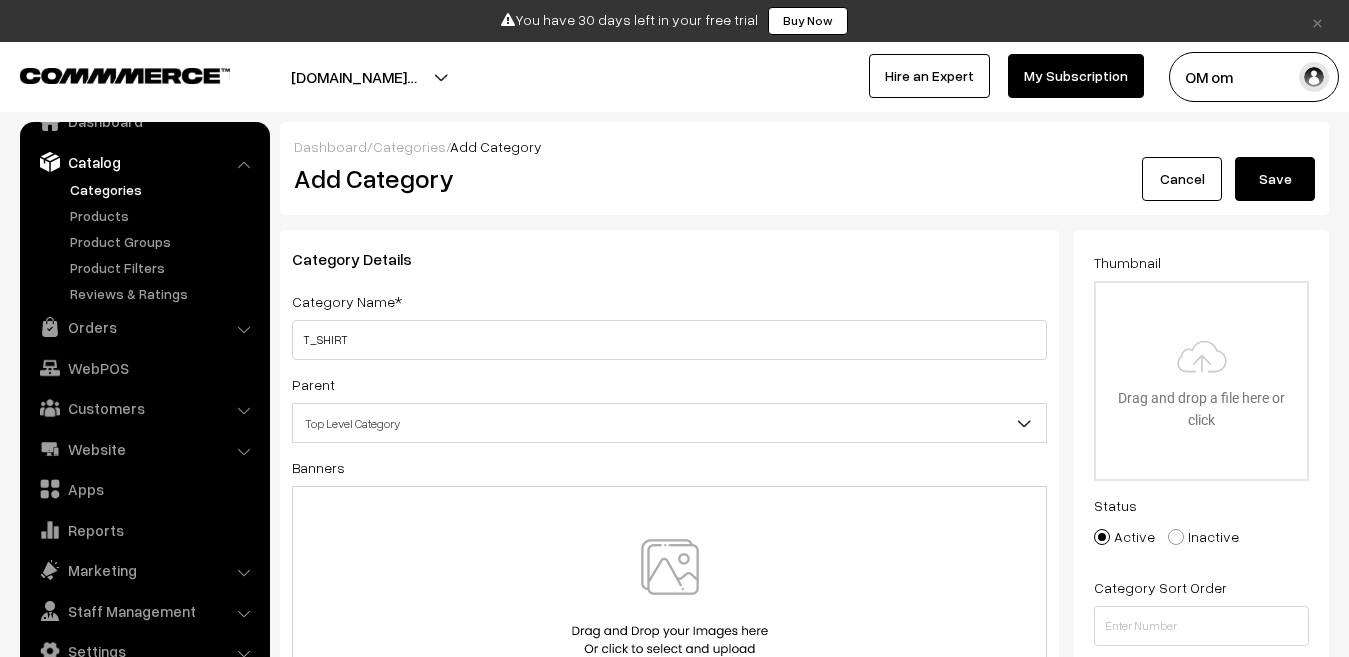 type on "T_SHIRT" 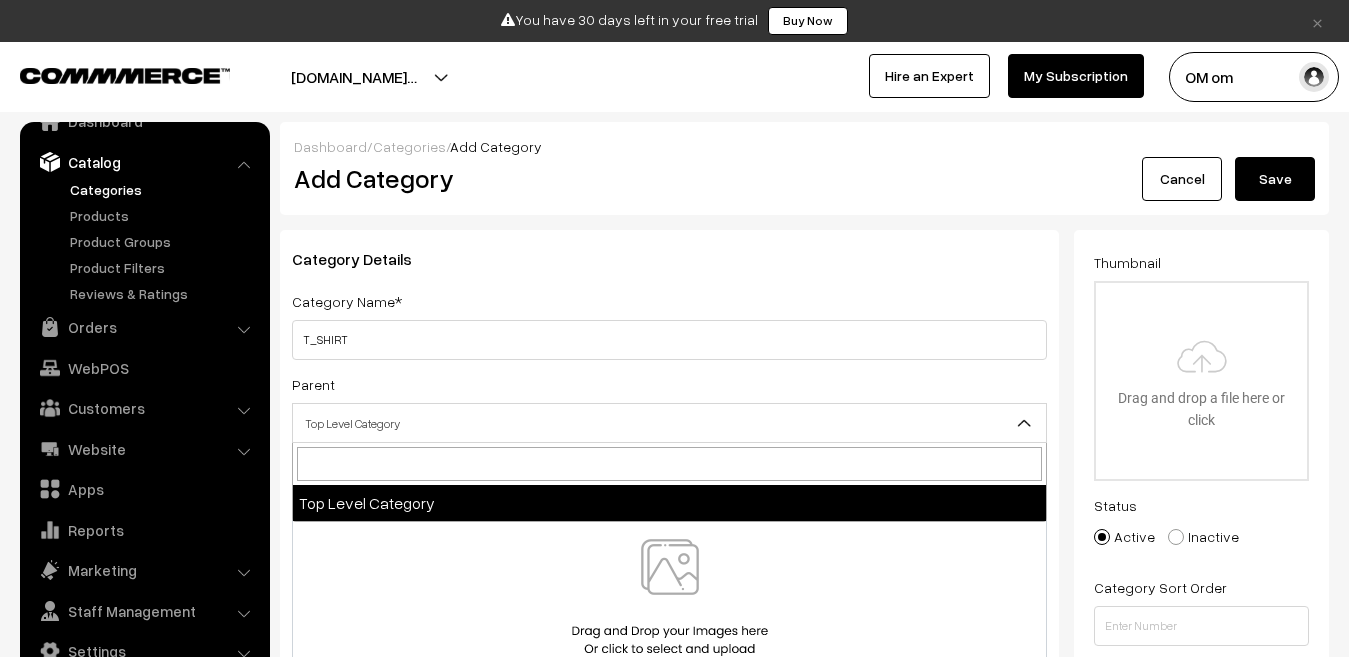 click on "Top Level Category" at bounding box center (669, 423) 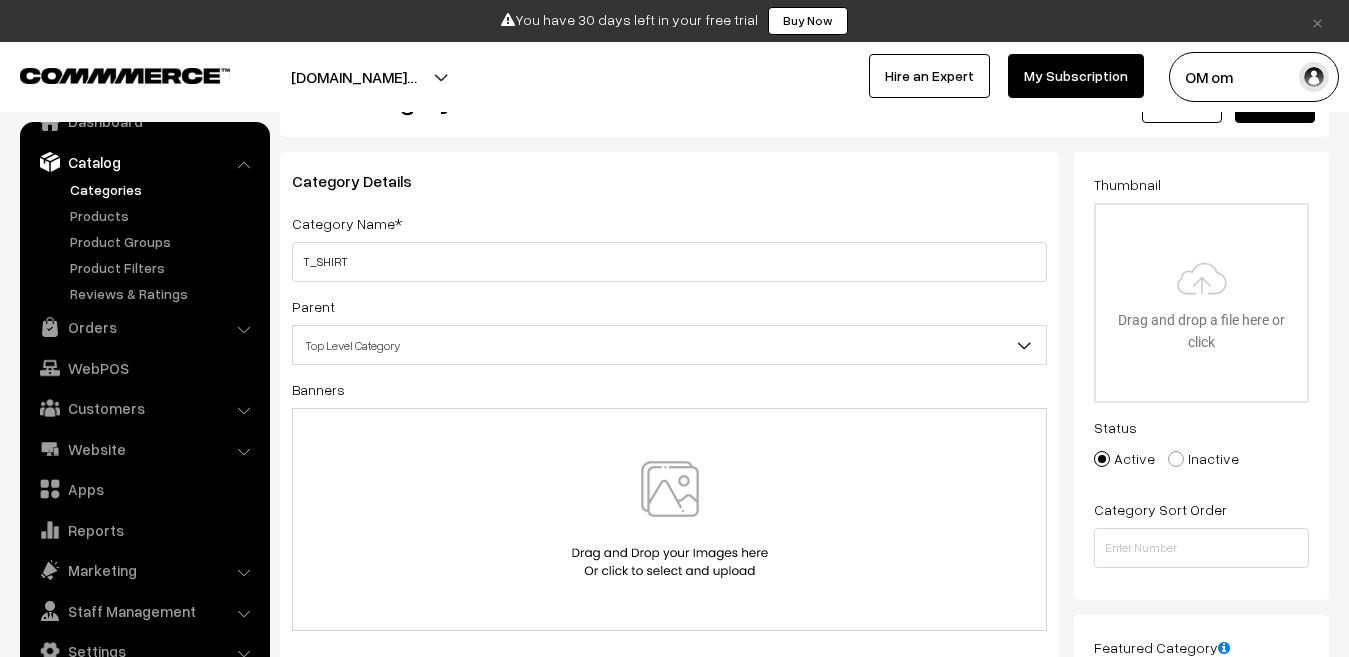 scroll, scrollTop: 100, scrollLeft: 0, axis: vertical 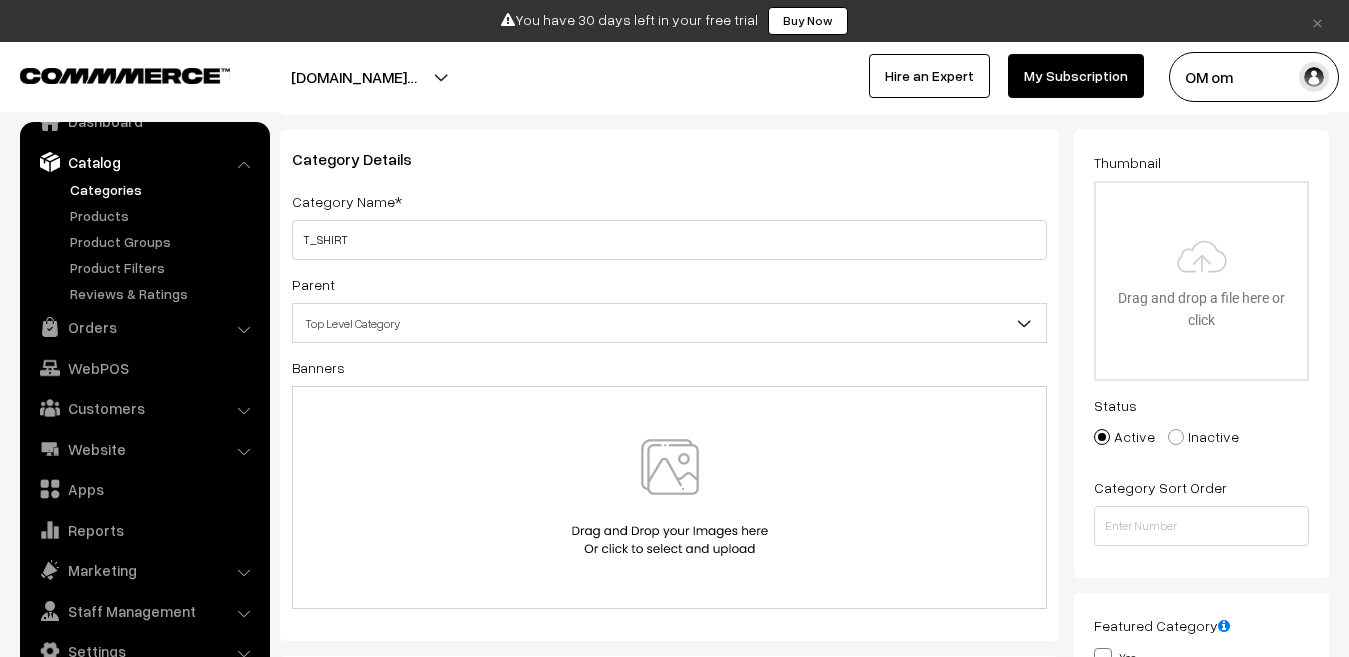 click at bounding box center [670, 497] 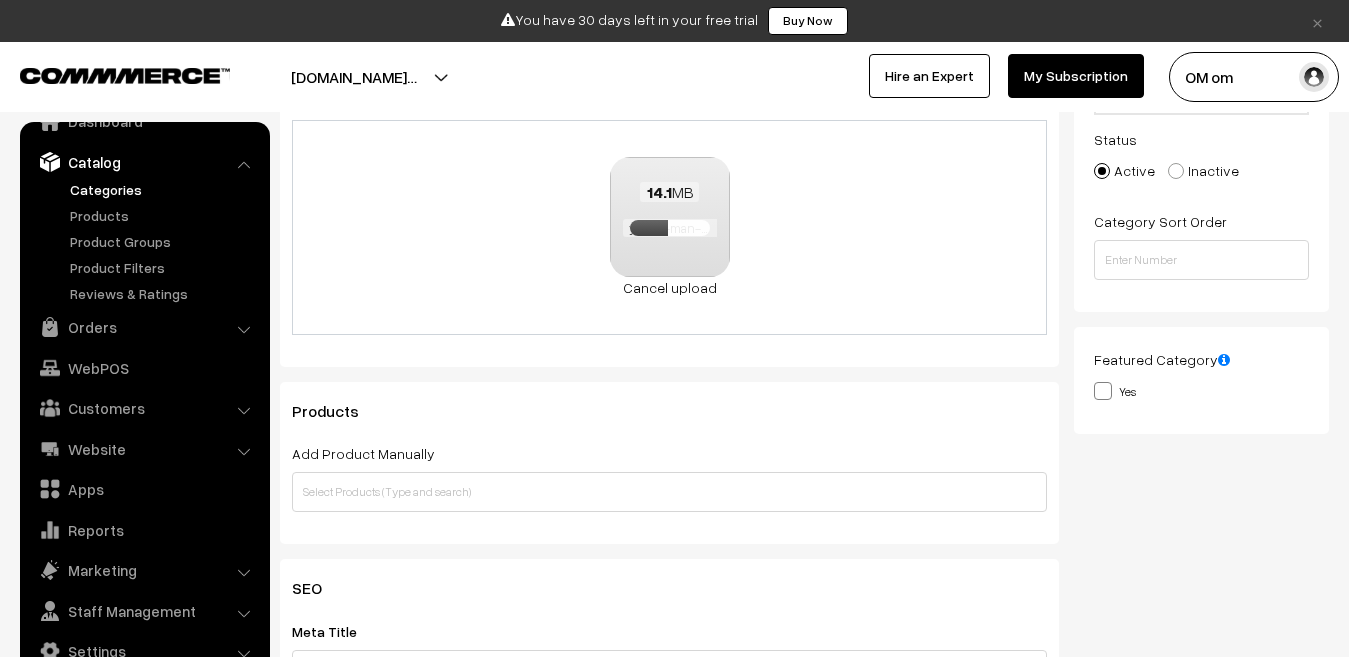 scroll, scrollTop: 400, scrollLeft: 0, axis: vertical 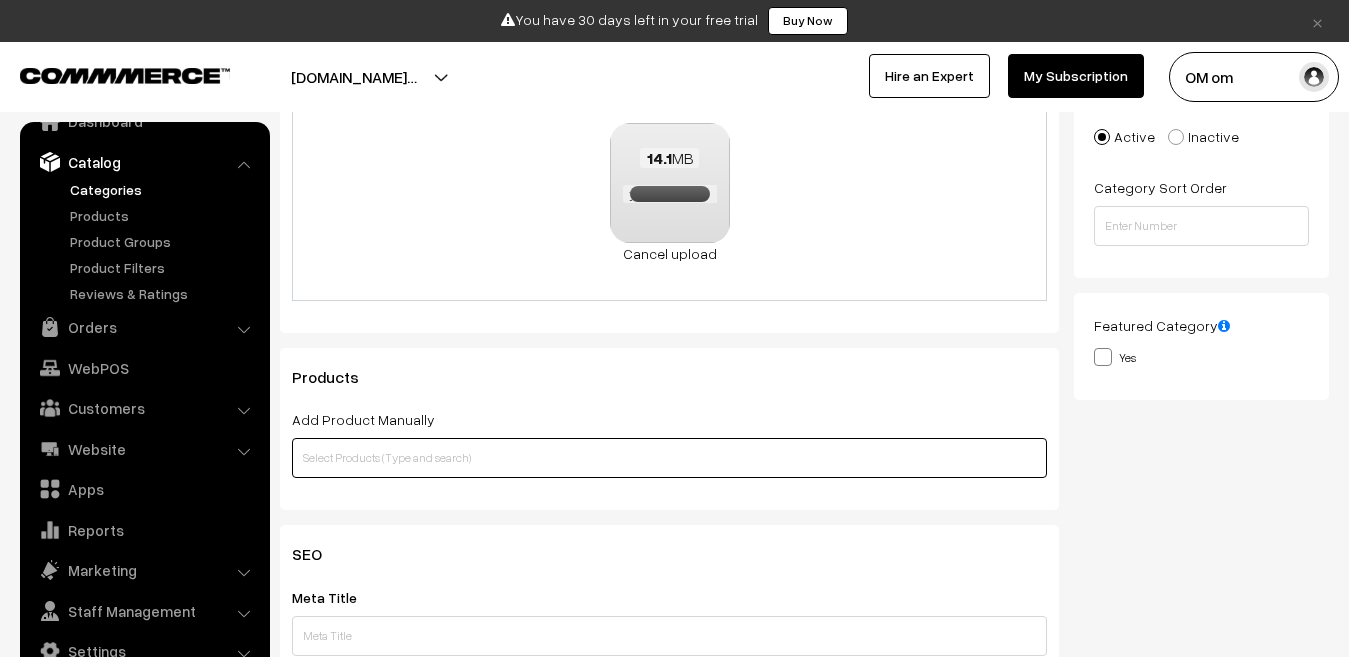 click at bounding box center [669, 458] 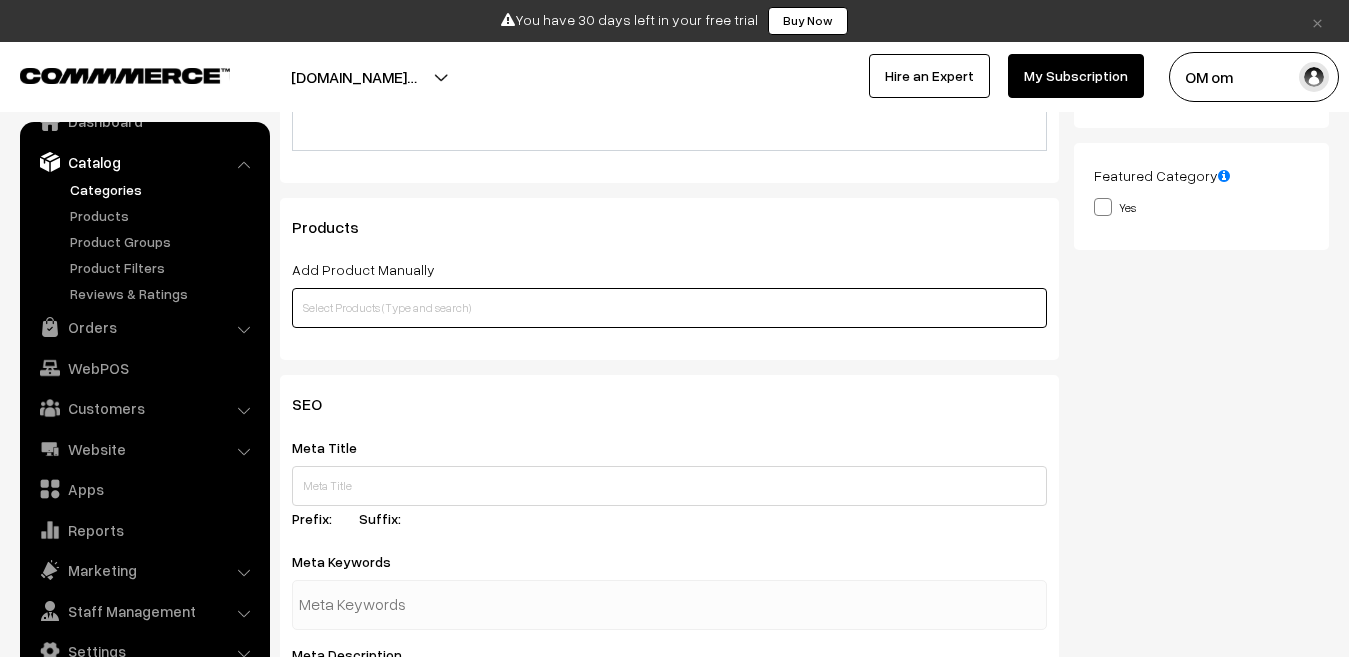 scroll, scrollTop: 600, scrollLeft: 0, axis: vertical 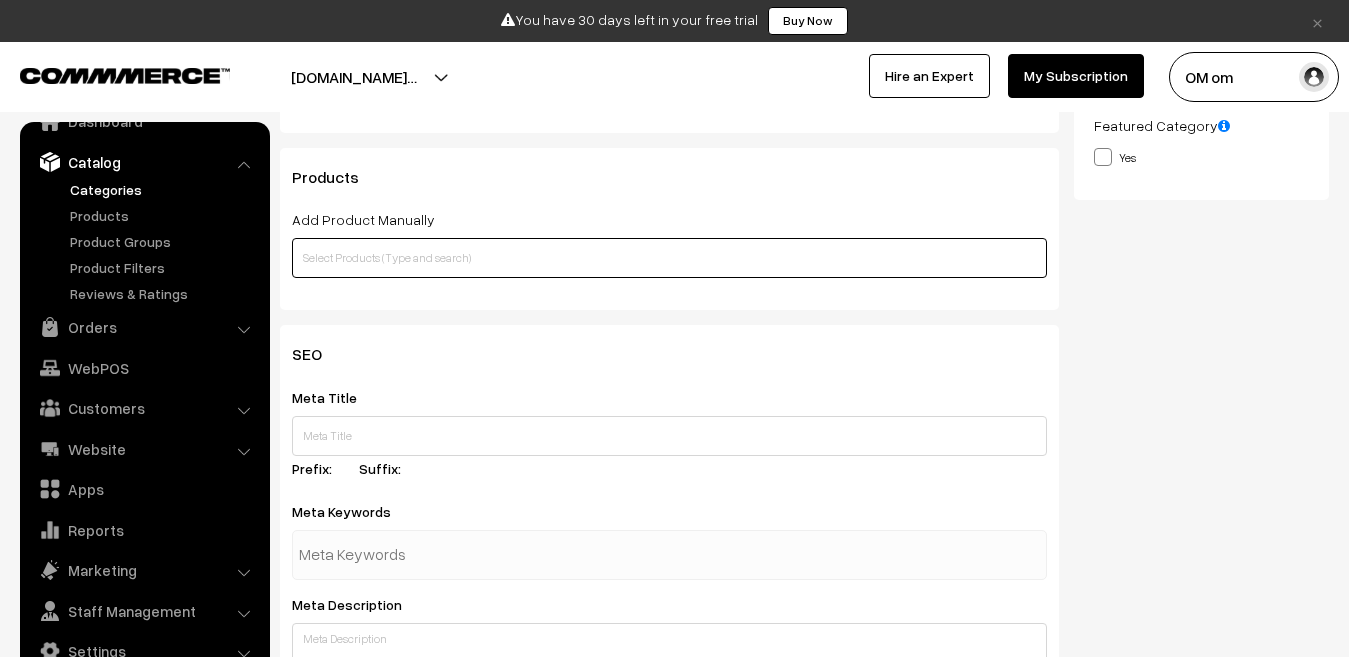 click at bounding box center [669, 258] 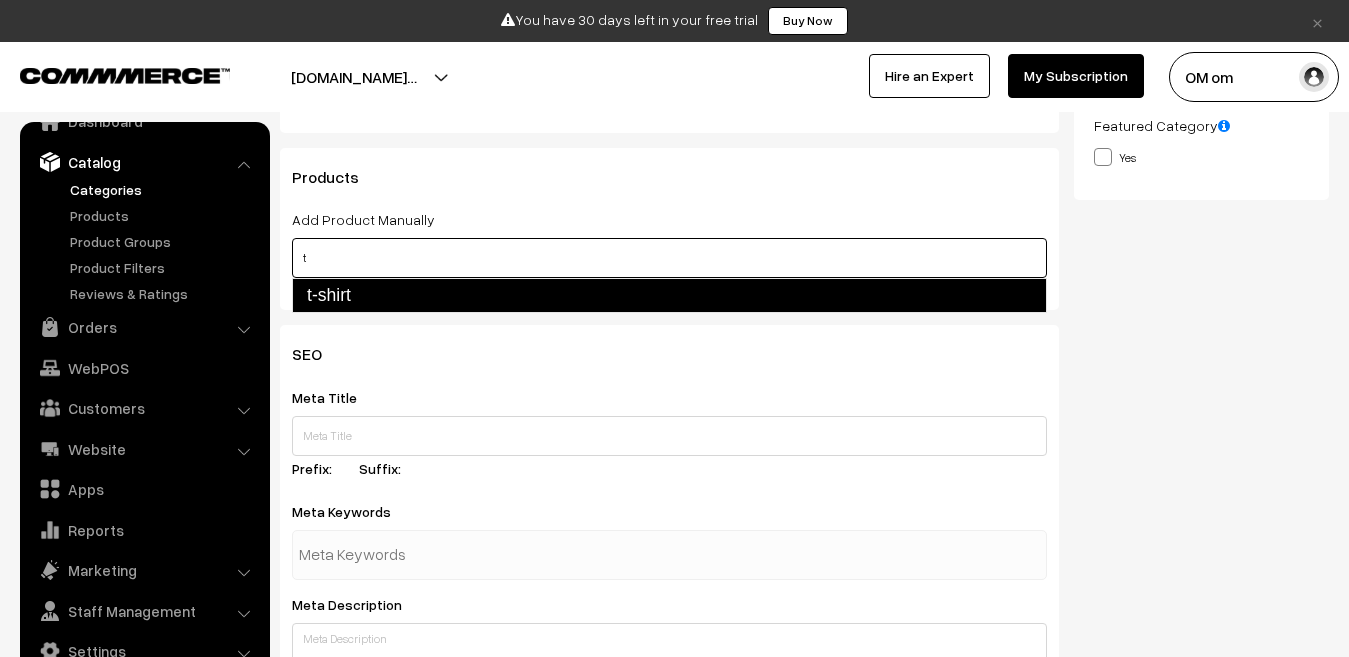 click on "t-shirt" at bounding box center (669, 295) 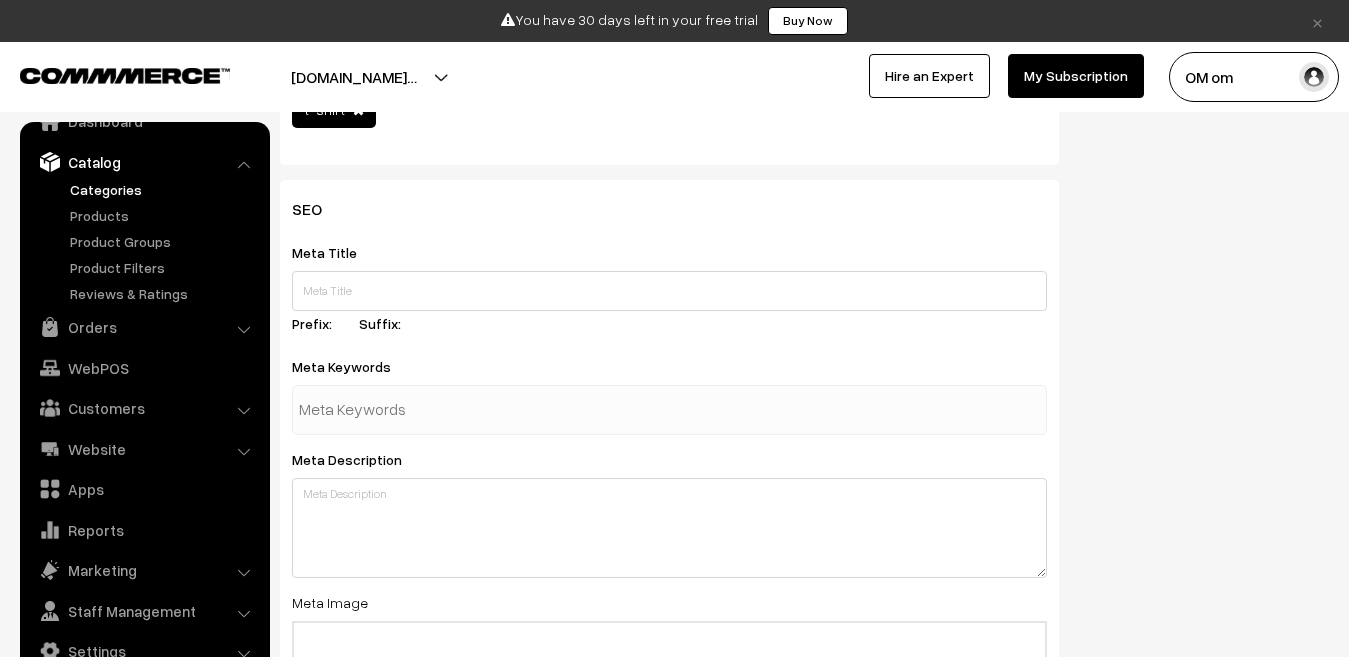 scroll, scrollTop: 800, scrollLeft: 0, axis: vertical 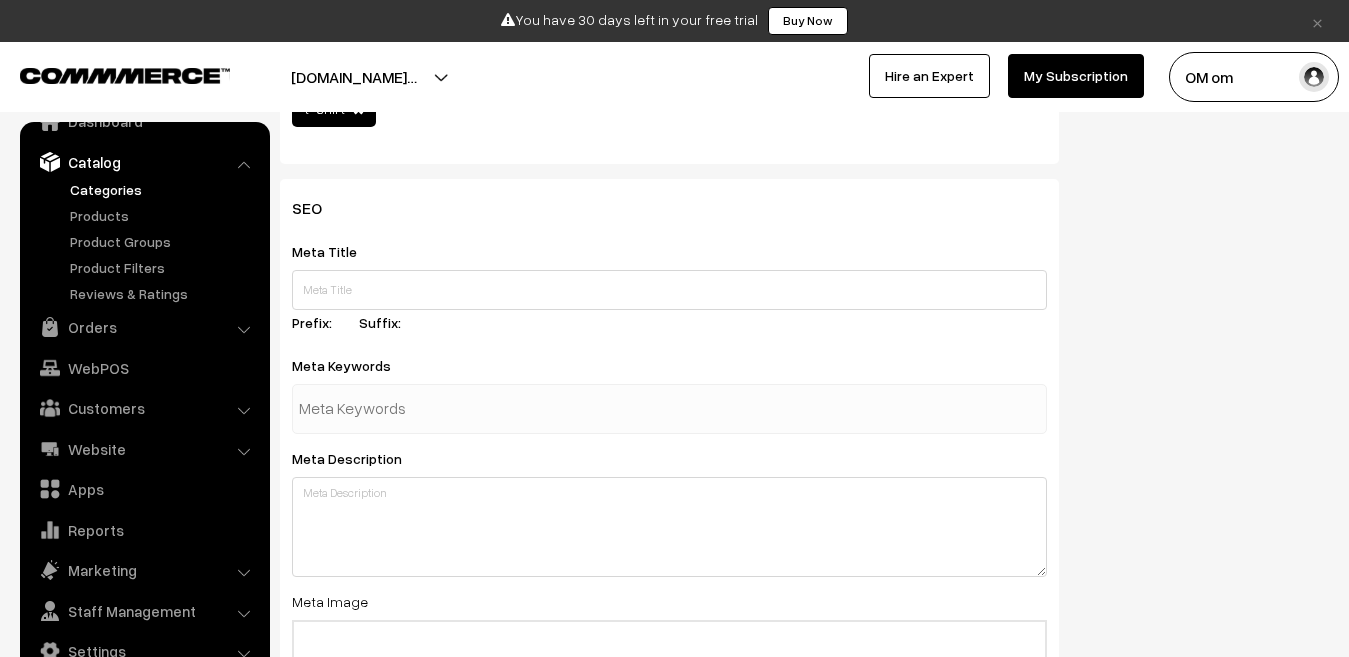 type on "t" 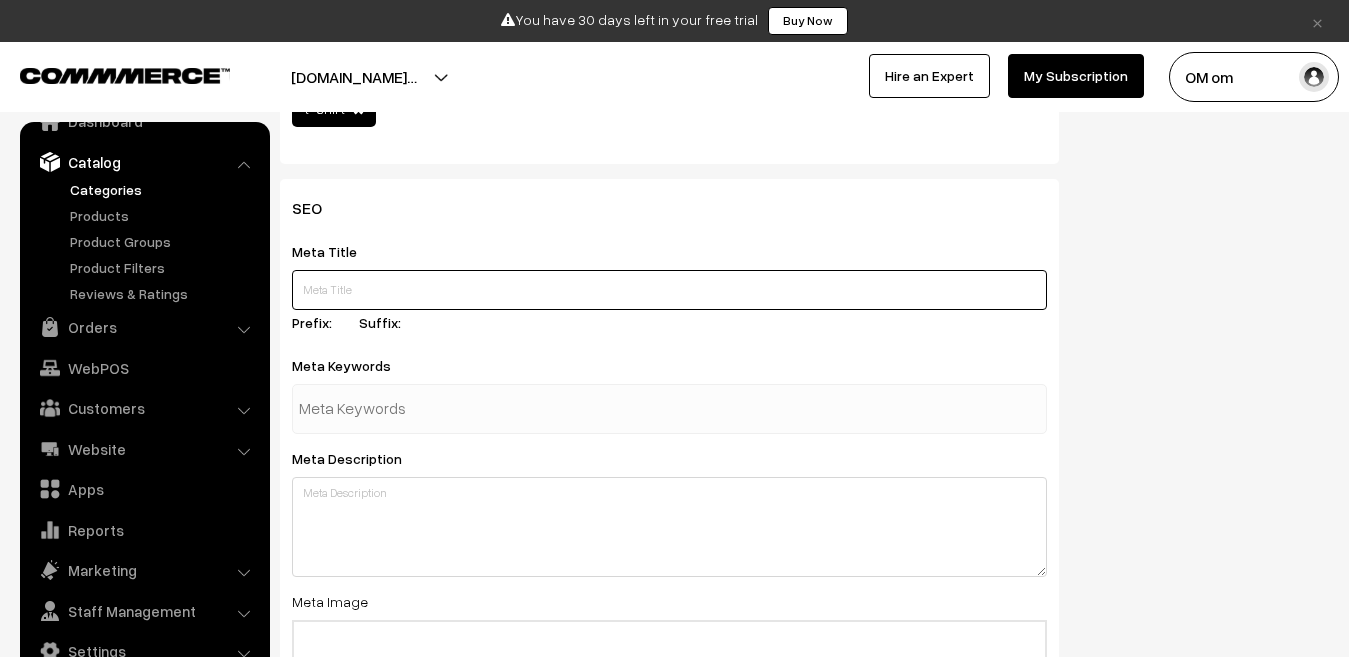 click at bounding box center [669, 290] 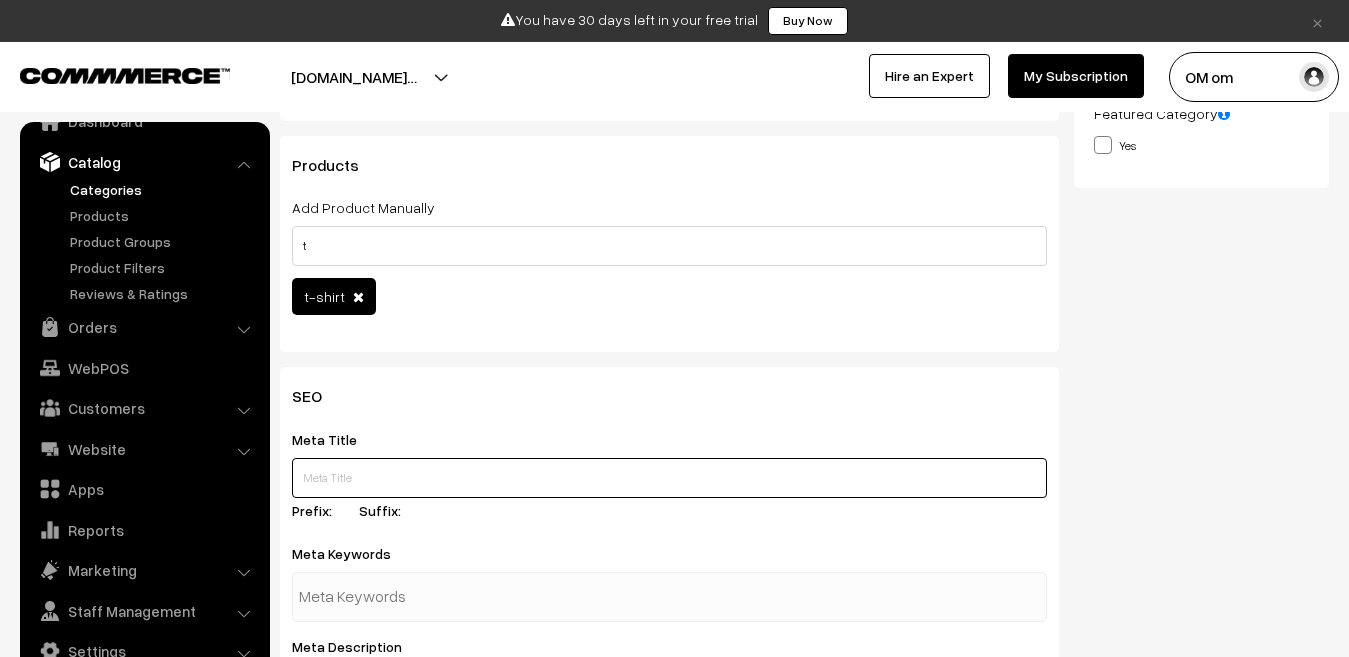 scroll, scrollTop: 112, scrollLeft: 0, axis: vertical 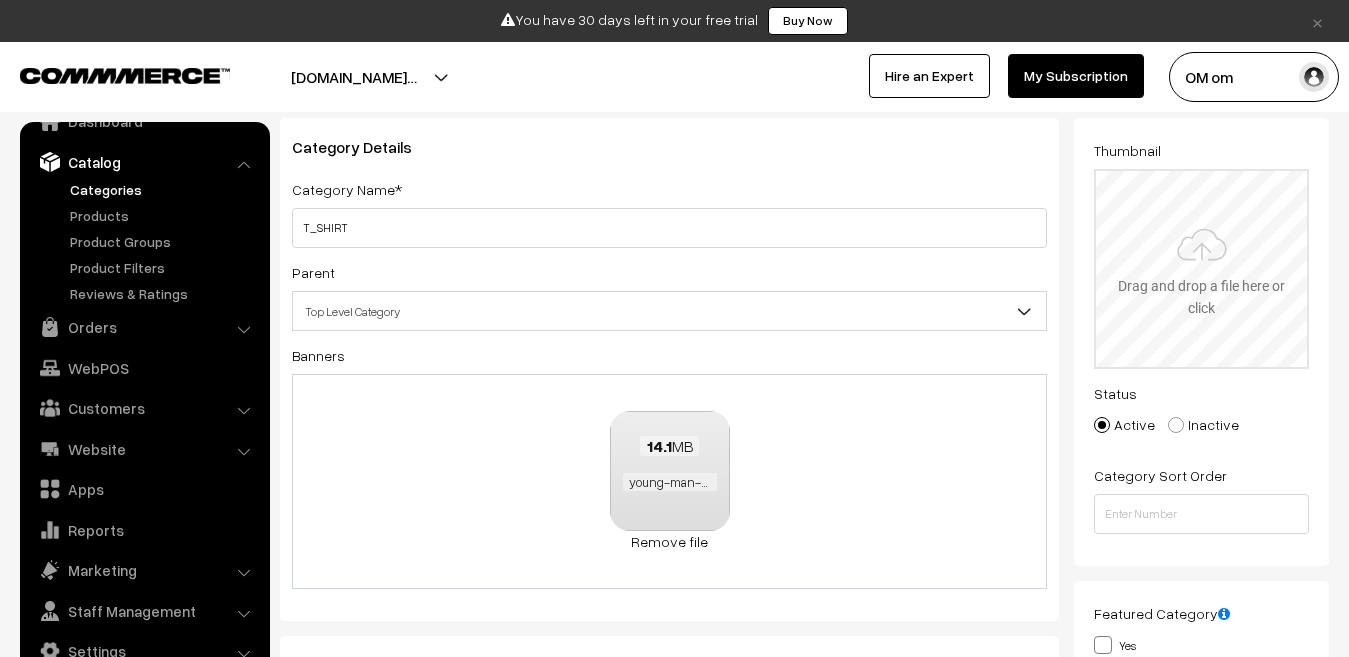 click at bounding box center (1201, 269) 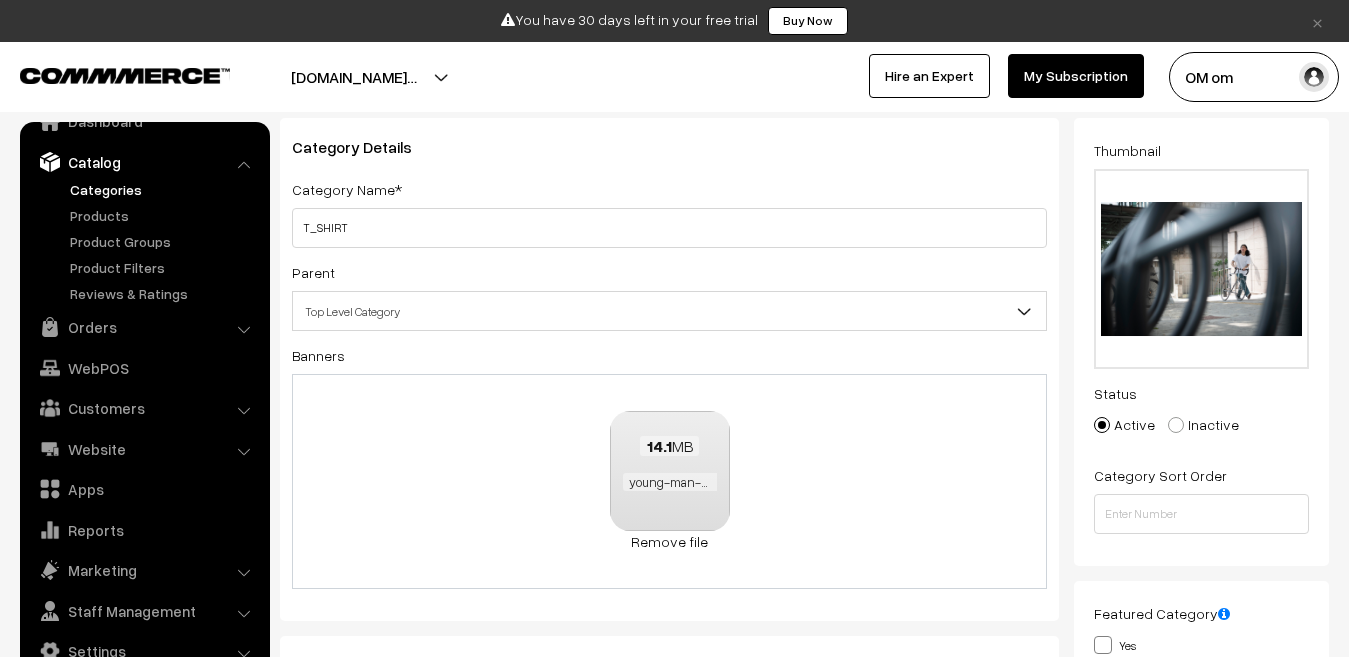 scroll, scrollTop: 212, scrollLeft: 0, axis: vertical 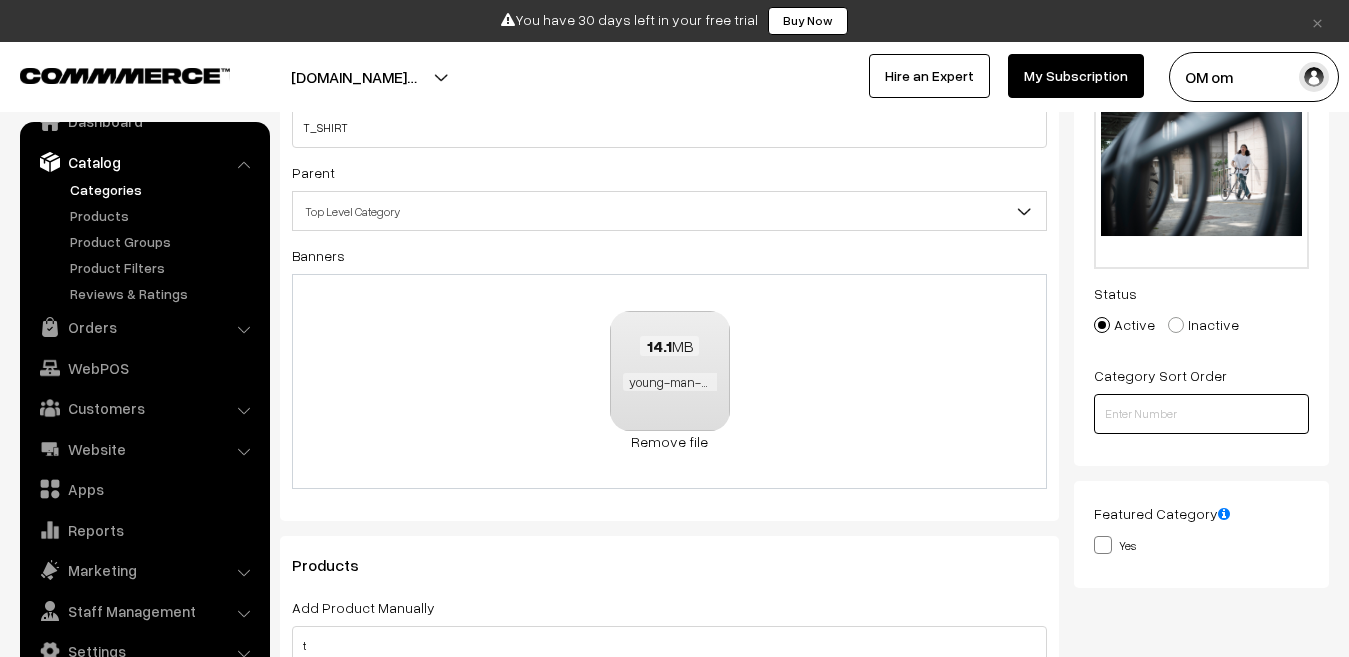 click at bounding box center [1201, 414] 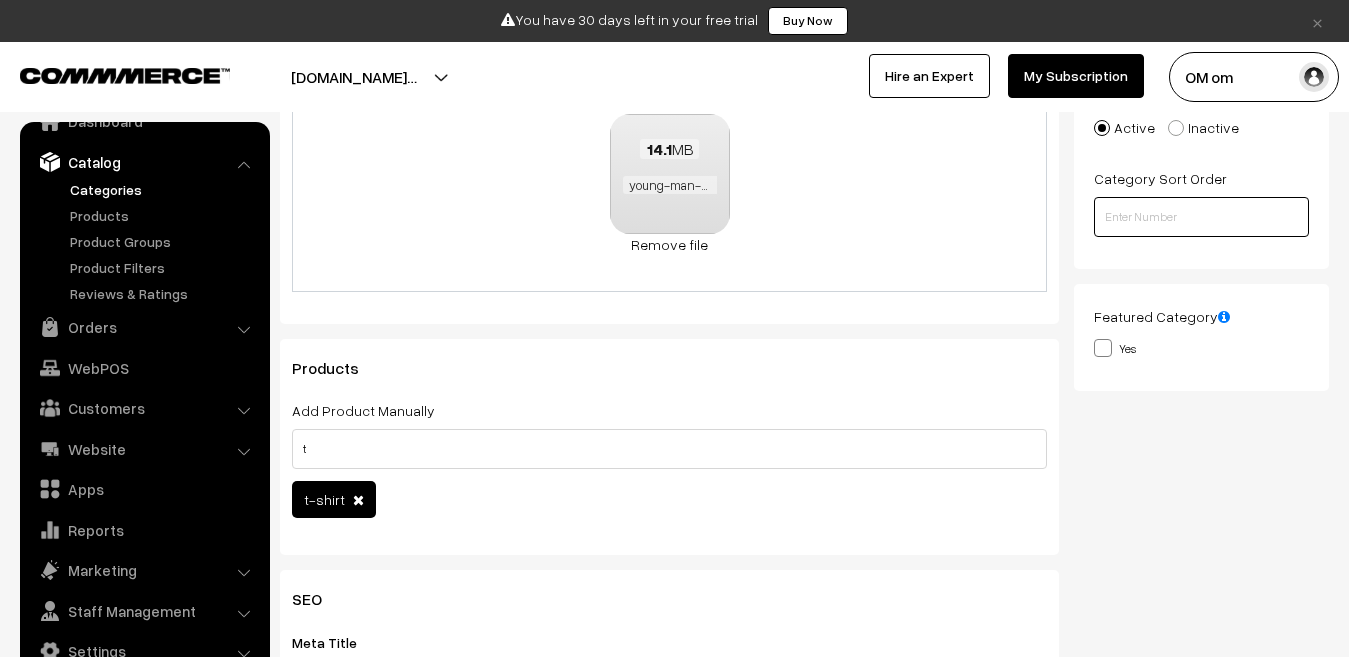 scroll, scrollTop: 412, scrollLeft: 0, axis: vertical 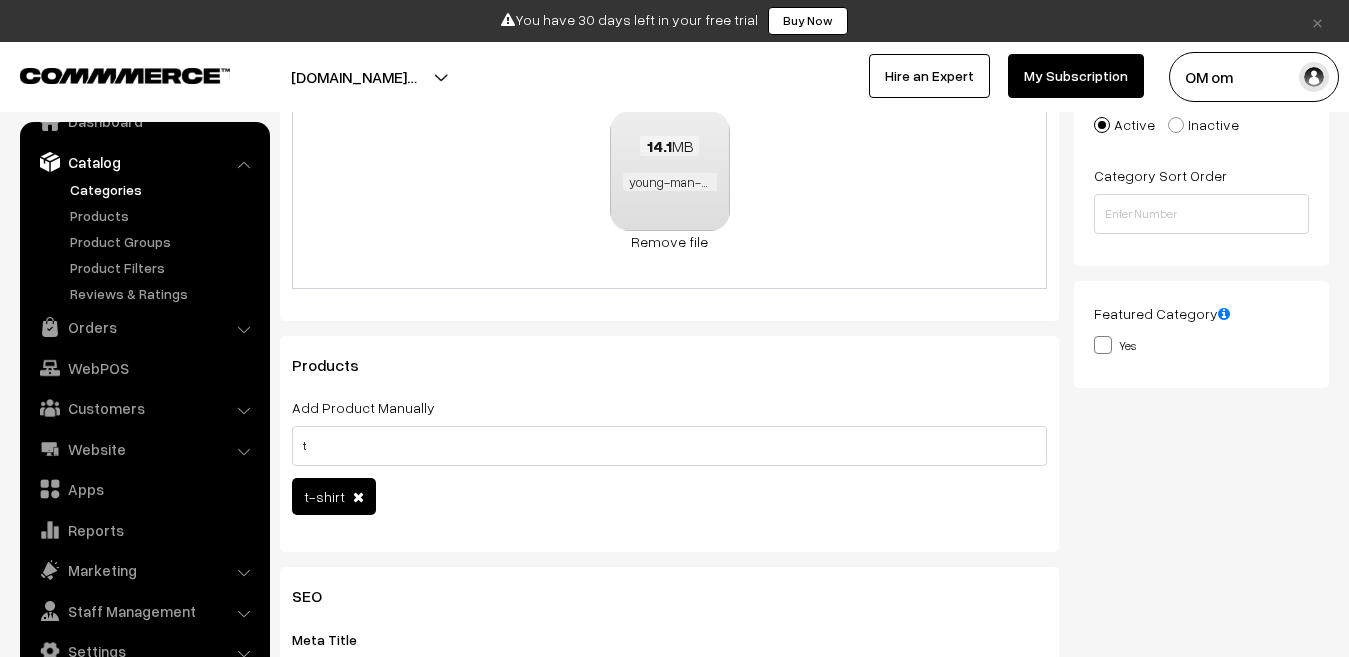 click at bounding box center (1103, 345) 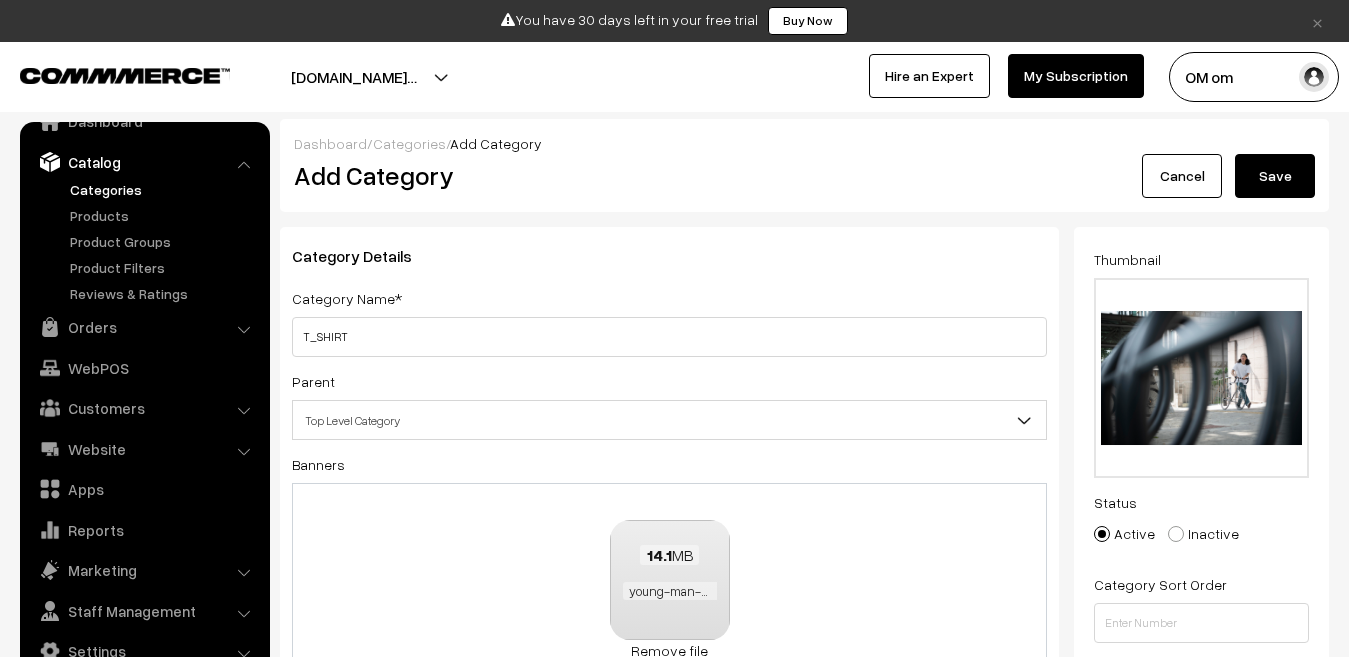 scroll, scrollTop: 0, scrollLeft: 0, axis: both 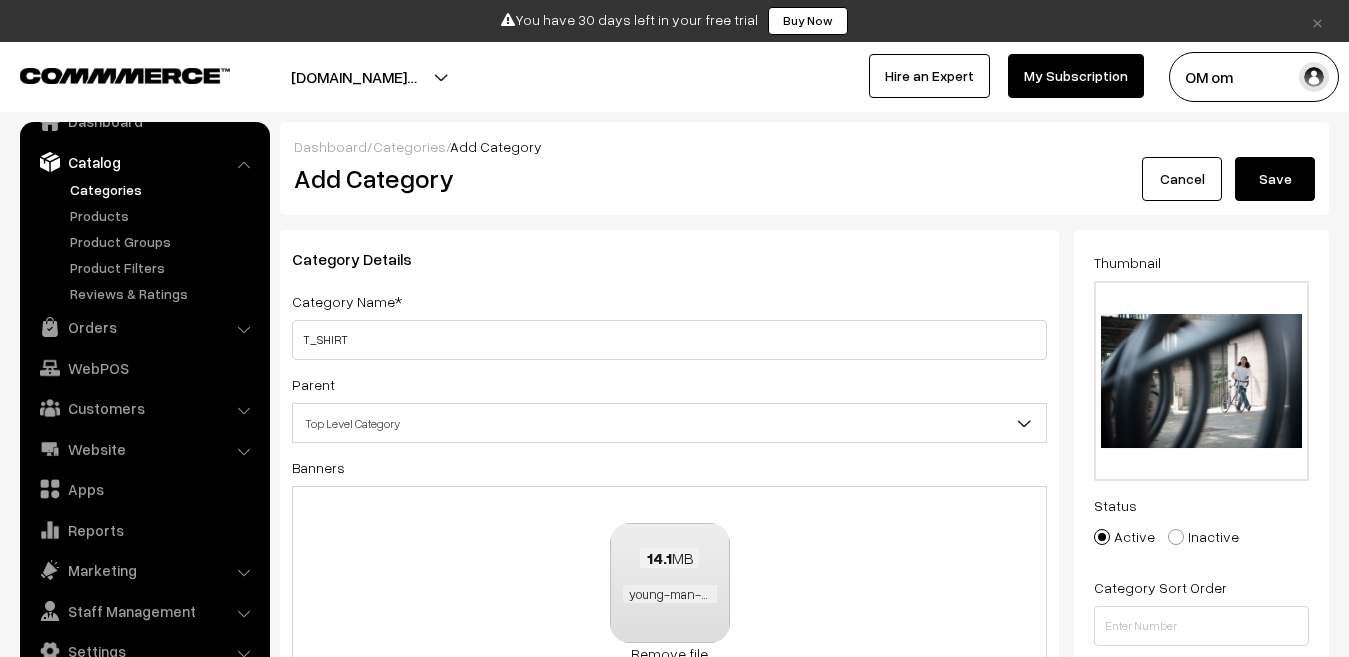 click on "Save" at bounding box center [1275, 179] 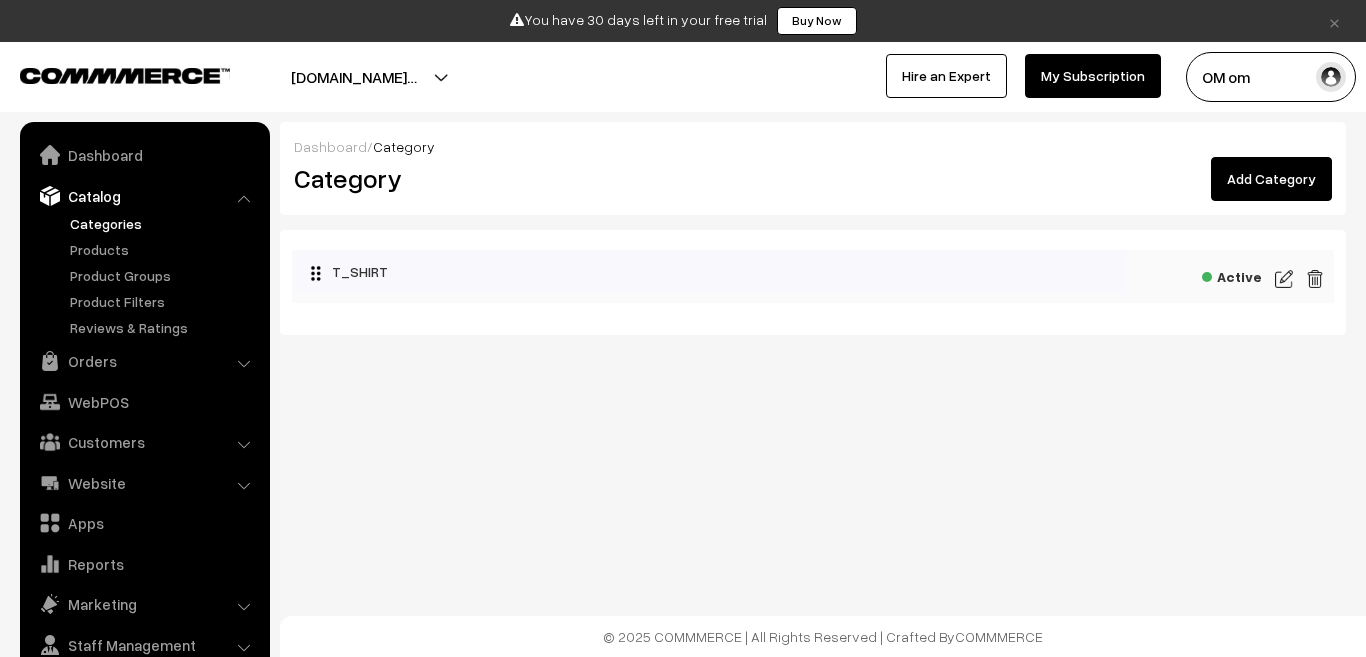 scroll, scrollTop: 0, scrollLeft: 0, axis: both 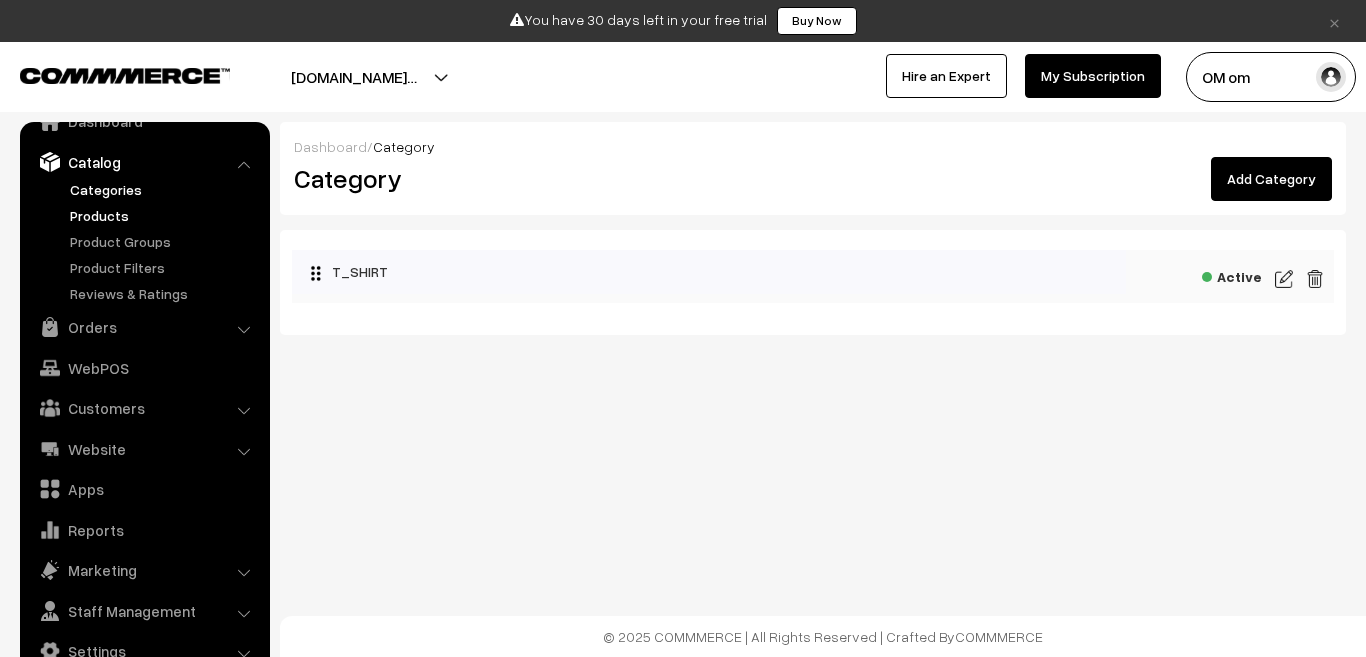 click on "Products" at bounding box center (164, 215) 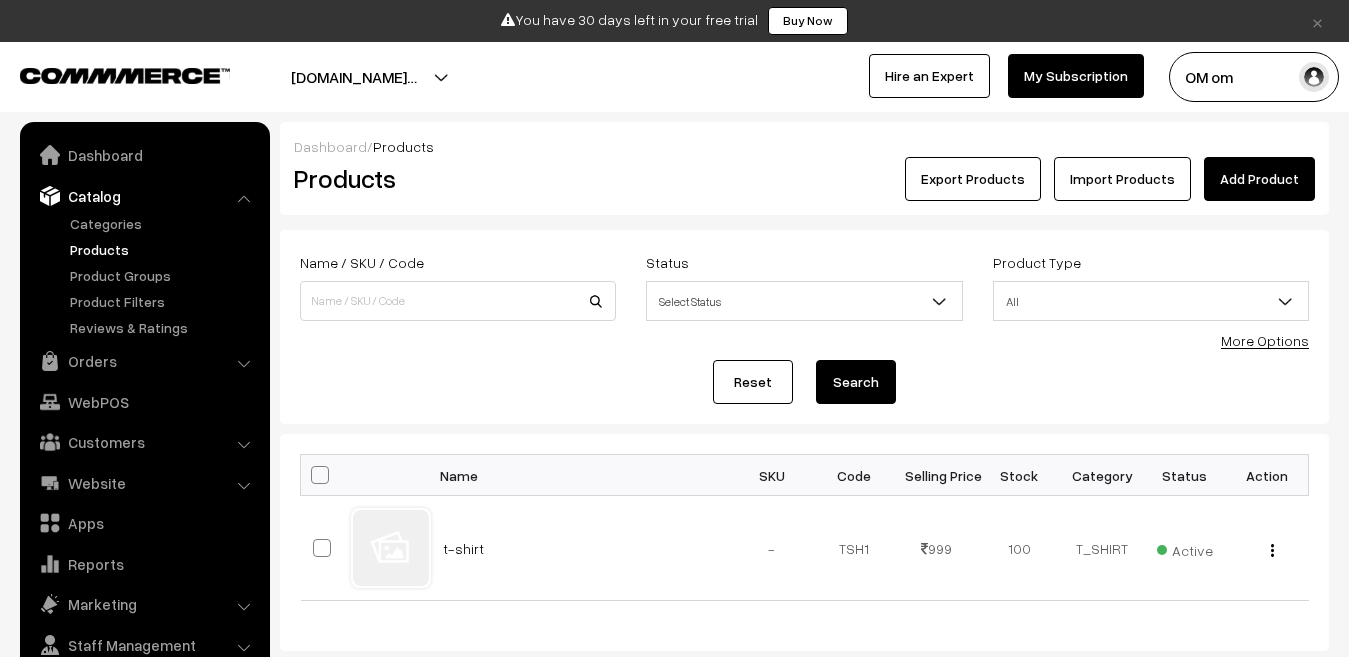 scroll, scrollTop: 0, scrollLeft: 0, axis: both 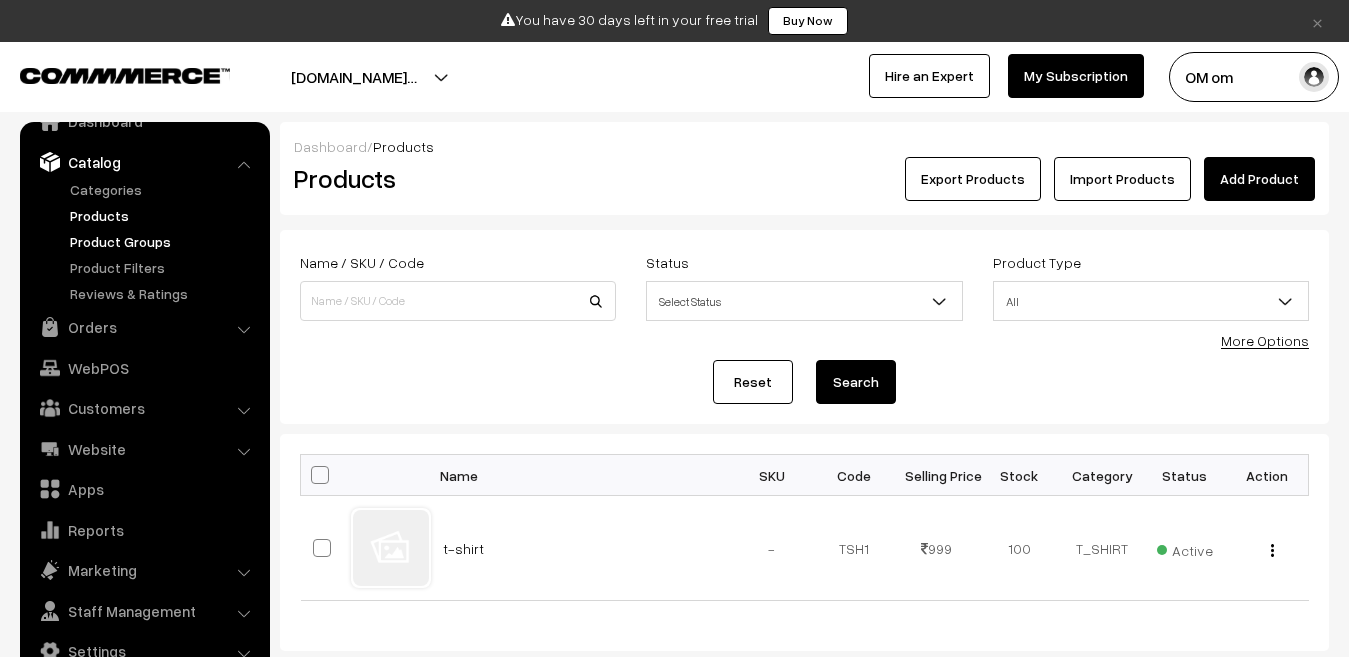 click on "Product Groups" at bounding box center [164, 241] 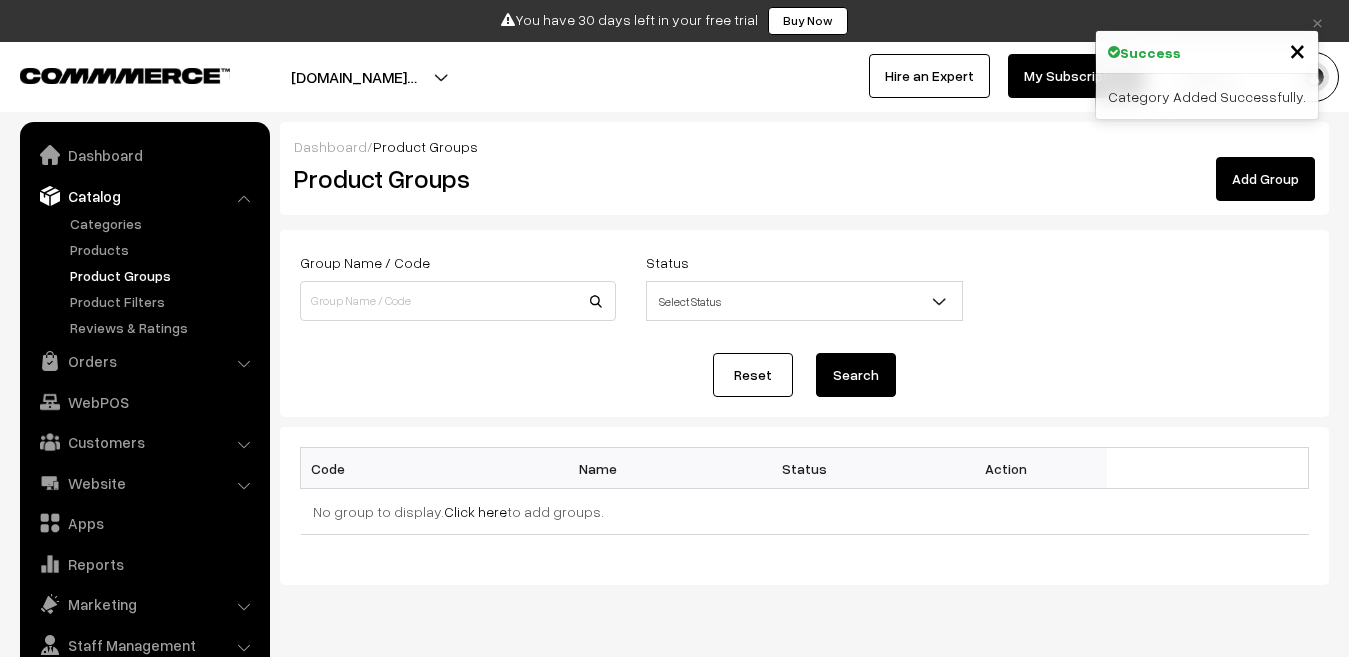 scroll, scrollTop: 0, scrollLeft: 0, axis: both 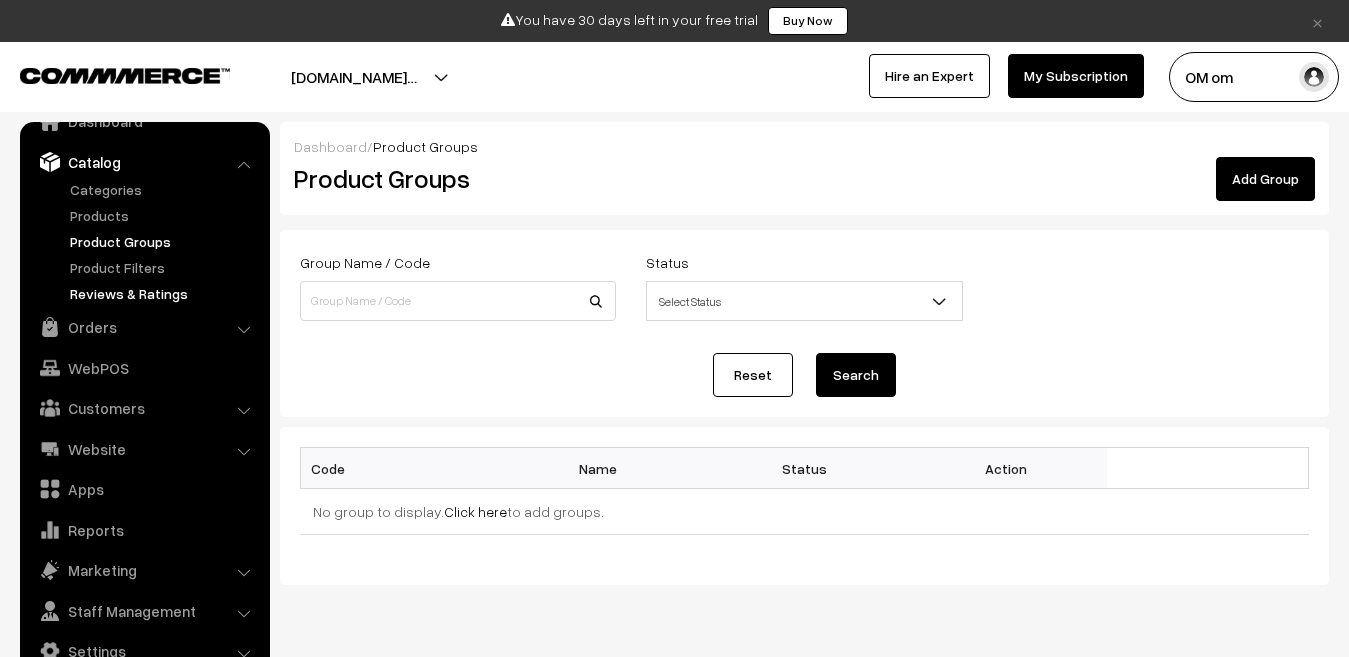 click on "Reviews & Ratings" at bounding box center (164, 293) 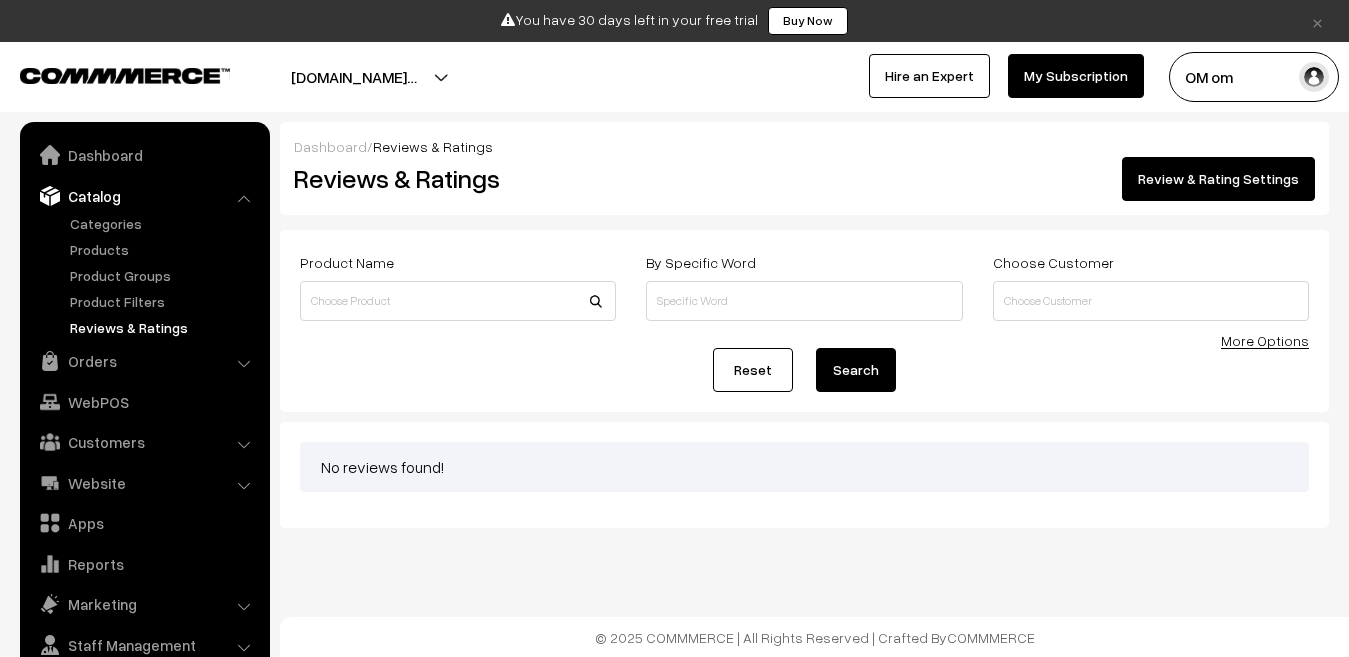 scroll, scrollTop: 0, scrollLeft: 0, axis: both 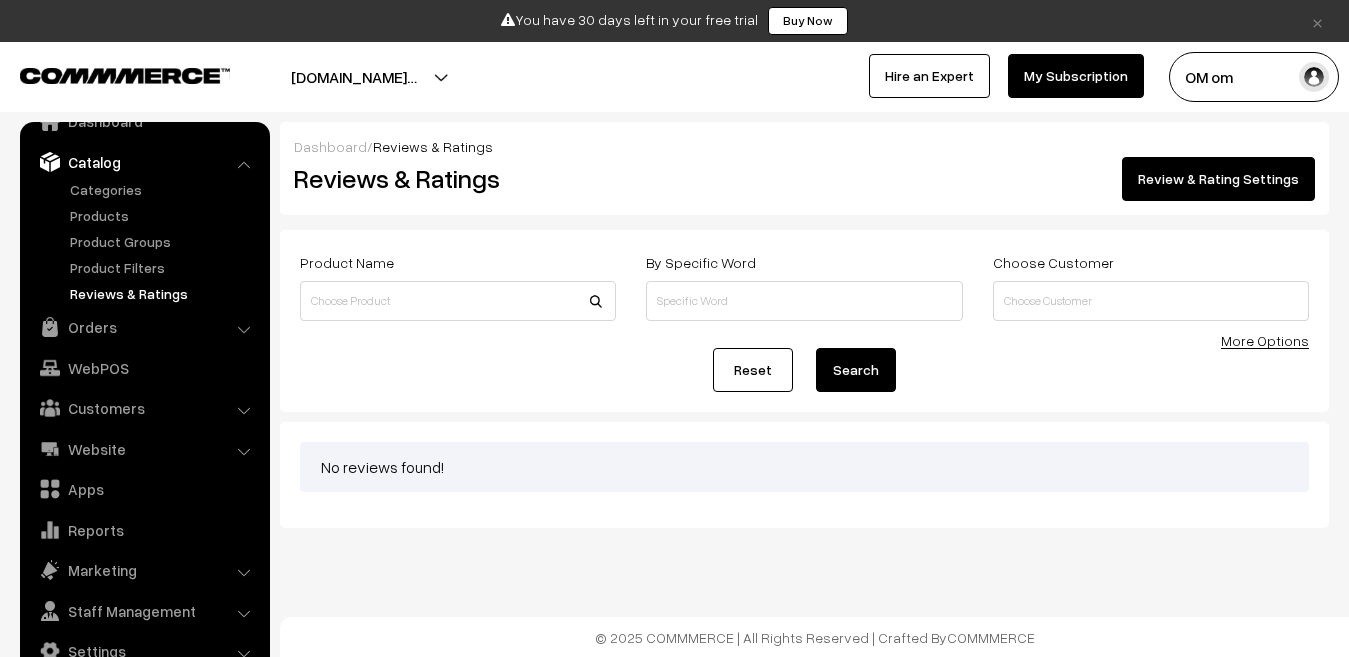 click on "Review & Rating Settings" at bounding box center [1218, 179] 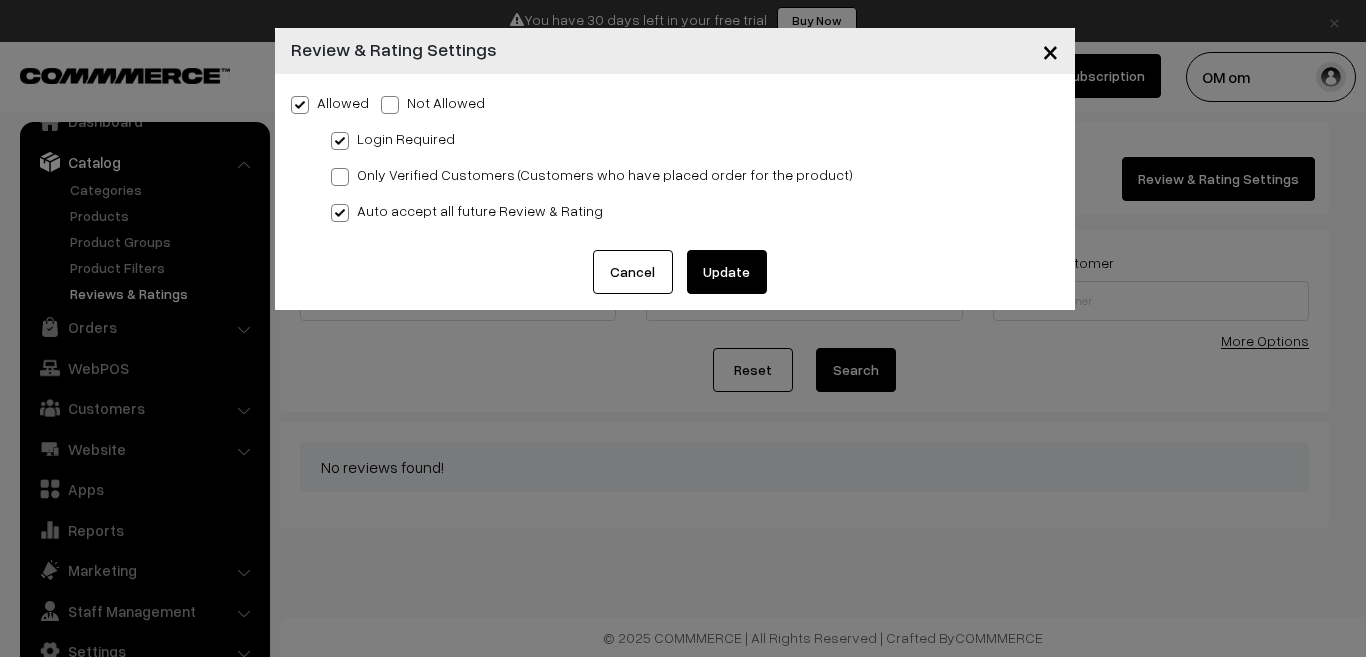 click on "Update" at bounding box center [727, 272] 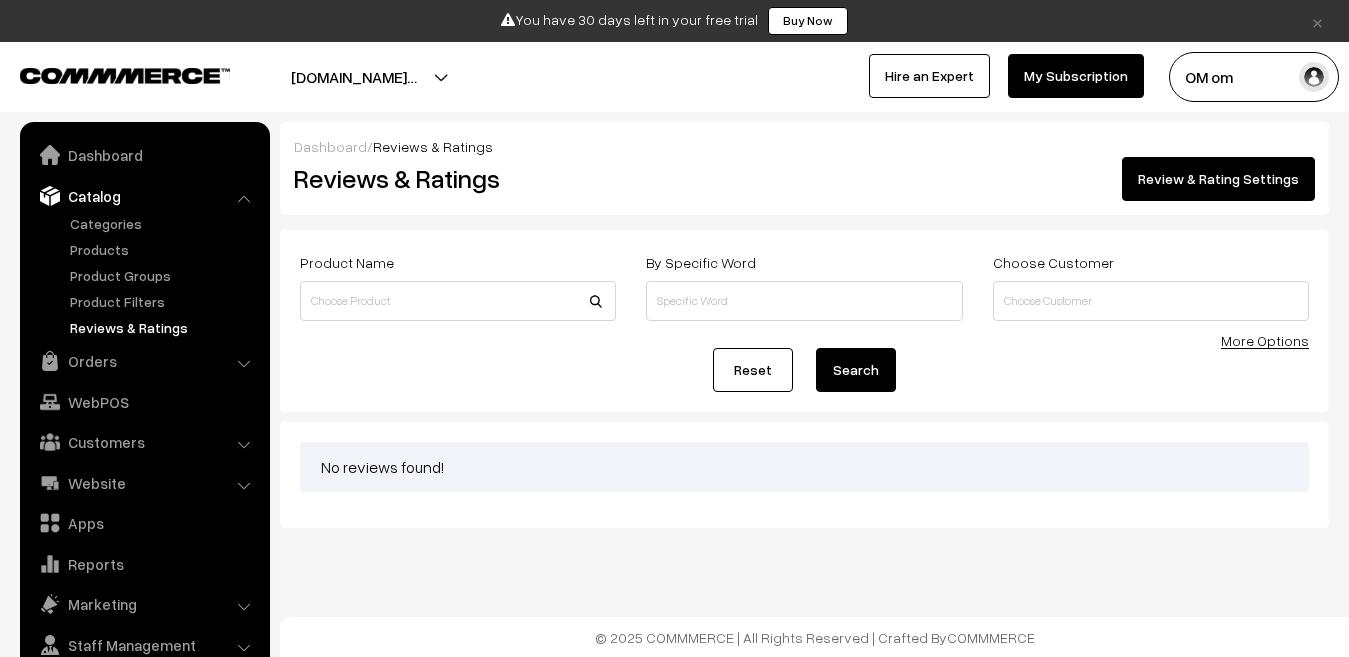 scroll, scrollTop: 0, scrollLeft: 0, axis: both 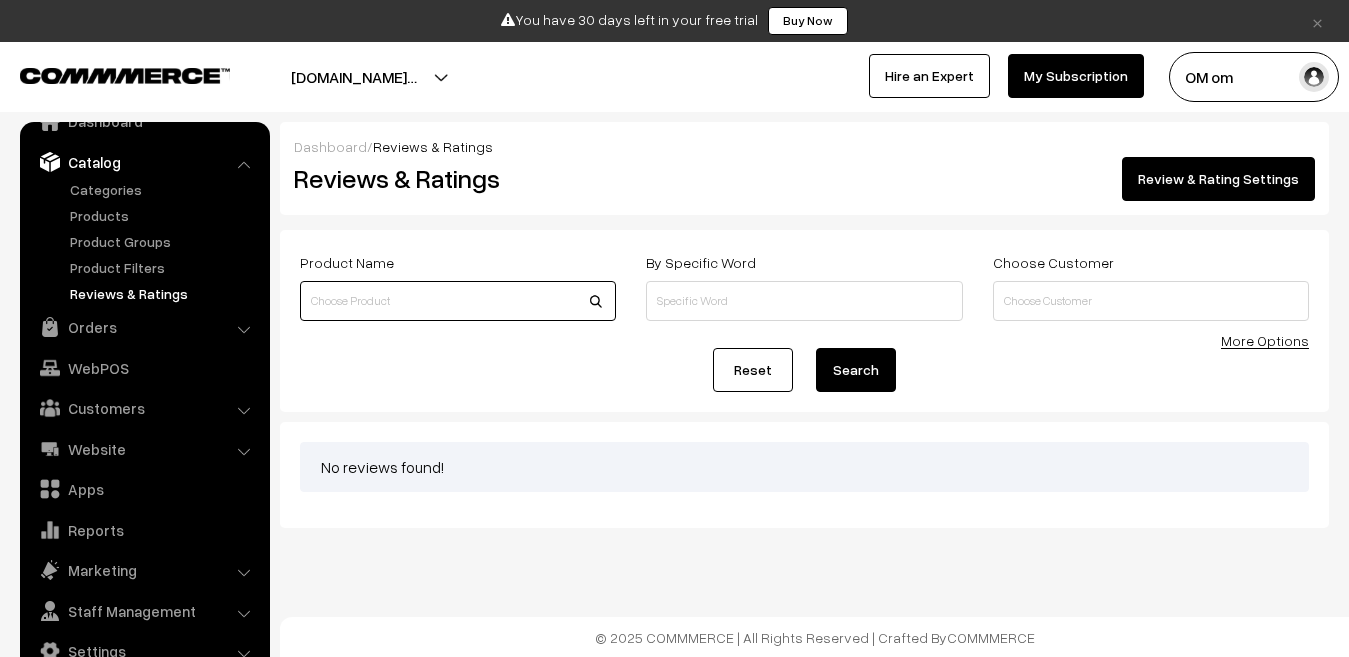 click at bounding box center (458, 301) 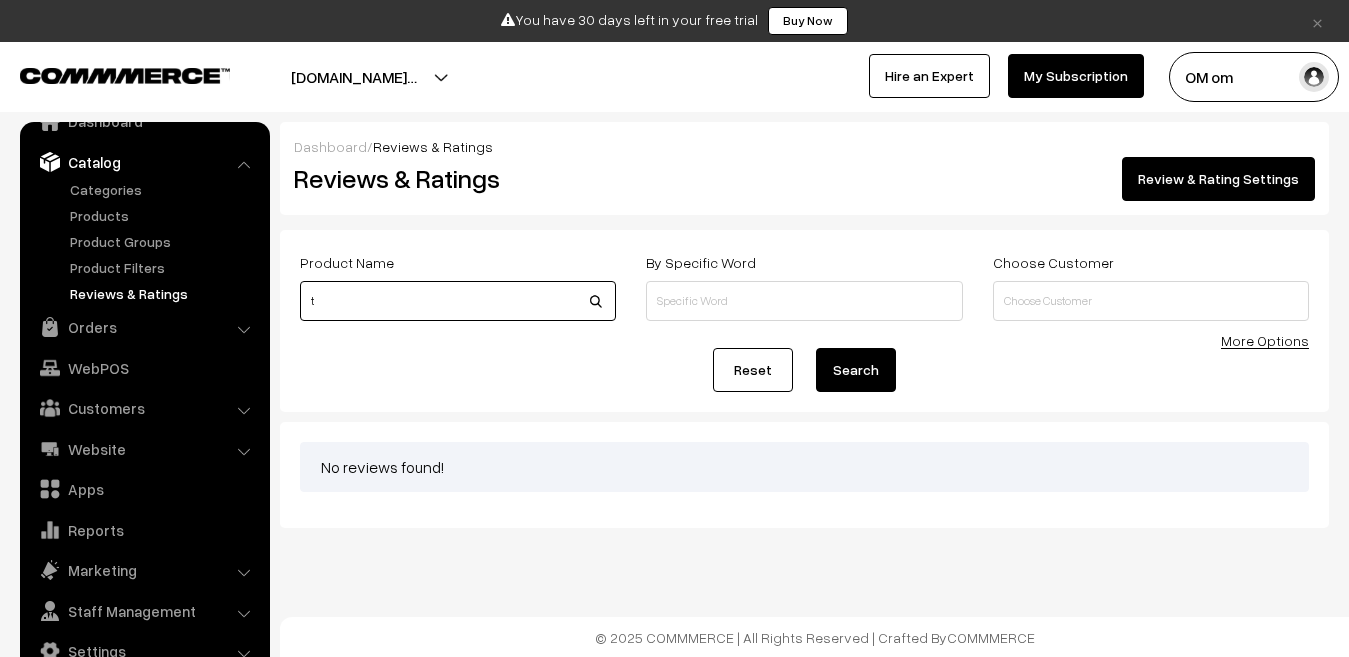 type on "t" 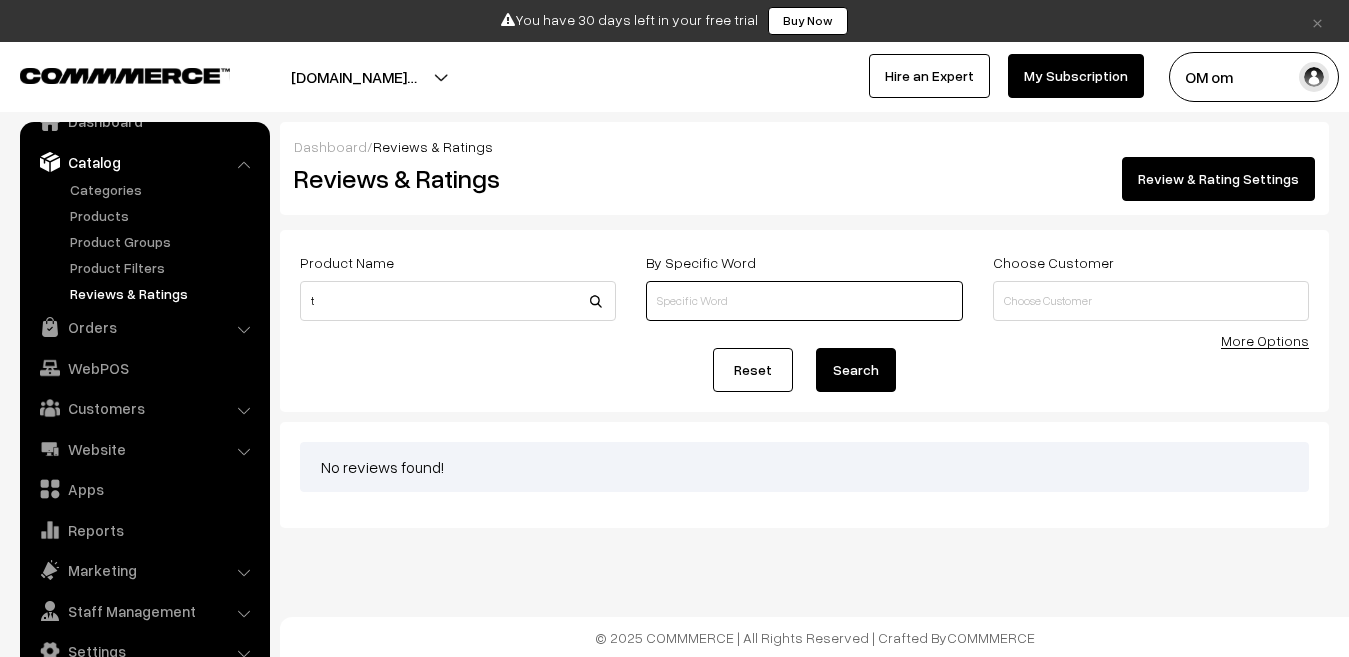 click at bounding box center (804, 301) 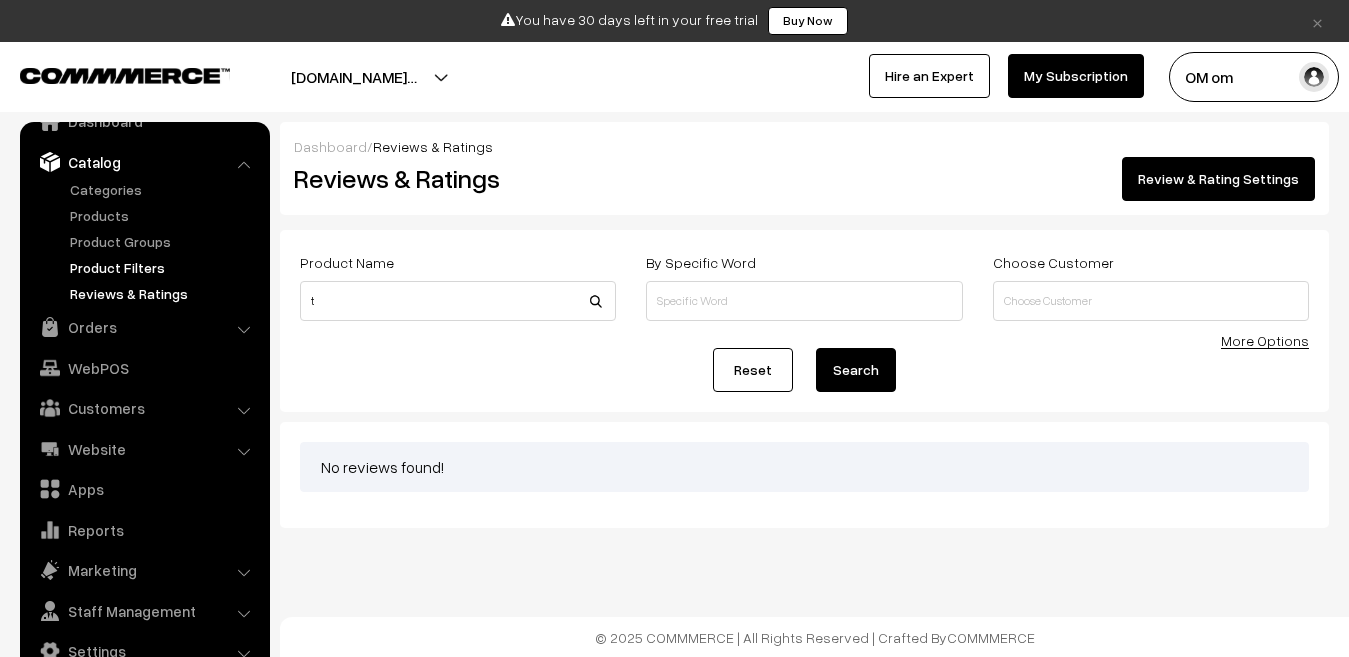 click on "Product Filters" at bounding box center (164, 267) 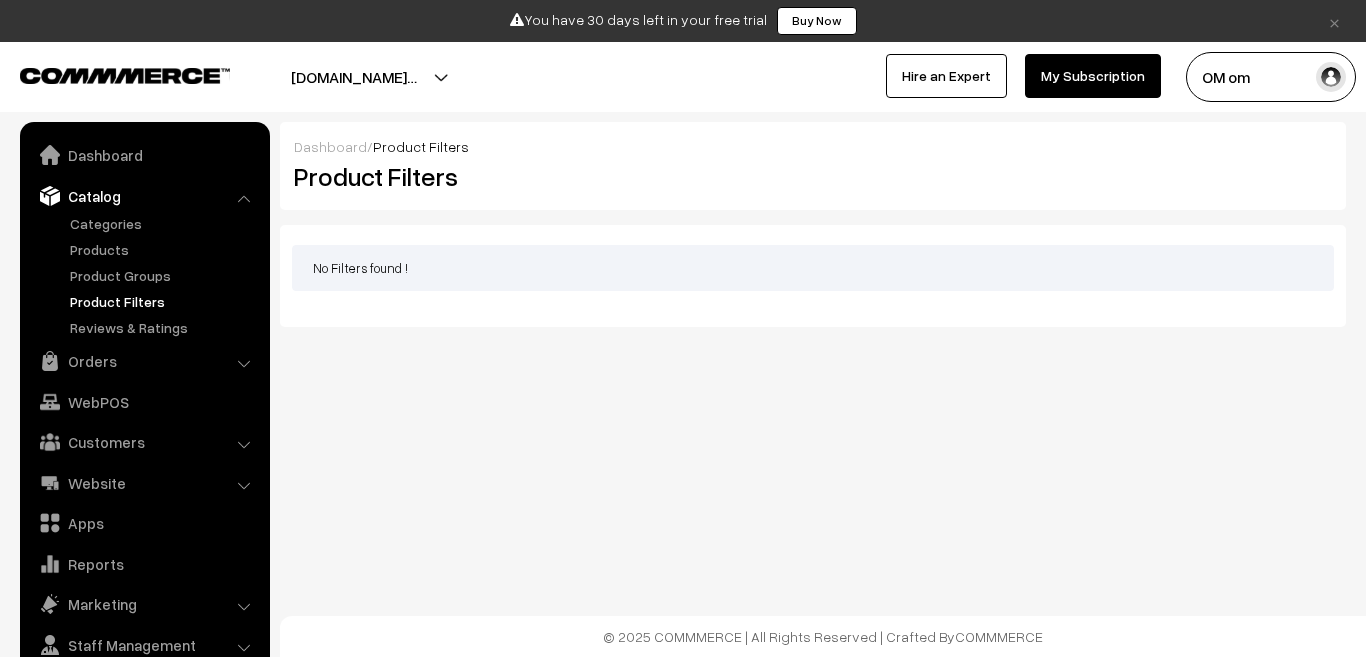 scroll, scrollTop: 0, scrollLeft: 0, axis: both 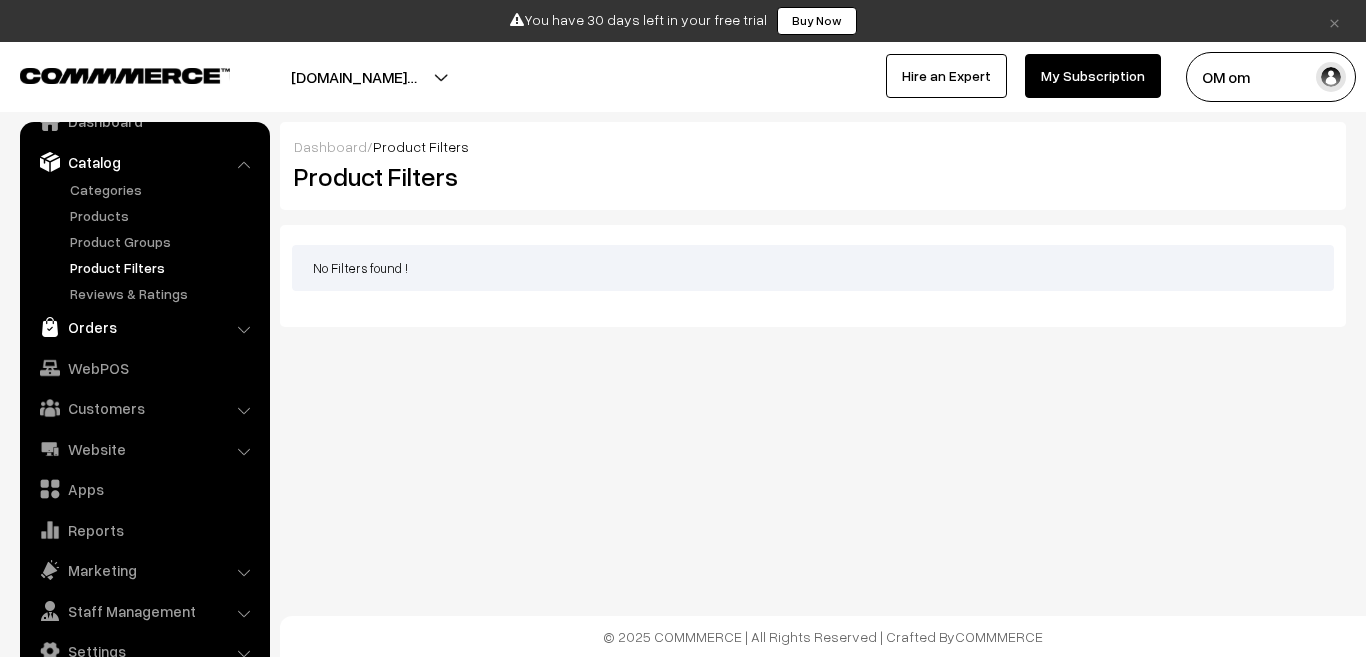 click on "Orders" at bounding box center (144, 327) 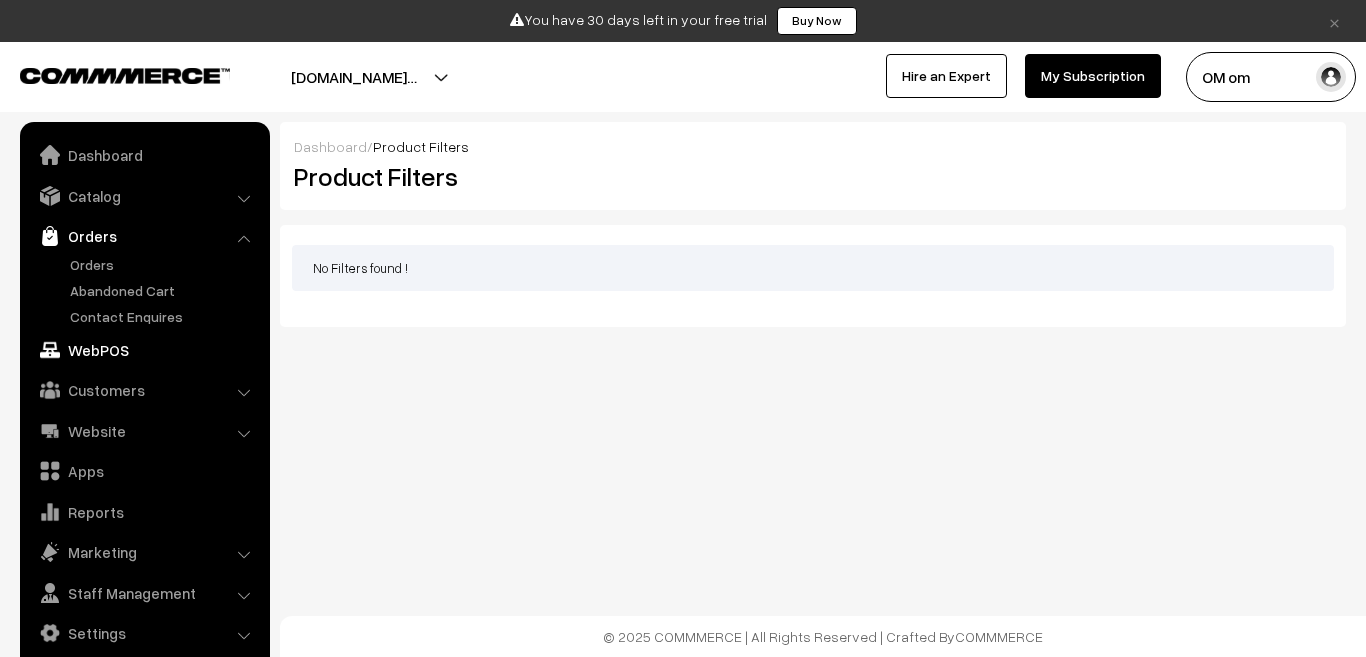 click on "WebPOS" at bounding box center [144, 350] 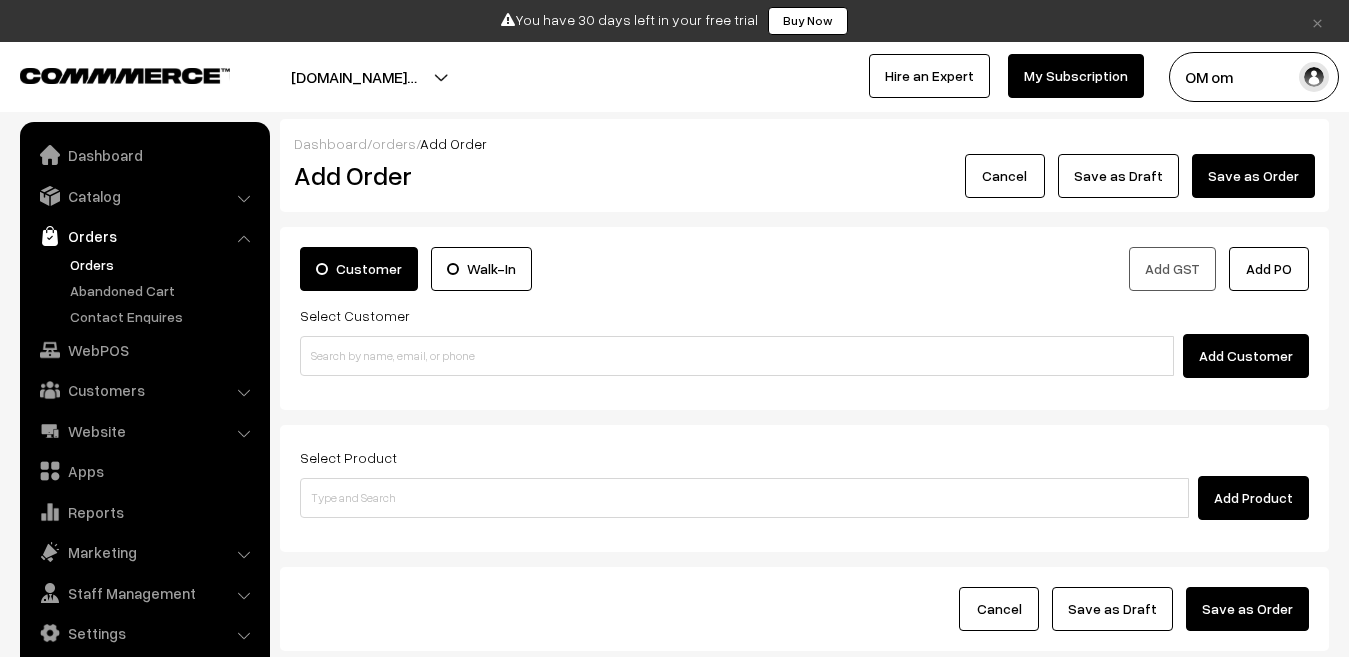 scroll, scrollTop: 0, scrollLeft: 0, axis: both 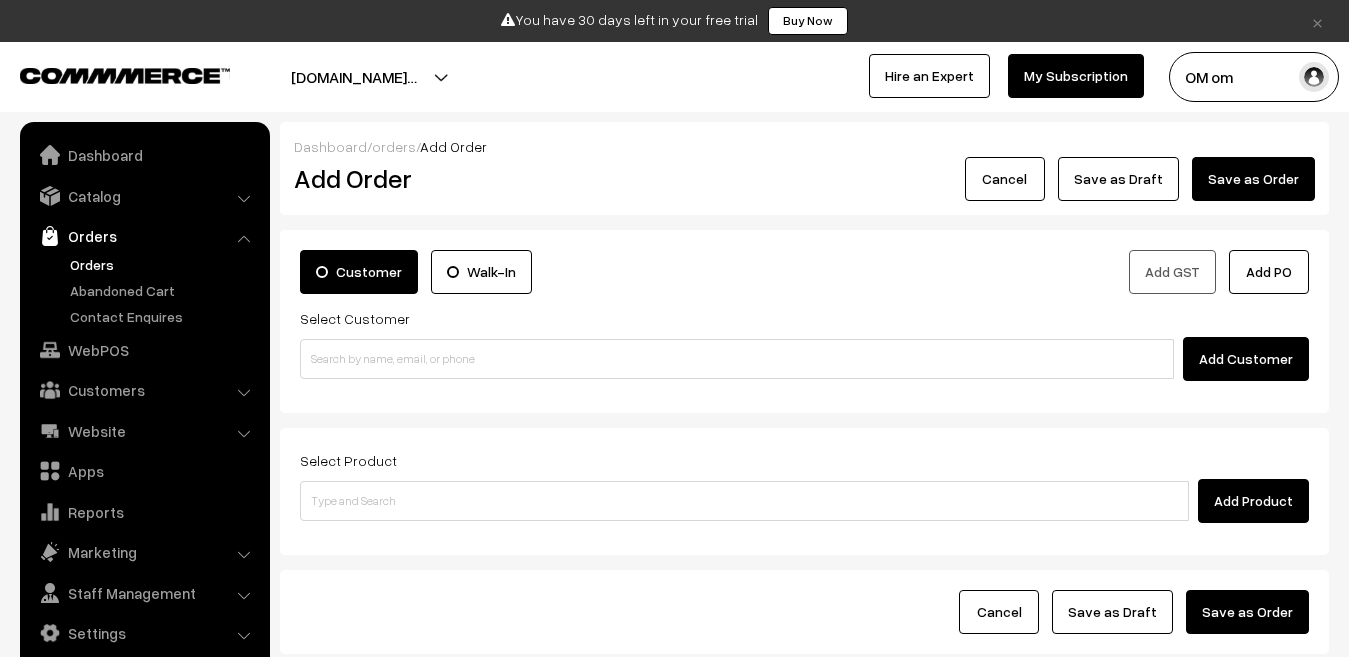 click on "Hire an Expert" at bounding box center [929, 76] 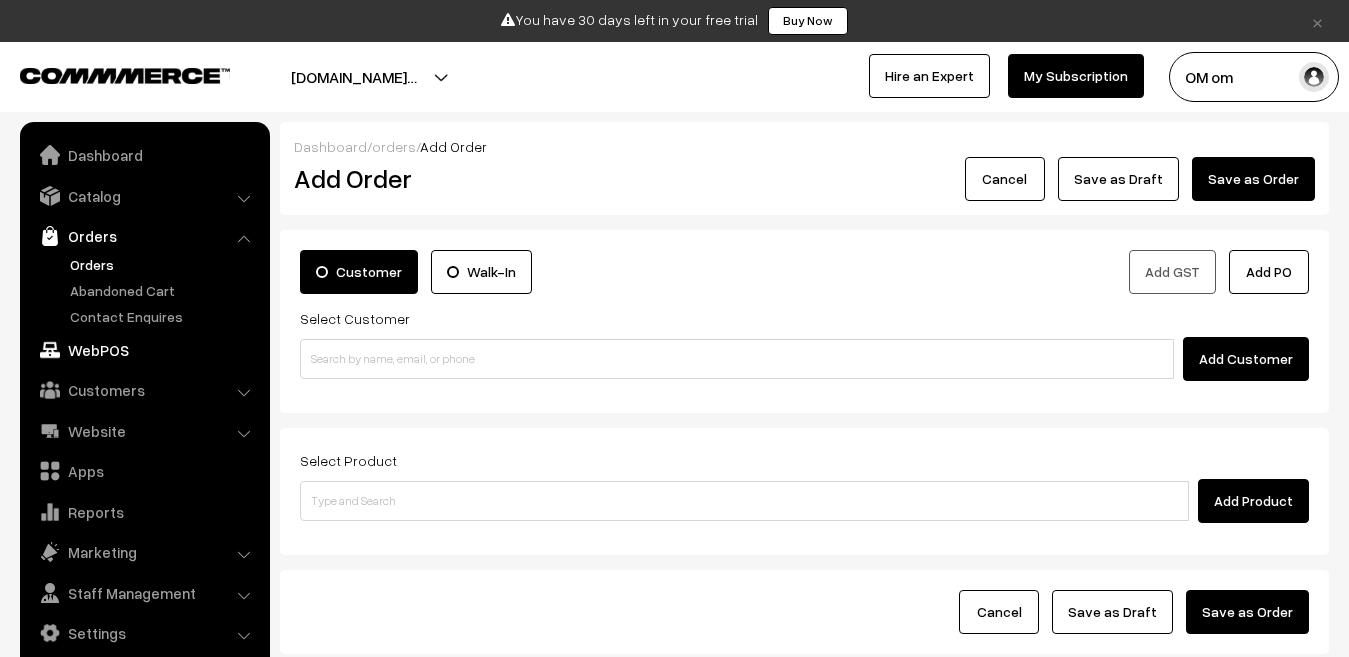 click on "WebPOS" at bounding box center [144, 350] 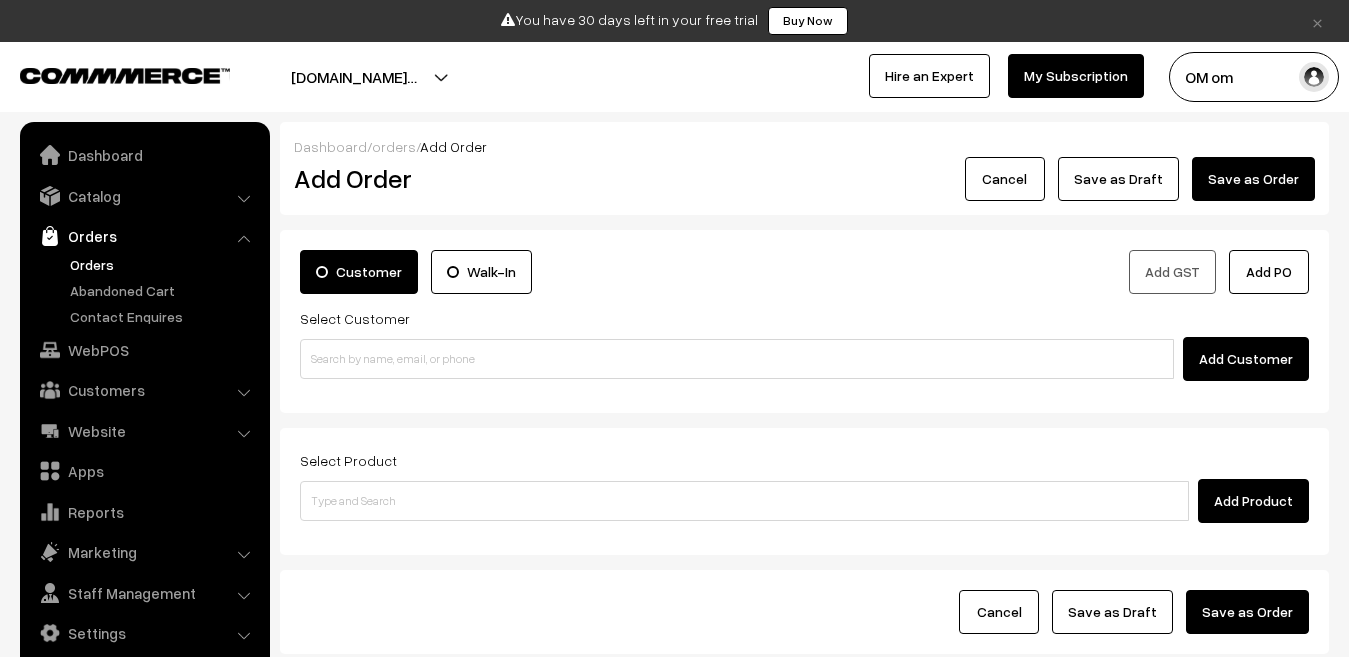 scroll, scrollTop: 0, scrollLeft: 0, axis: both 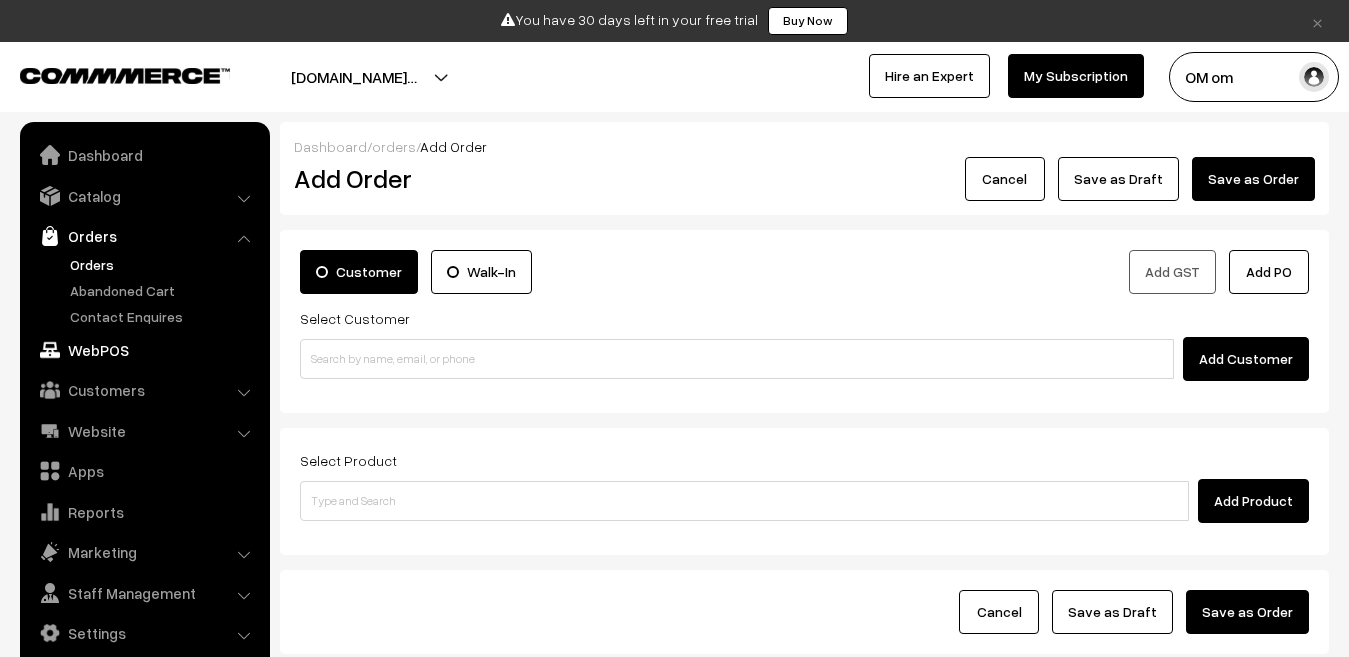 click on "WebPOS" at bounding box center [144, 350] 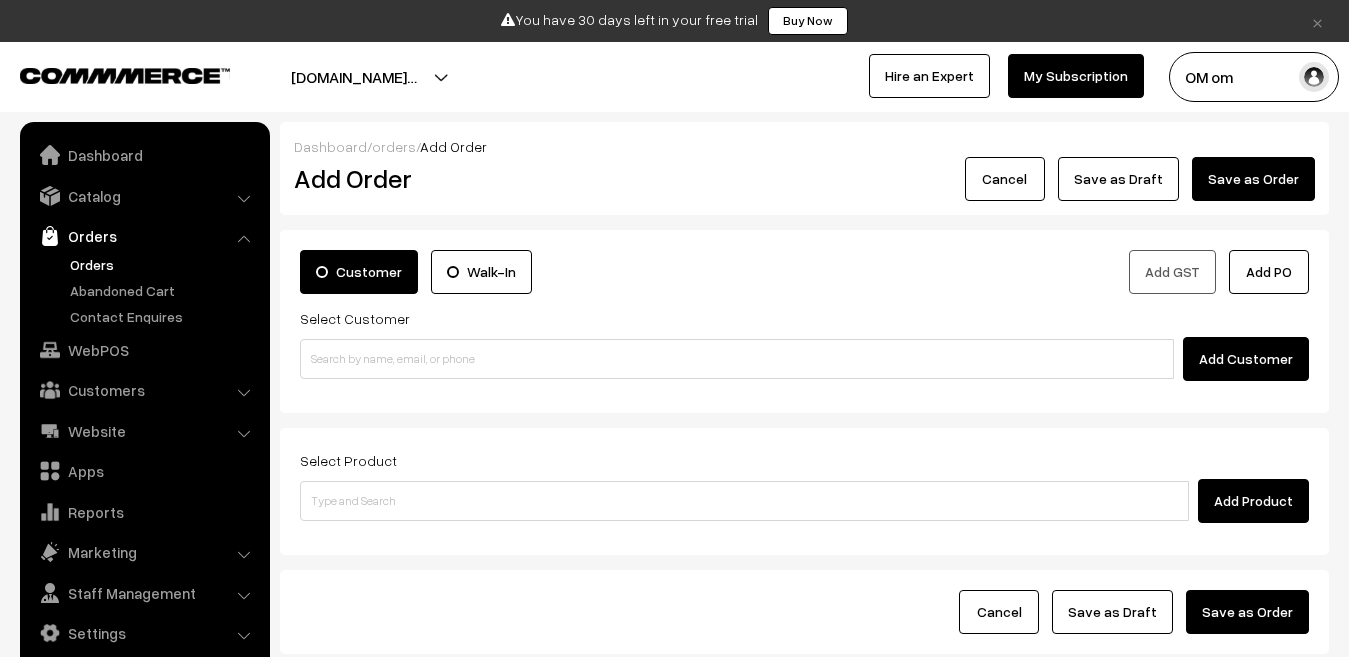 scroll, scrollTop: 0, scrollLeft: 0, axis: both 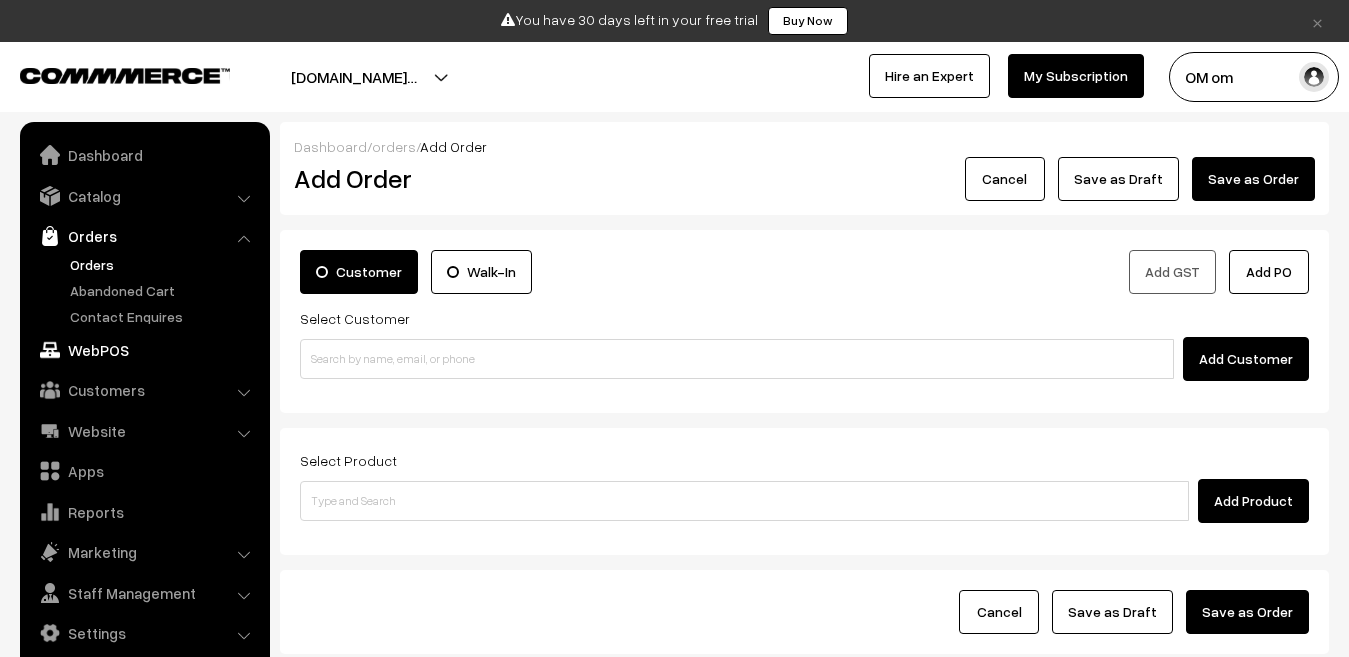 click on "WebPOS" at bounding box center [144, 350] 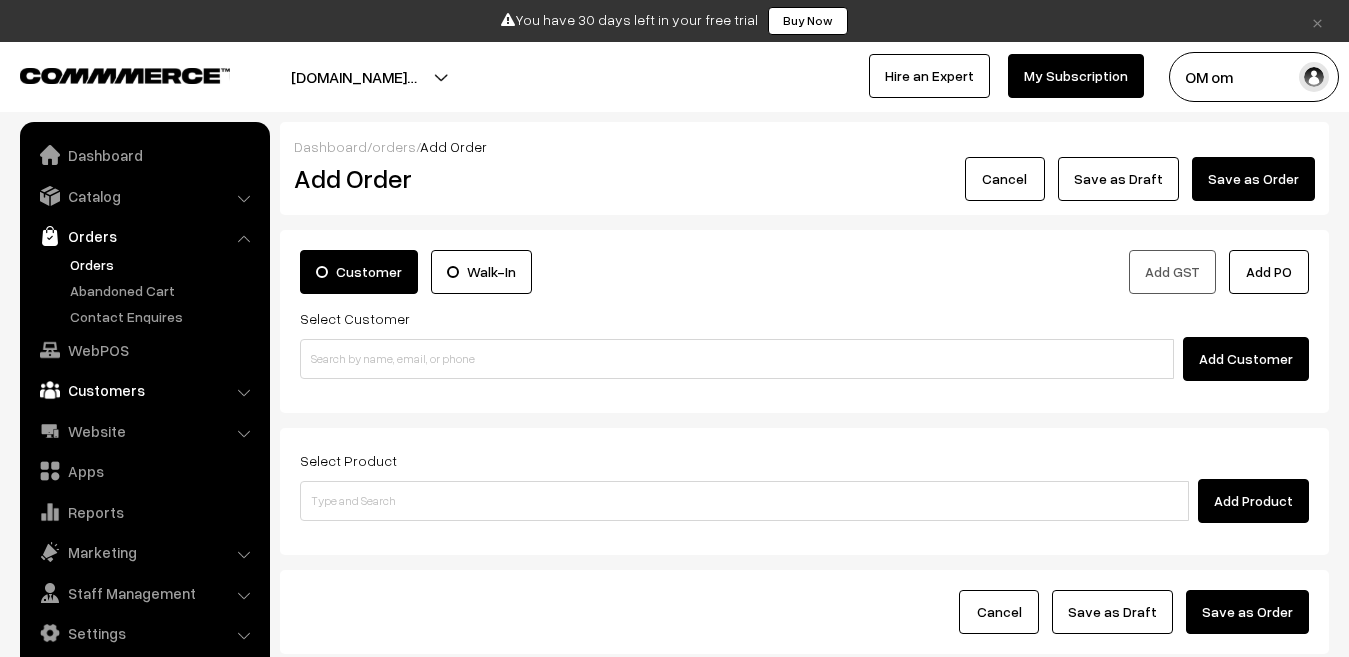 scroll, scrollTop: 0, scrollLeft: 0, axis: both 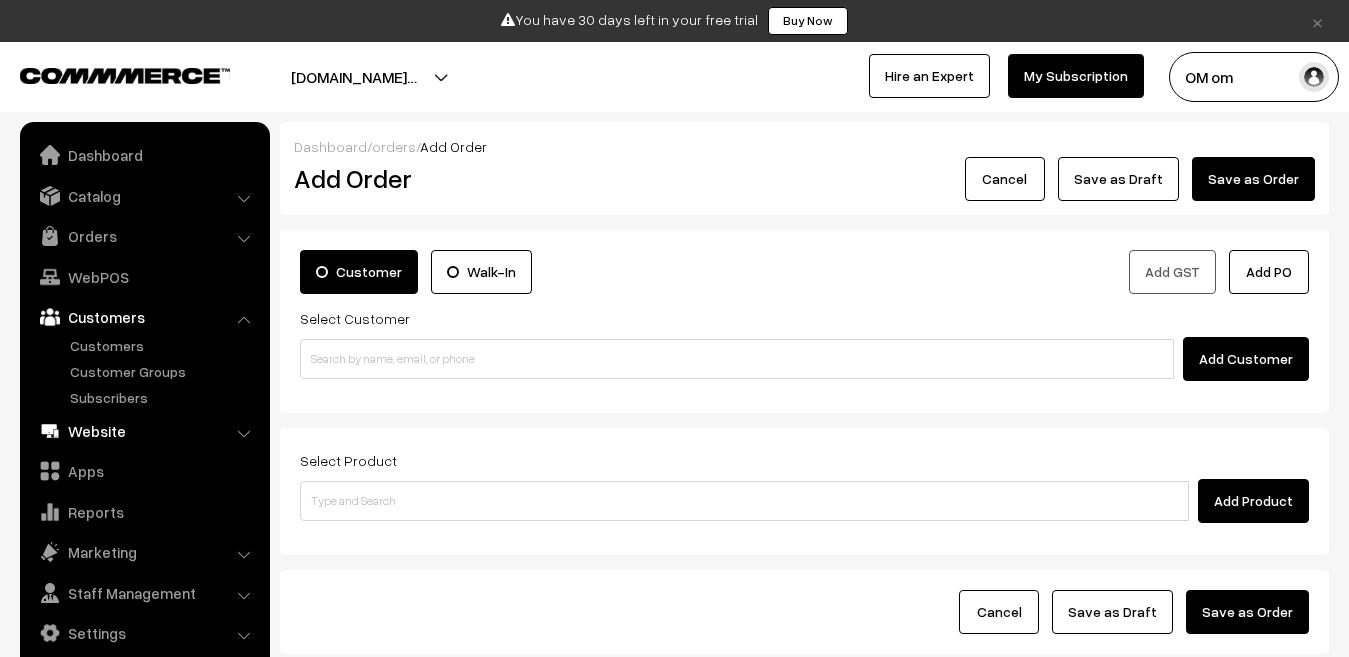 click on "Website" at bounding box center (144, 431) 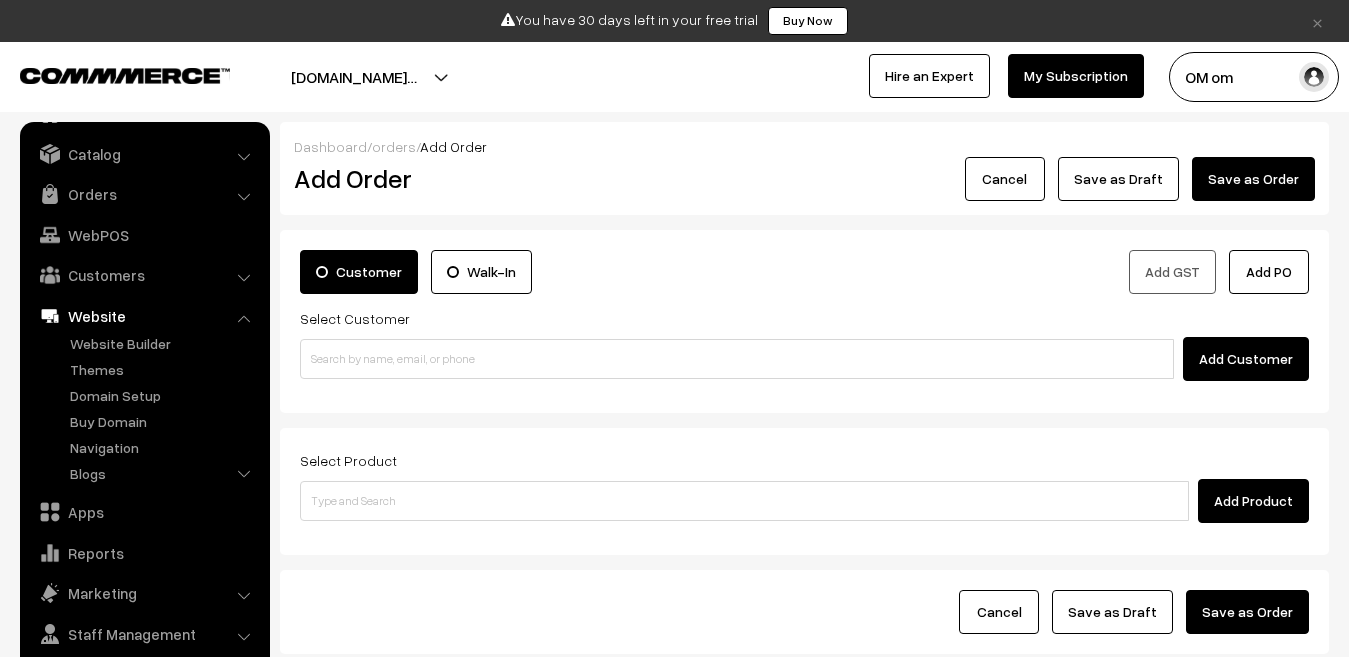 scroll, scrollTop: 65, scrollLeft: 0, axis: vertical 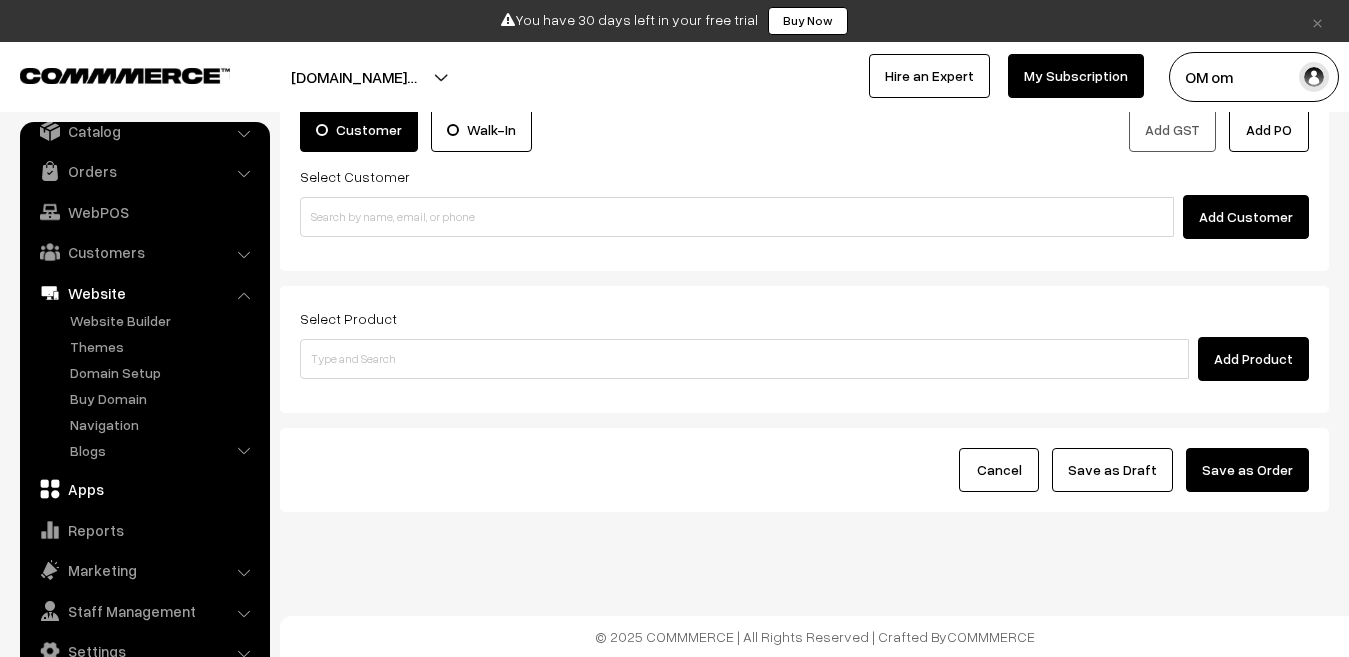 click on "Apps" at bounding box center [144, 489] 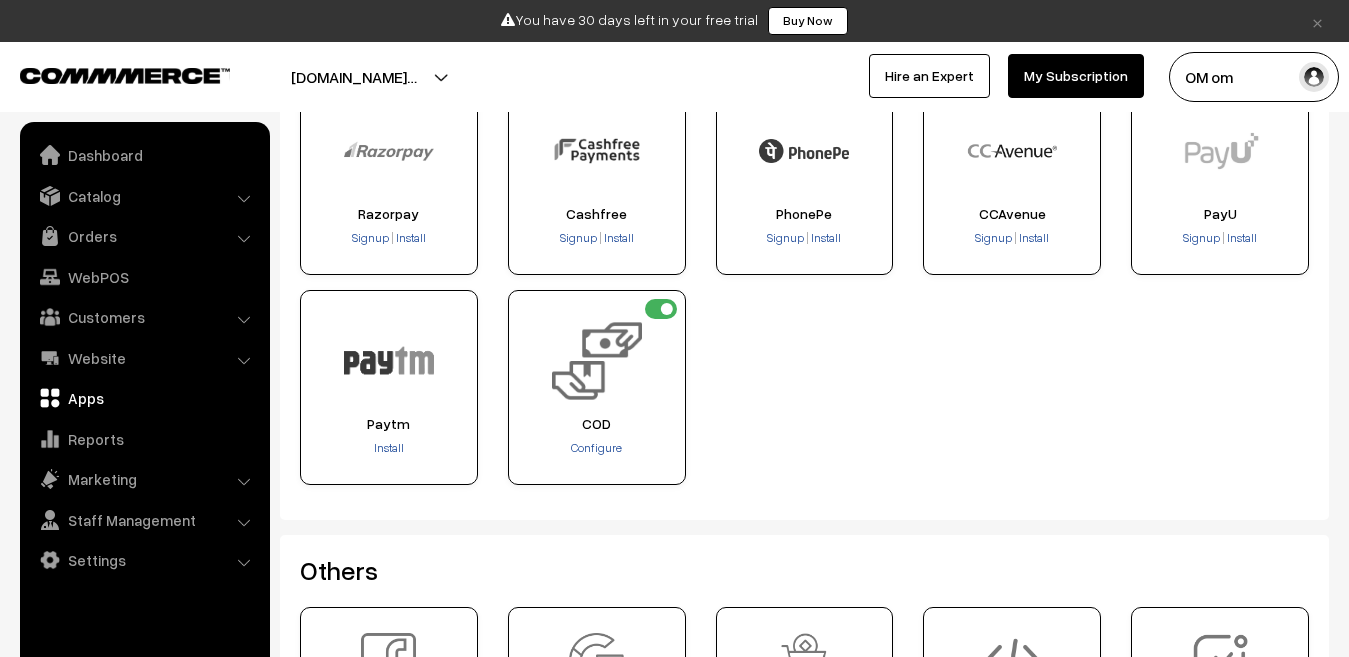 scroll, scrollTop: 500, scrollLeft: 0, axis: vertical 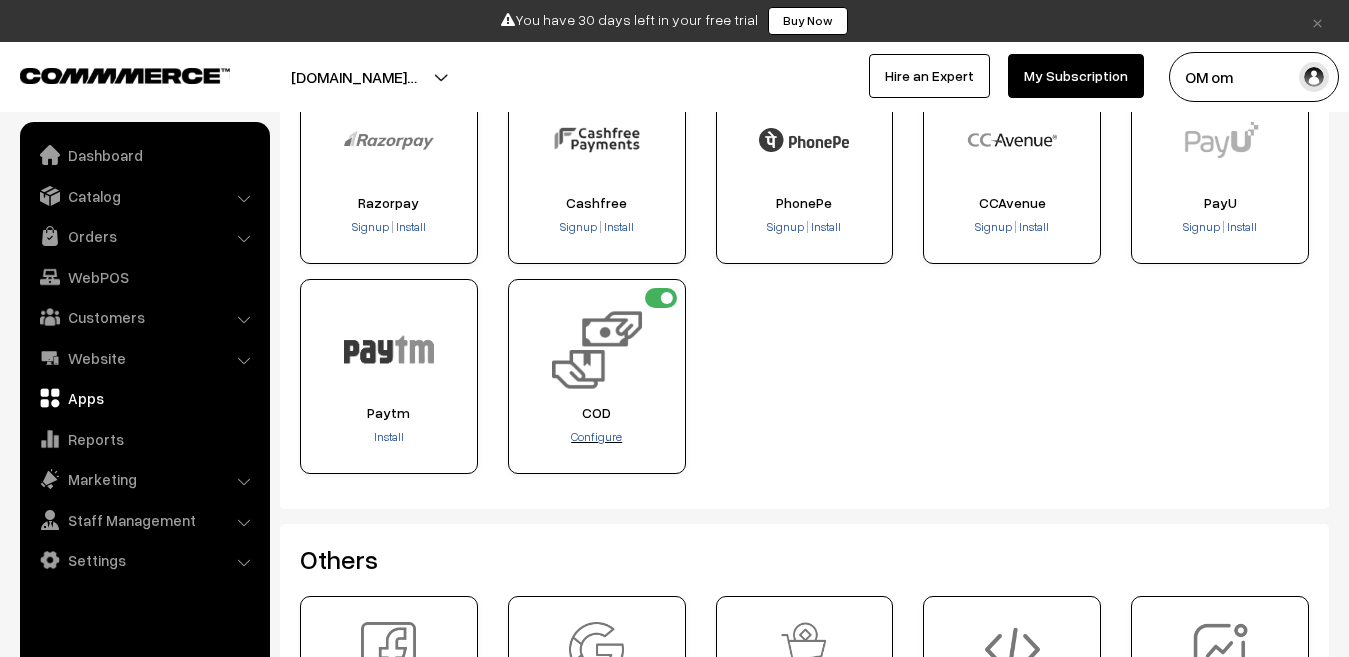 click on "Configure" at bounding box center [596, 436] 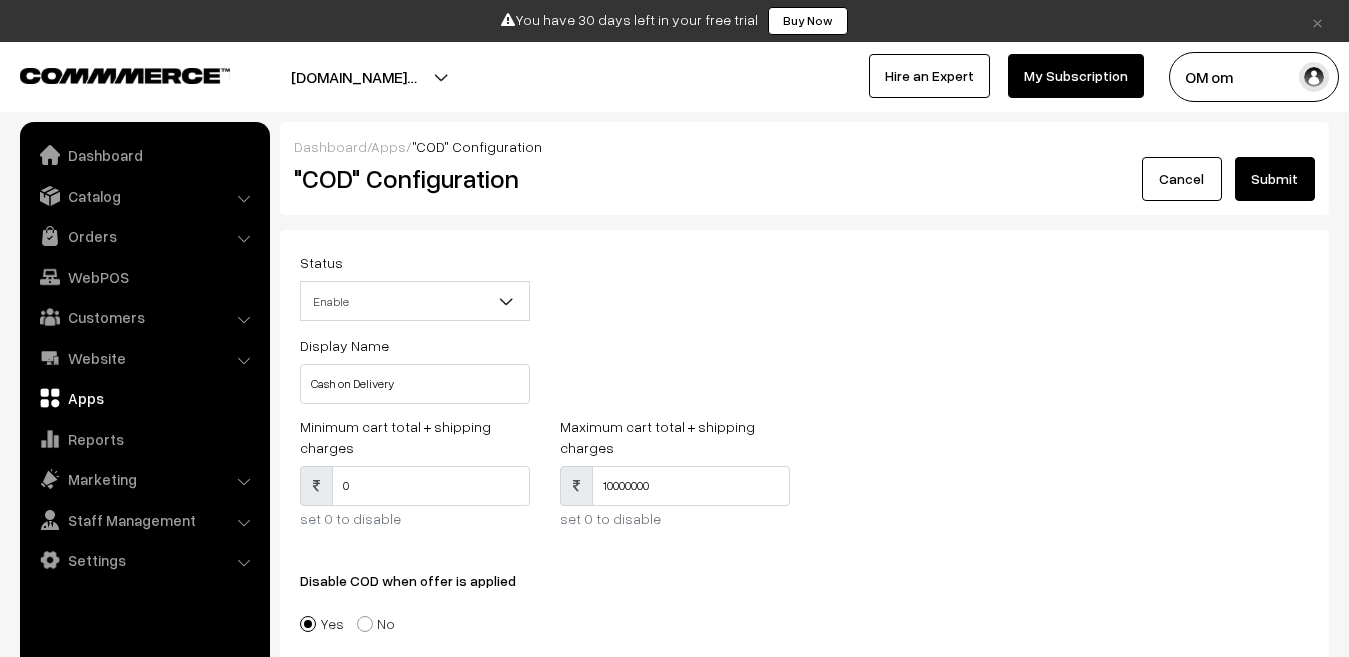 scroll, scrollTop: 0, scrollLeft: 0, axis: both 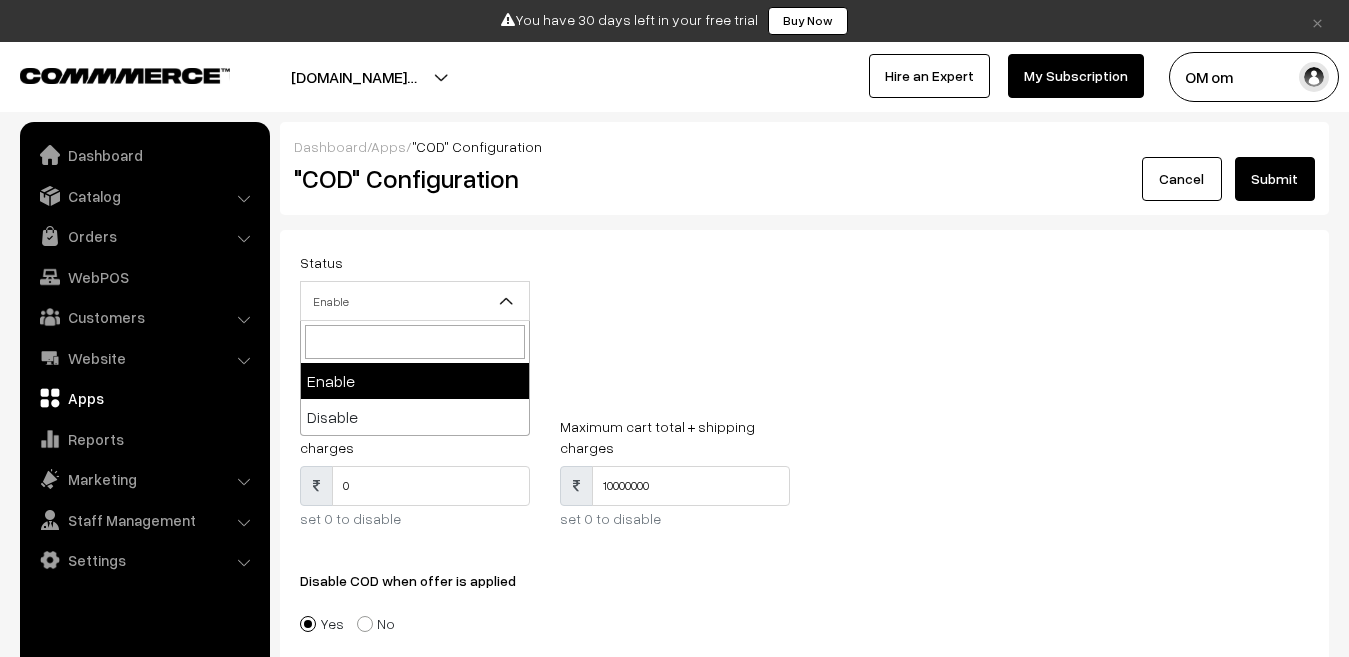 click on "Enable" at bounding box center (415, 301) 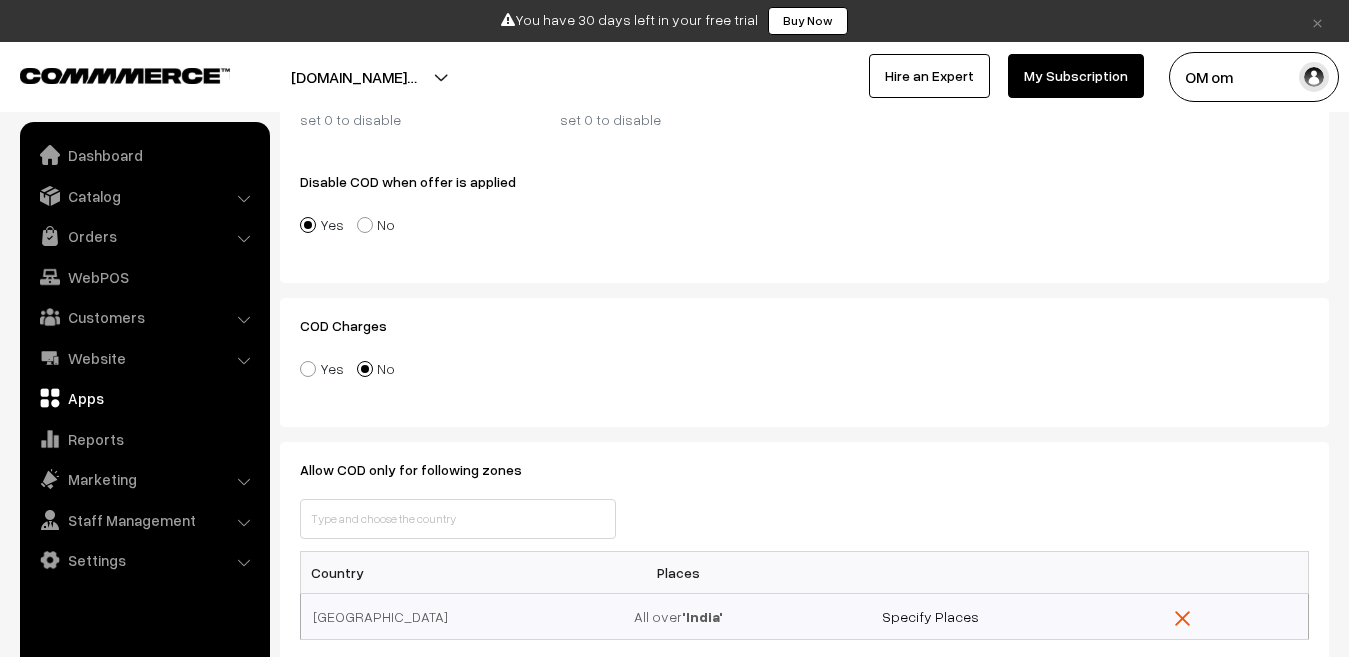 scroll, scrollTop: 400, scrollLeft: 0, axis: vertical 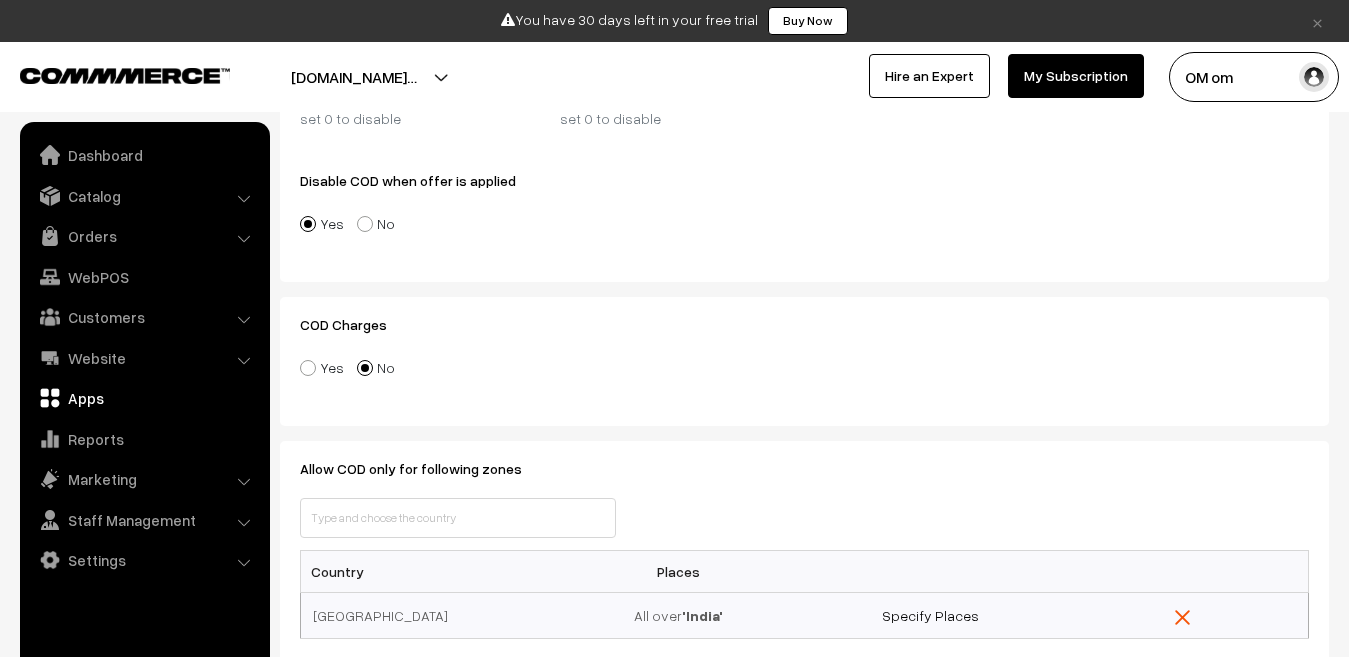 click on "Yes" at bounding box center (322, 367) 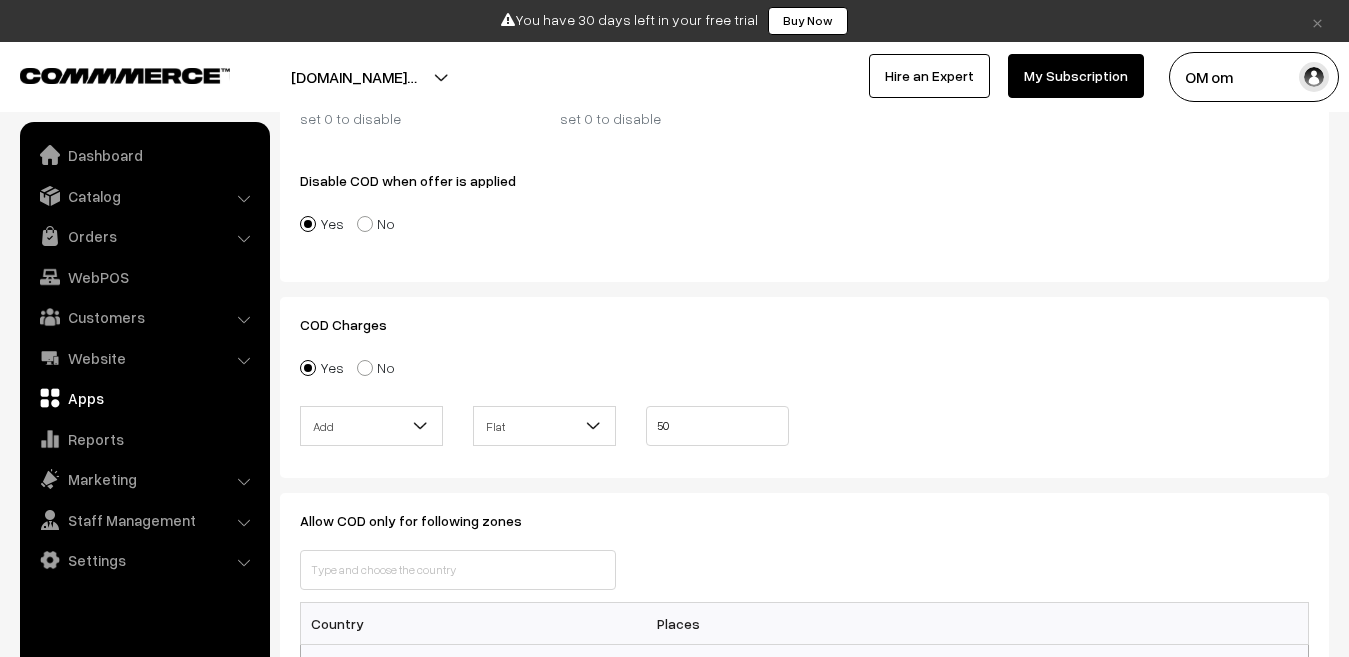 click on "Add" at bounding box center (371, 426) 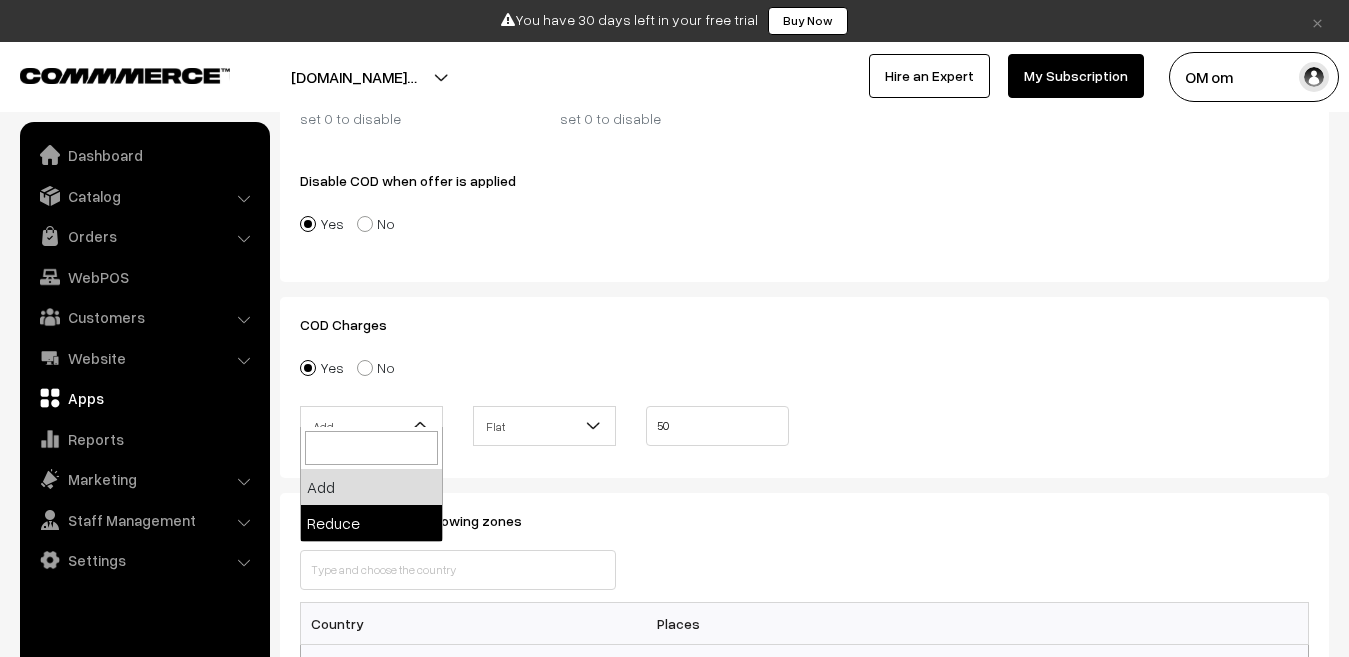 select on "2" 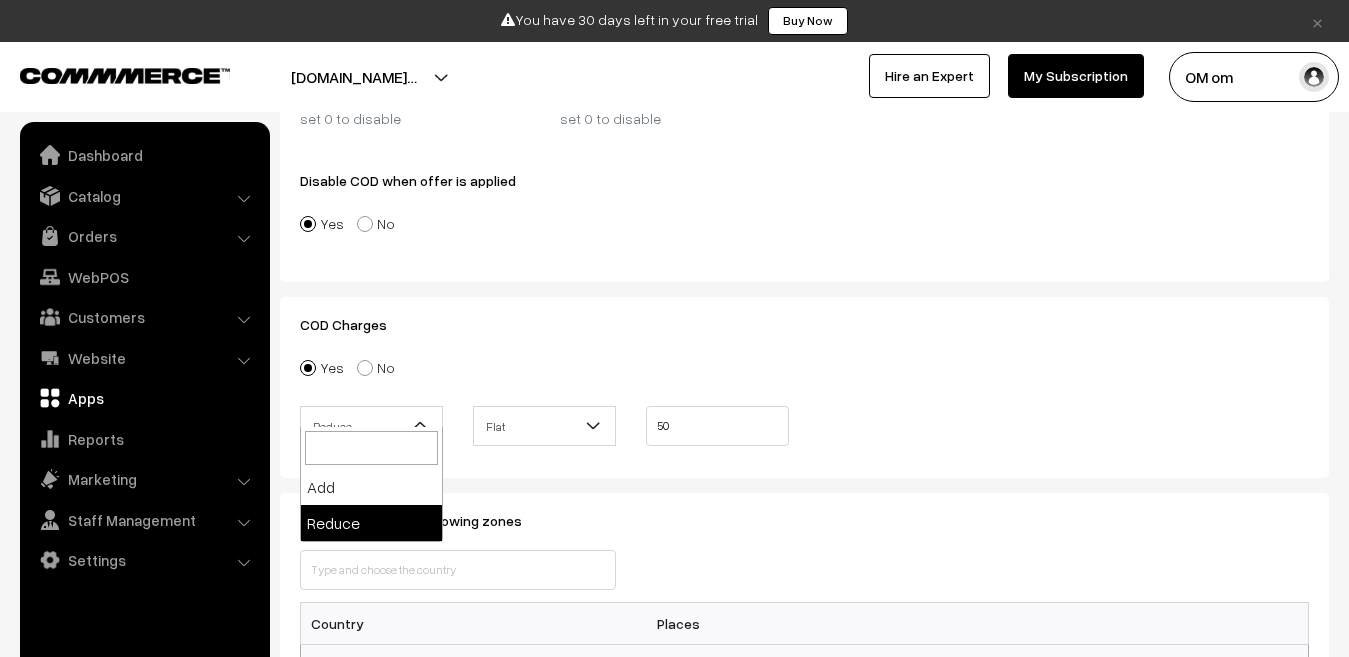 click on "Reduce" at bounding box center [371, 426] 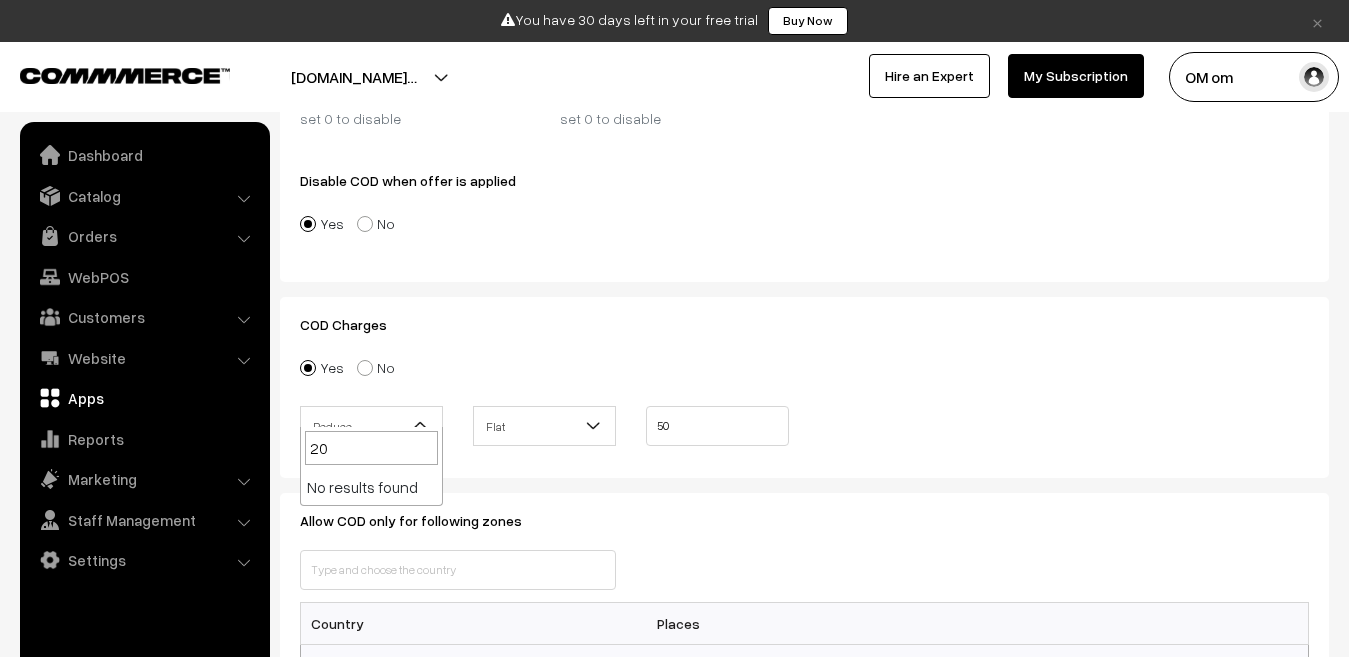 type on "20" 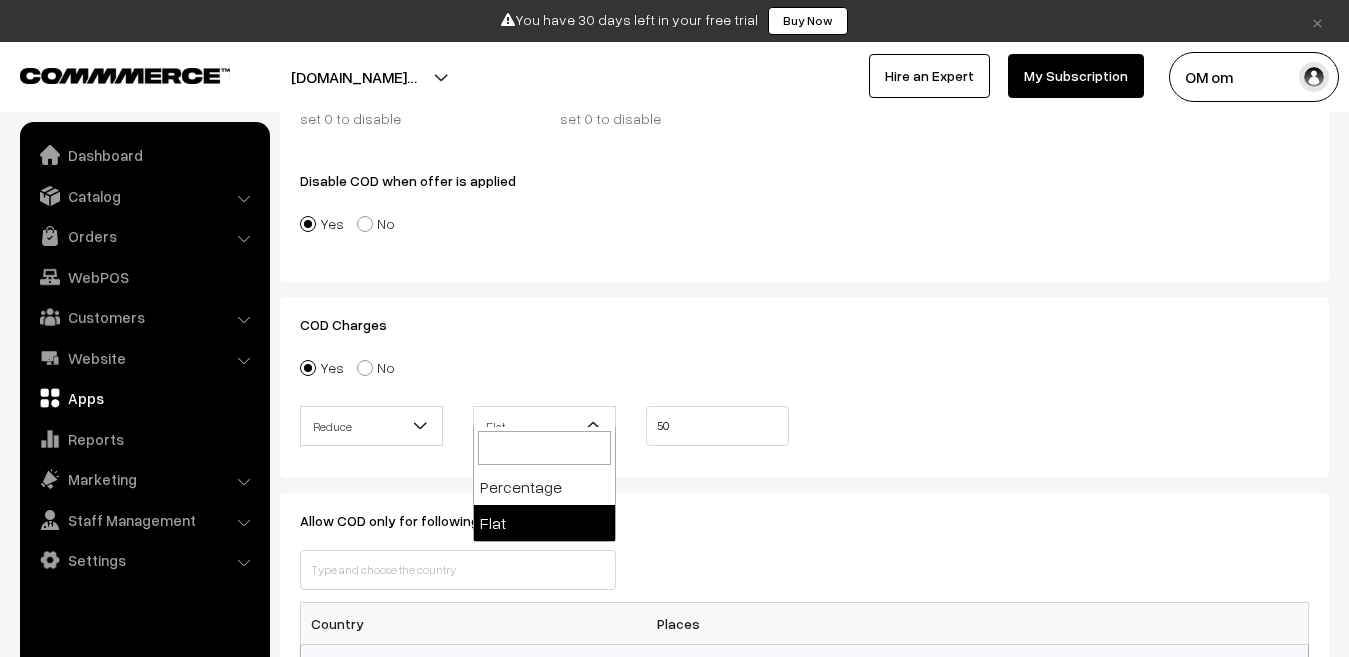 click on "Flat" at bounding box center [544, 426] 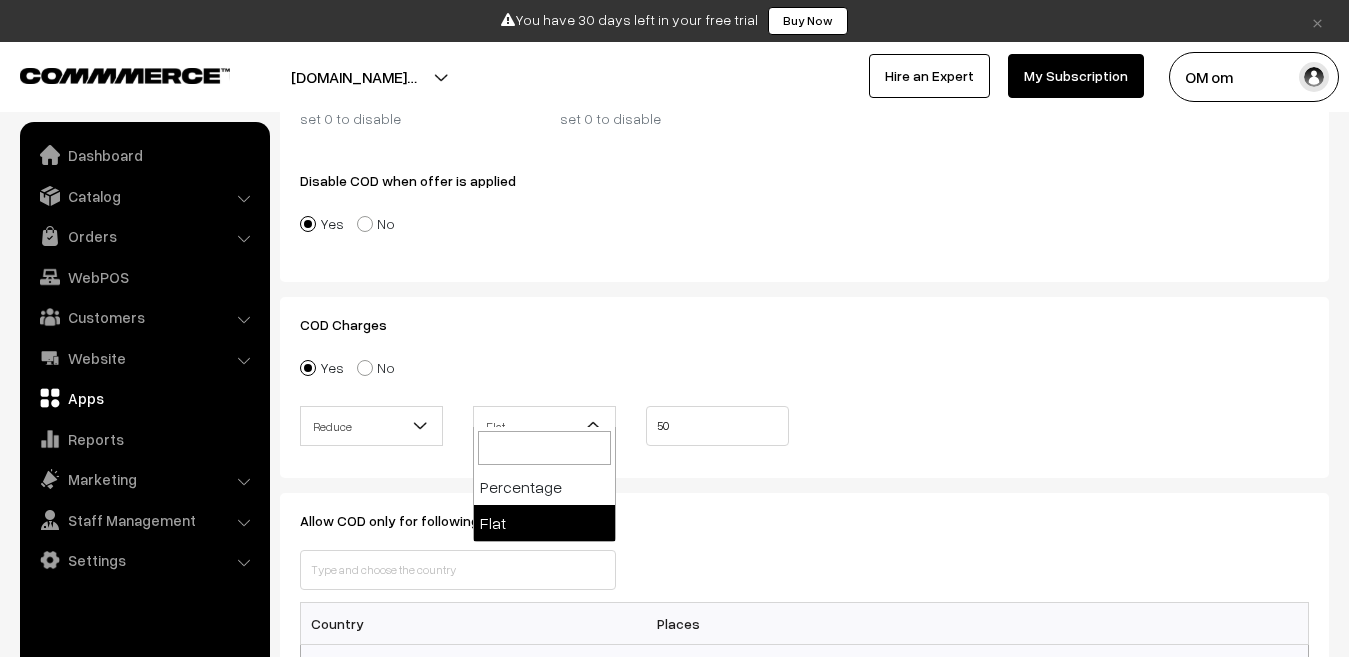 click at bounding box center [420, 426] 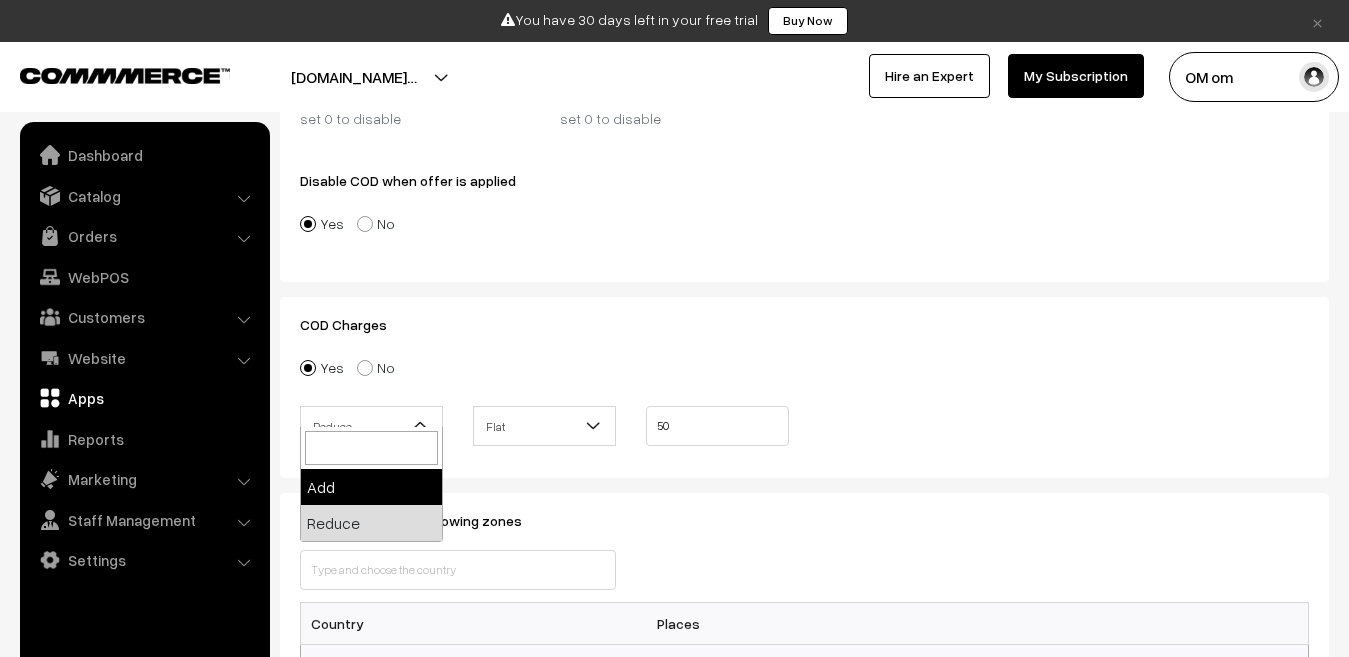 select on "1" 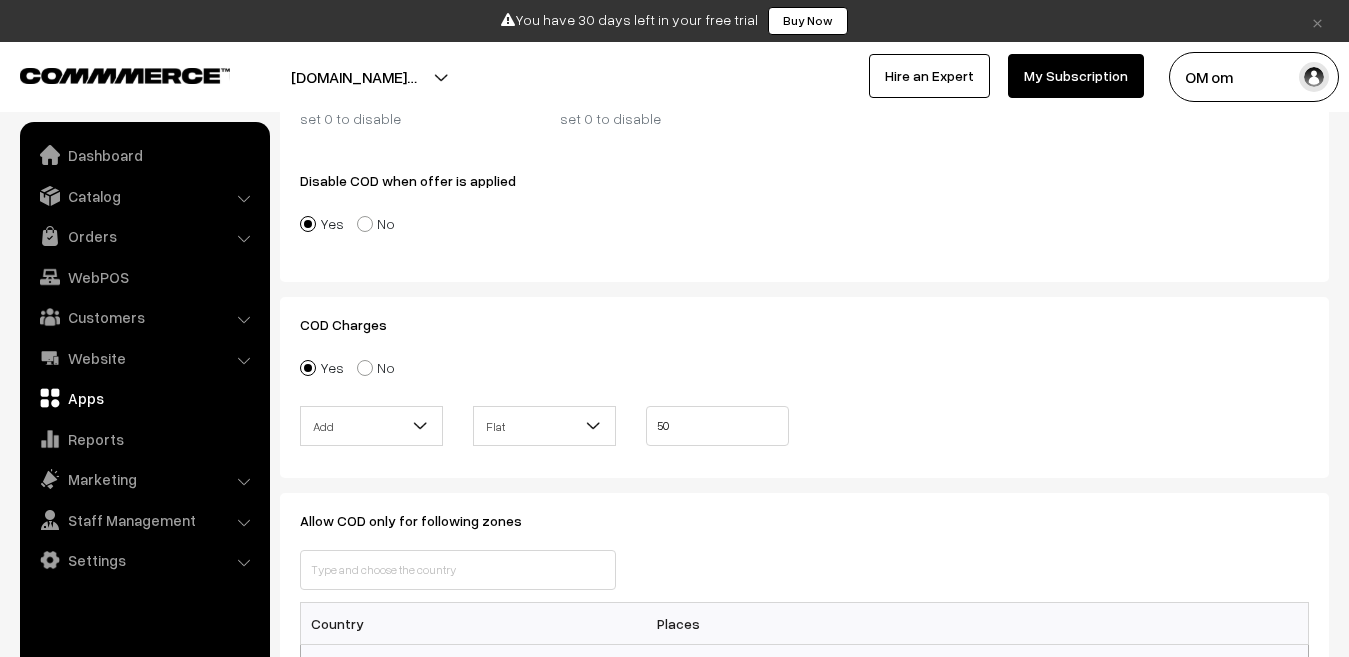 click on "Add" at bounding box center [371, 426] 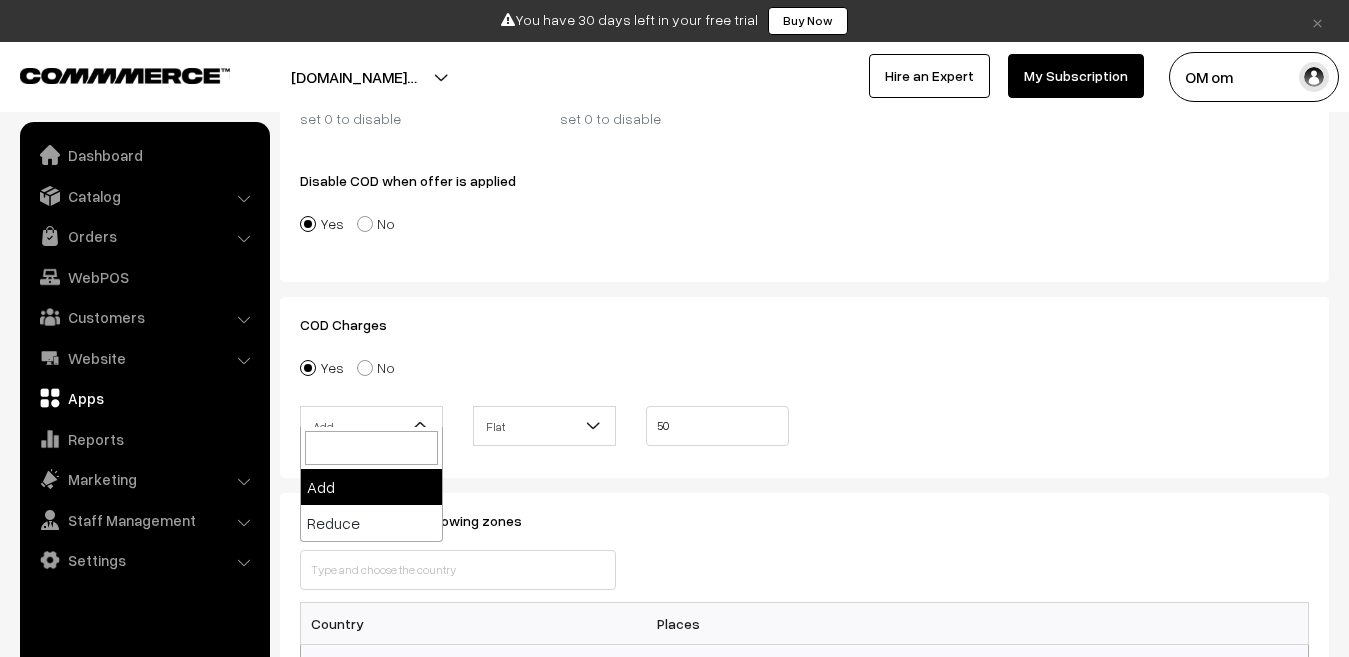 click on "Add" at bounding box center (371, 426) 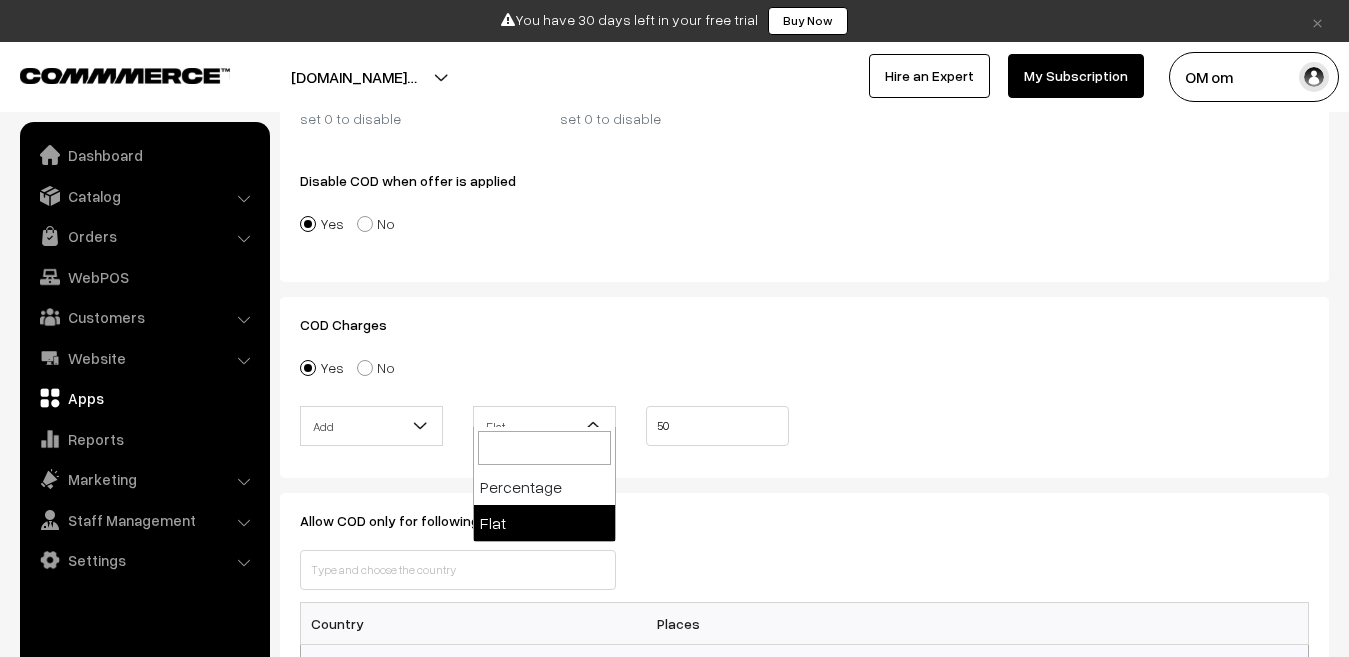 click on "Flat" at bounding box center (544, 426) 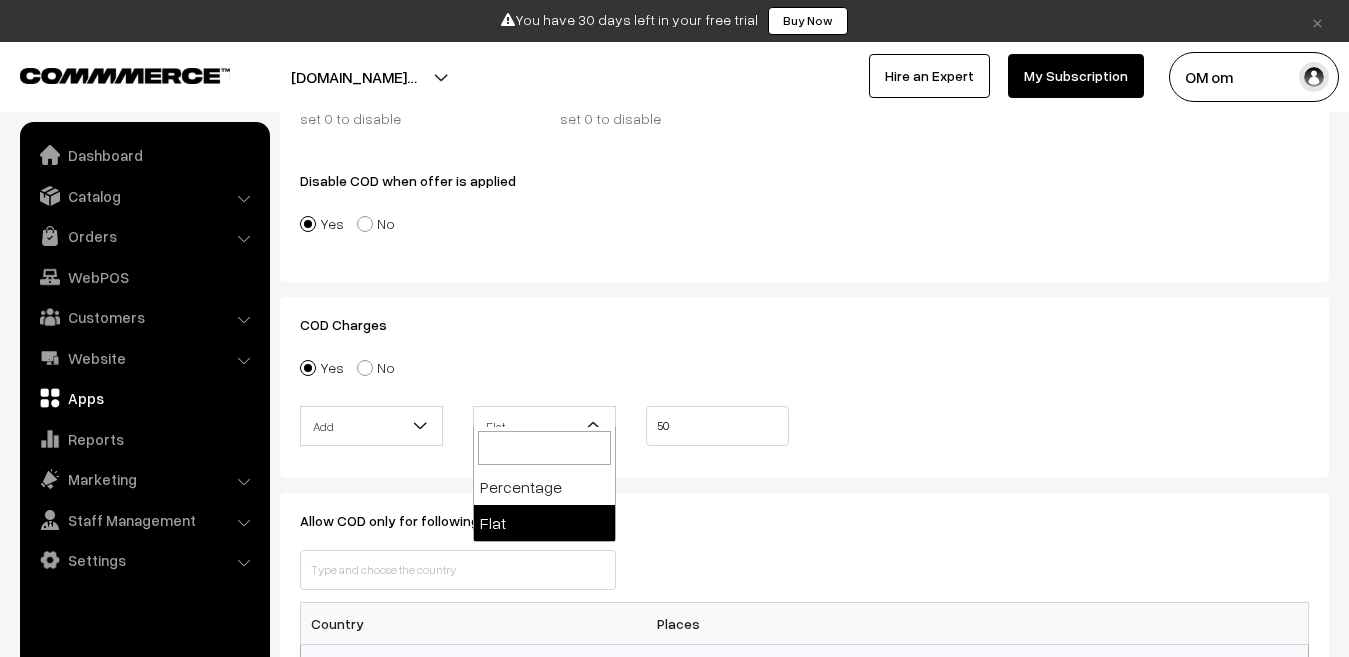 click on "Add" at bounding box center [371, 426] 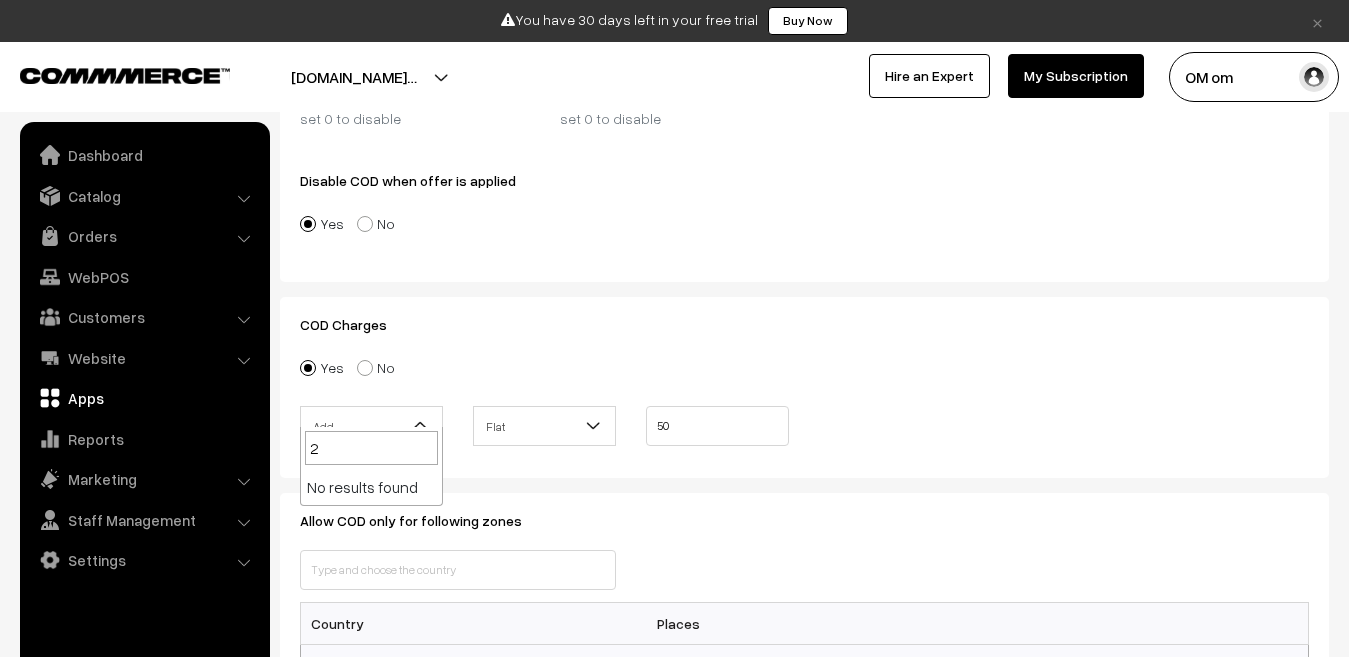 type on "20" 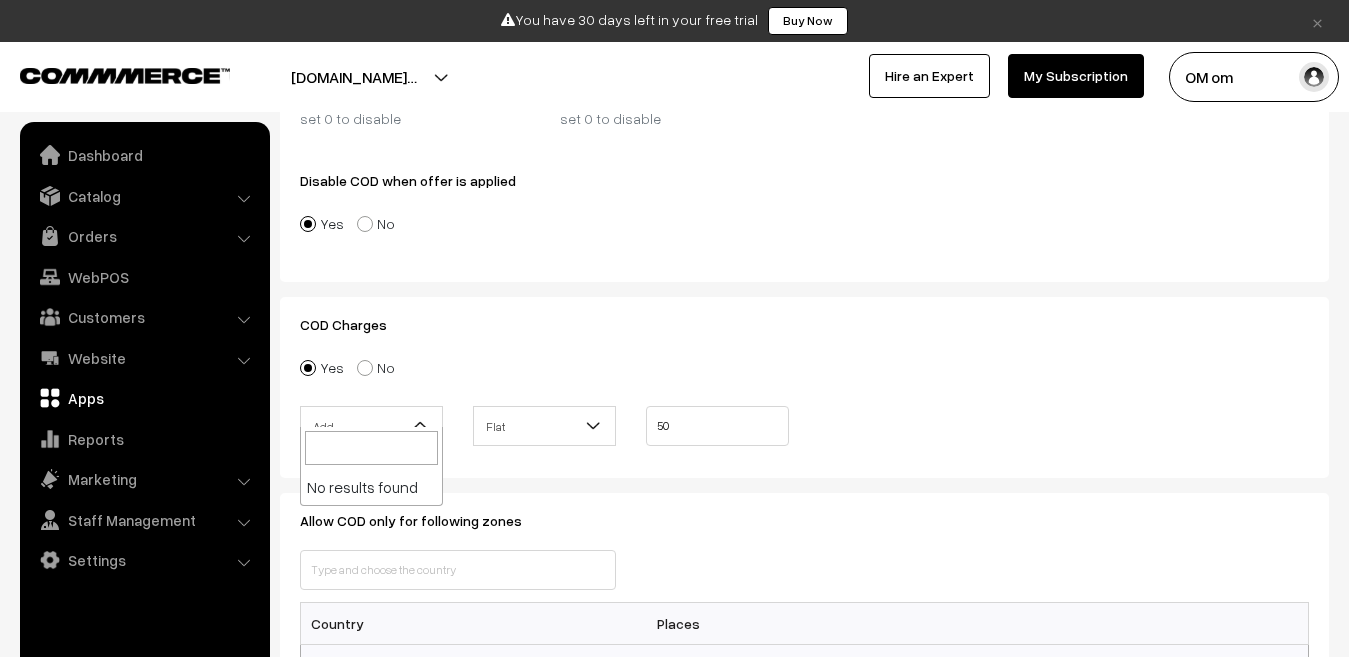 click on "Flat" at bounding box center (544, 426) 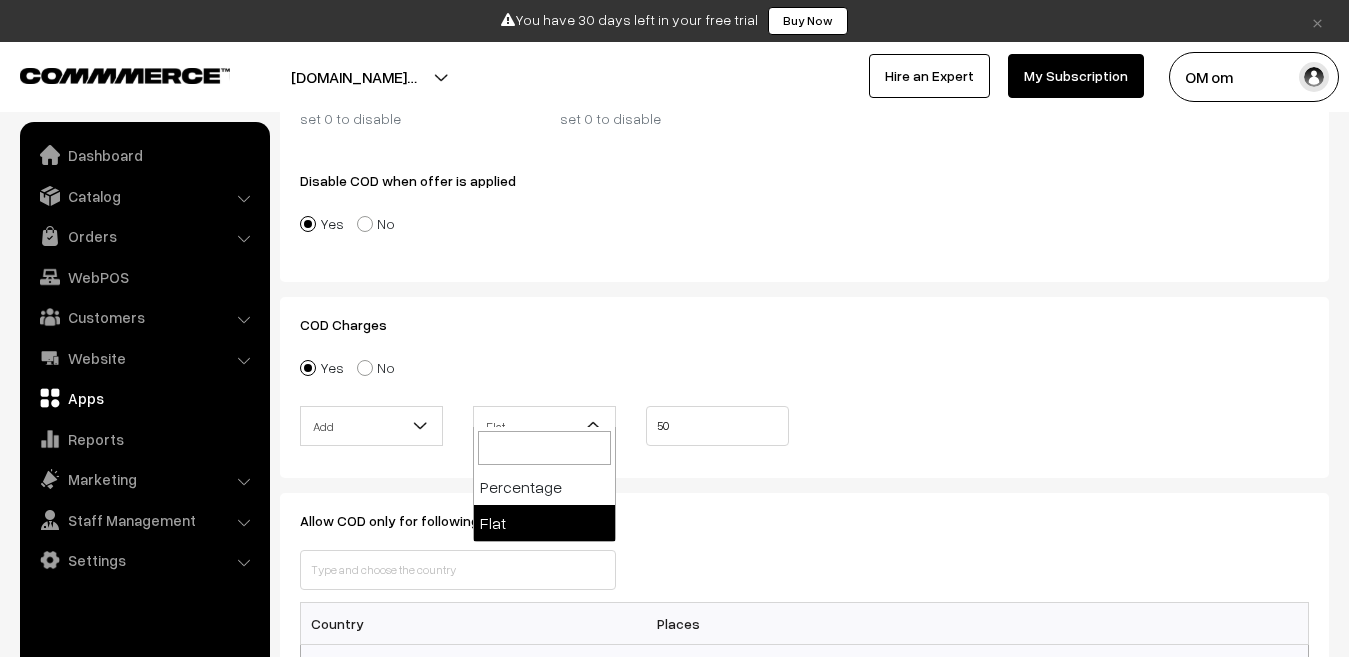 click on "Add" at bounding box center (371, 426) 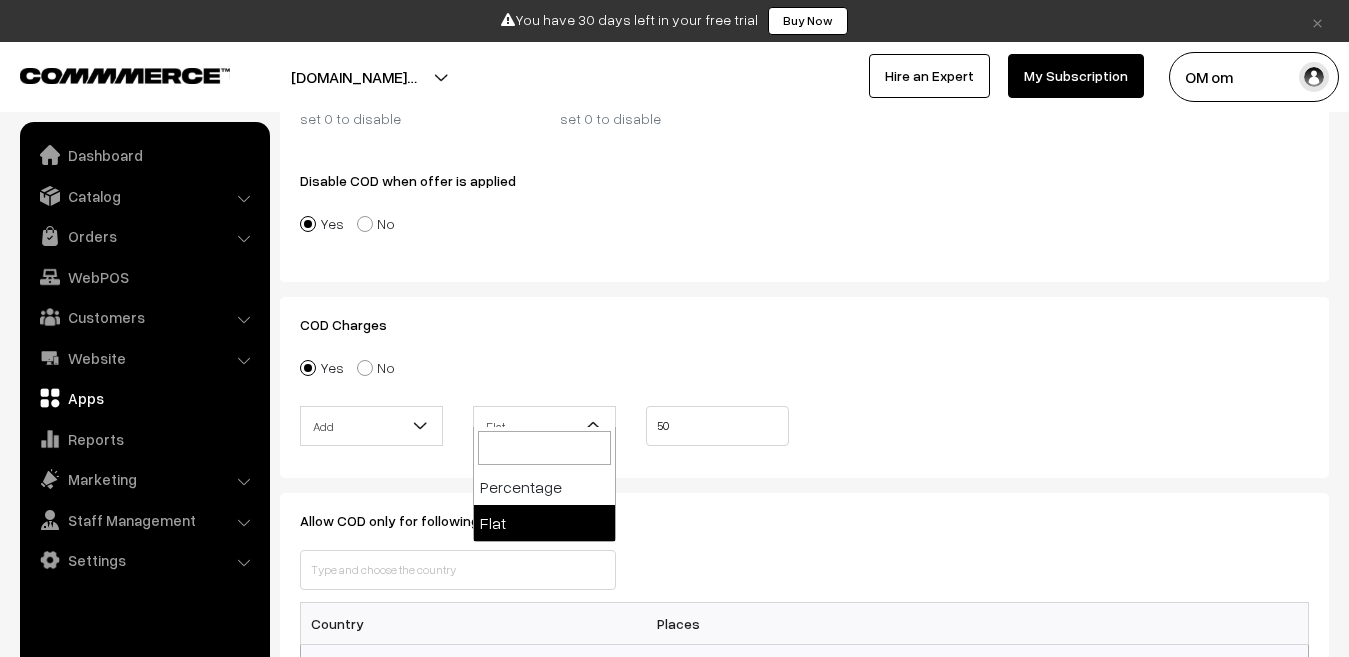 click on "Flat" at bounding box center [544, 426] 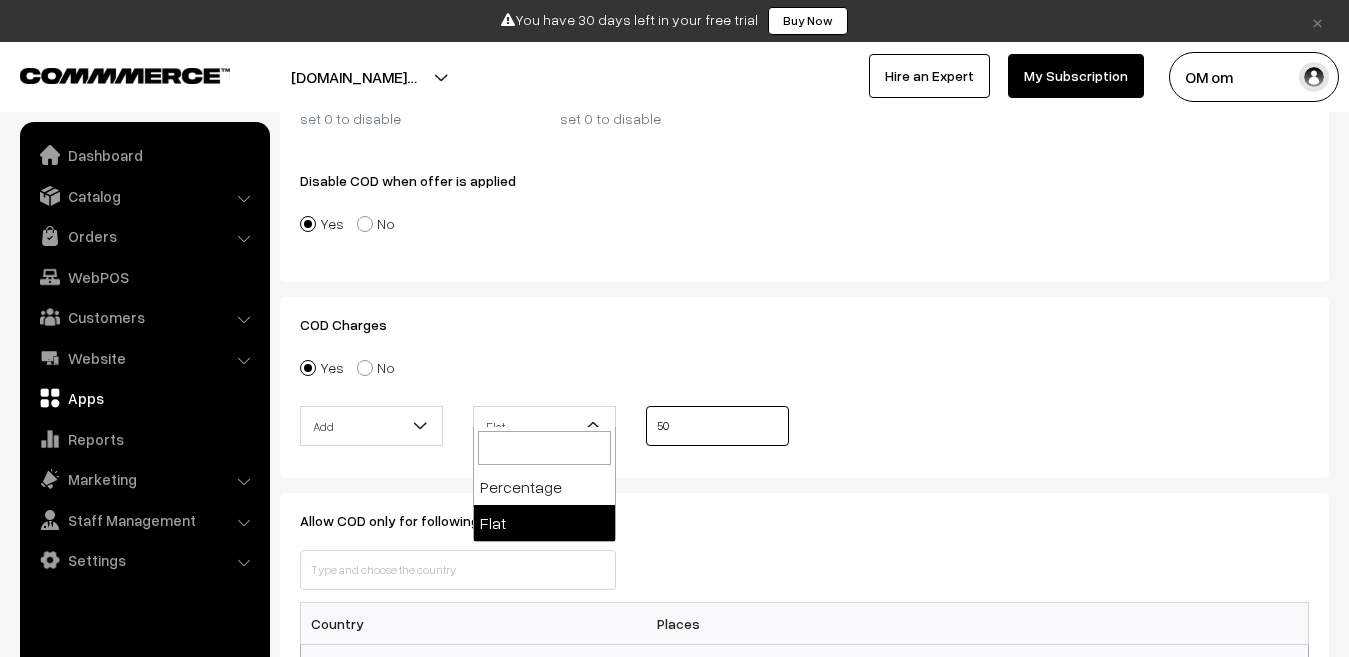 click on "50" at bounding box center [717, 426] 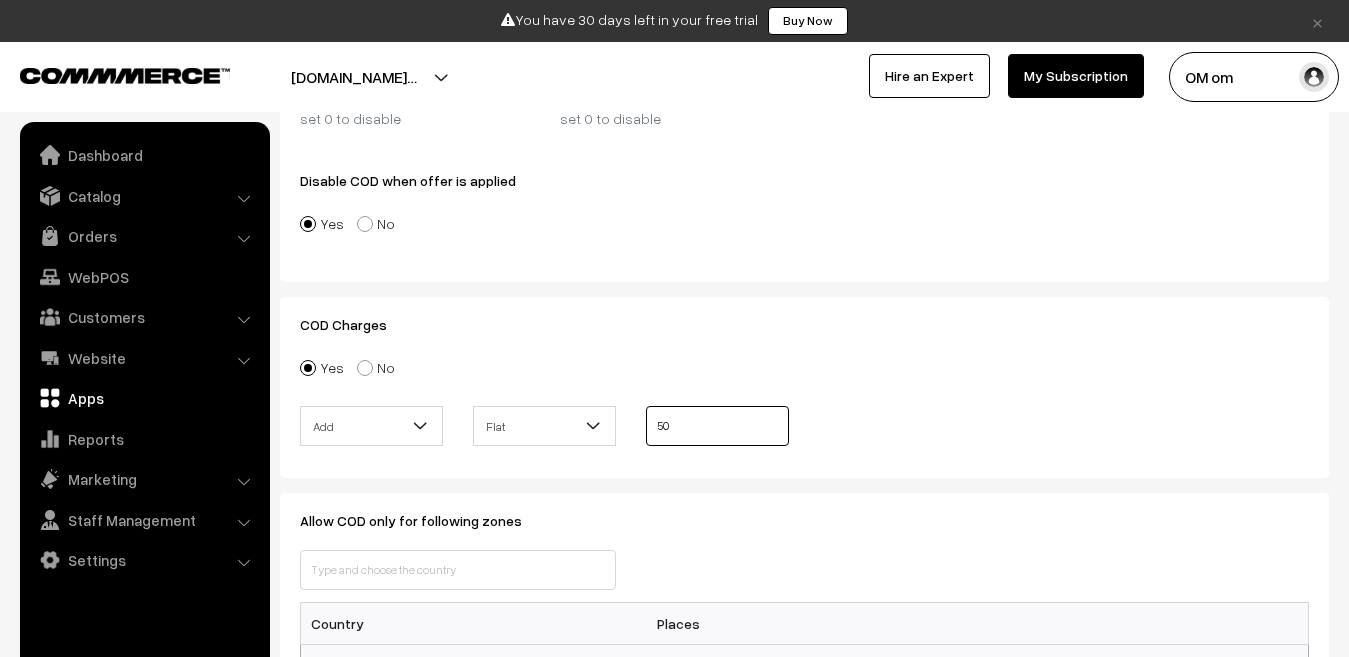 type on "5" 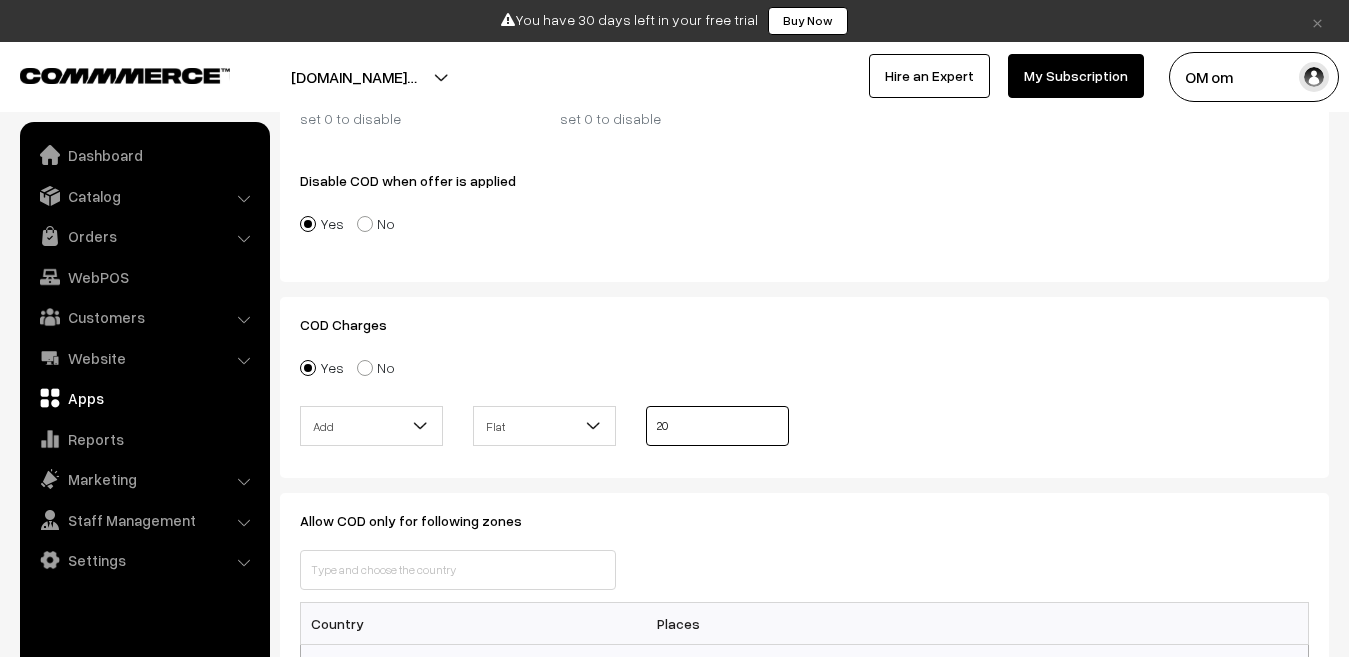 type on "20" 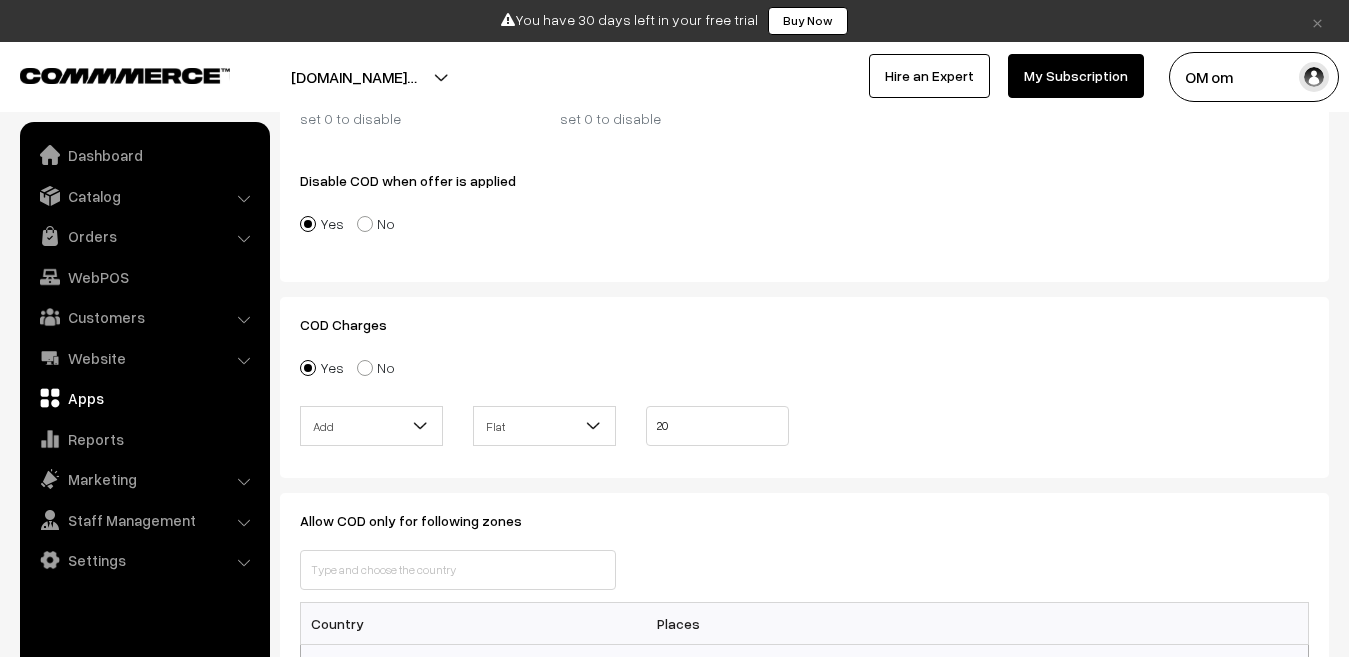 click on "Flat" at bounding box center [544, 426] 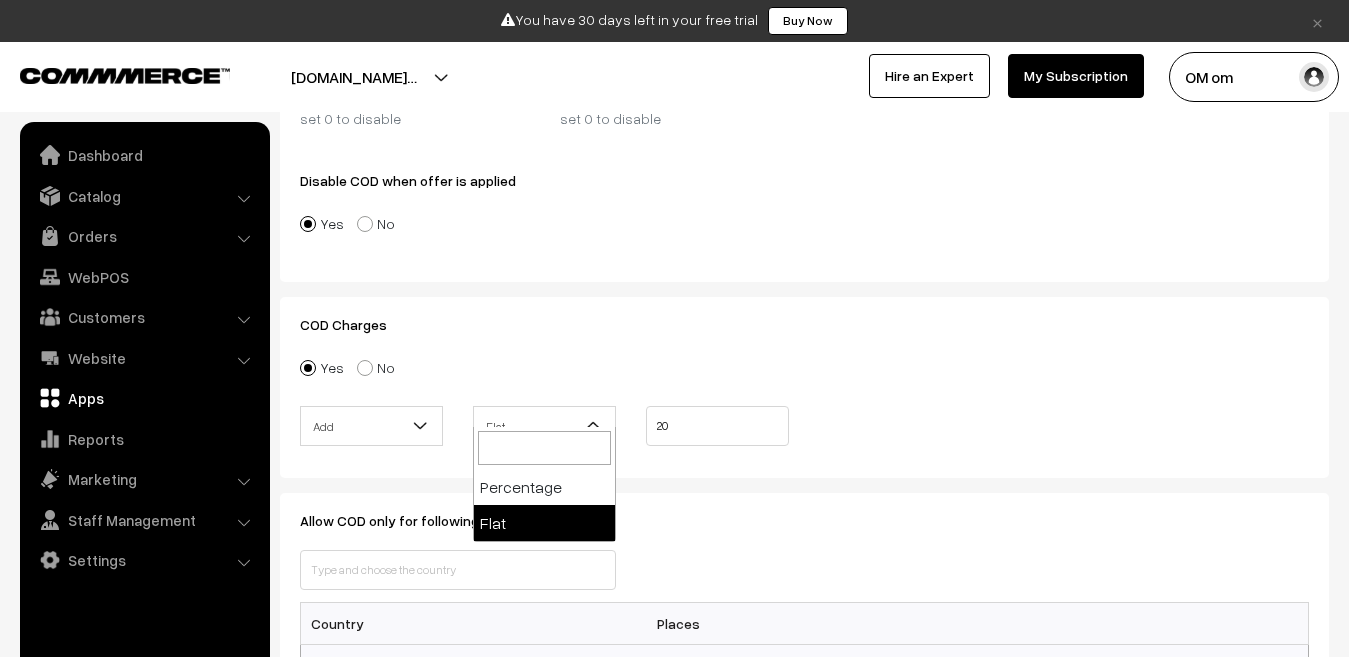 click on "Flat" at bounding box center (544, 426) 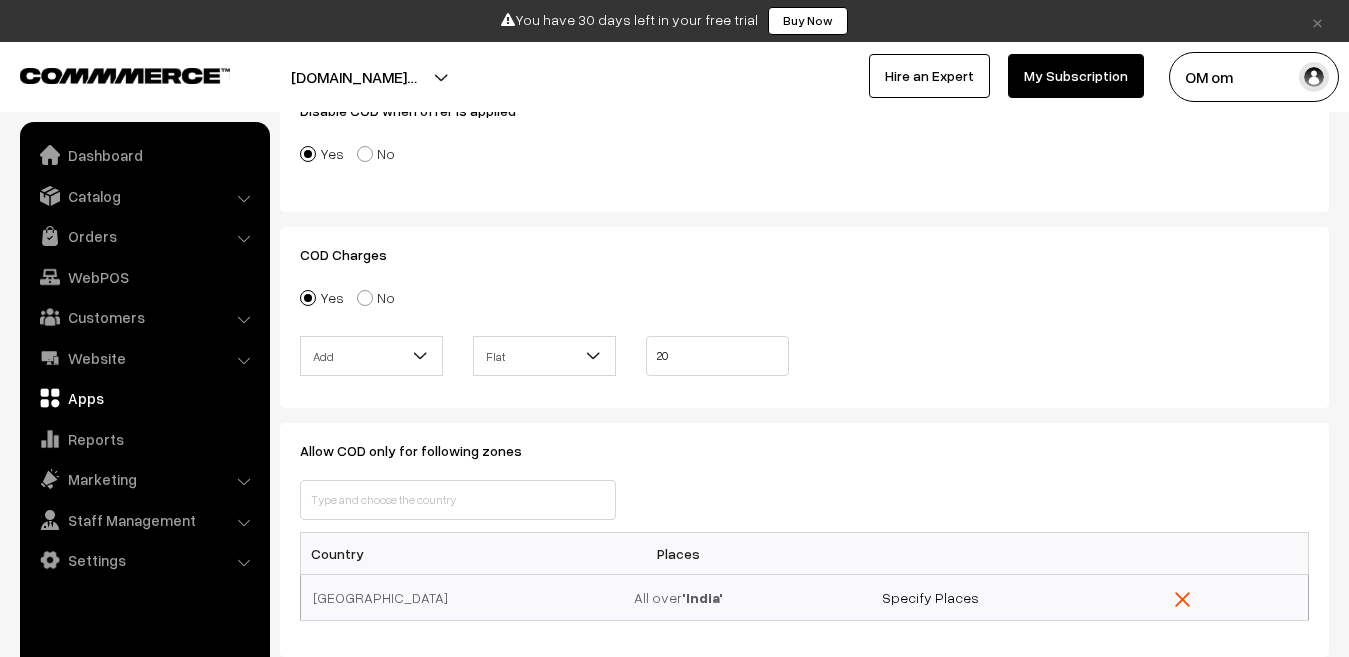 scroll, scrollTop: 581, scrollLeft: 0, axis: vertical 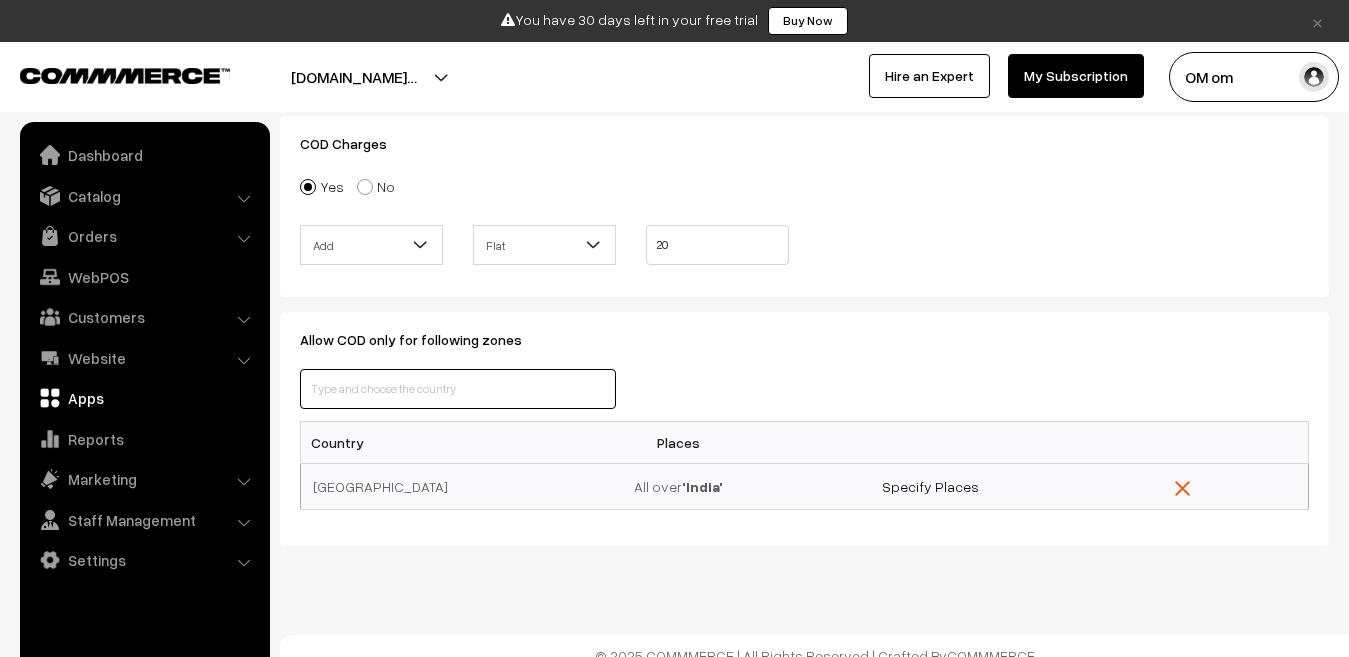 click at bounding box center (458, 389) 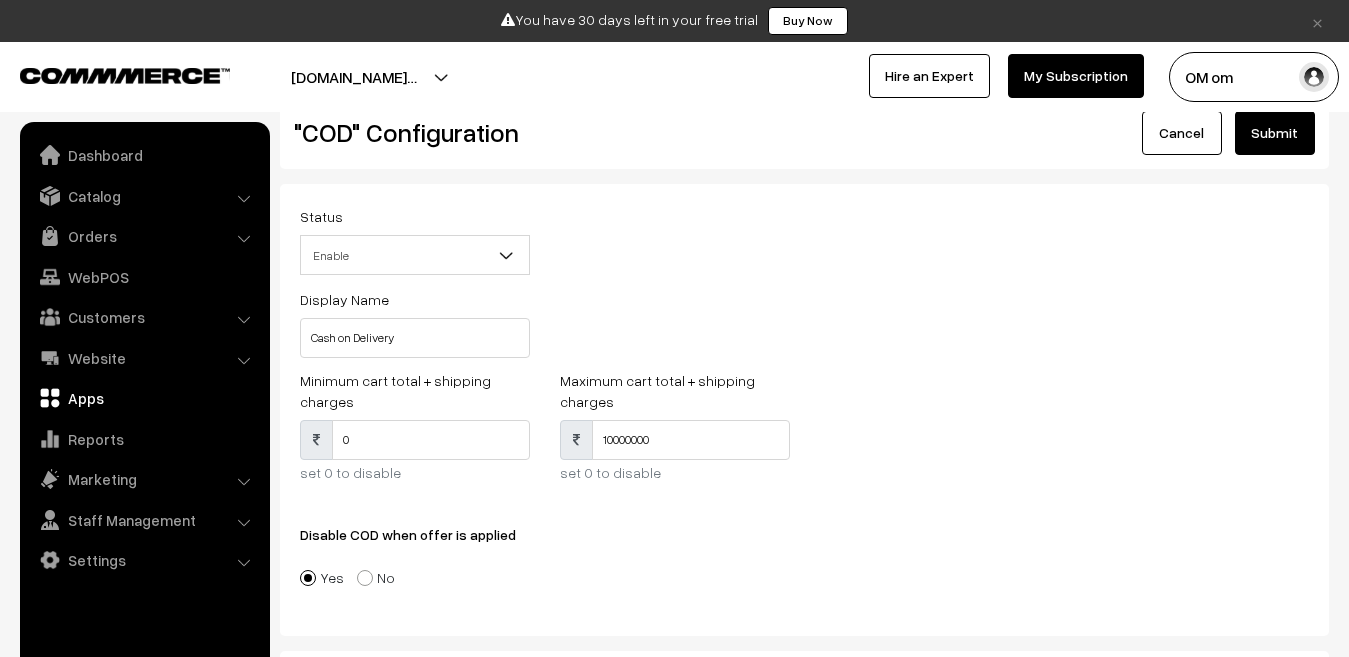 scroll, scrollTop: 0, scrollLeft: 0, axis: both 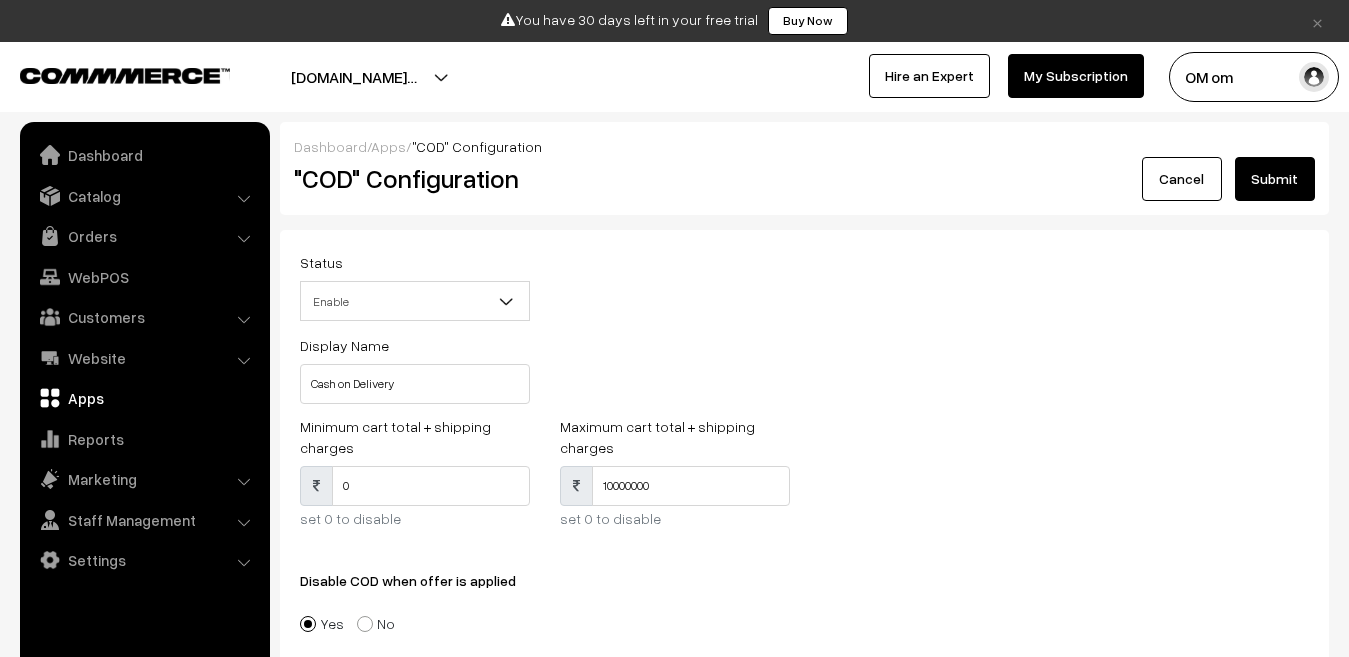 click on "Cancel" at bounding box center [1182, 179] 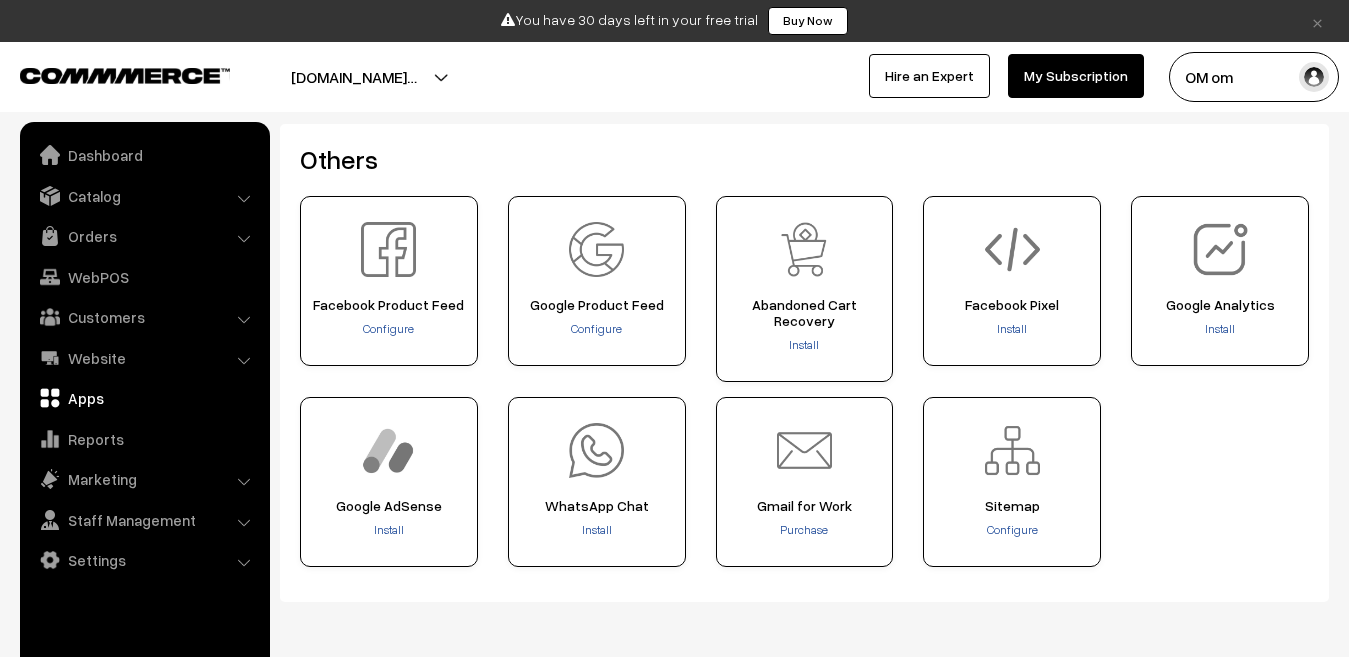 scroll, scrollTop: 959, scrollLeft: 0, axis: vertical 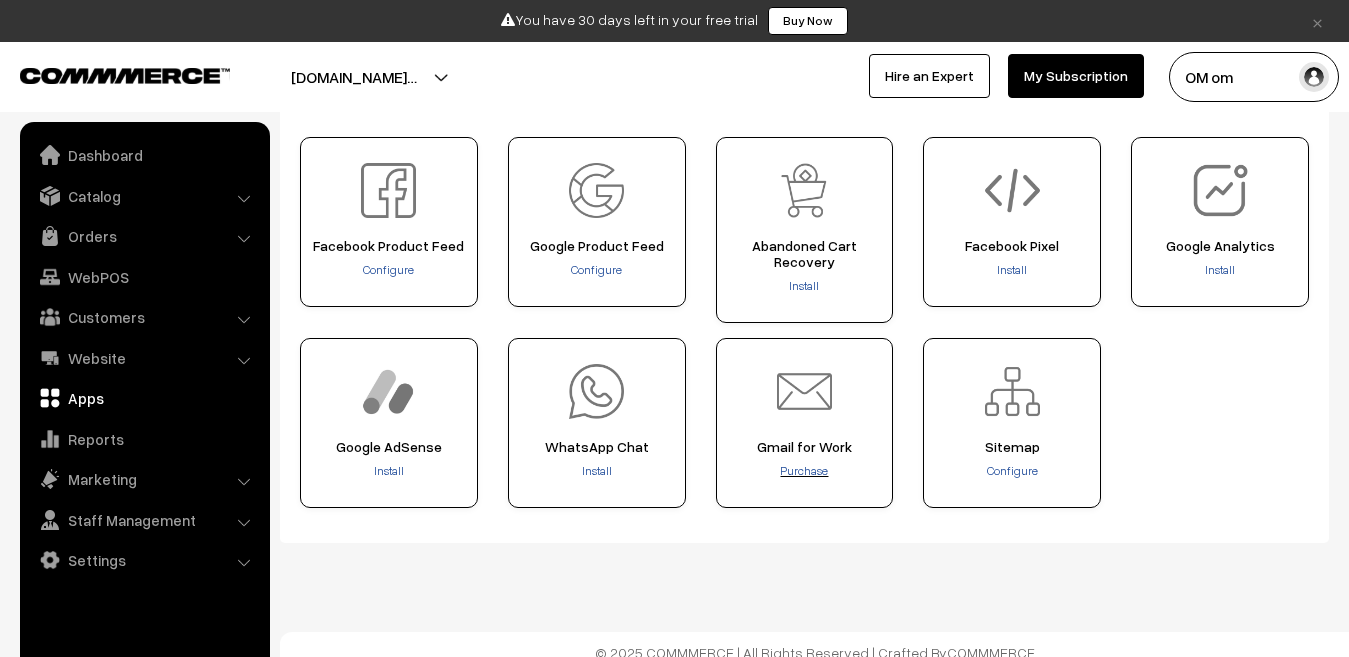 click on "Purchase" at bounding box center [804, 470] 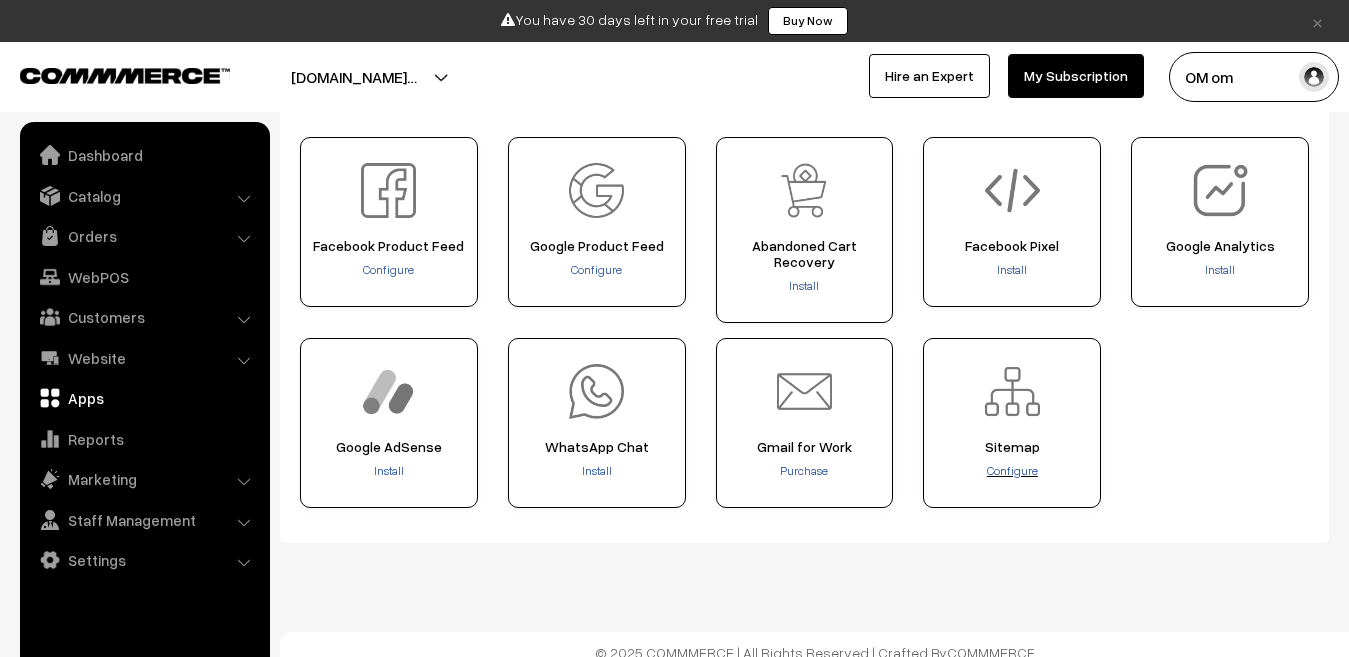 click on "Configure" at bounding box center [1012, 470] 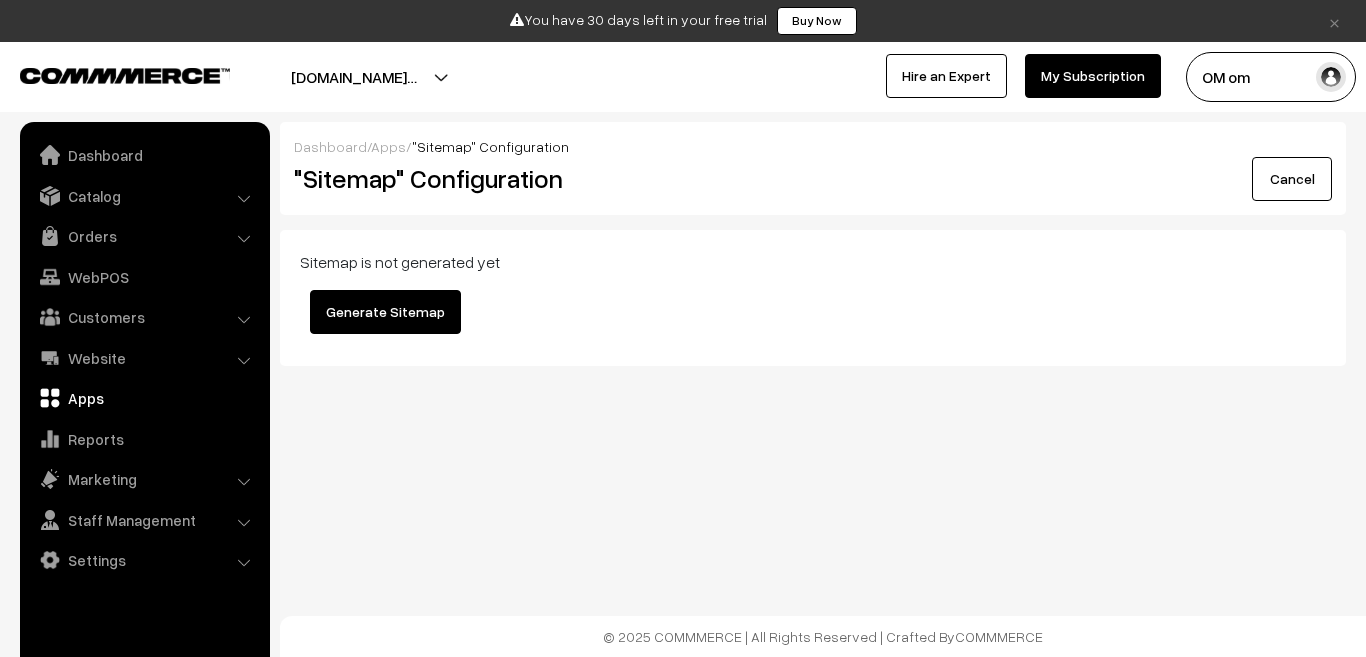 scroll, scrollTop: 0, scrollLeft: 0, axis: both 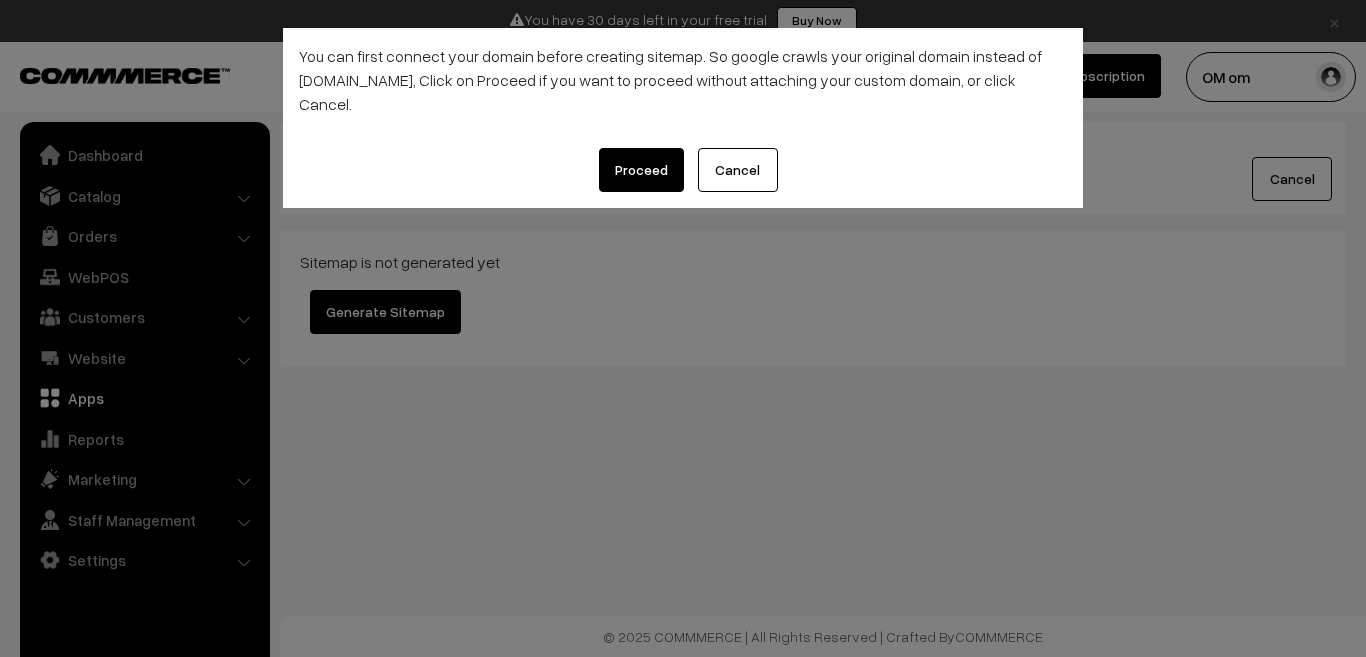 click on "Proceed" at bounding box center (641, 170) 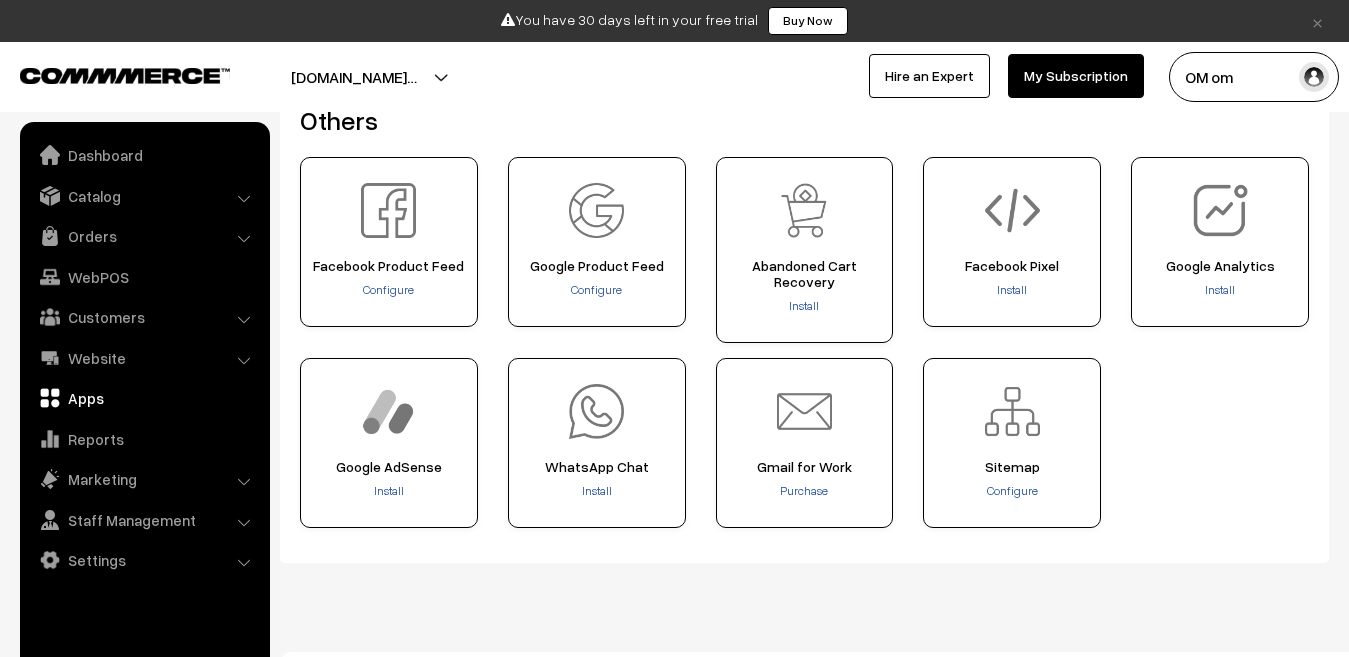 scroll, scrollTop: 959, scrollLeft: 0, axis: vertical 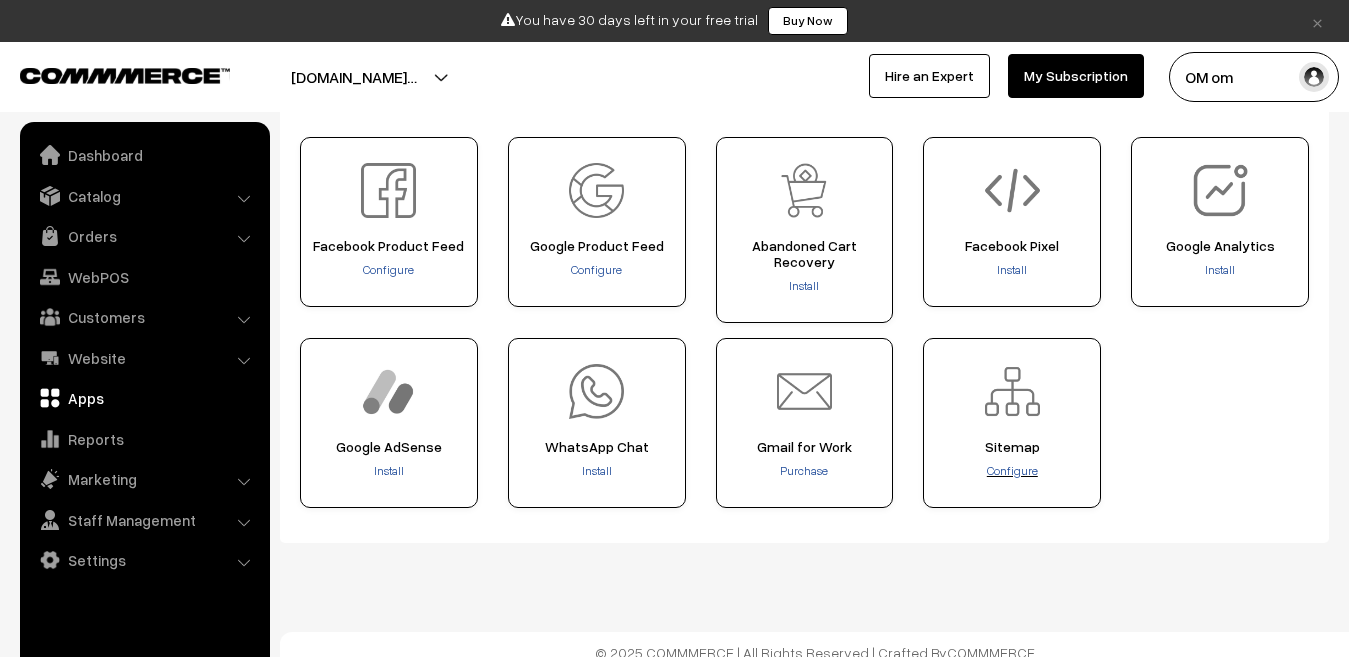 click on "Configure" at bounding box center [1012, 470] 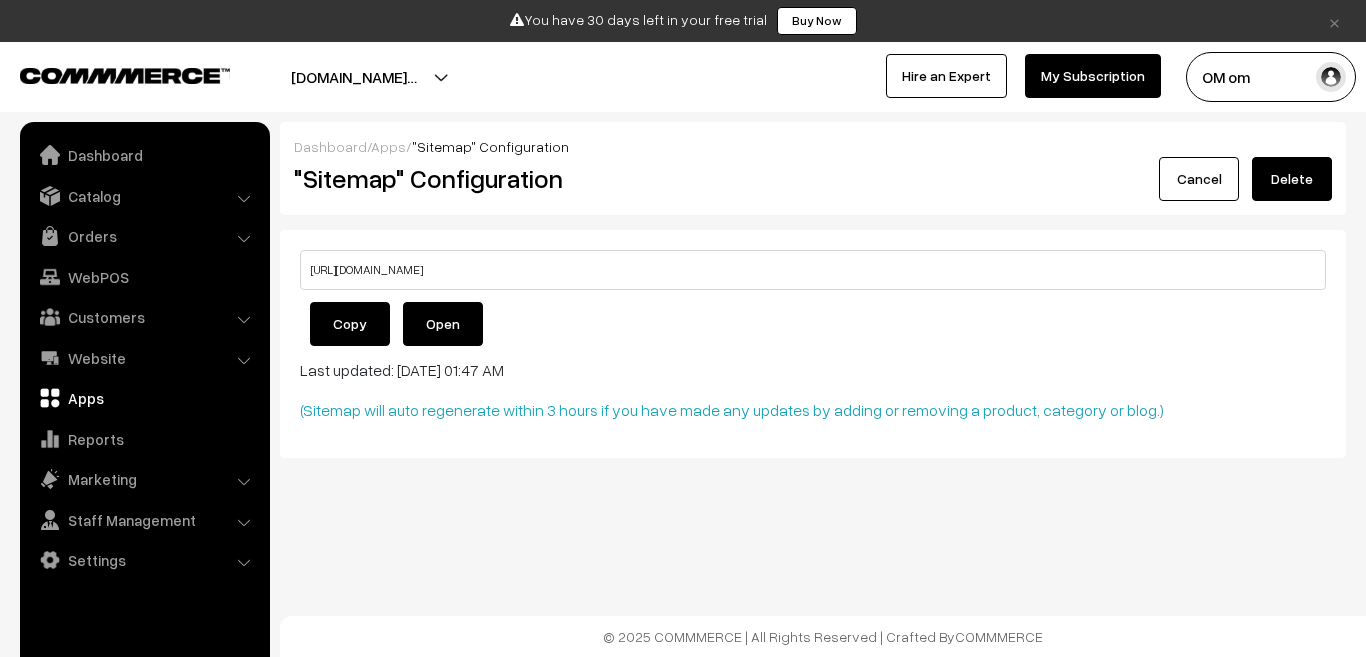 scroll, scrollTop: 0, scrollLeft: 0, axis: both 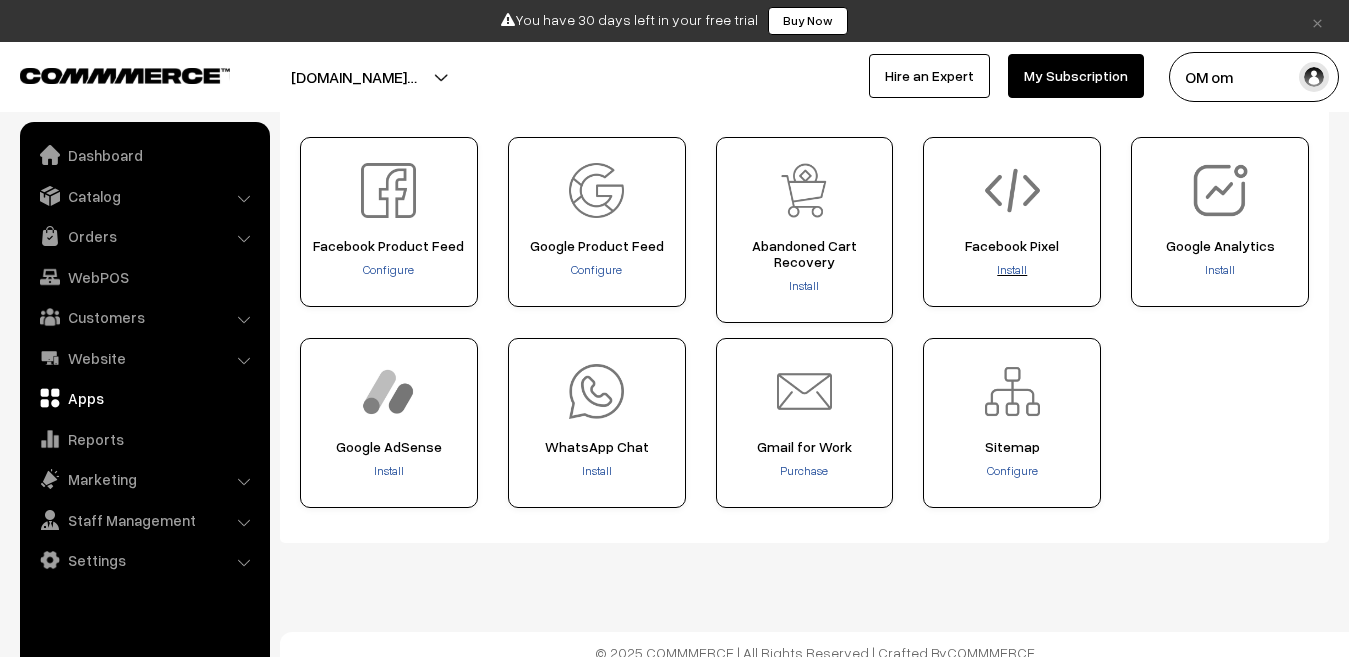 click on "Install" at bounding box center (1012, 269) 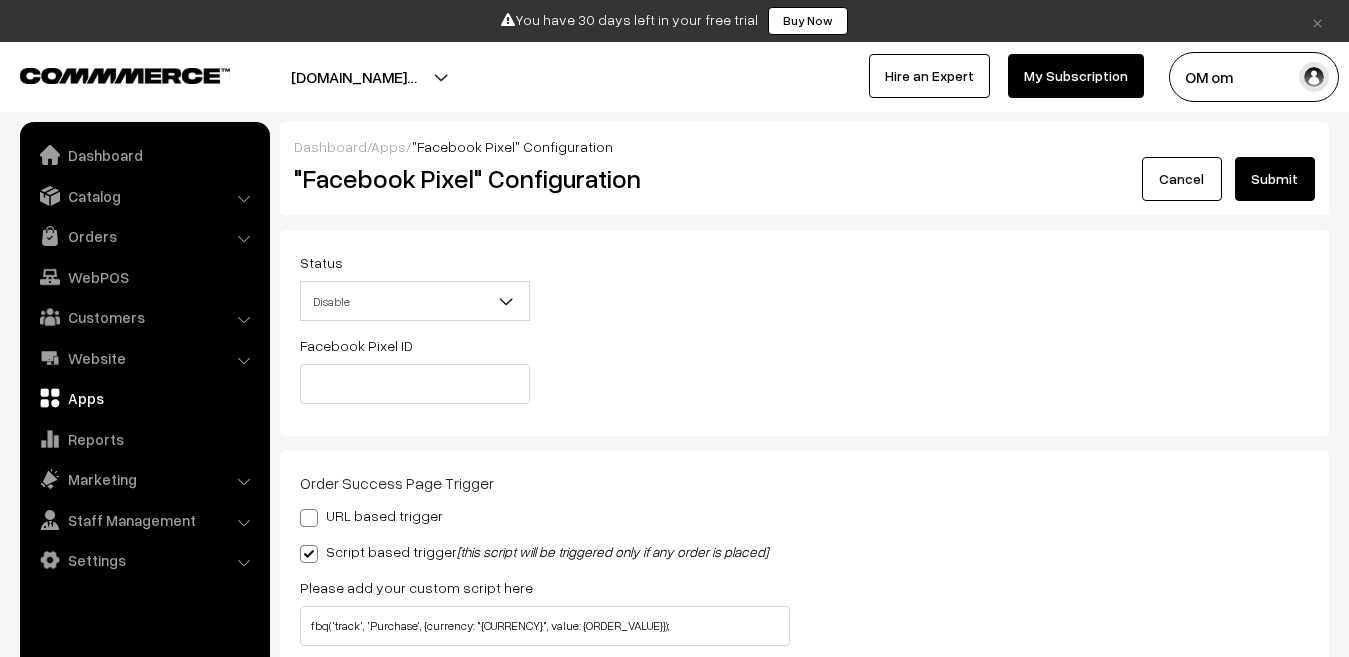 scroll, scrollTop: 0, scrollLeft: 0, axis: both 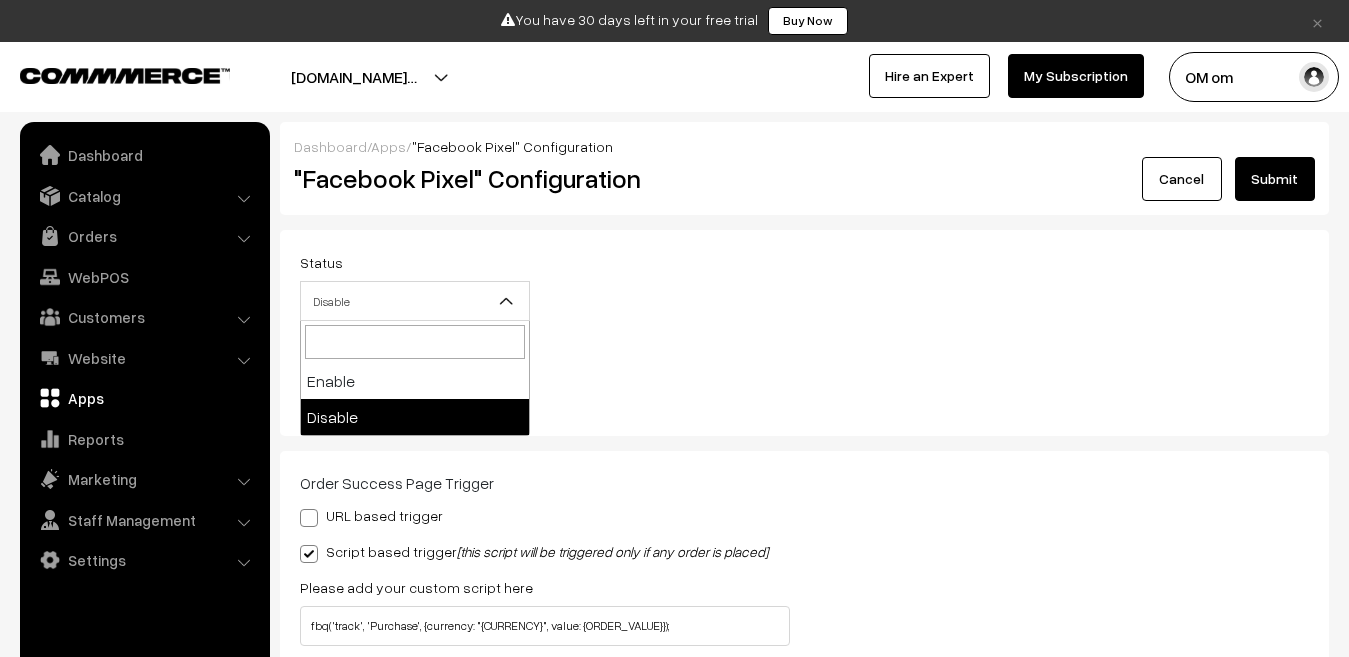 click on "Disable" at bounding box center (415, 301) 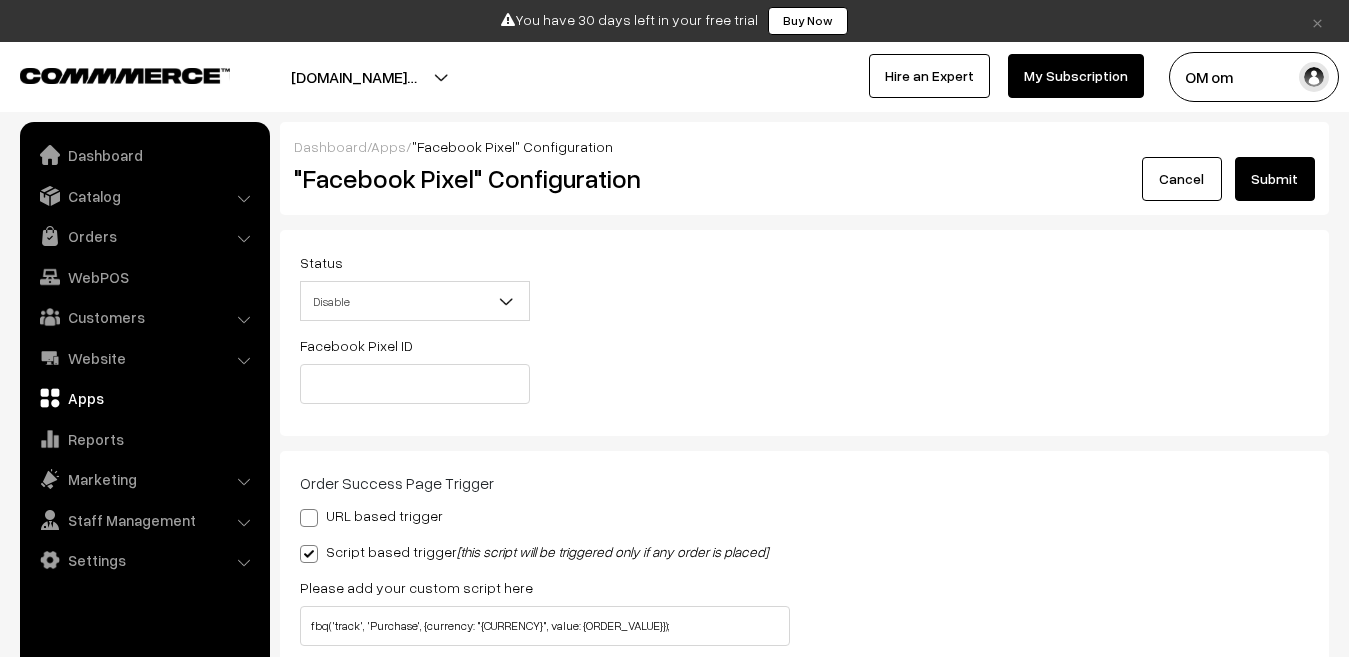 click on "Disable" at bounding box center (415, 301) 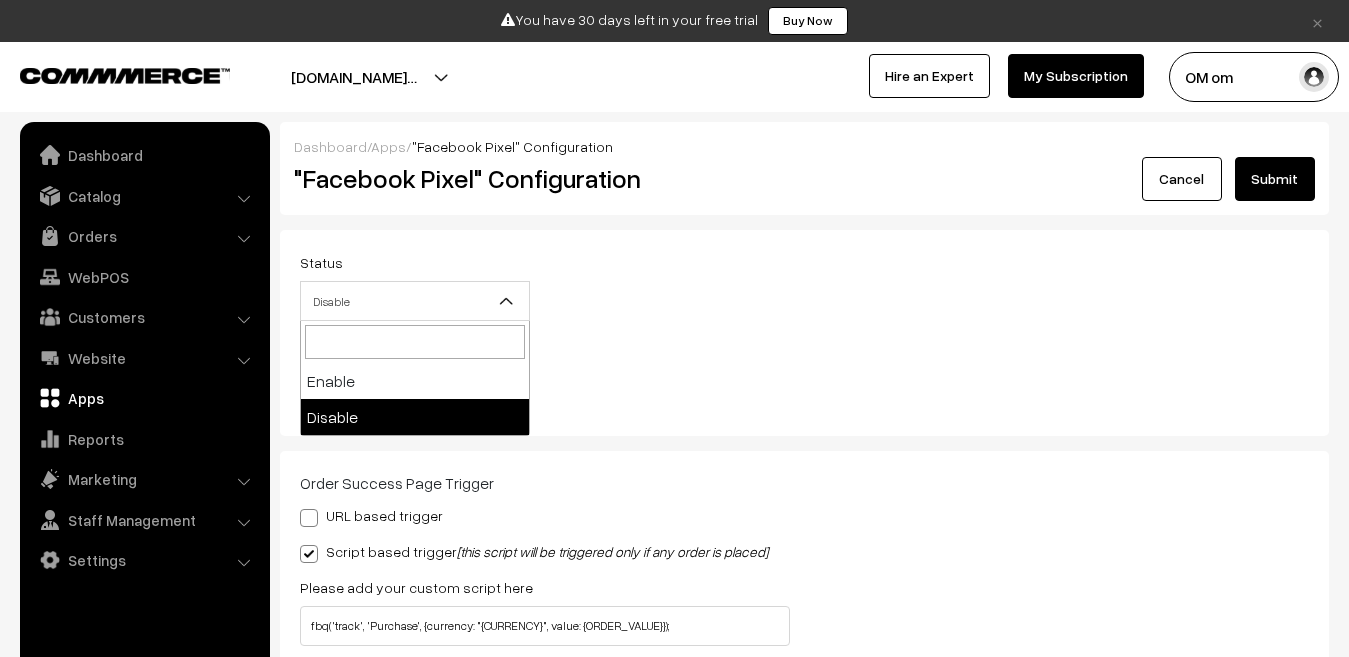 click on "Disable" at bounding box center (415, 301) 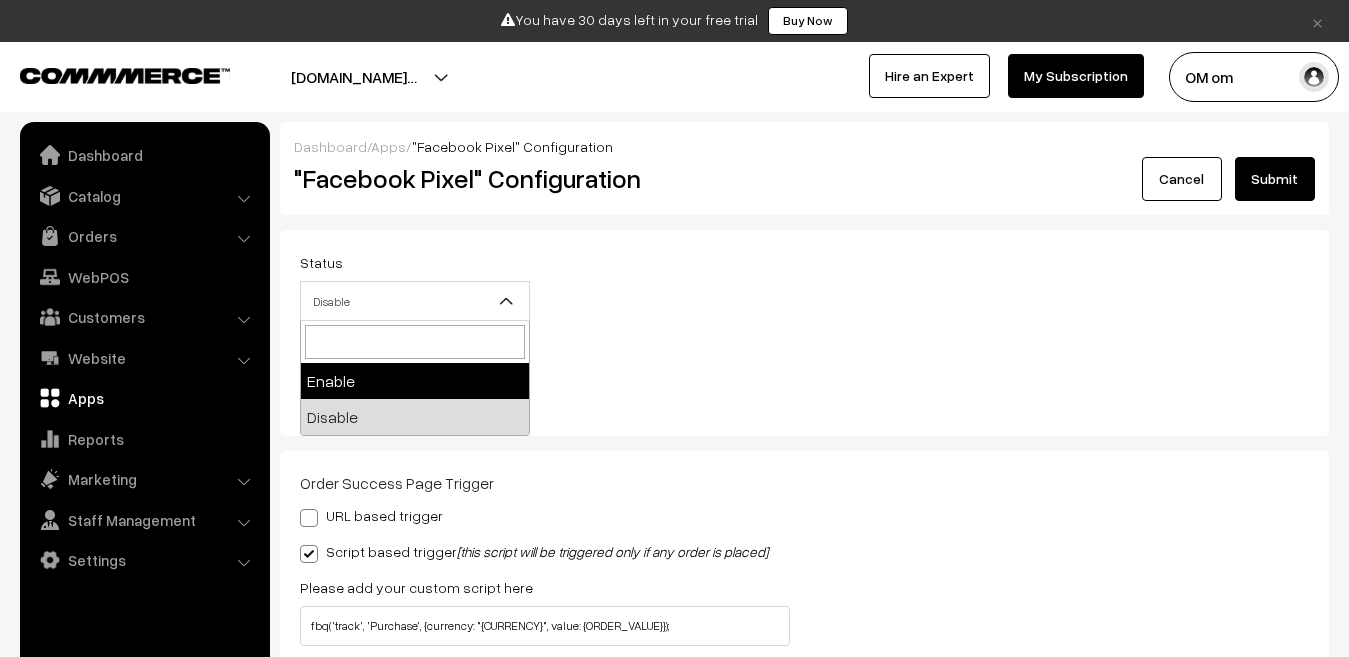 select on "1" 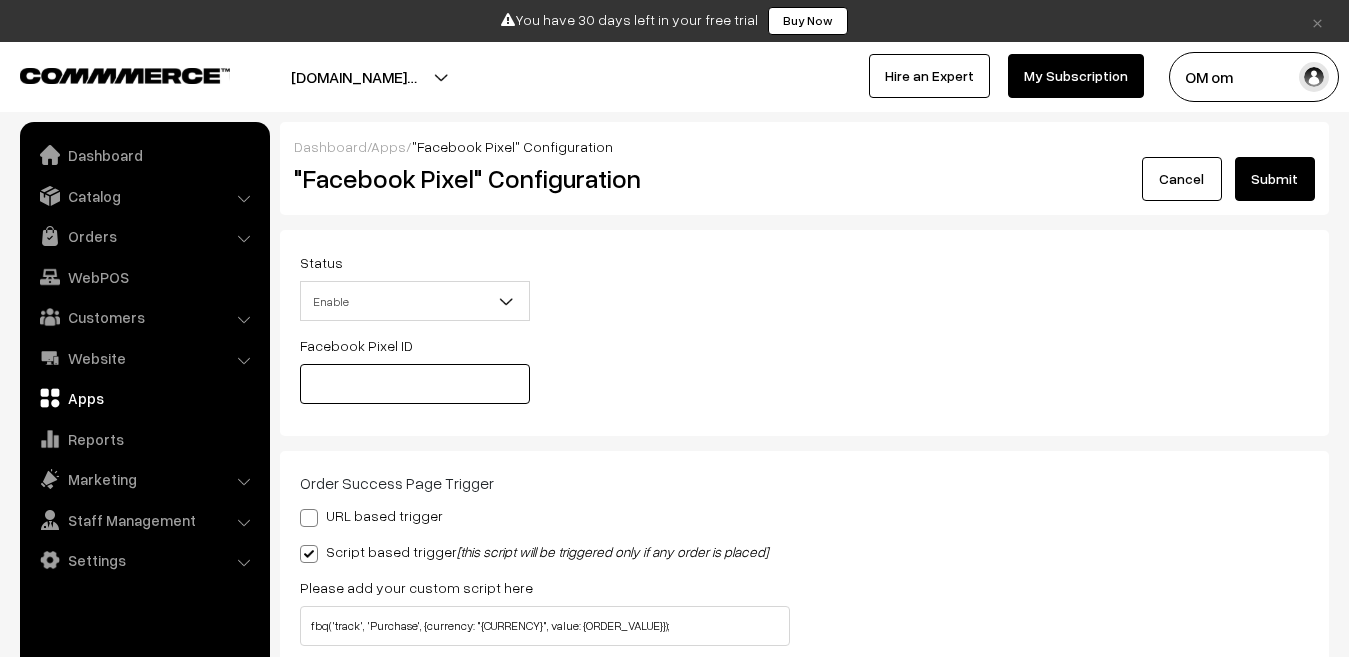 click at bounding box center (415, 384) 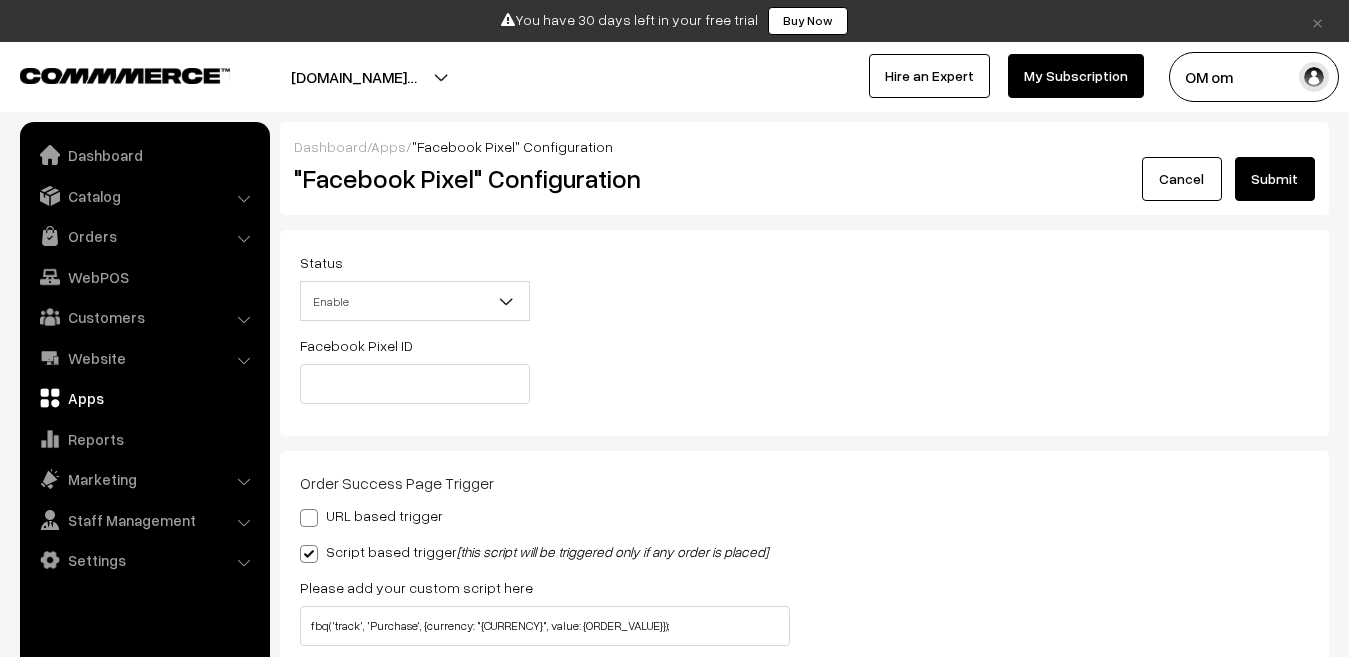click on "Status
Enable
Disable
Enable
Facebook Pixel ID" at bounding box center (804, 333) 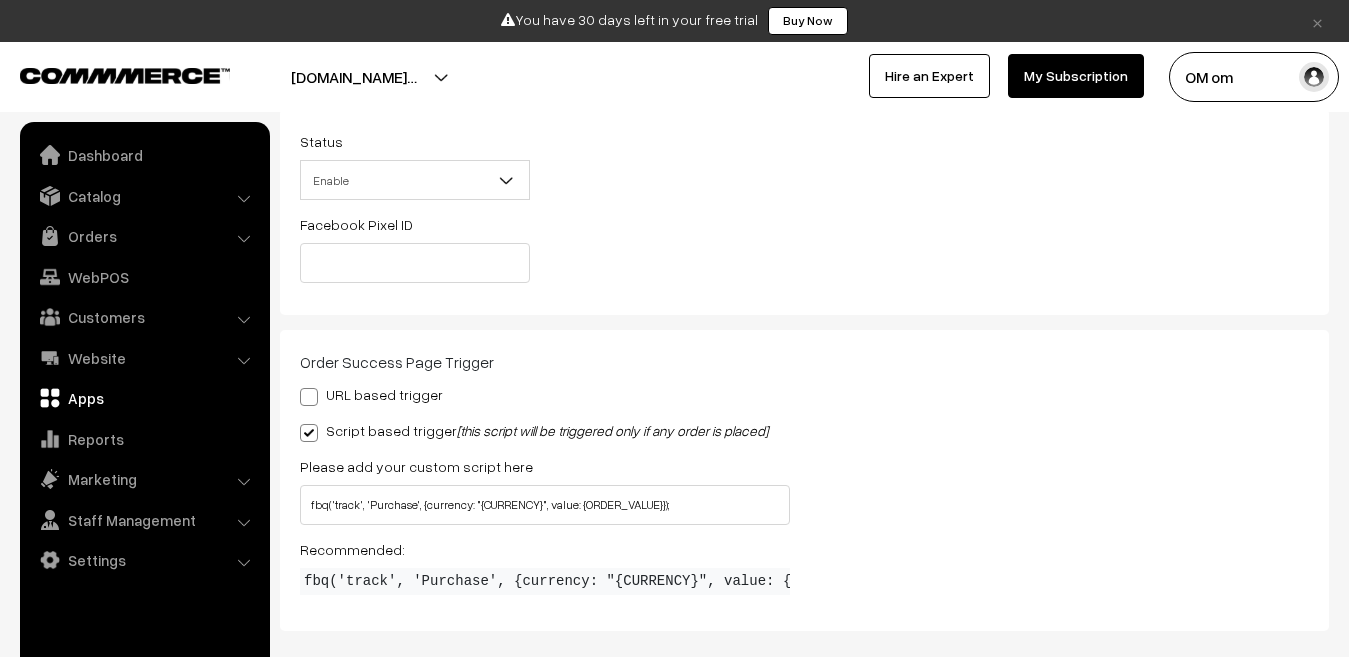 scroll, scrollTop: 0, scrollLeft: 0, axis: both 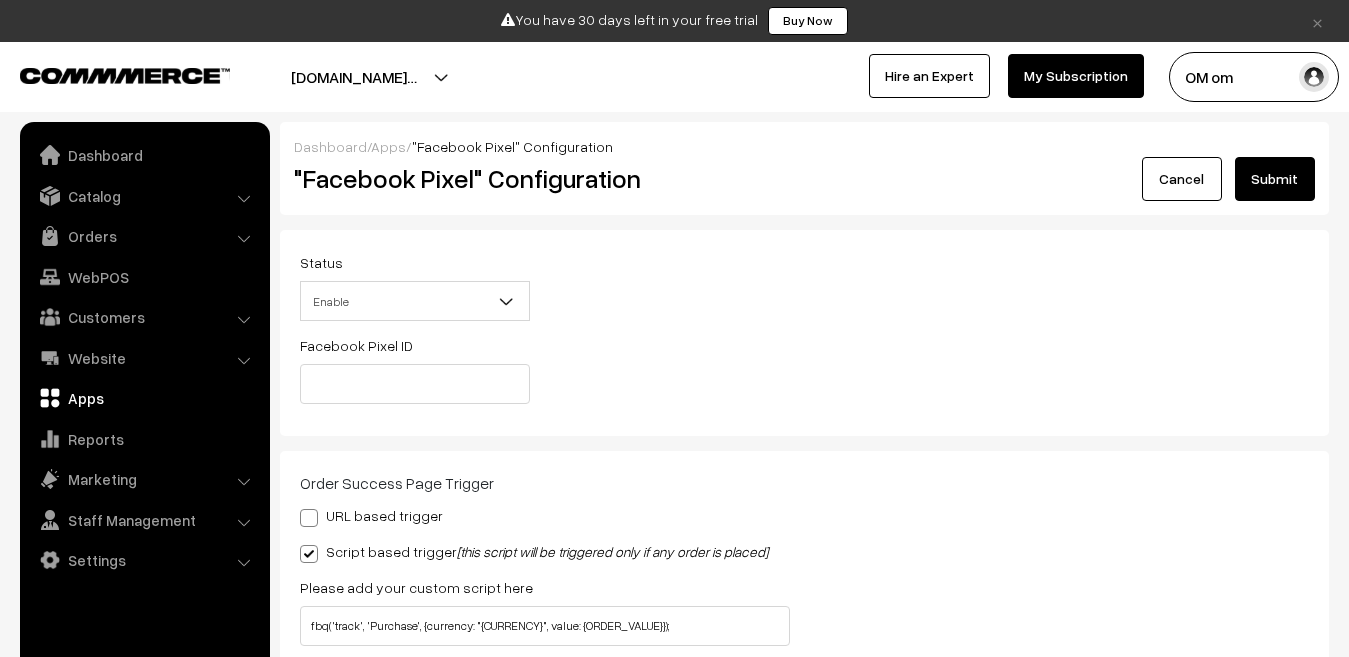 click on "Cancel" at bounding box center (1182, 179) 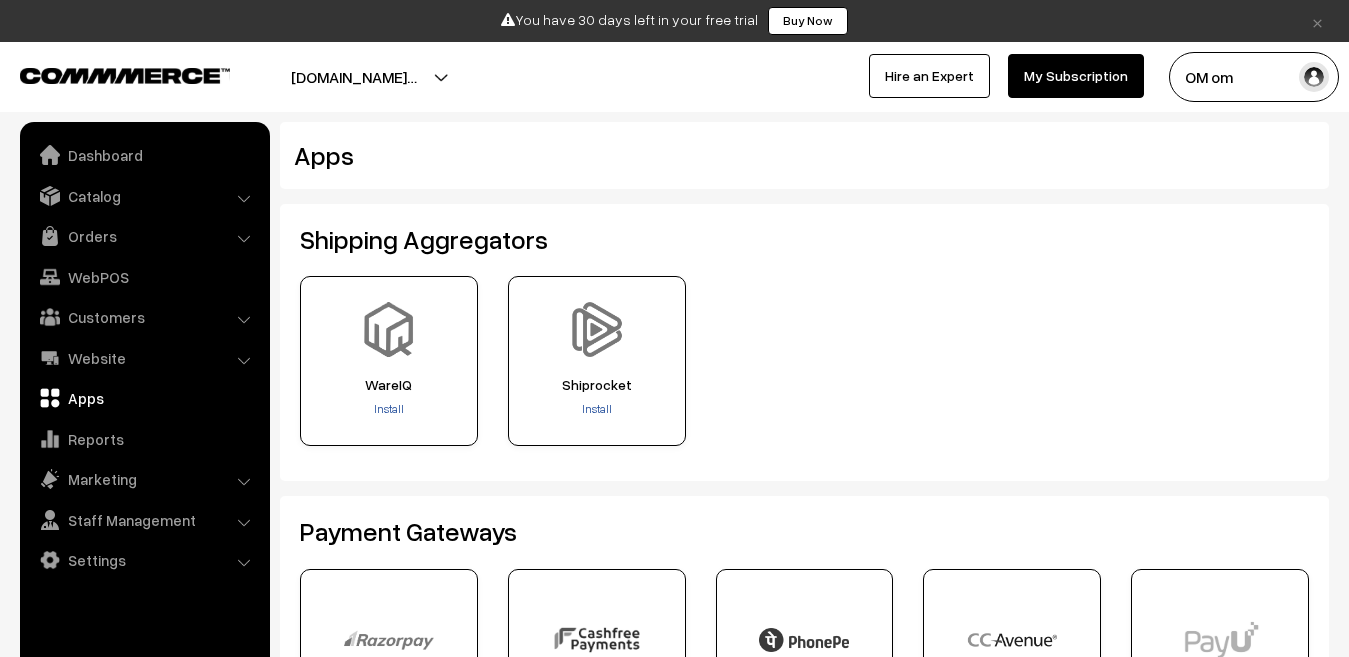 scroll, scrollTop: 0, scrollLeft: 0, axis: both 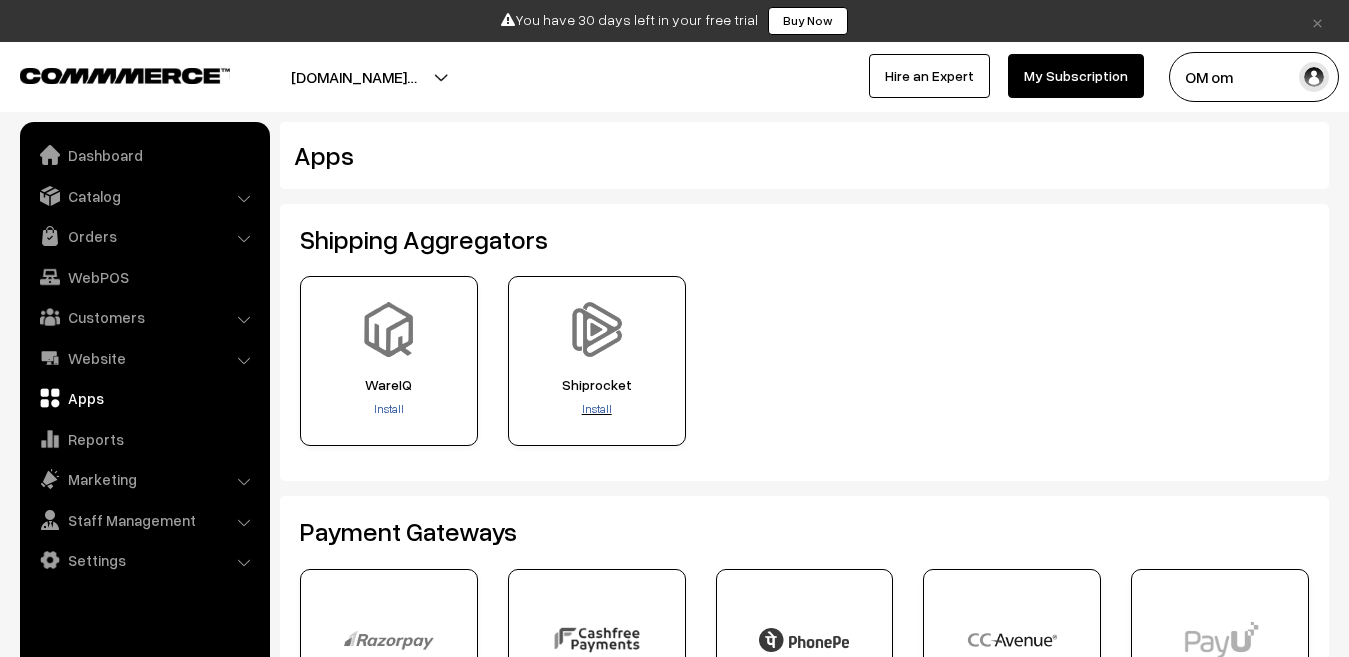 click on "Install" at bounding box center (597, 408) 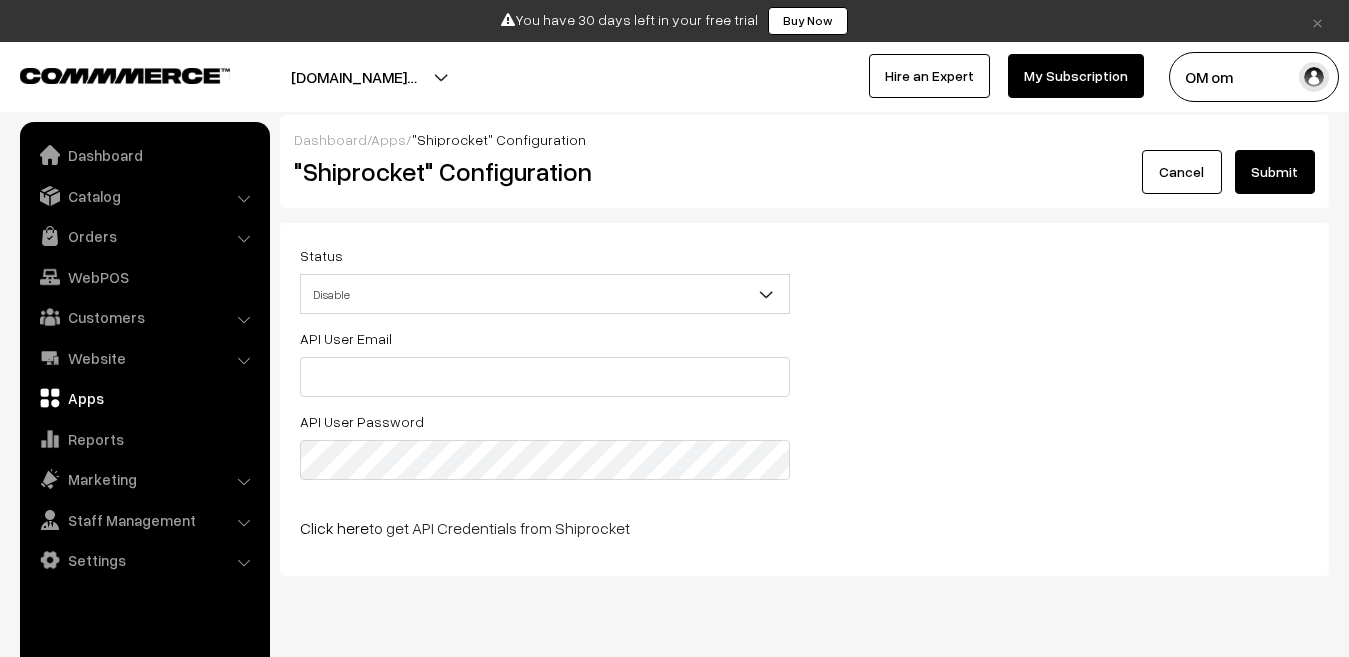 scroll, scrollTop: 56, scrollLeft: 0, axis: vertical 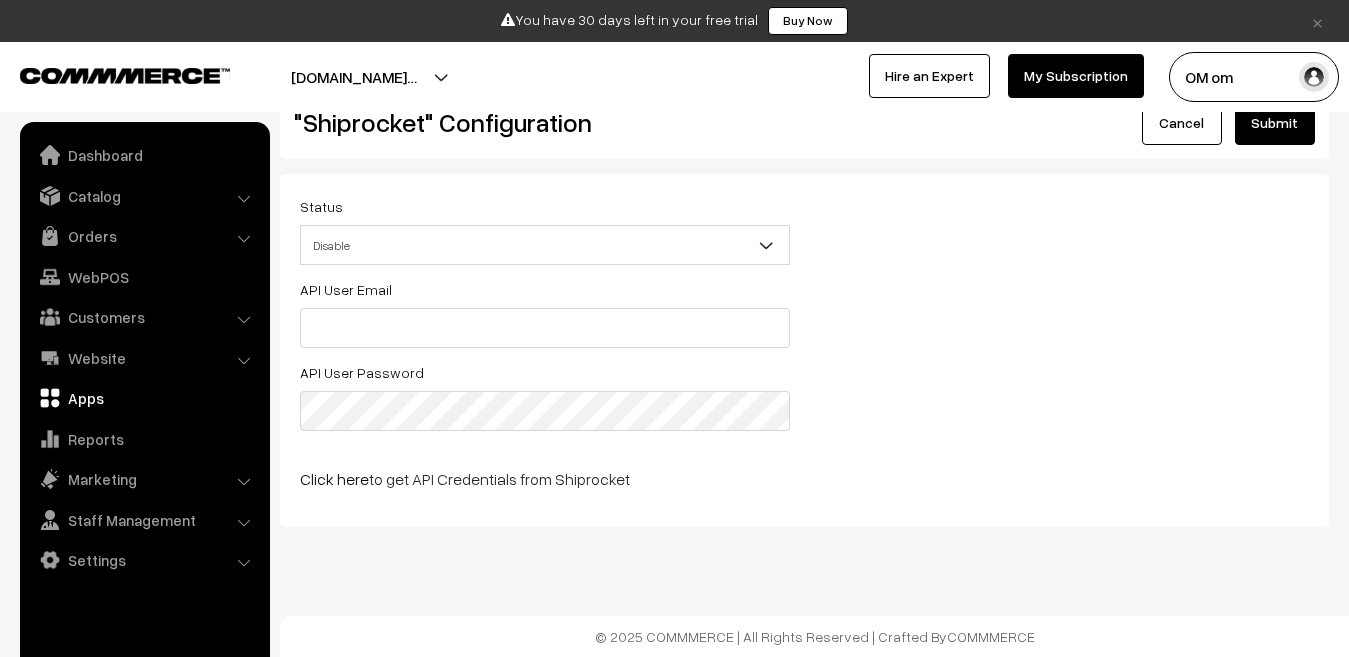 click on "Cancel" at bounding box center (1182, 123) 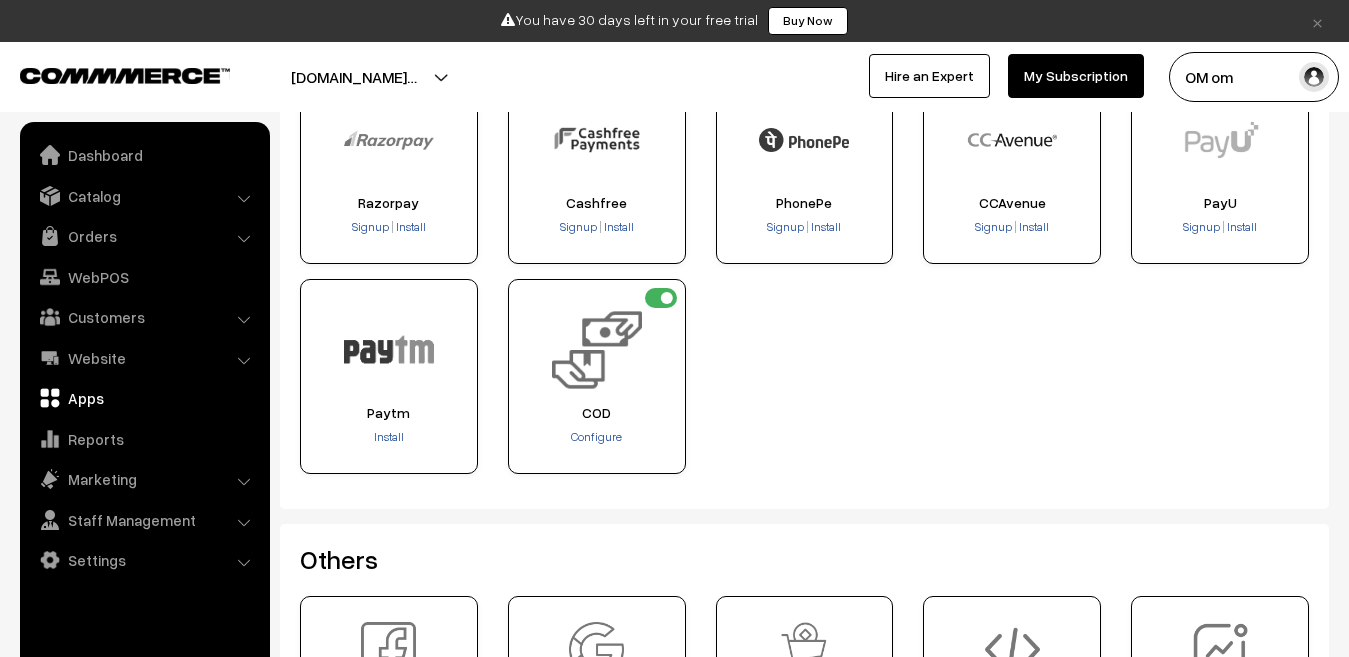 scroll, scrollTop: 400, scrollLeft: 0, axis: vertical 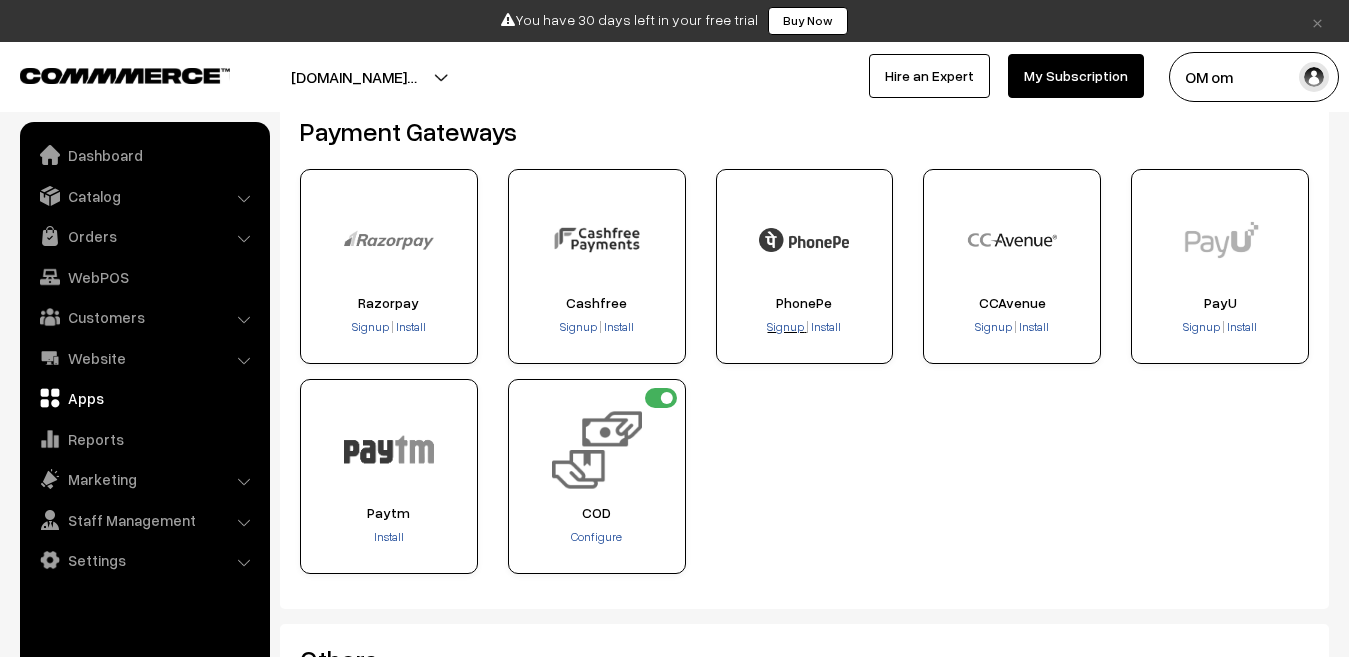 click on "Signup" at bounding box center (785, 326) 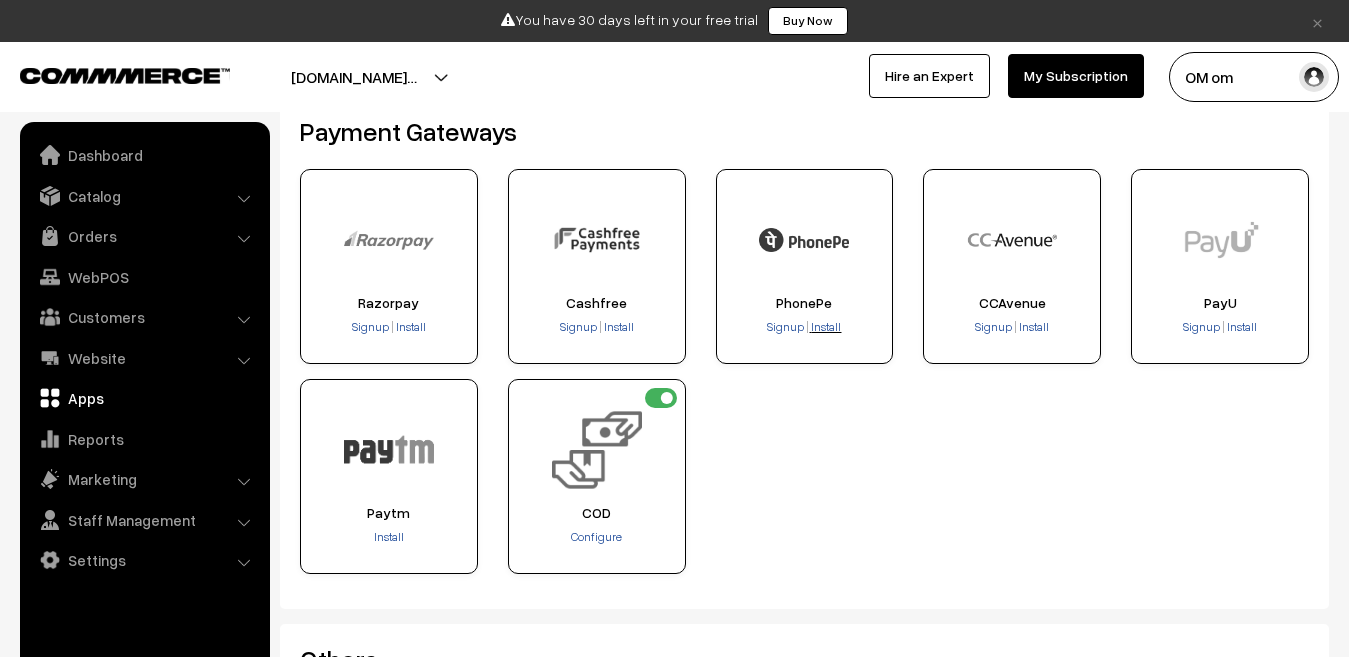 click on "Install" at bounding box center [826, 326] 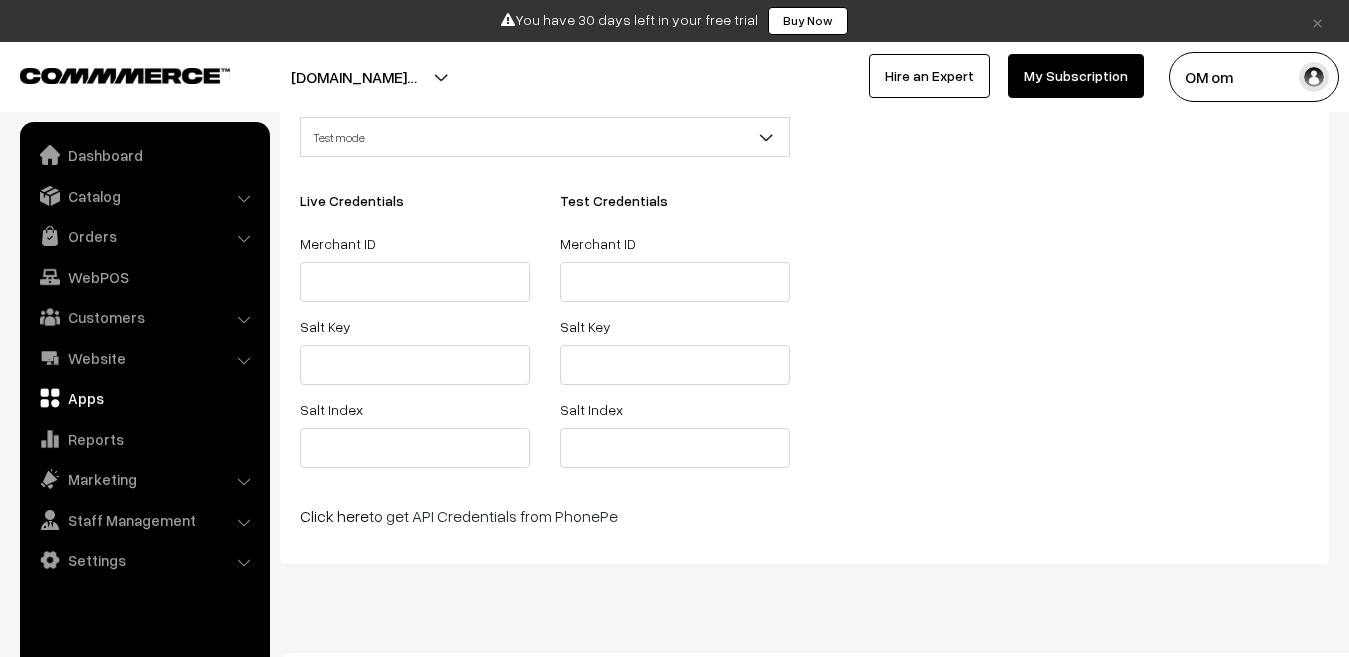 scroll, scrollTop: 367, scrollLeft: 0, axis: vertical 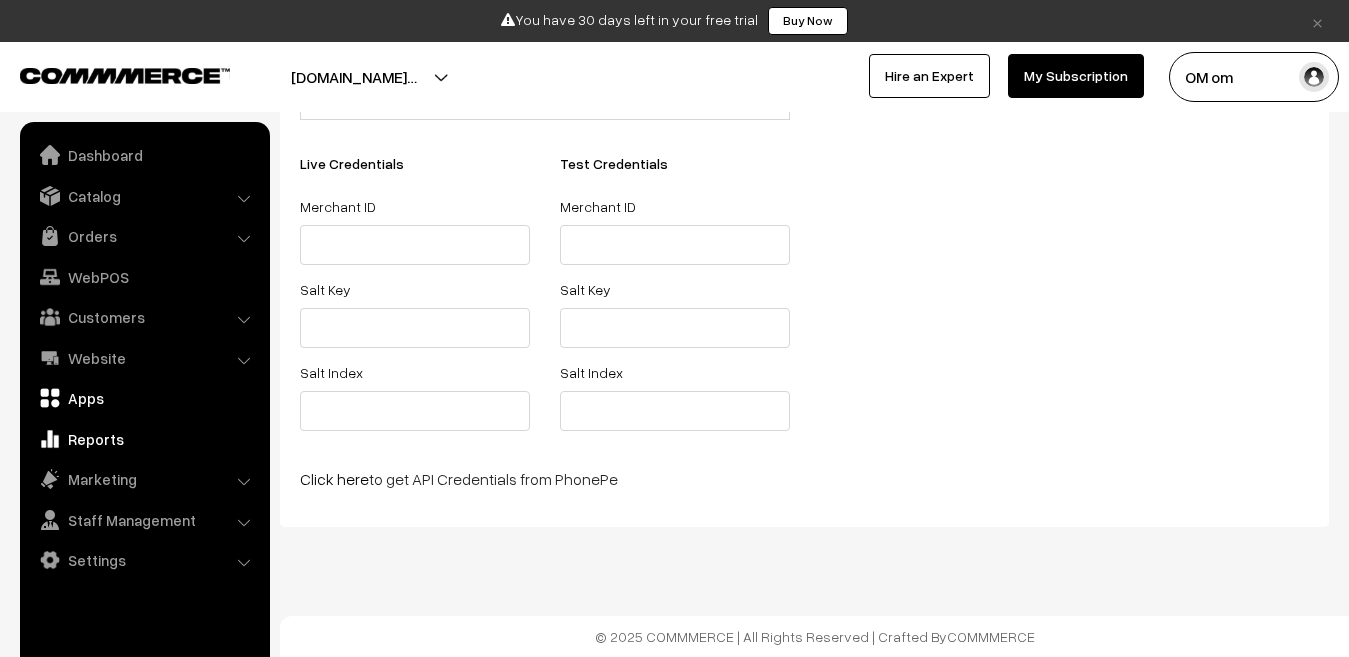 click on "Reports" at bounding box center (144, 439) 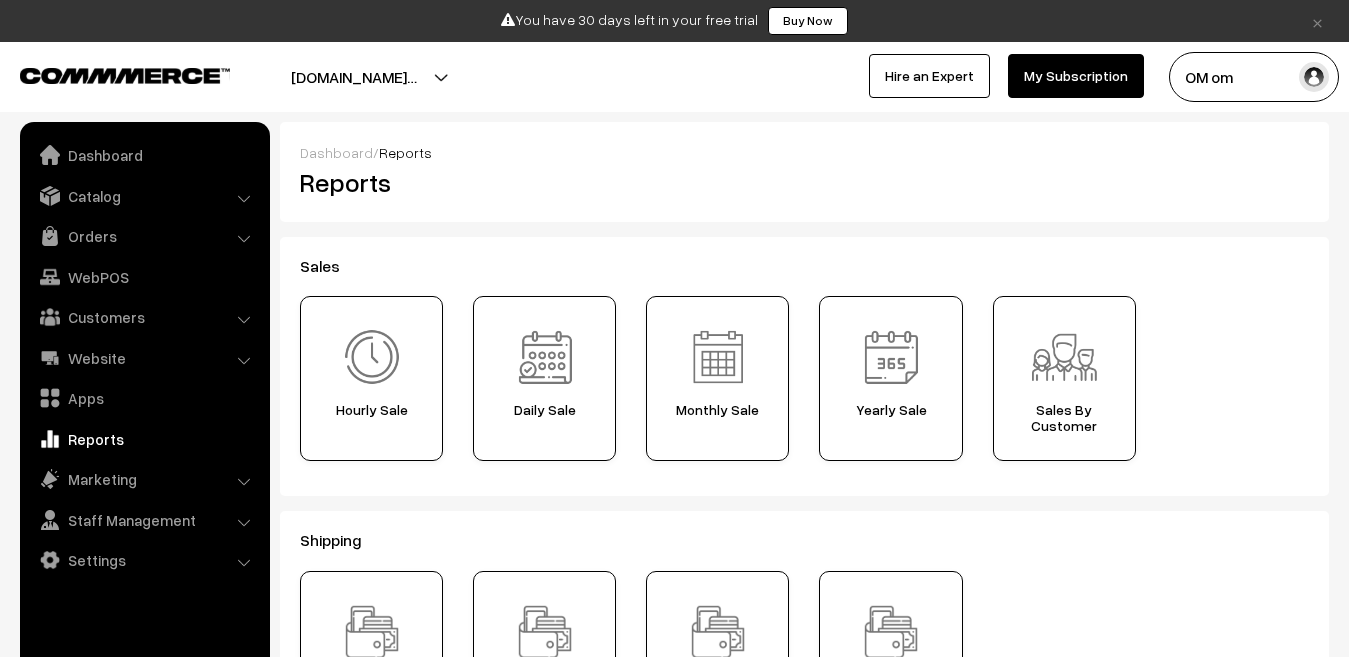 scroll, scrollTop: 0, scrollLeft: 0, axis: both 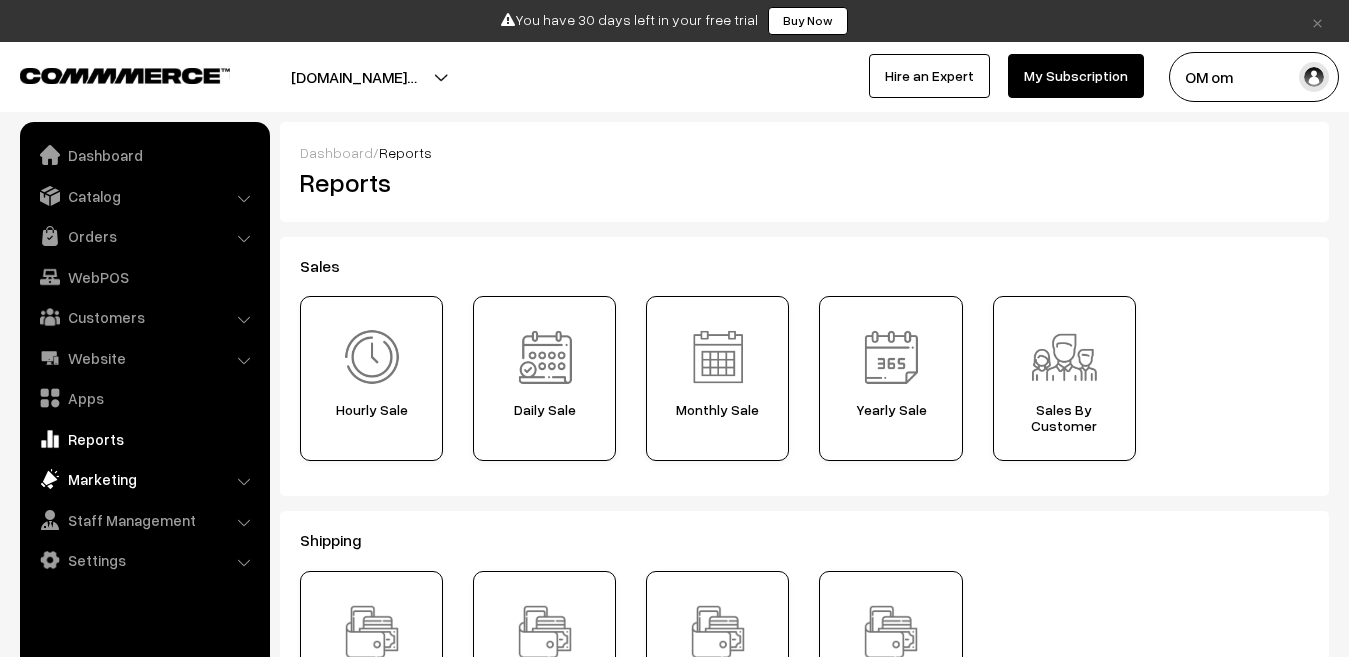click on "Marketing" at bounding box center [144, 479] 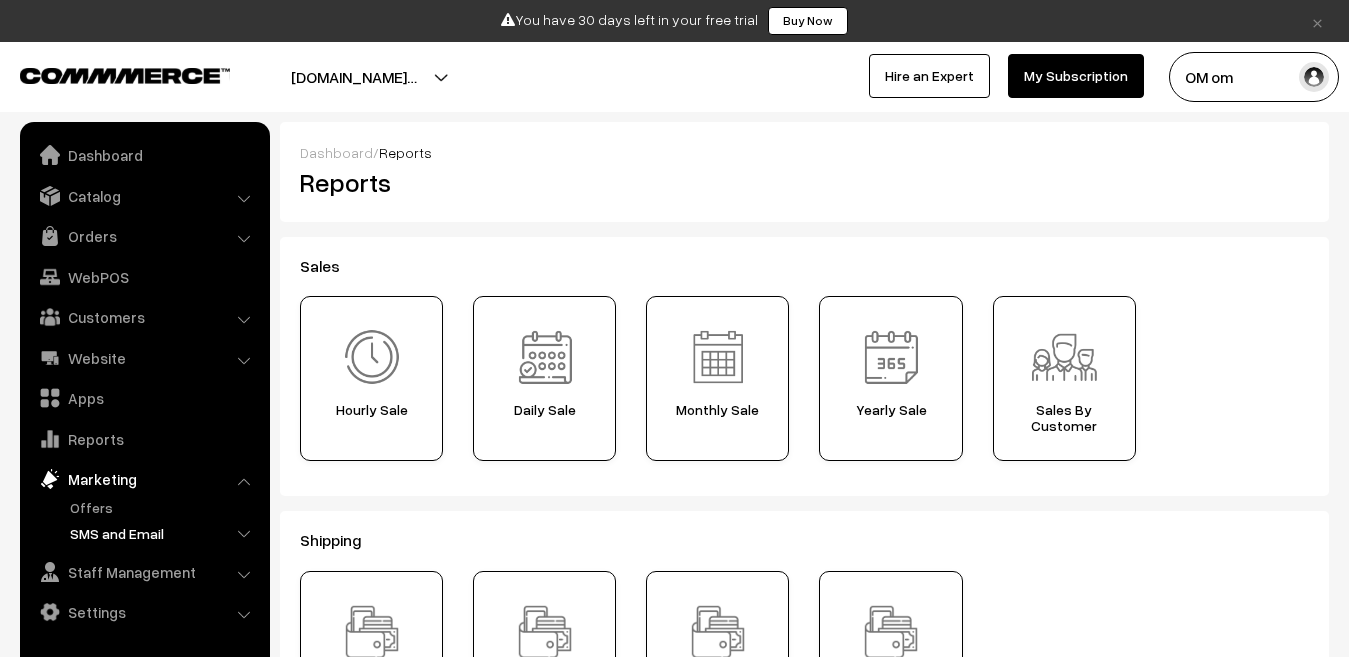 click on "SMS and Email" at bounding box center [164, 533] 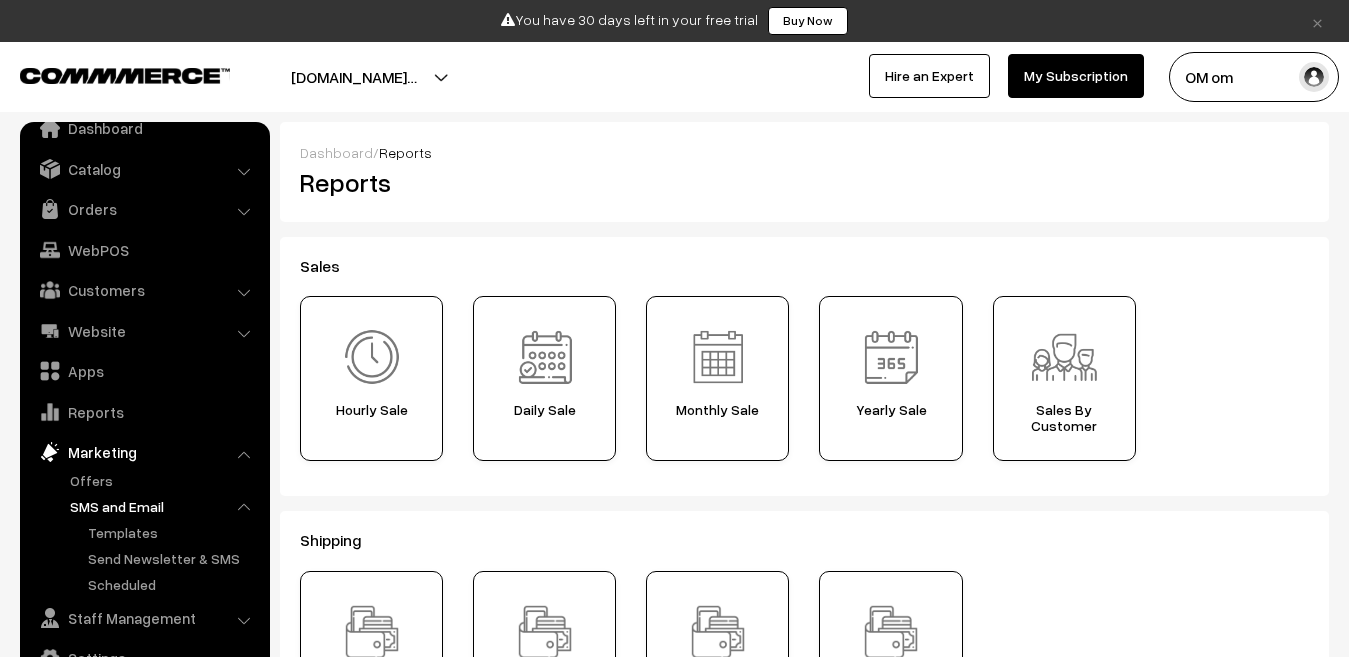 scroll, scrollTop: 34, scrollLeft: 0, axis: vertical 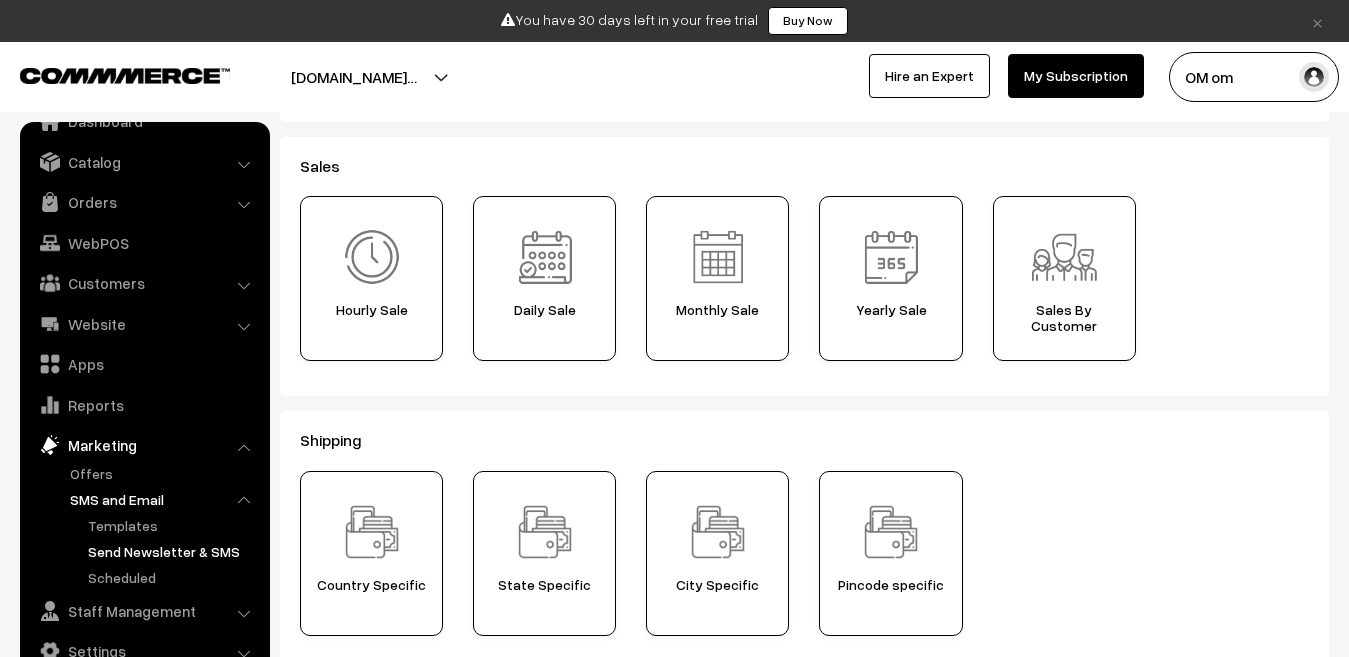 click on "Send Newsletter & SMS" at bounding box center (173, 551) 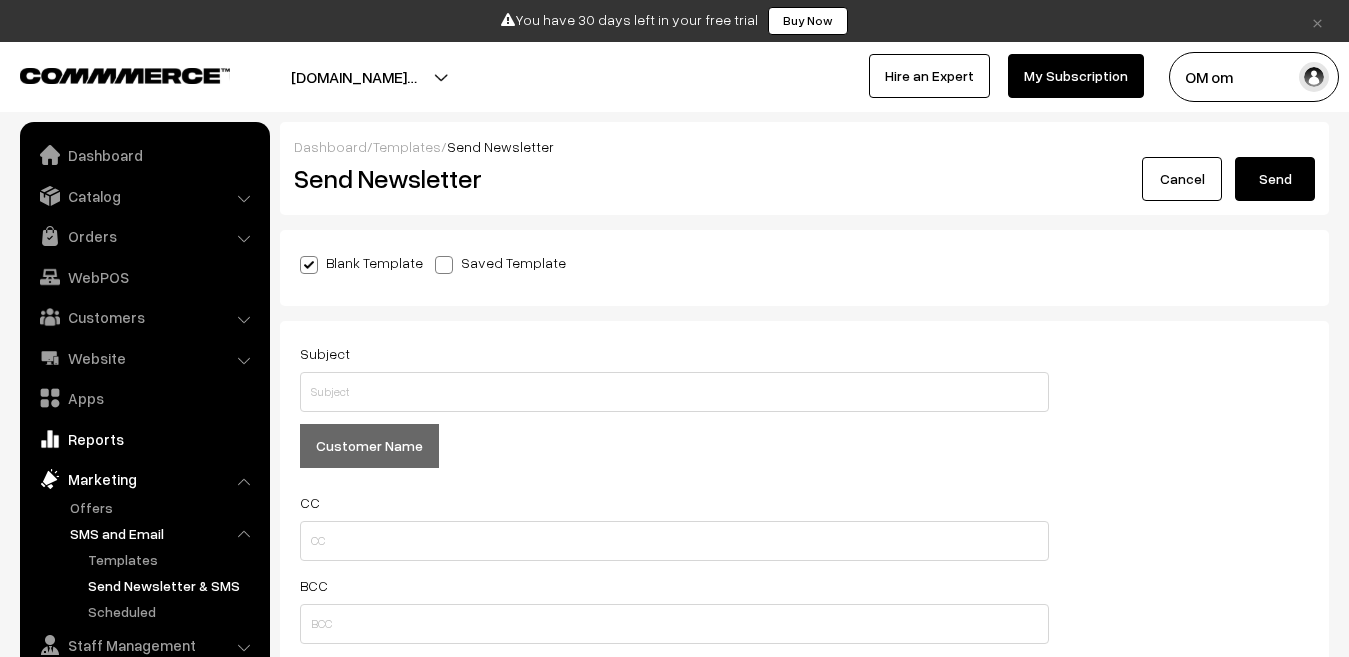 scroll, scrollTop: 0, scrollLeft: 0, axis: both 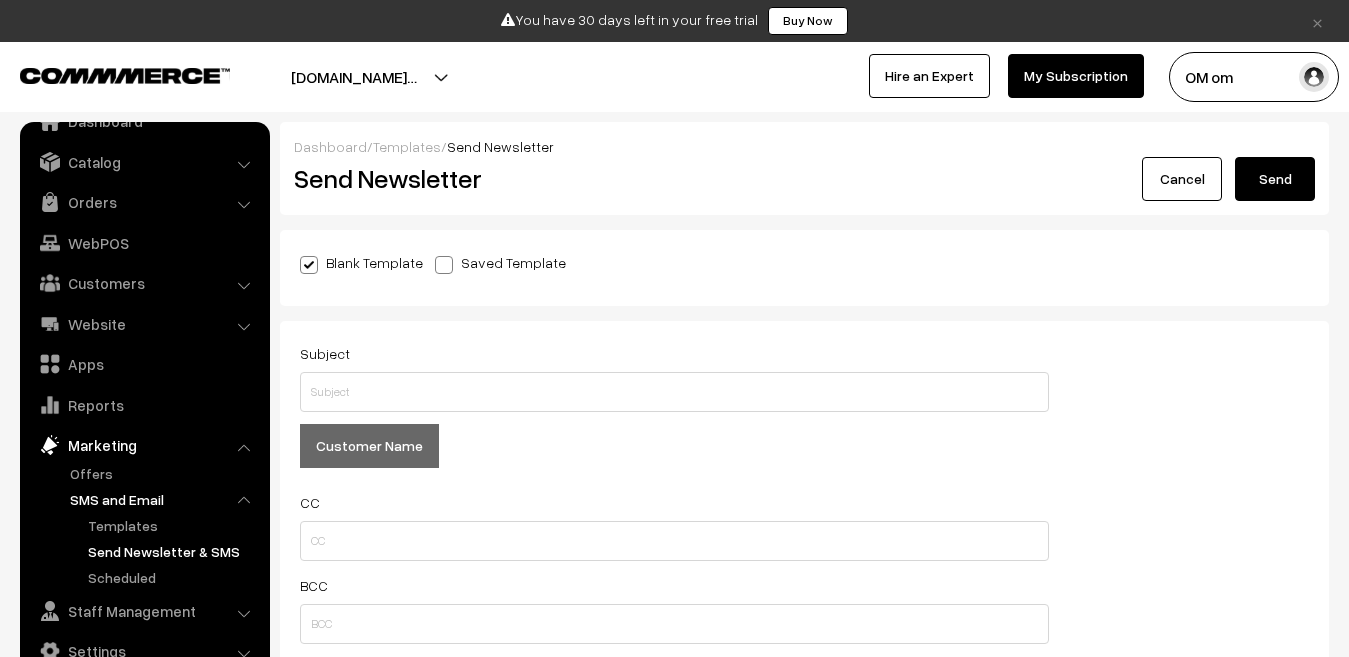 click at bounding box center (444, 265) 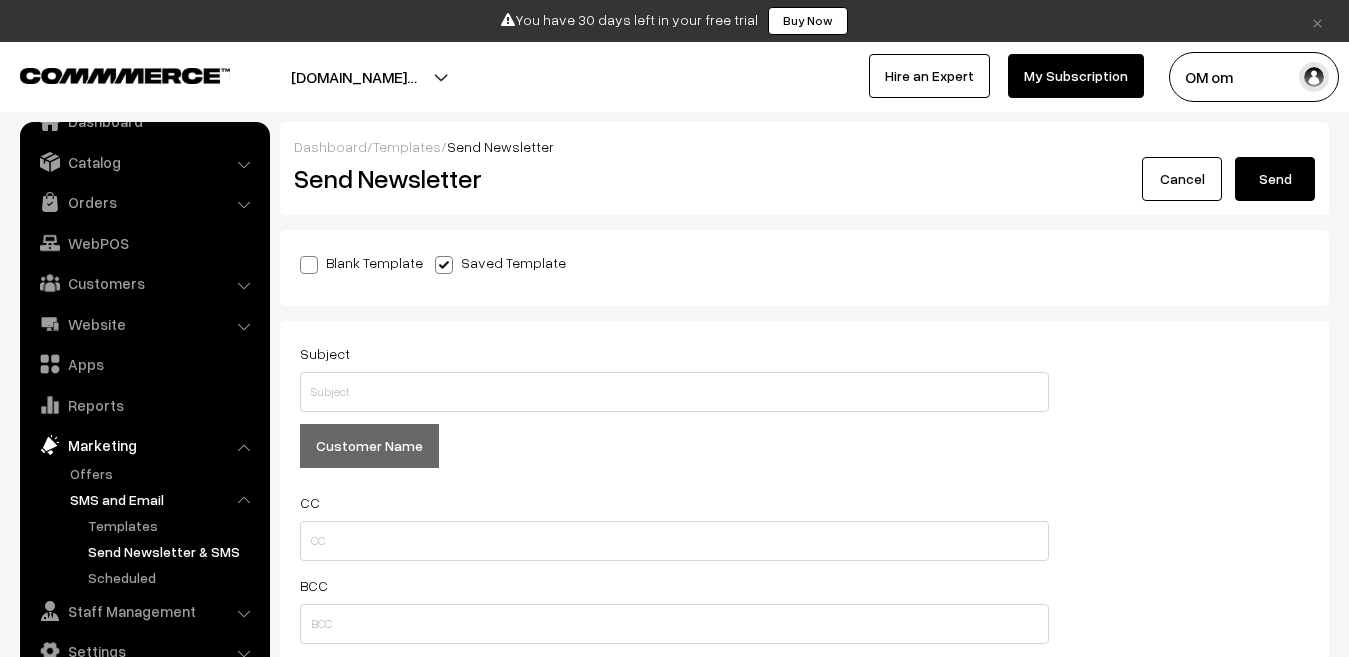 checkbox on "false" 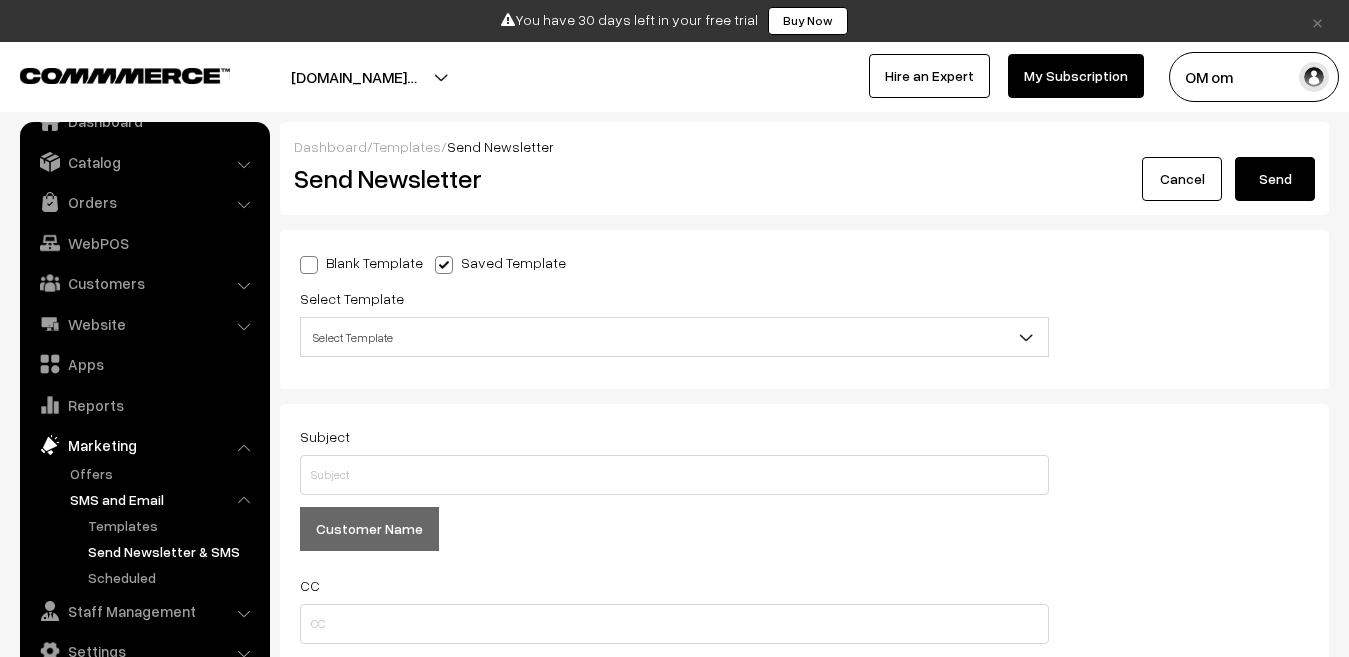 click on "Select Template" at bounding box center [674, 337] 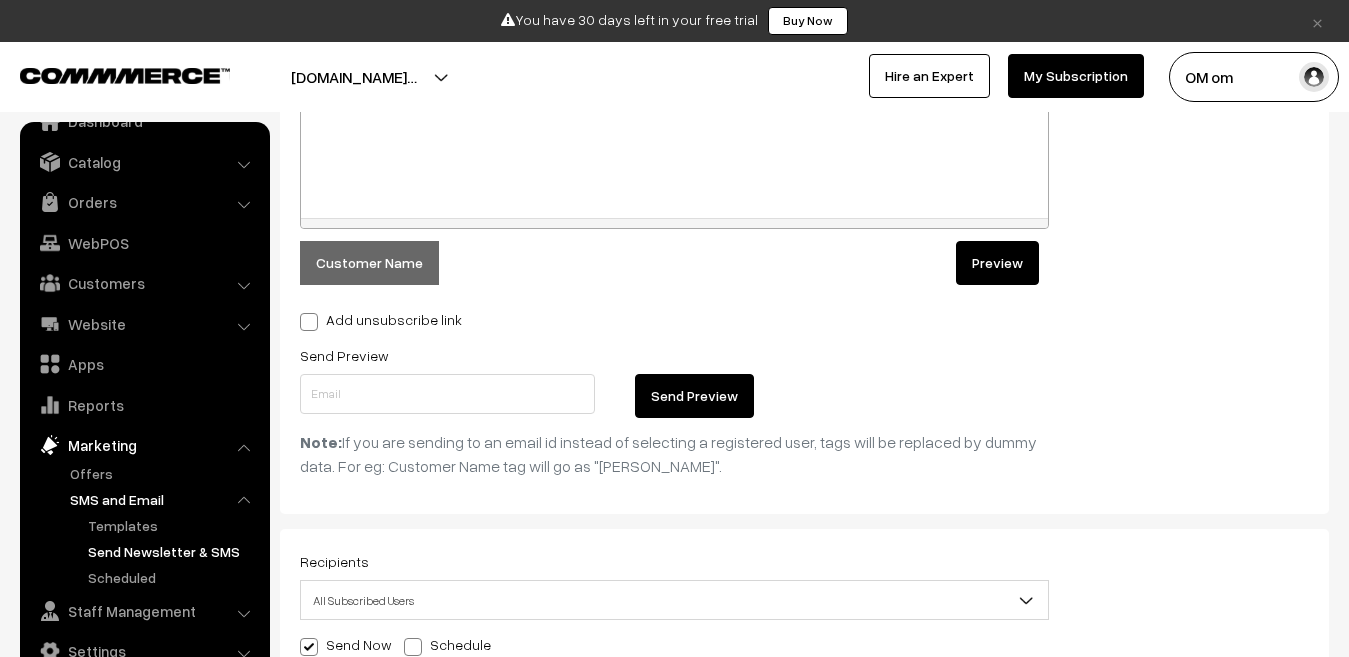 scroll, scrollTop: 900, scrollLeft: 0, axis: vertical 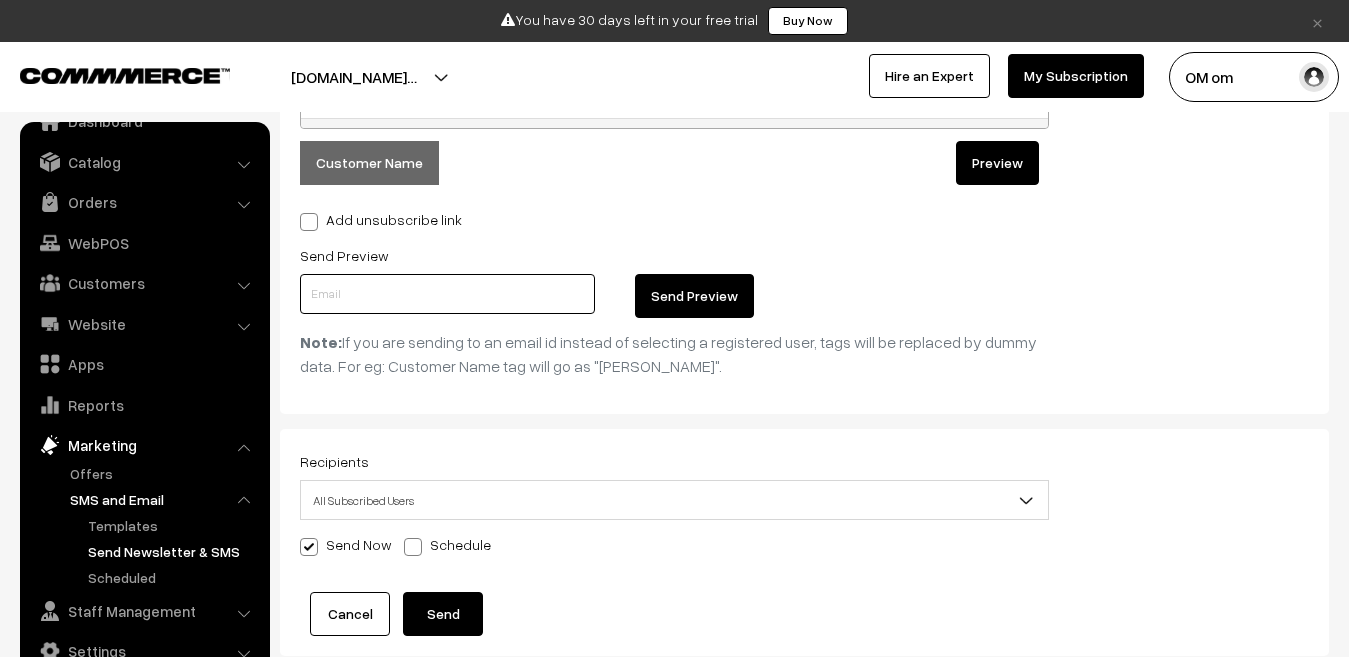 click at bounding box center (447, 294) 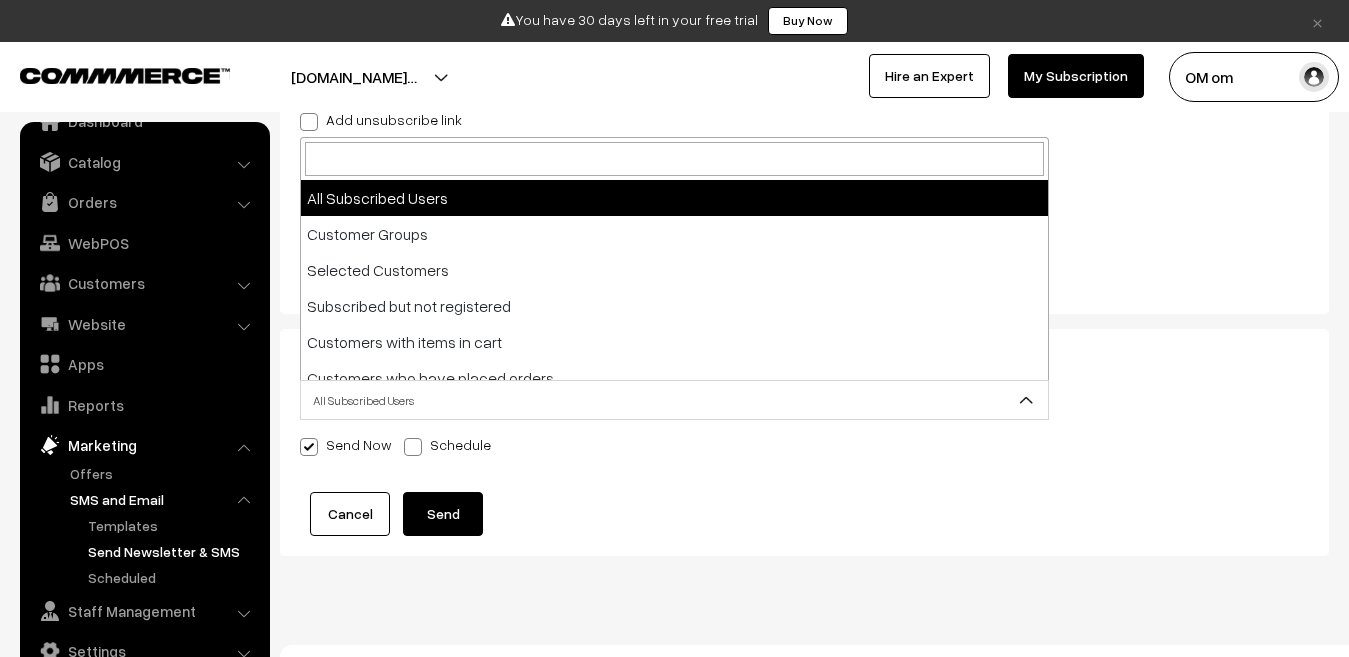 click on "All Subscribed Users" at bounding box center [674, 400] 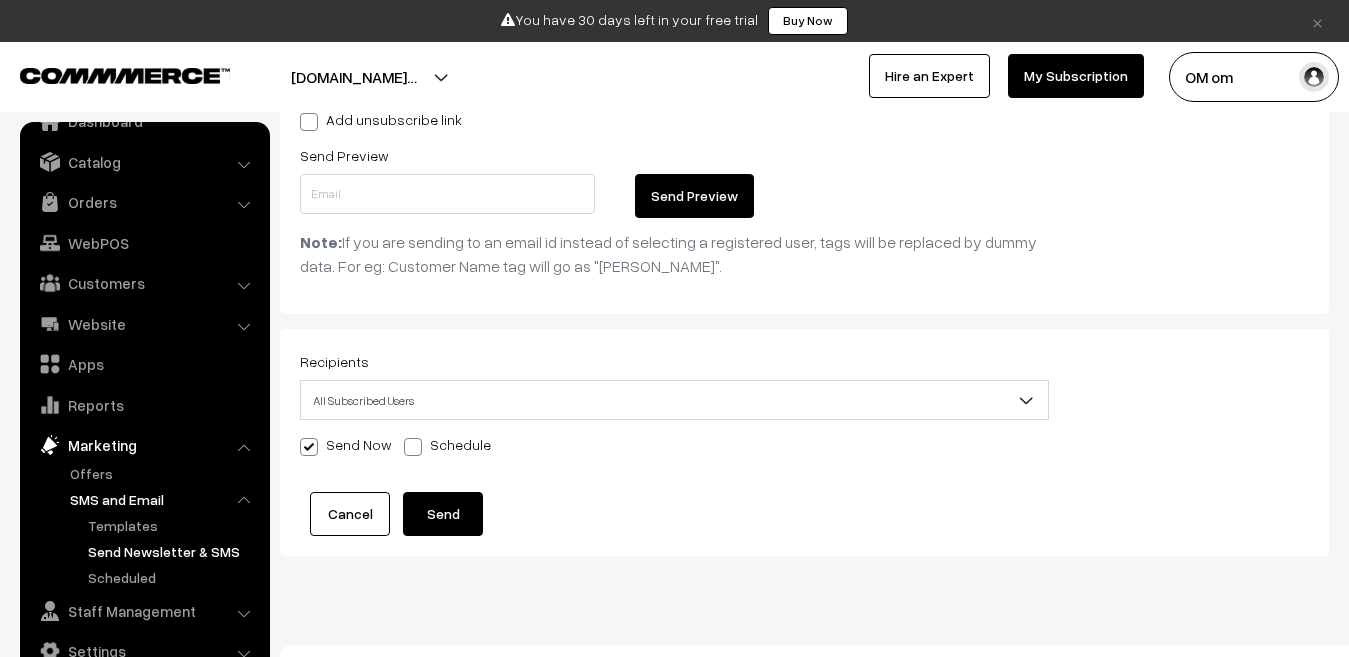 click at bounding box center (413, 447) 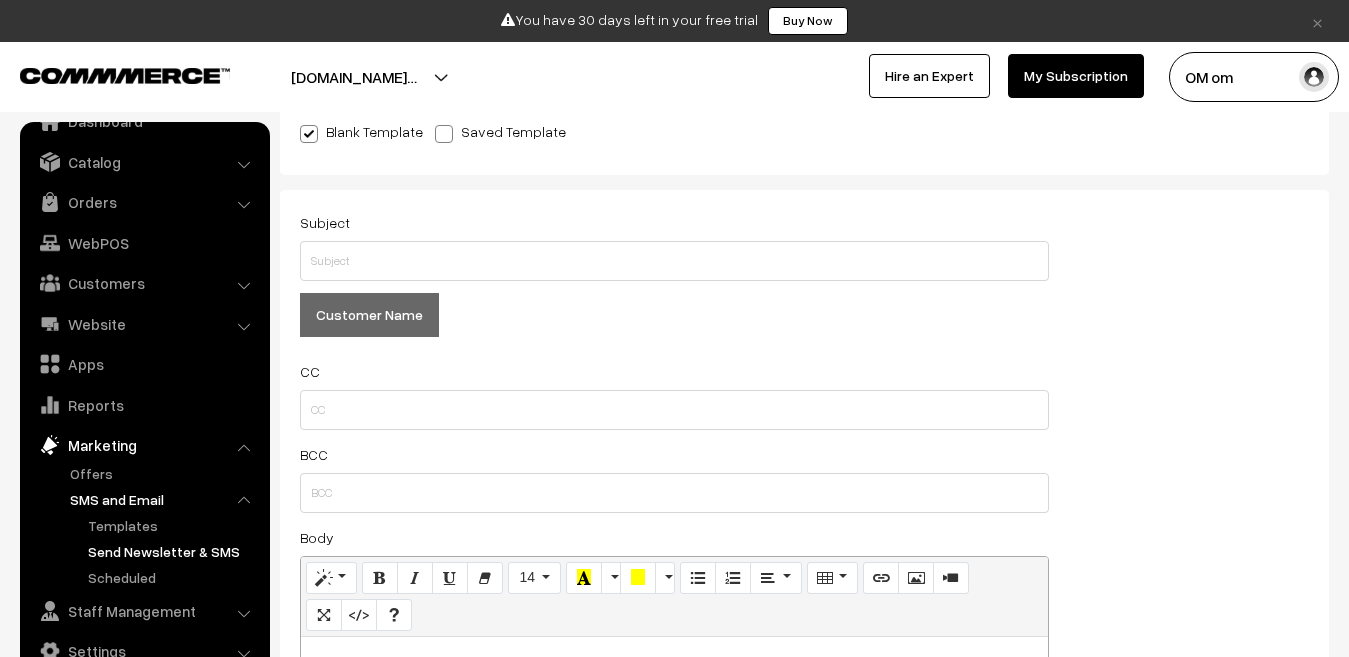 scroll, scrollTop: 0, scrollLeft: 0, axis: both 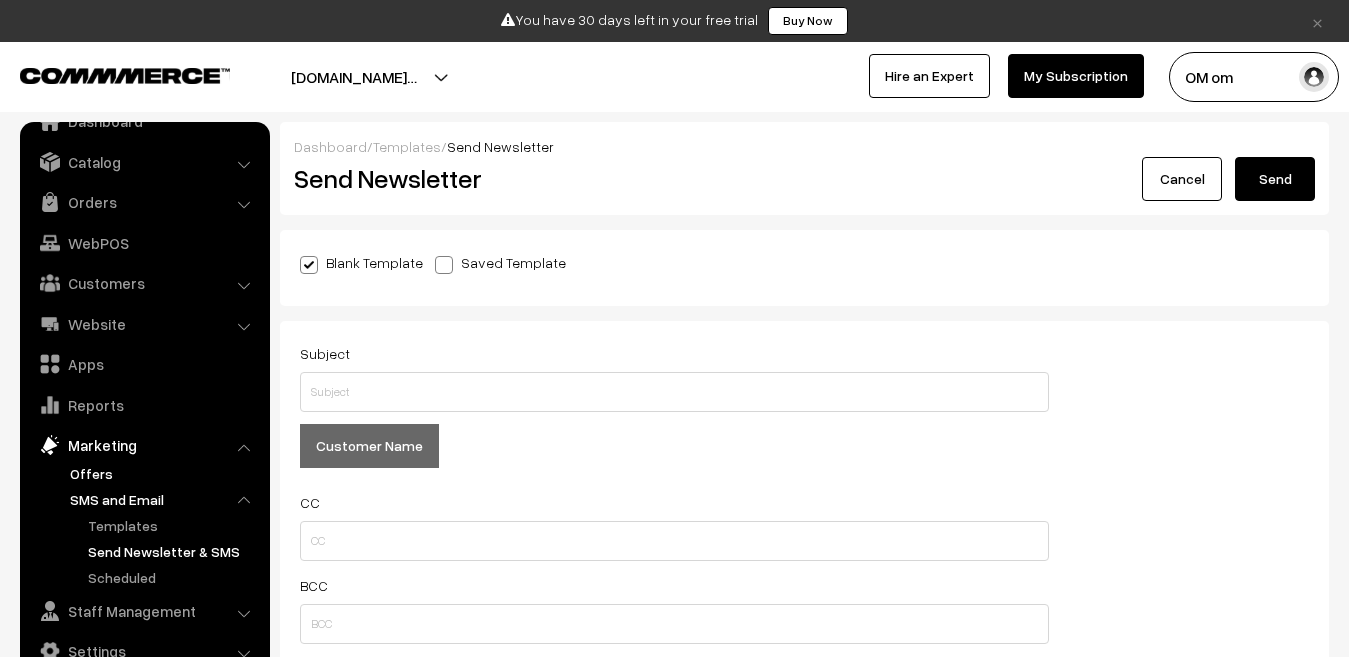 click on "Offers" at bounding box center [164, 473] 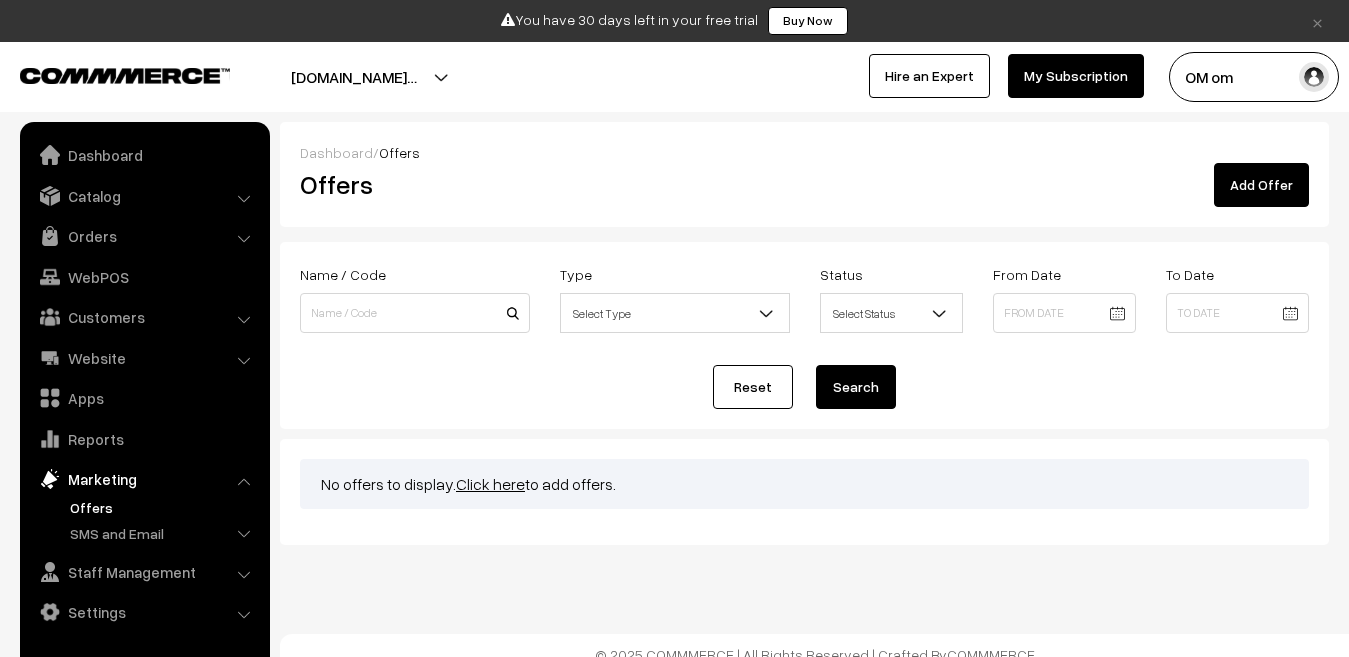 scroll, scrollTop: 0, scrollLeft: 0, axis: both 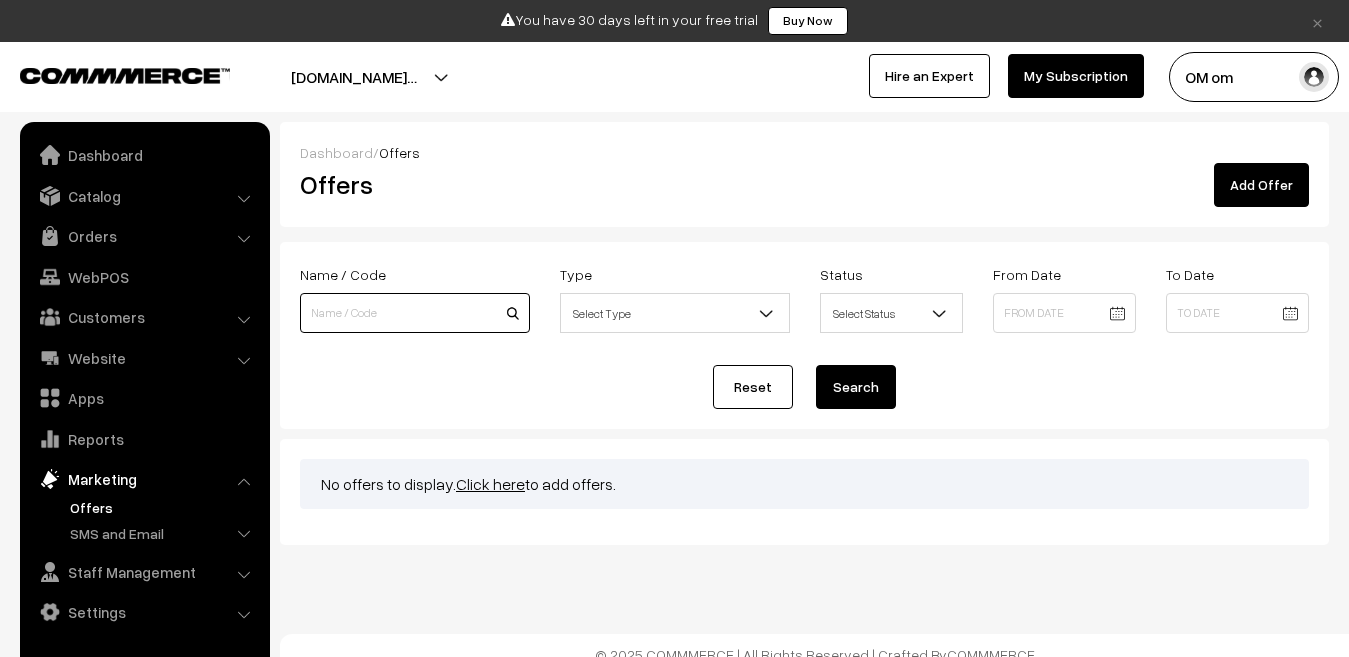 click at bounding box center [415, 313] 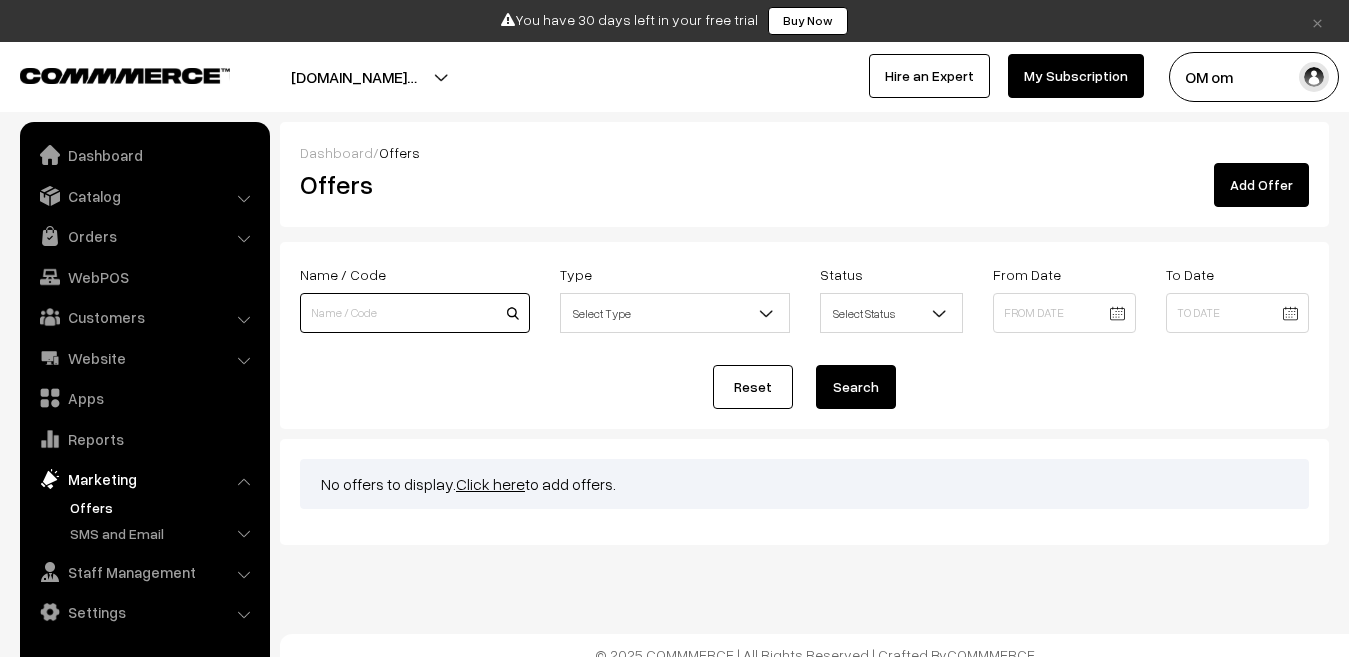 type on "om salunle" 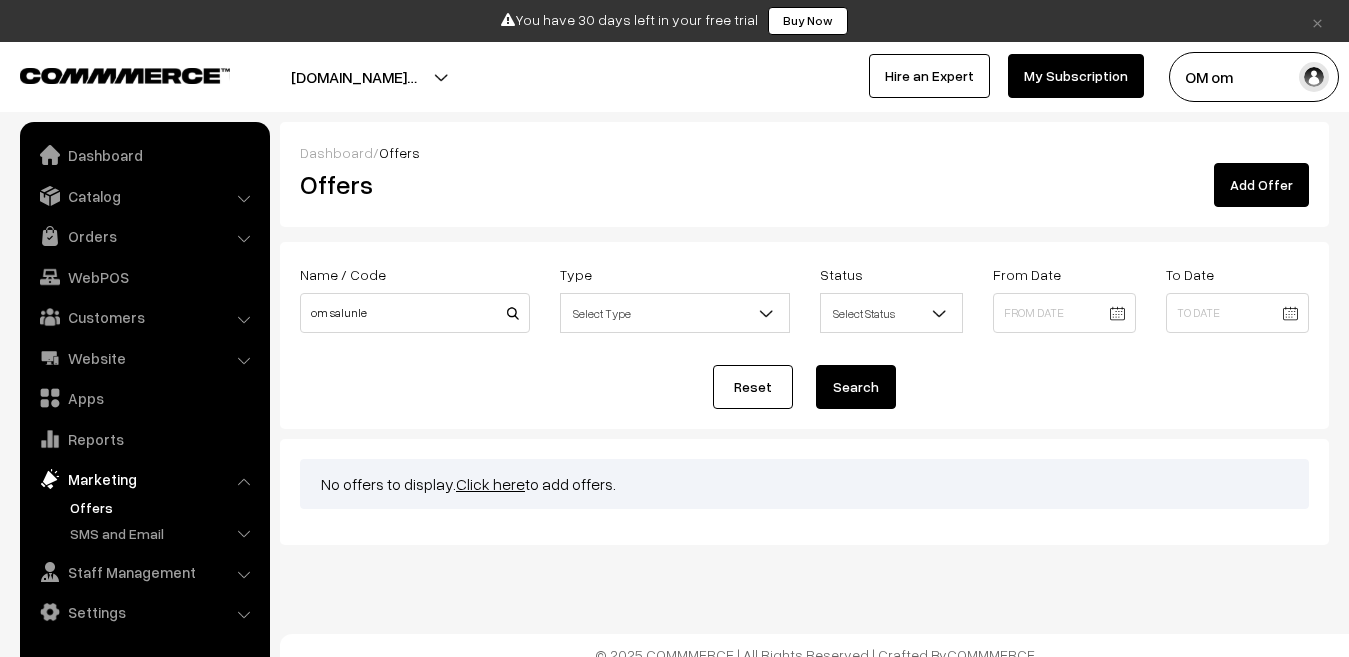 click on "Select Type" at bounding box center (675, 313) 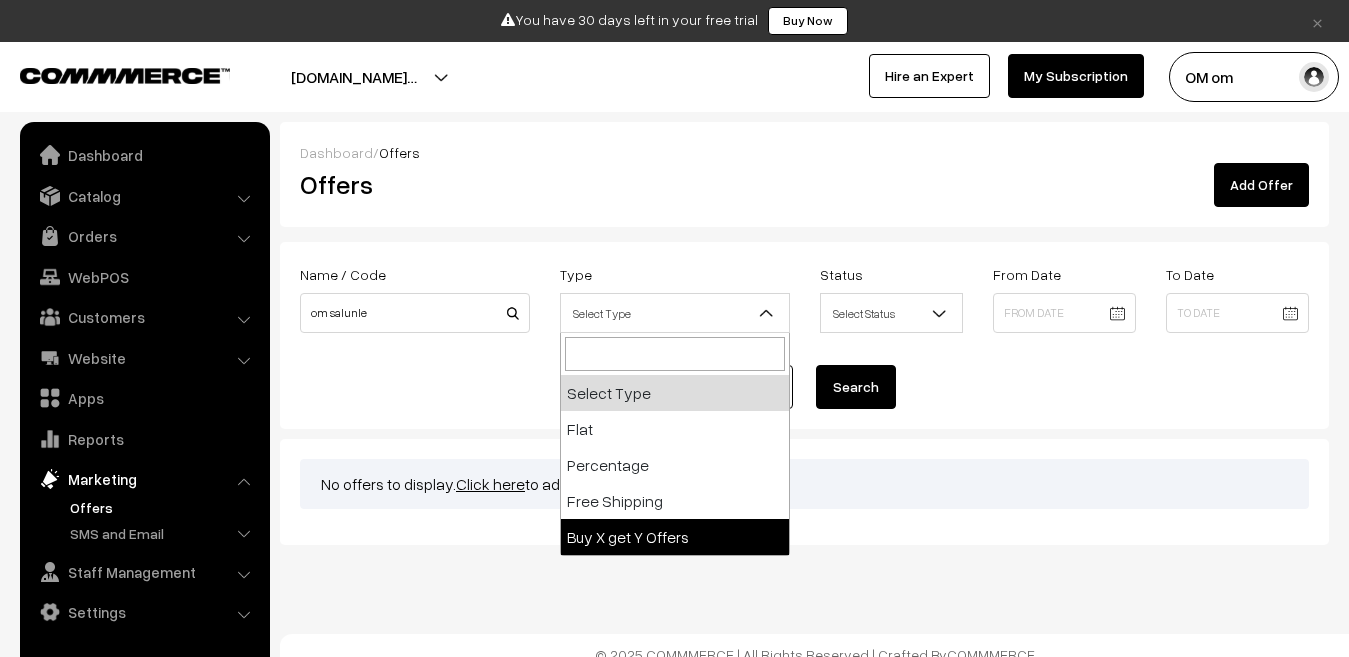select on "bogo" 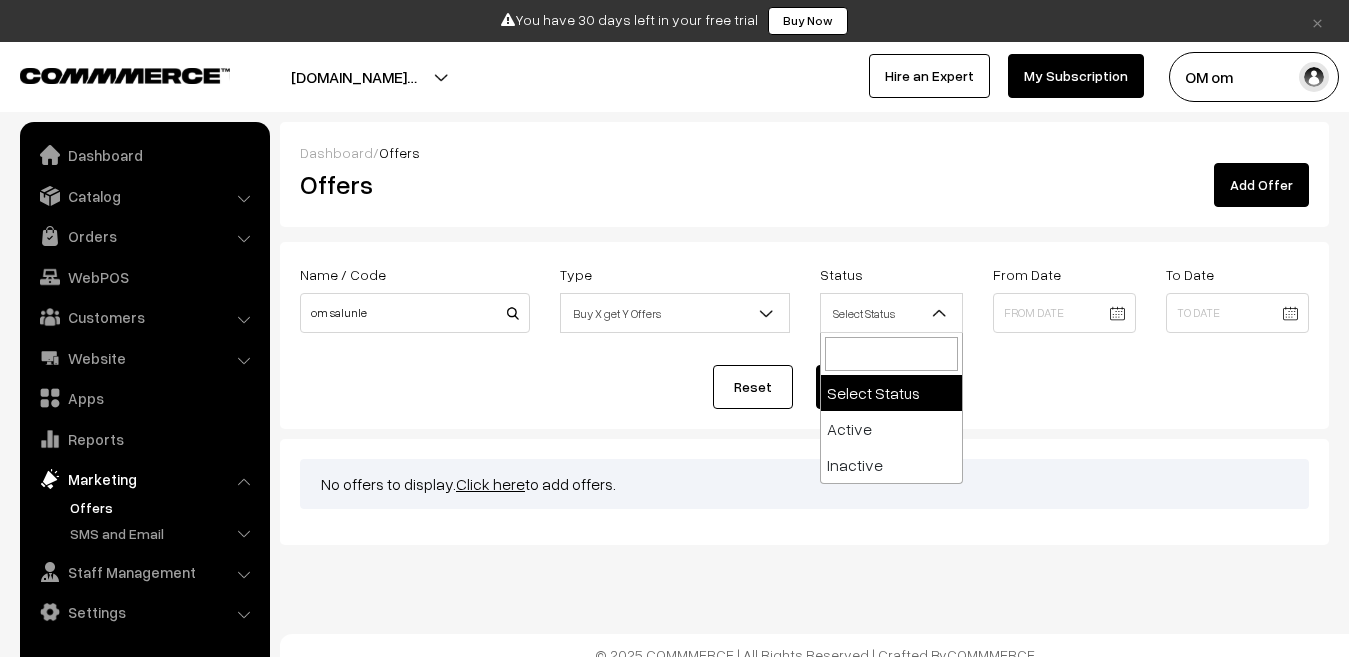 click on "Select Status" at bounding box center (891, 313) 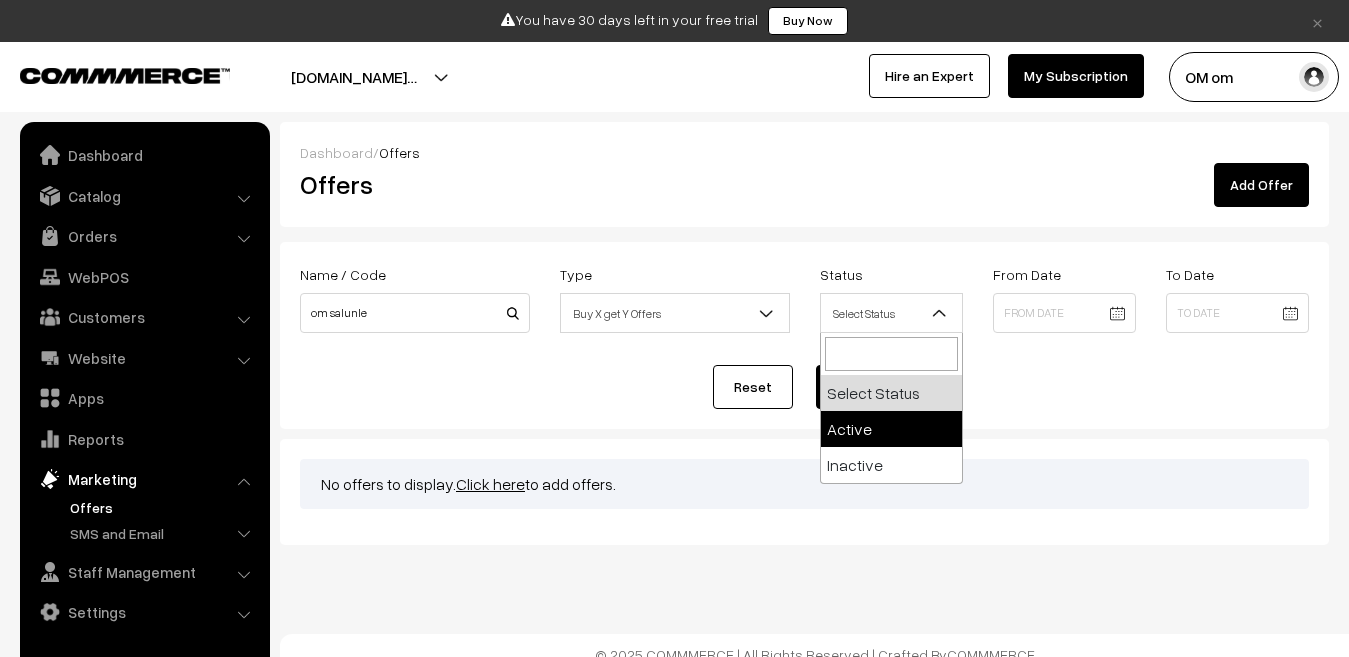 select on "active" 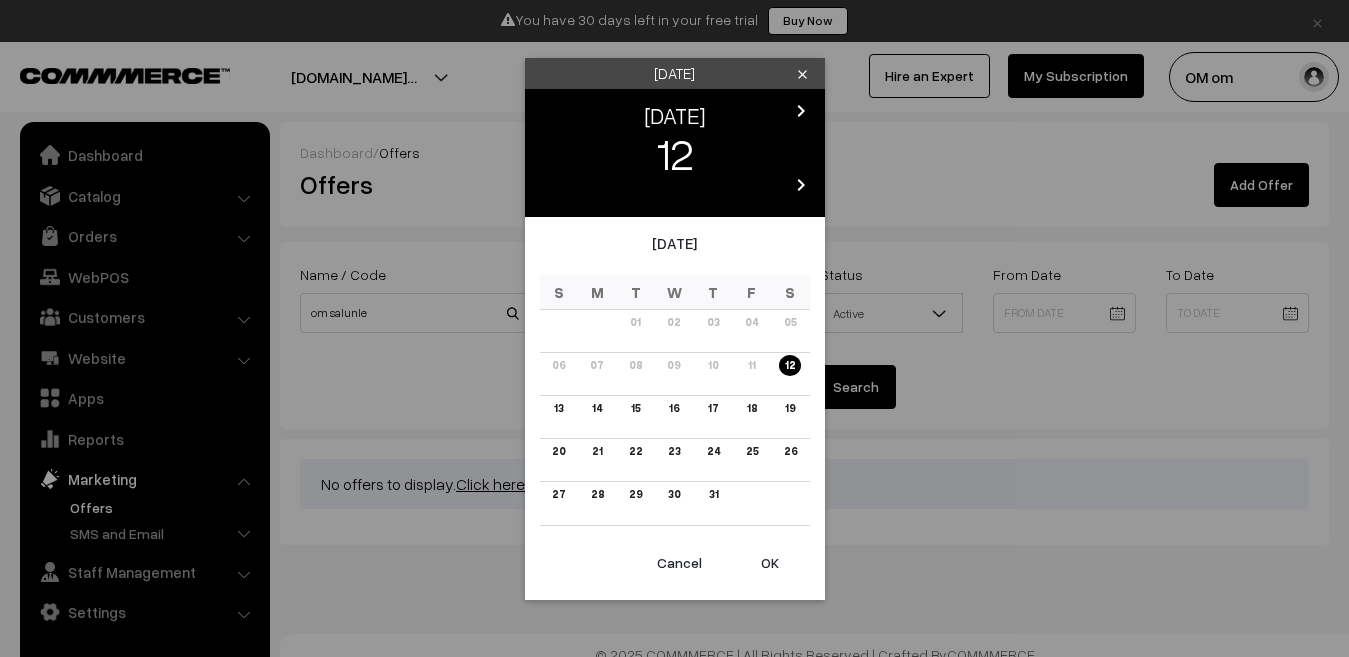 click on "Thank you for showing interest. Our team will call you shortly.
Close
×
You have 30 days left in your free trial
Buy Now
Buy Now
My Profile" at bounding box center [674, 337] 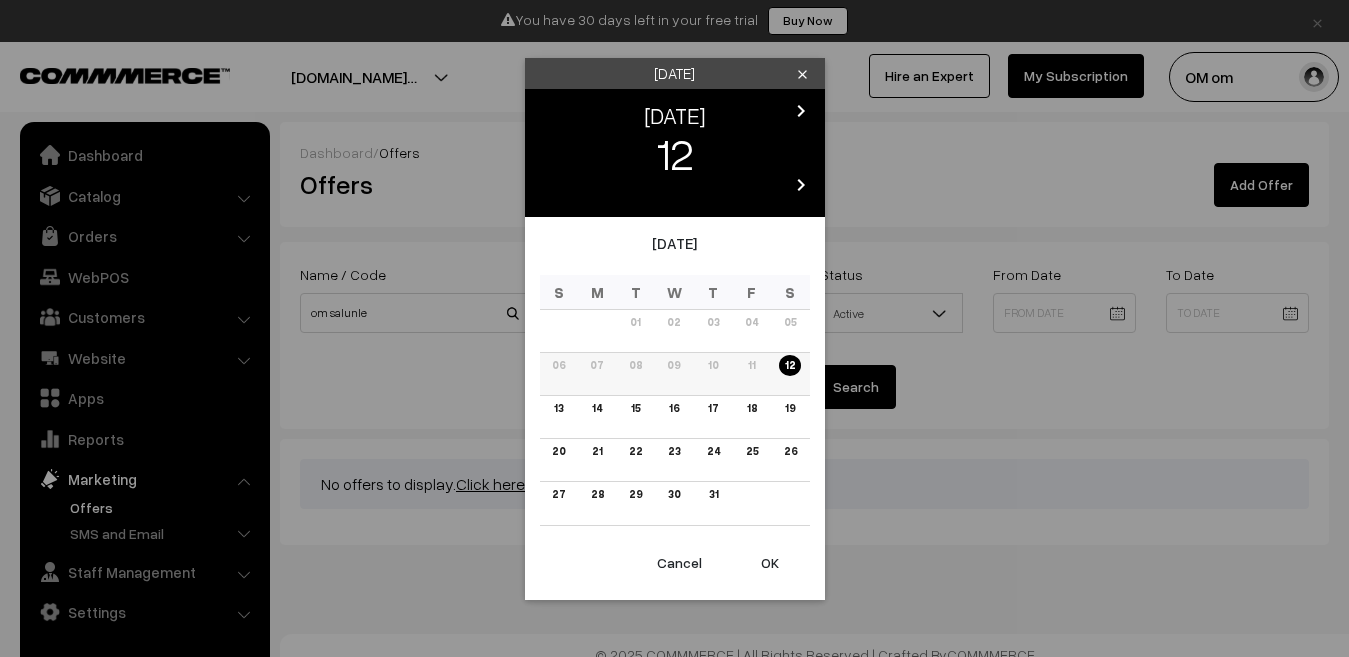 click on "12" at bounding box center [790, 365] 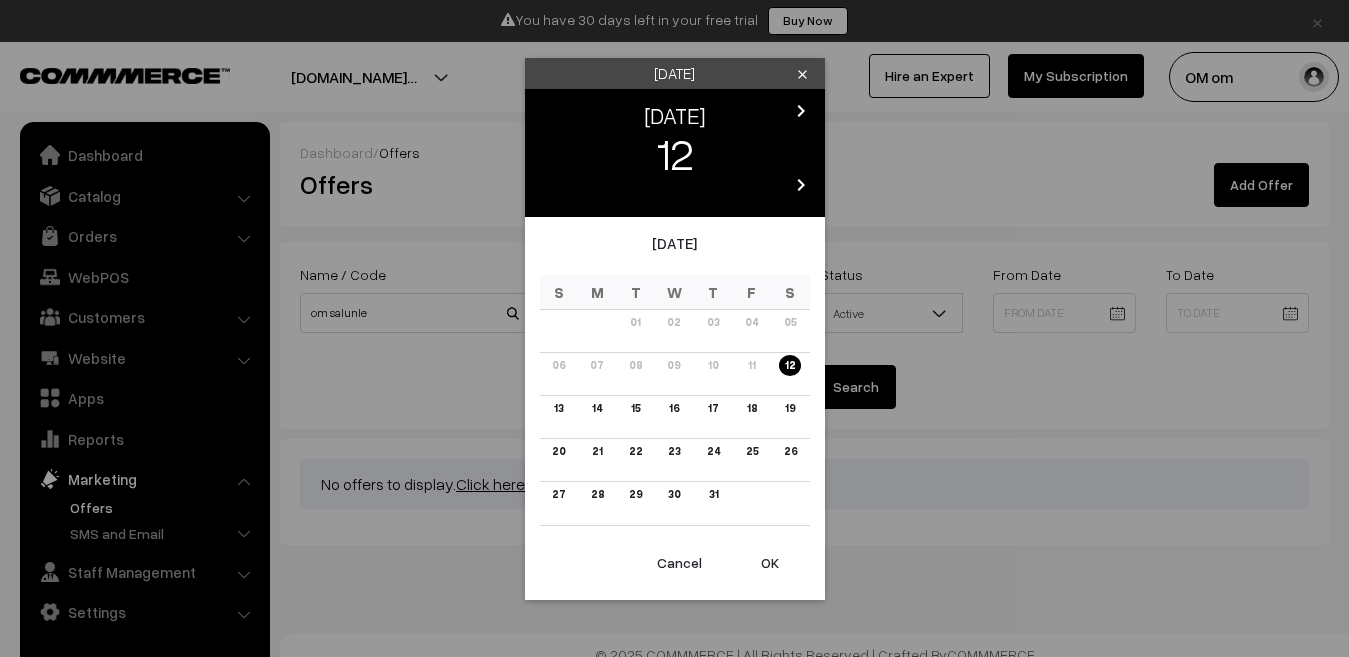 click on "Saturday clear chevron_left JUL chevron_right 12 chevron_left 2025 chevron_right 23:55 July 2025 S M T W T F S 01 02 03 04 05 06 07 08 09 10 11 12 13 14 15 16 17 18 19 20 21 22 23 24 25 26 27 28 29 30 31 AM PM Now Clear Cancel OK" at bounding box center [674, 328] 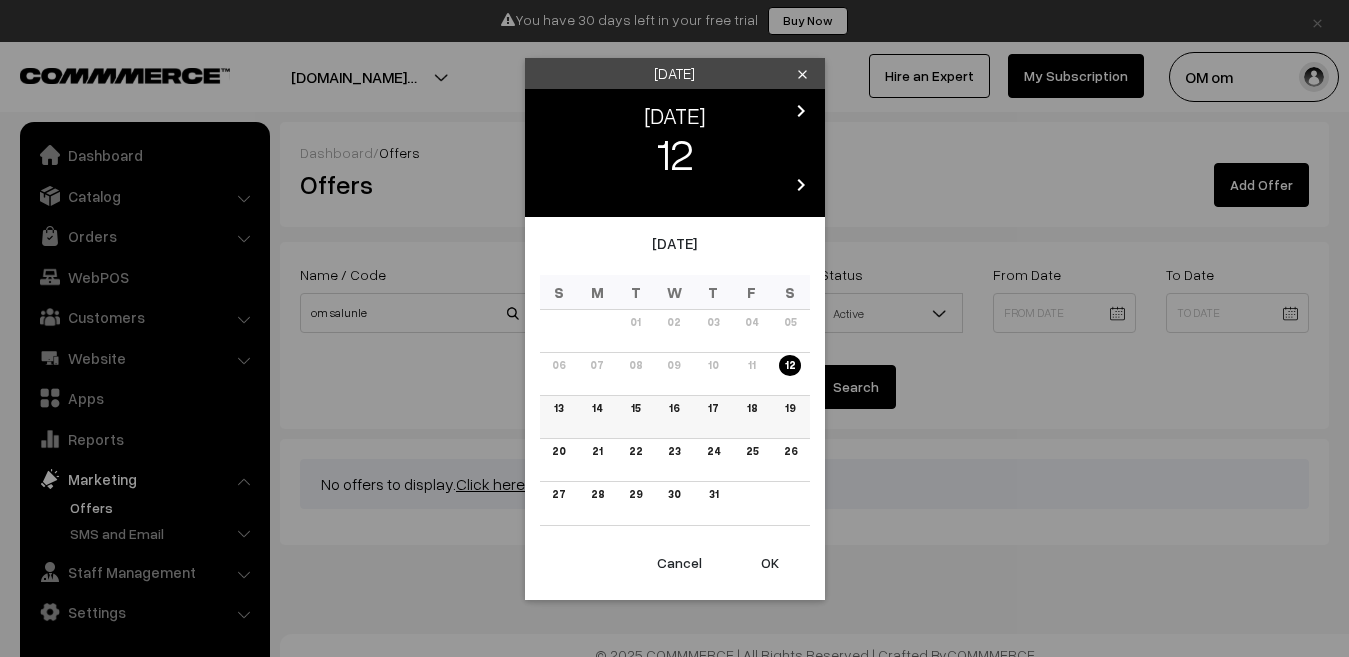 click on "13" at bounding box center [558, 408] 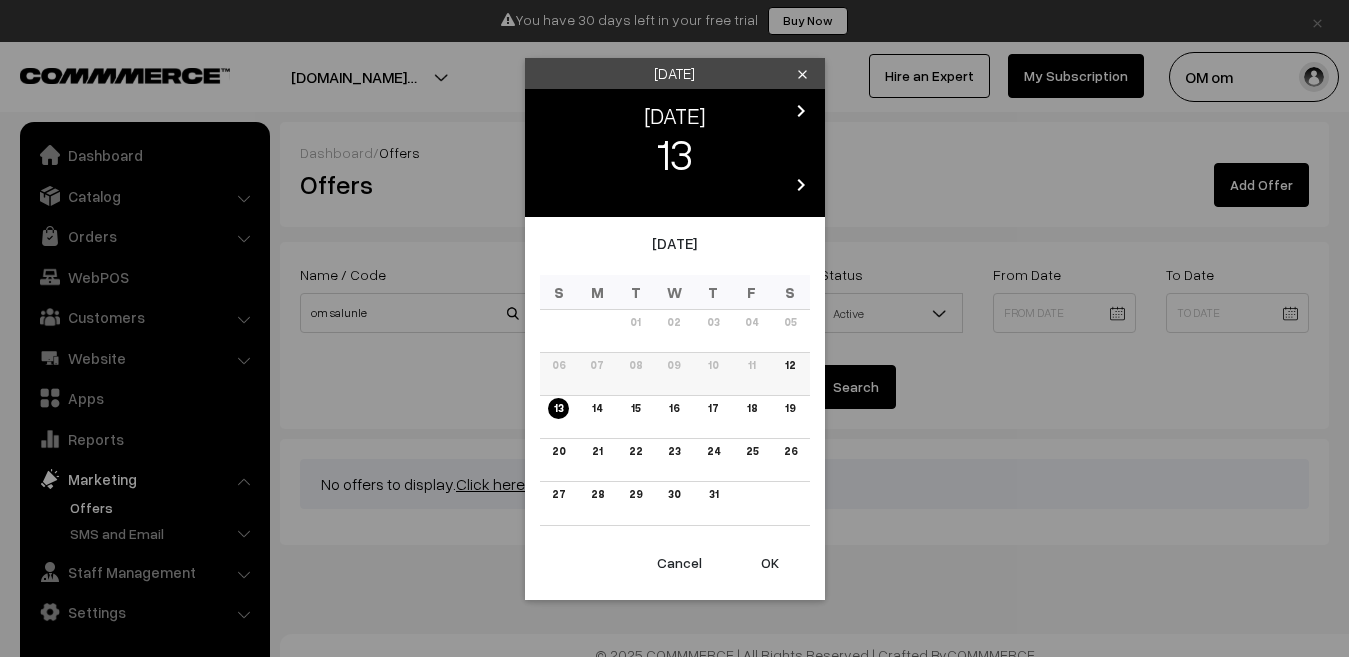 click on "12" at bounding box center [790, 365] 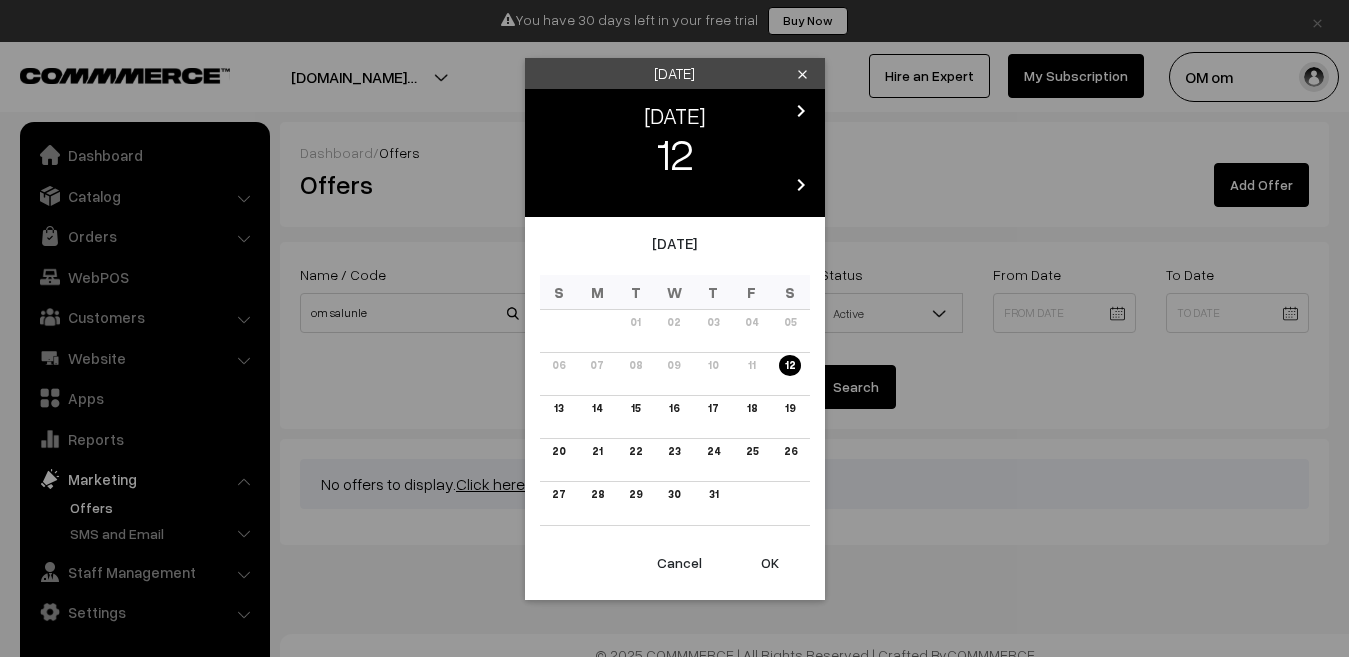 click on "OK" at bounding box center (770, 563) 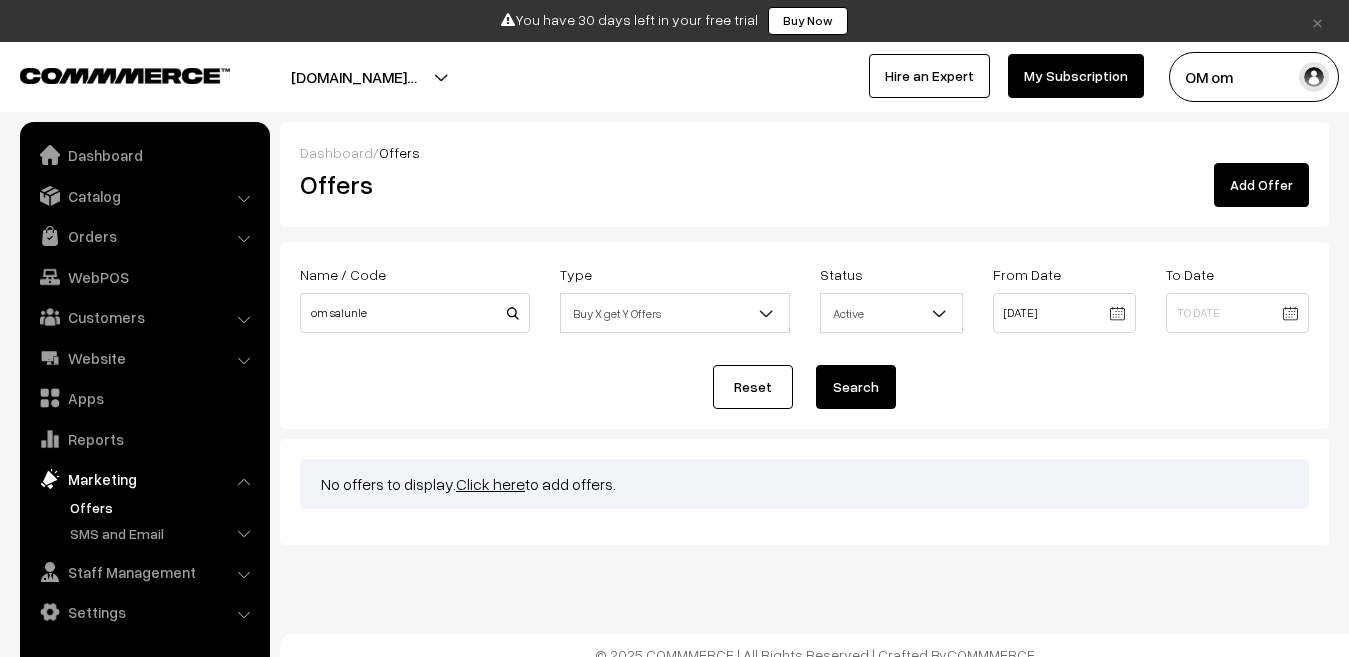 click on "Thank you for showing interest. Our team will call you shortly.
Close
×
You have 30 days left in your free trial
Buy Now
Buy Now
My Profile" at bounding box center (674, 337) 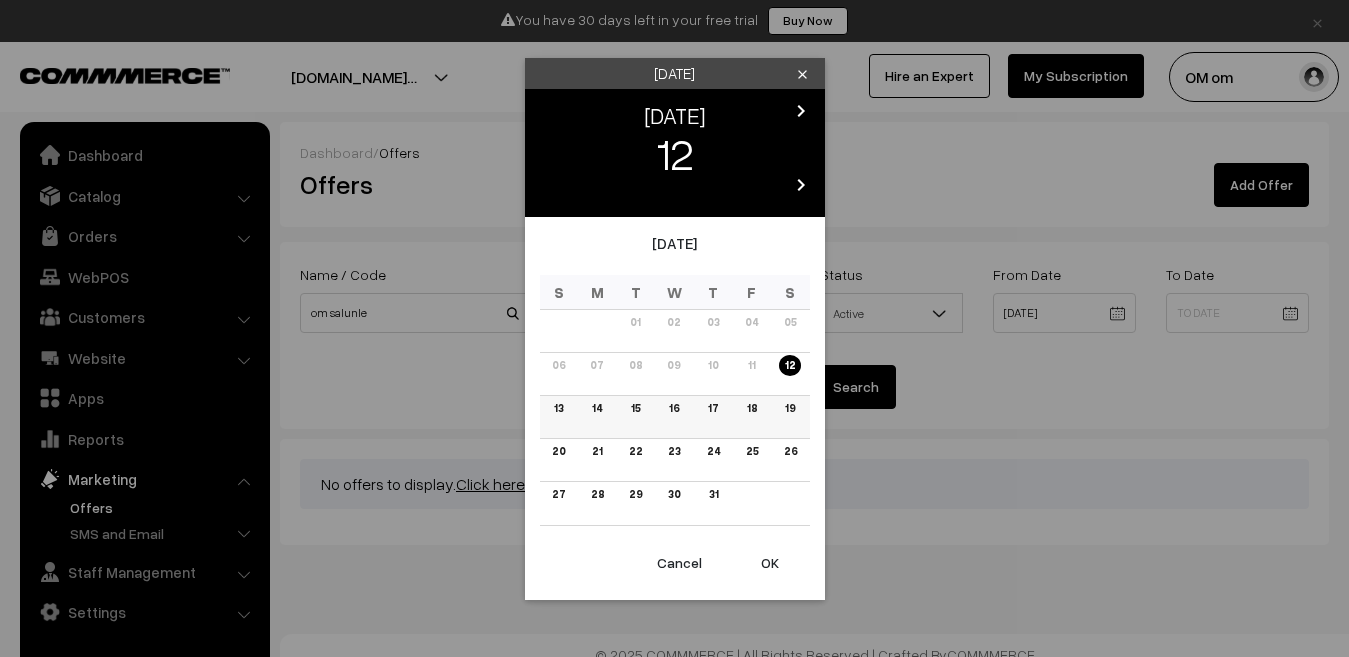 click on "13" at bounding box center [558, 408] 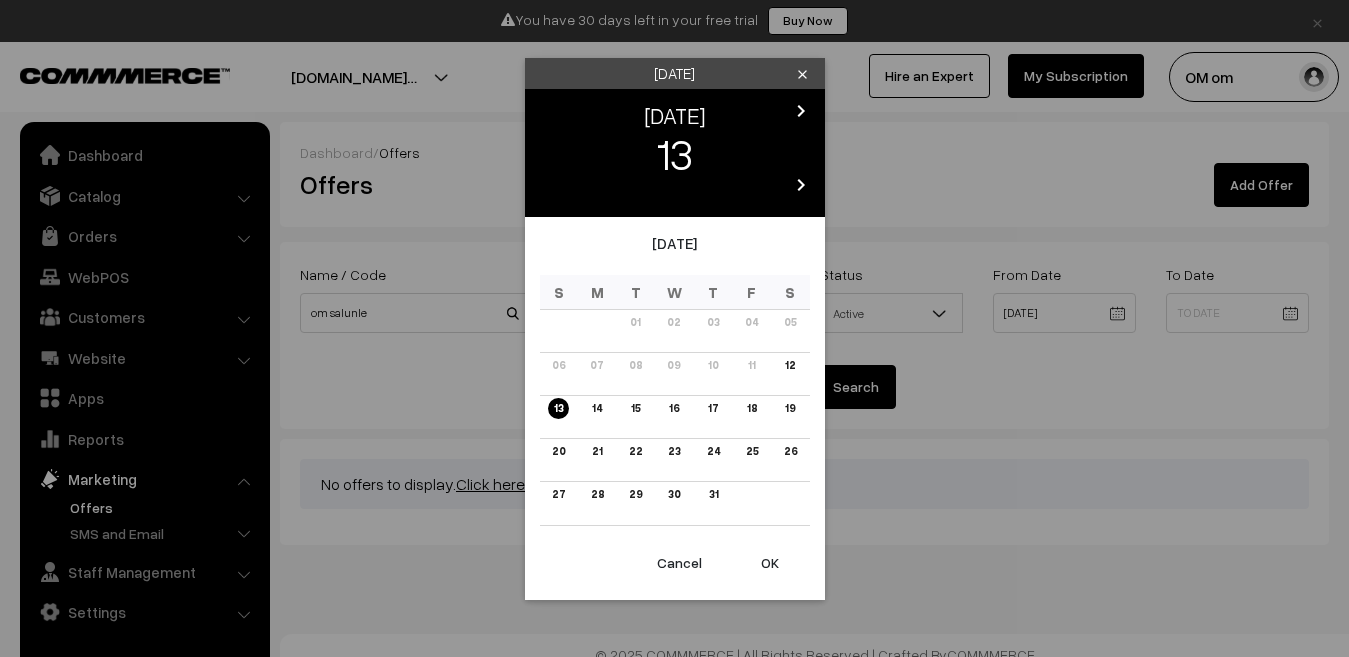 click on "OK" at bounding box center (770, 563) 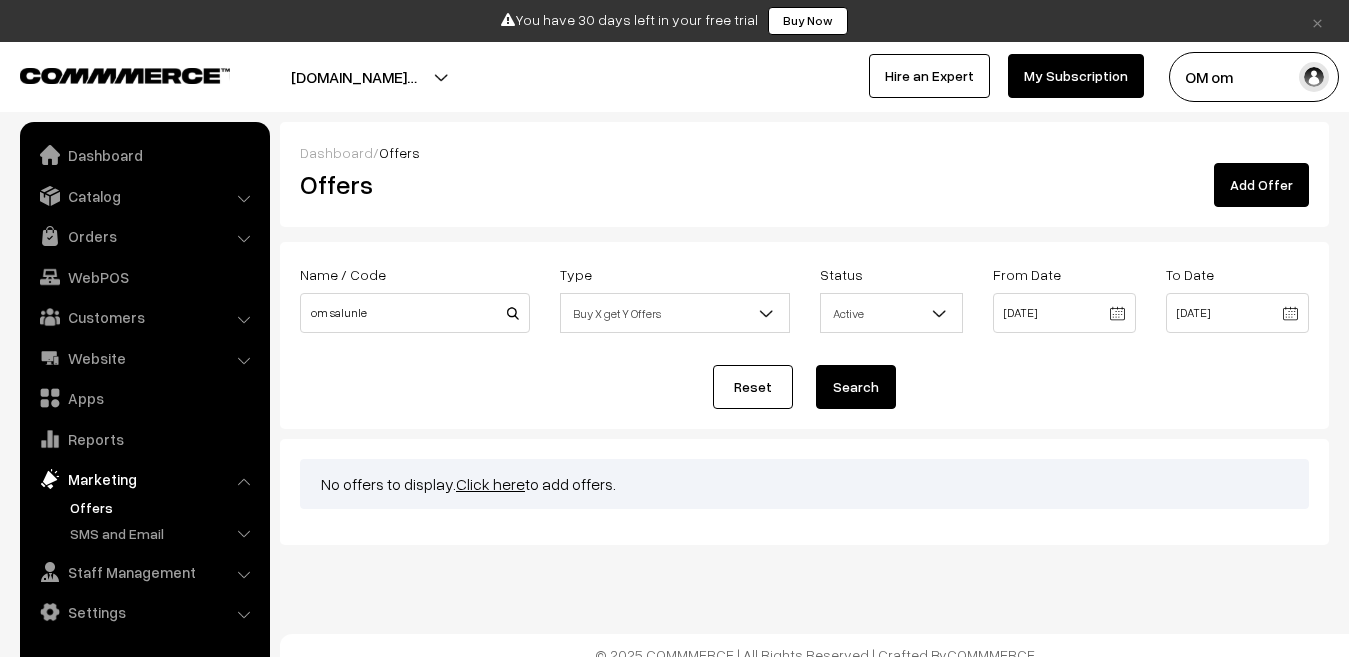 click on "Search" at bounding box center [856, 387] 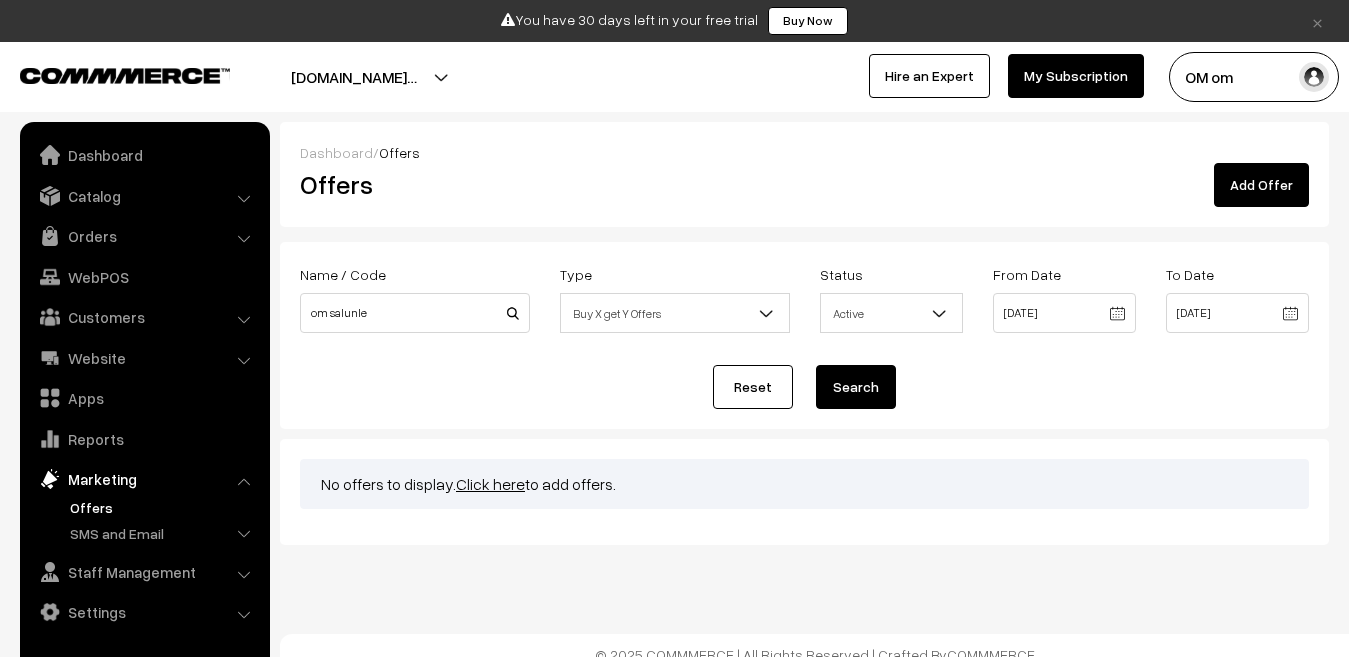 scroll, scrollTop: 0, scrollLeft: 0, axis: both 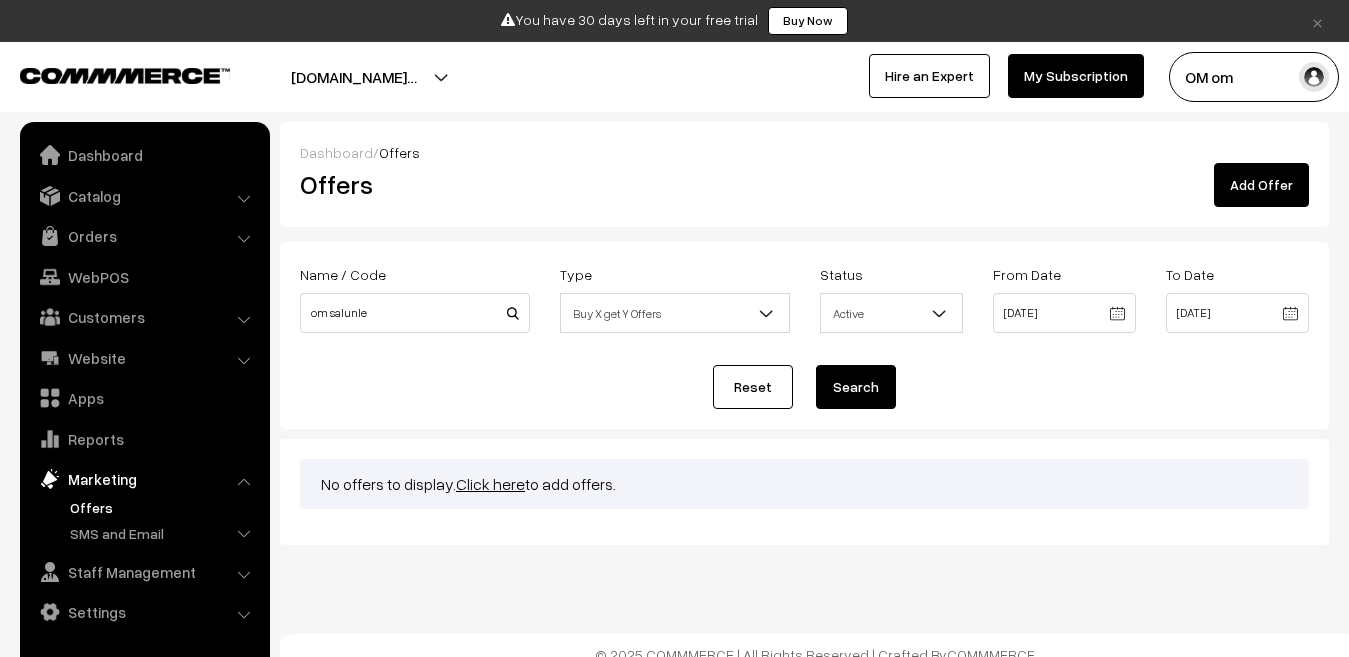 click on "Add Offer" at bounding box center (1261, 185) 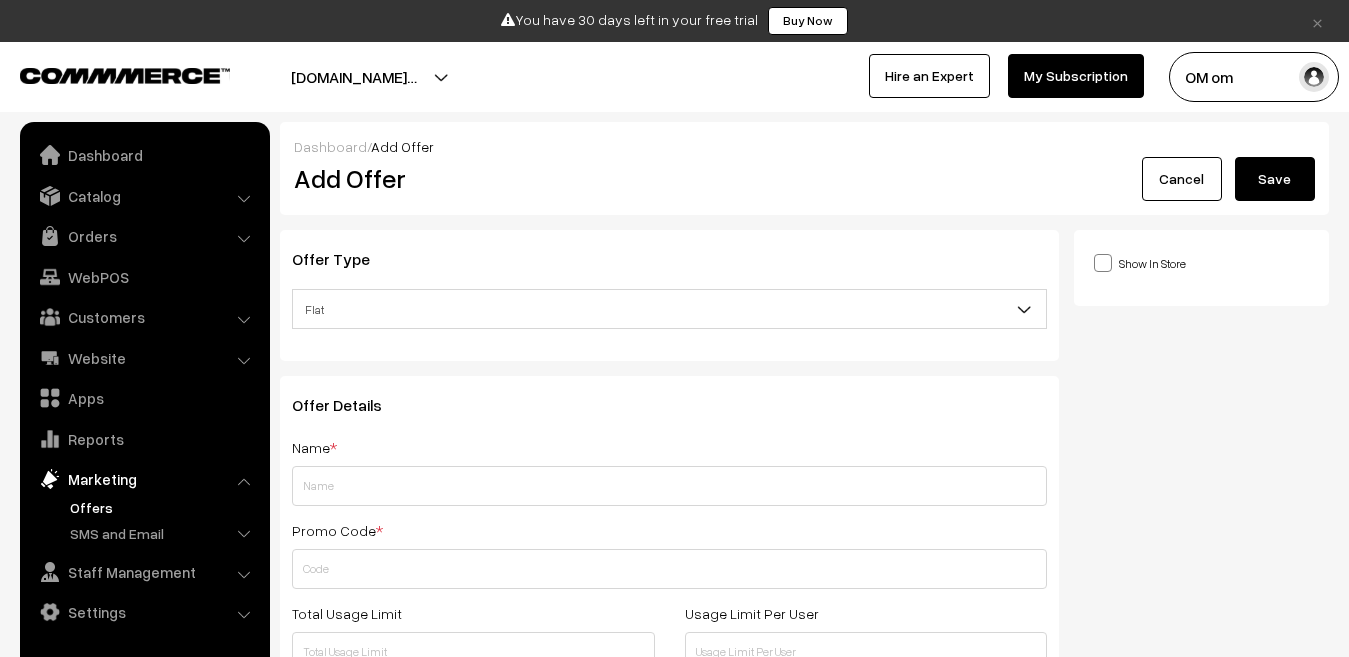 scroll, scrollTop: 0, scrollLeft: 0, axis: both 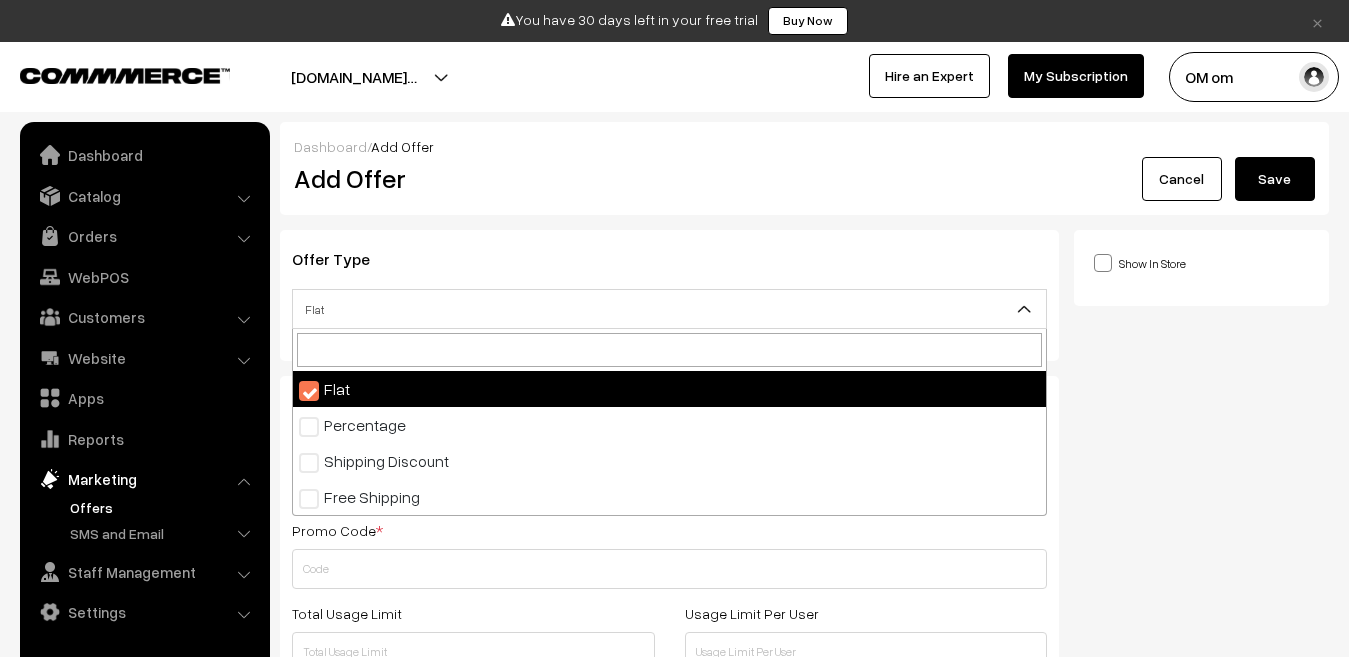 click on "Flat" at bounding box center (669, 309) 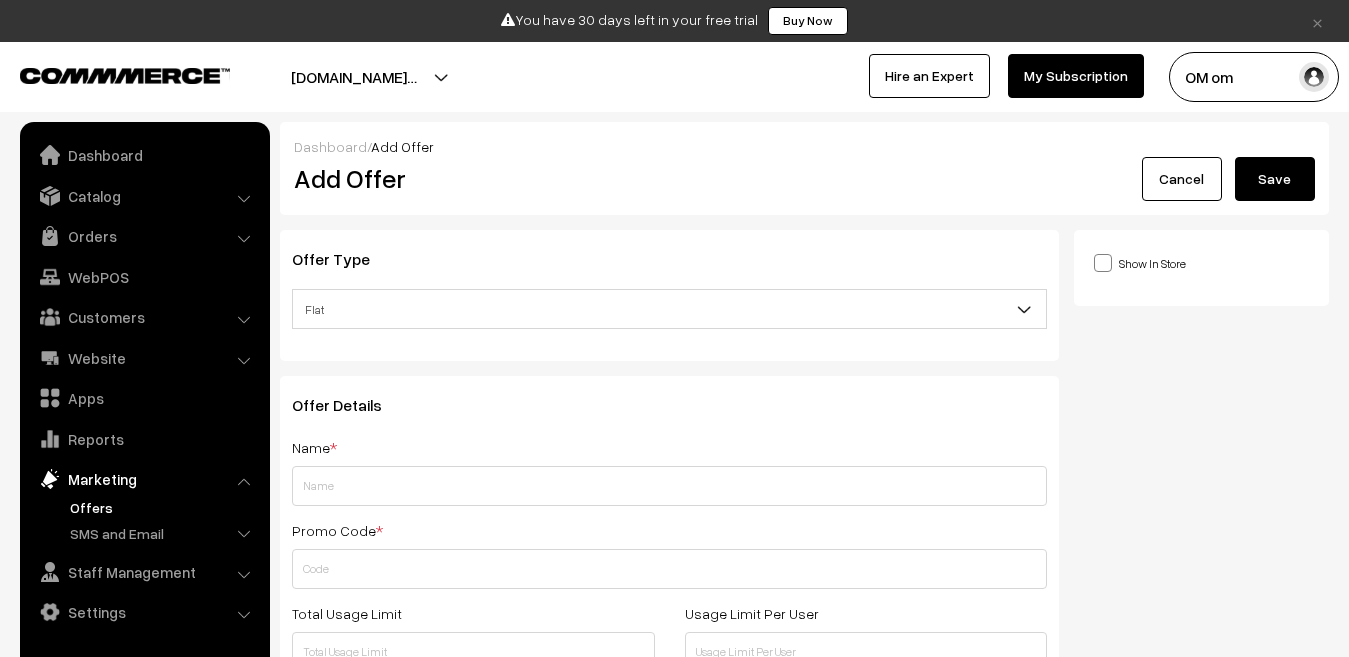 click on "Flat" at bounding box center [669, 309] 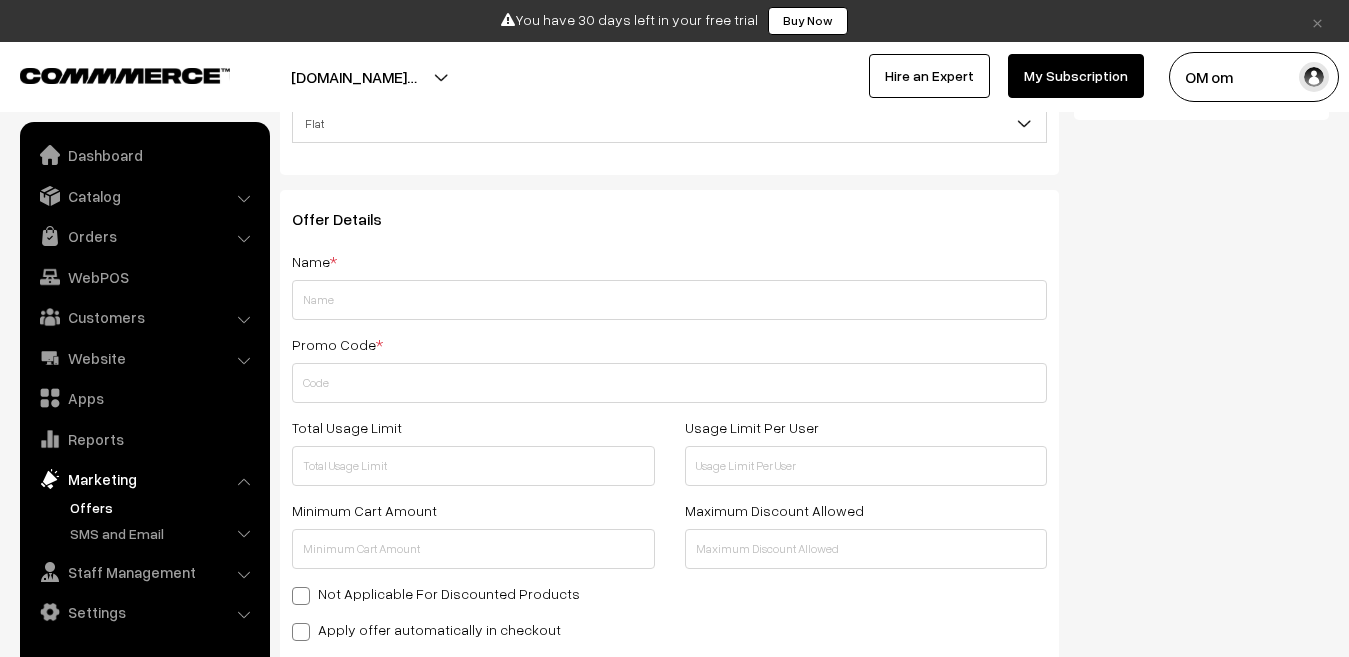 scroll, scrollTop: 200, scrollLeft: 0, axis: vertical 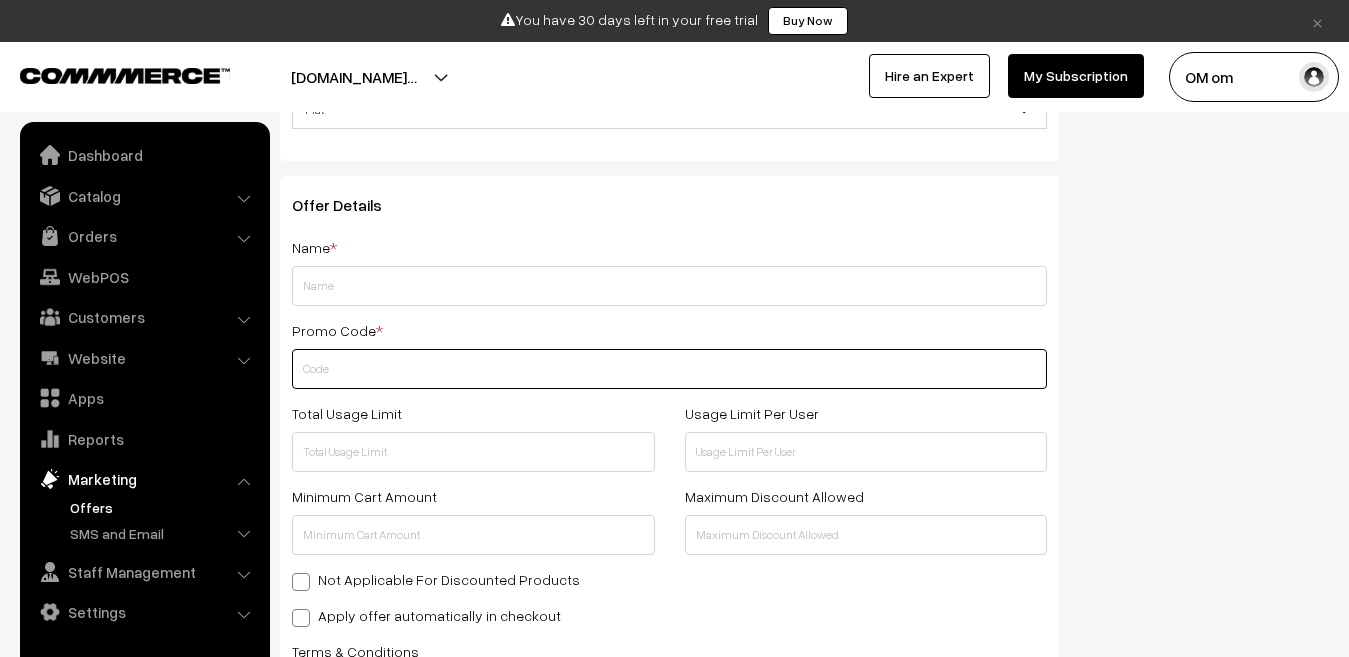 click at bounding box center (669, 369) 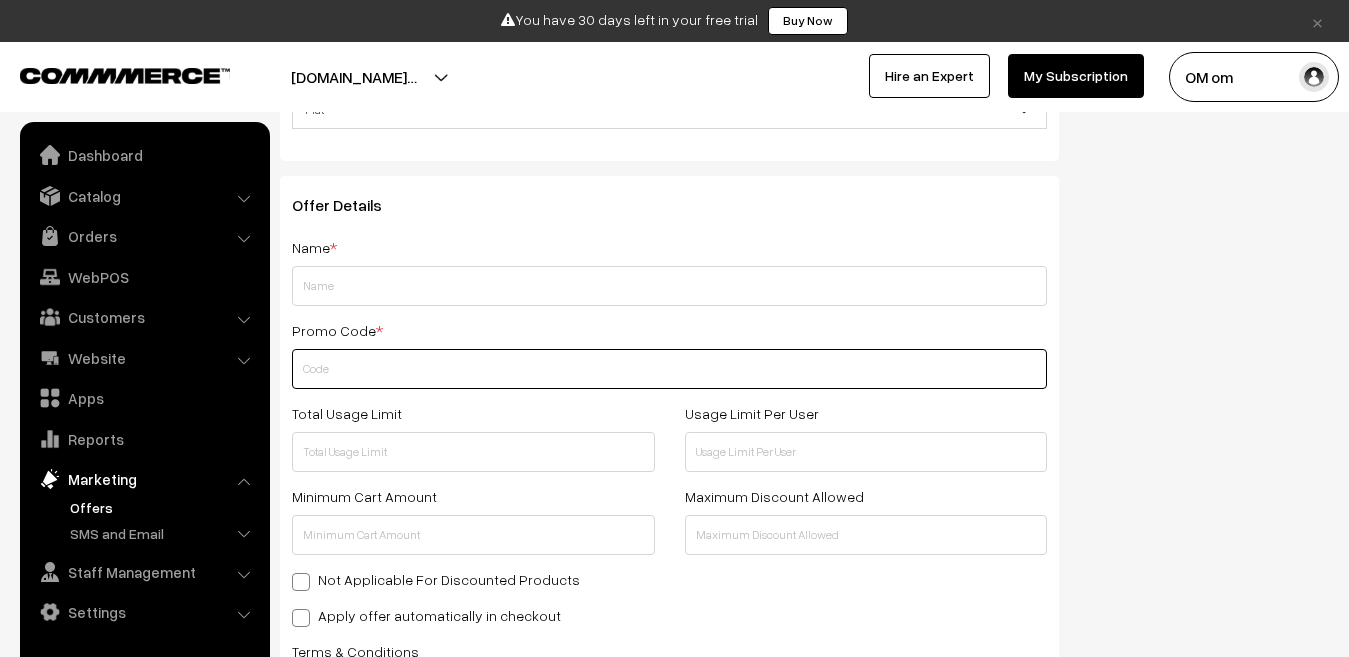 type on "O" 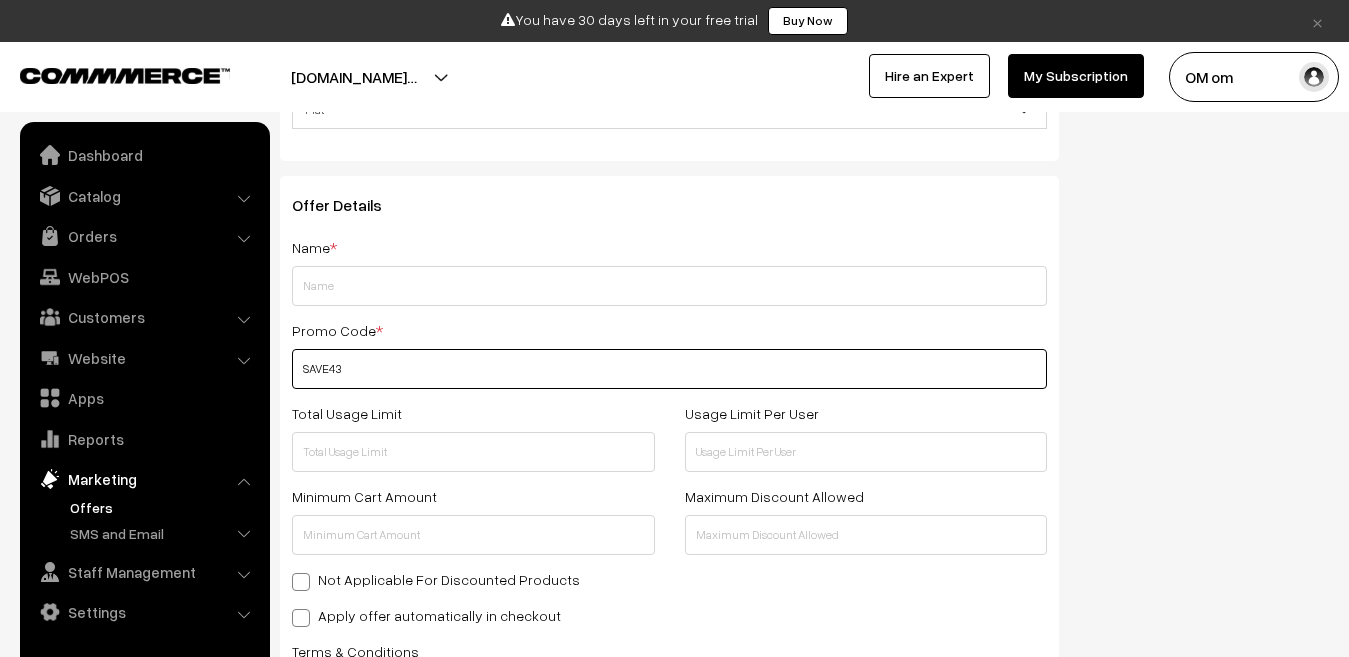type on "SAVE43" 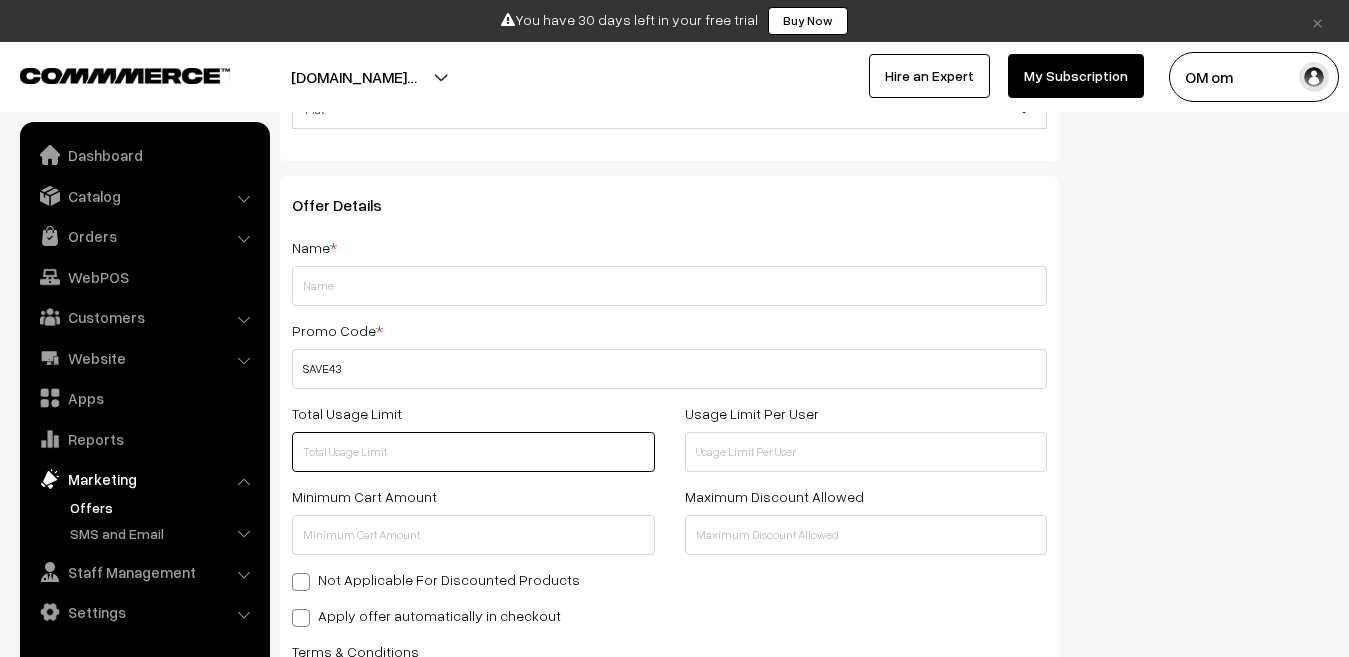 click at bounding box center [473, 452] 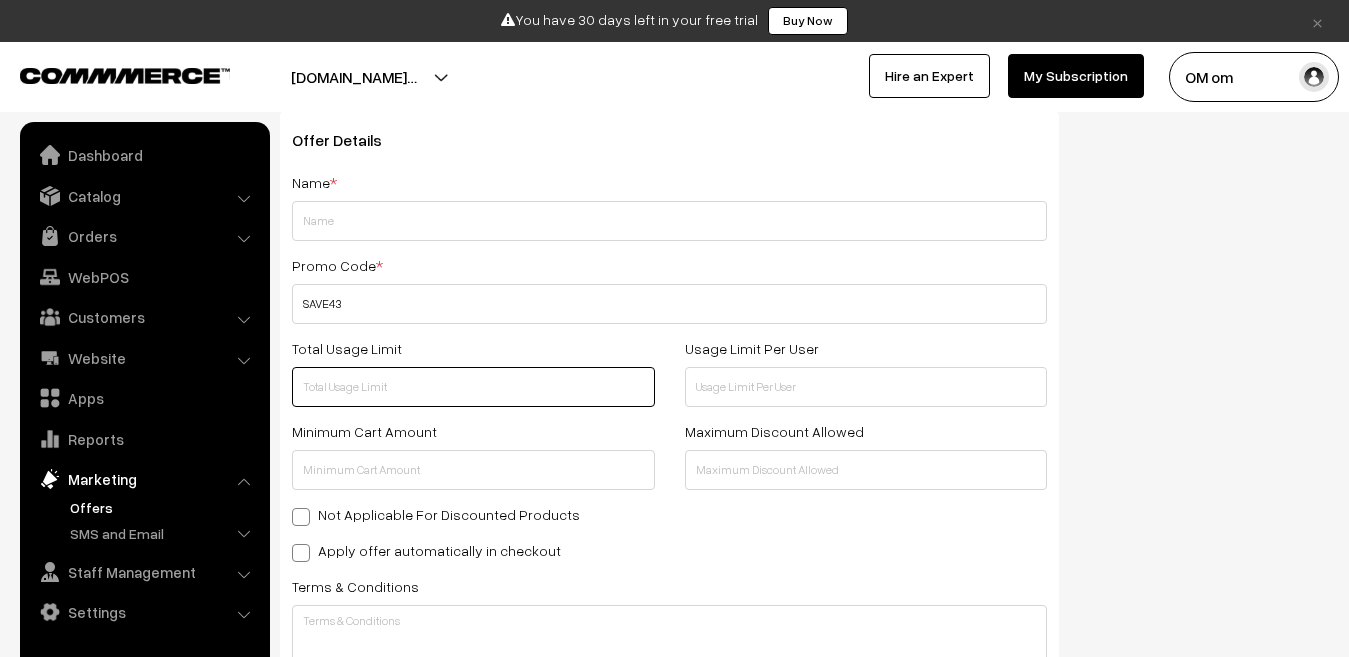 scroll, scrollTop: 300, scrollLeft: 0, axis: vertical 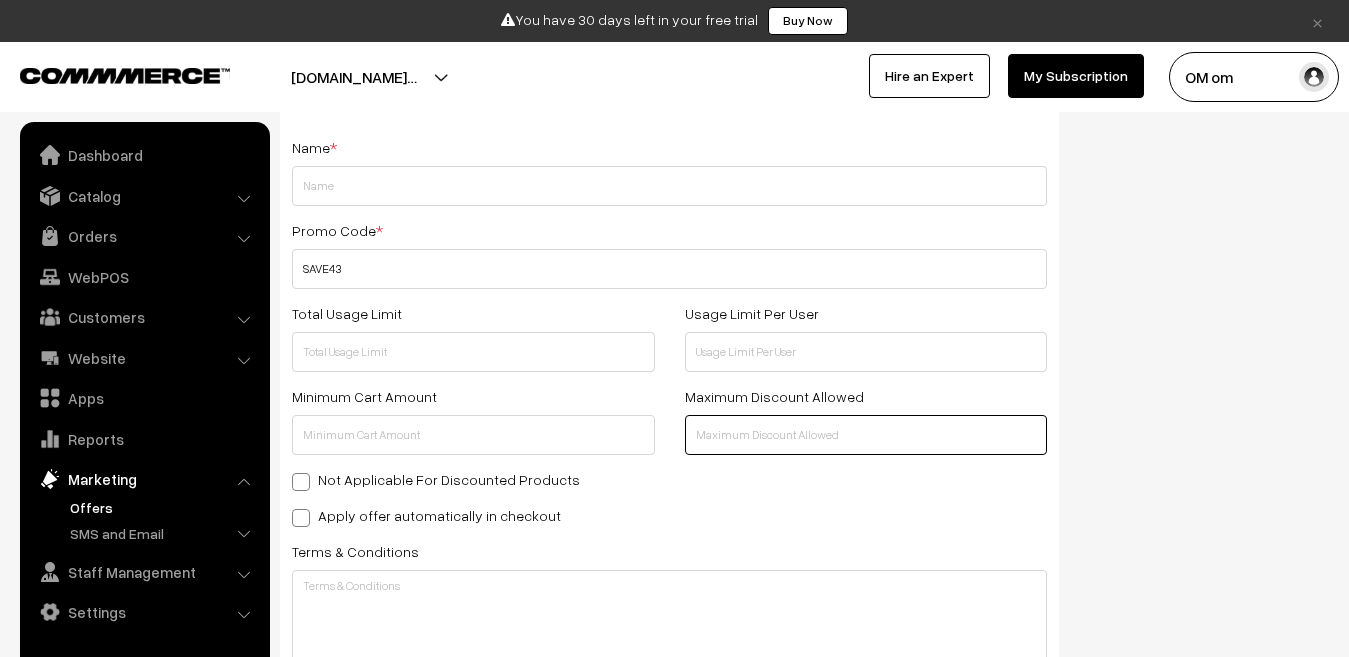 click at bounding box center (866, 435) 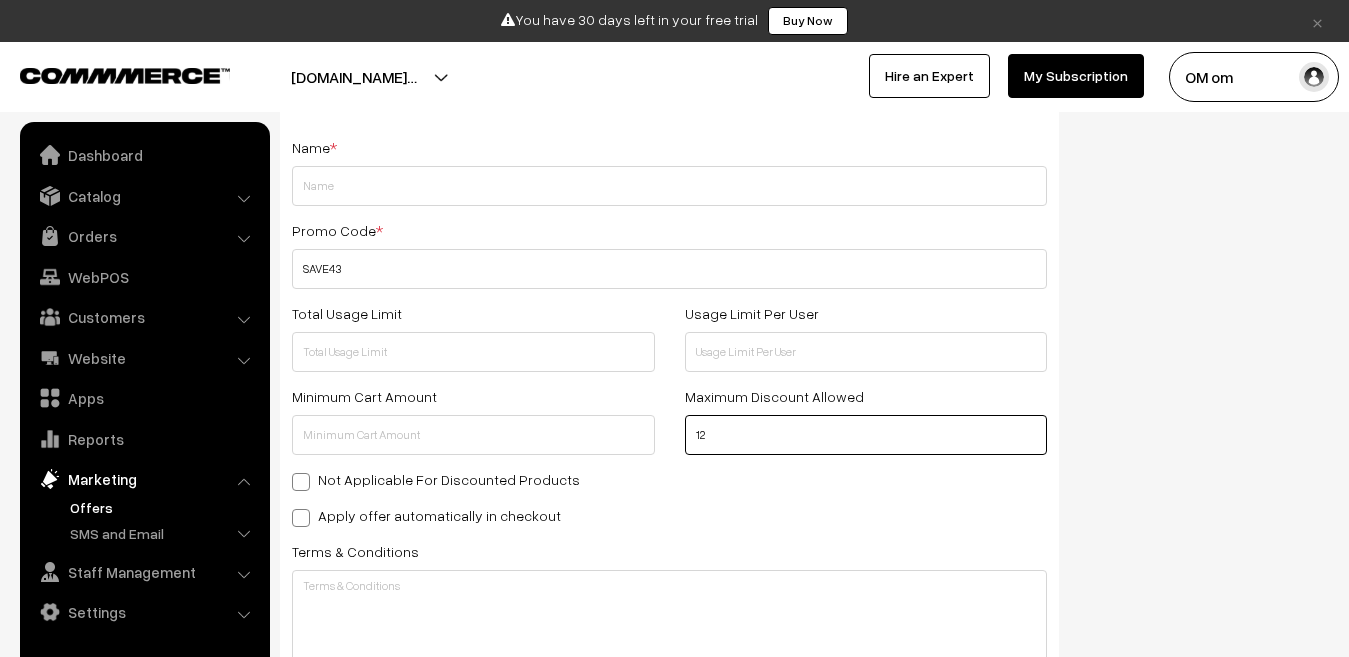 type on "12" 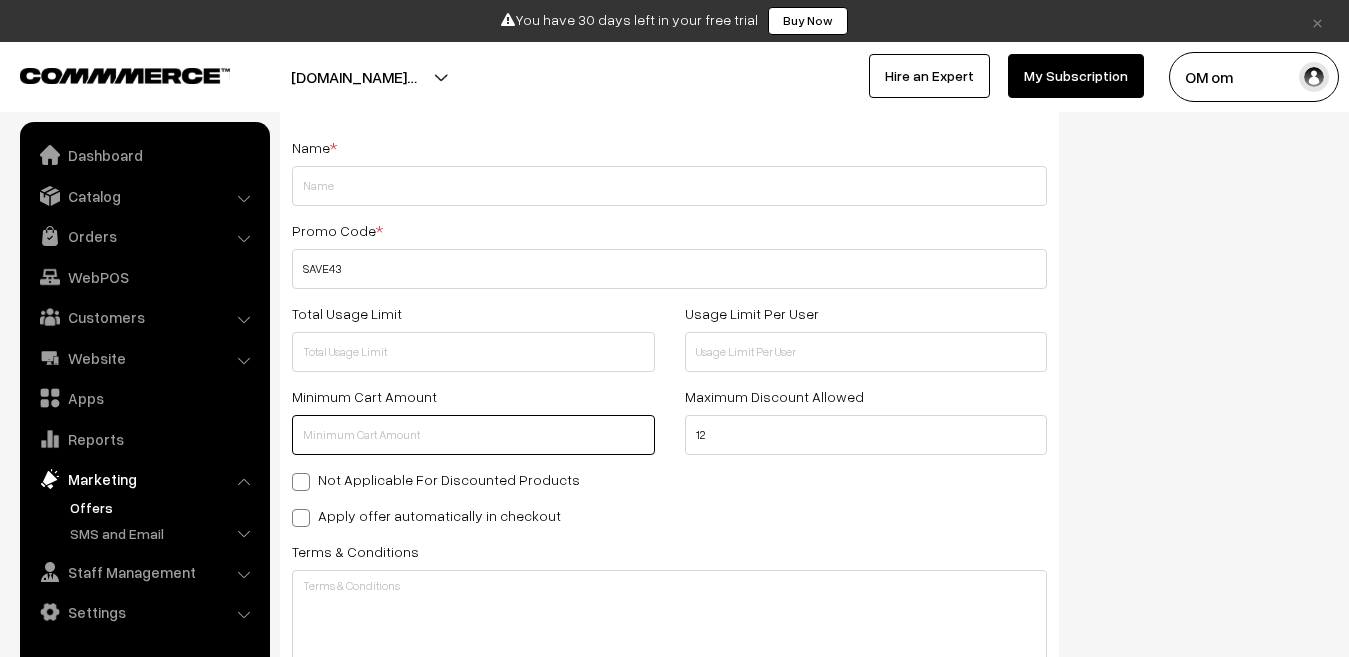 click at bounding box center [473, 435] 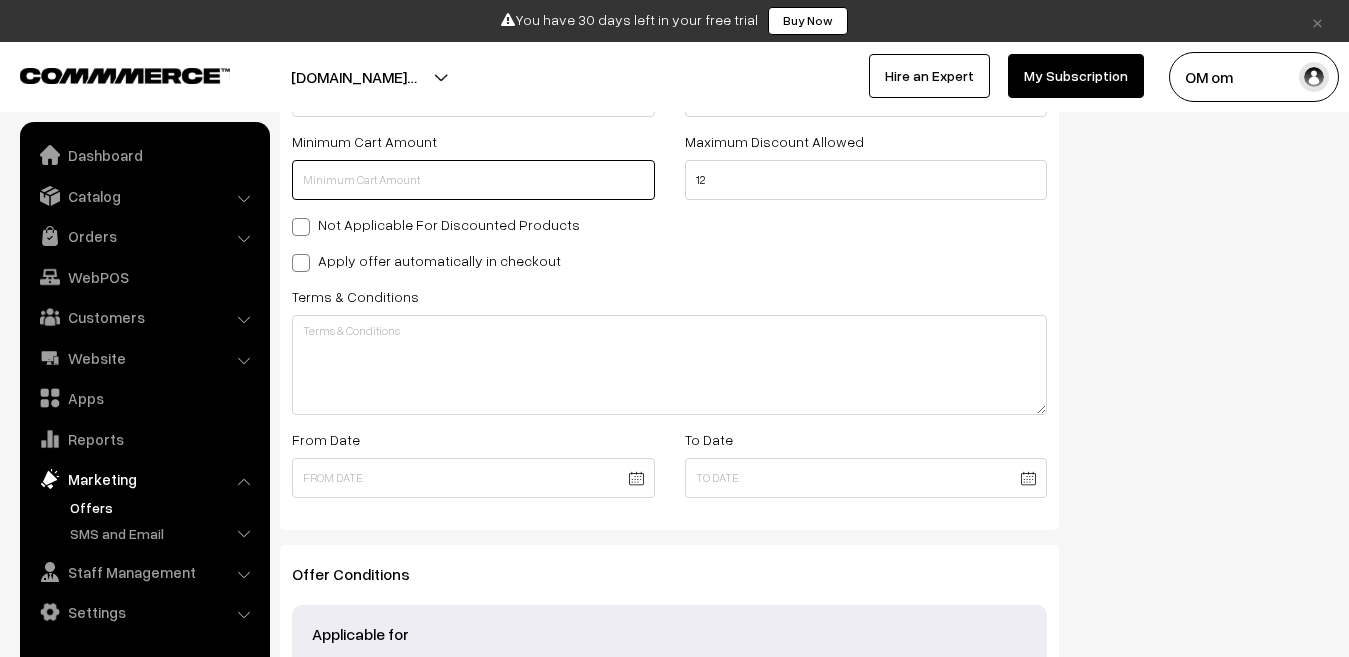 scroll, scrollTop: 600, scrollLeft: 0, axis: vertical 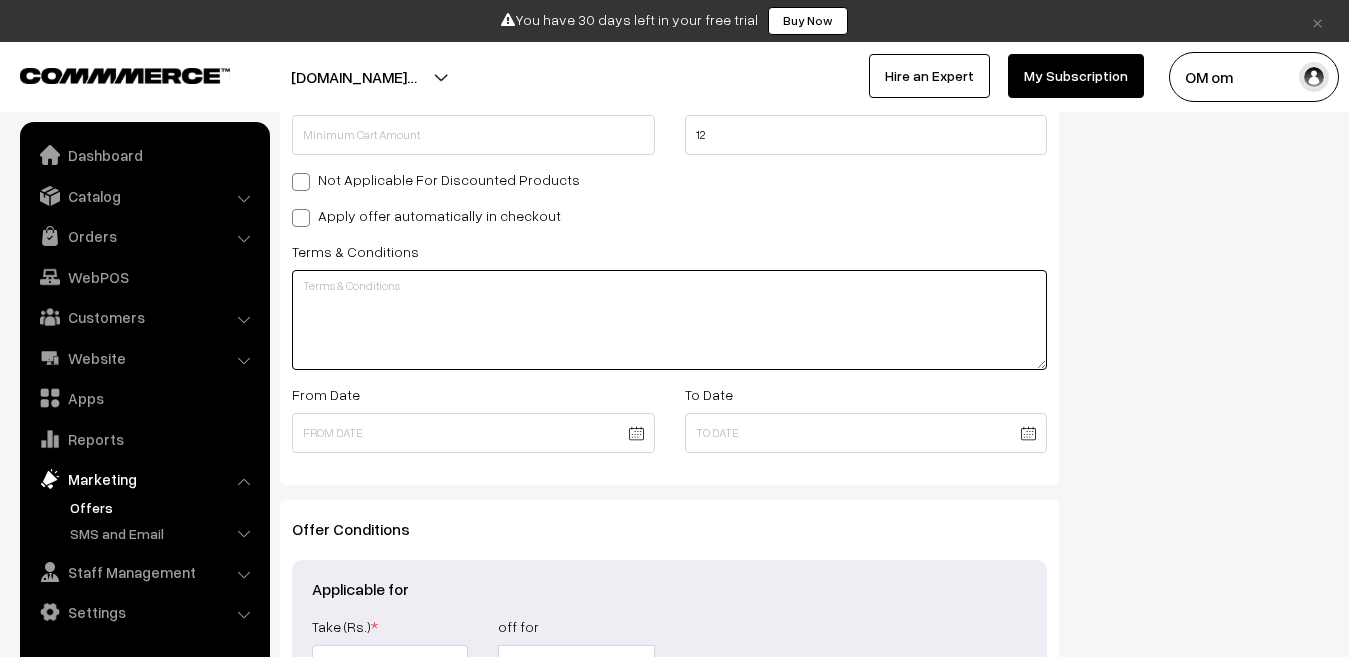 click at bounding box center [669, 320] 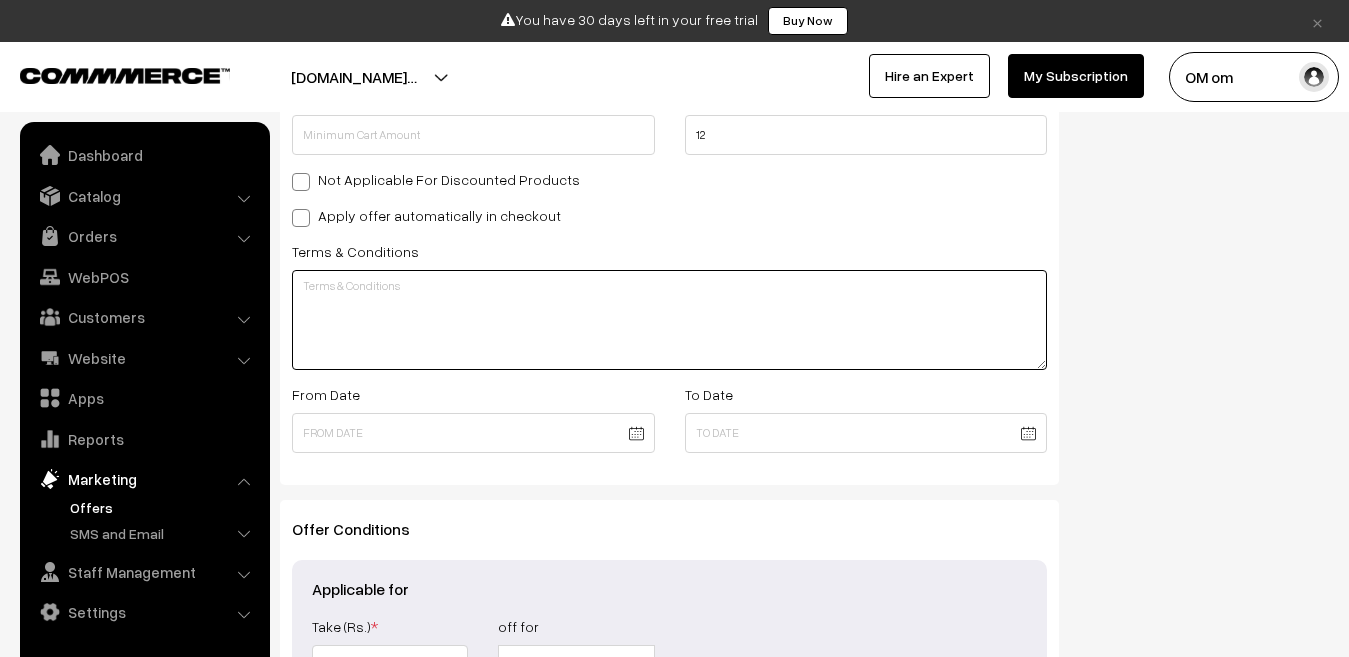 paste on "[URL][DOMAIN_NAME]" 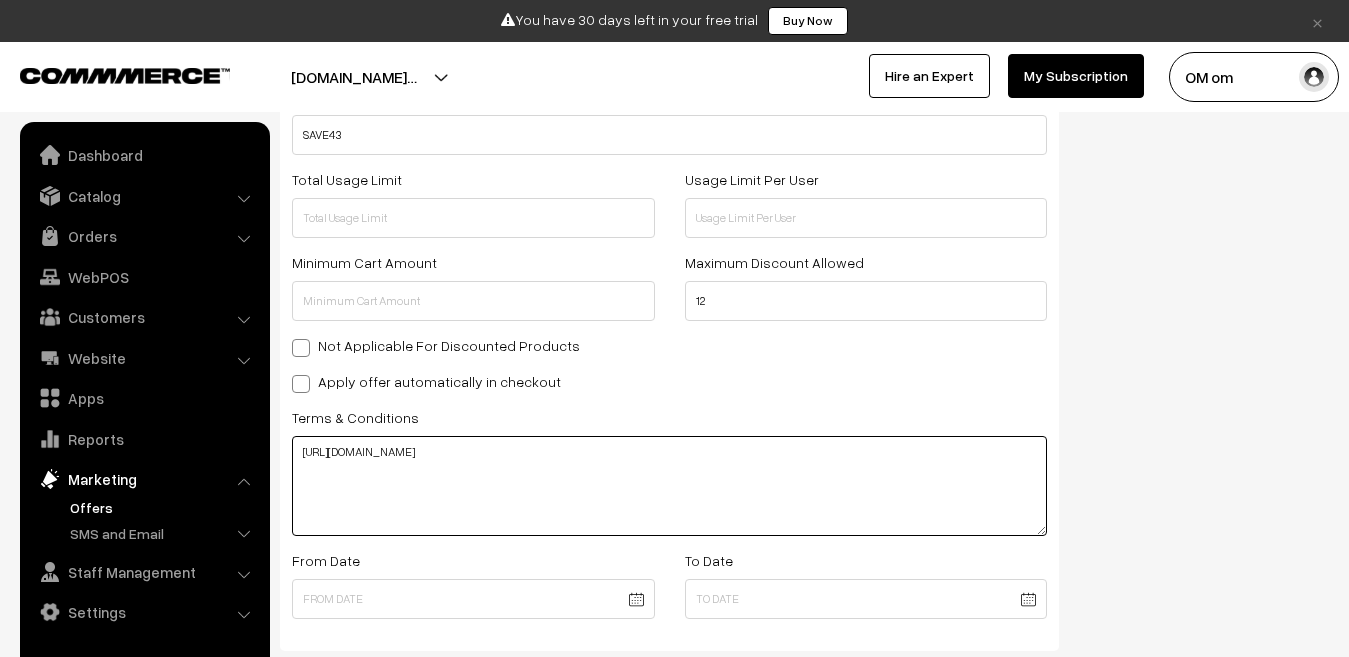 scroll, scrollTop: 400, scrollLeft: 0, axis: vertical 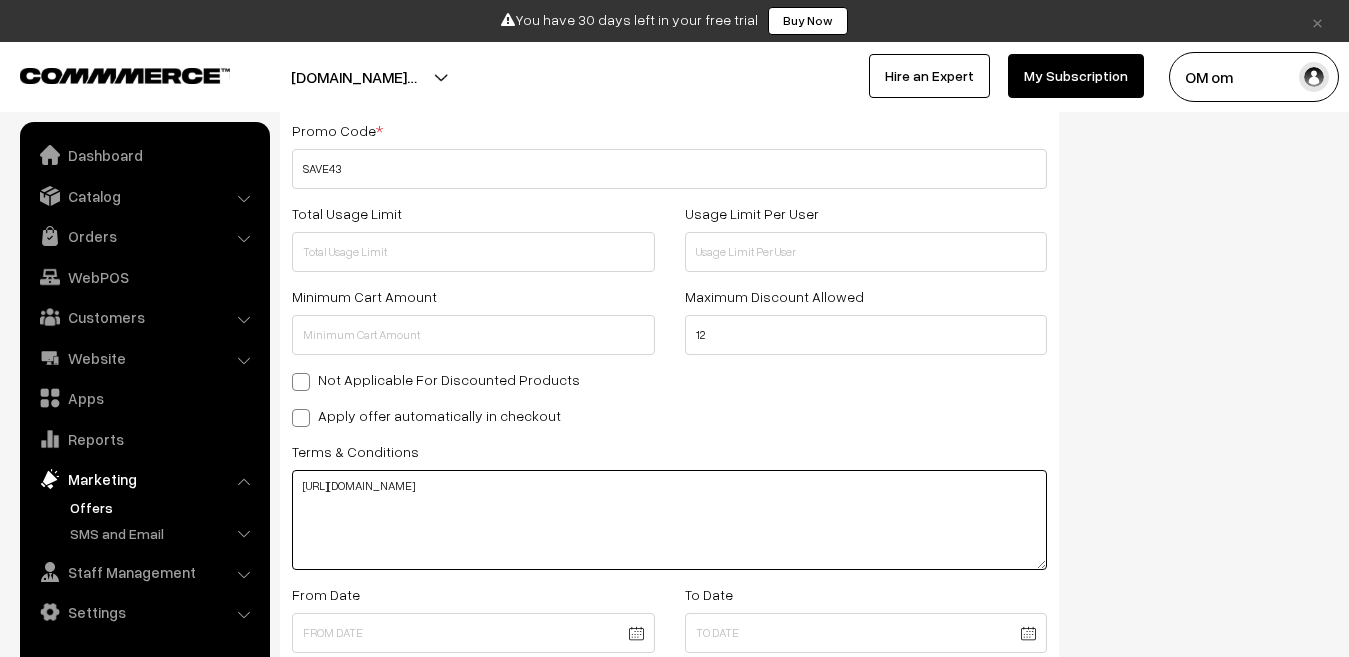type on "[URL][DOMAIN_NAME]" 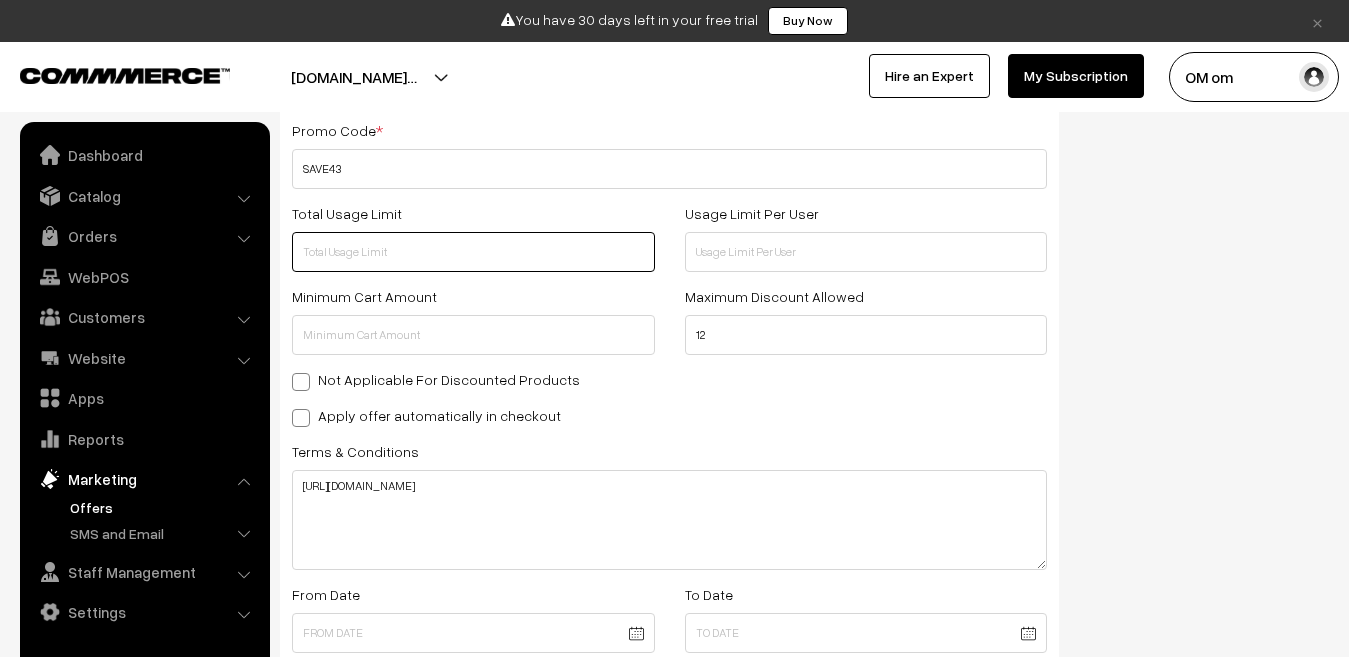 click at bounding box center (473, 252) 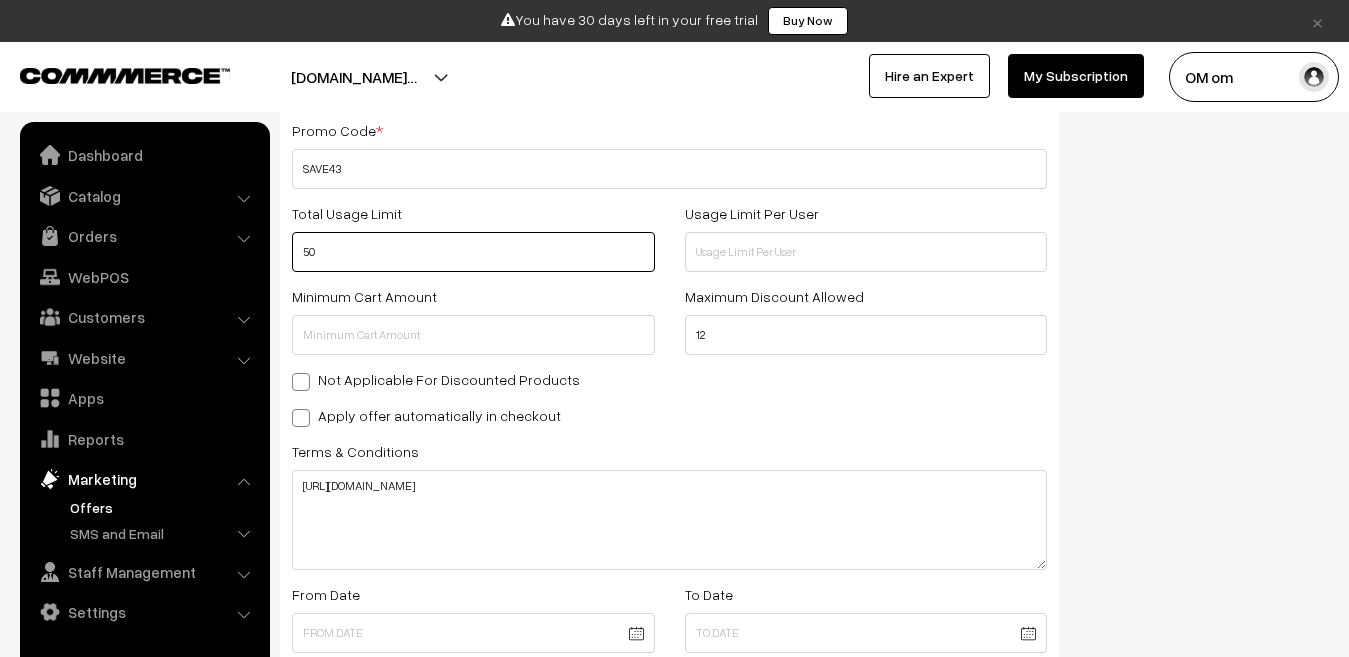 type on "50" 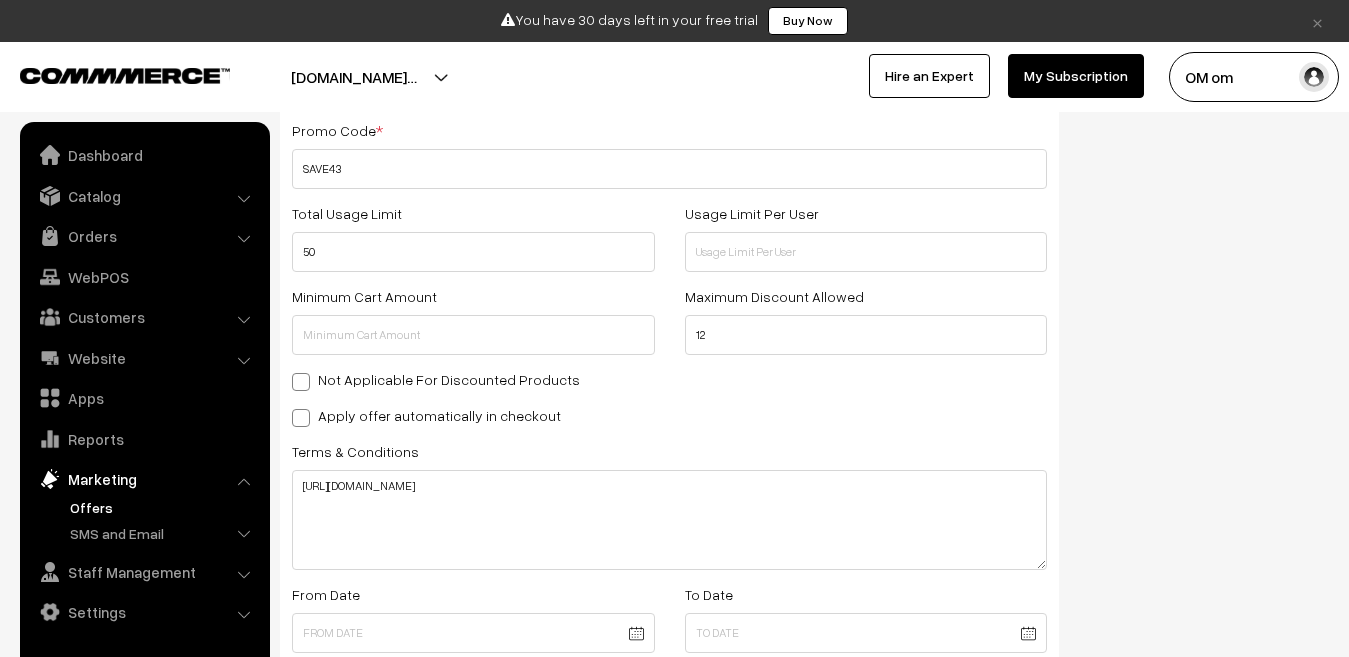 click on "Usage Limit Per User" at bounding box center [866, 236] 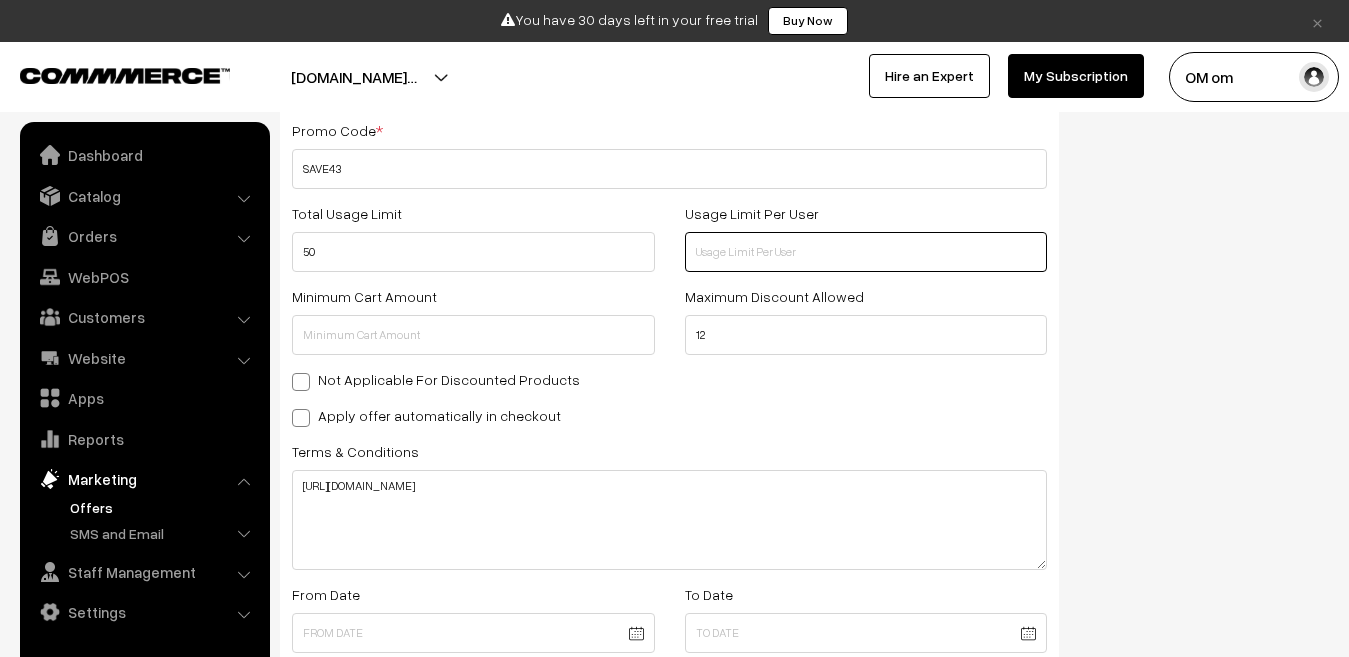click at bounding box center (866, 252) 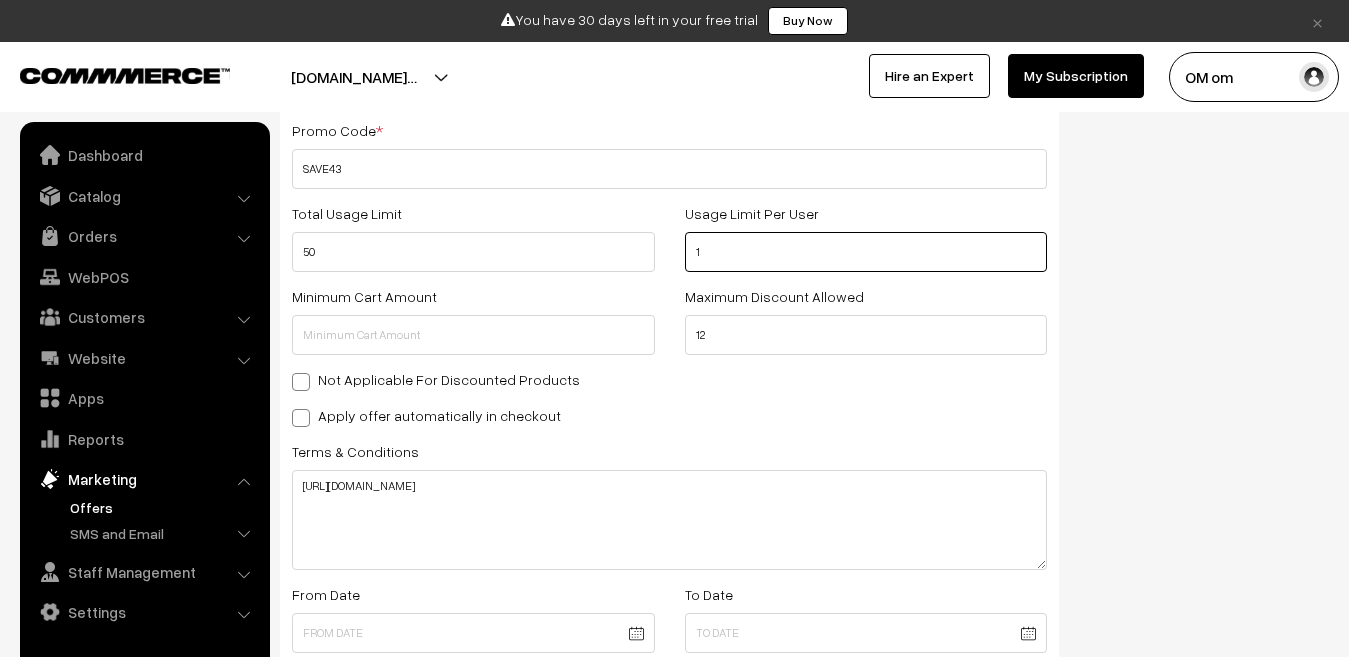 type on "1" 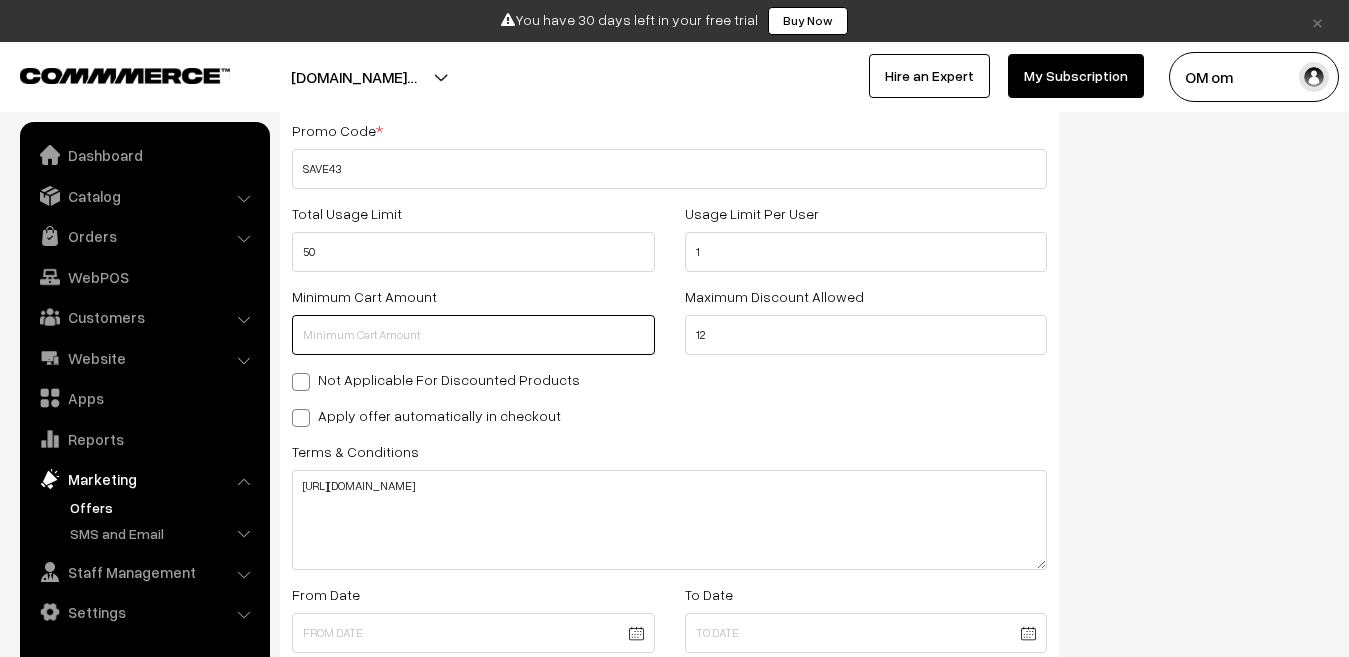click at bounding box center (473, 335) 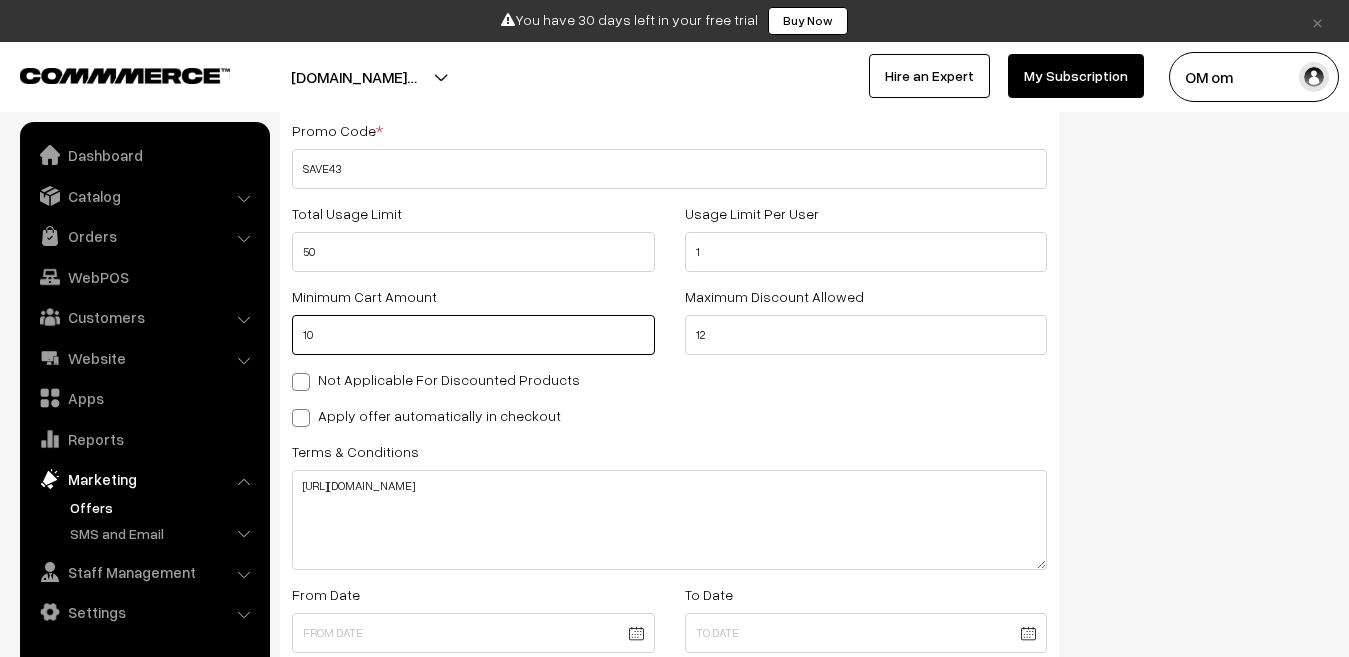 type on "1" 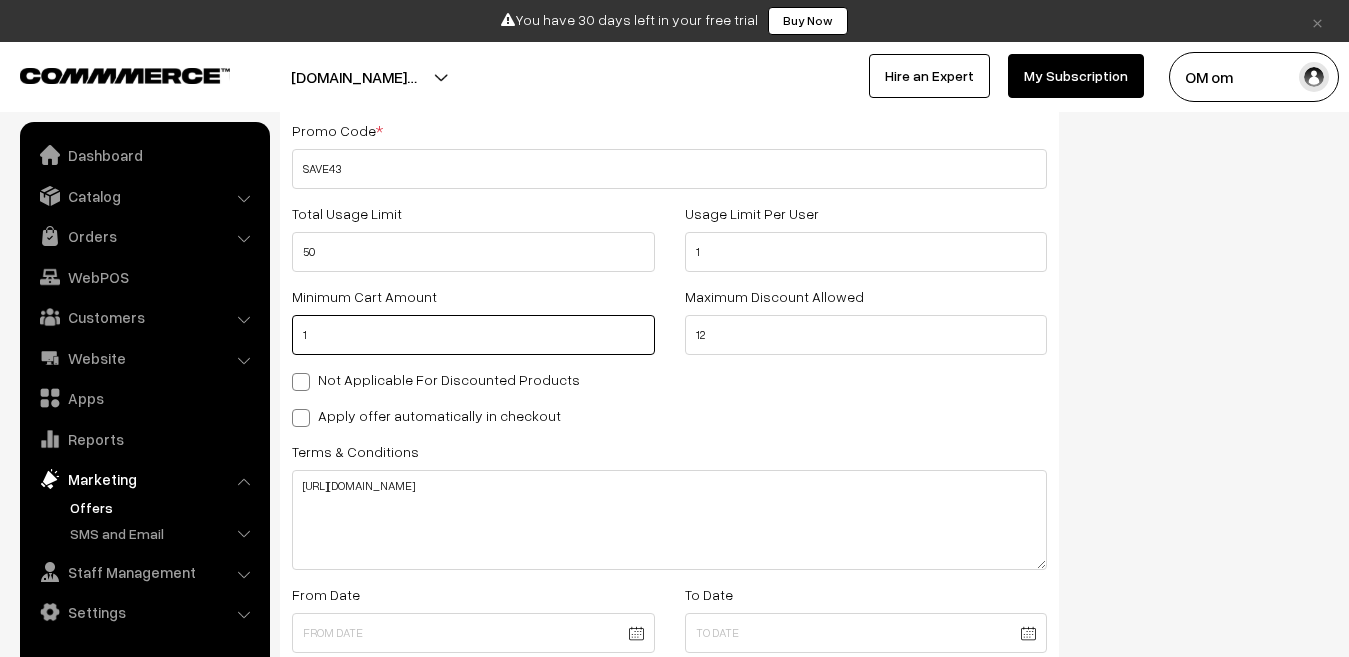 type 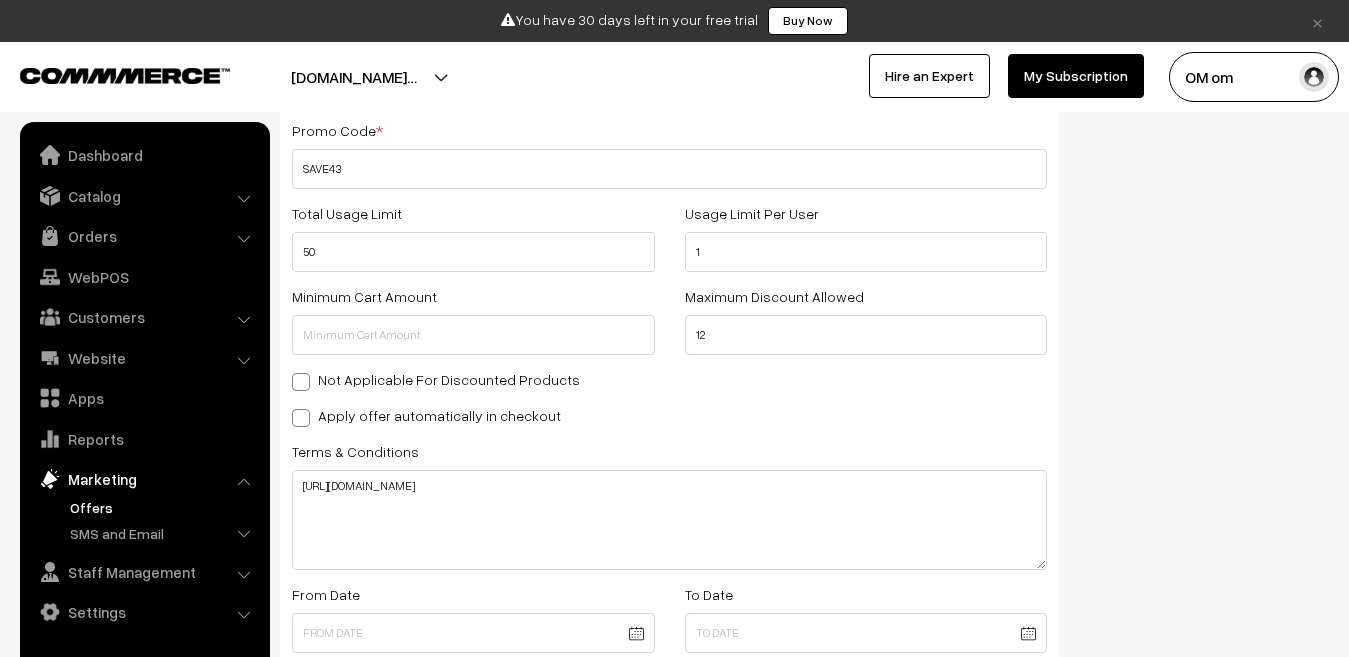 click on "Not Applicable For Discounted Products" at bounding box center (669, 379) 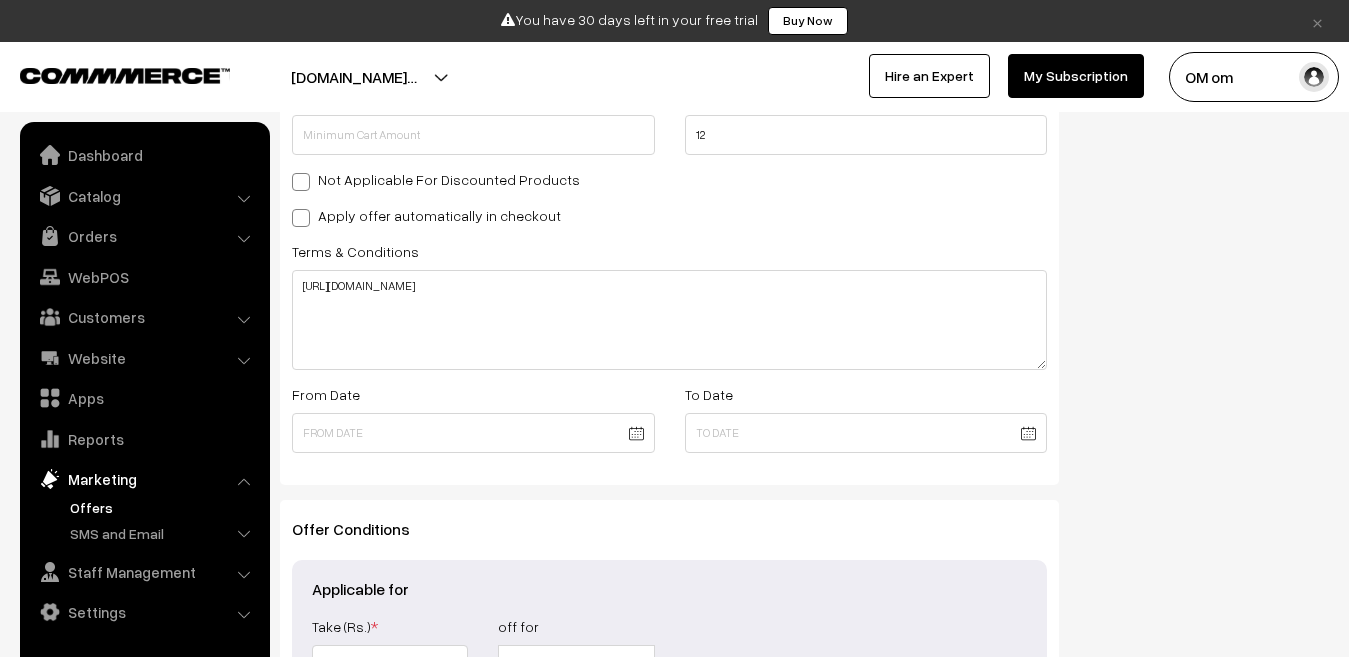 scroll, scrollTop: 700, scrollLeft: 0, axis: vertical 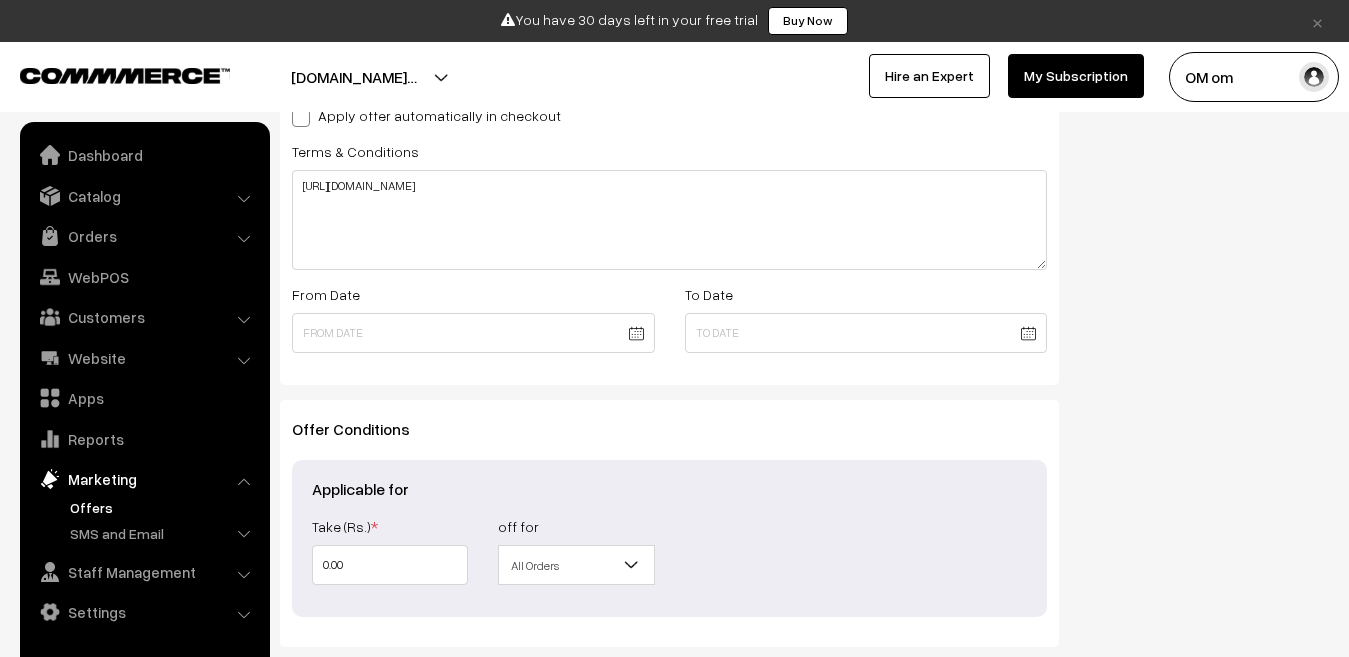 click on "Thank you for showing interest. Our team will call you shortly.
Close
×
You have 30 days left in your free trial
Buy Now
Buy Now
My Profile" at bounding box center (674, 60) 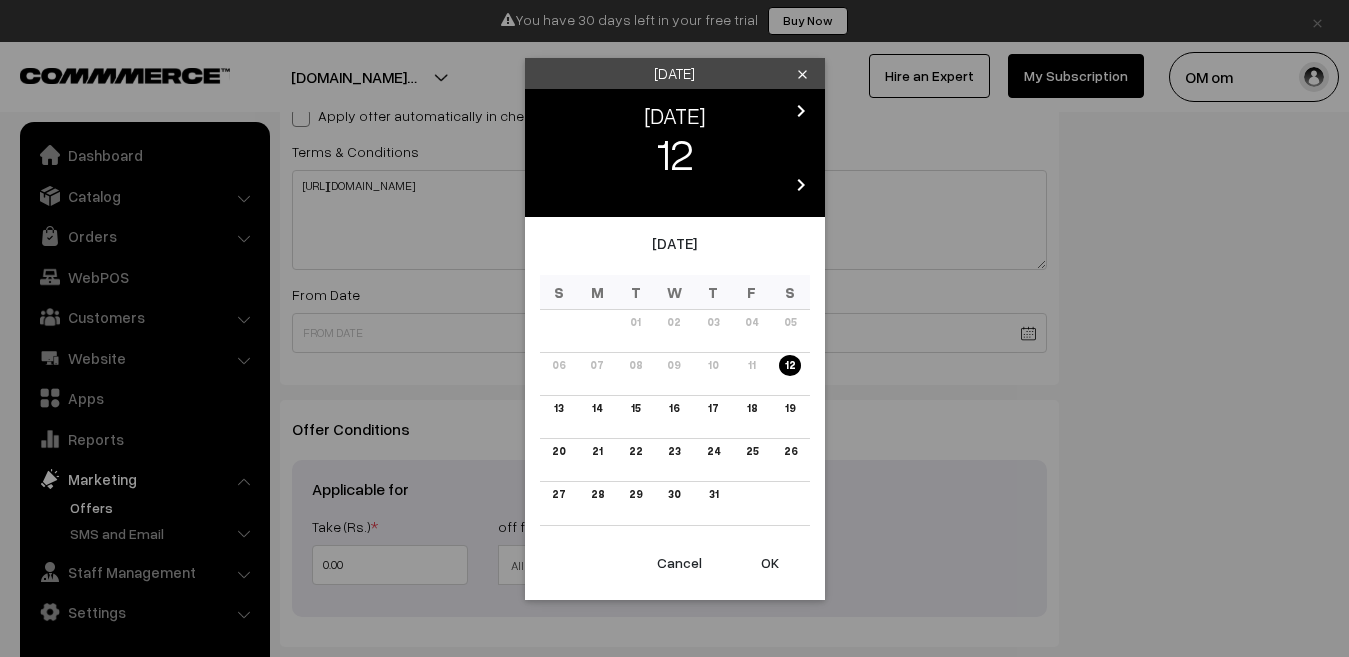 click on "OK" at bounding box center [770, 563] 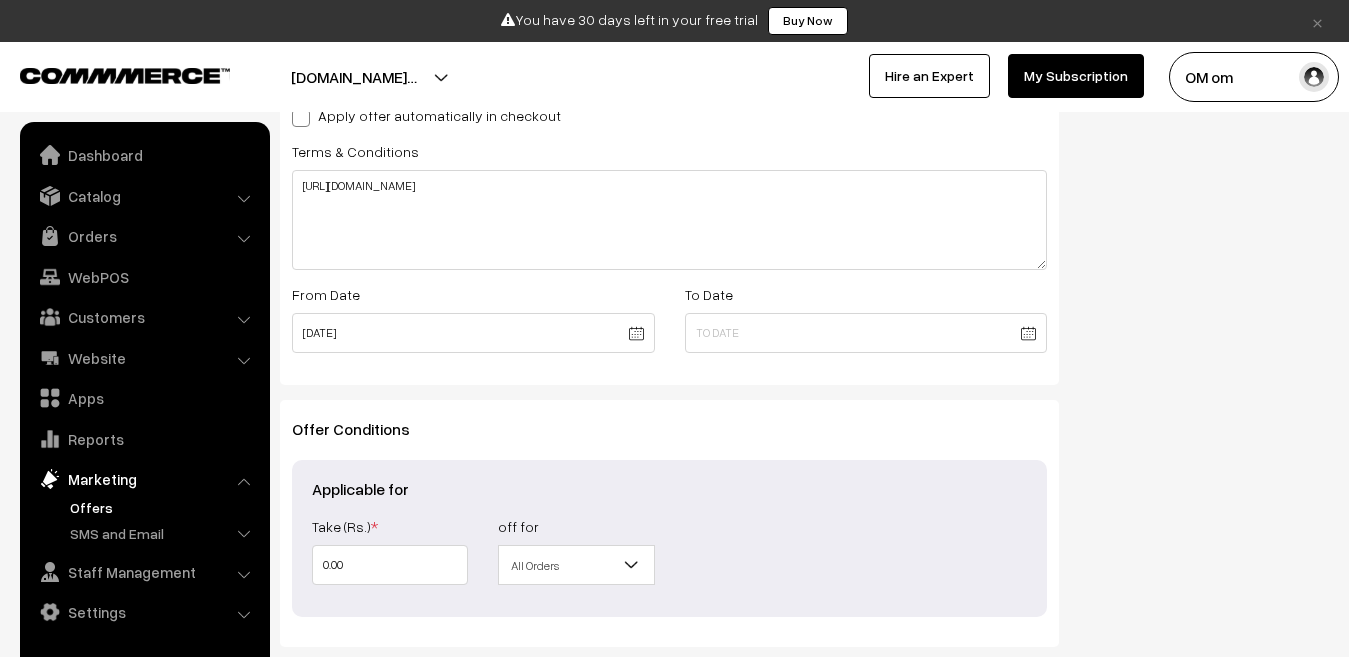click on "Thank you for showing interest. Our team will call you shortly.
Close
×
You have 30 days left in your free trial
Buy Now
Buy Now
My Profile" at bounding box center [674, 60] 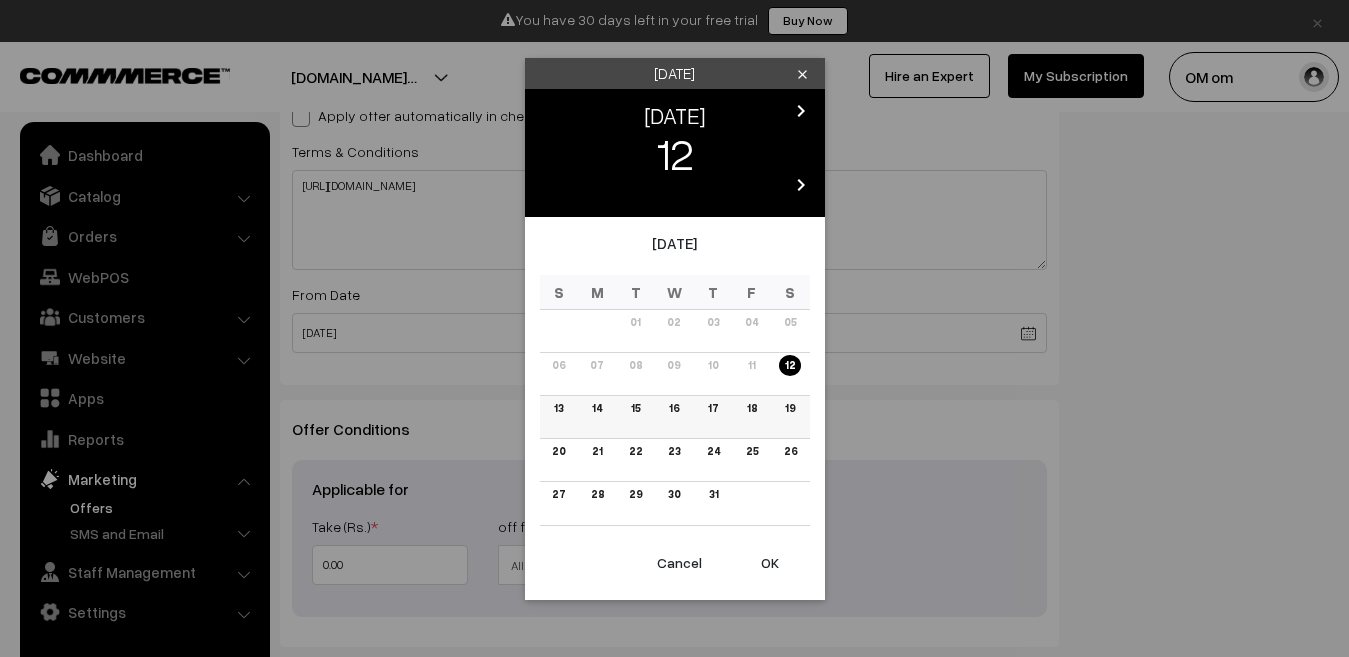 click on "13" at bounding box center [558, 408] 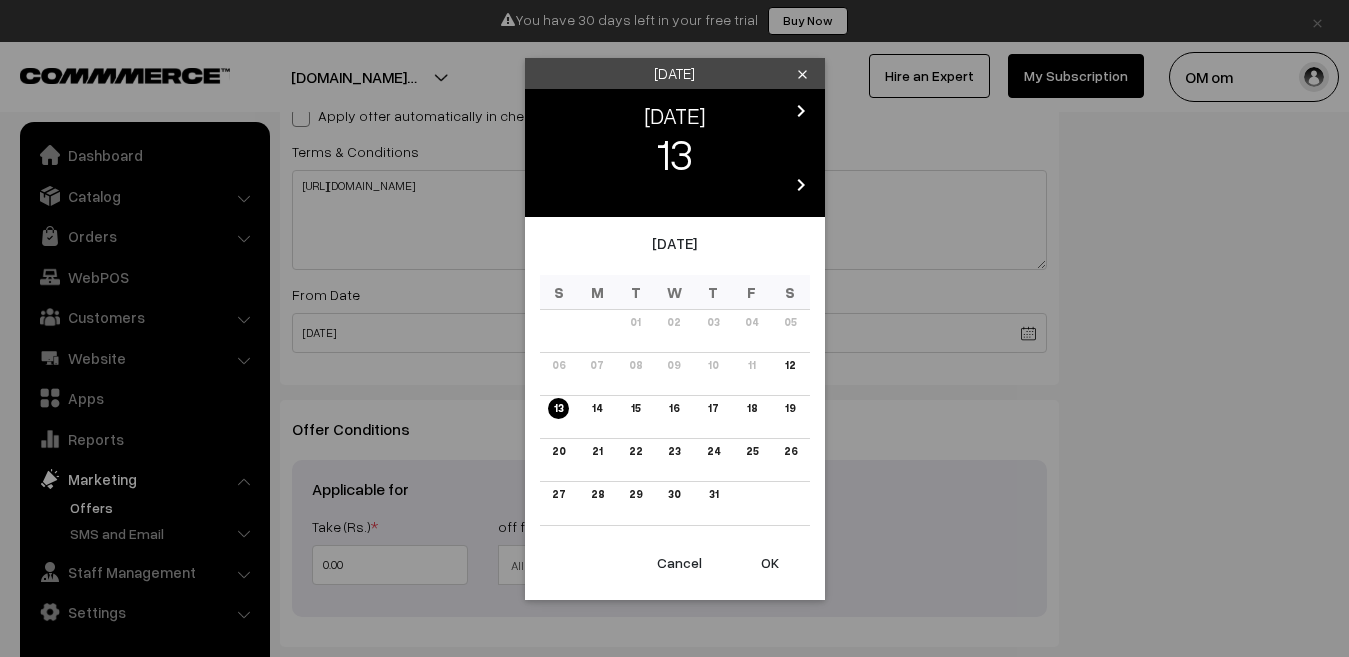 click on "OK" at bounding box center (770, 563) 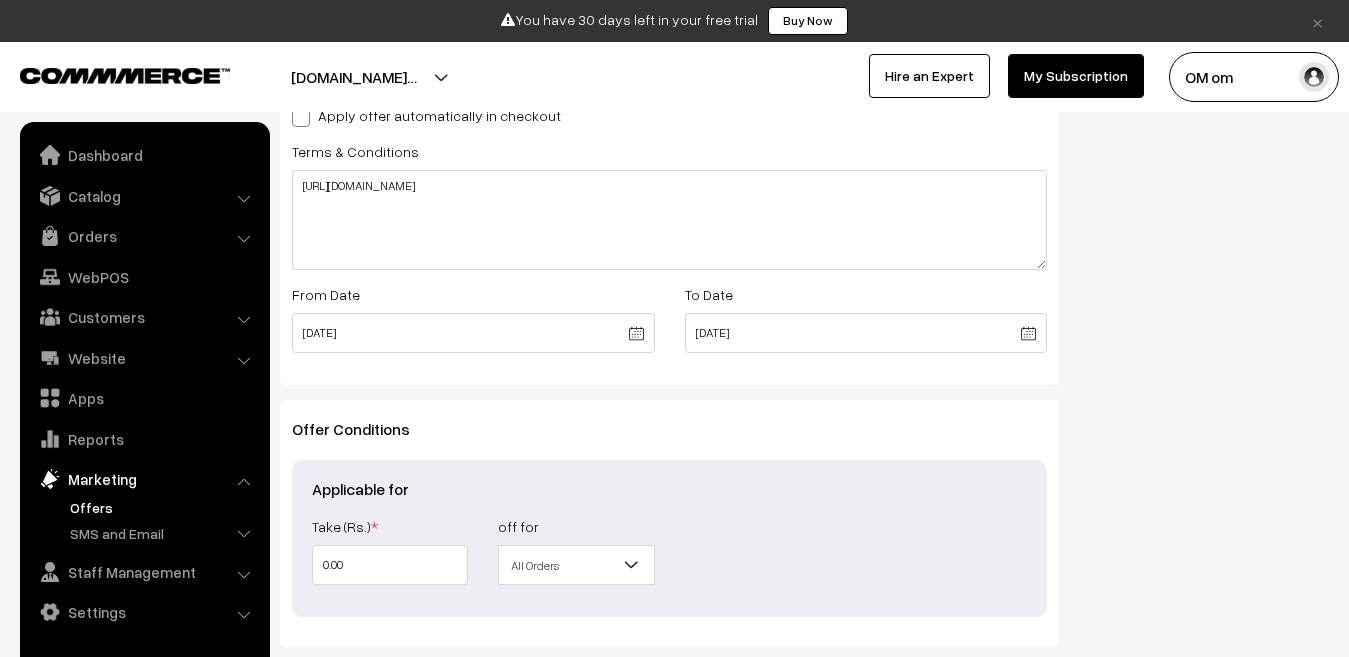 scroll, scrollTop: 800, scrollLeft: 0, axis: vertical 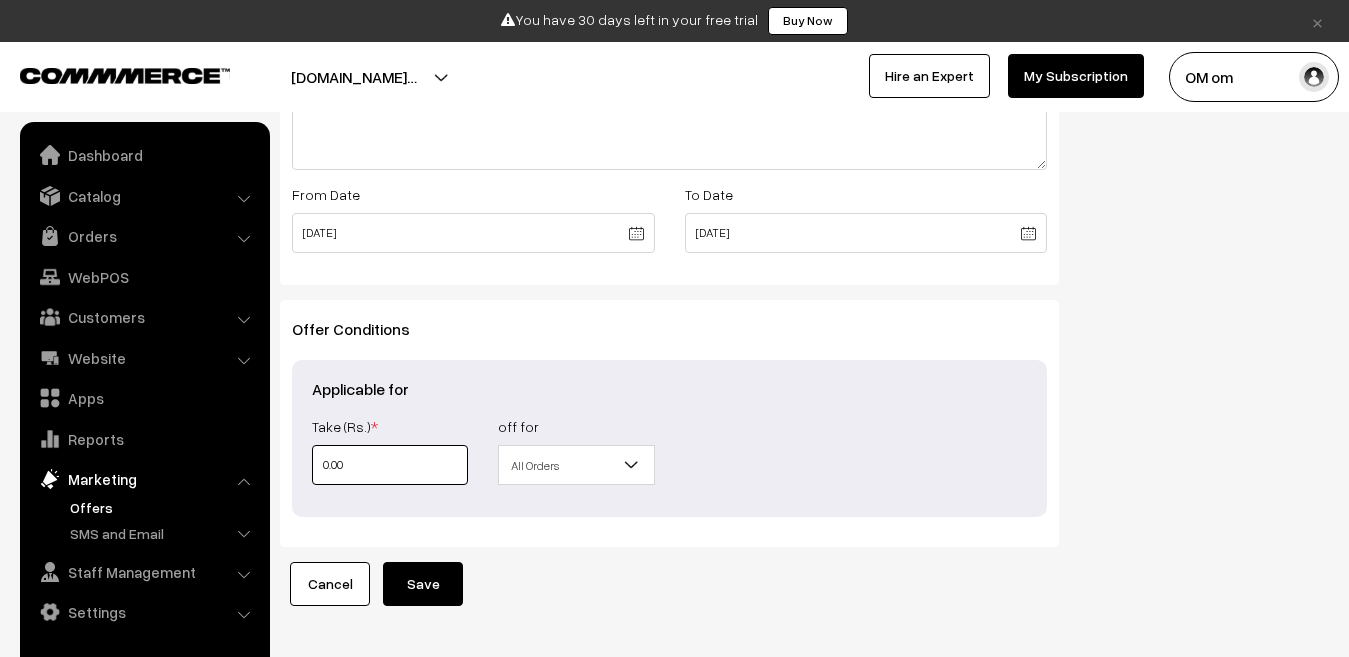 click on "0.00" at bounding box center (390, 465) 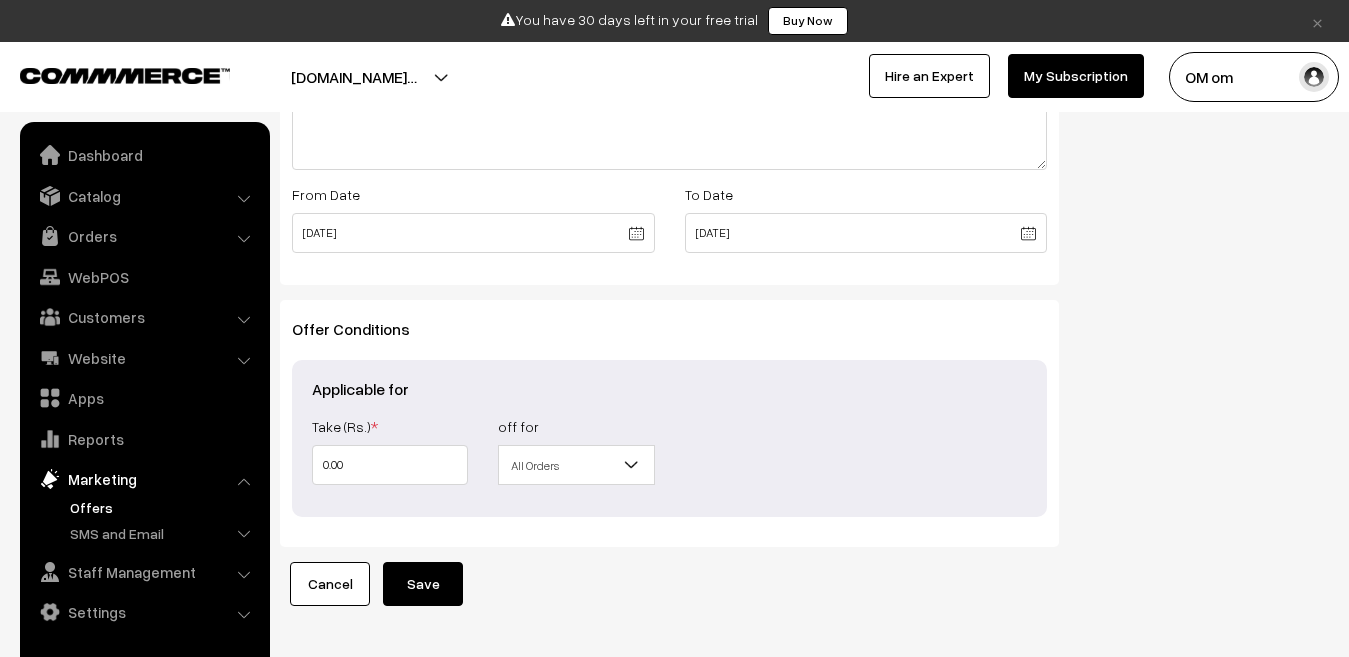 type on "0" 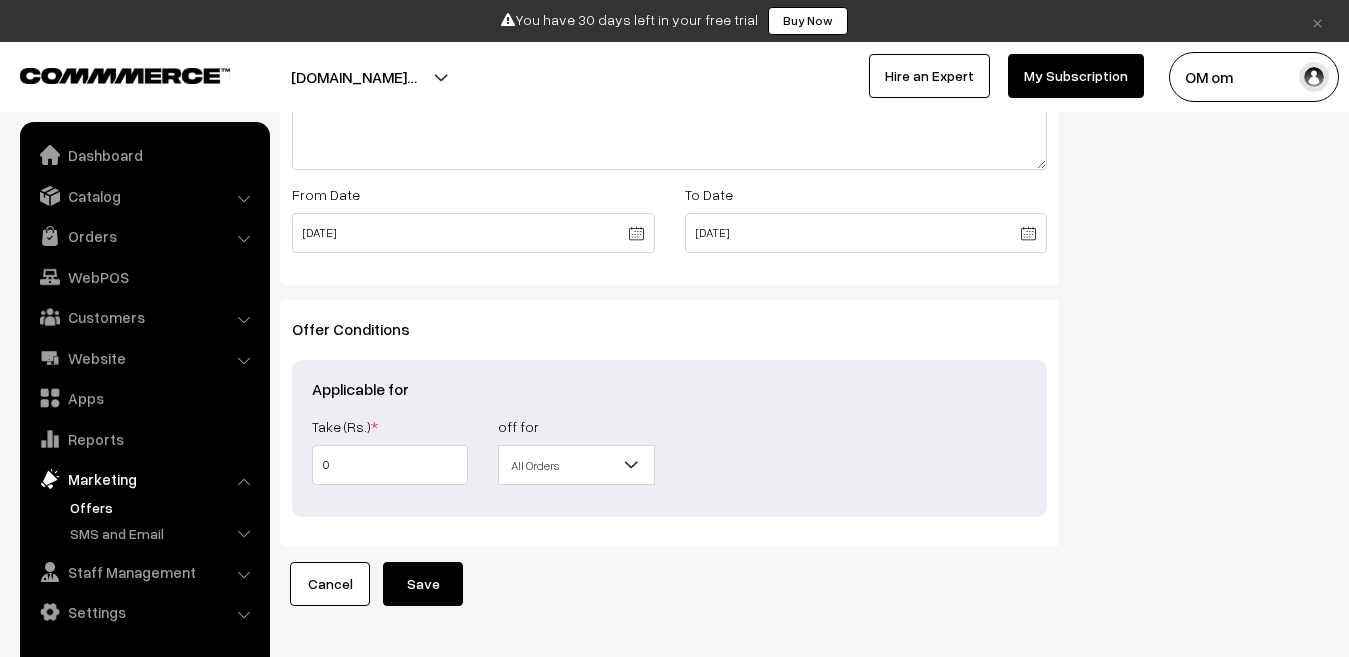 click on "All Orders" at bounding box center [576, 465] 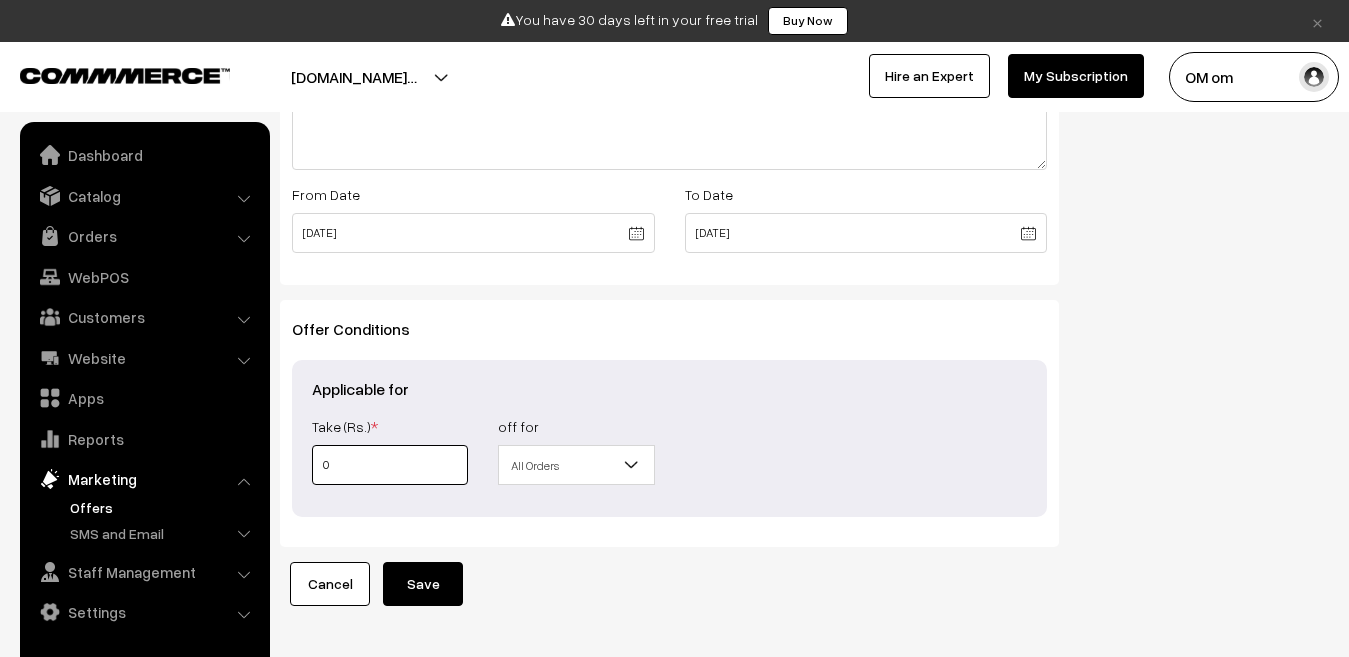 click on "0" at bounding box center [390, 465] 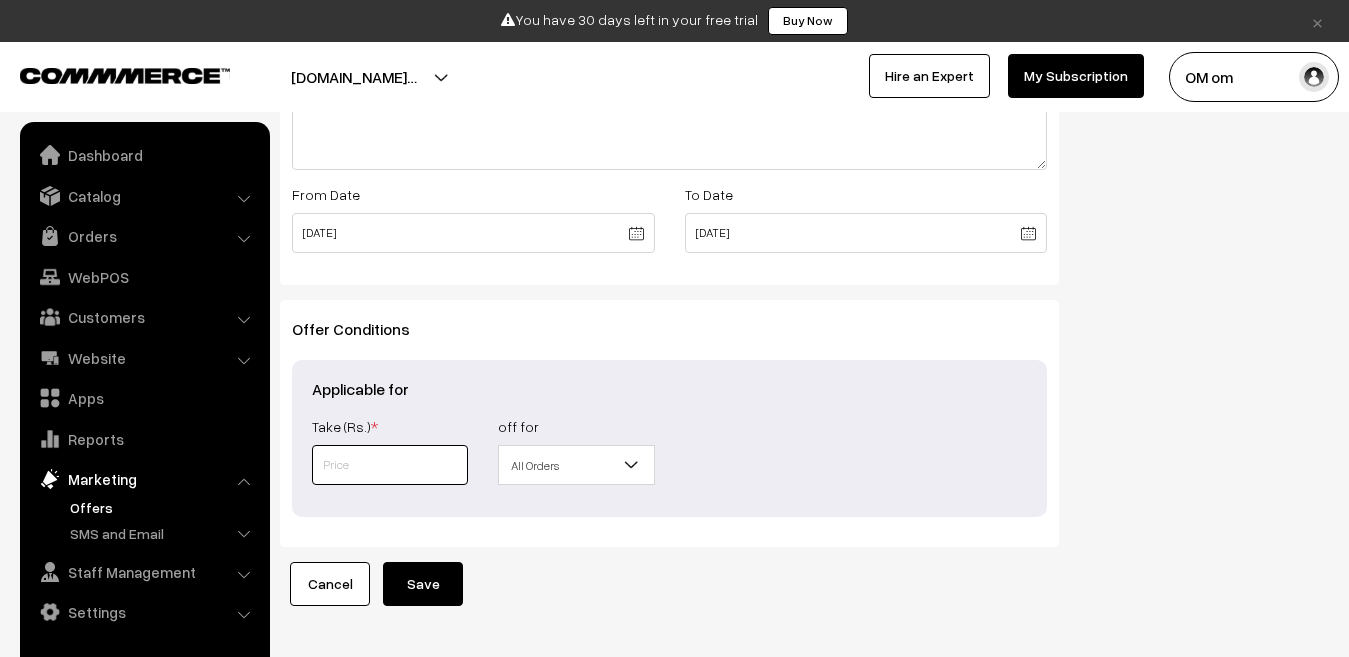 type 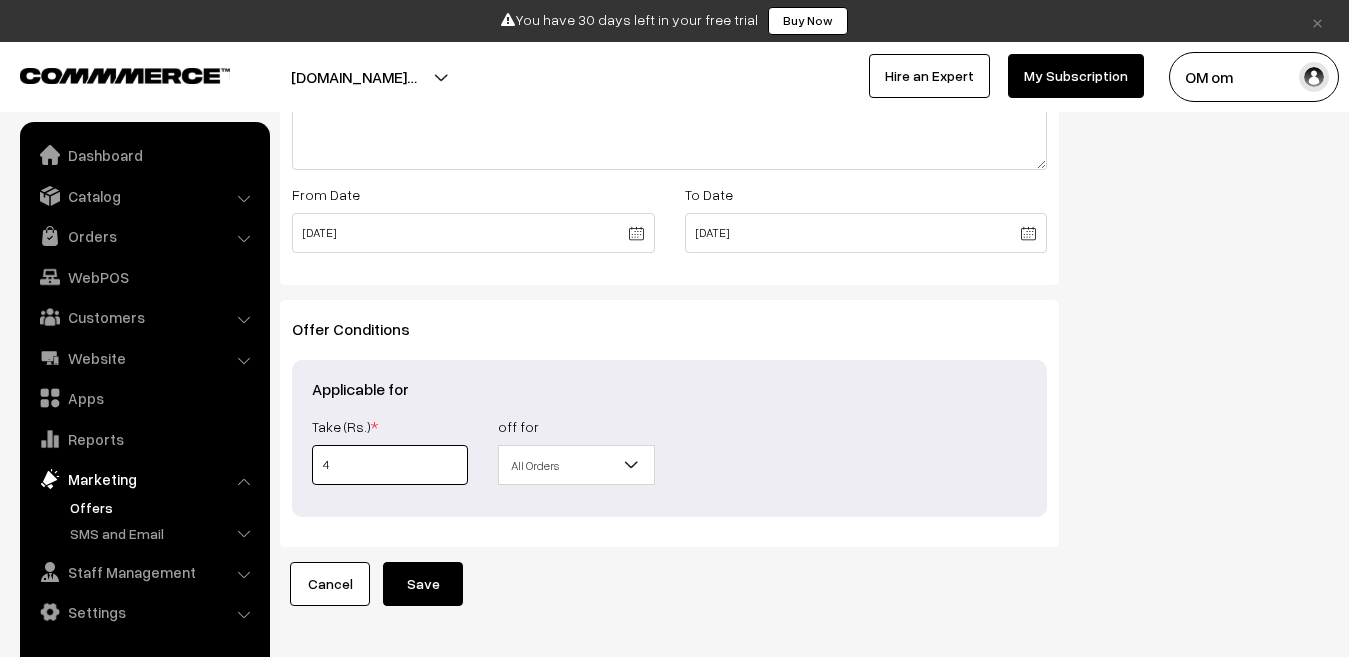 type on "4" 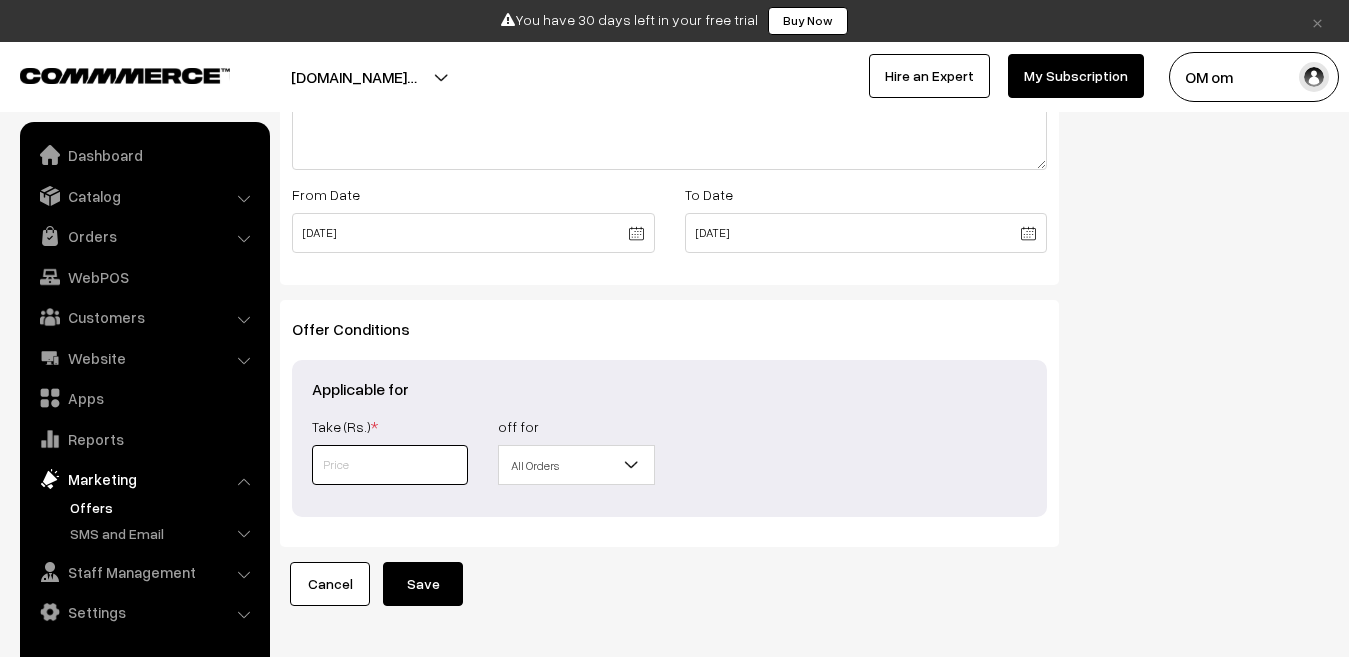 type 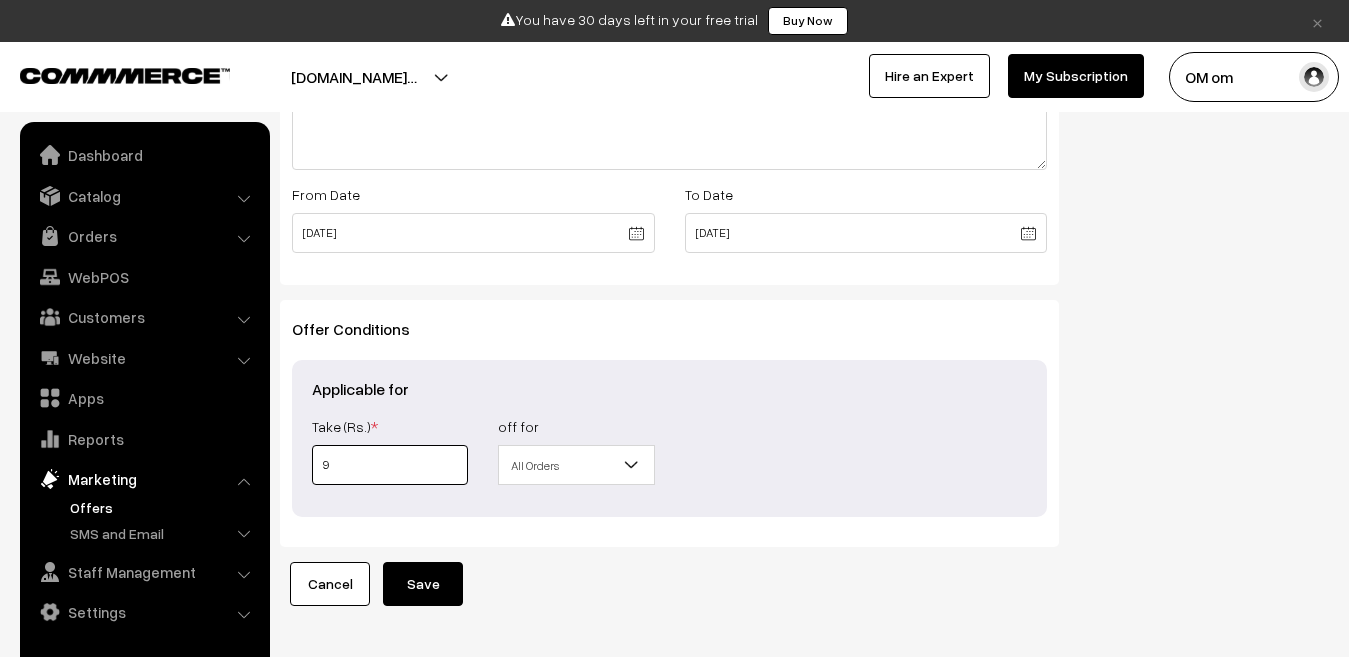 type on "9" 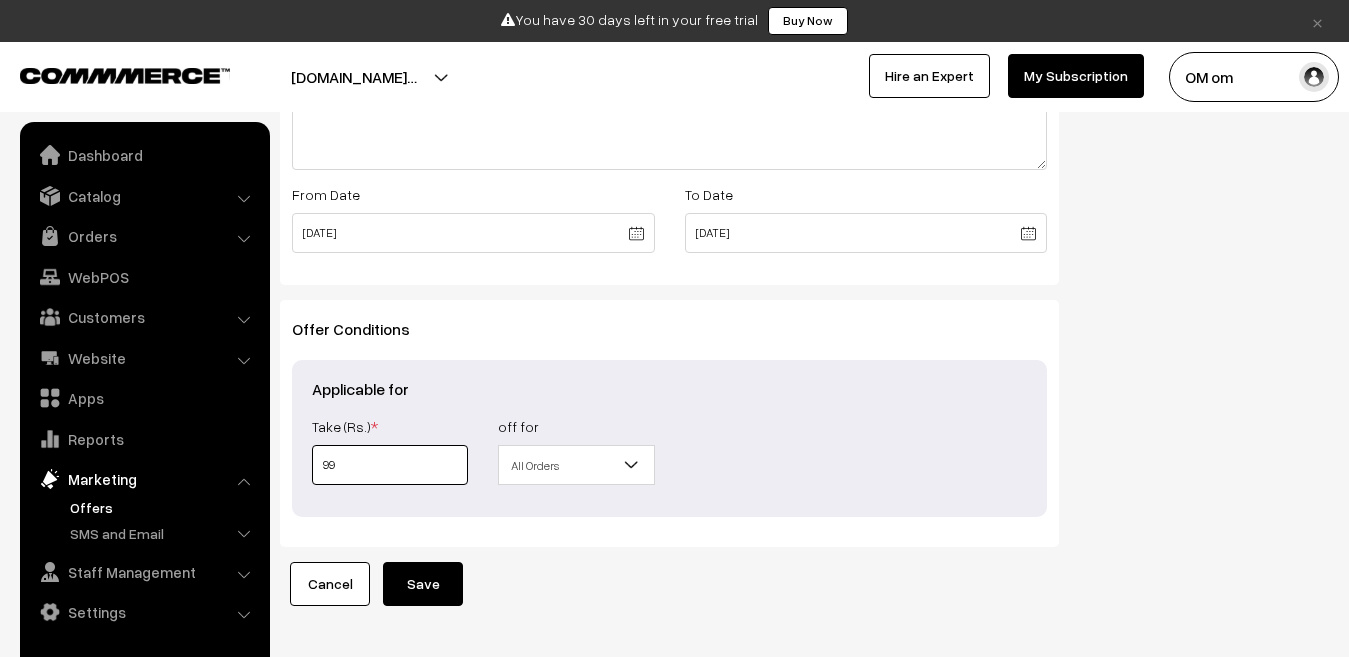 type on "99" 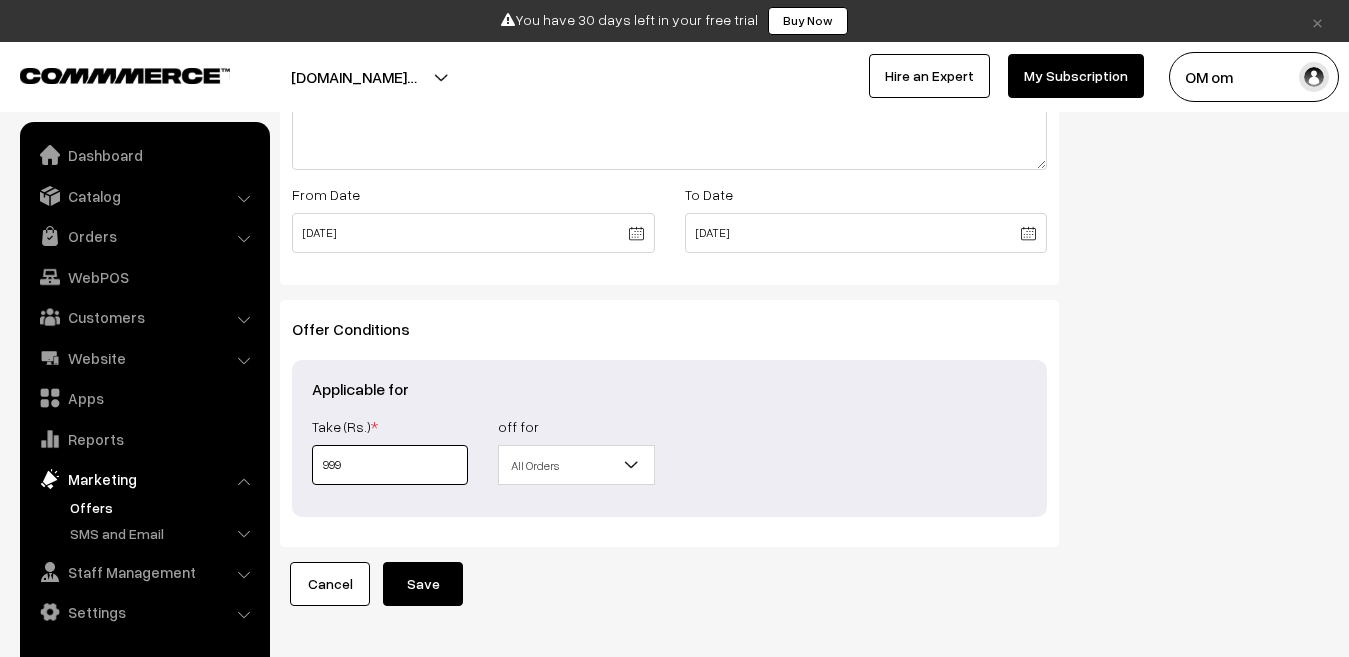 type on "999" 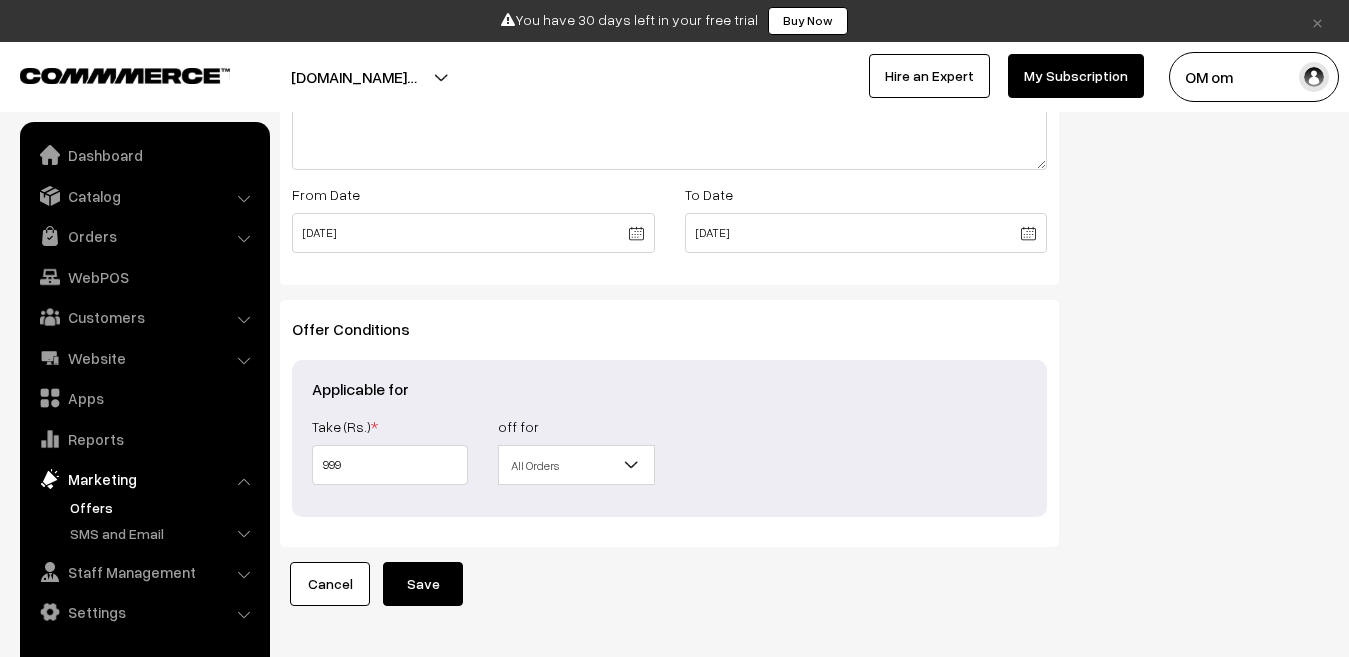 click on "Save" at bounding box center (423, 584) 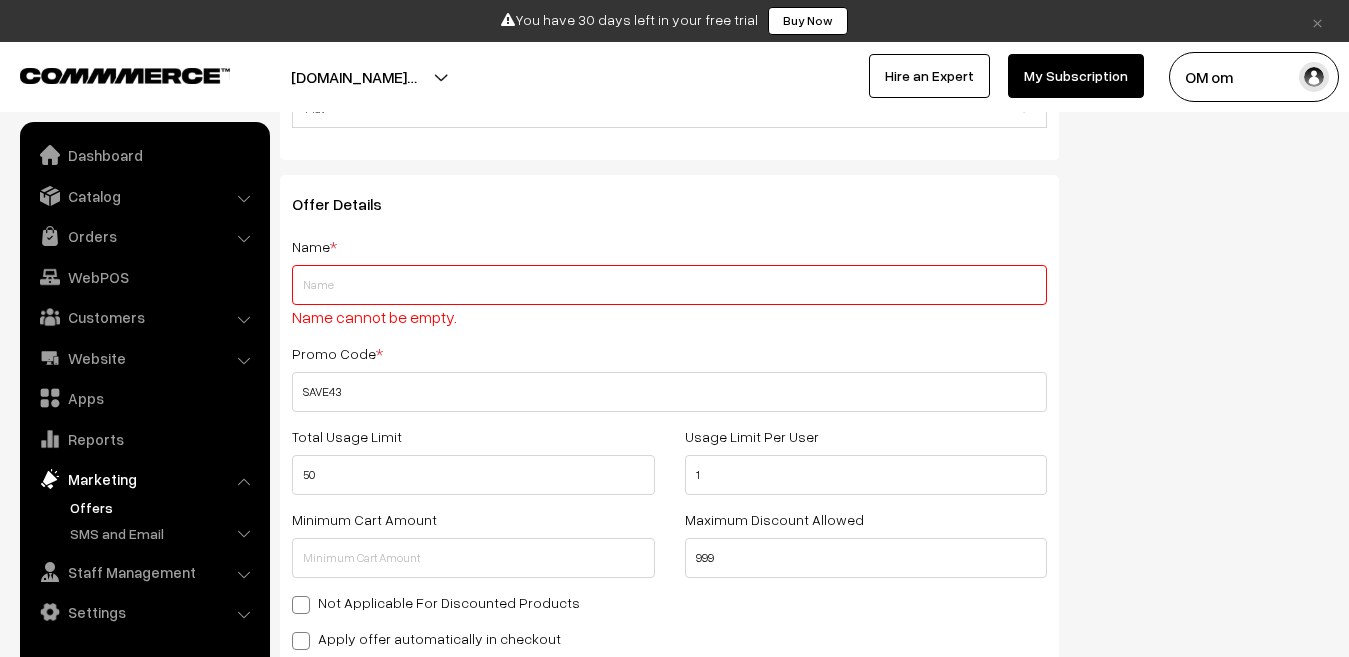 scroll, scrollTop: 166, scrollLeft: 0, axis: vertical 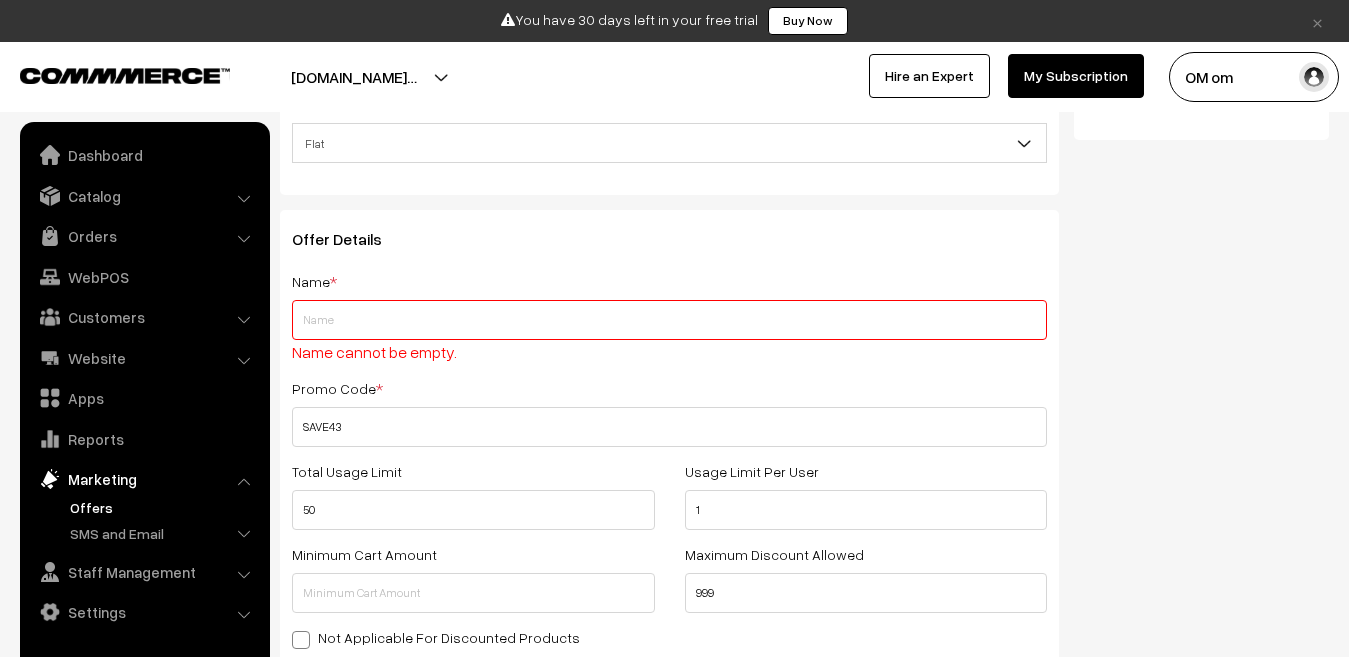 click at bounding box center [669, 320] 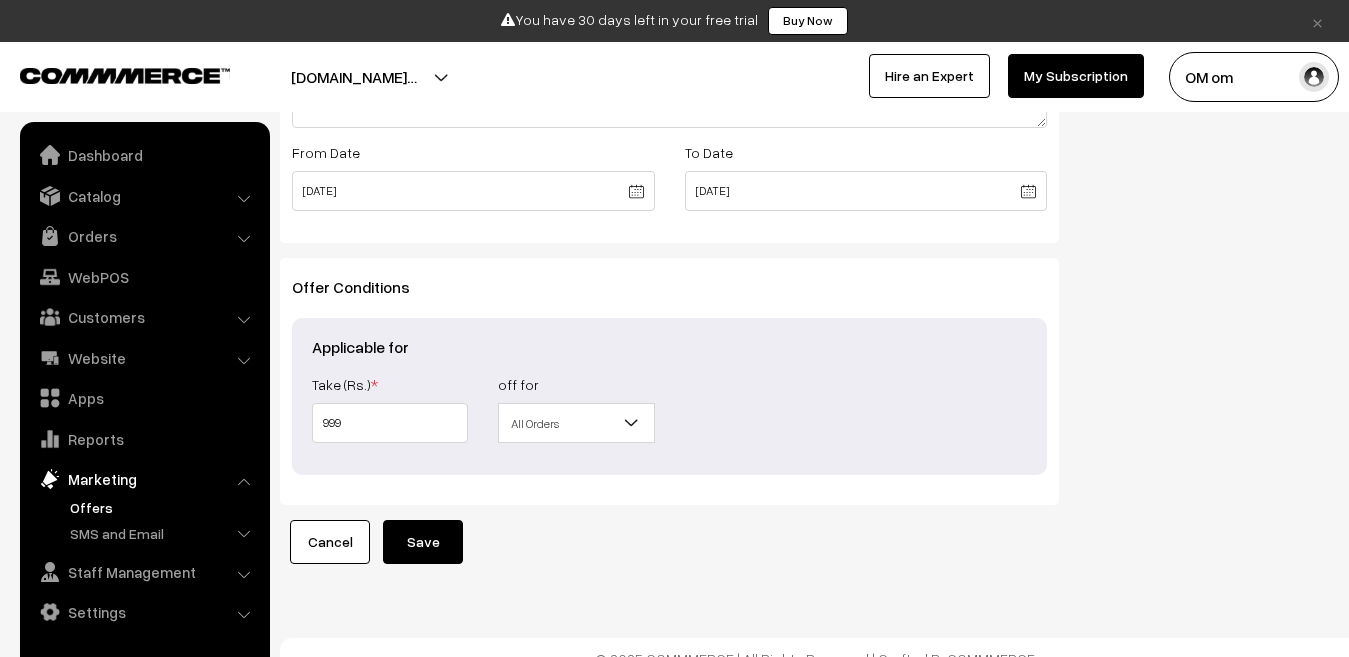 click on "Save" at bounding box center [423, 542] 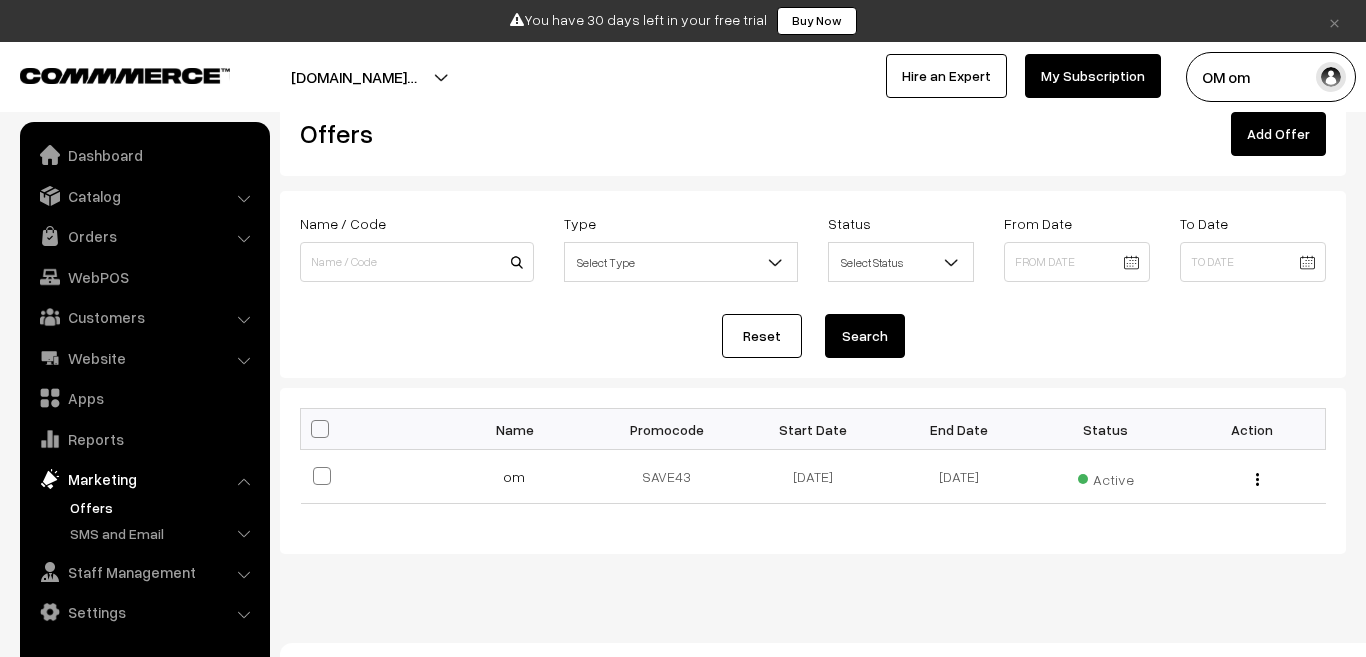 scroll, scrollTop: 78, scrollLeft: 0, axis: vertical 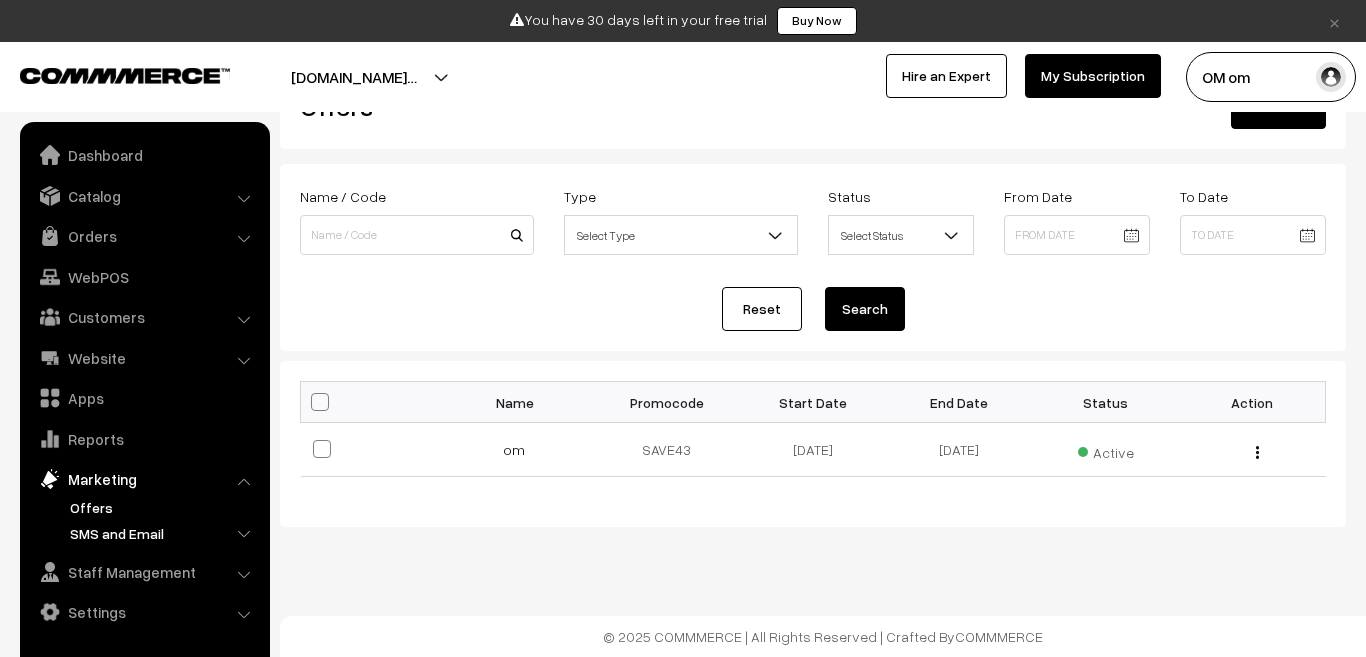 click on "SMS and Email" at bounding box center (164, 533) 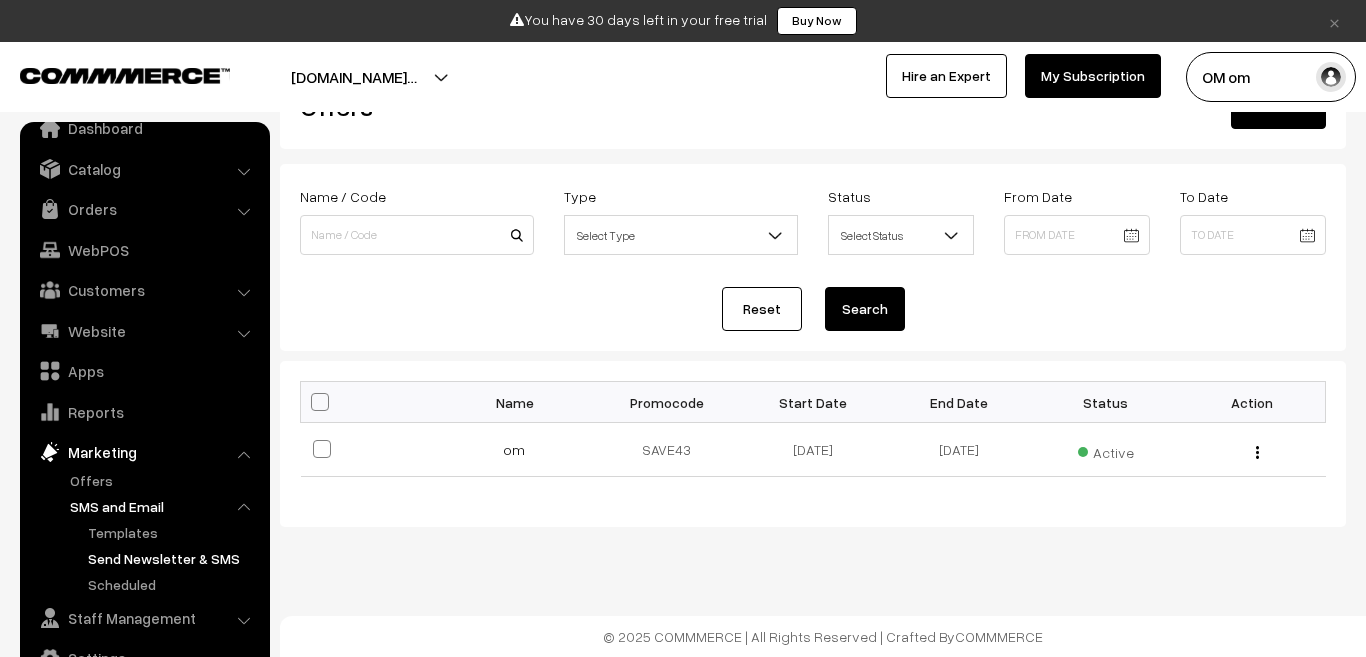 scroll, scrollTop: 34, scrollLeft: 0, axis: vertical 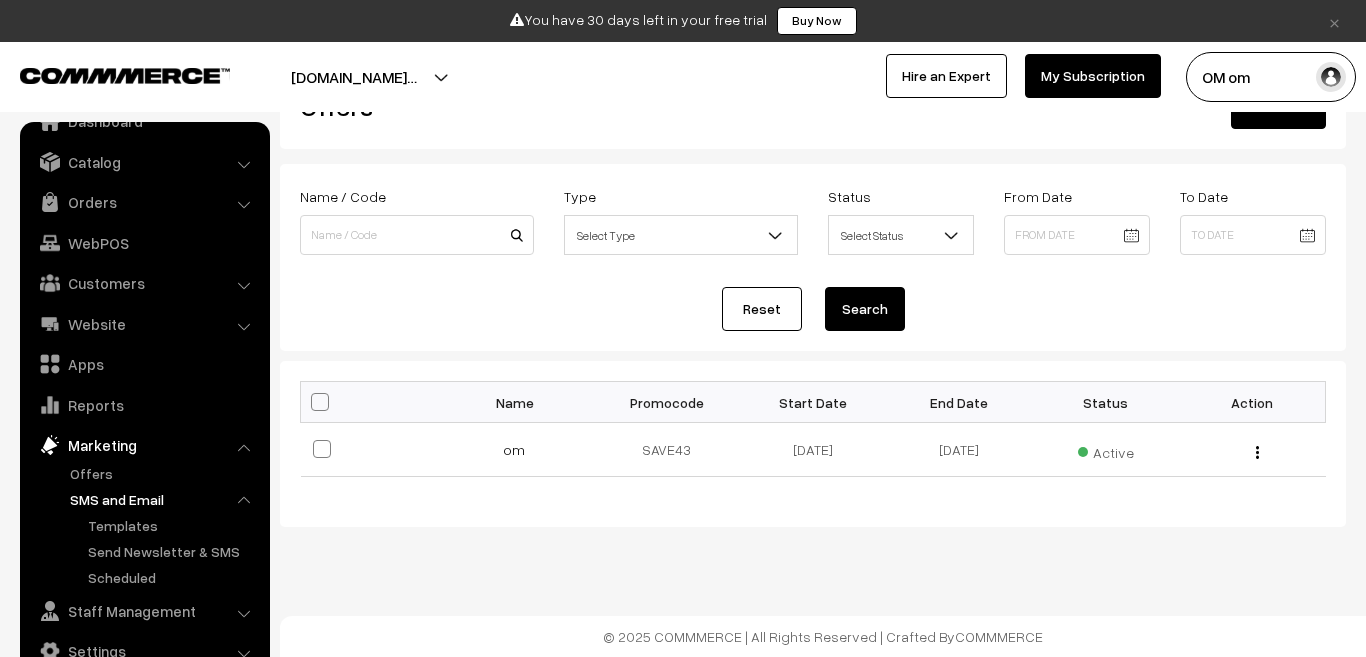 click on "Marketing" at bounding box center [144, 445] 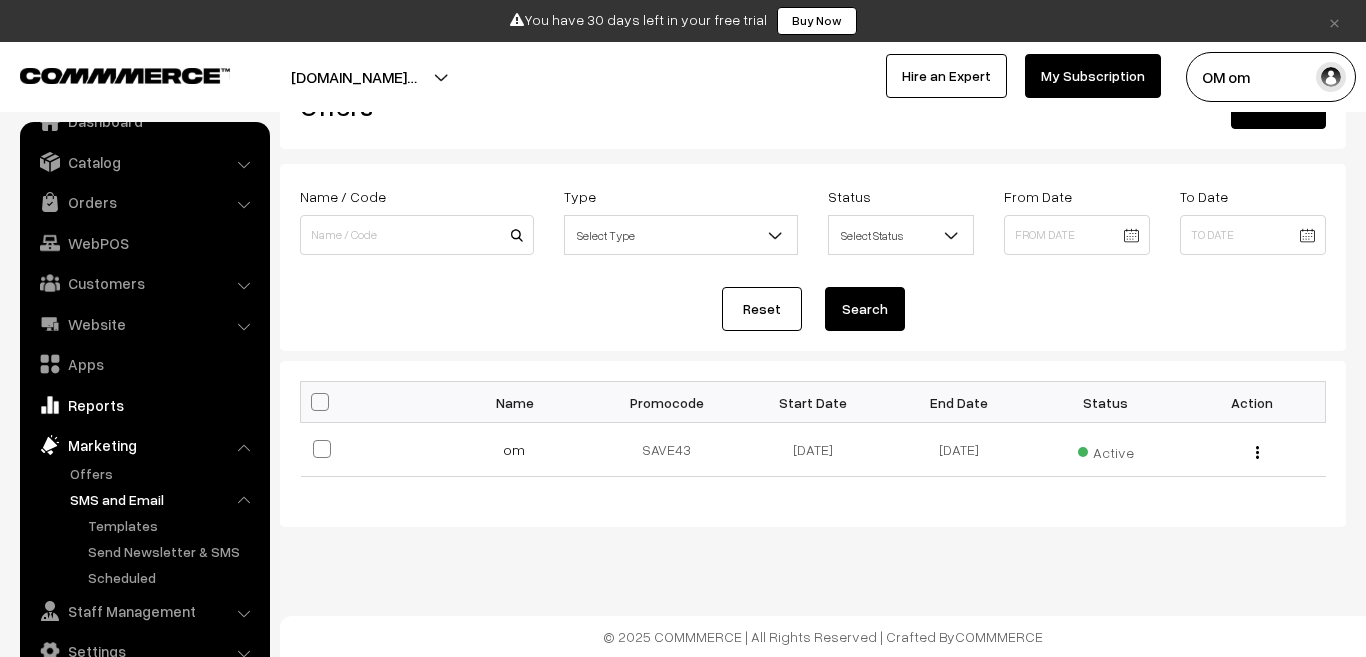 click on "Reports" at bounding box center [144, 405] 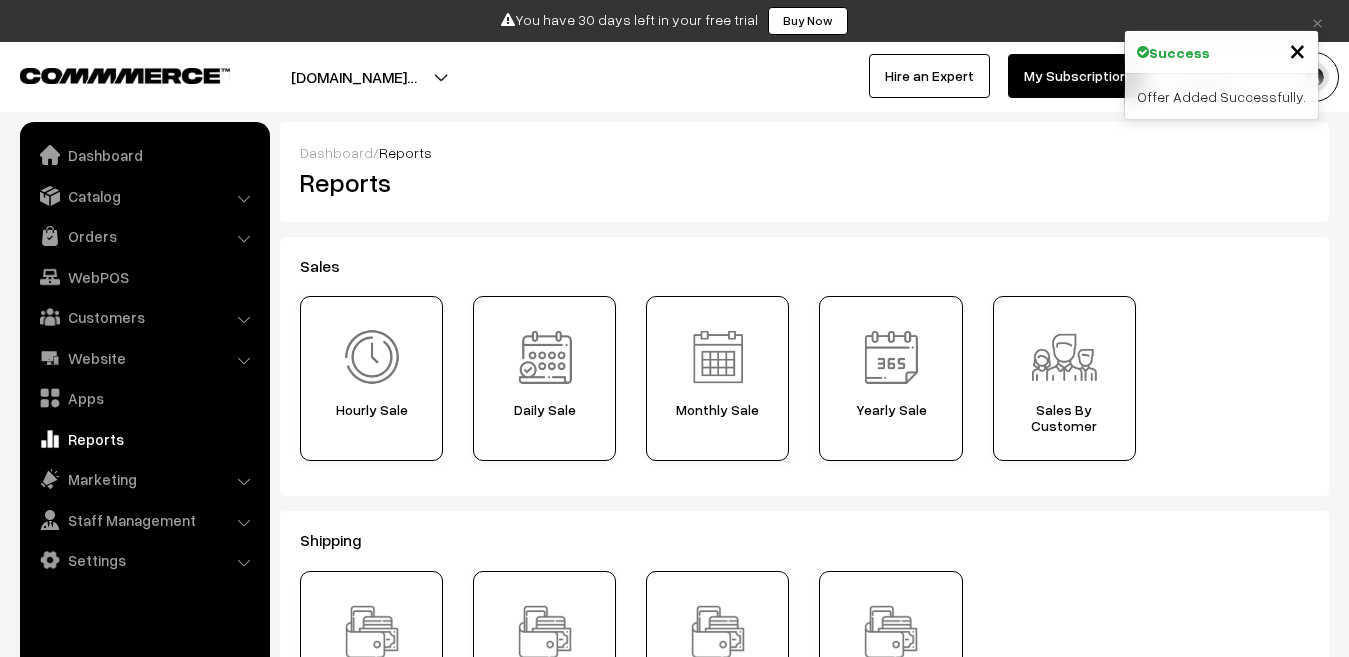 scroll, scrollTop: 0, scrollLeft: 0, axis: both 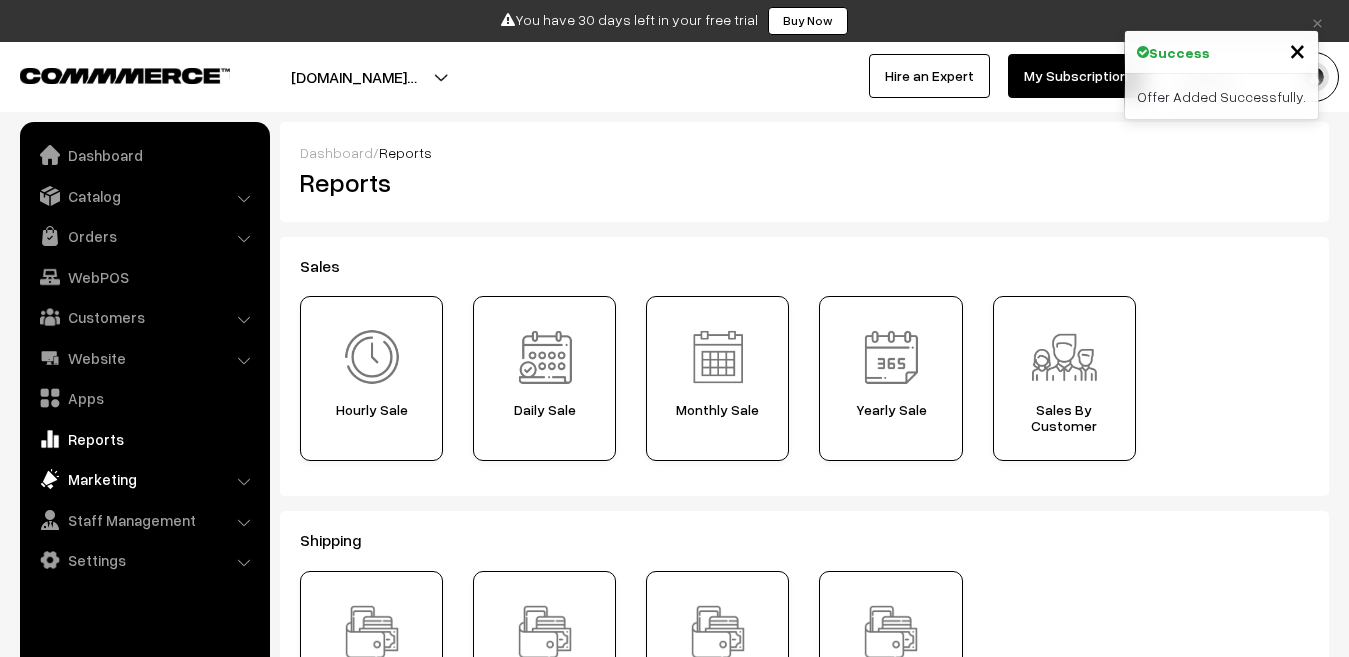 click on "Marketing" at bounding box center (144, 479) 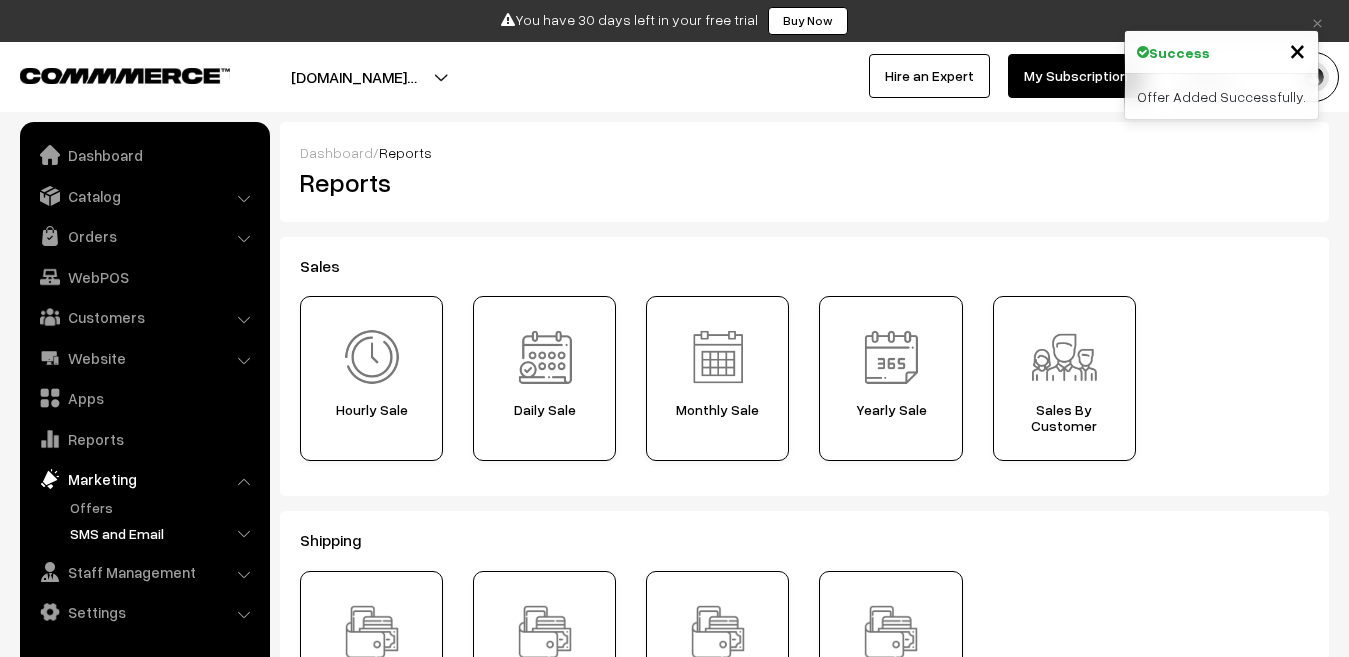 click on "SMS and Email" at bounding box center [164, 533] 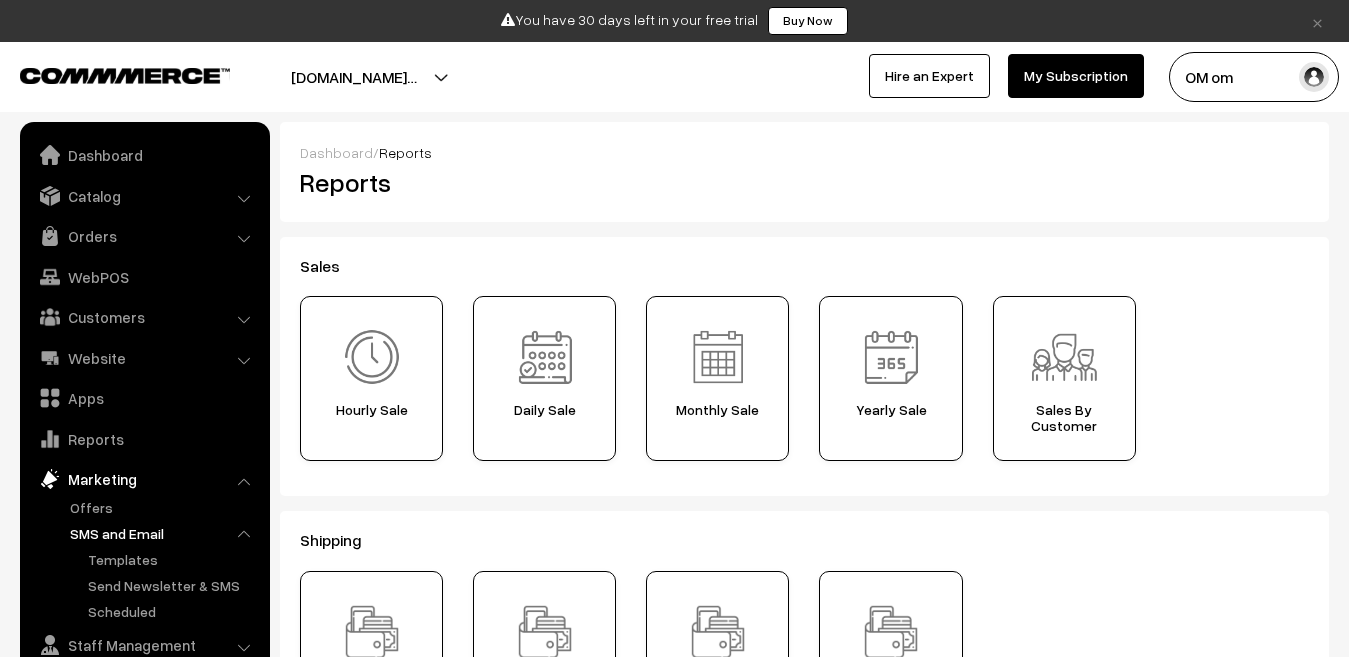 scroll, scrollTop: 34, scrollLeft: 0, axis: vertical 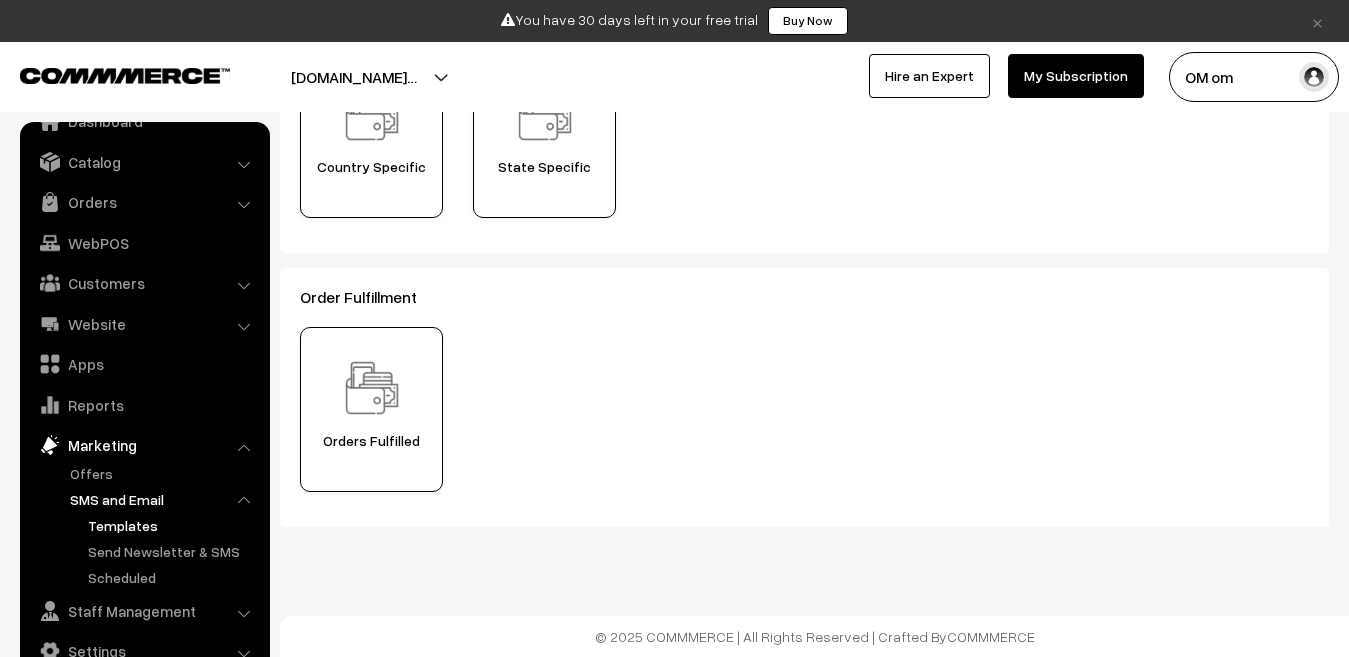 click on "Templates" at bounding box center (173, 525) 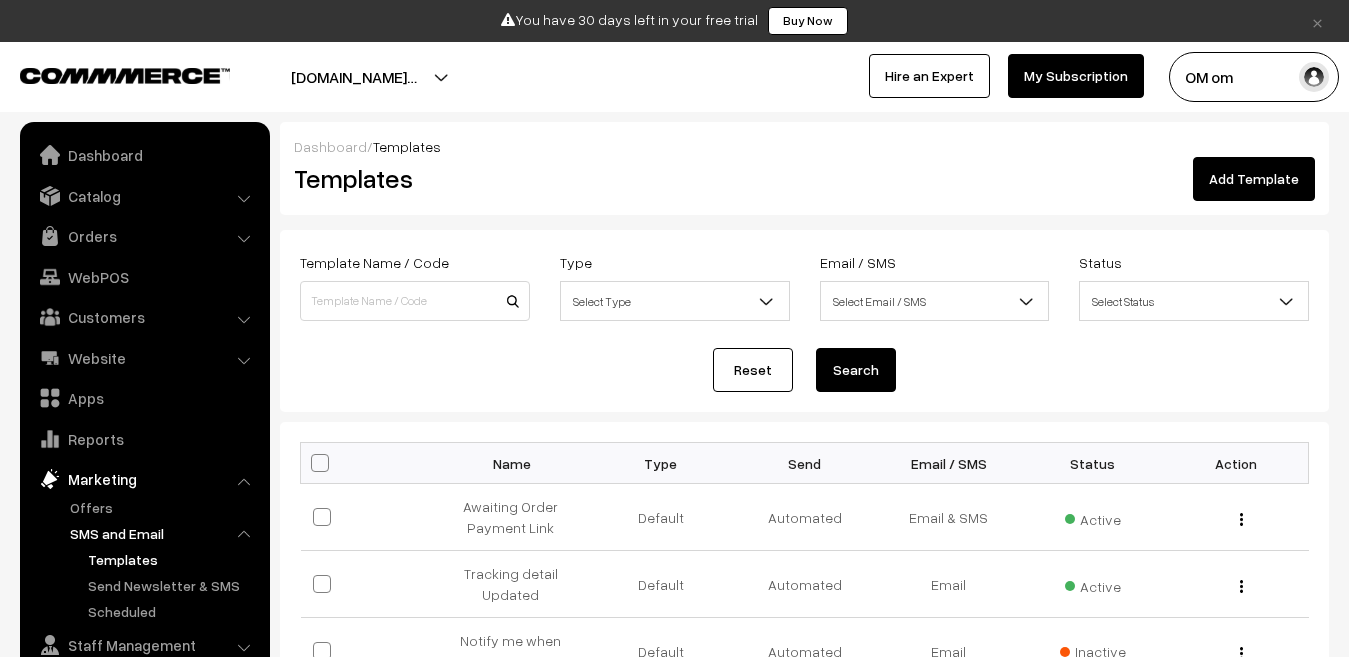 scroll, scrollTop: 0, scrollLeft: 0, axis: both 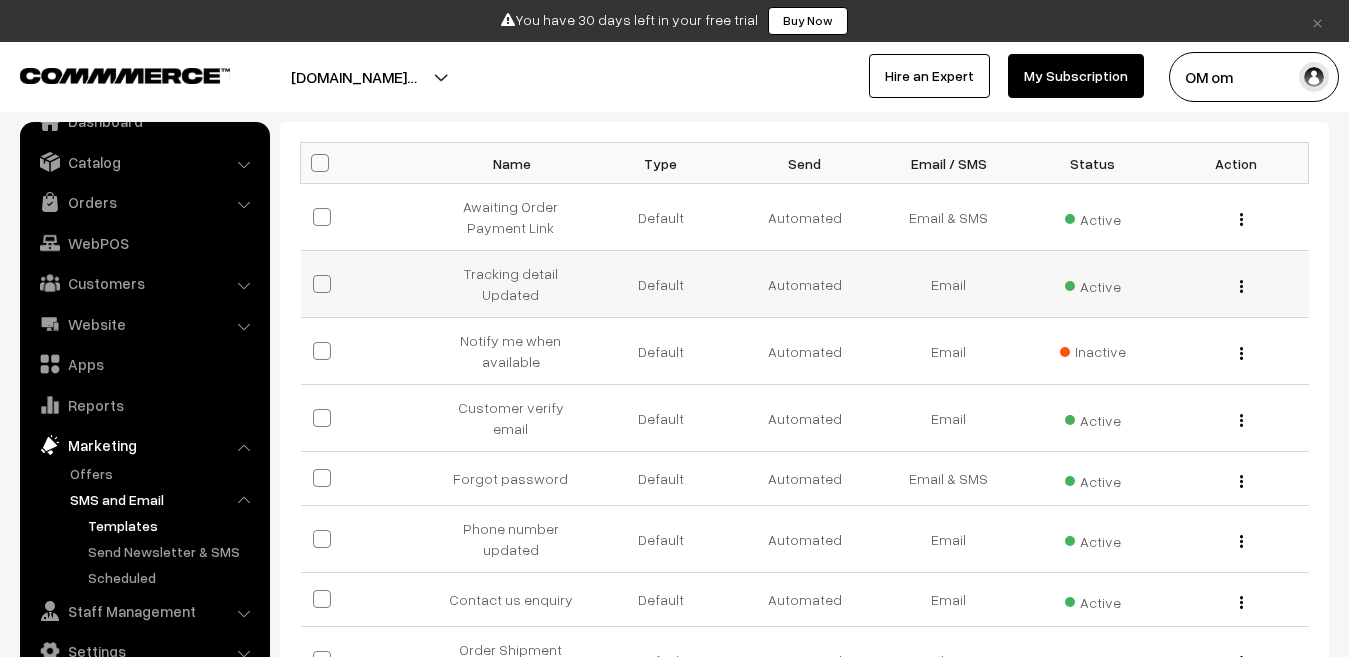 click on "Edit" at bounding box center [1237, 284] 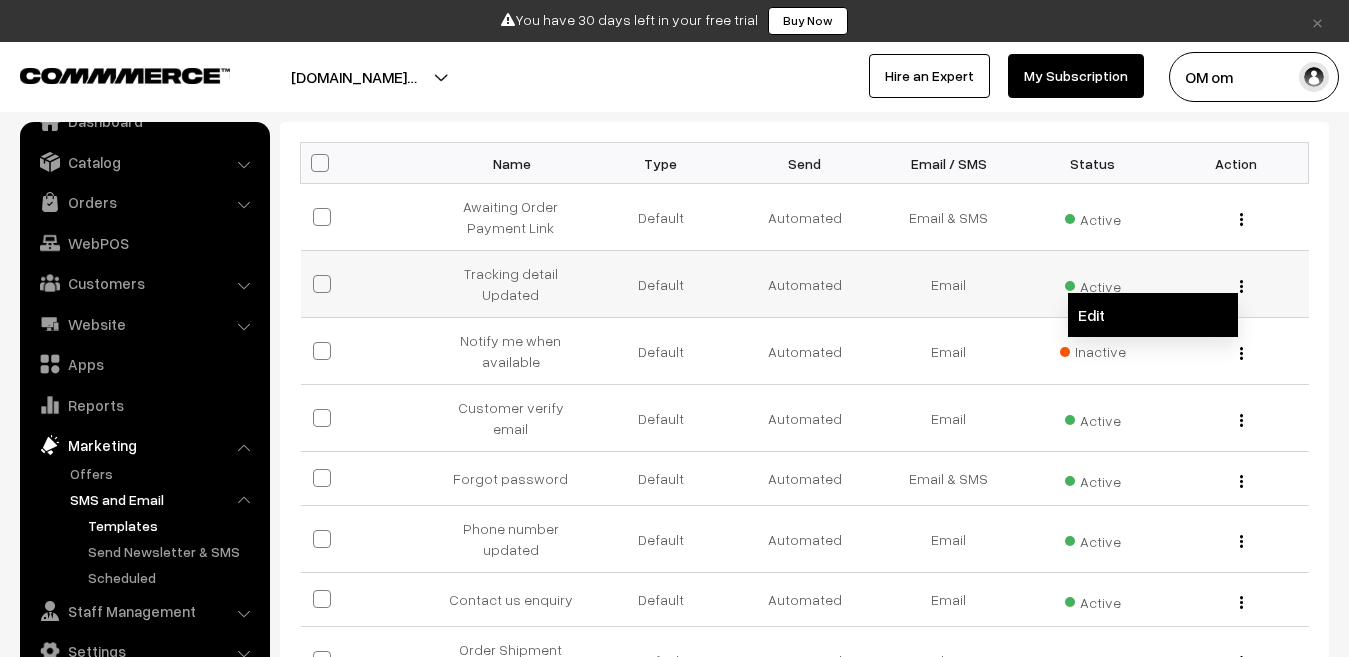click on "Edit" at bounding box center (1153, 315) 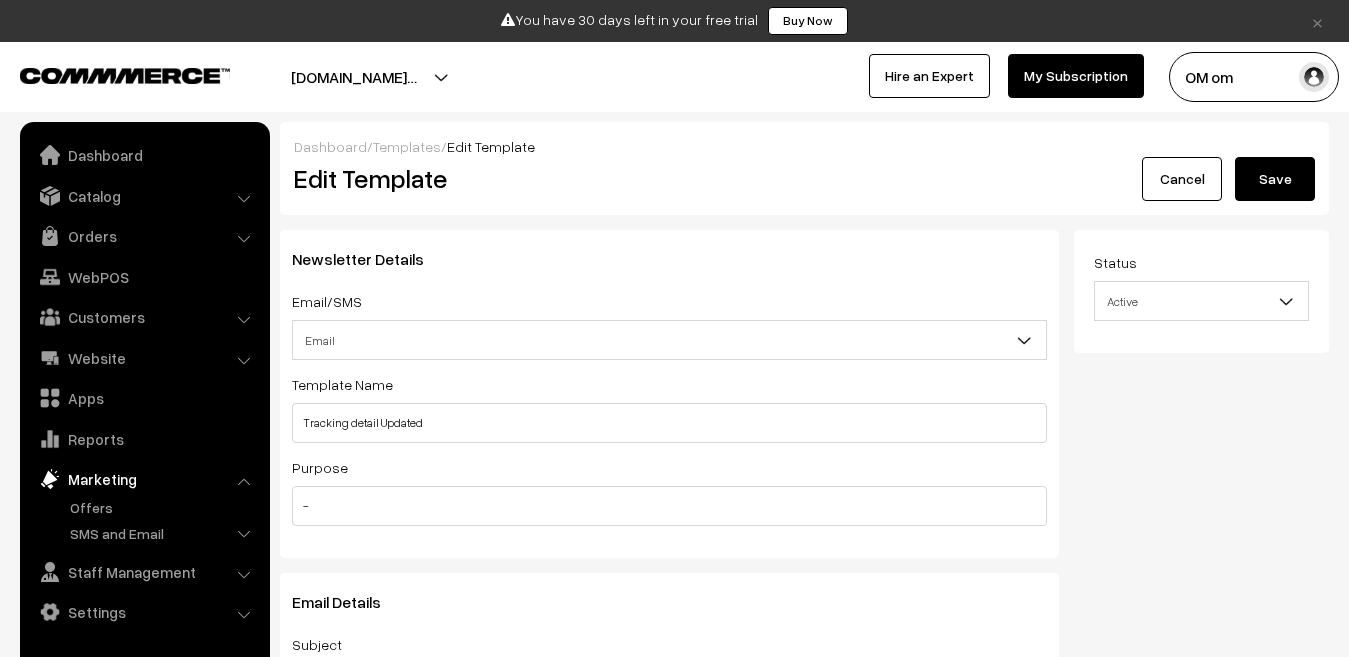 scroll, scrollTop: 0, scrollLeft: 0, axis: both 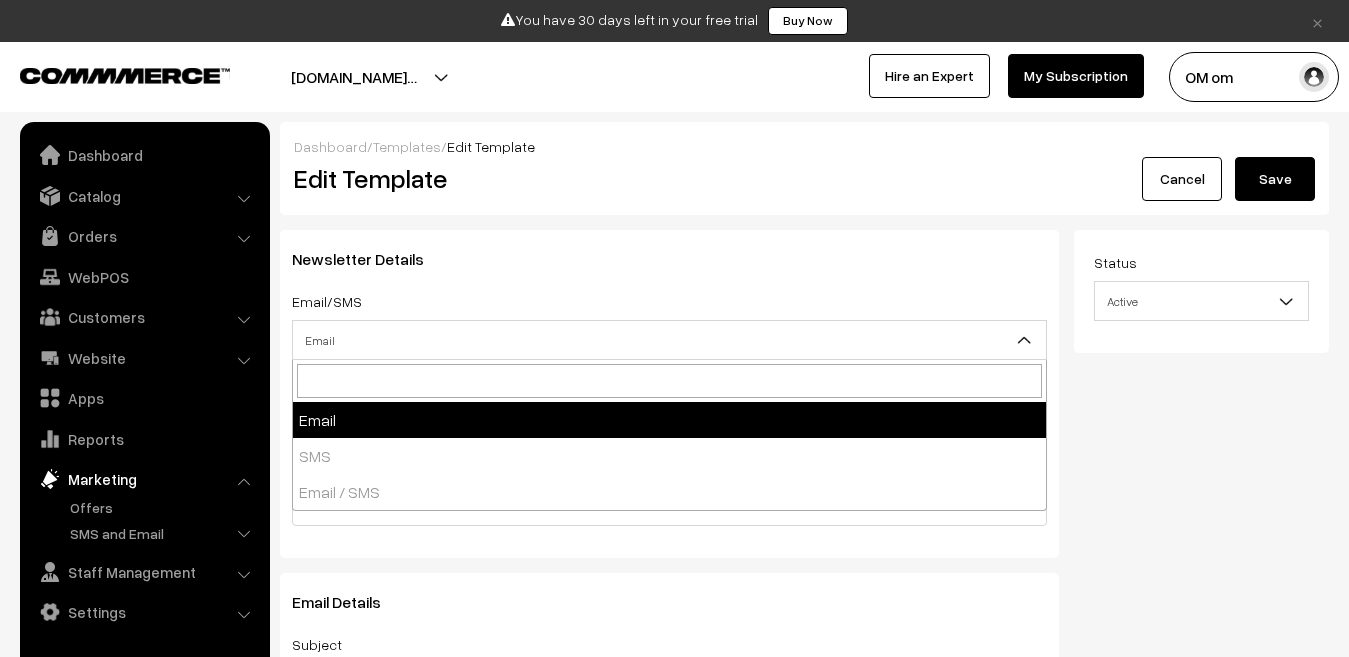 click on "Email" at bounding box center (669, 340) 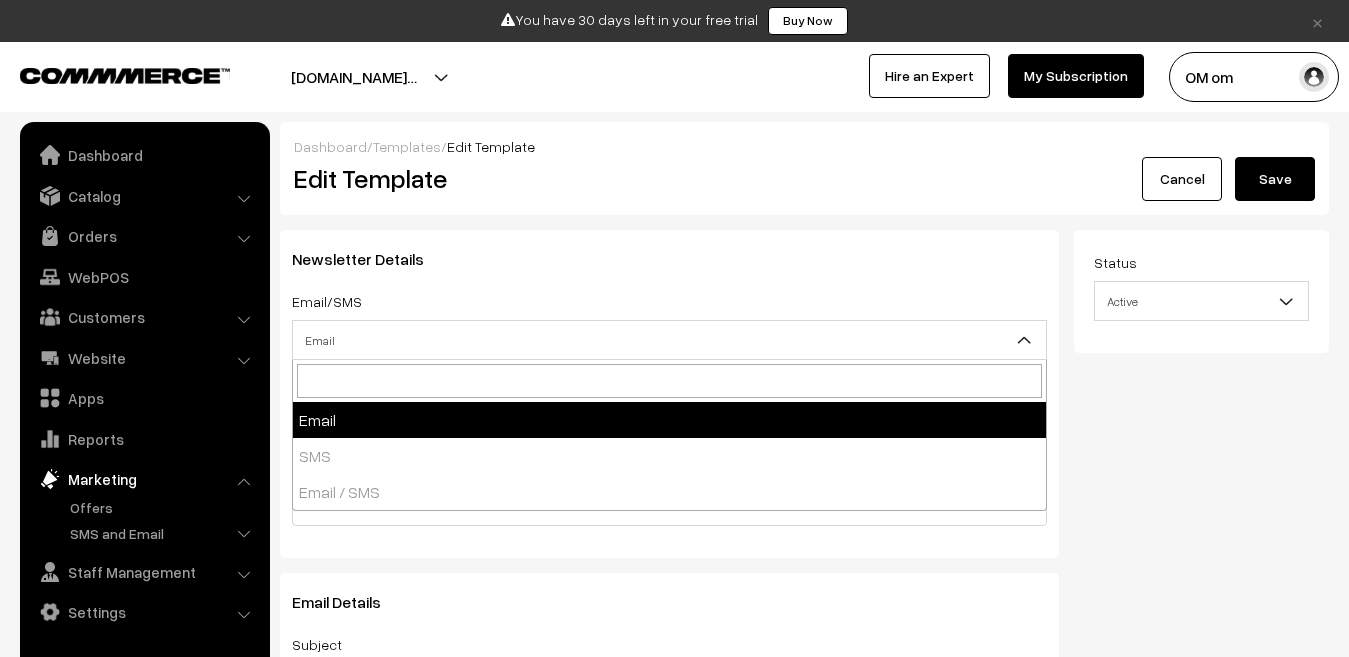 click on "Email / SMS" at bounding box center [669, 492] 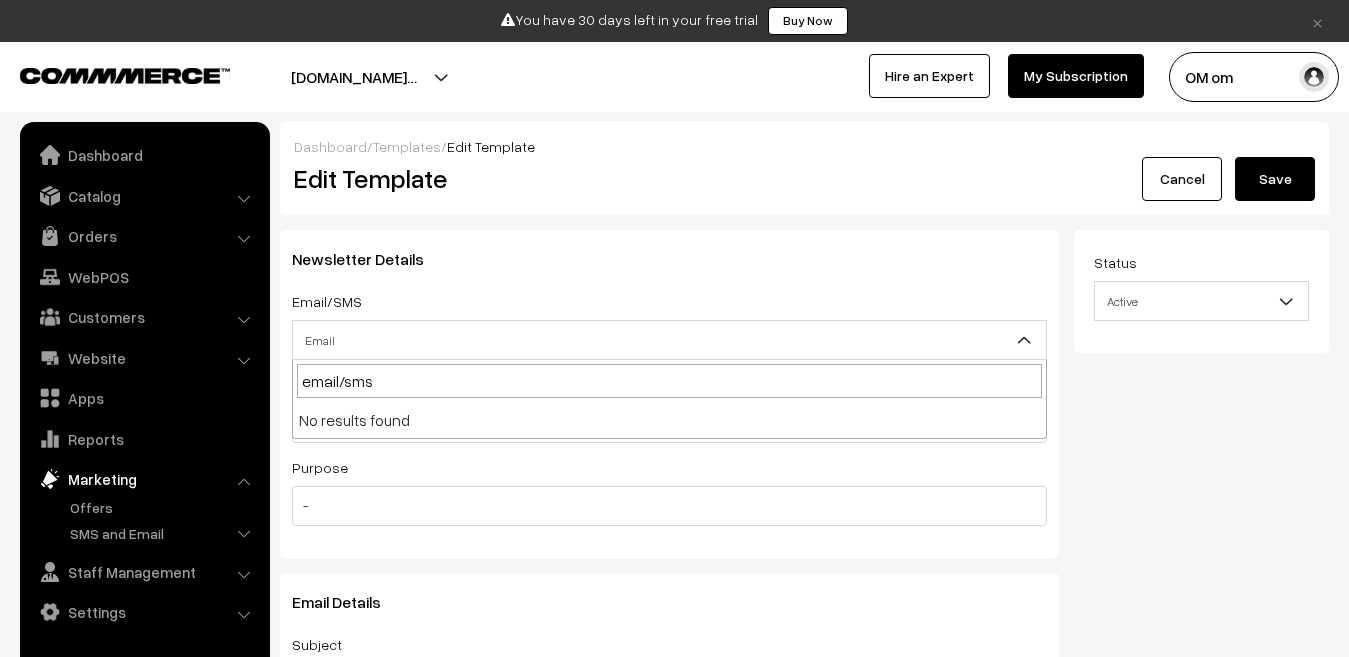 type on "email/sms" 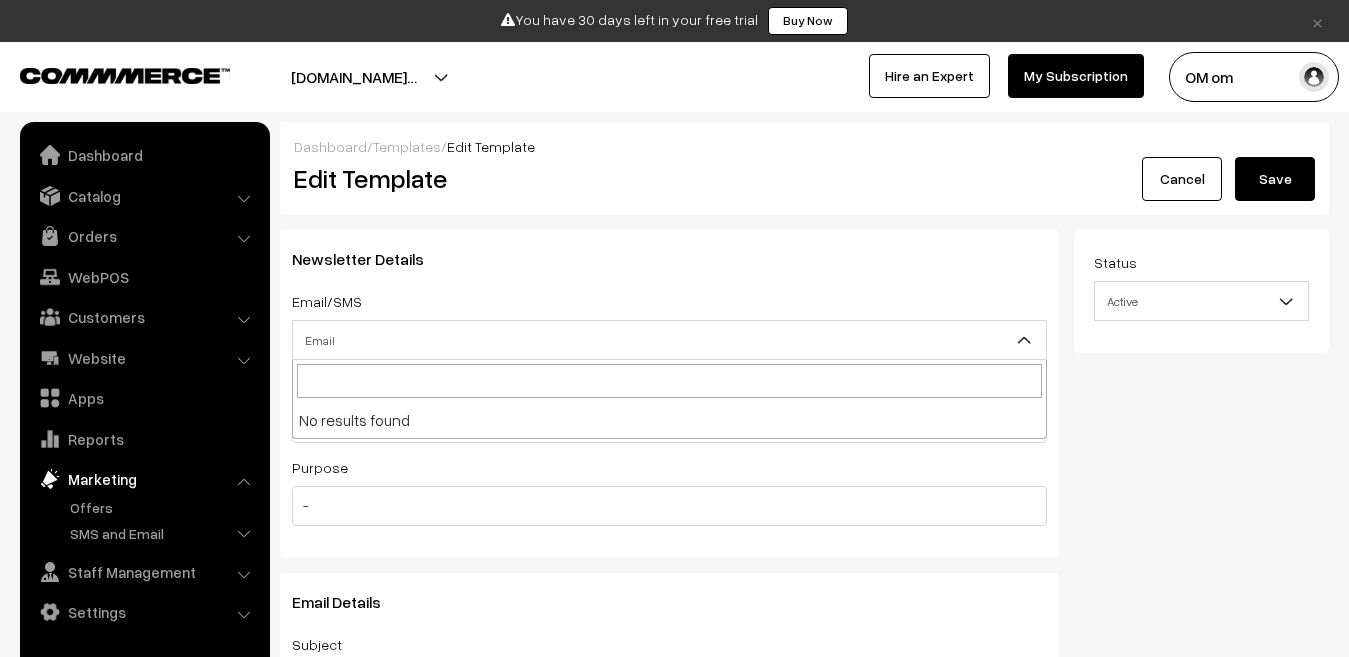 click on "Purpose
-" at bounding box center (669, 490) 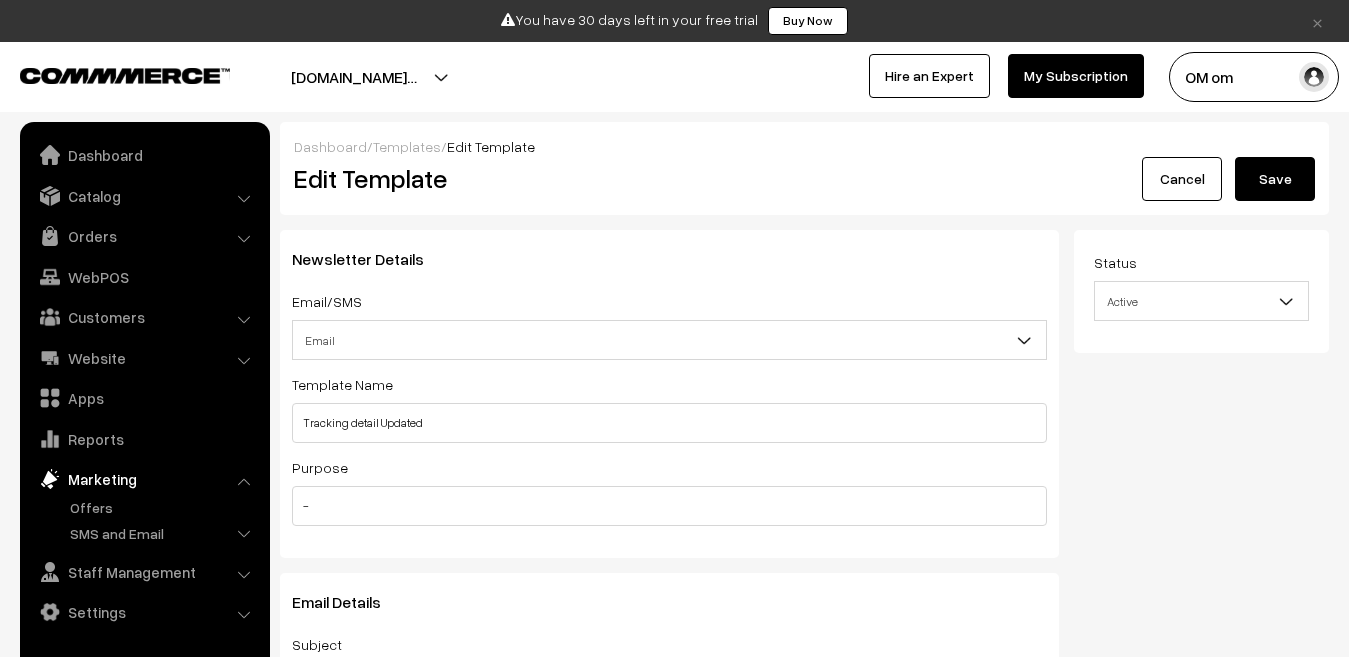 click on "Email" at bounding box center (669, 340) 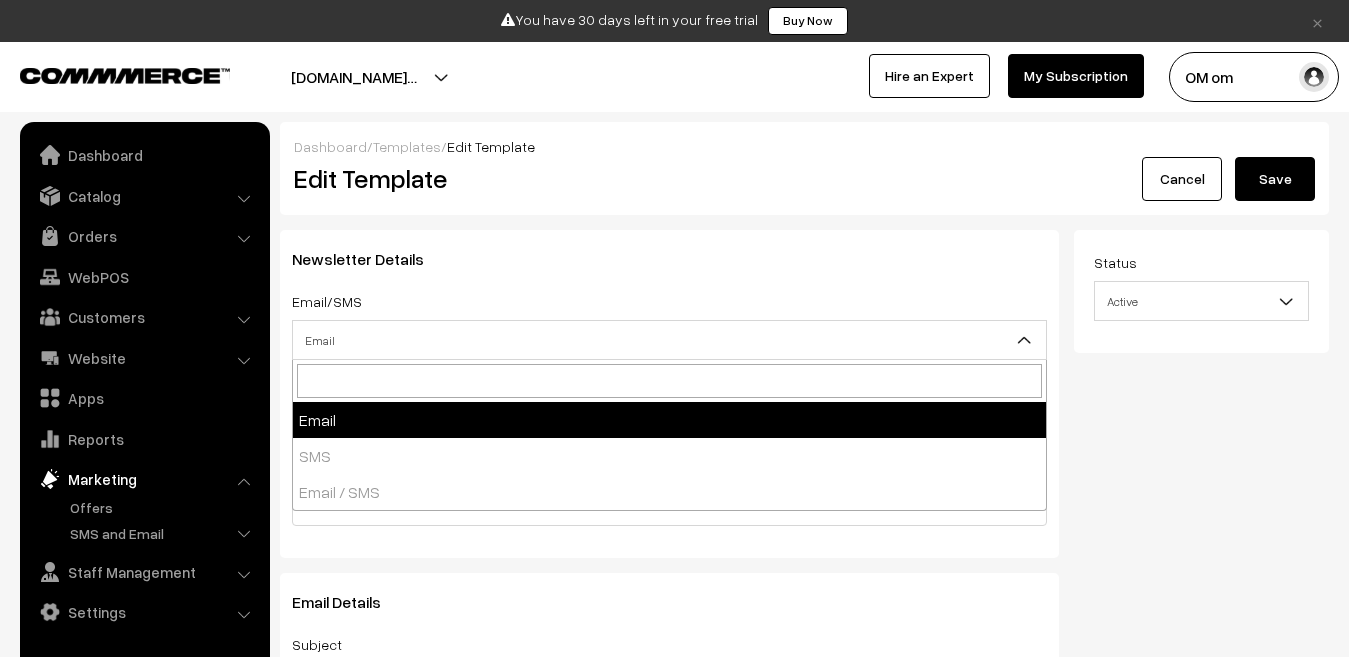 click on "Email / SMS" at bounding box center [669, 492] 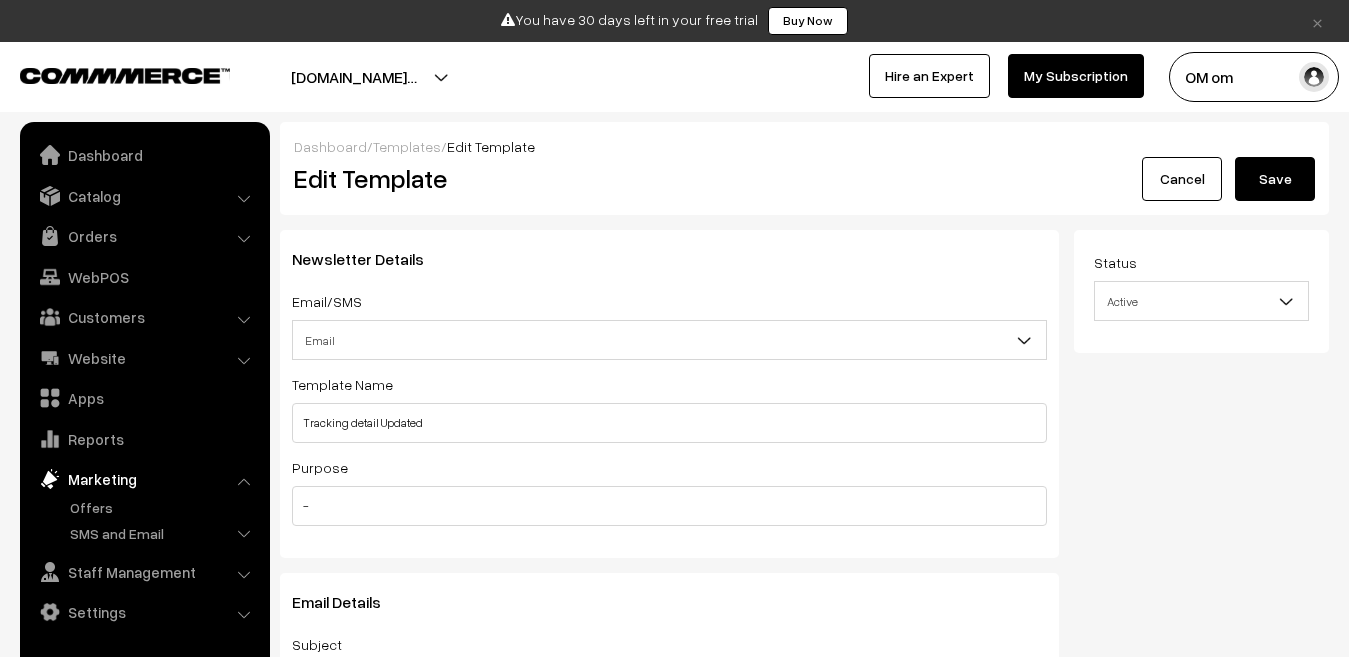 click on "Tracking detail Updated" at bounding box center (669, 423) 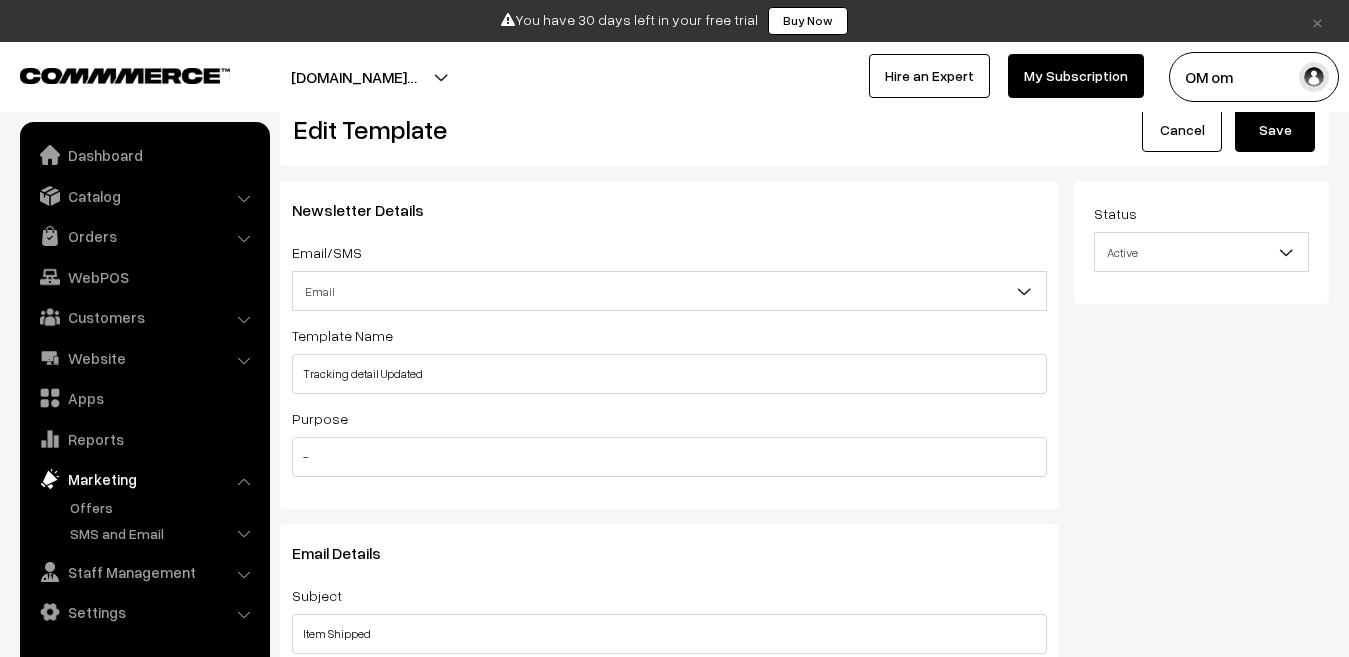 scroll, scrollTop: 0, scrollLeft: 0, axis: both 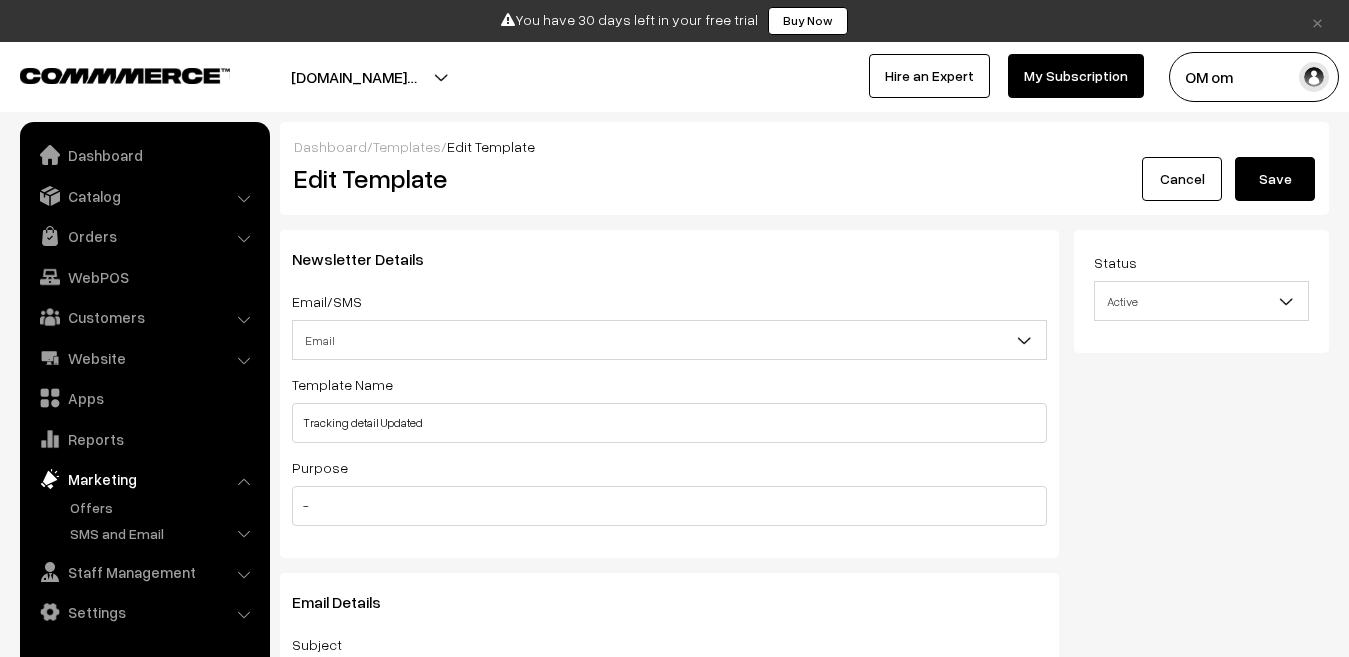 click on "Cancel" at bounding box center (1182, 179) 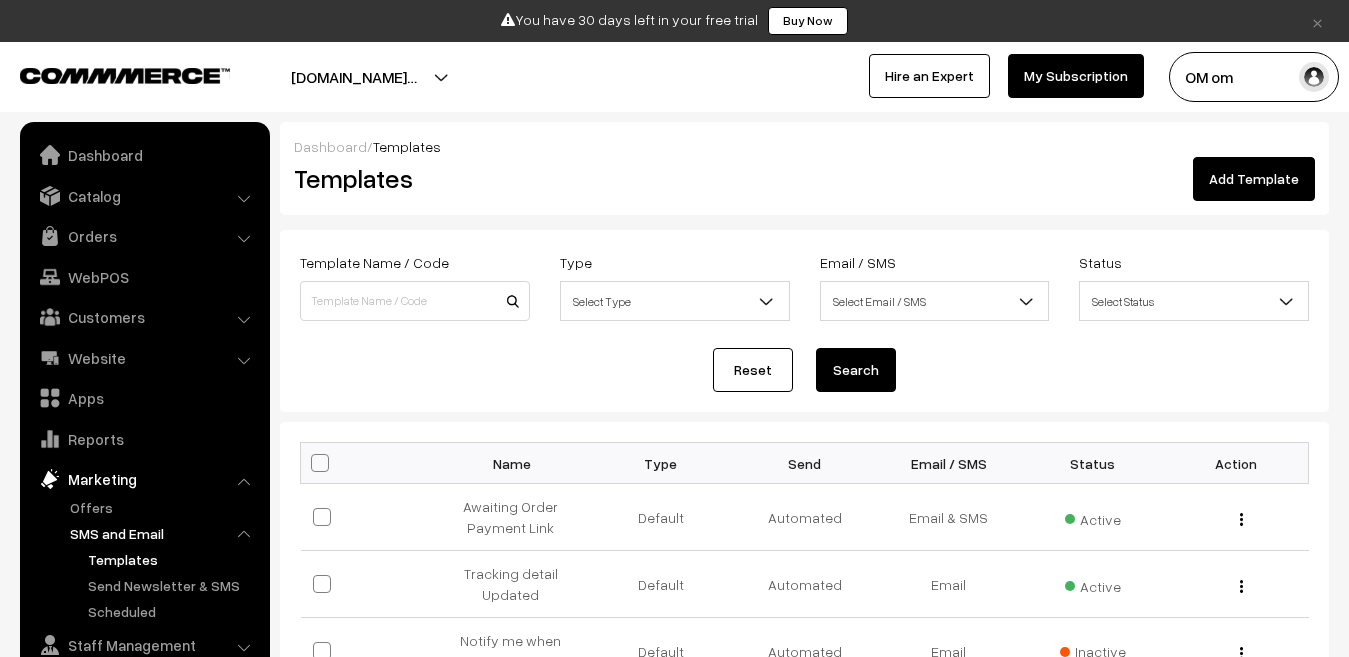 scroll, scrollTop: 0, scrollLeft: 0, axis: both 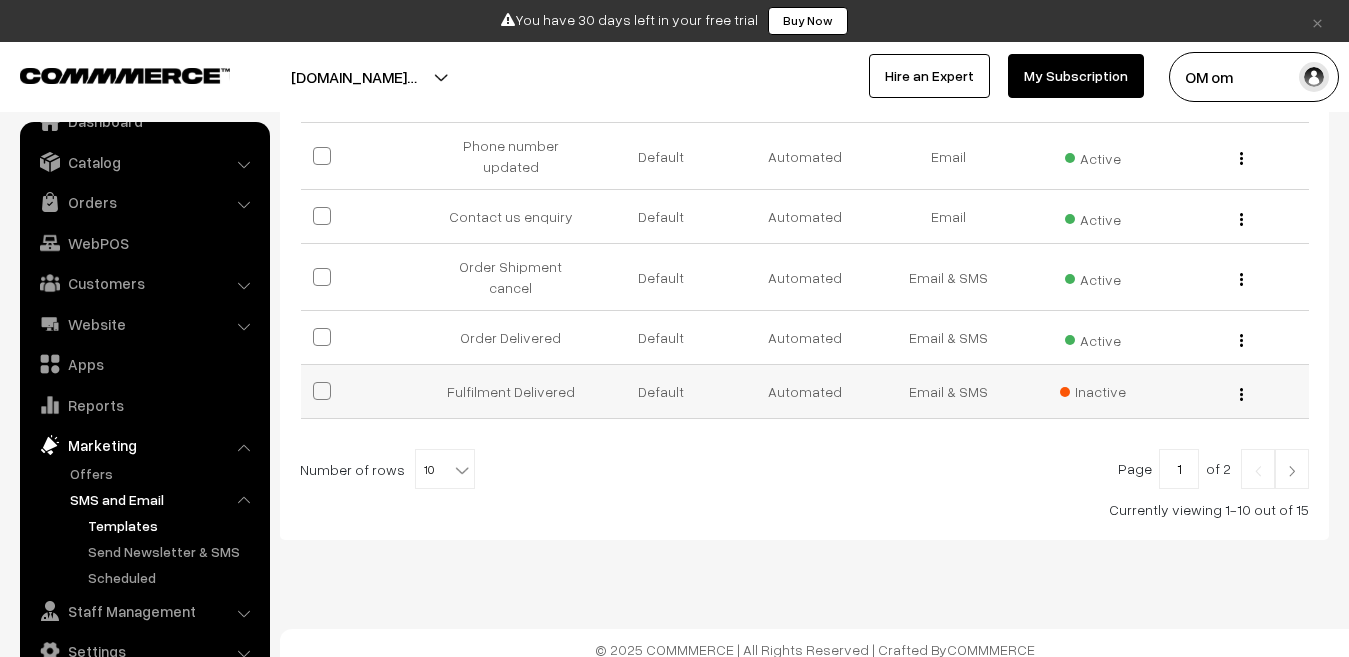click on "Edit" at bounding box center [1237, 391] 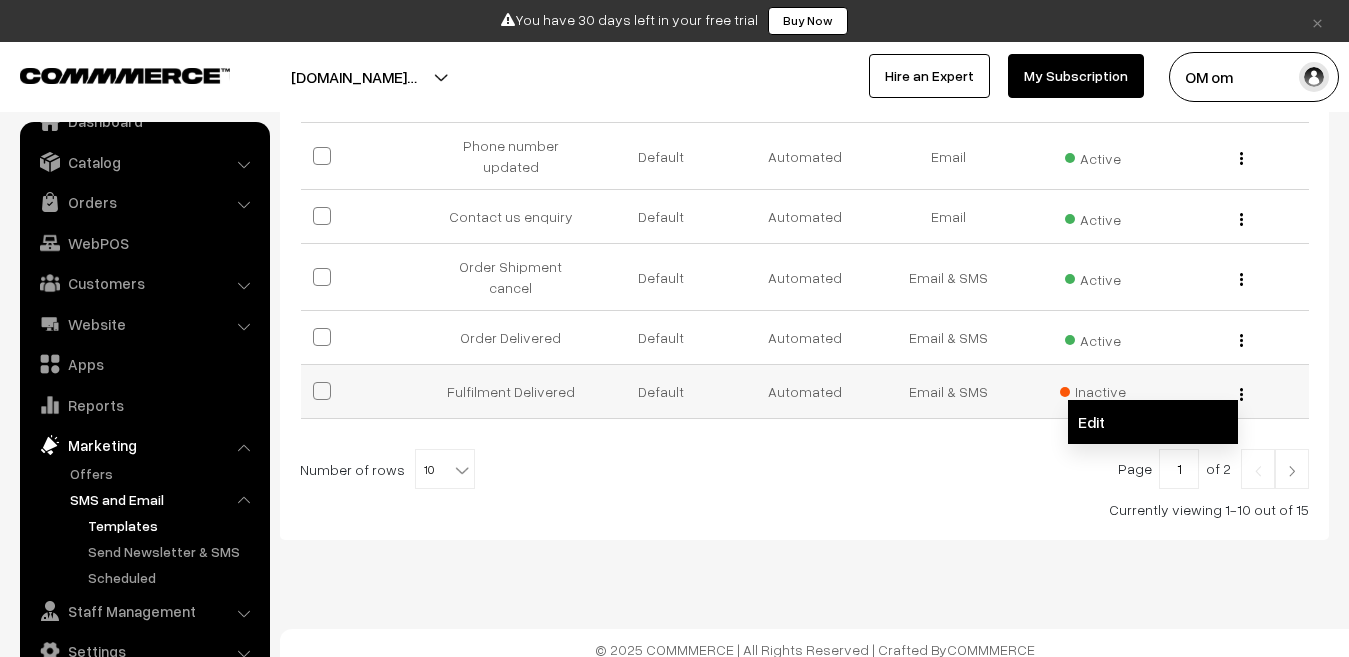 click on "Edit" at bounding box center [1153, 422] 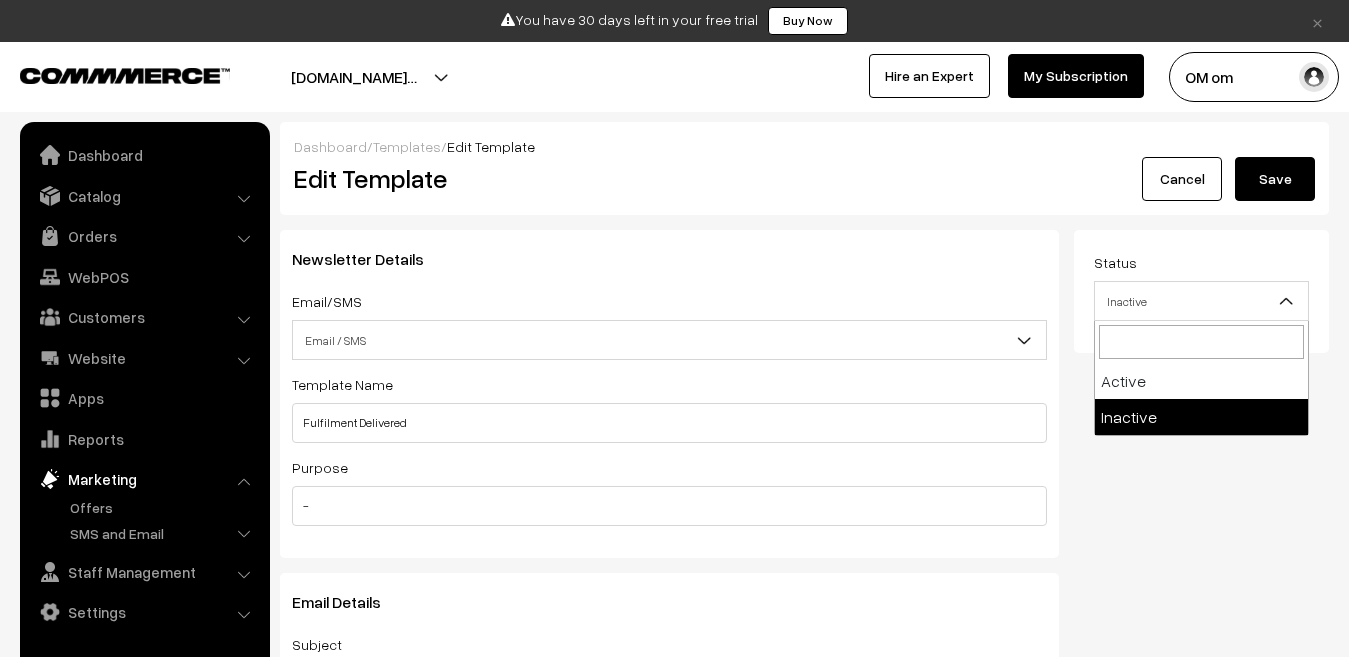 scroll, scrollTop: 0, scrollLeft: 0, axis: both 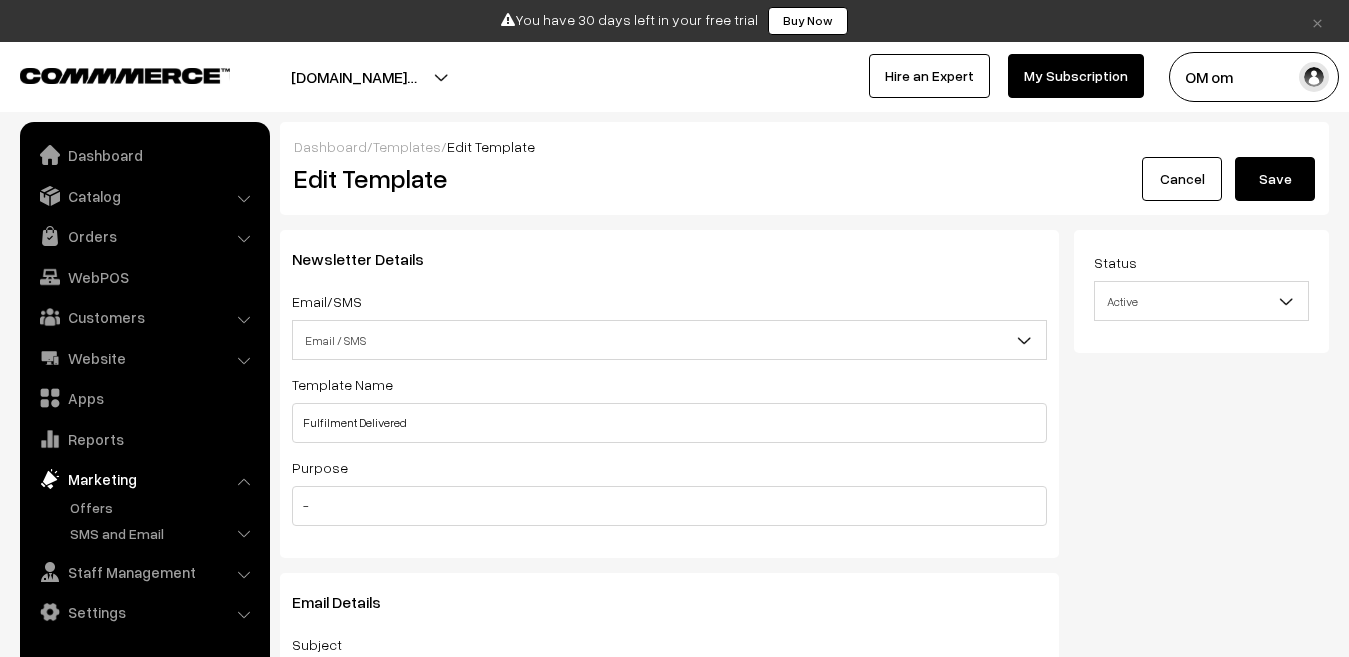 select on "1" 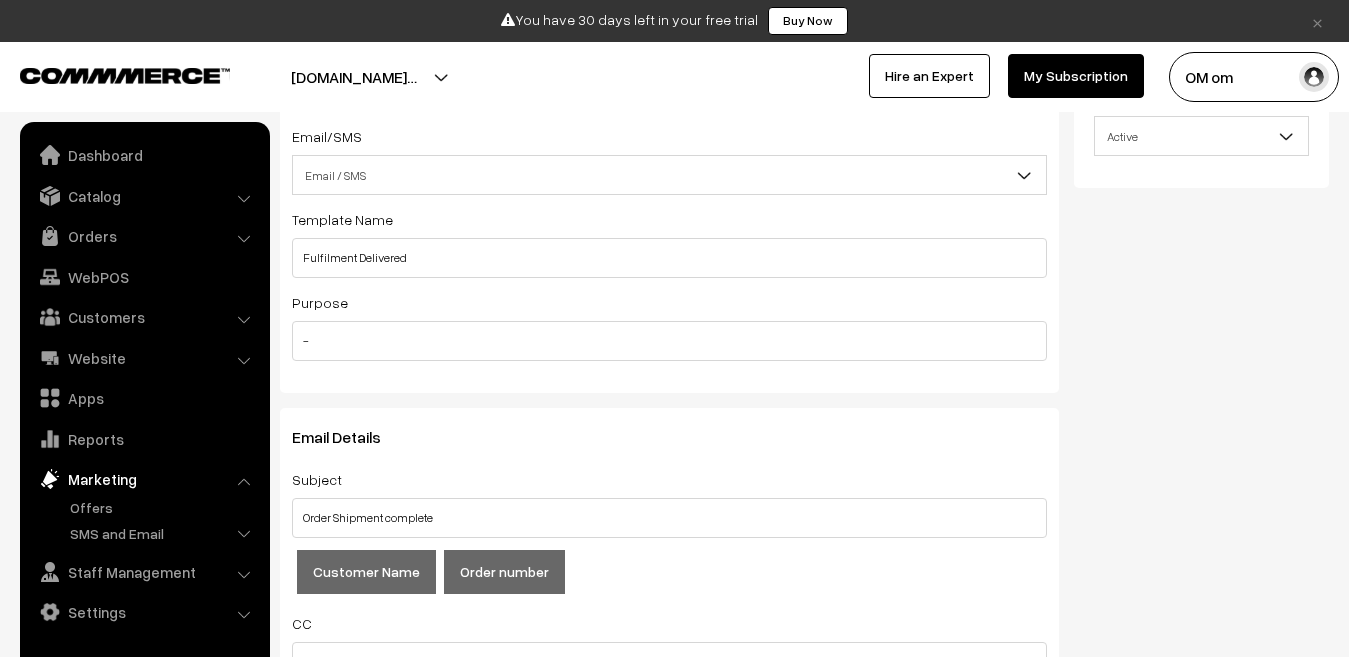 scroll, scrollTop: 200, scrollLeft: 0, axis: vertical 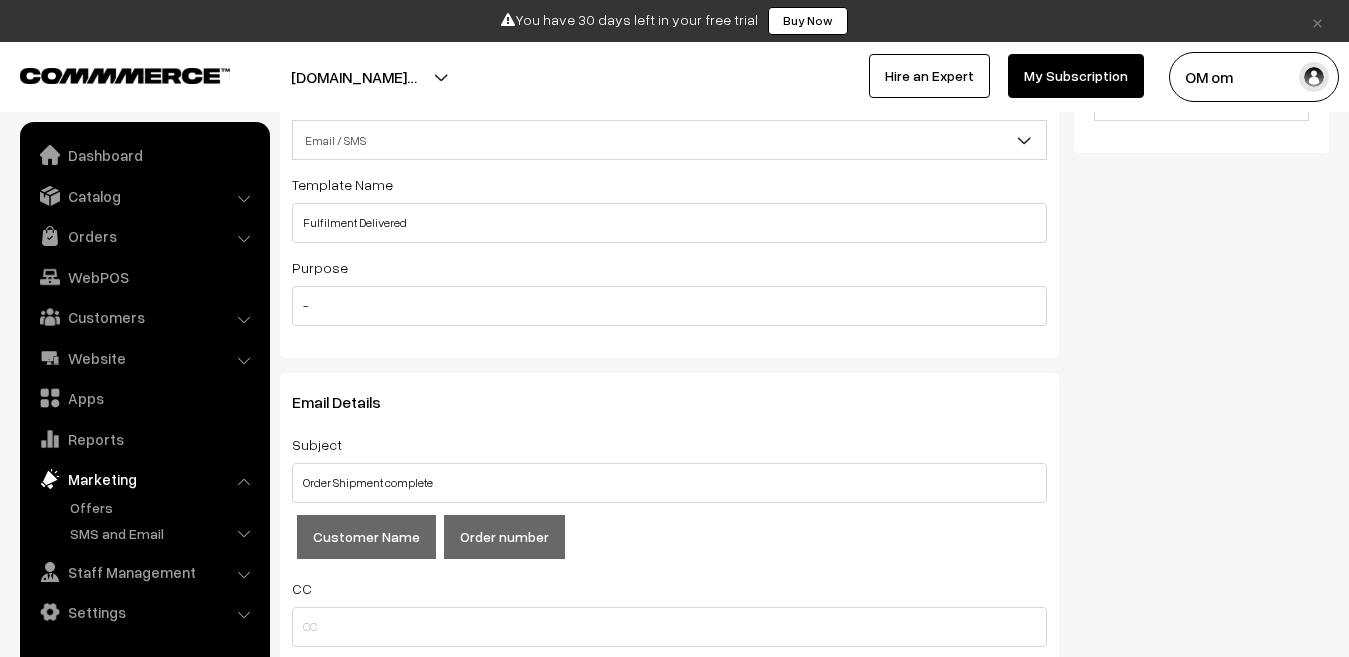 click on "-" at bounding box center (669, 306) 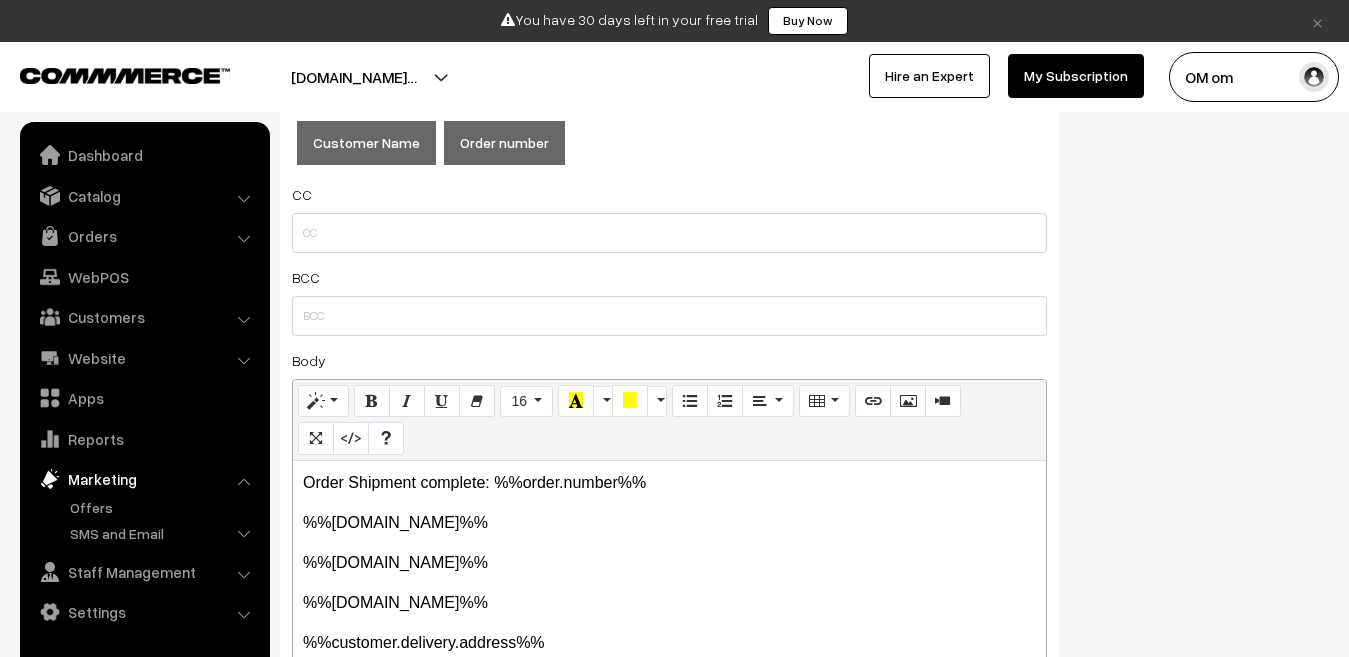 scroll, scrollTop: 900, scrollLeft: 0, axis: vertical 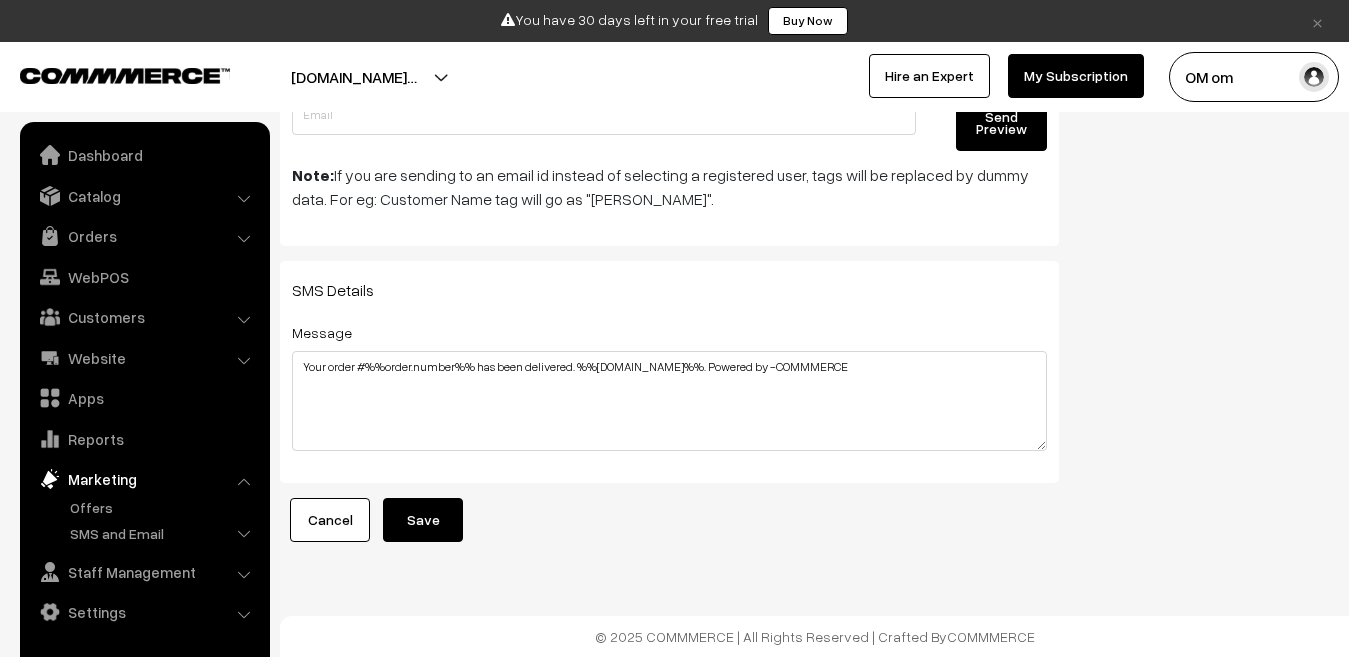click on "Save" at bounding box center [423, 520] 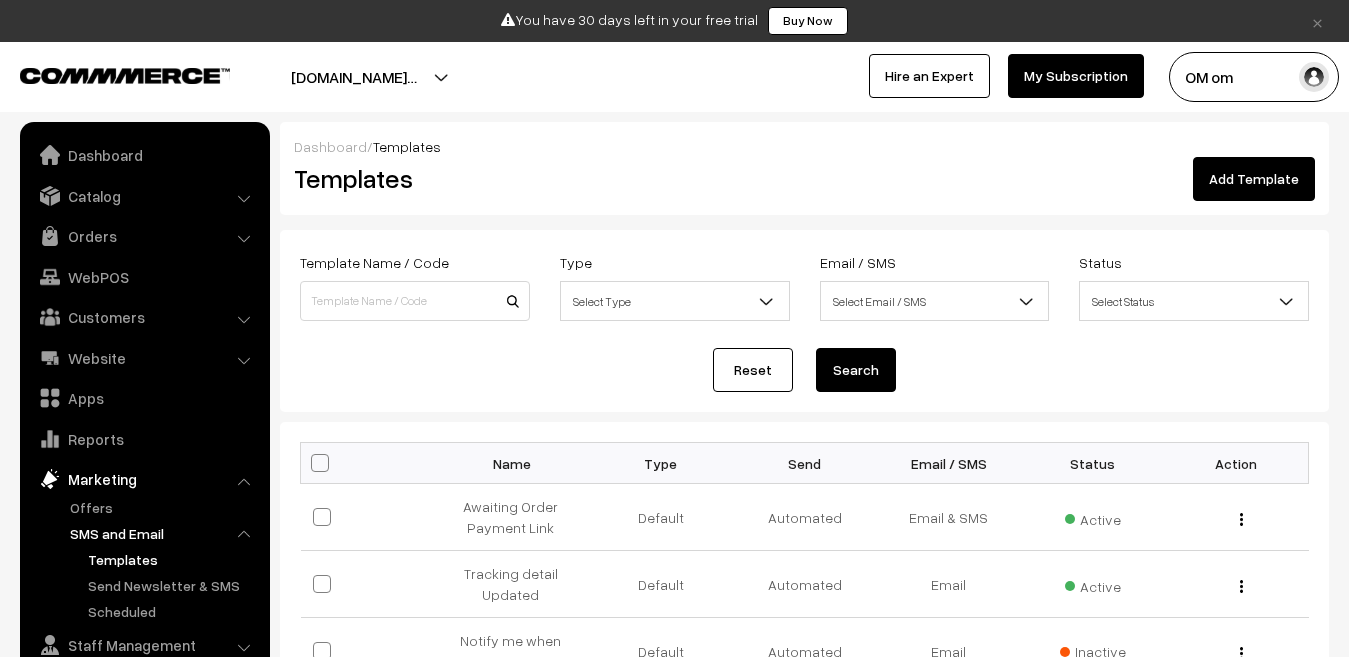 scroll, scrollTop: 0, scrollLeft: 0, axis: both 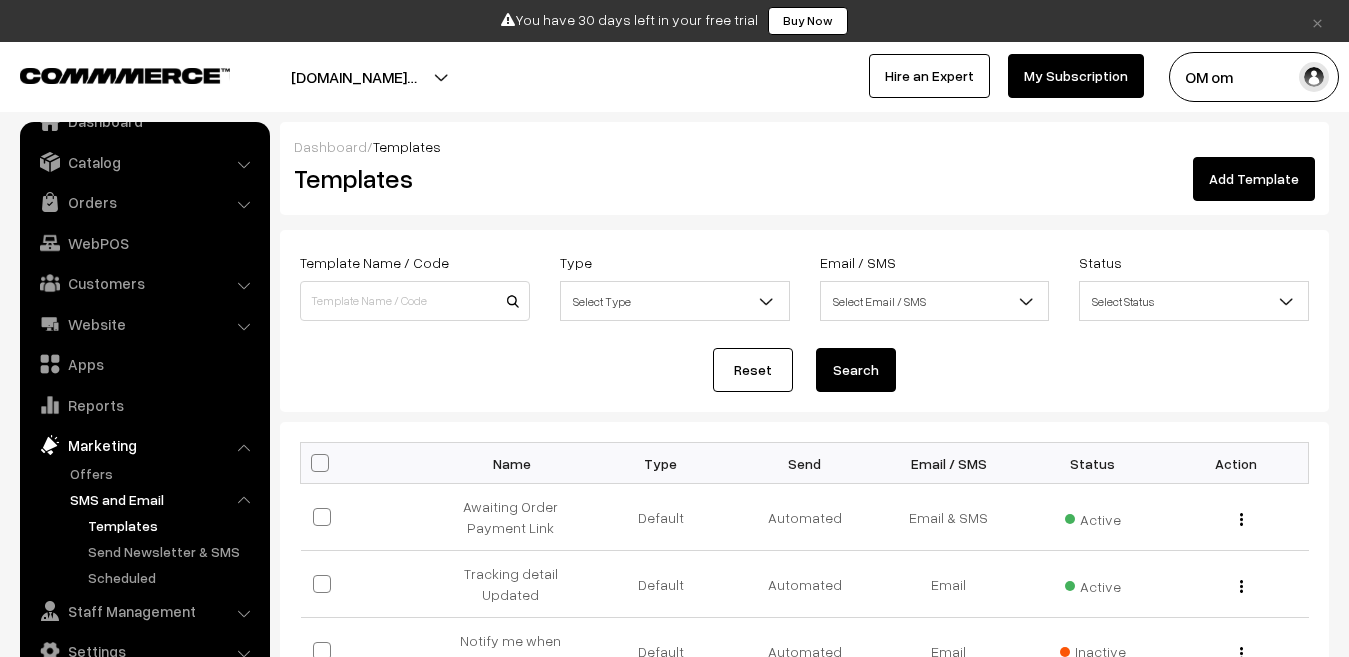 click on "Select Email / SMS" at bounding box center (935, 301) 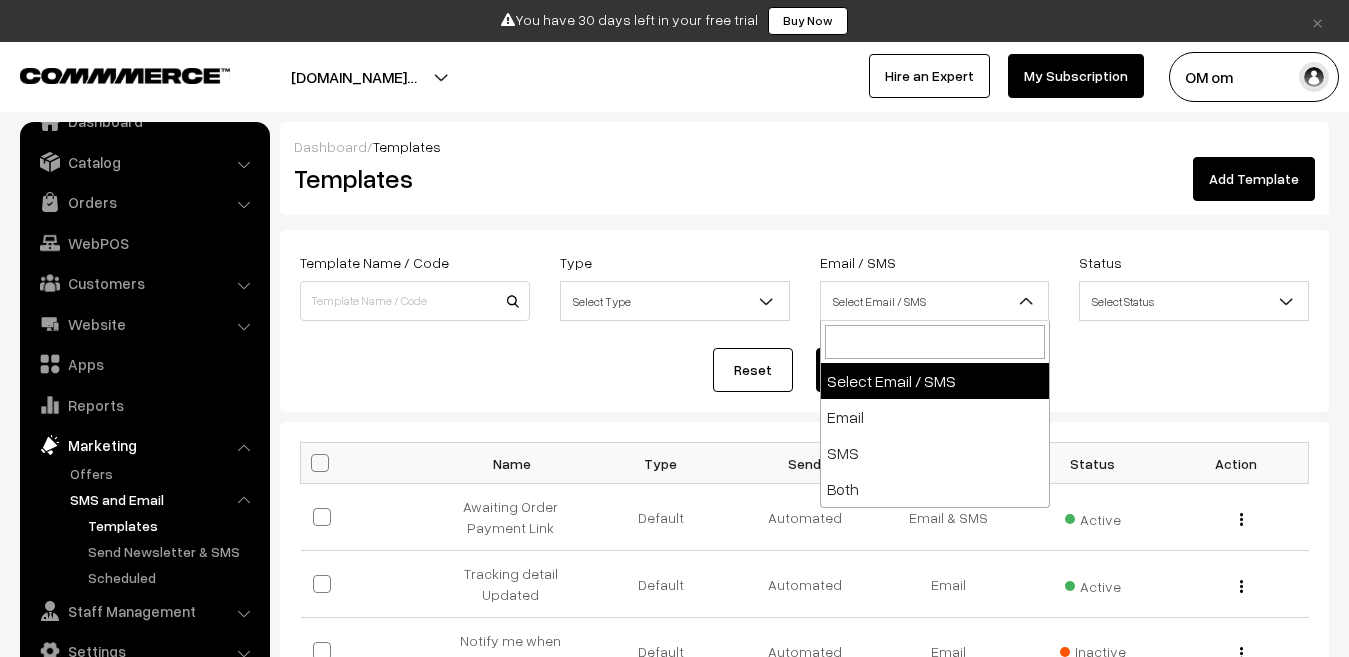 click on "Select Email / SMS" at bounding box center [935, 301] 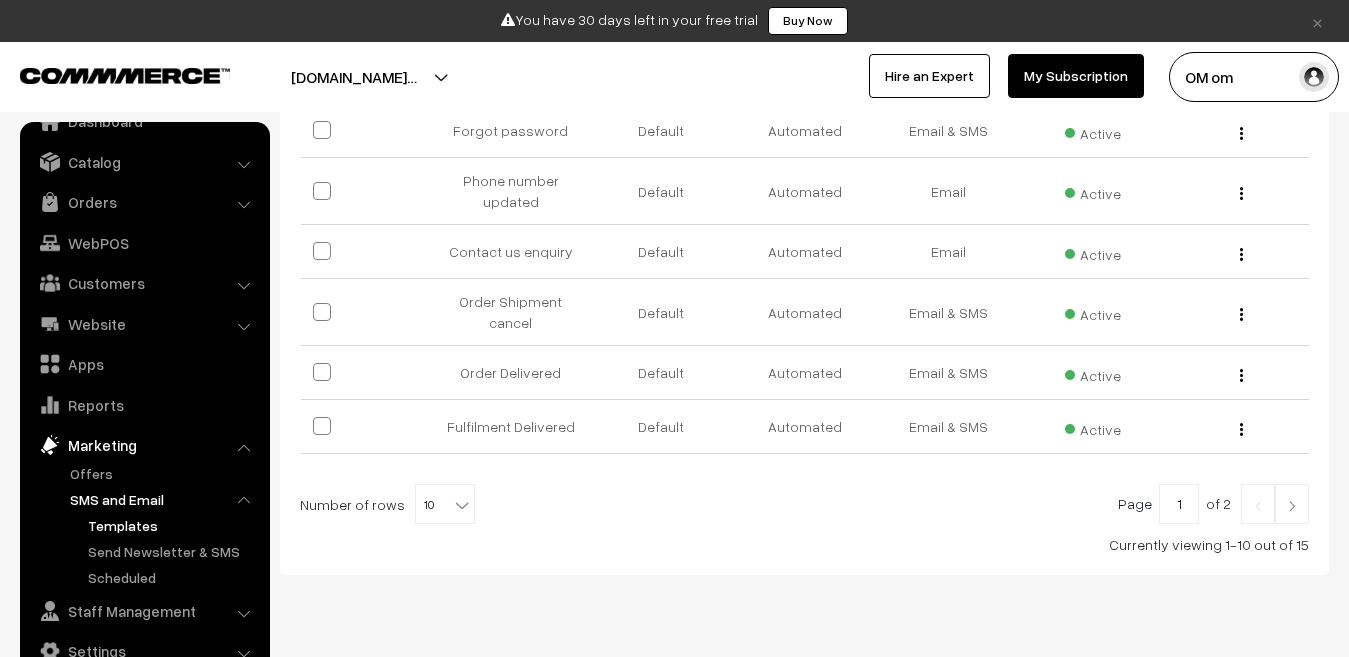 scroll, scrollTop: 683, scrollLeft: 0, axis: vertical 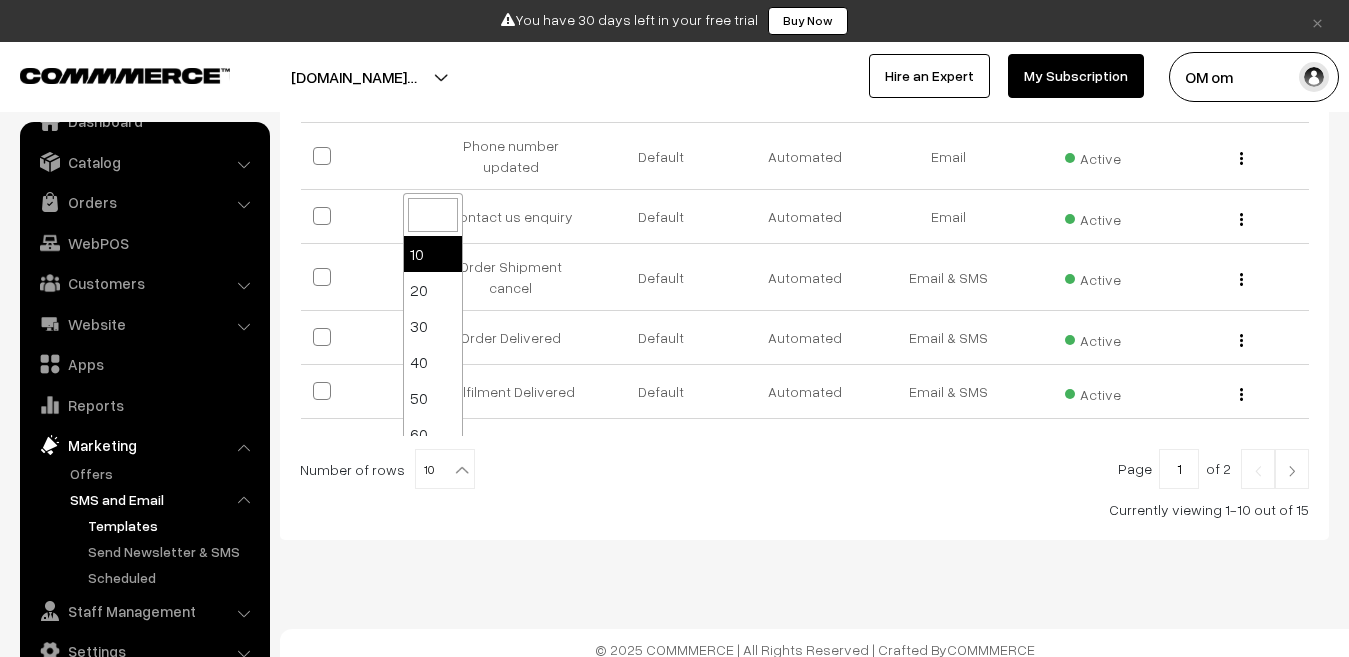 click on "10" at bounding box center (445, 470) 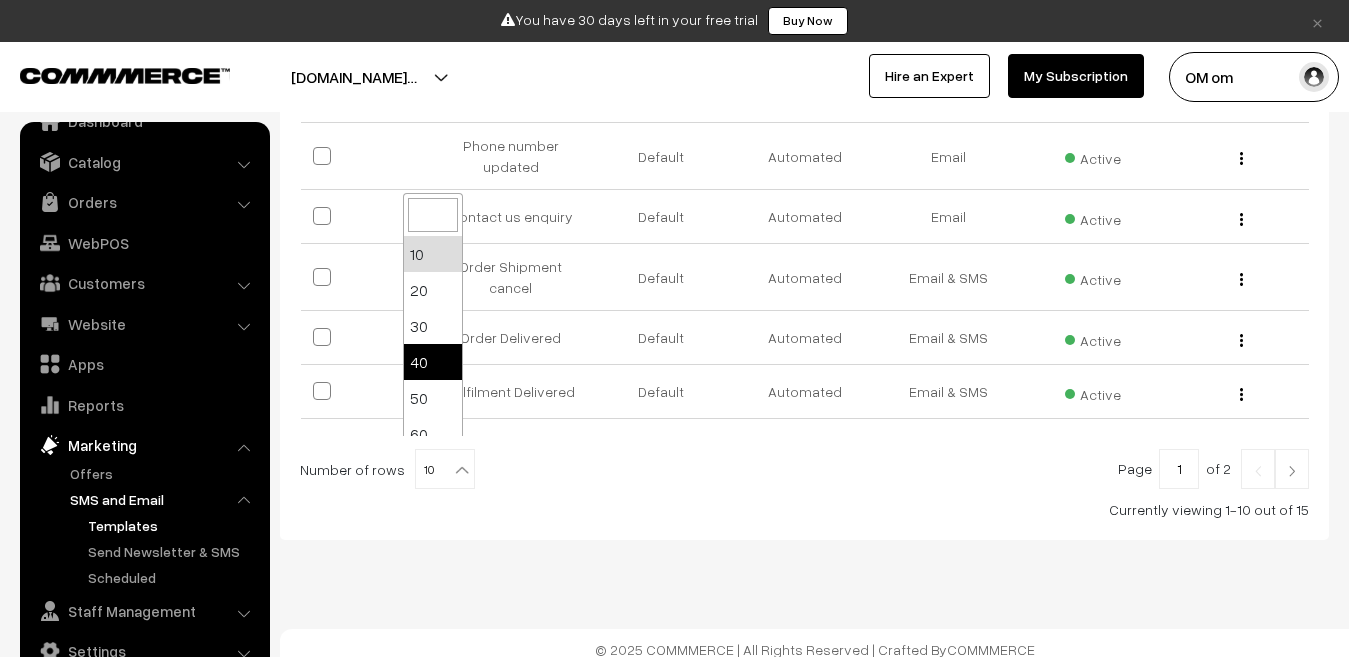 select on "40" 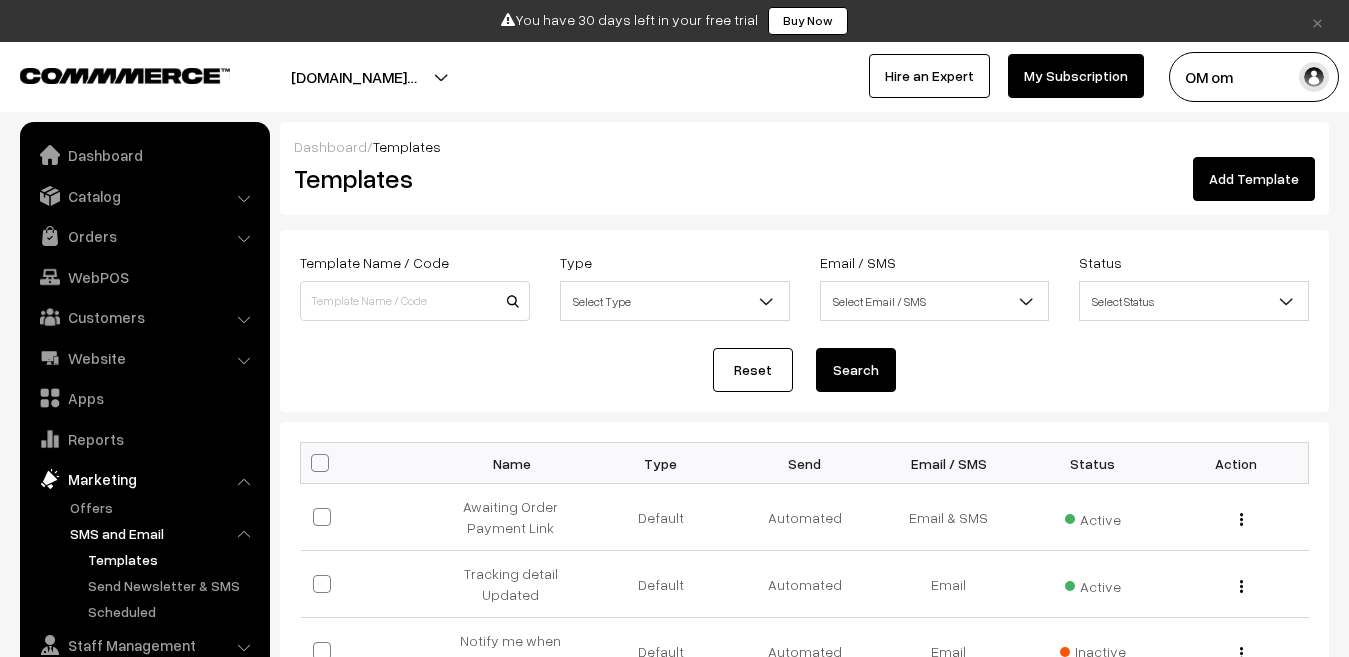 scroll, scrollTop: 500, scrollLeft: 0, axis: vertical 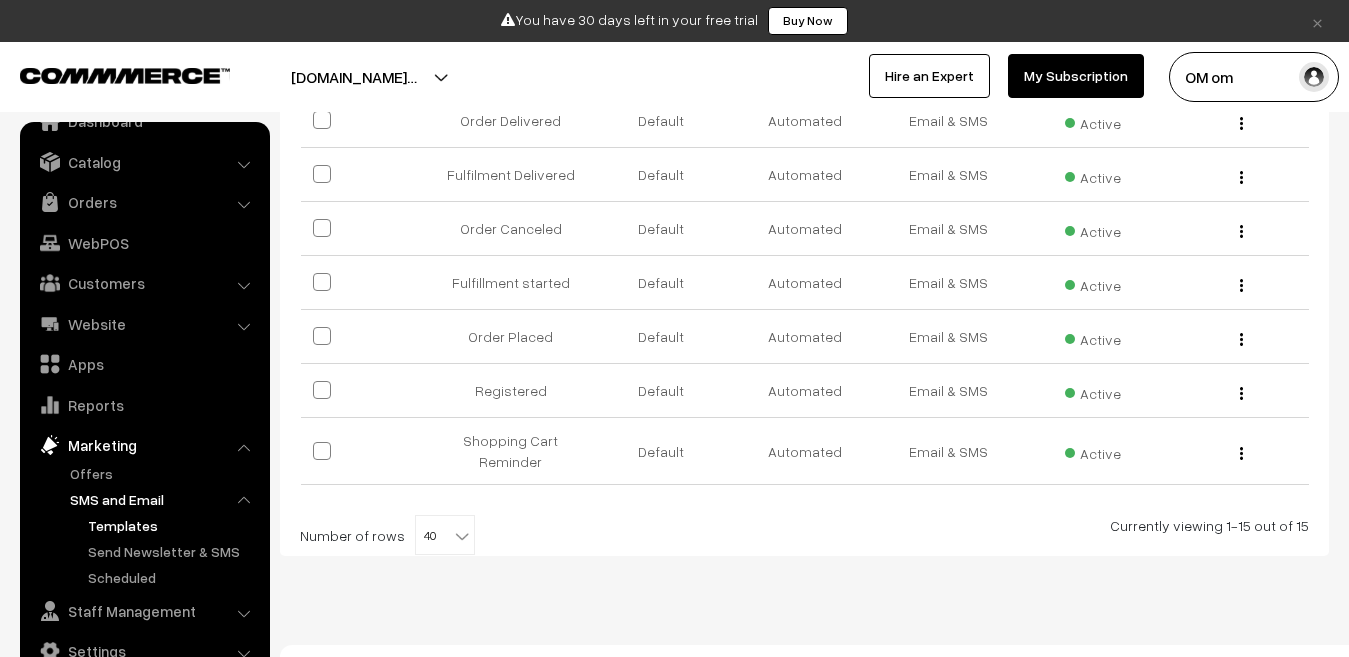 click at bounding box center [462, 536] 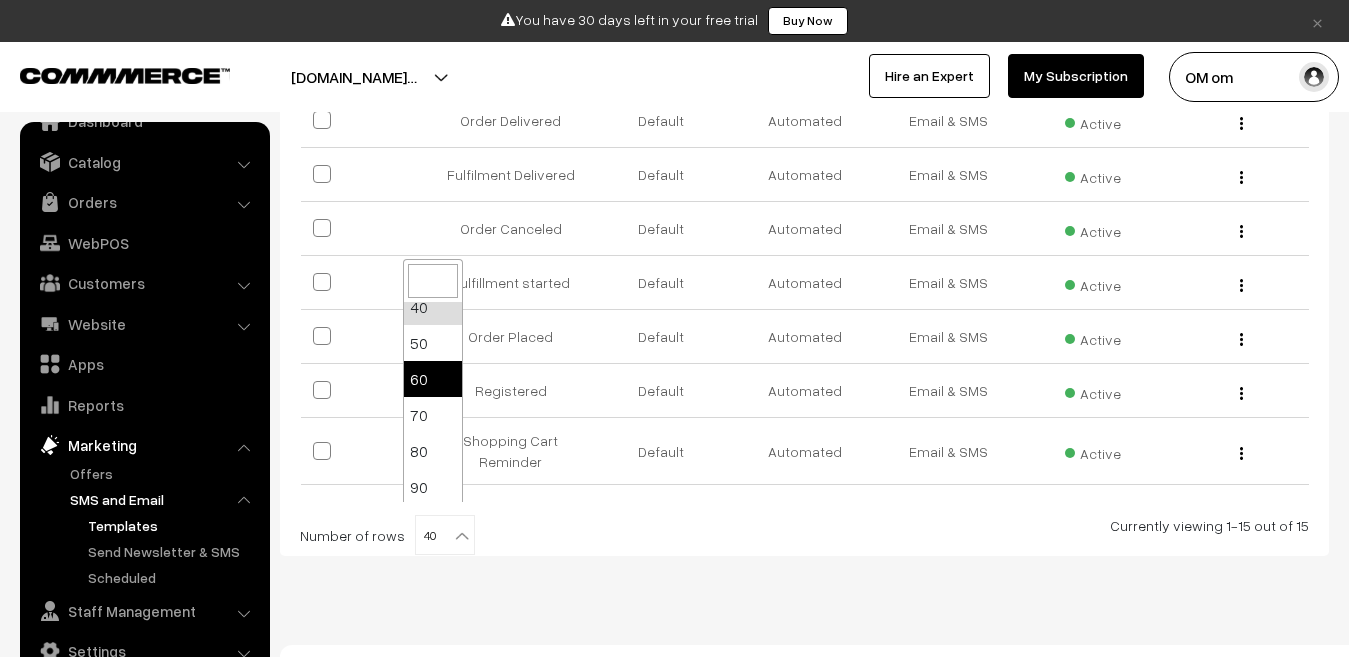 scroll, scrollTop: 160, scrollLeft: 0, axis: vertical 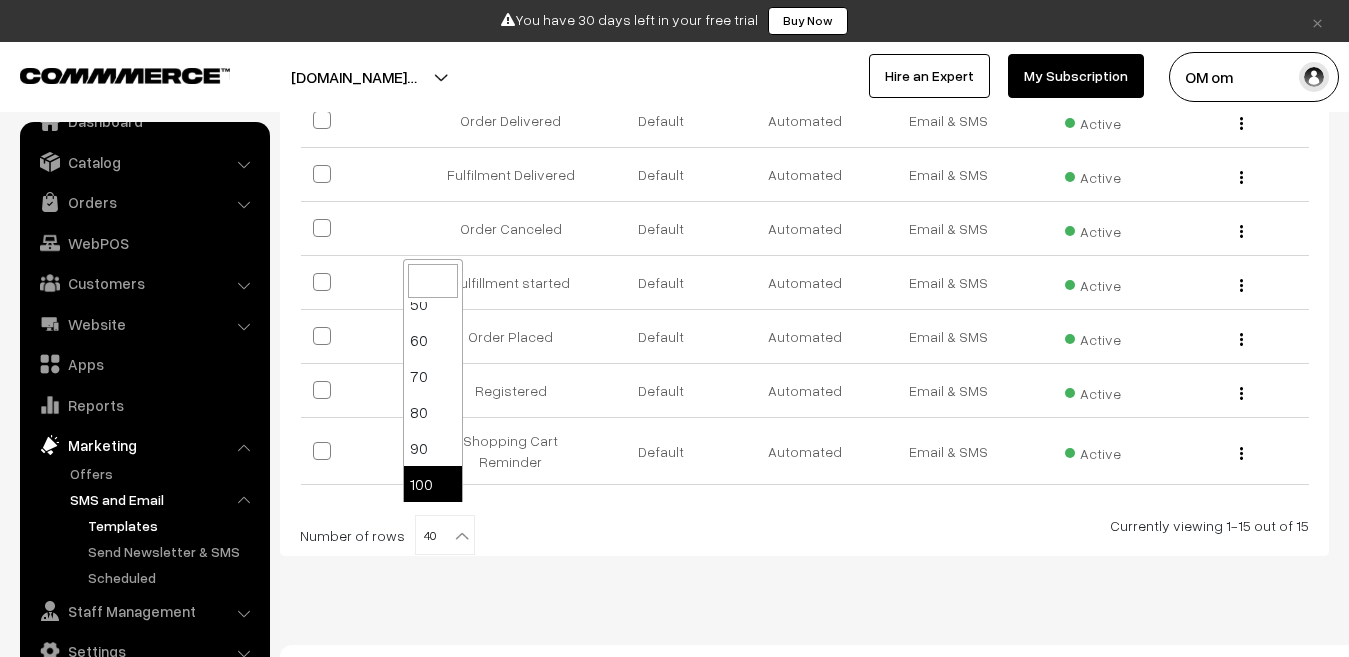 select on "100" 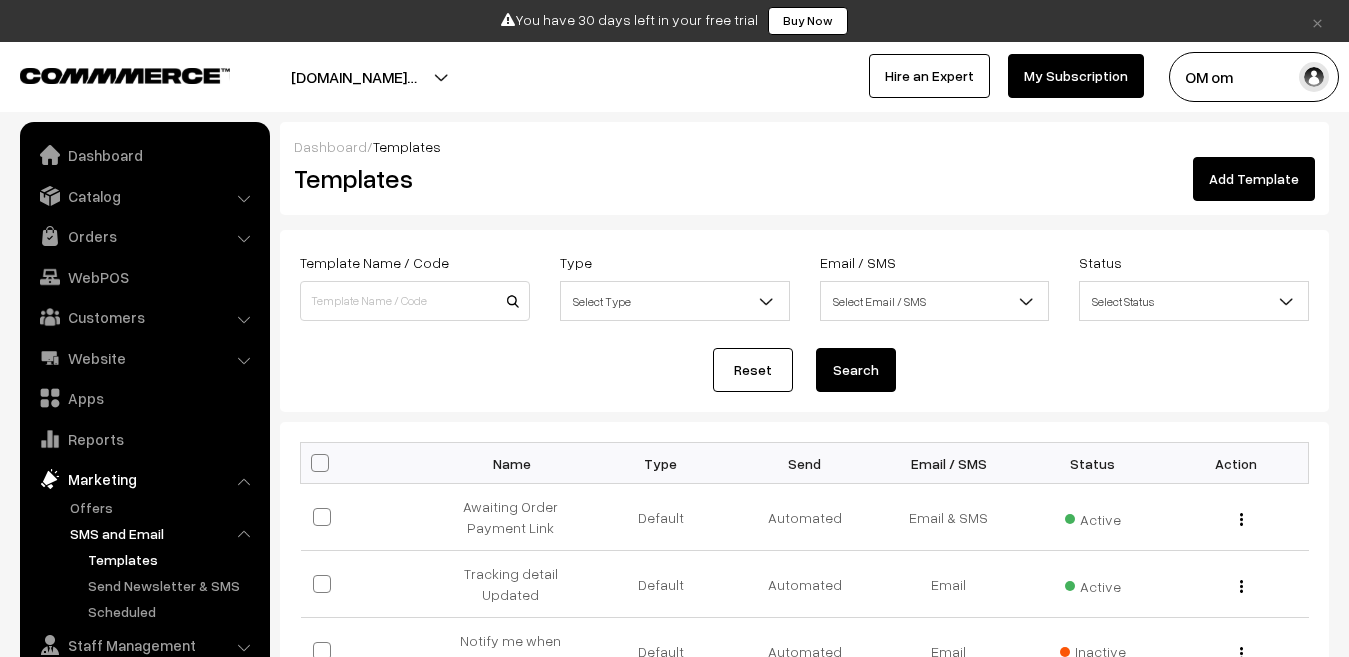 scroll, scrollTop: 789, scrollLeft: 0, axis: vertical 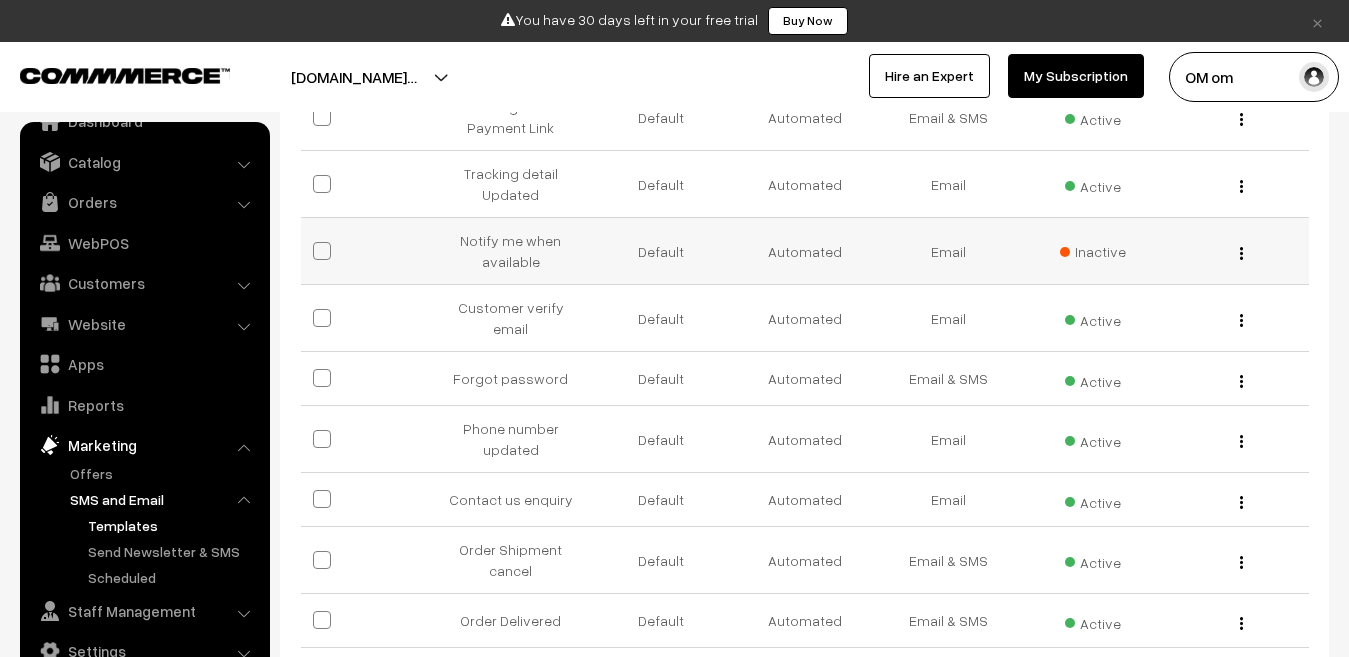 click on "Edit" at bounding box center (1237, 251) 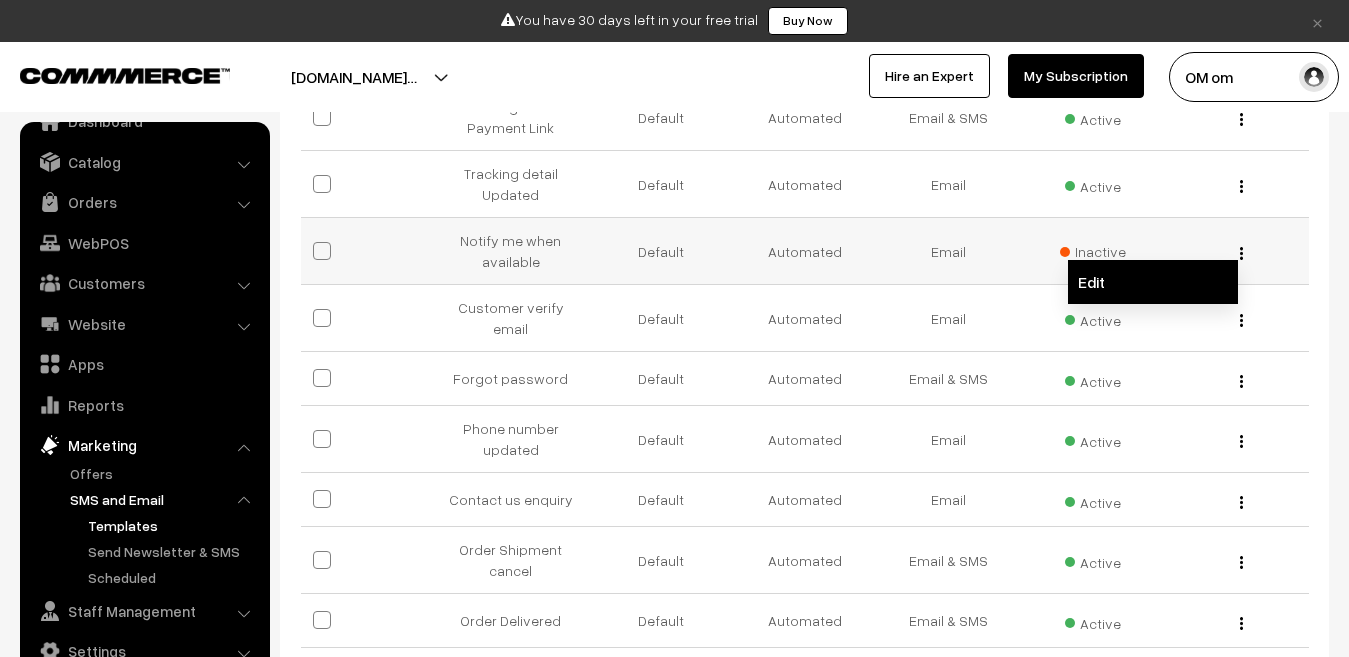 click on "Edit" at bounding box center [1153, 282] 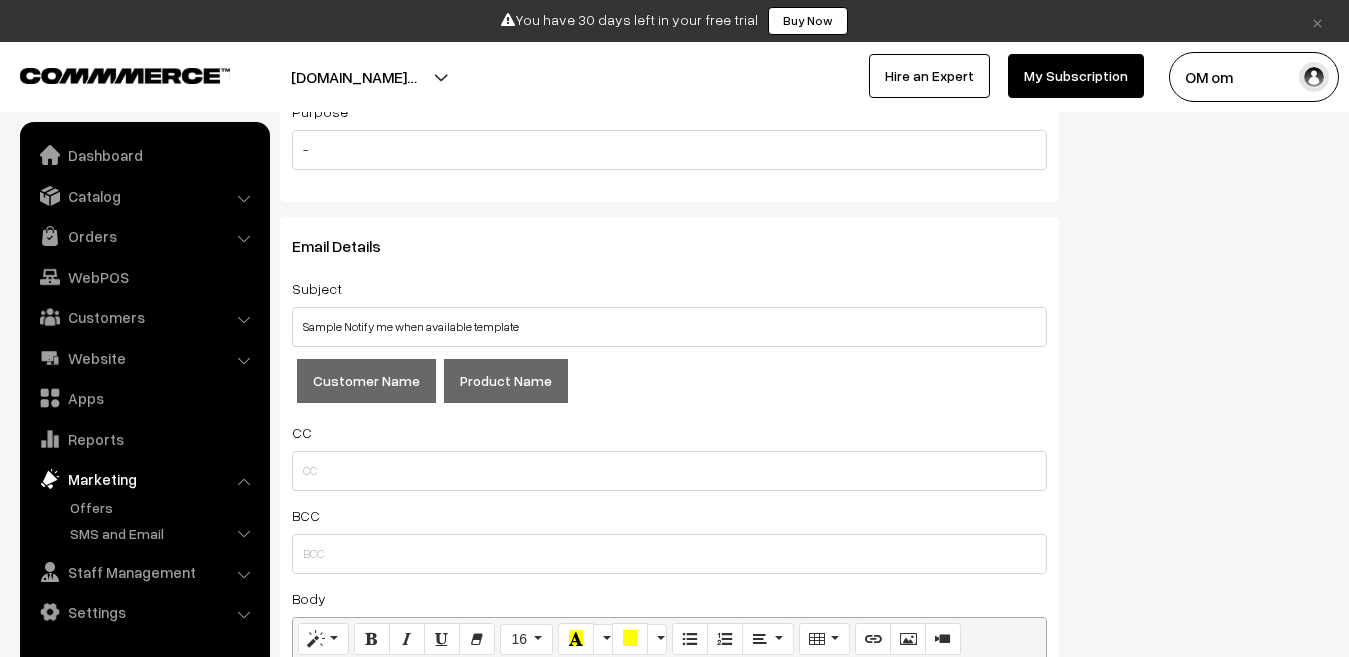 scroll, scrollTop: 0, scrollLeft: 0, axis: both 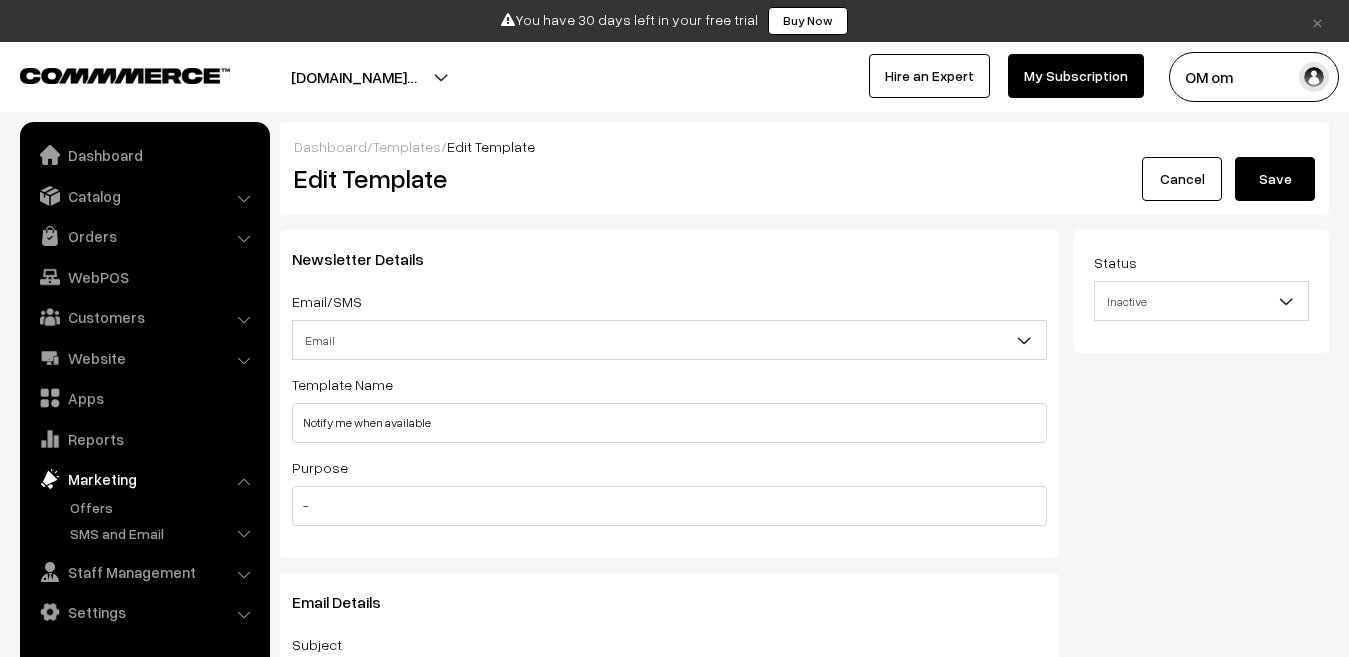 click on "Cancel" at bounding box center (1182, 179) 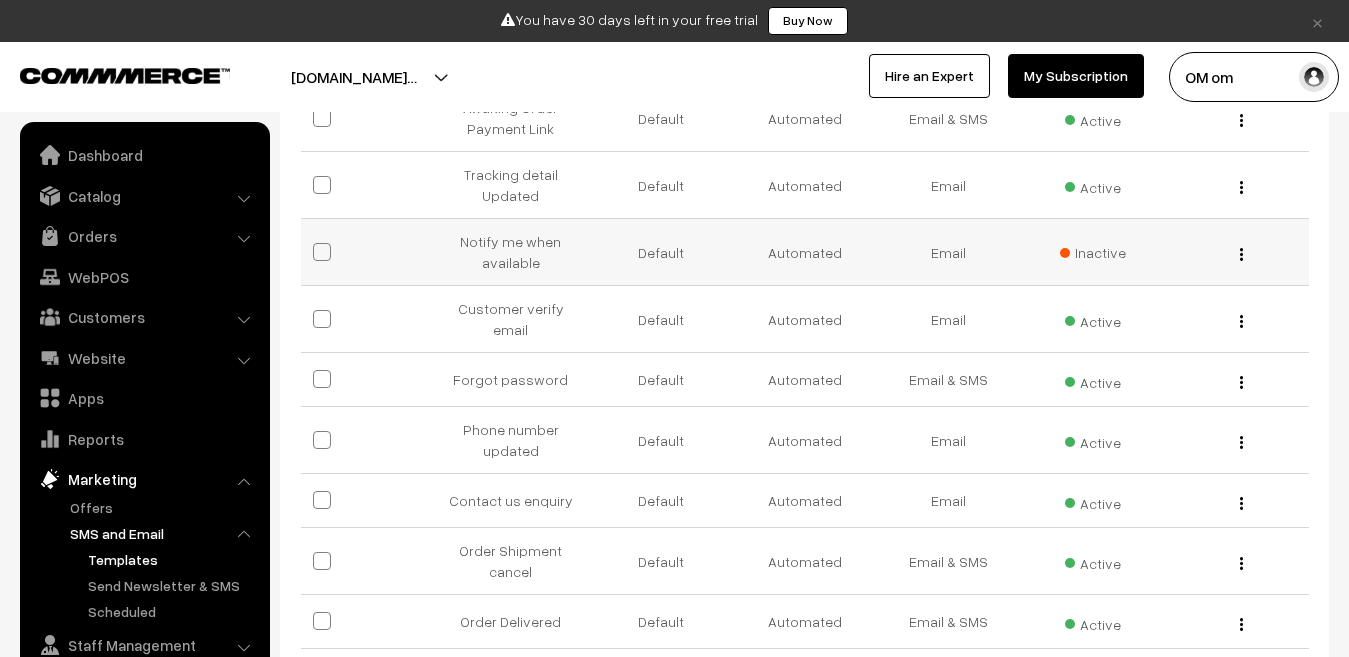scroll, scrollTop: 400, scrollLeft: 0, axis: vertical 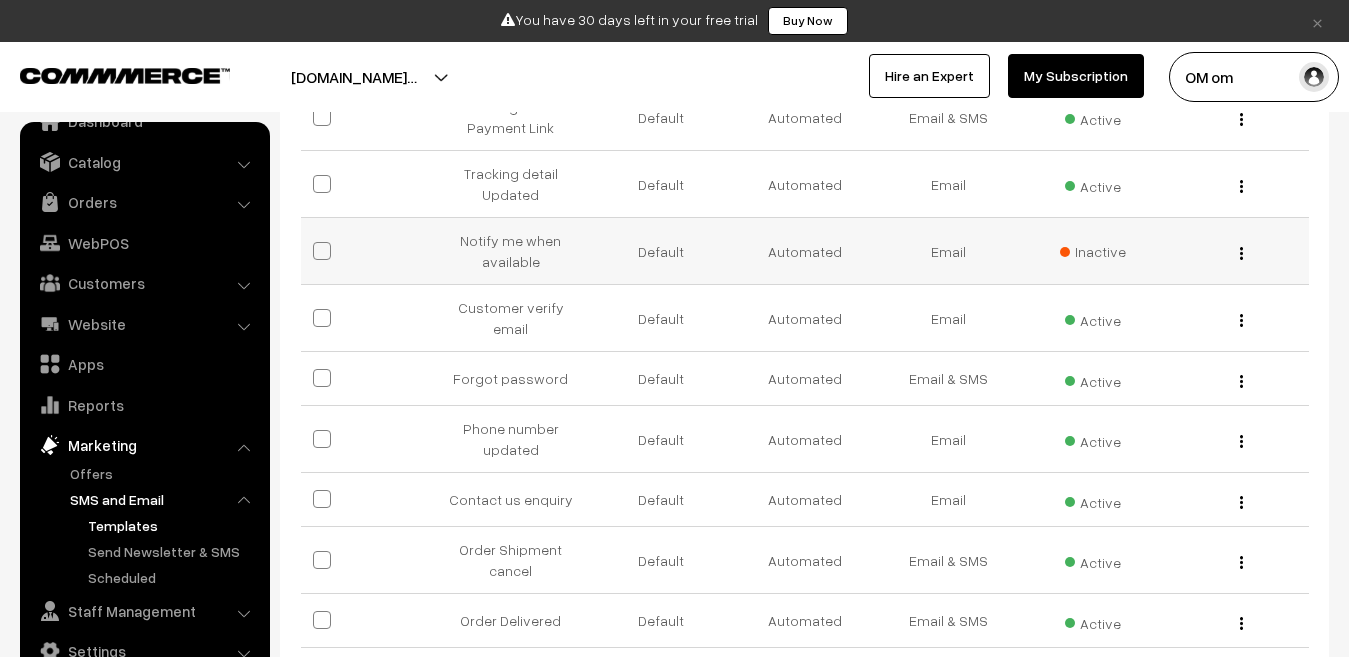 click on "Edit" at bounding box center (1237, 251) 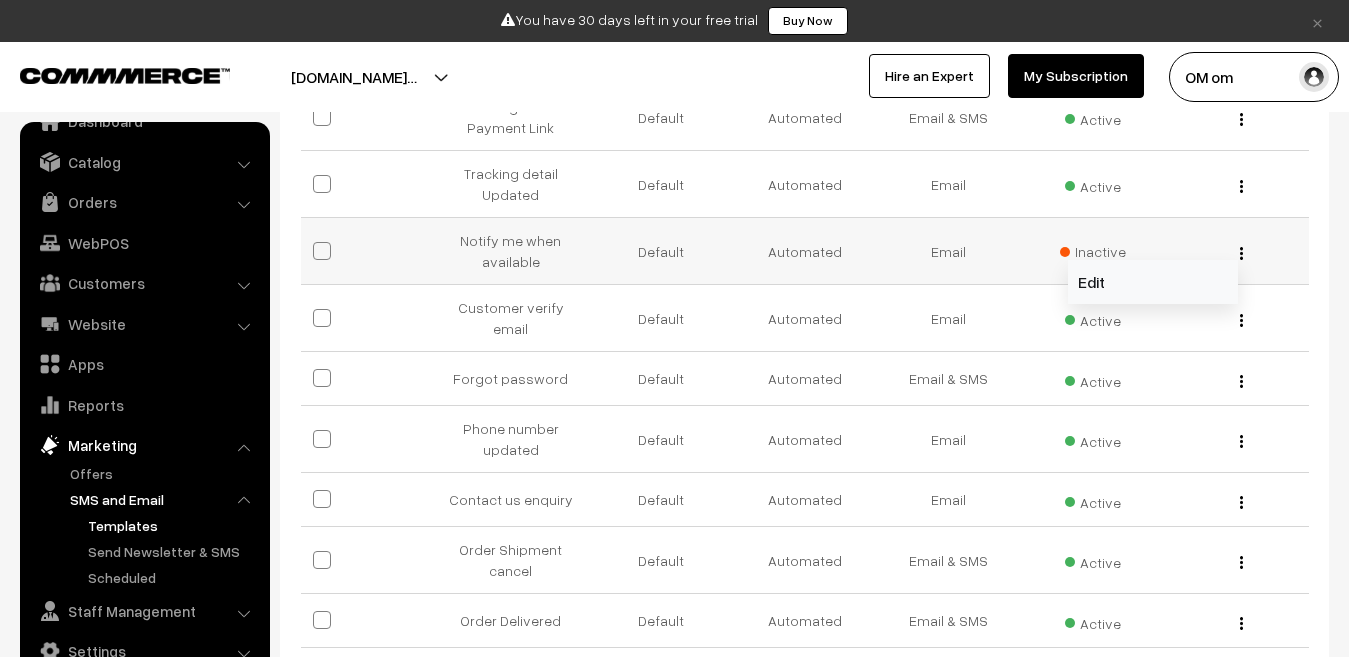 click on "Edit" at bounding box center [1153, 282] 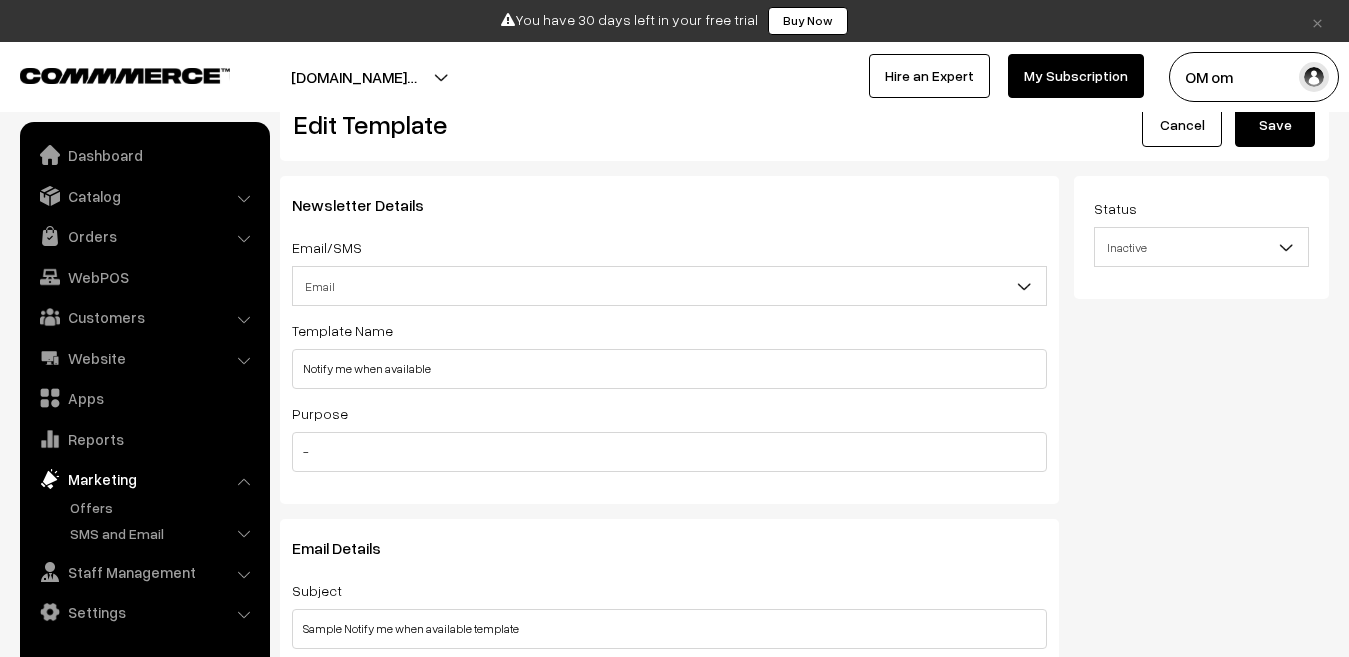 scroll, scrollTop: 0, scrollLeft: 0, axis: both 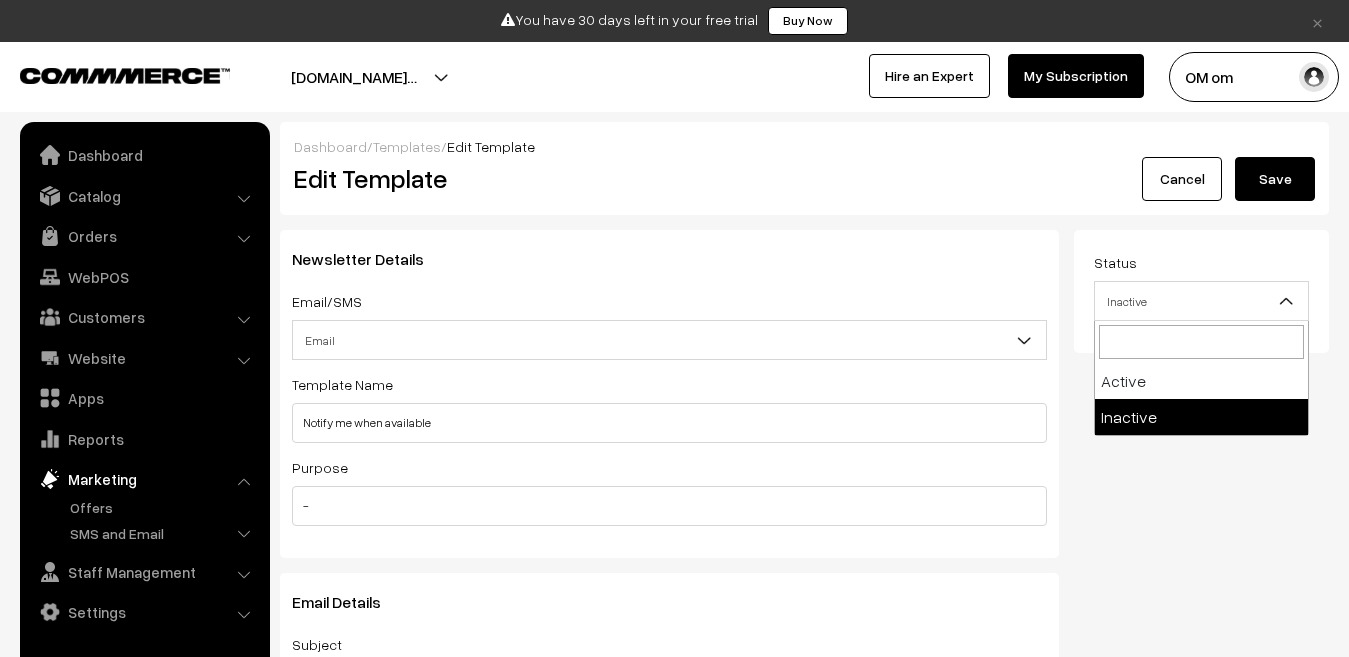 click on "Inactive" at bounding box center (1201, 301) 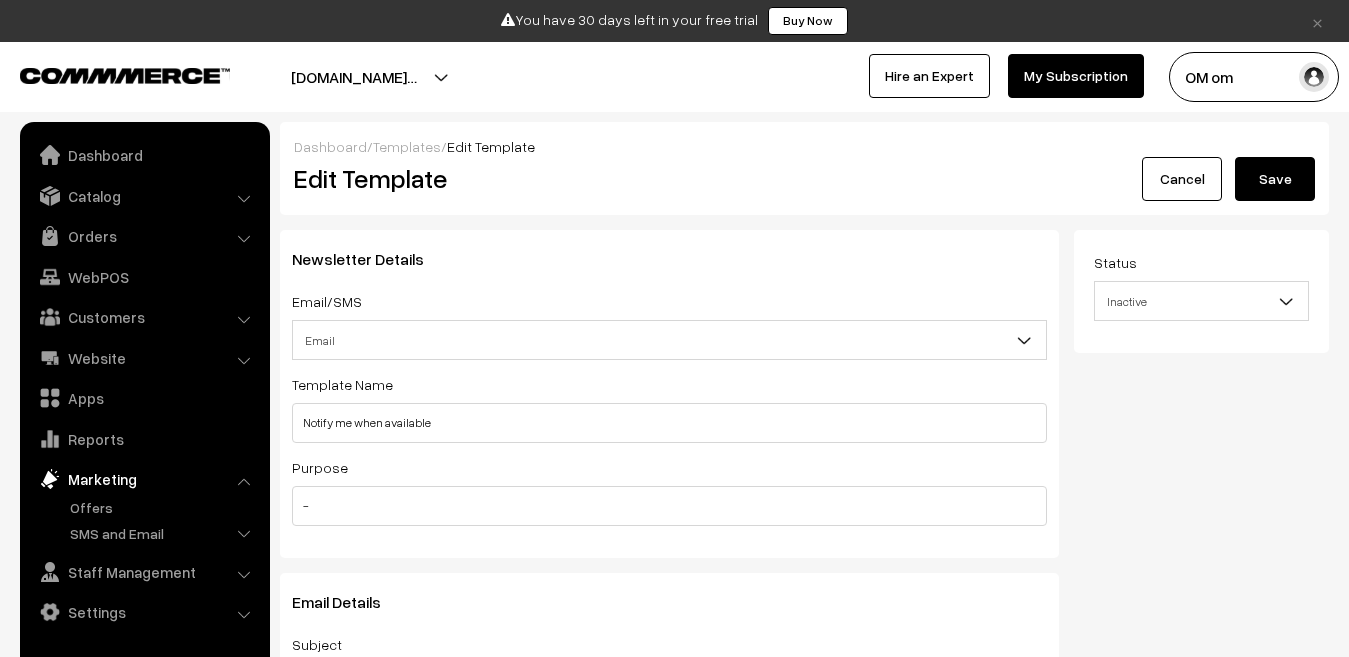 click on "Email" at bounding box center (669, 340) 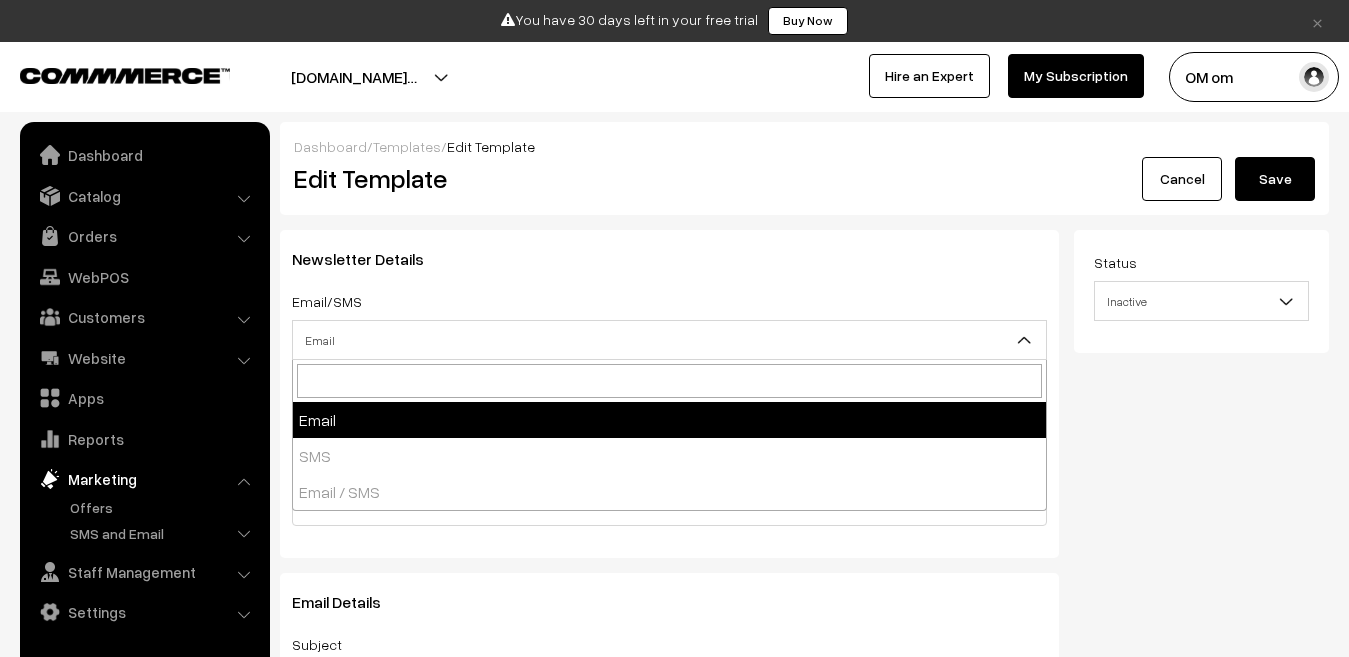 click on "Email / SMS" at bounding box center (669, 492) 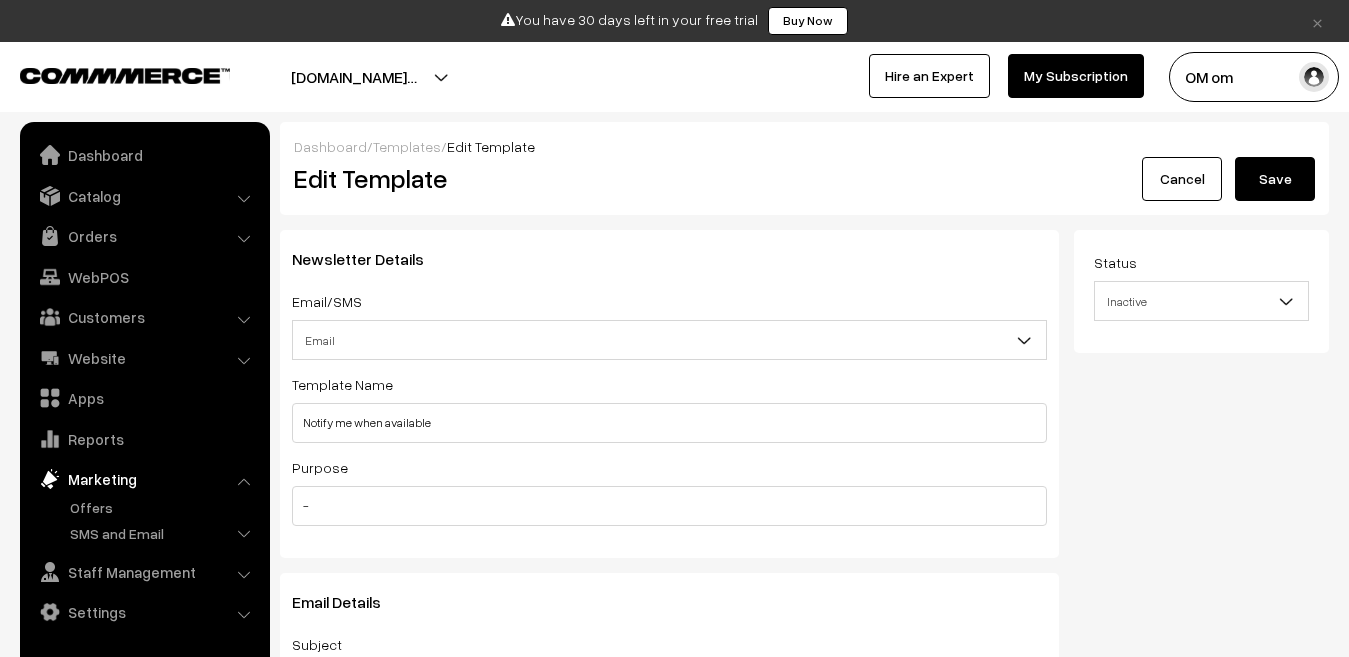click on "Cancel" at bounding box center [1182, 179] 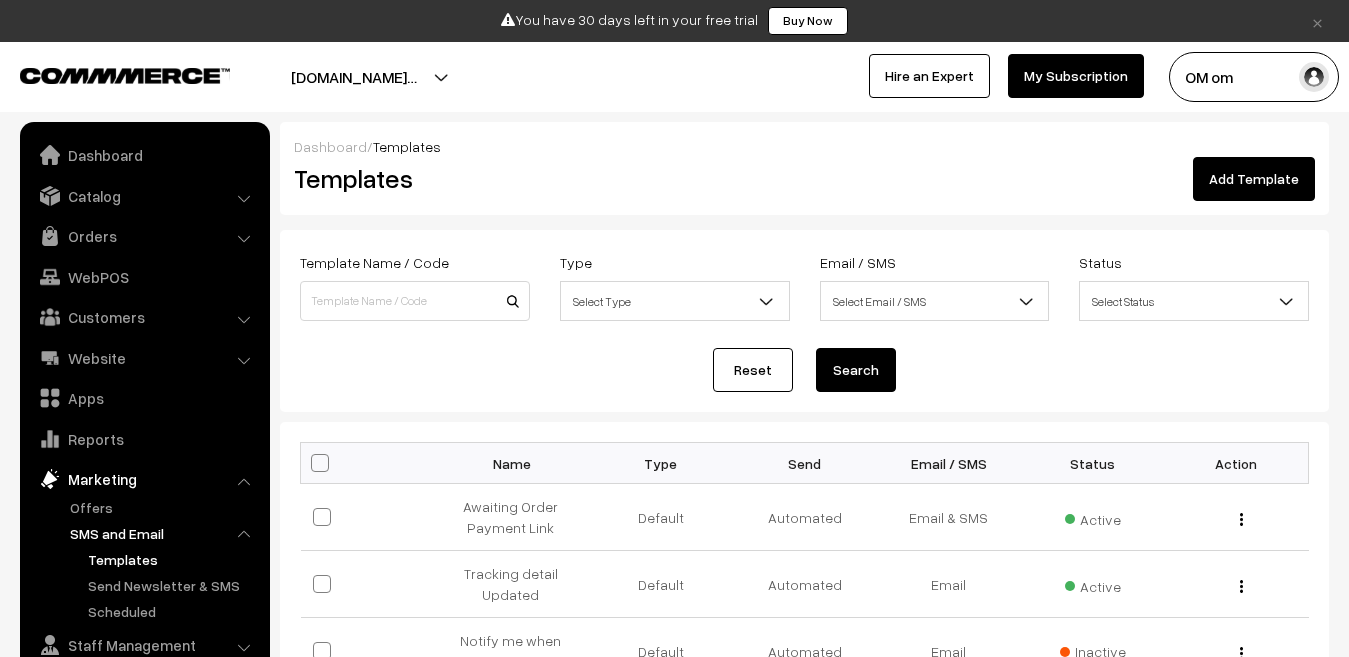 scroll, scrollTop: 290, scrollLeft: 0, axis: vertical 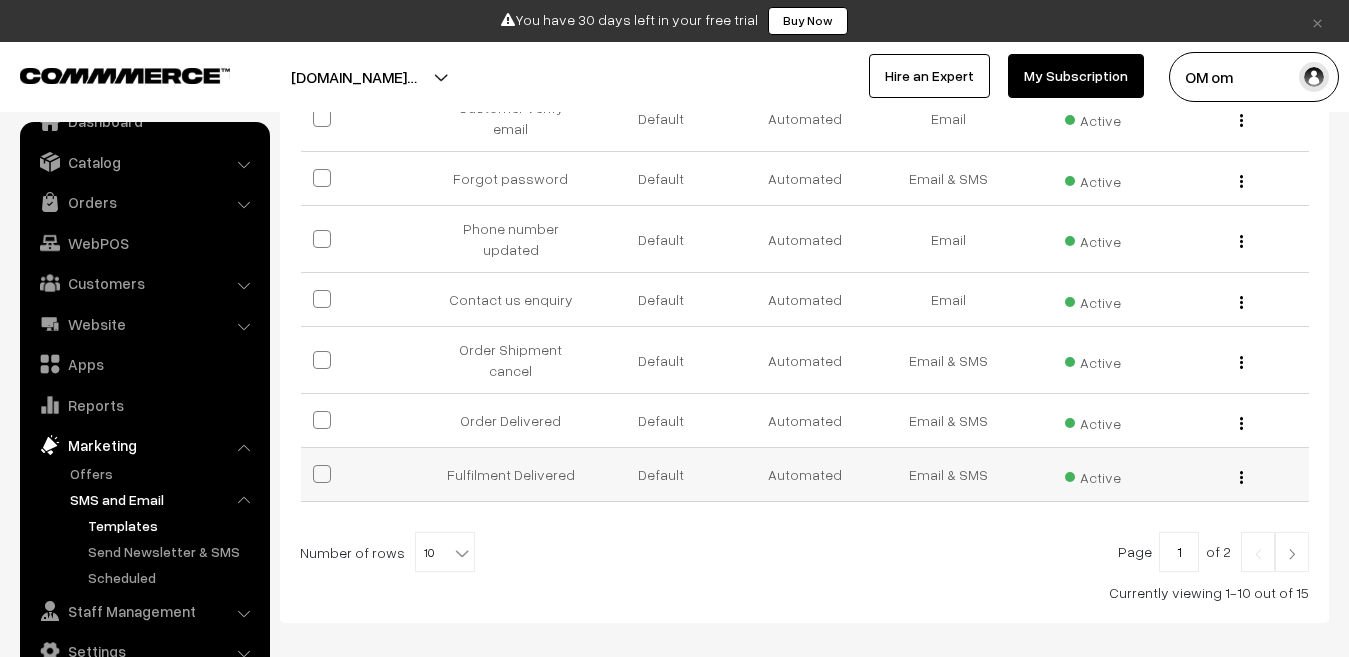 click on "Edit" at bounding box center [1237, 474] 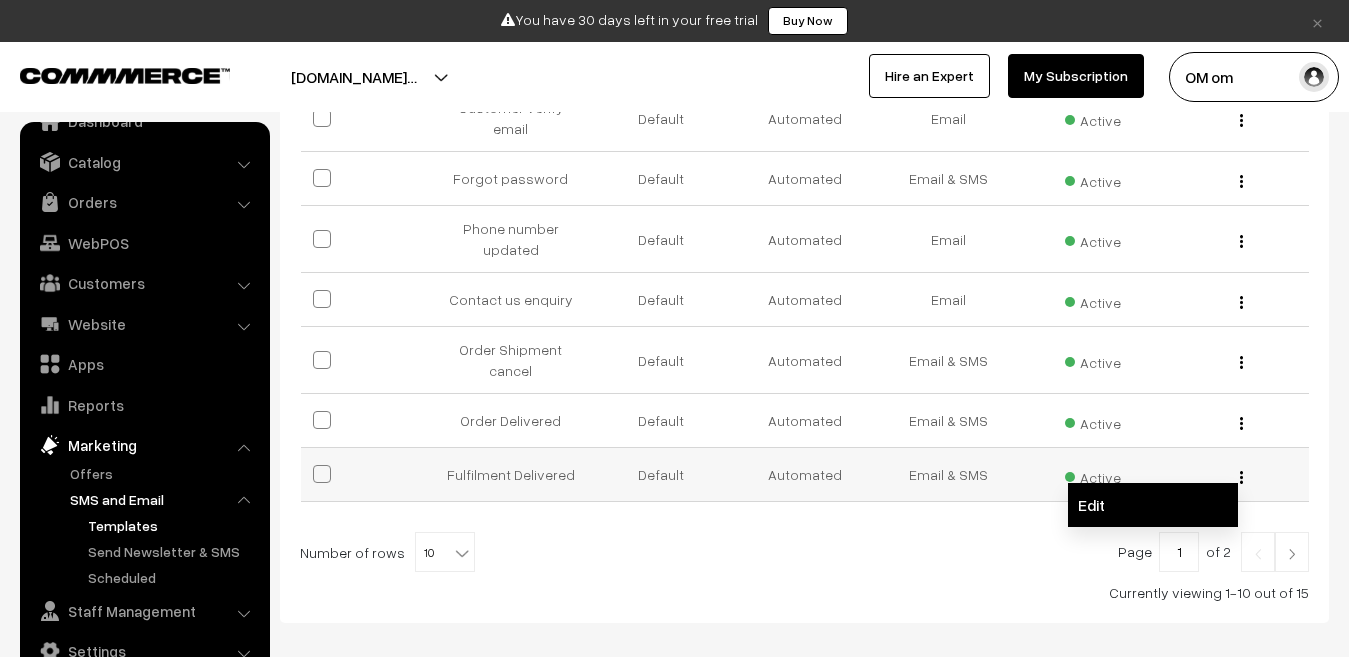click on "Edit" at bounding box center [1153, 505] 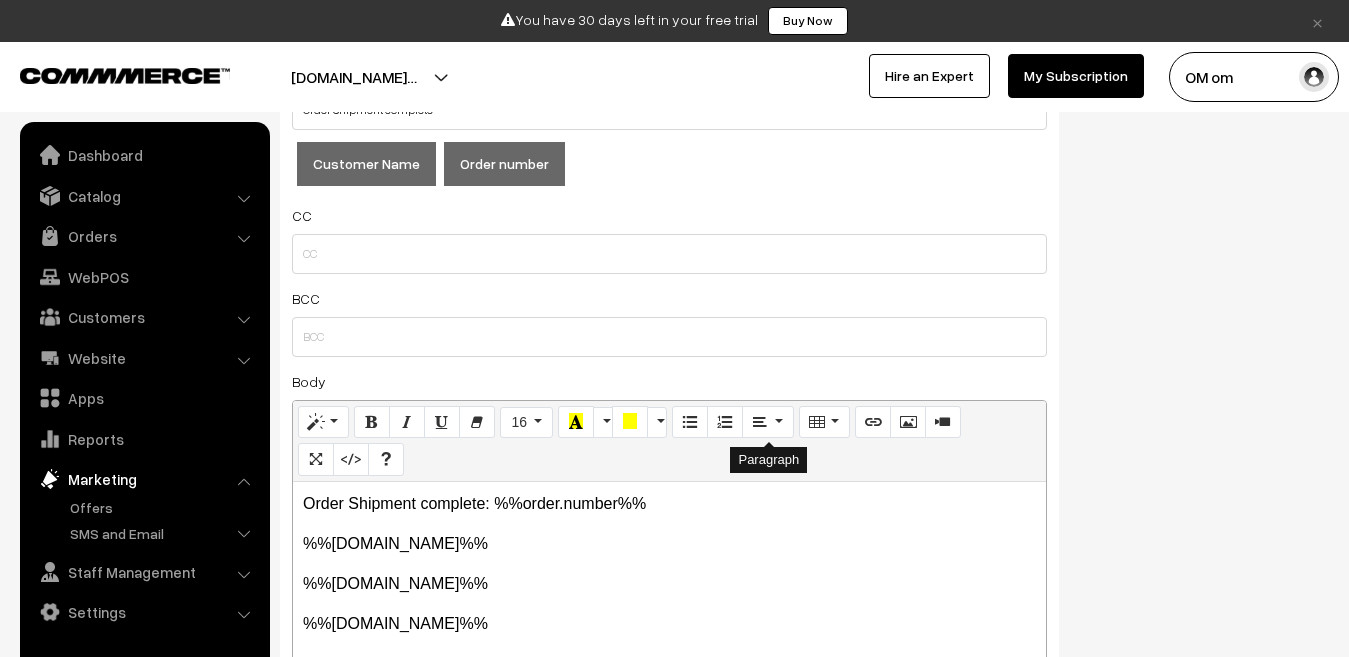 scroll, scrollTop: 700, scrollLeft: 0, axis: vertical 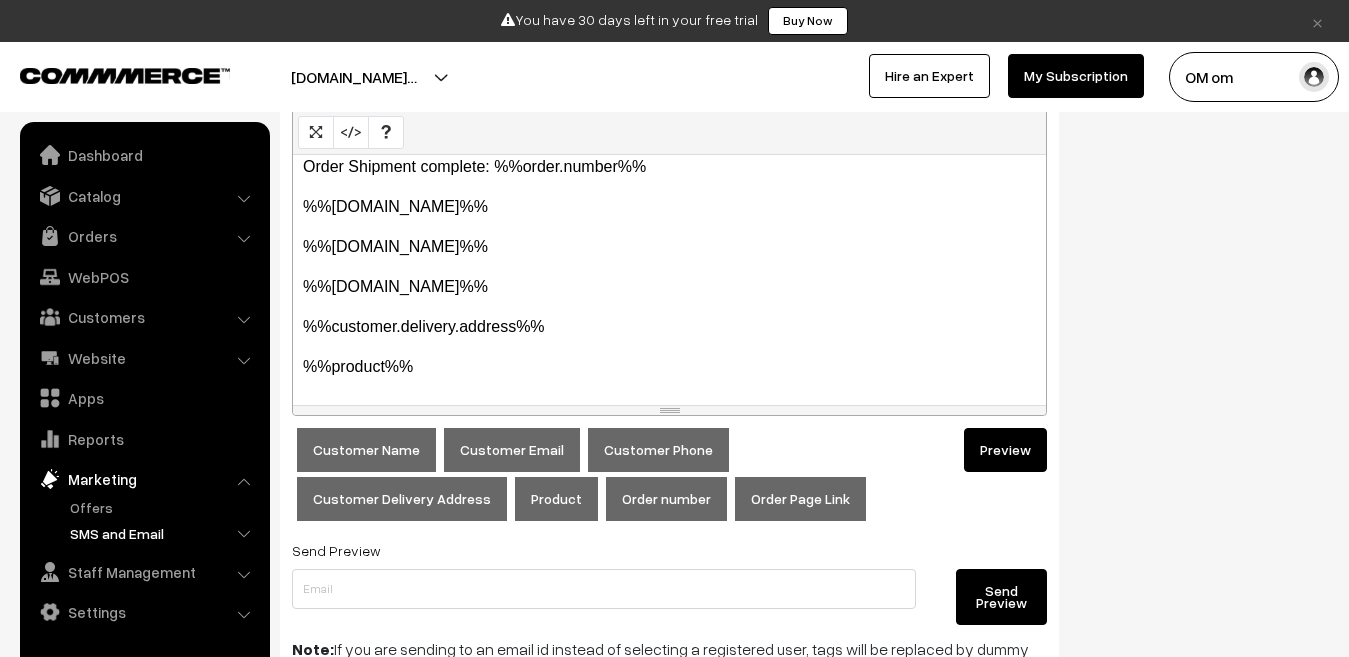 click on "SMS and Email" at bounding box center [164, 533] 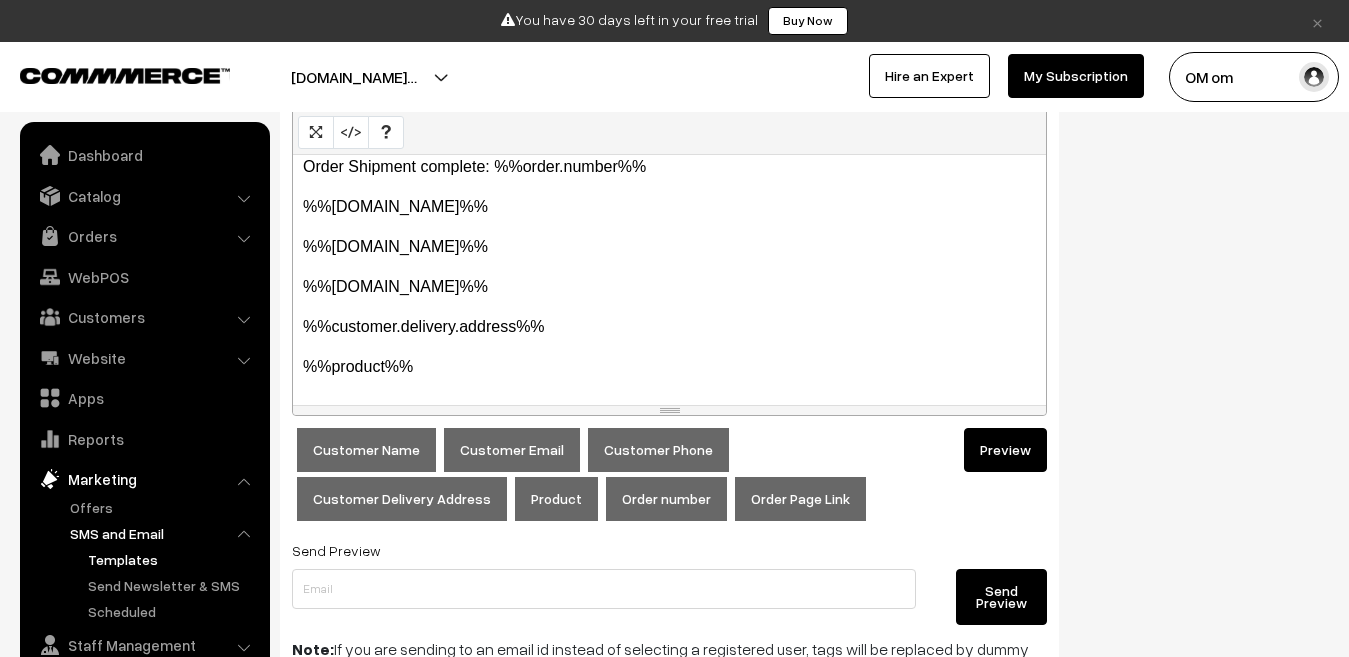 scroll, scrollTop: 34, scrollLeft: 0, axis: vertical 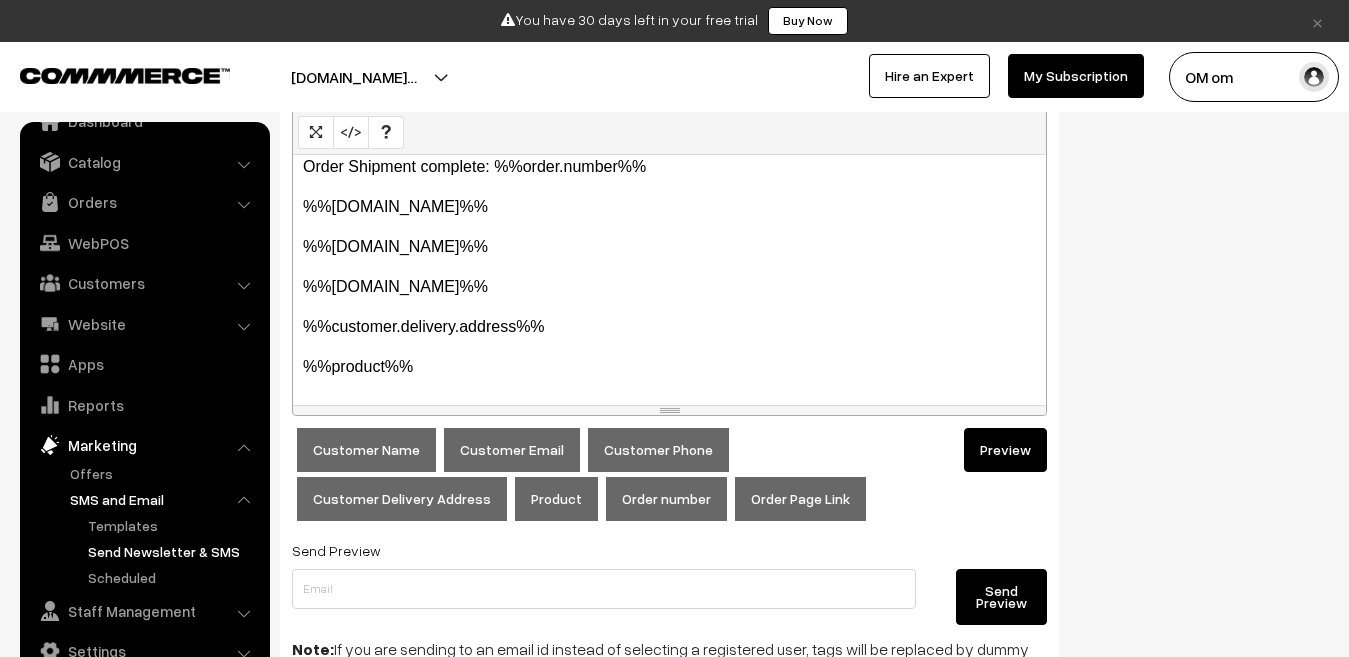 click on "Send Newsletter & SMS" at bounding box center (173, 551) 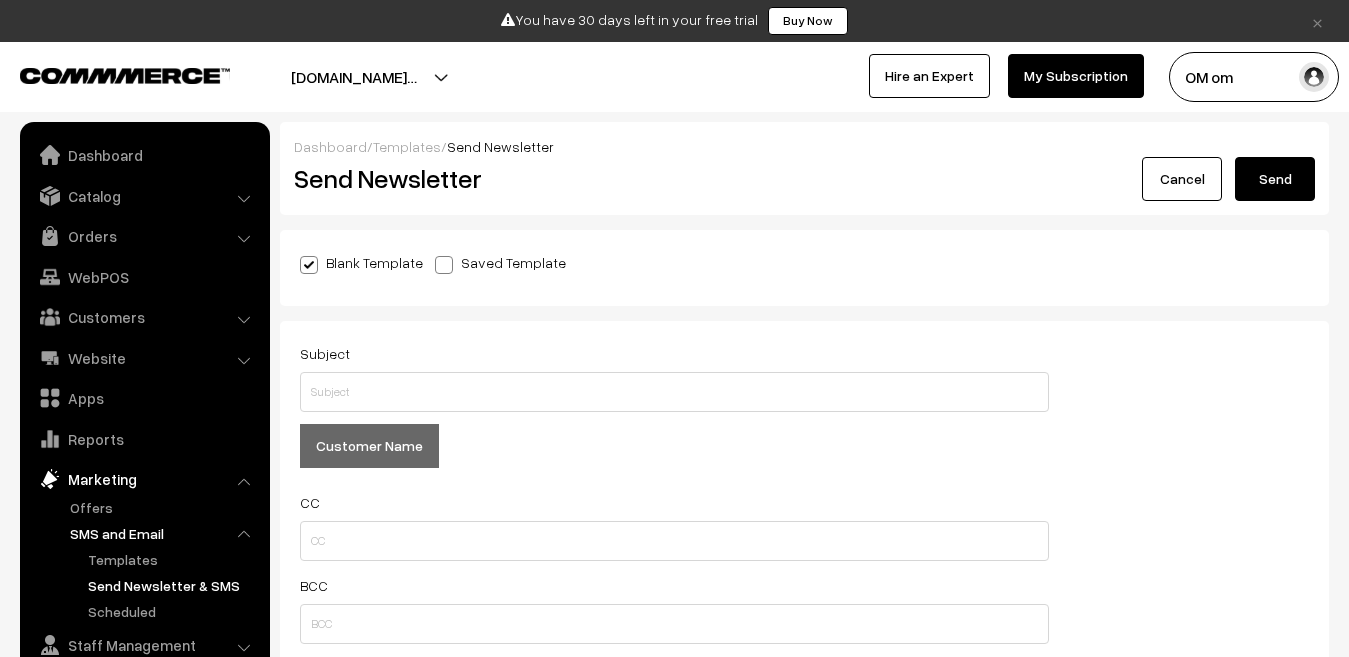 scroll, scrollTop: 0, scrollLeft: 0, axis: both 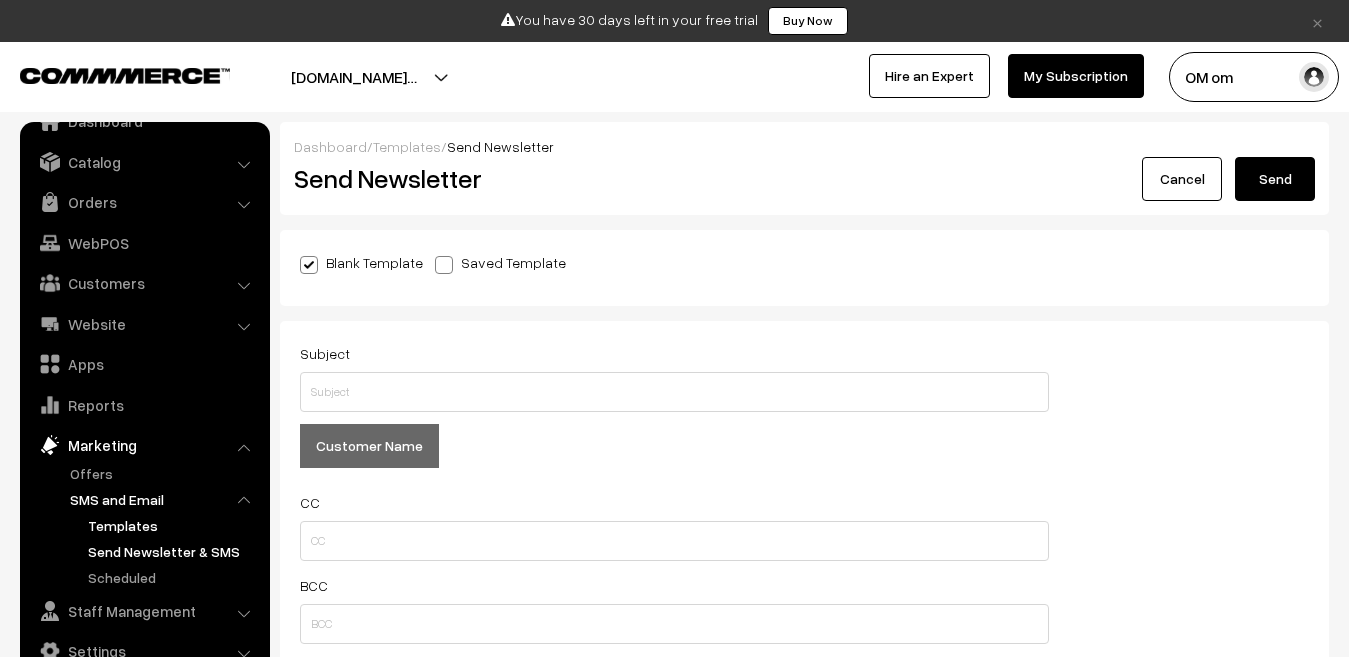 click on "Templates" at bounding box center [173, 525] 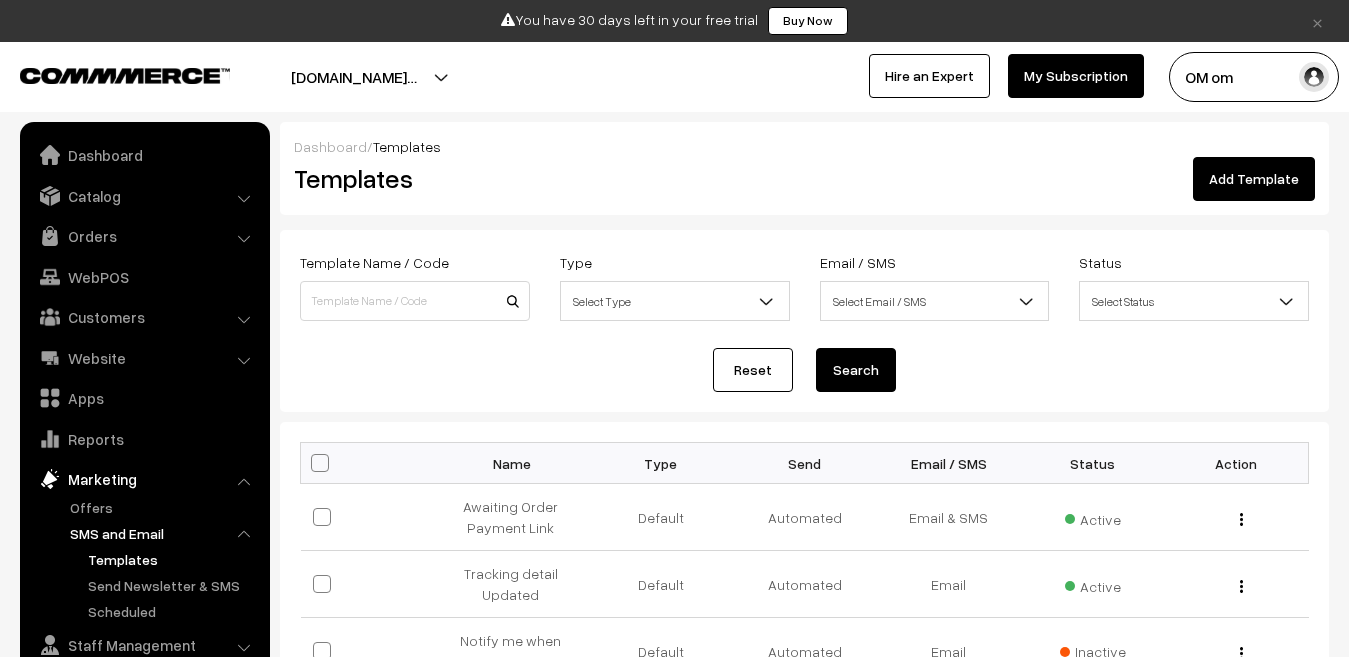 scroll, scrollTop: 0, scrollLeft: 0, axis: both 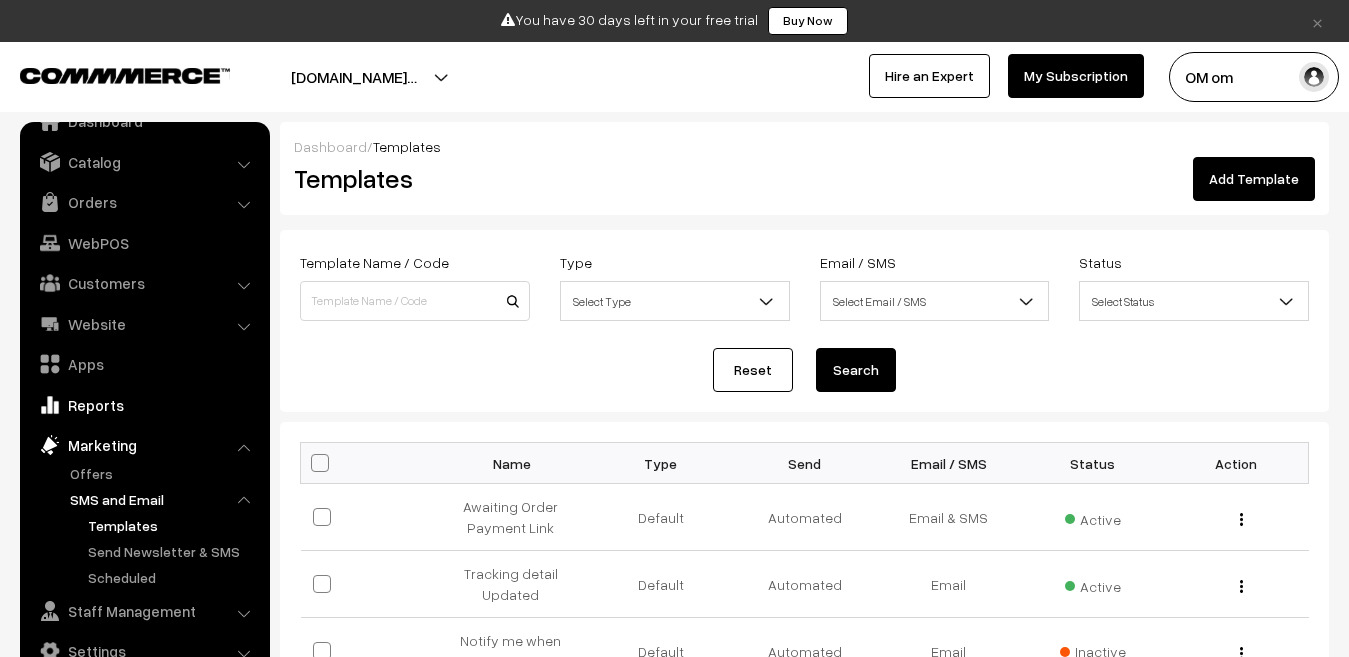 click on "Reports" at bounding box center [144, 405] 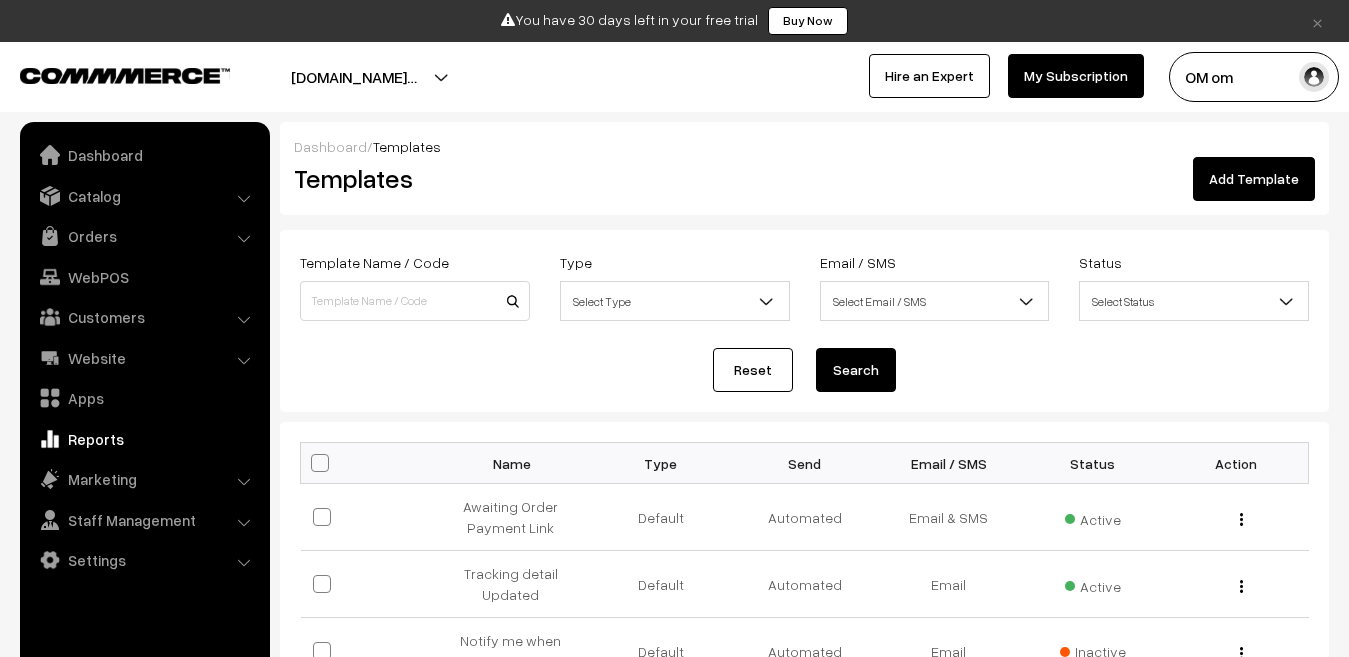 scroll, scrollTop: 0, scrollLeft: 0, axis: both 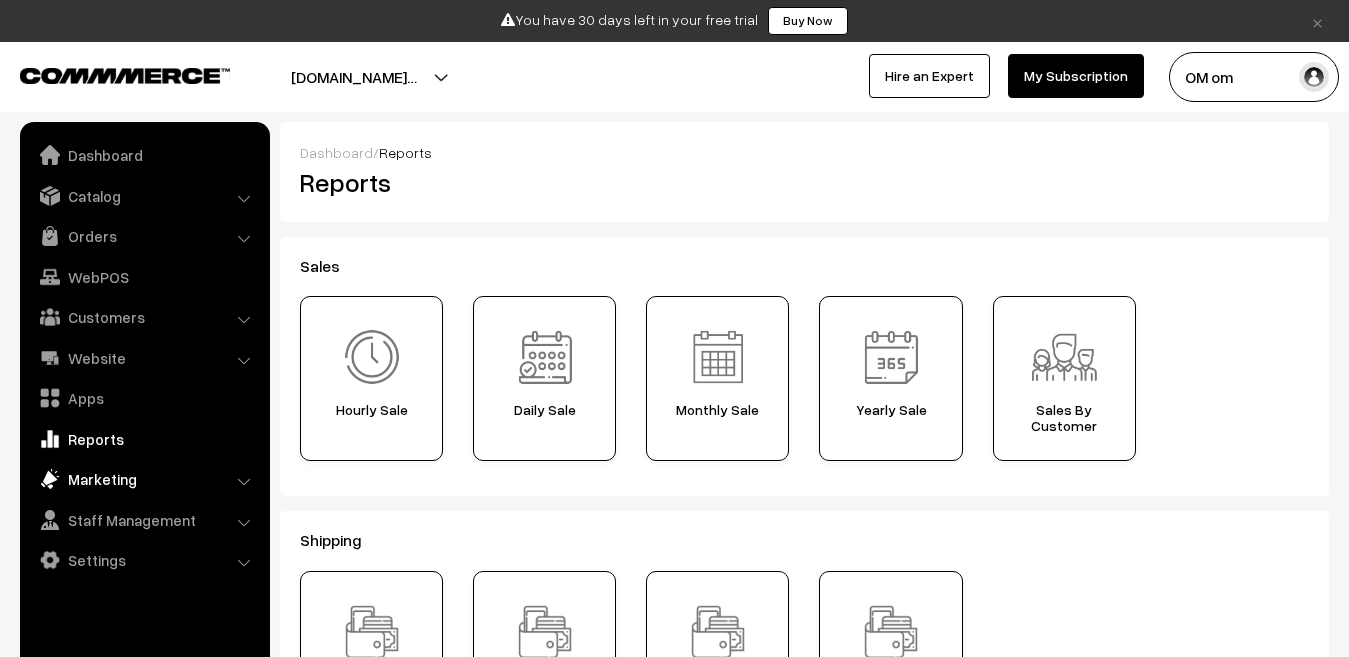 click on "Marketing" at bounding box center (144, 479) 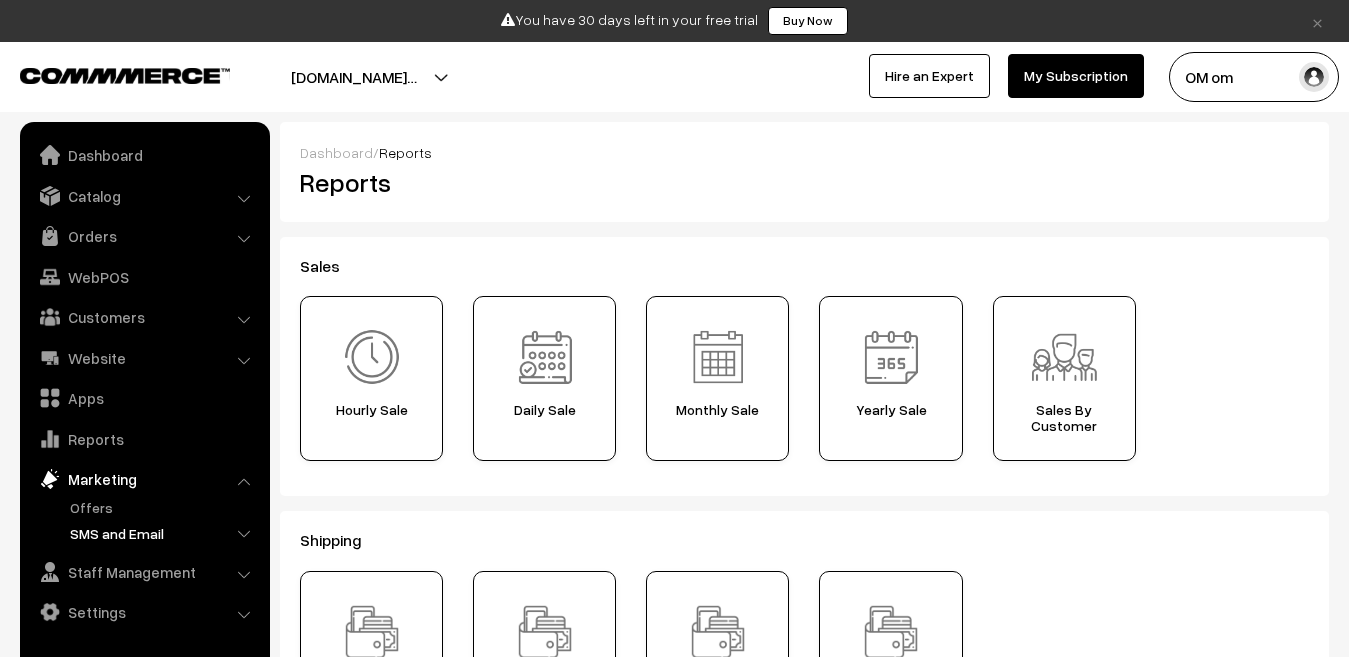 click on "SMS and Email" at bounding box center [164, 533] 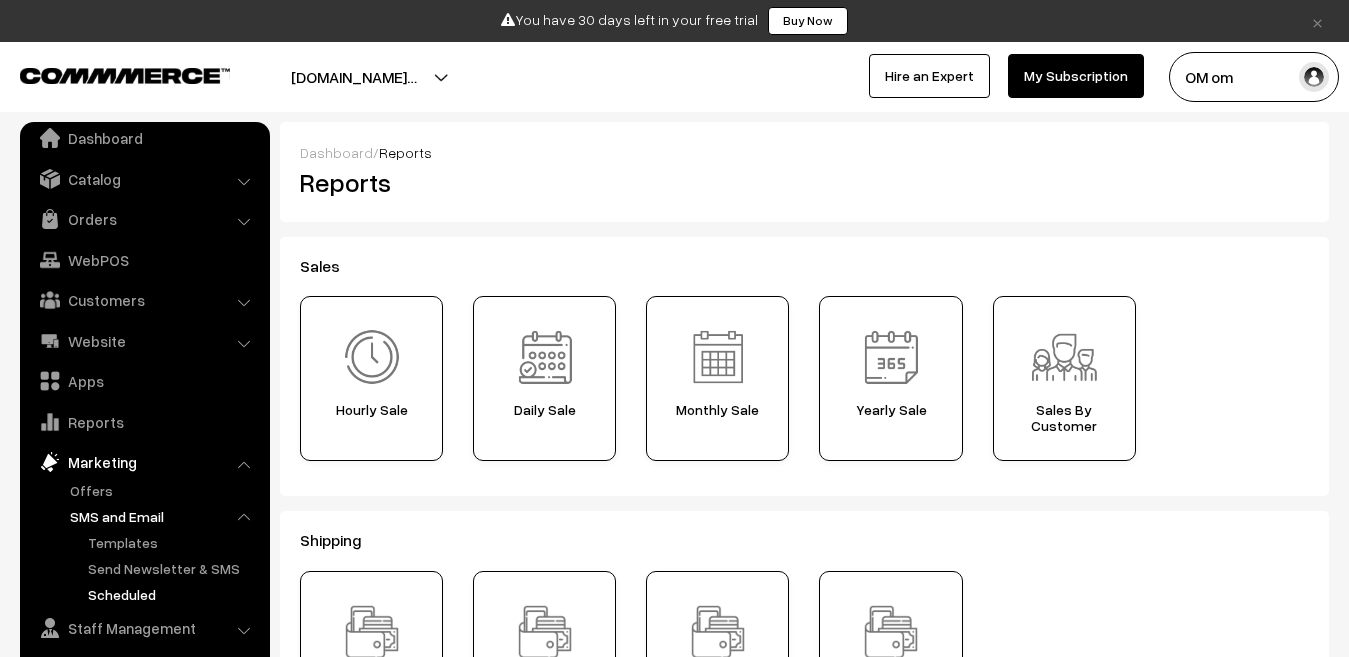 scroll, scrollTop: 34, scrollLeft: 0, axis: vertical 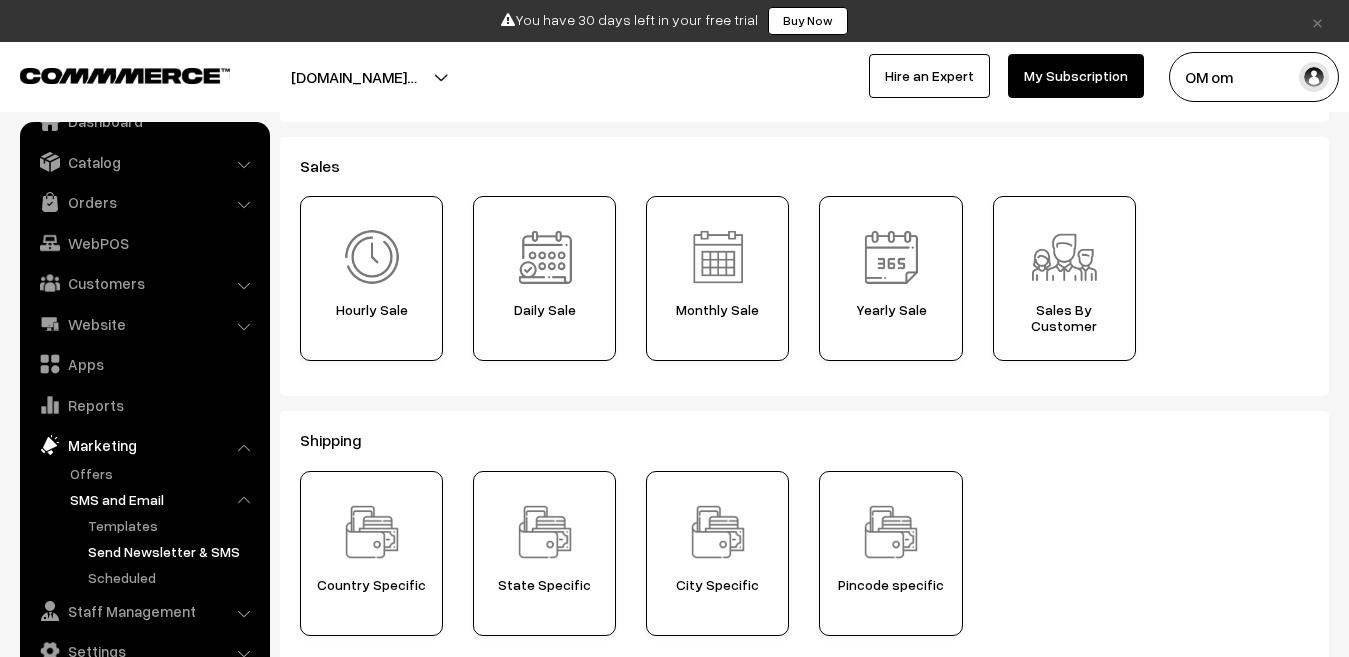 click on "Send Newsletter & SMS" at bounding box center [173, 551] 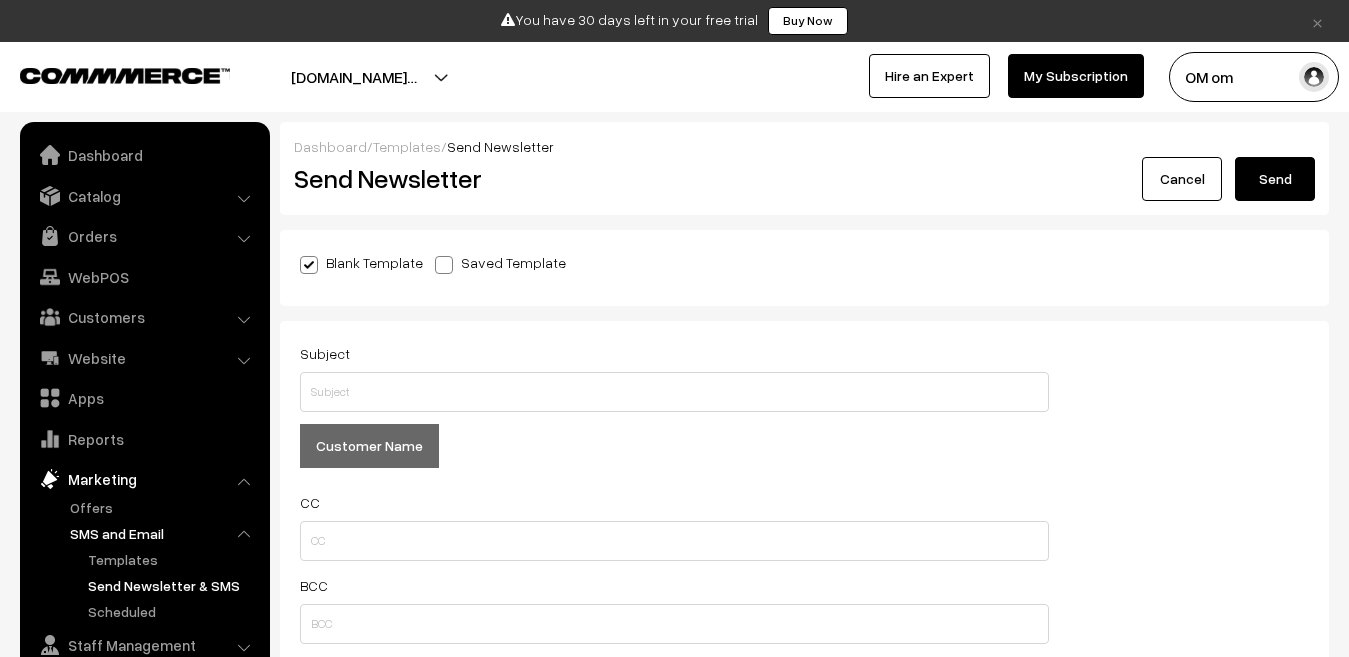 scroll, scrollTop: 0, scrollLeft: 0, axis: both 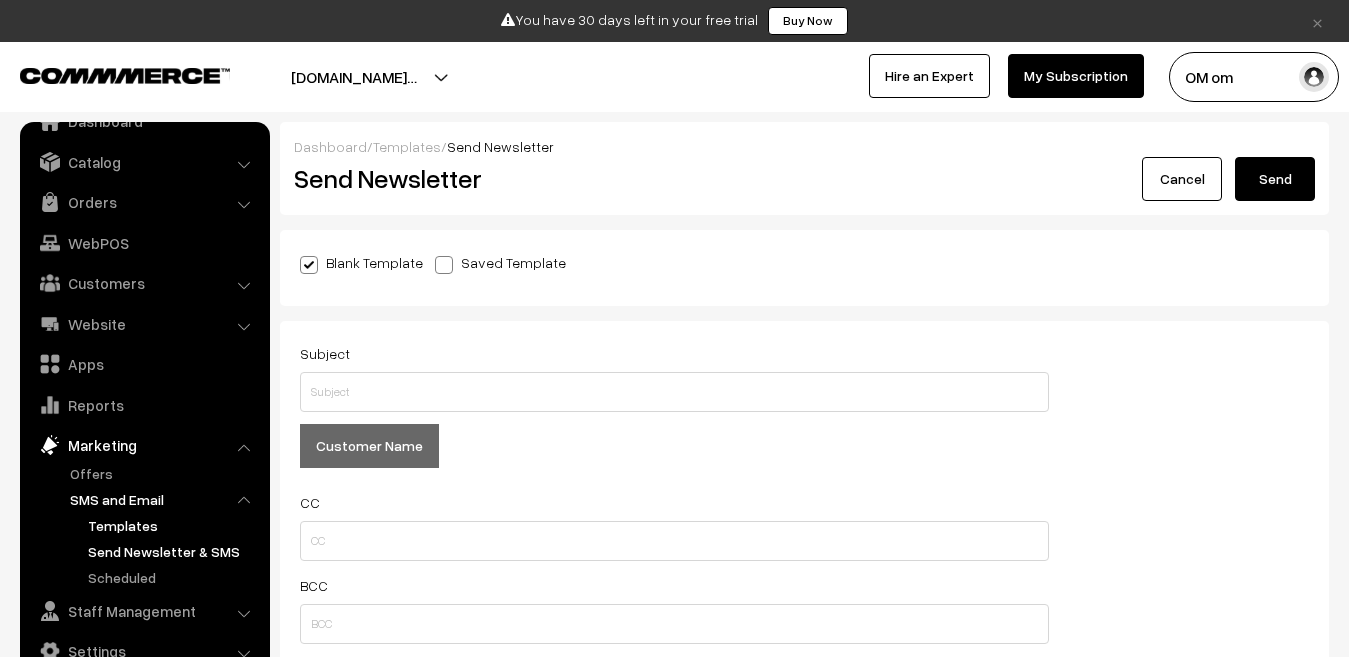 click on "Templates" at bounding box center (173, 525) 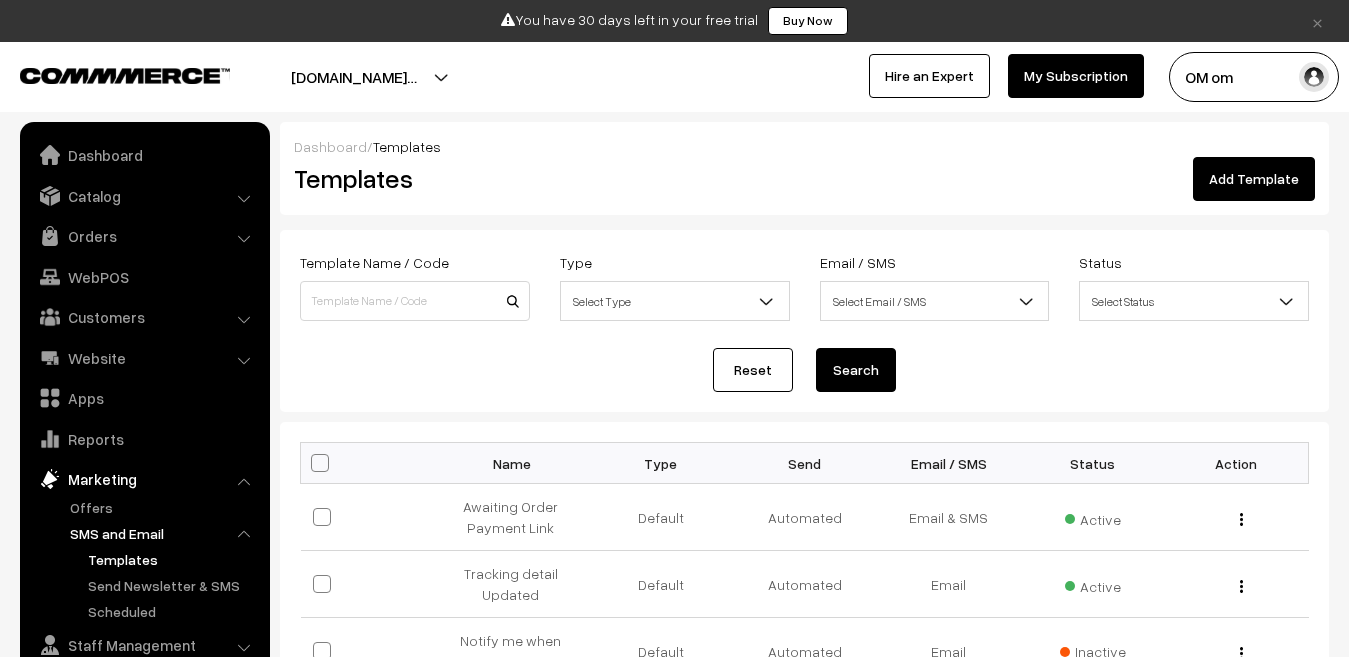 scroll, scrollTop: 0, scrollLeft: 0, axis: both 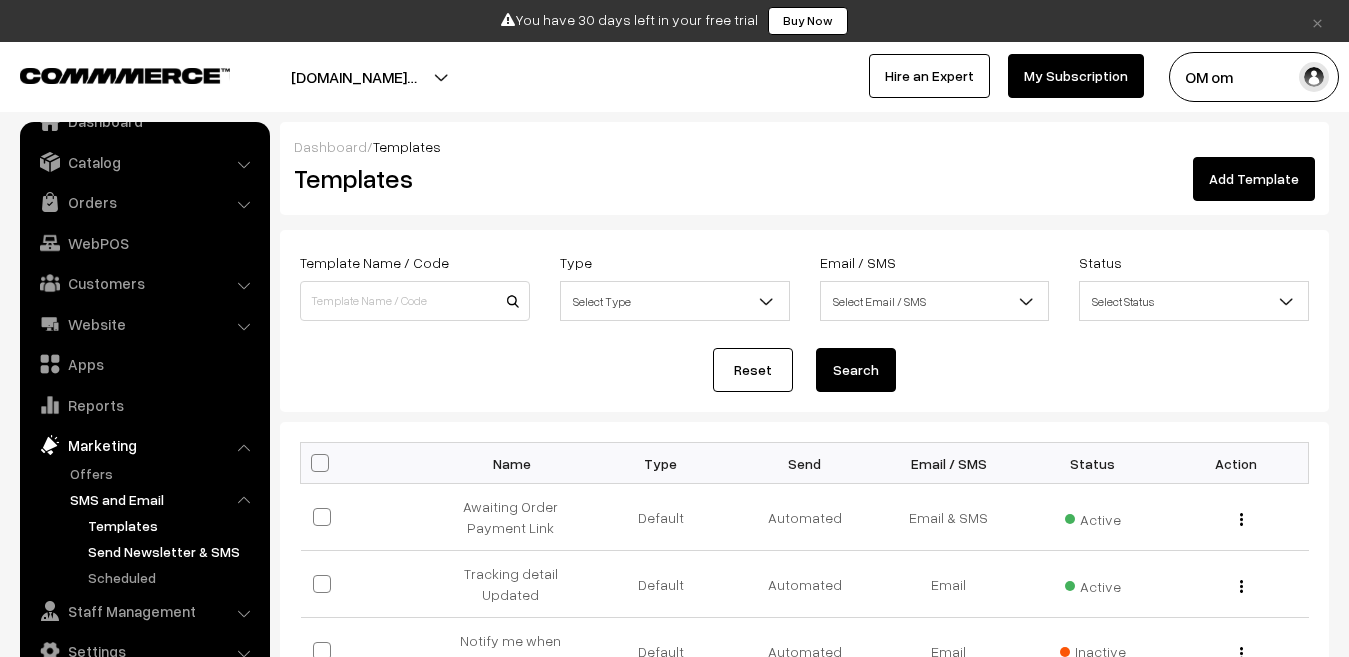 click on "Send Newsletter & SMS" at bounding box center (173, 551) 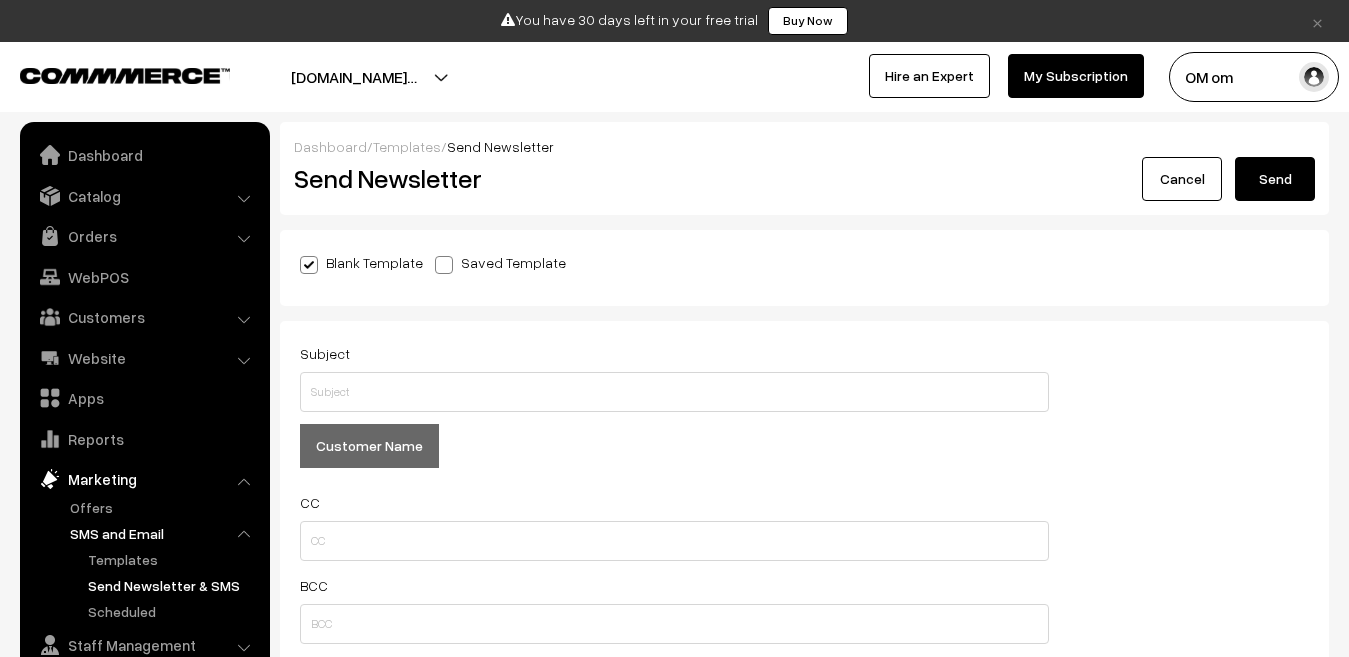 scroll, scrollTop: 0, scrollLeft: 0, axis: both 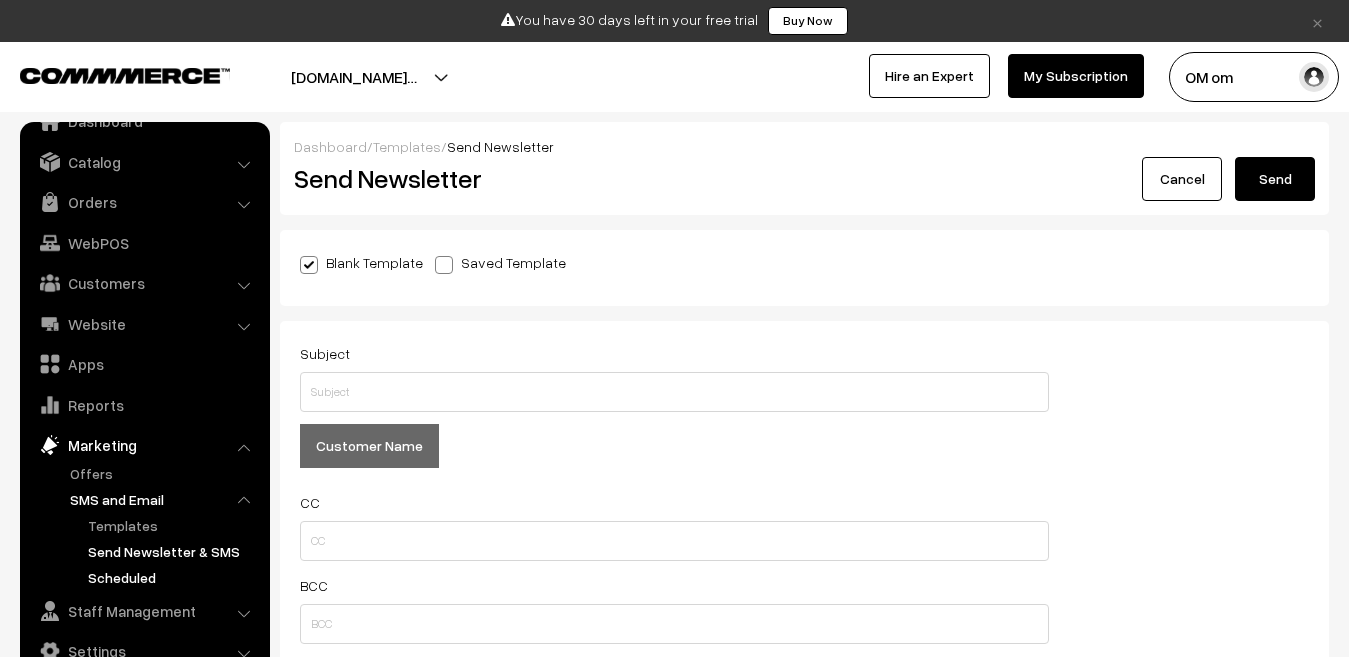 click on "Scheduled" at bounding box center (173, 577) 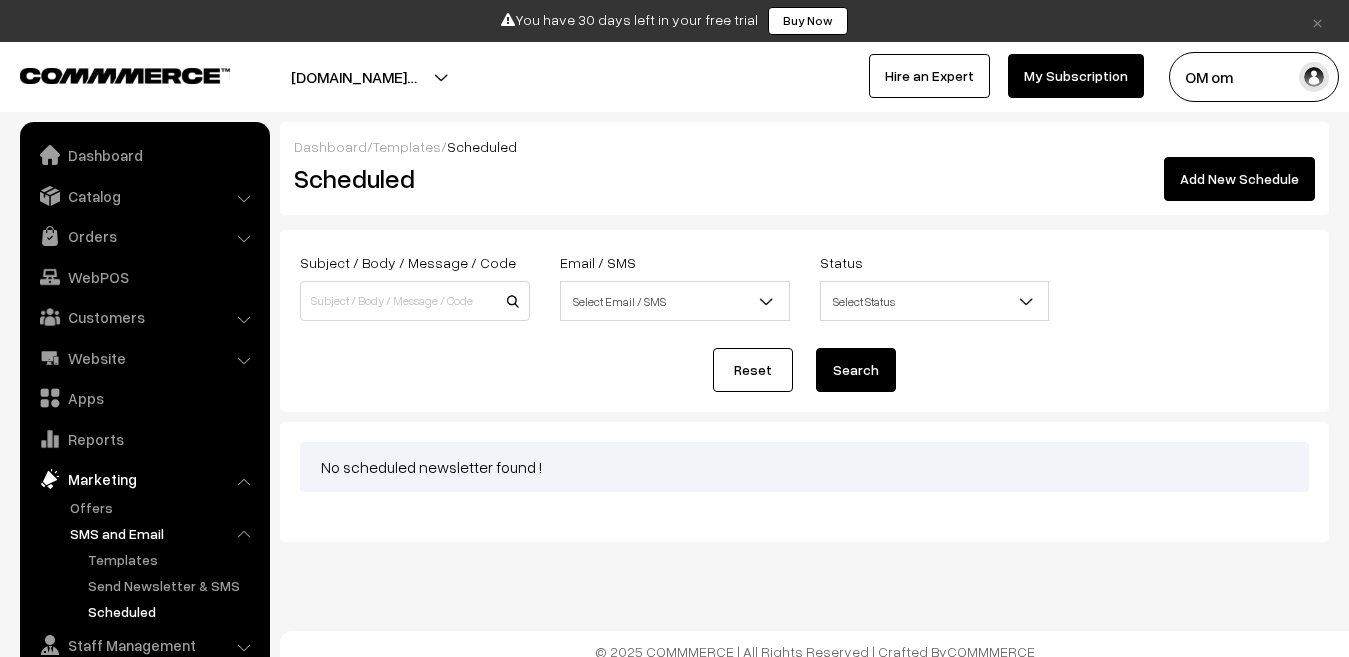 scroll, scrollTop: 0, scrollLeft: 0, axis: both 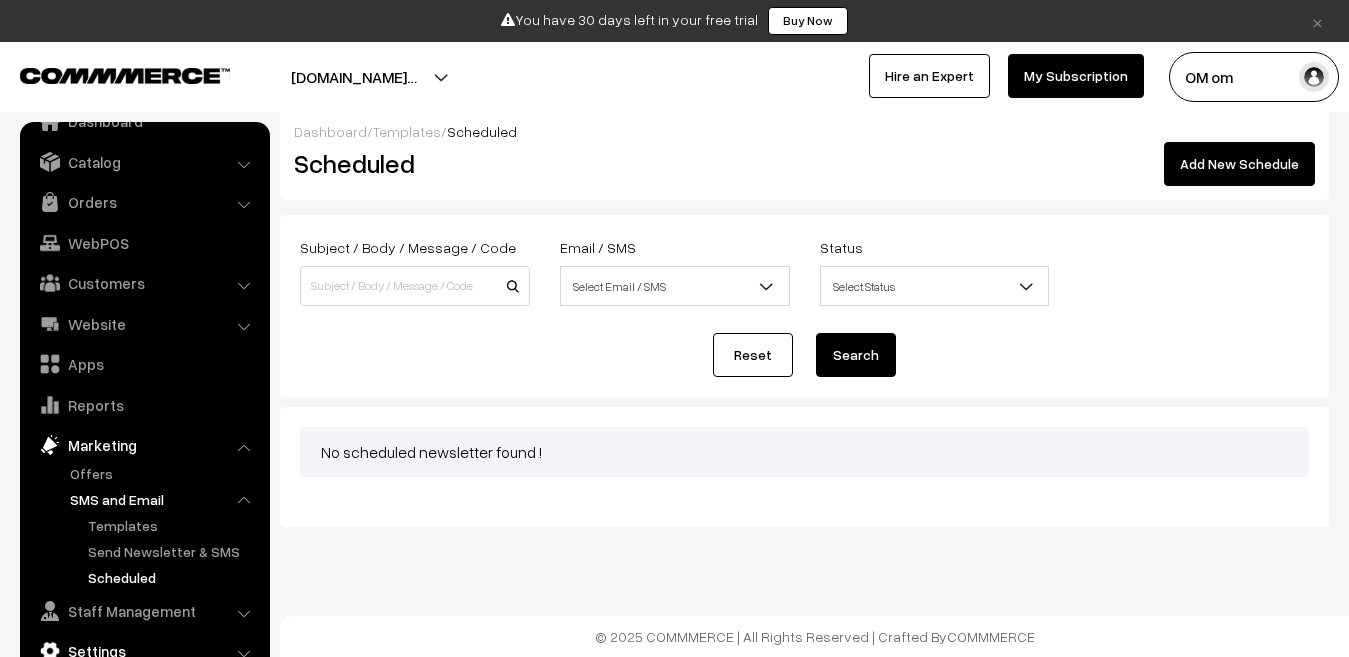 click on "Staff Management" at bounding box center (144, 611) 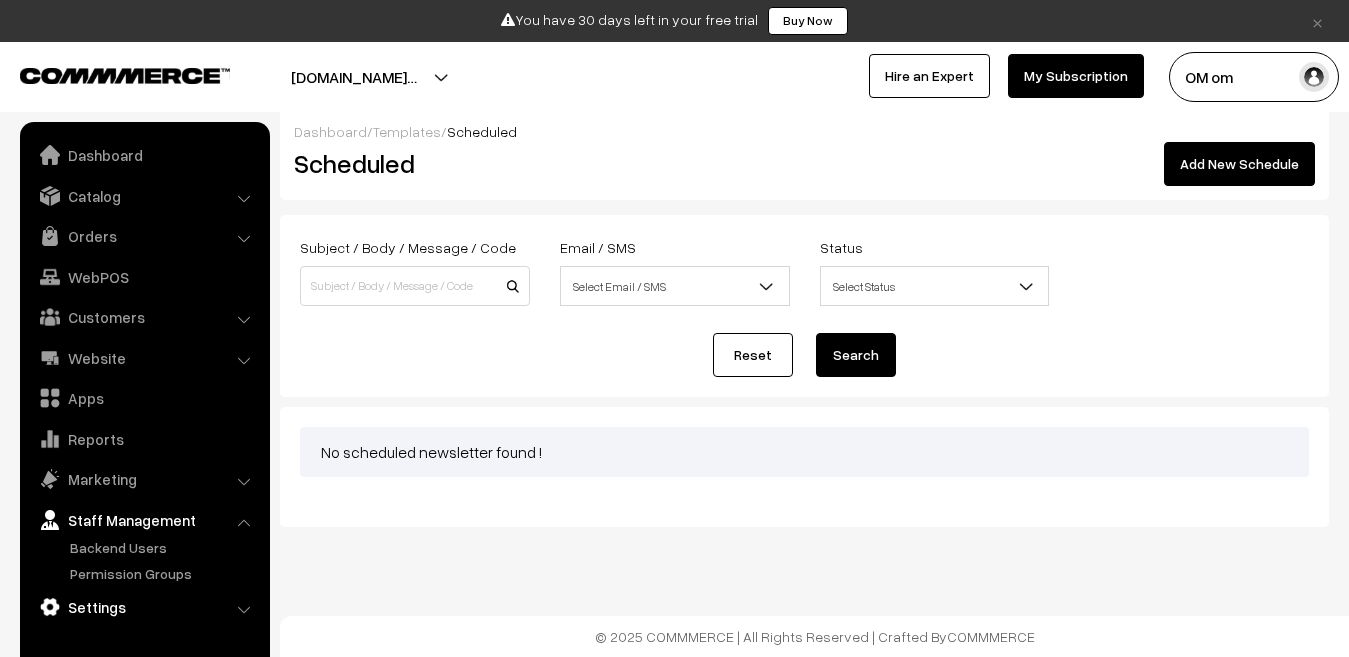 scroll, scrollTop: 0, scrollLeft: 0, axis: both 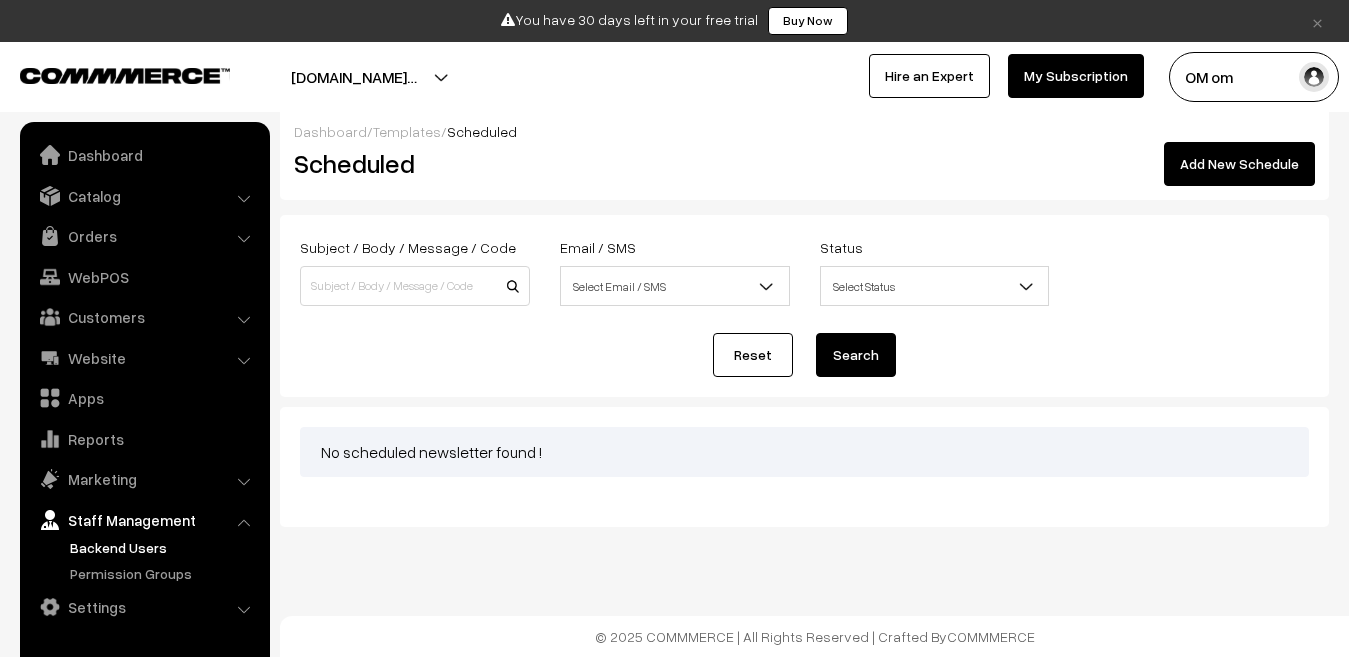 click on "Backend Users" at bounding box center [164, 547] 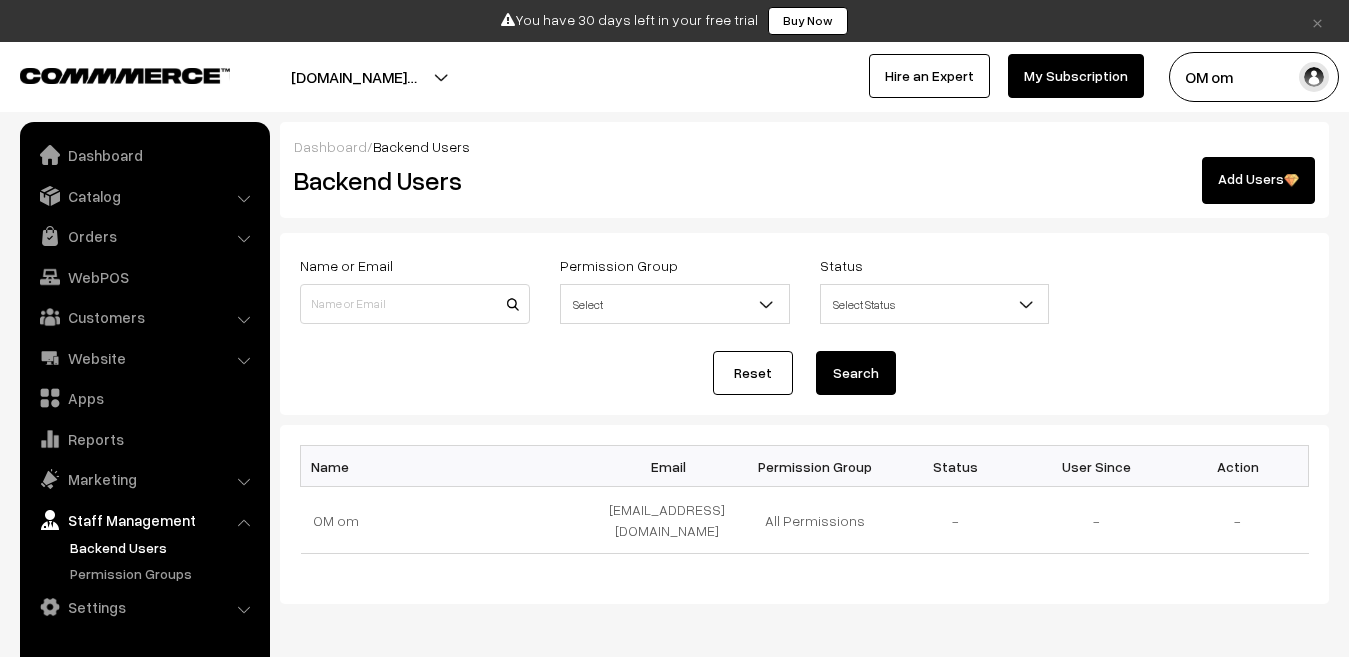 scroll, scrollTop: 0, scrollLeft: 0, axis: both 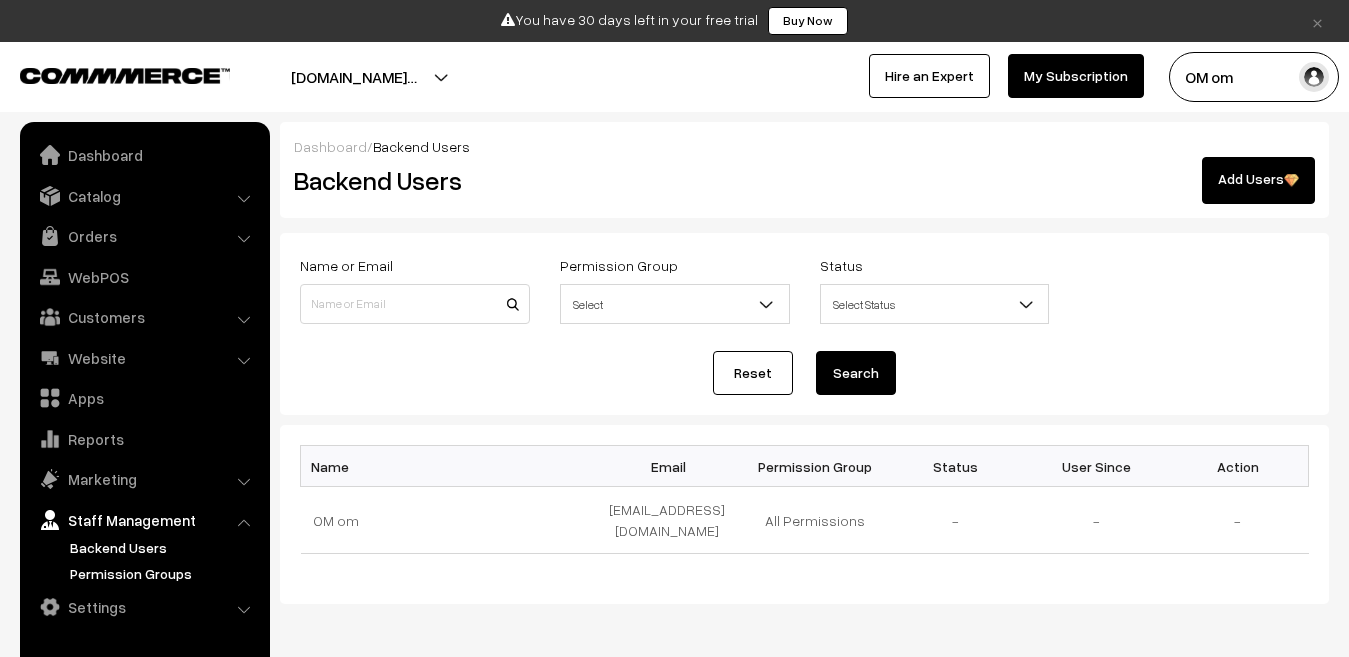 click on "Permission Groups" at bounding box center [164, 573] 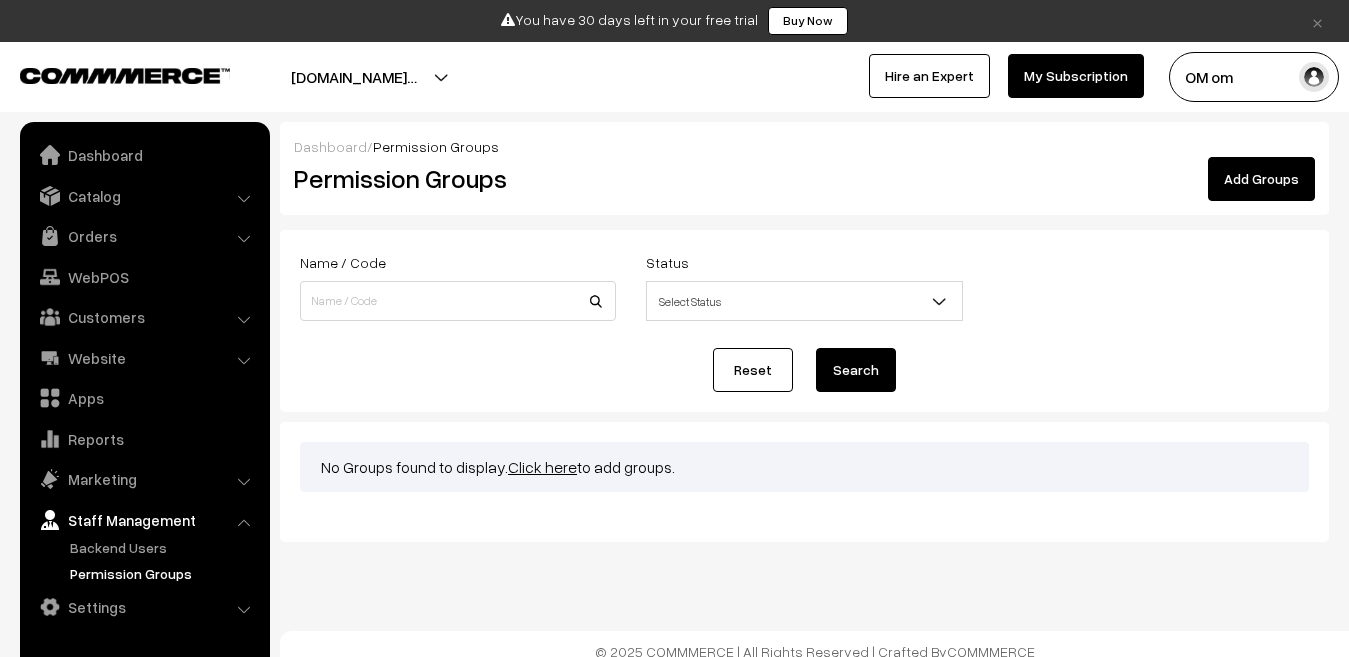 scroll, scrollTop: 0, scrollLeft: 0, axis: both 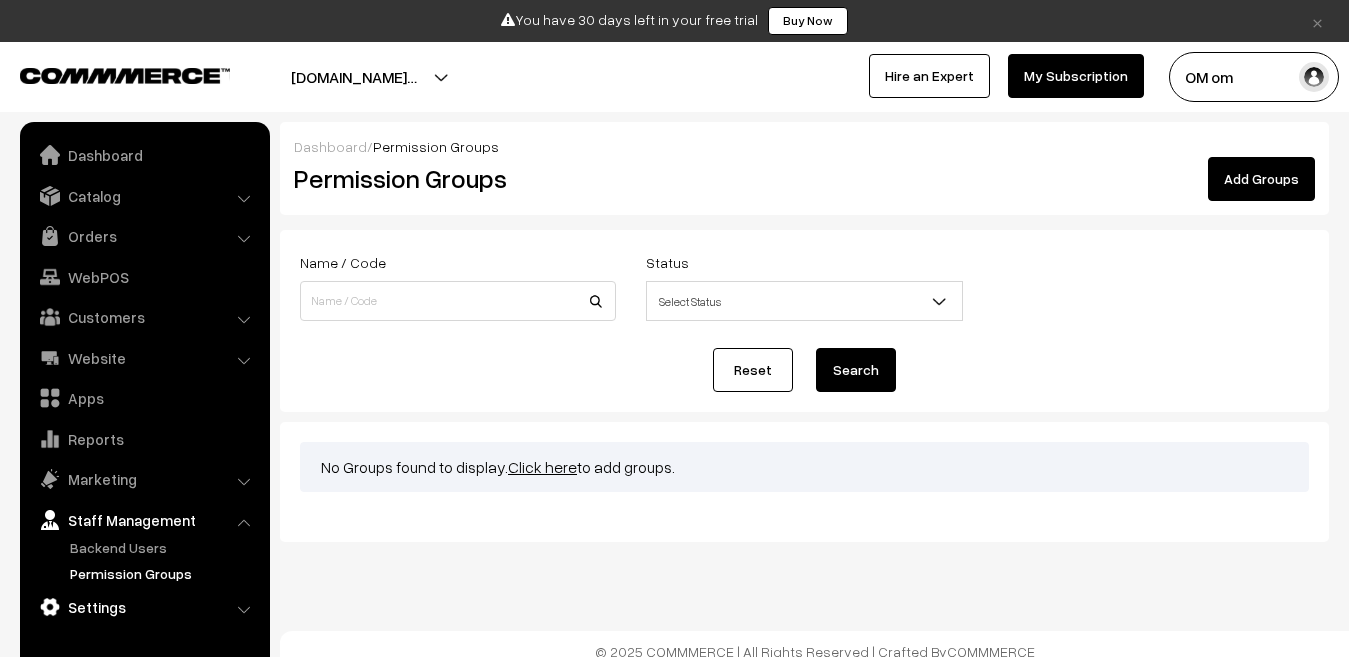 click on "Settings" at bounding box center (144, 607) 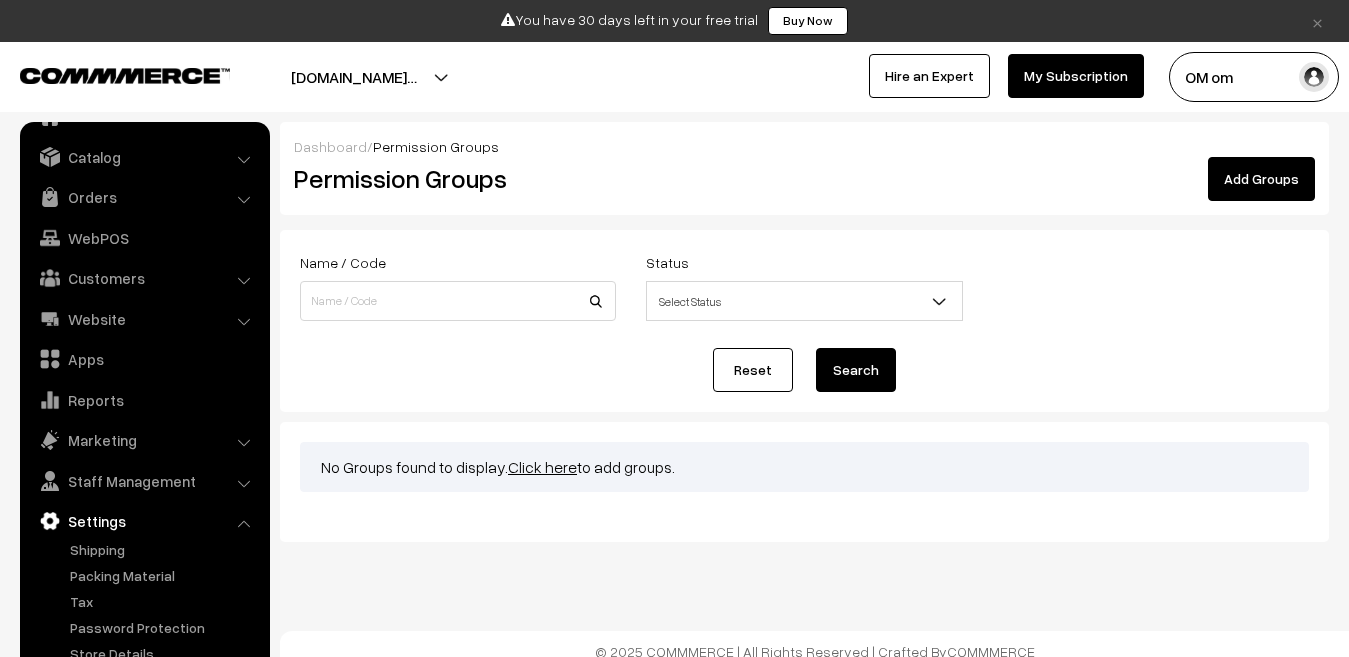 scroll, scrollTop: 60, scrollLeft: 0, axis: vertical 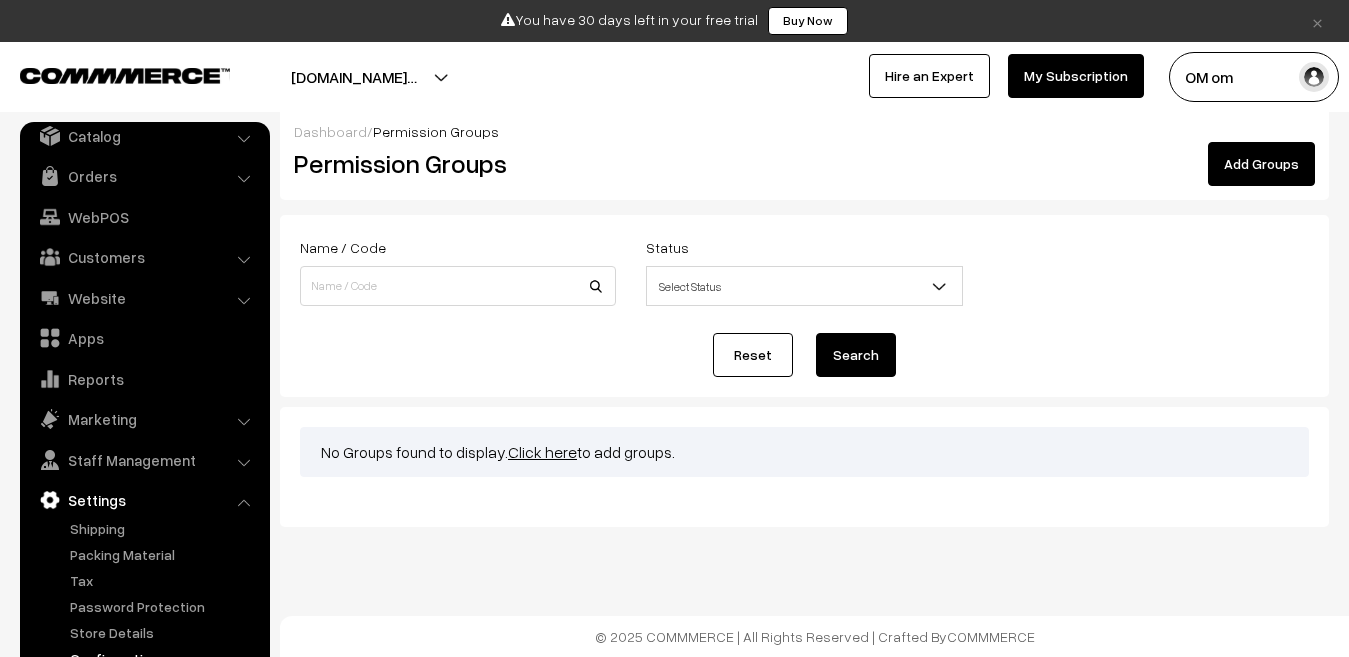 click on "Configuration" at bounding box center (164, 658) 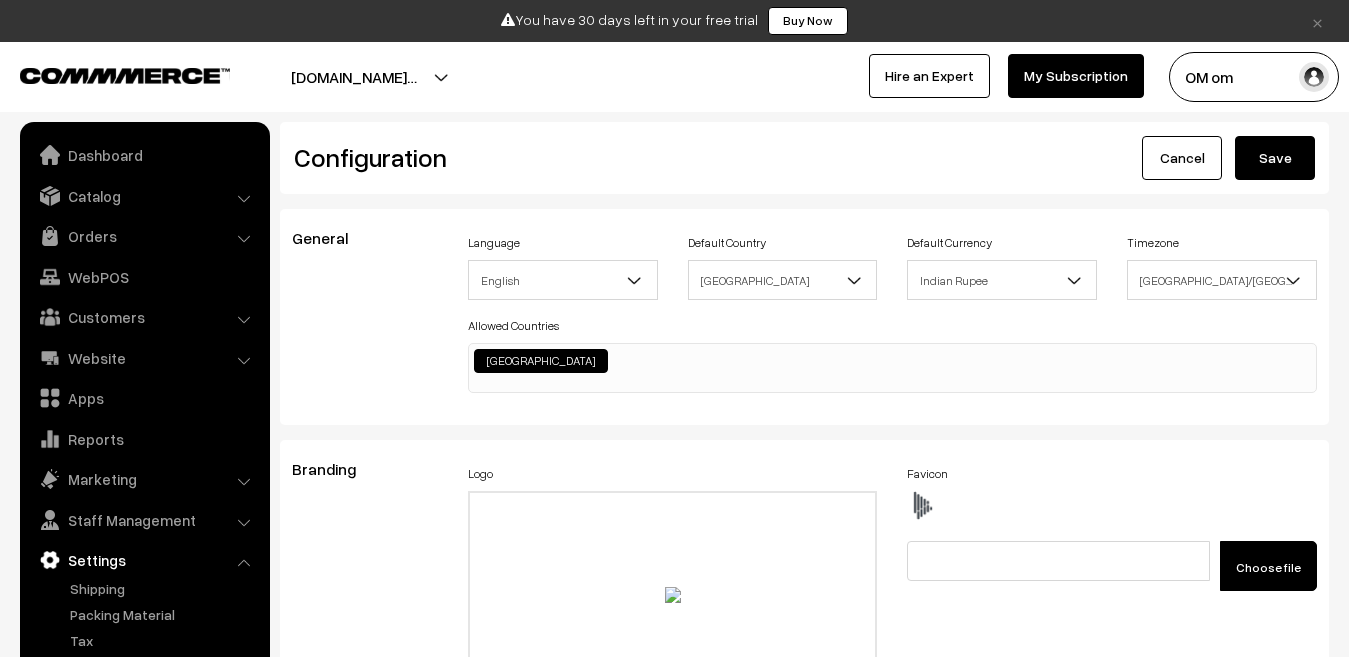 scroll, scrollTop: 0, scrollLeft: 0, axis: both 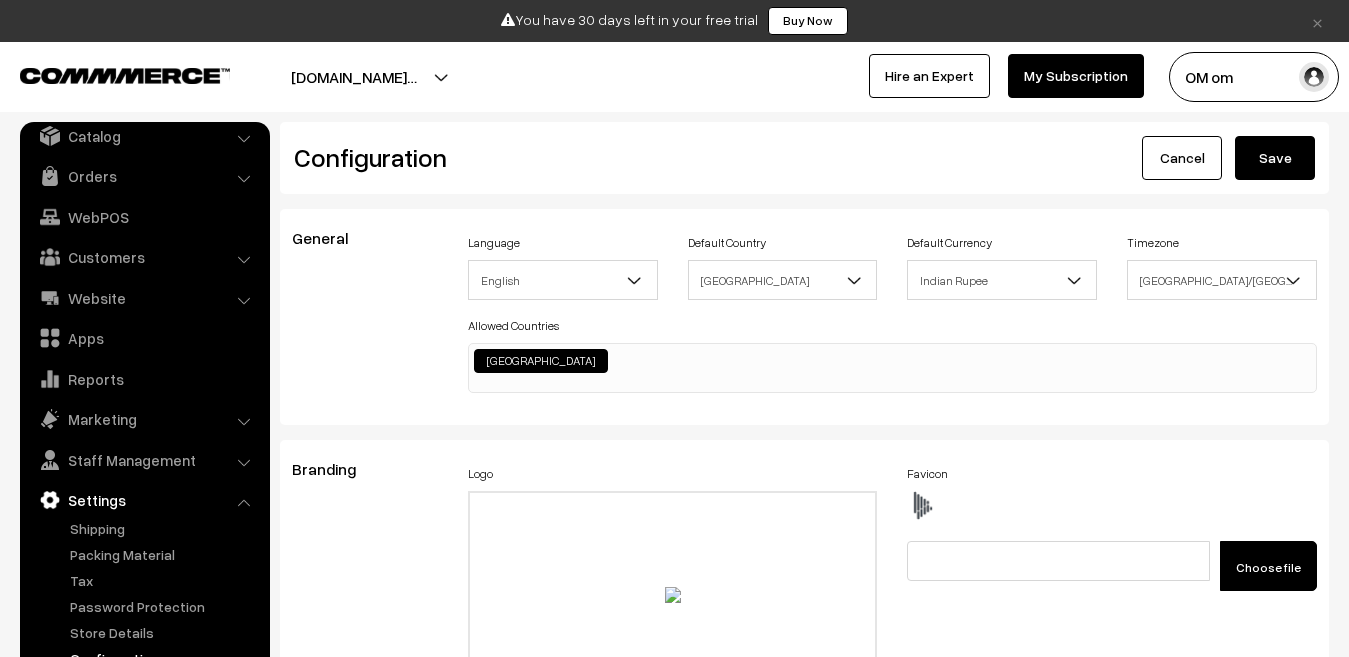 click on "Indian Rupee" at bounding box center (1002, 280) 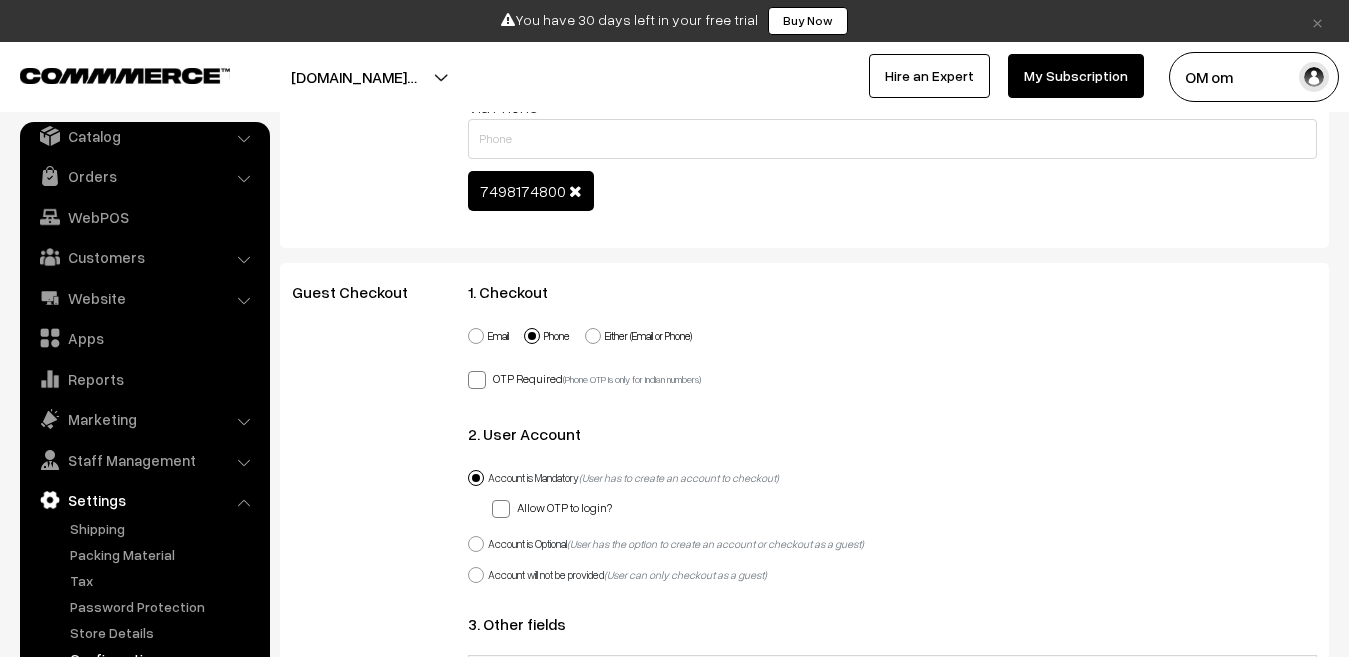 scroll, scrollTop: 1300, scrollLeft: 0, axis: vertical 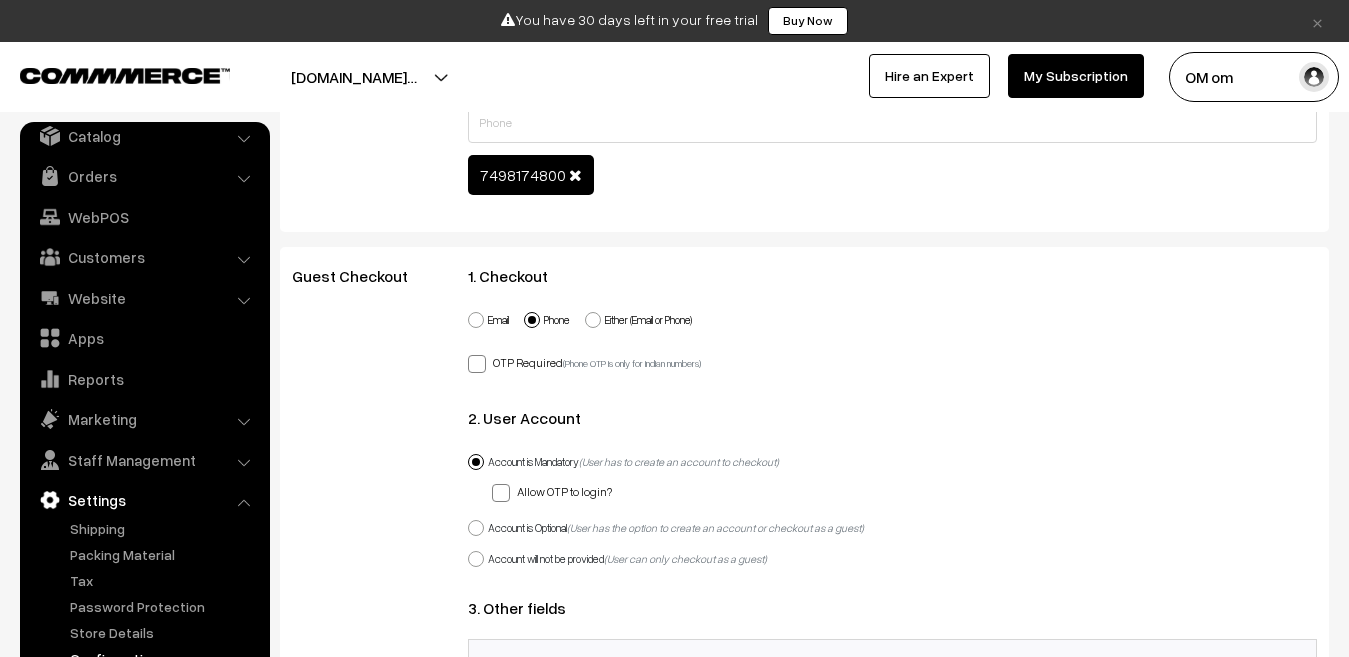 click at bounding box center (477, 364) 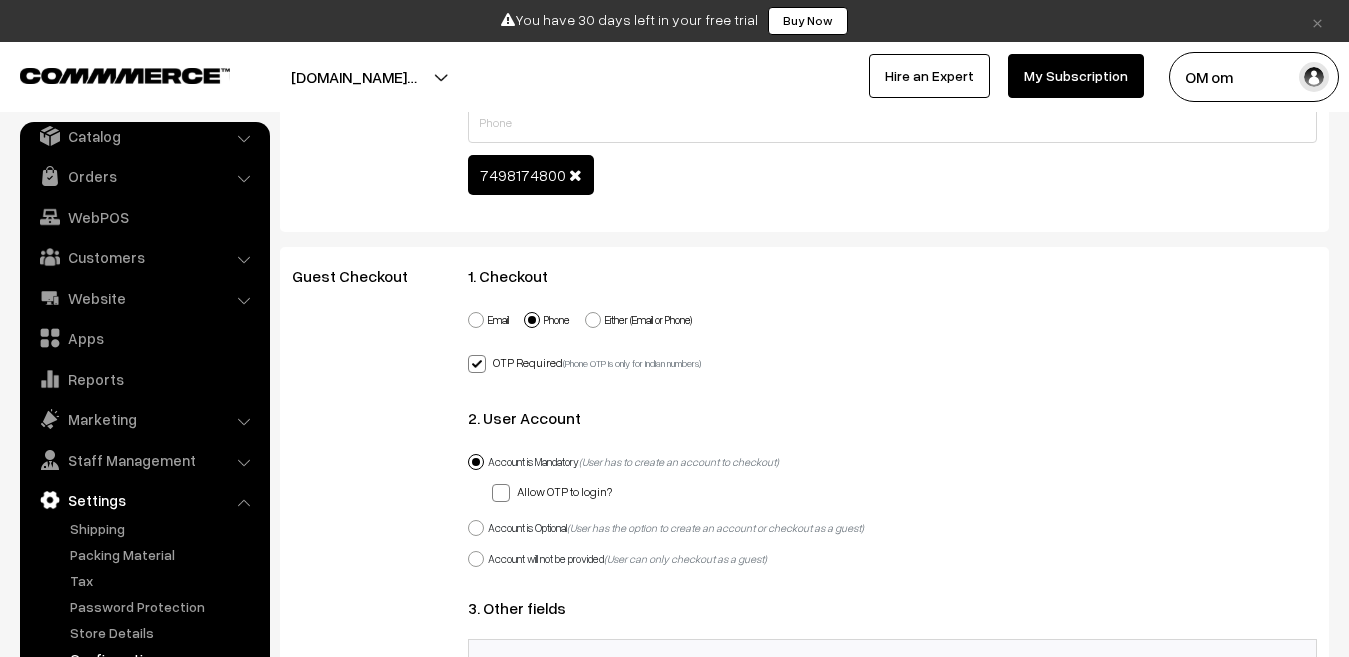 click at bounding box center [477, 364] 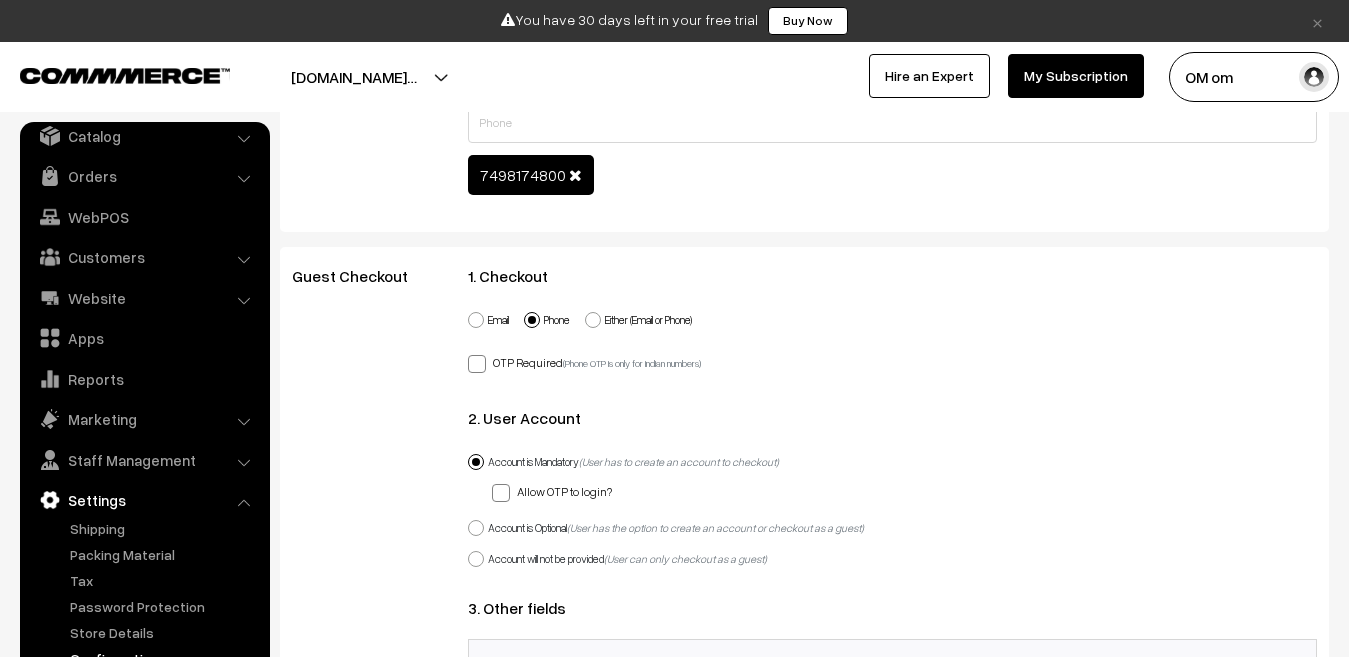 click on "Email" at bounding box center (488, 320) 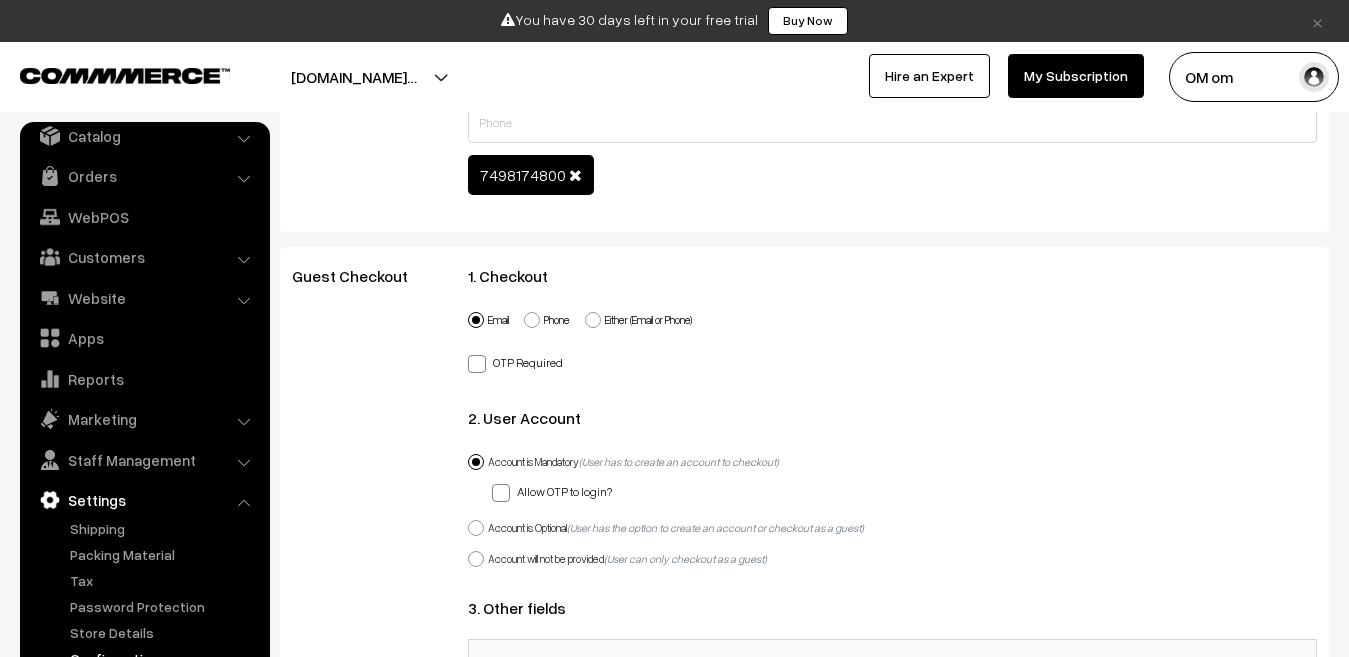click on "Phone" at bounding box center (547, 320) 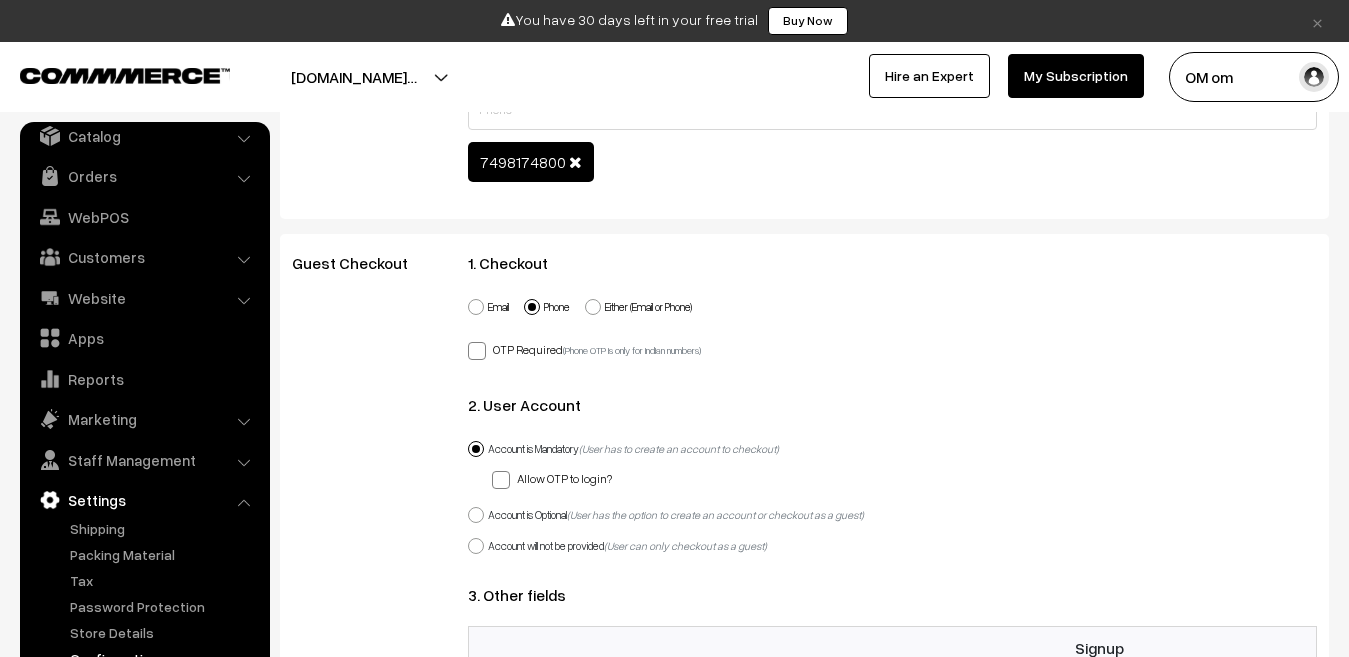 scroll, scrollTop: 1400, scrollLeft: 0, axis: vertical 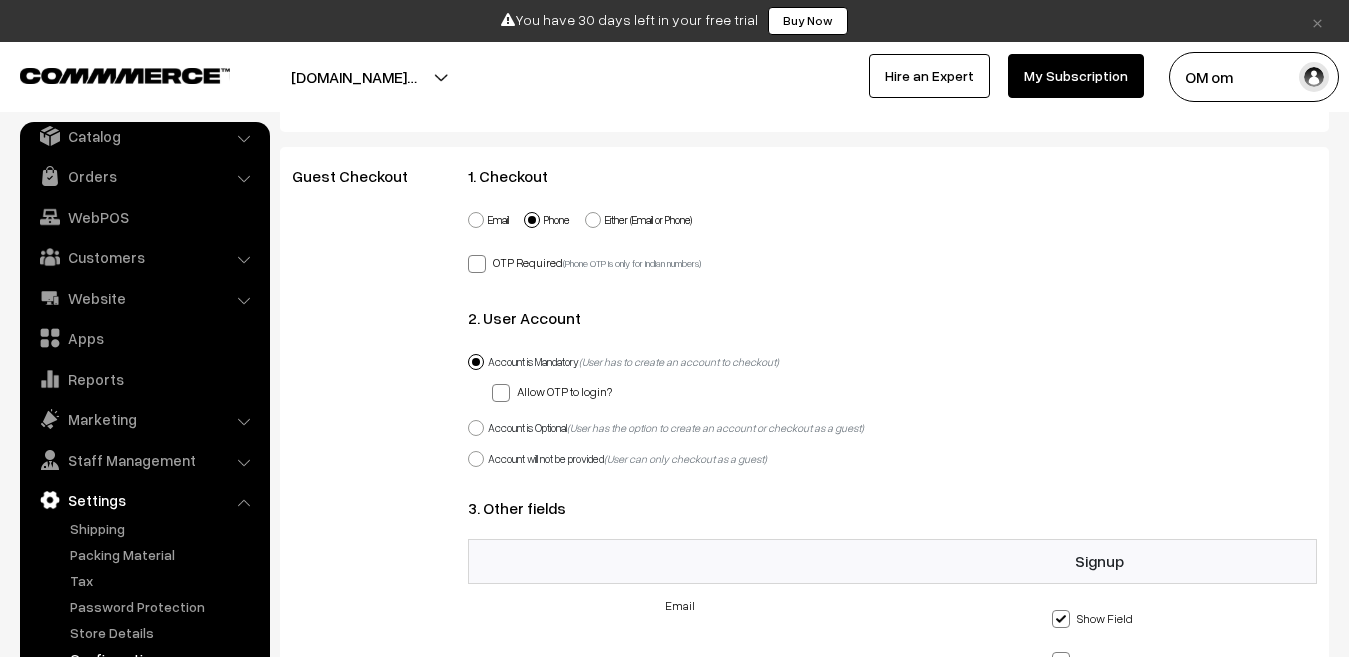 click at bounding box center [501, 393] 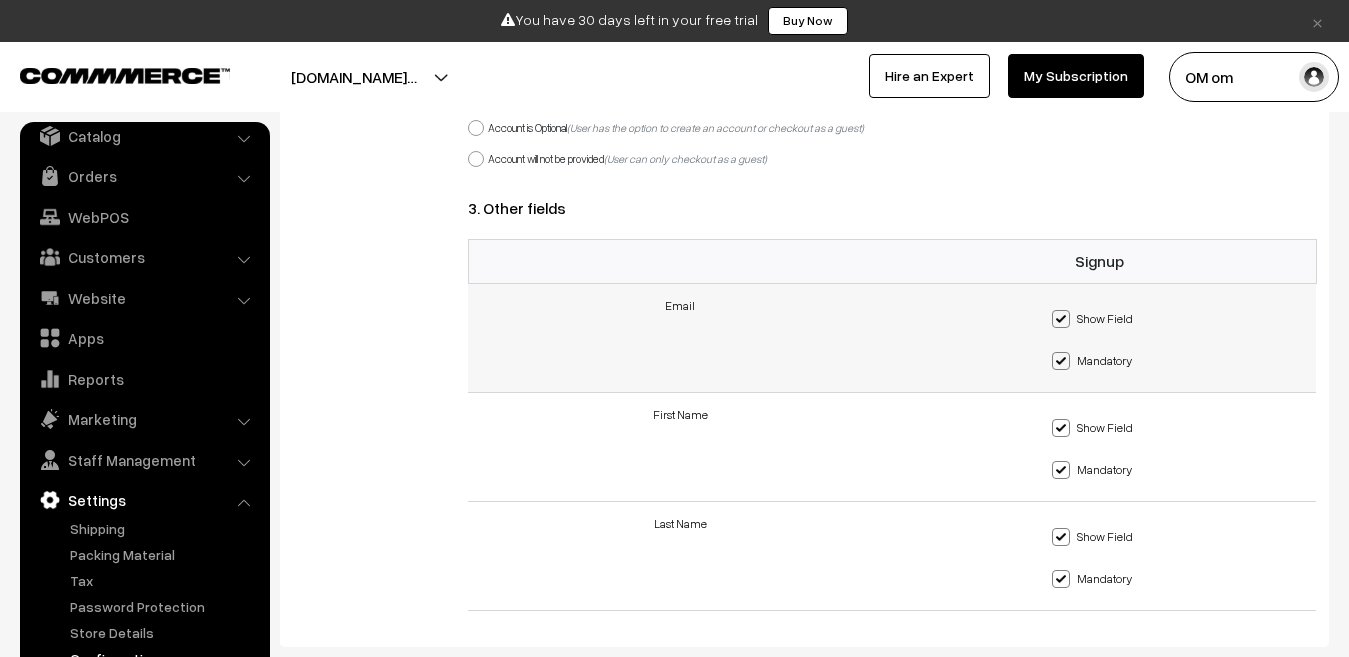 scroll, scrollTop: 1800, scrollLeft: 0, axis: vertical 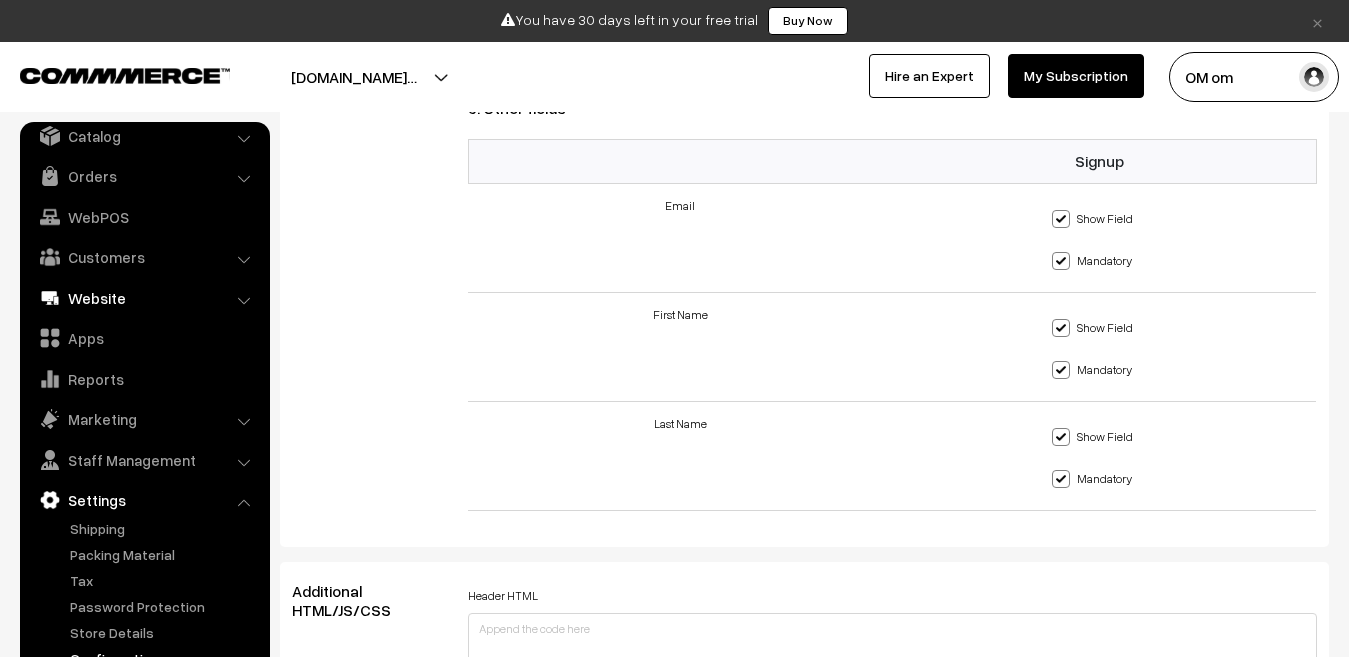 click on "Website" at bounding box center (144, 298) 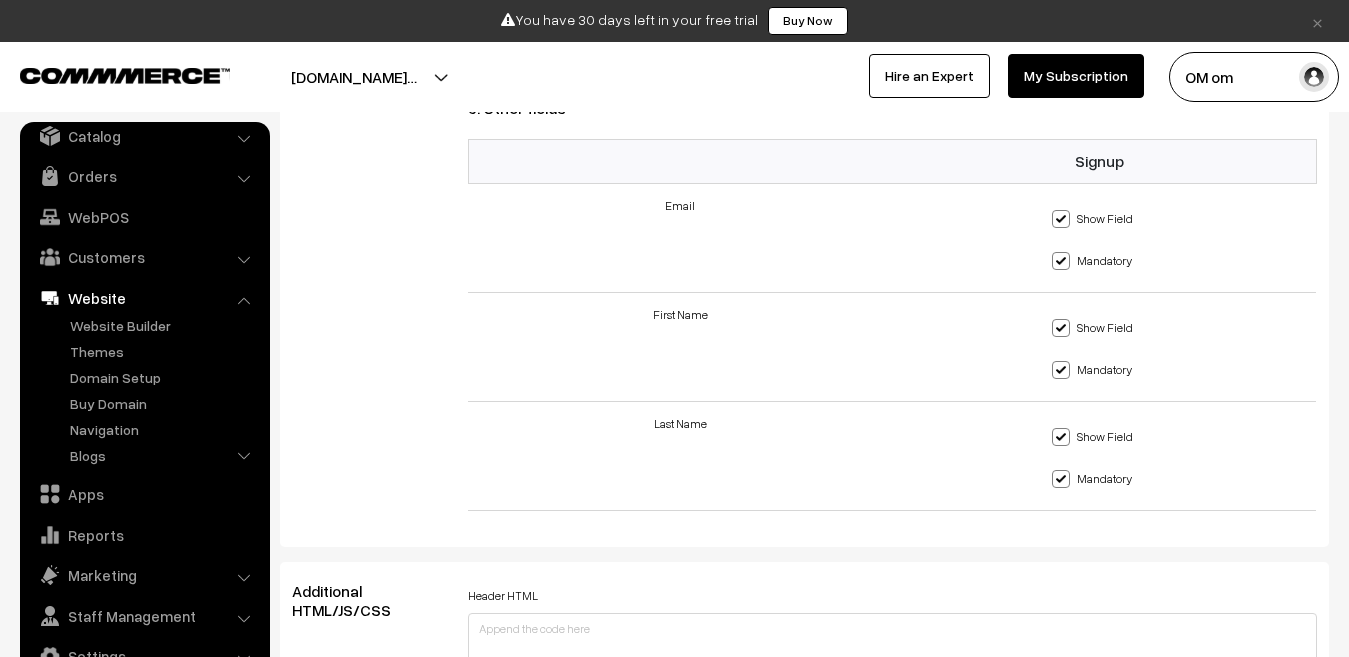 click on "Website" at bounding box center [144, 298] 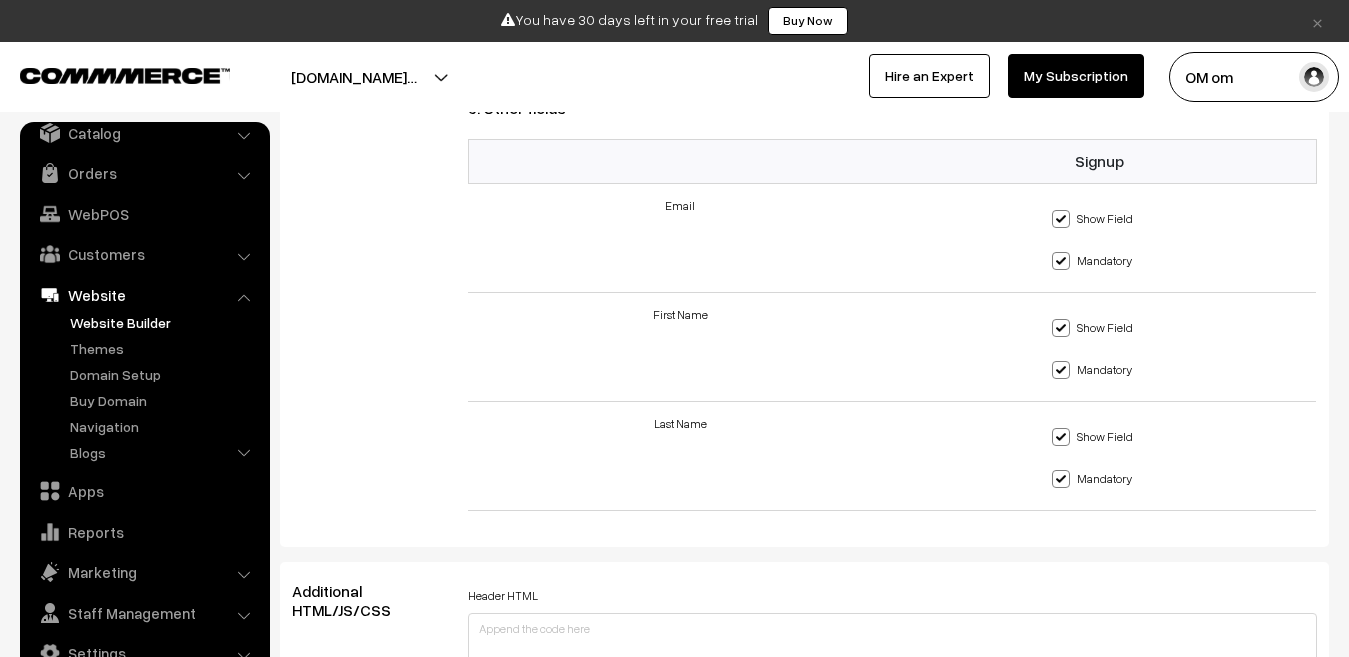 scroll, scrollTop: 65, scrollLeft: 0, axis: vertical 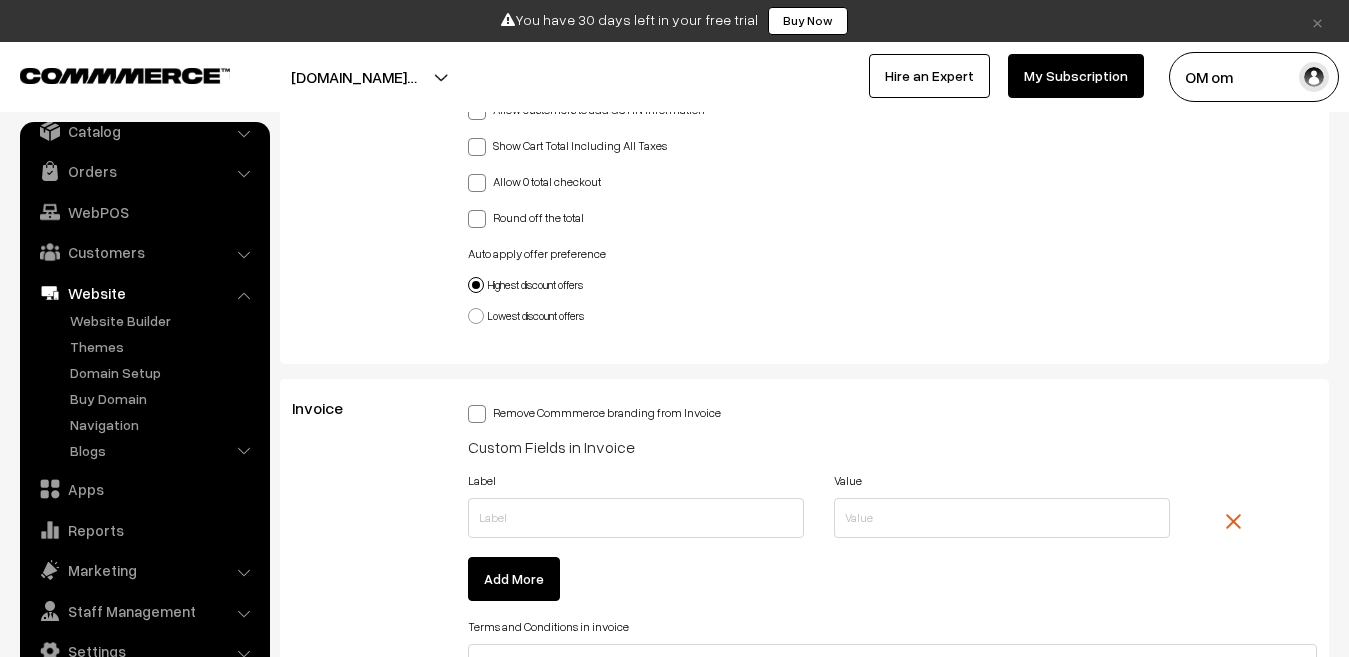 click on "Website" at bounding box center [144, 293] 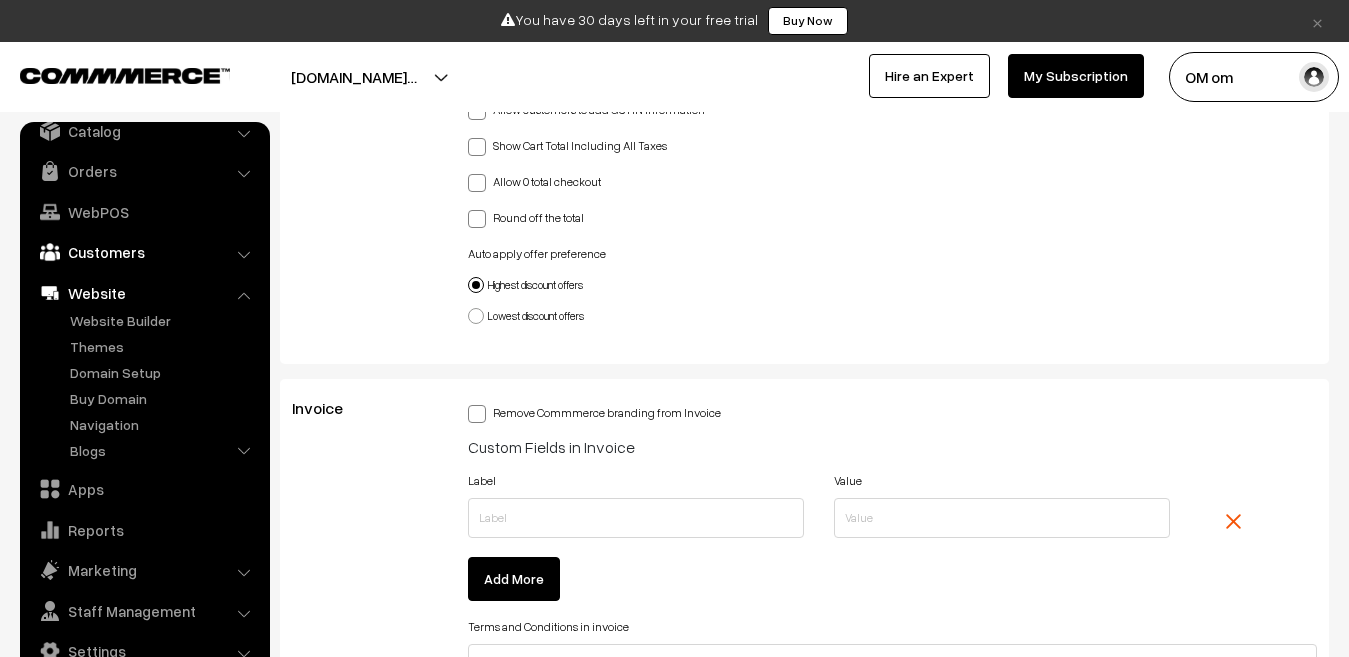 click on "Customers" at bounding box center (144, 252) 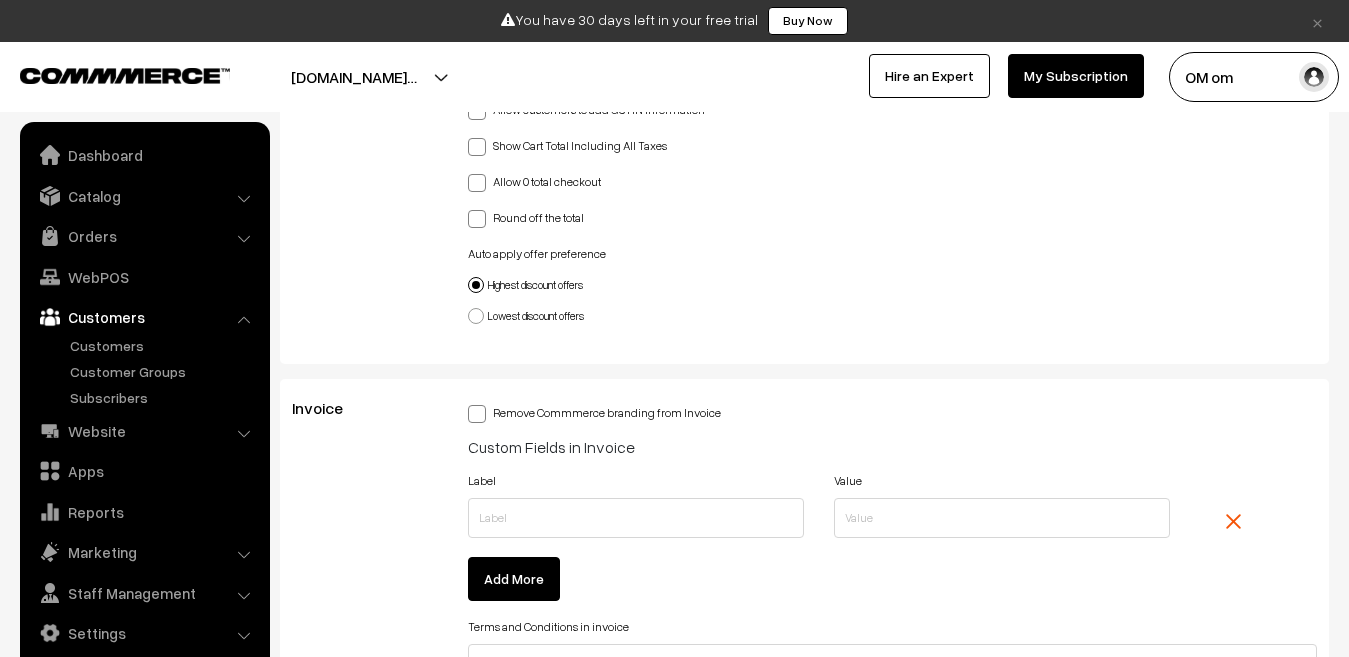 scroll, scrollTop: 0, scrollLeft: 0, axis: both 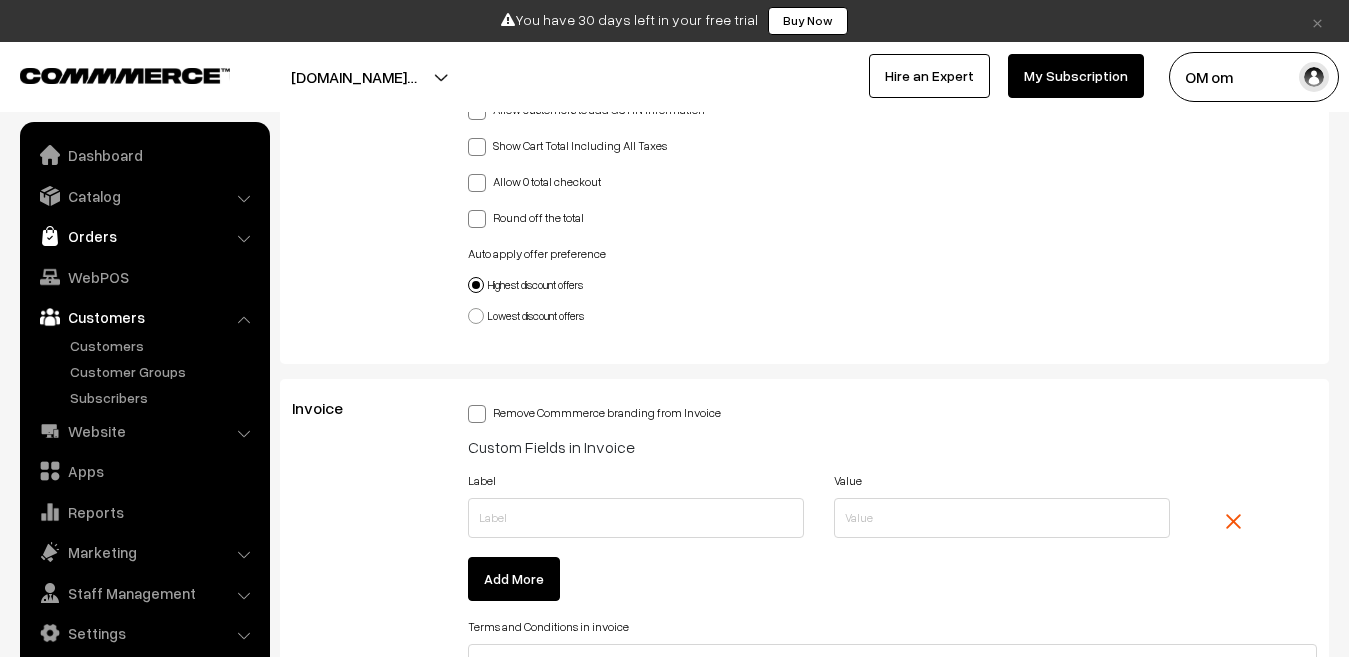 click on "Orders" at bounding box center [144, 236] 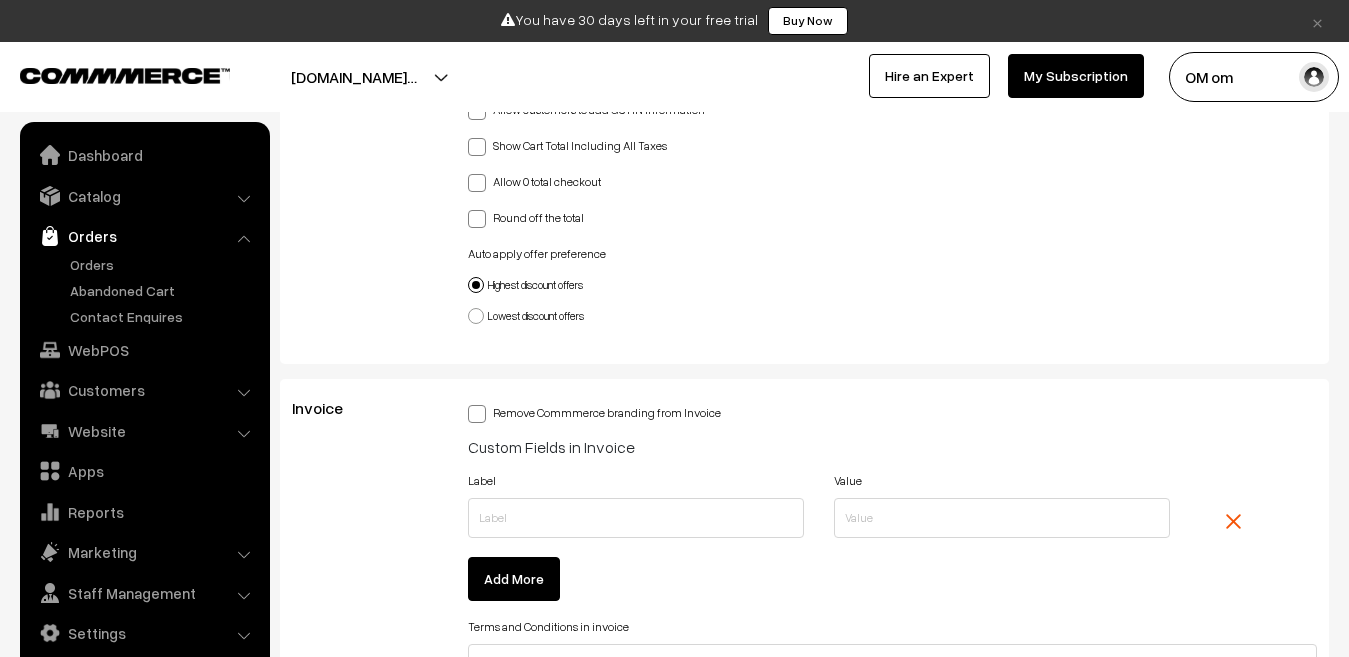 click on "Orders" at bounding box center [144, 236] 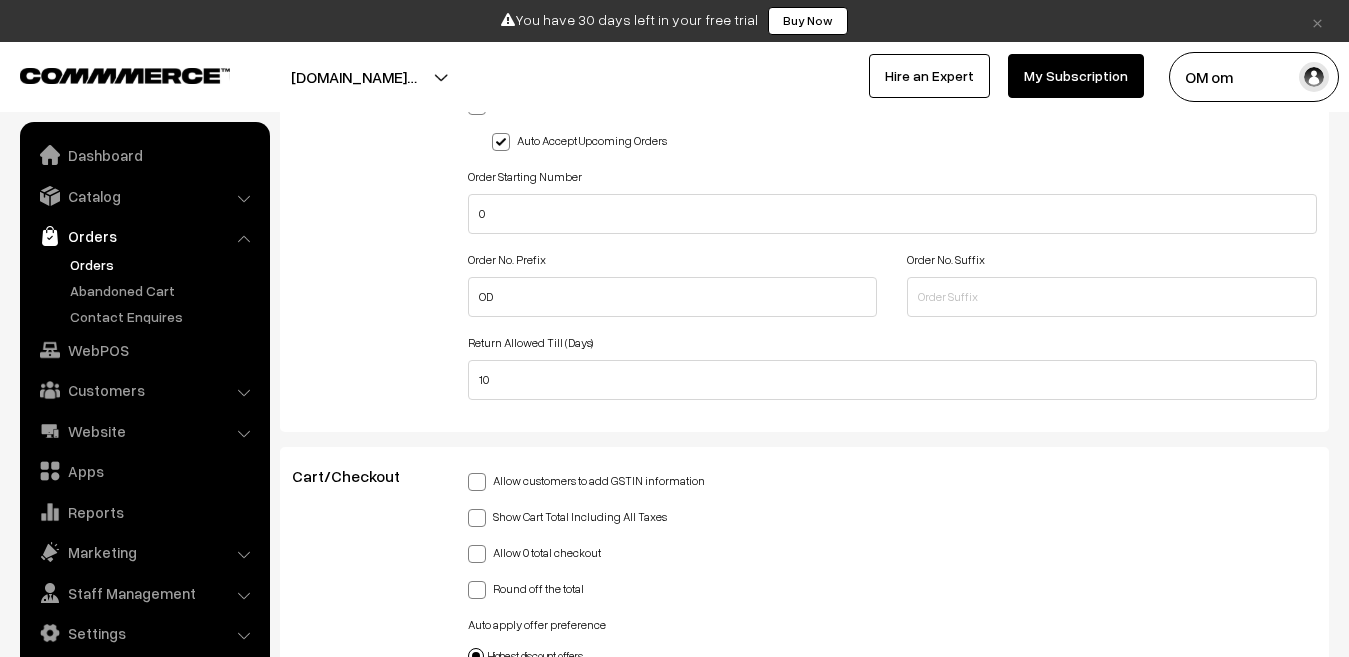 scroll, scrollTop: 4387, scrollLeft: 0, axis: vertical 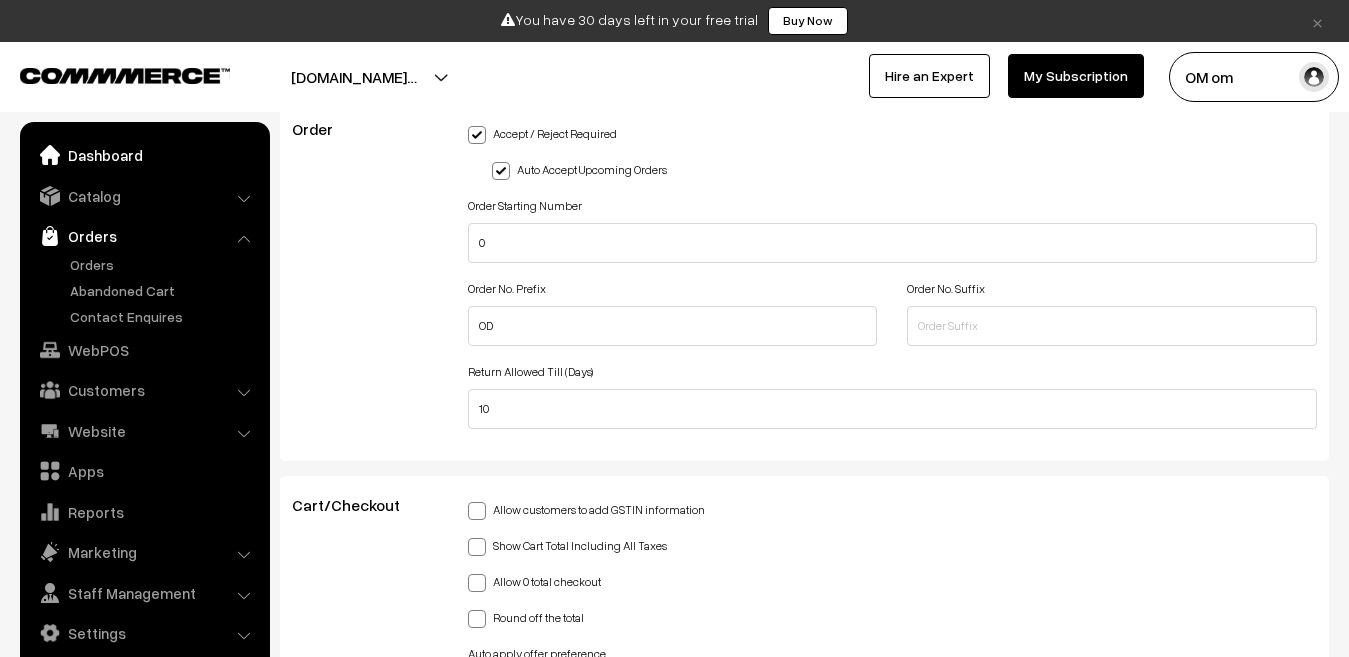 click on "Dashboard" at bounding box center (144, 155) 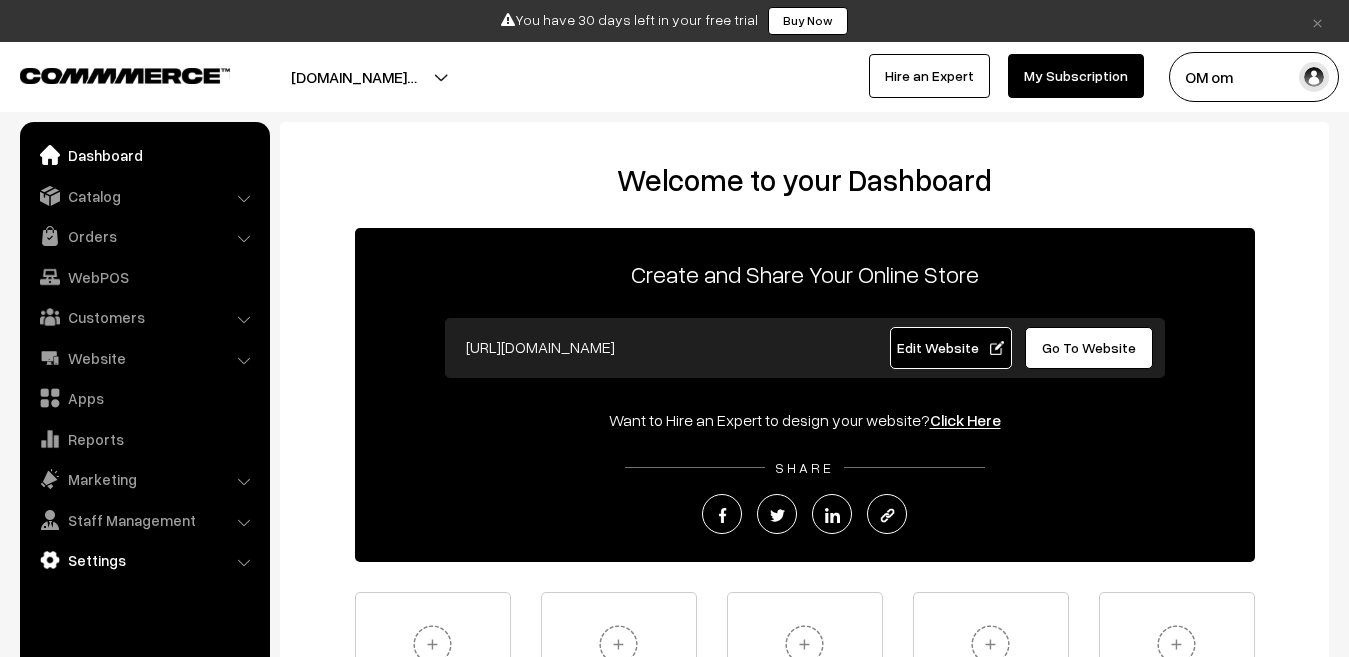 scroll, scrollTop: 0, scrollLeft: 0, axis: both 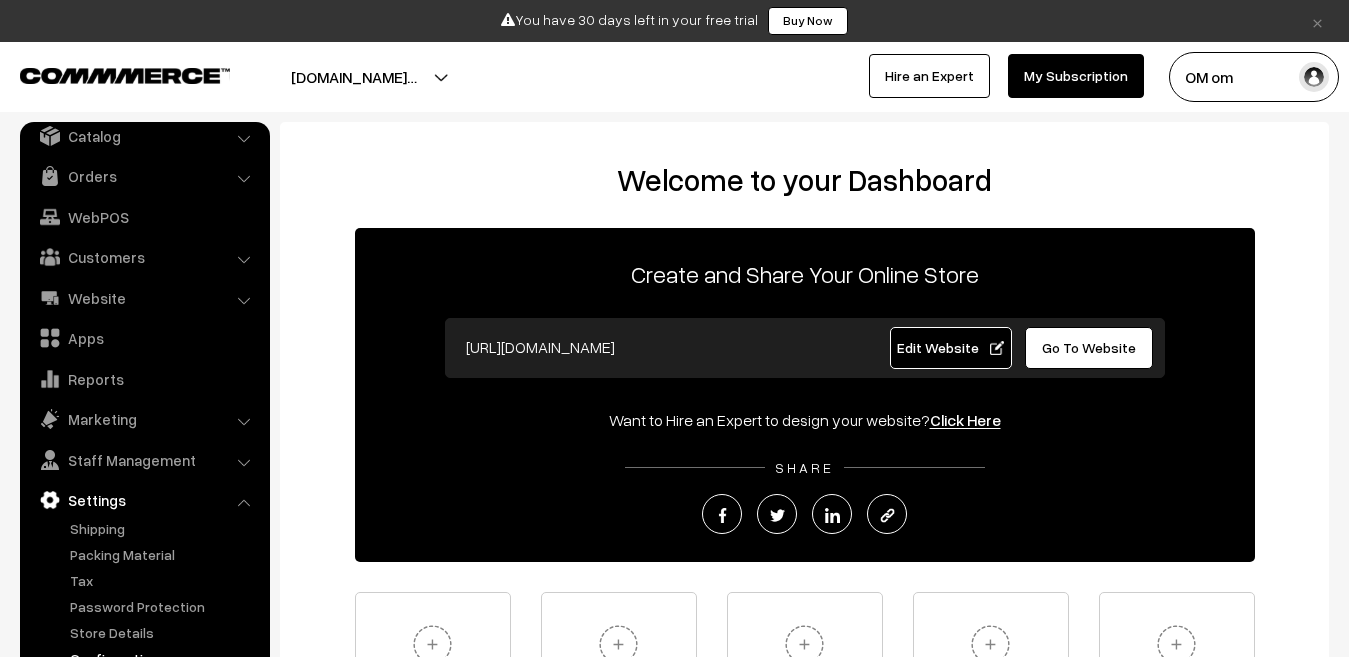 click on "Configuration" at bounding box center [164, 658] 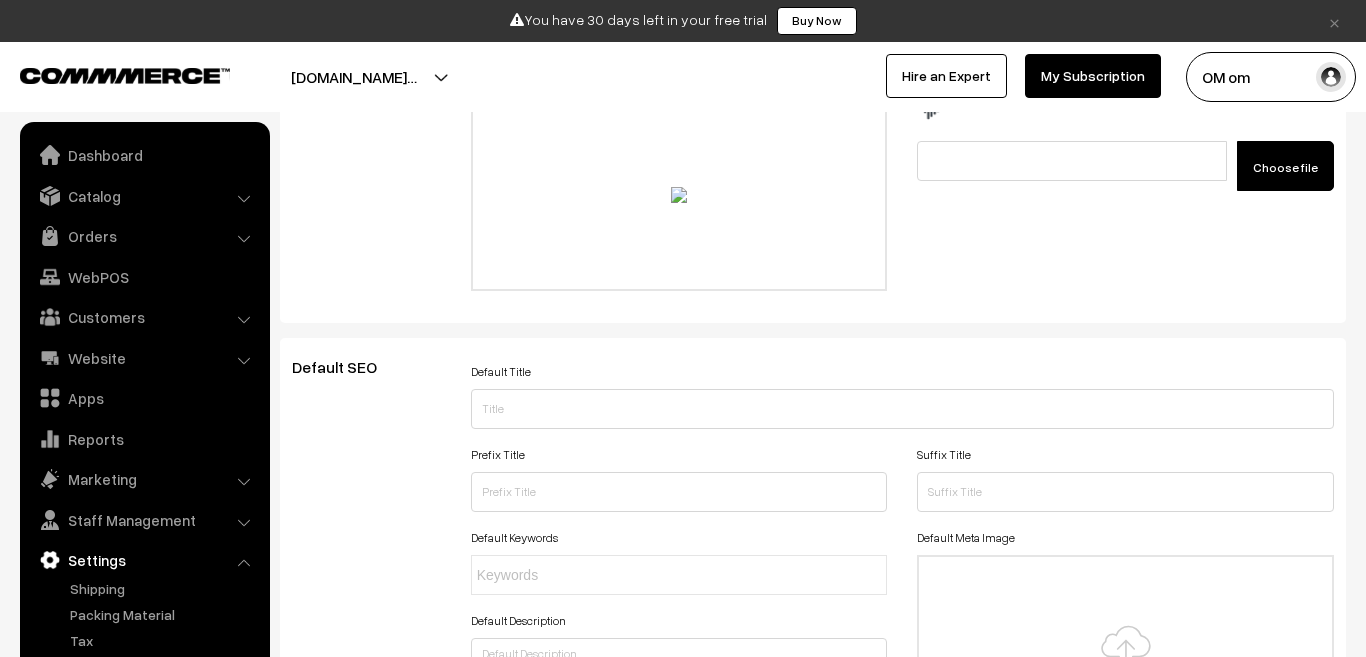 scroll, scrollTop: 400, scrollLeft: 0, axis: vertical 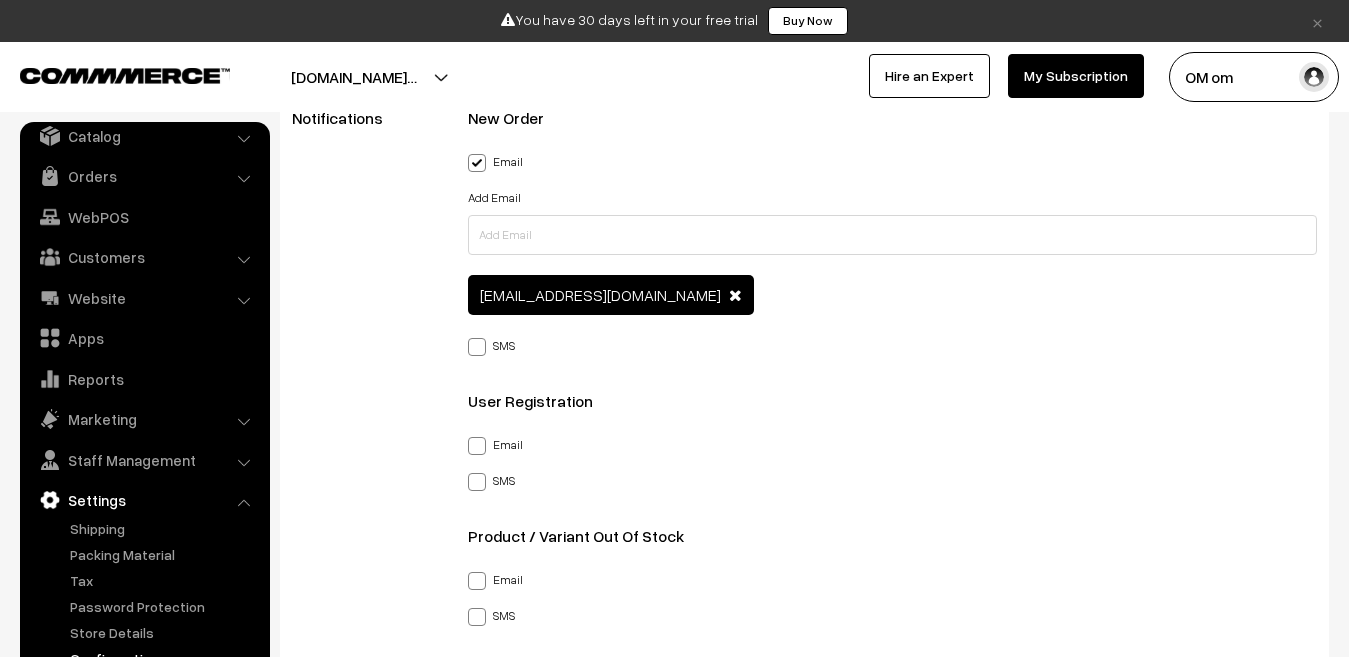 click at bounding box center [477, 347] 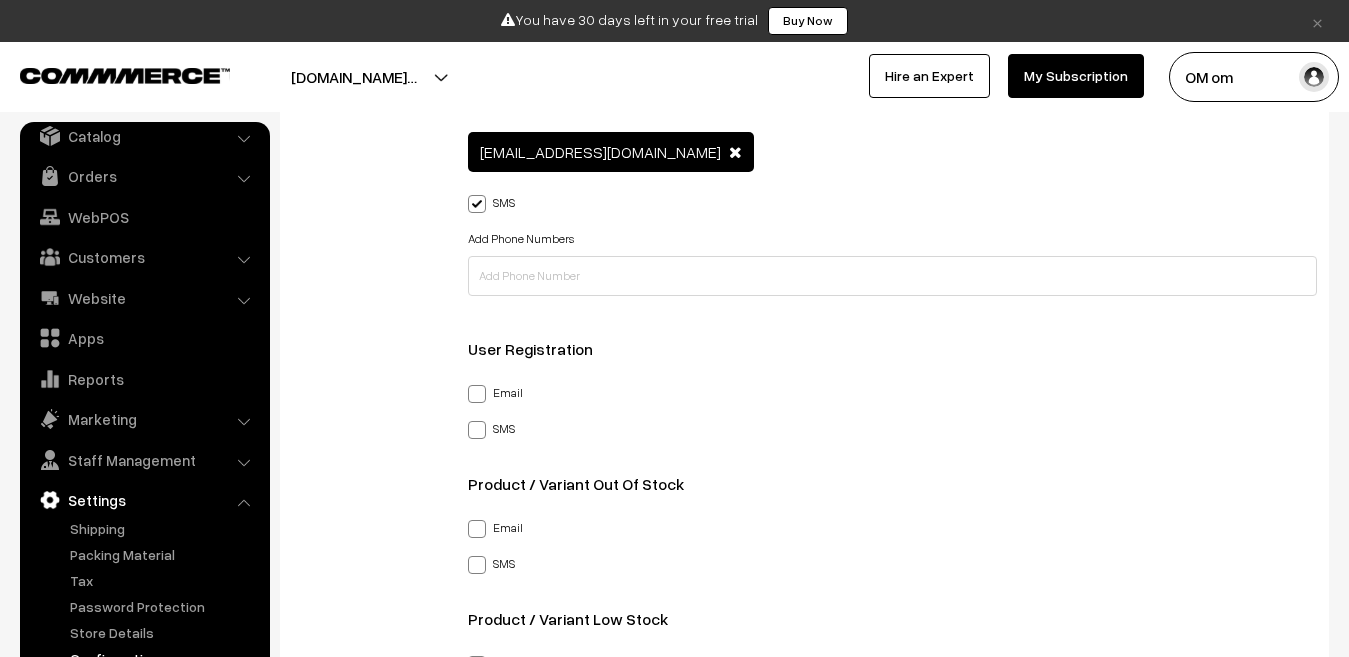scroll, scrollTop: 3100, scrollLeft: 0, axis: vertical 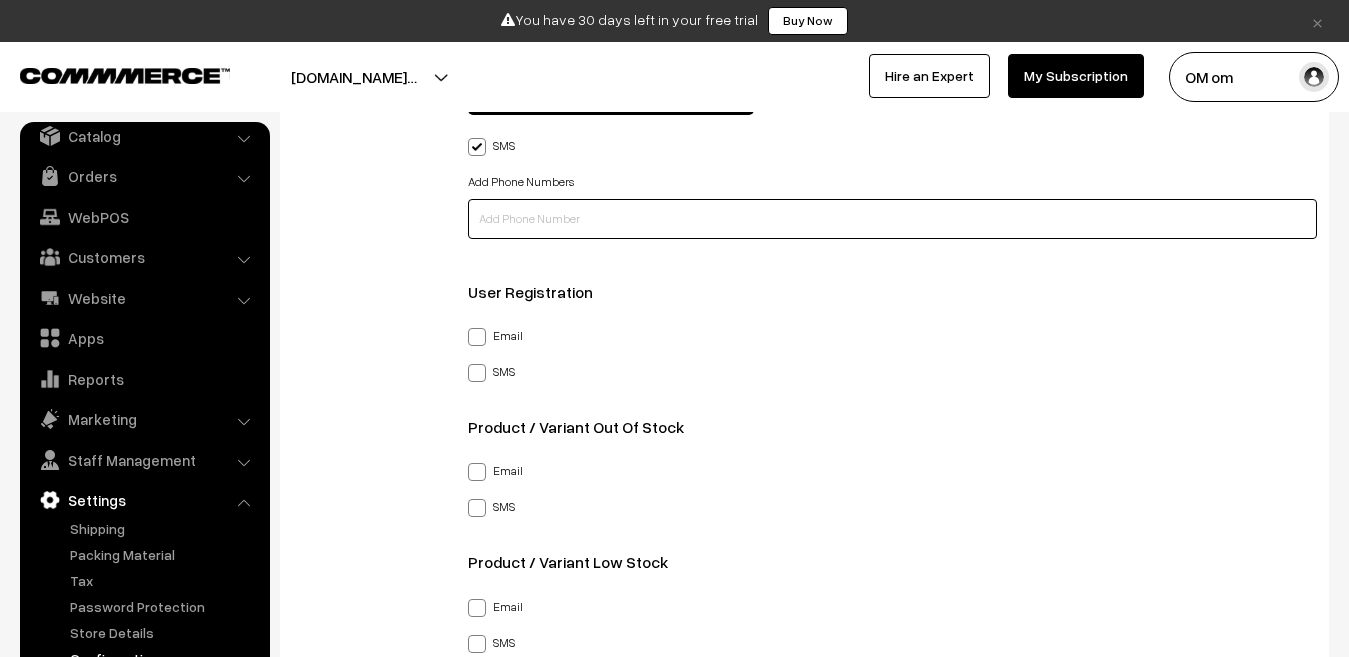 click at bounding box center [892, 219] 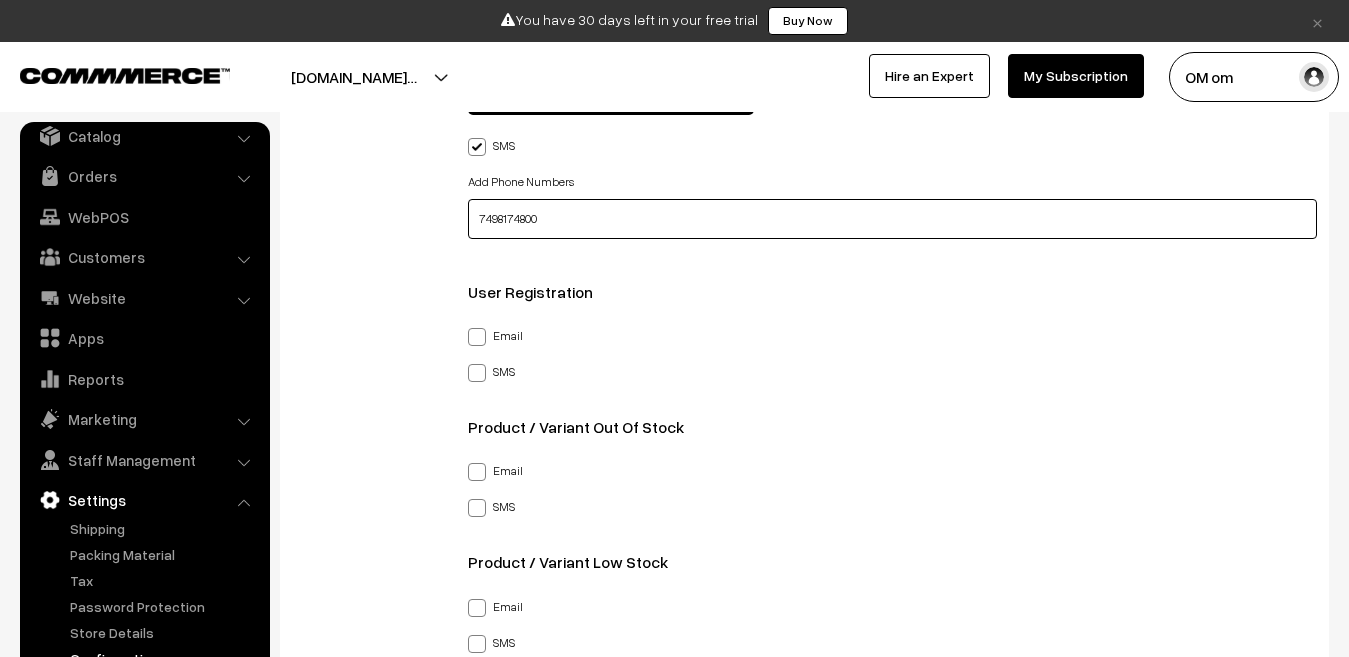 type 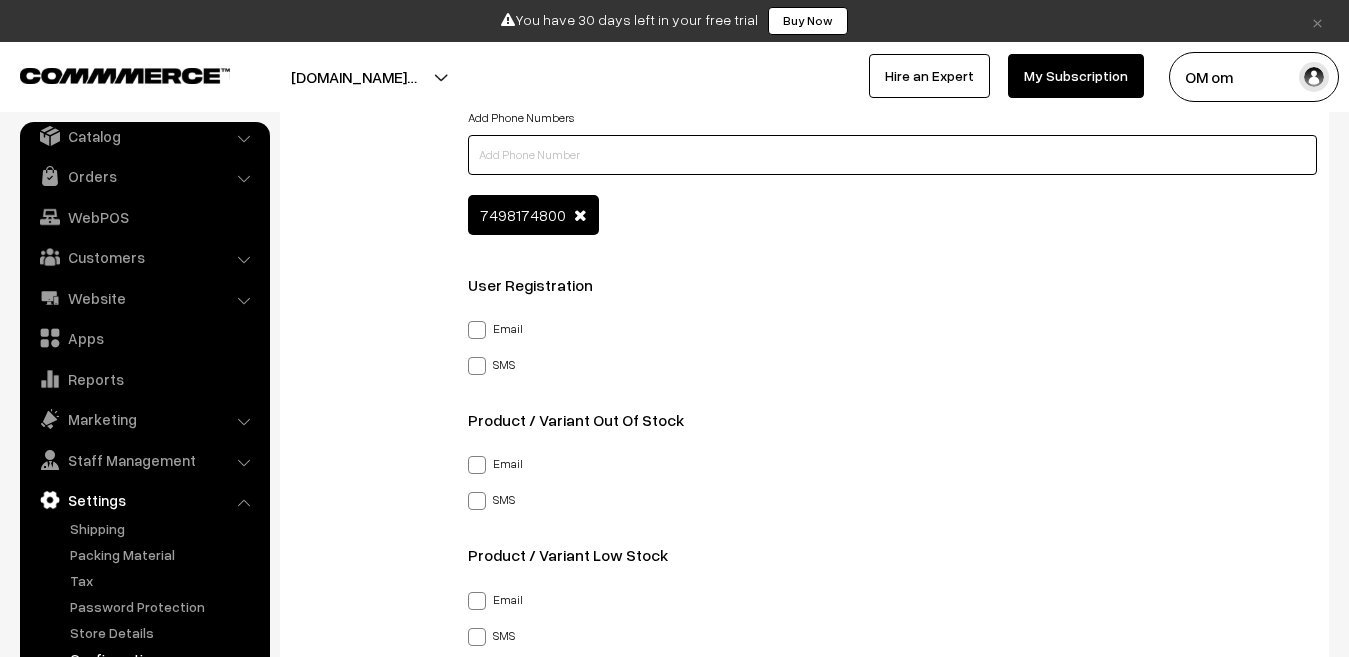 scroll, scrollTop: 3200, scrollLeft: 0, axis: vertical 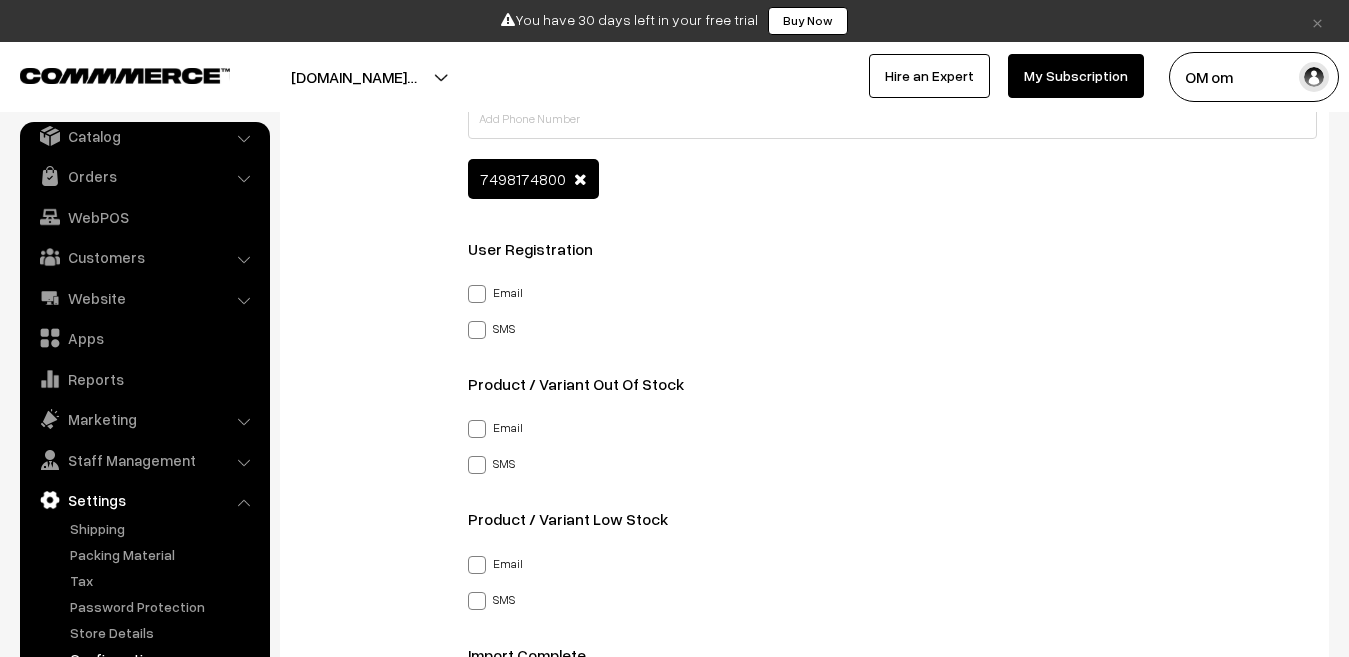 click at bounding box center [477, 294] 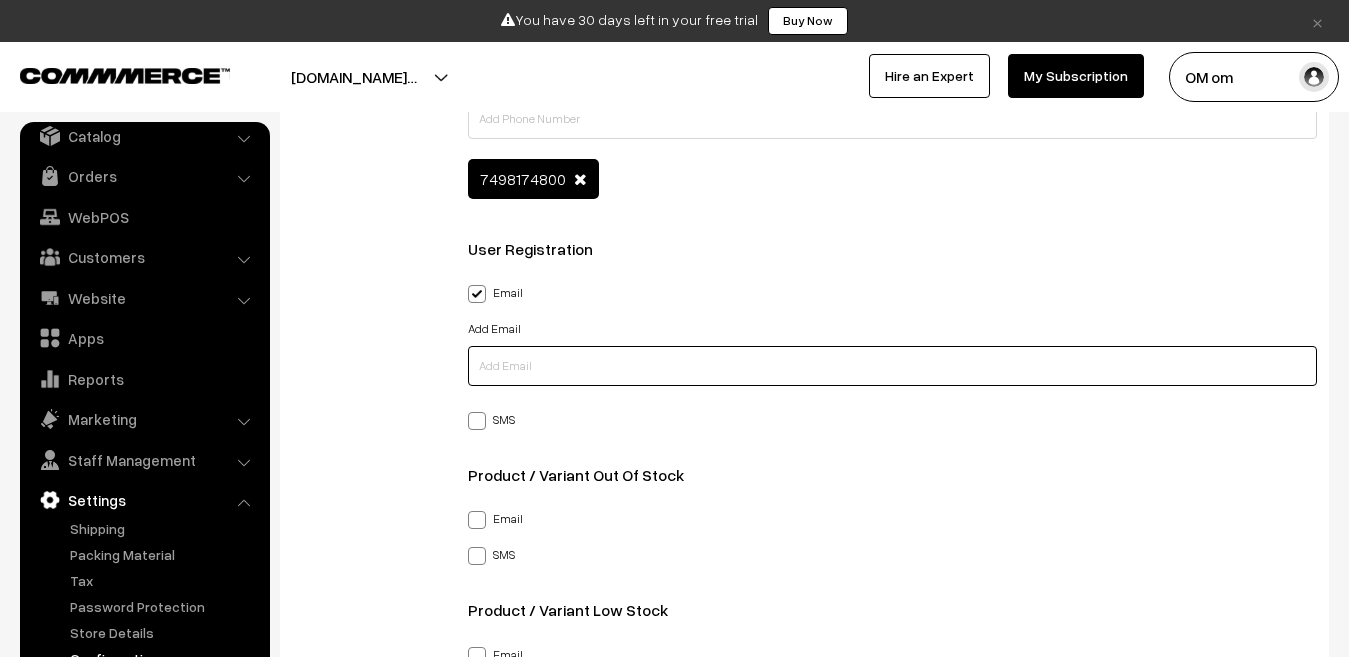 click at bounding box center [892, 366] 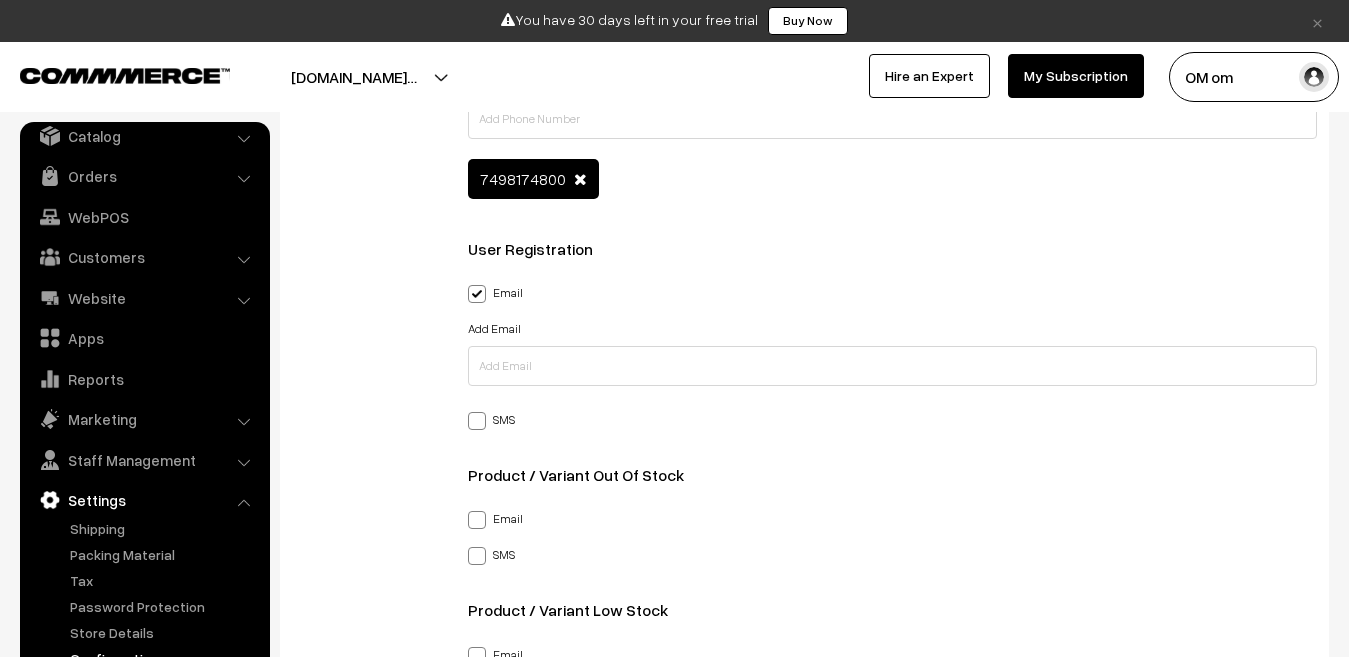click at bounding box center [477, 421] 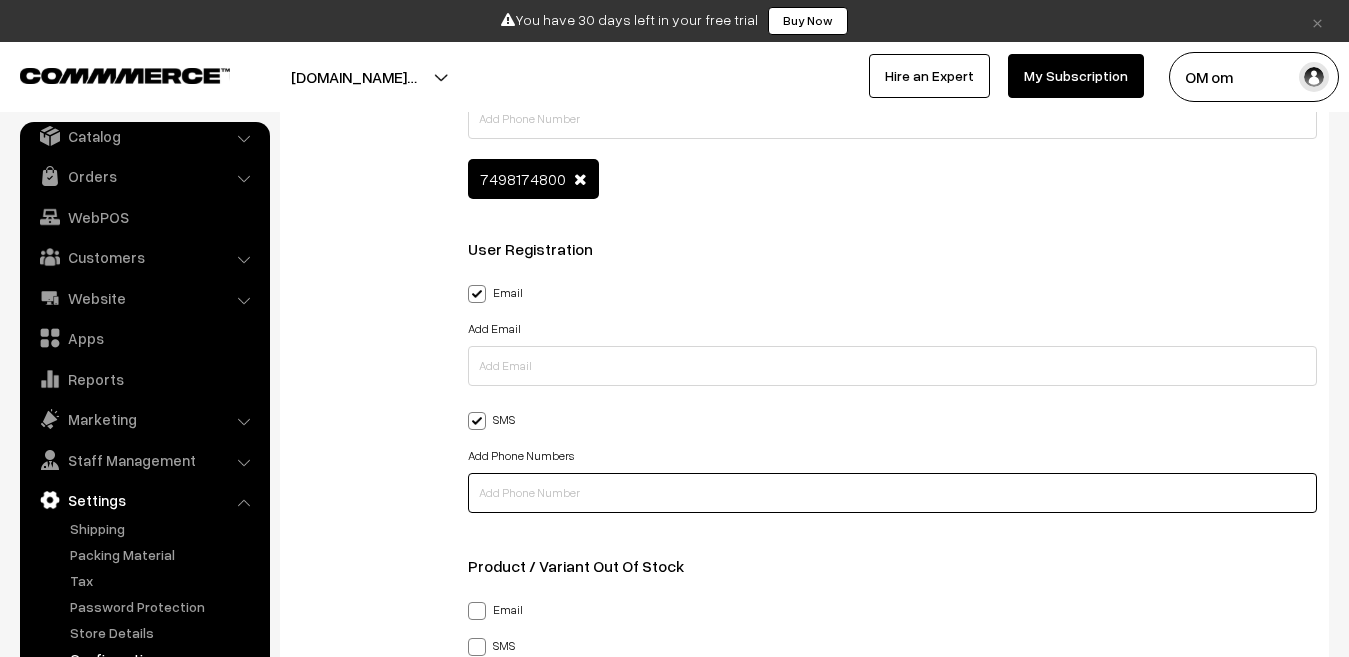 click at bounding box center (892, 493) 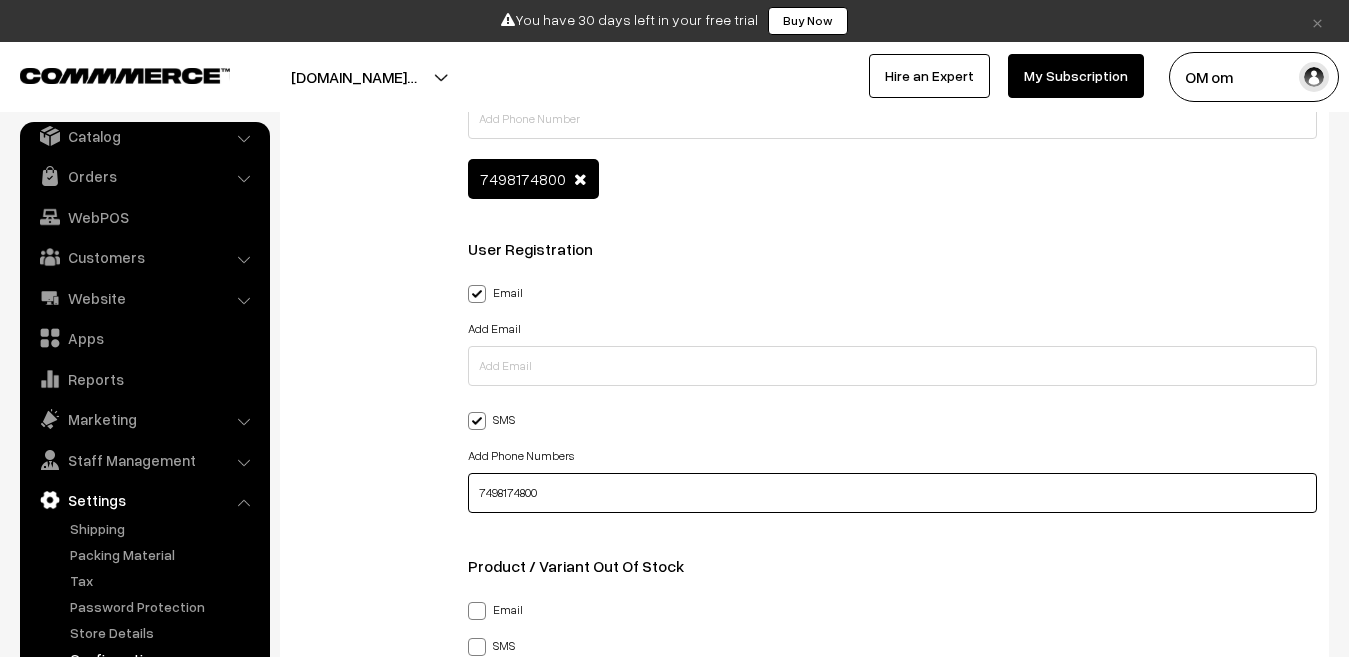 type 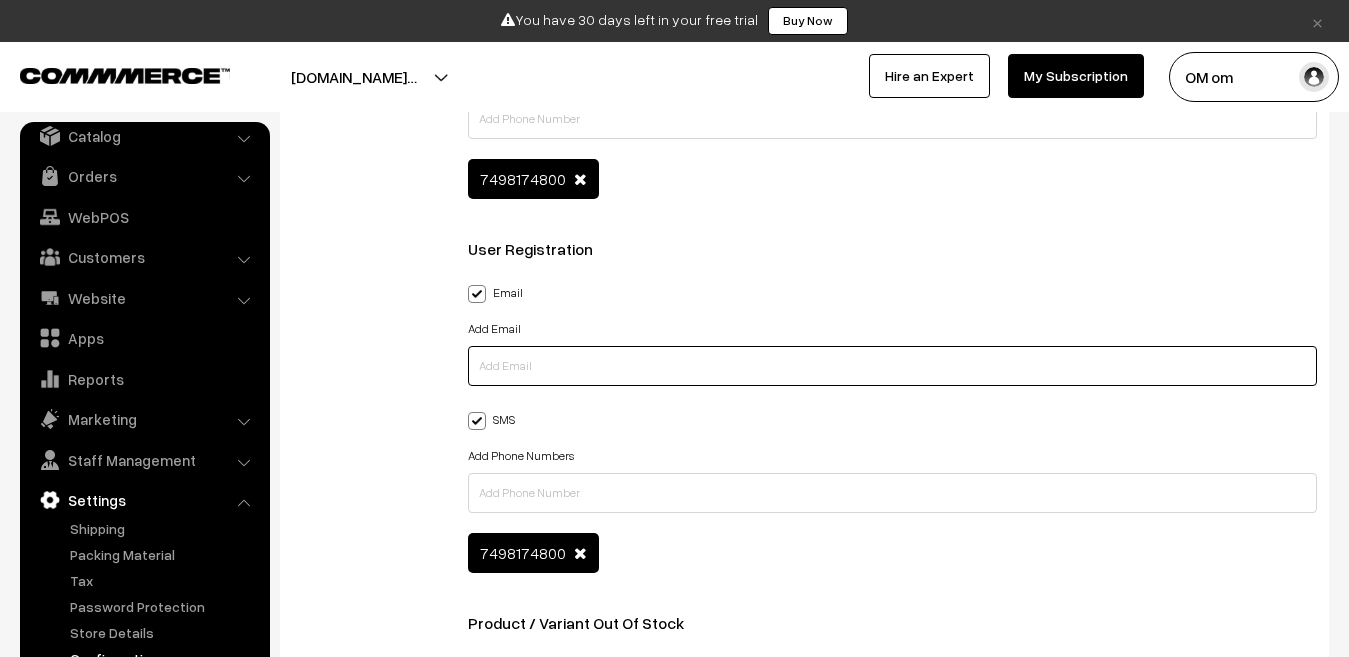 click at bounding box center [892, 366] 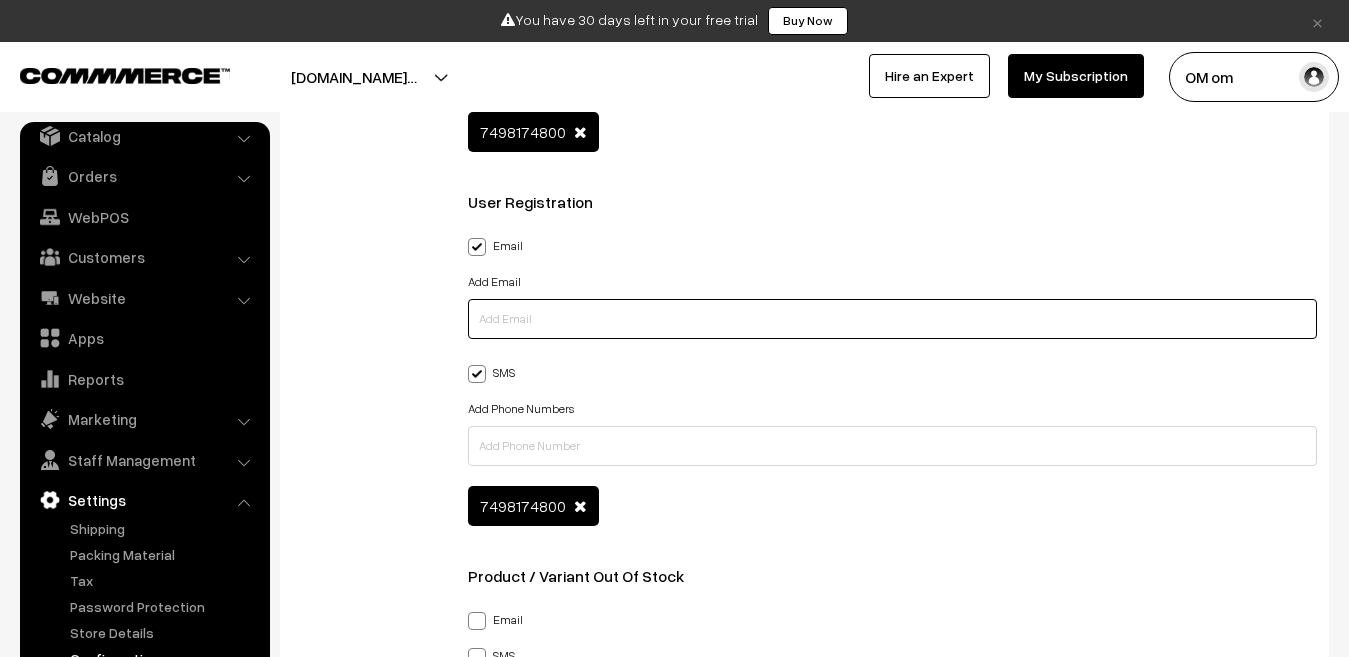 scroll, scrollTop: 3200, scrollLeft: 0, axis: vertical 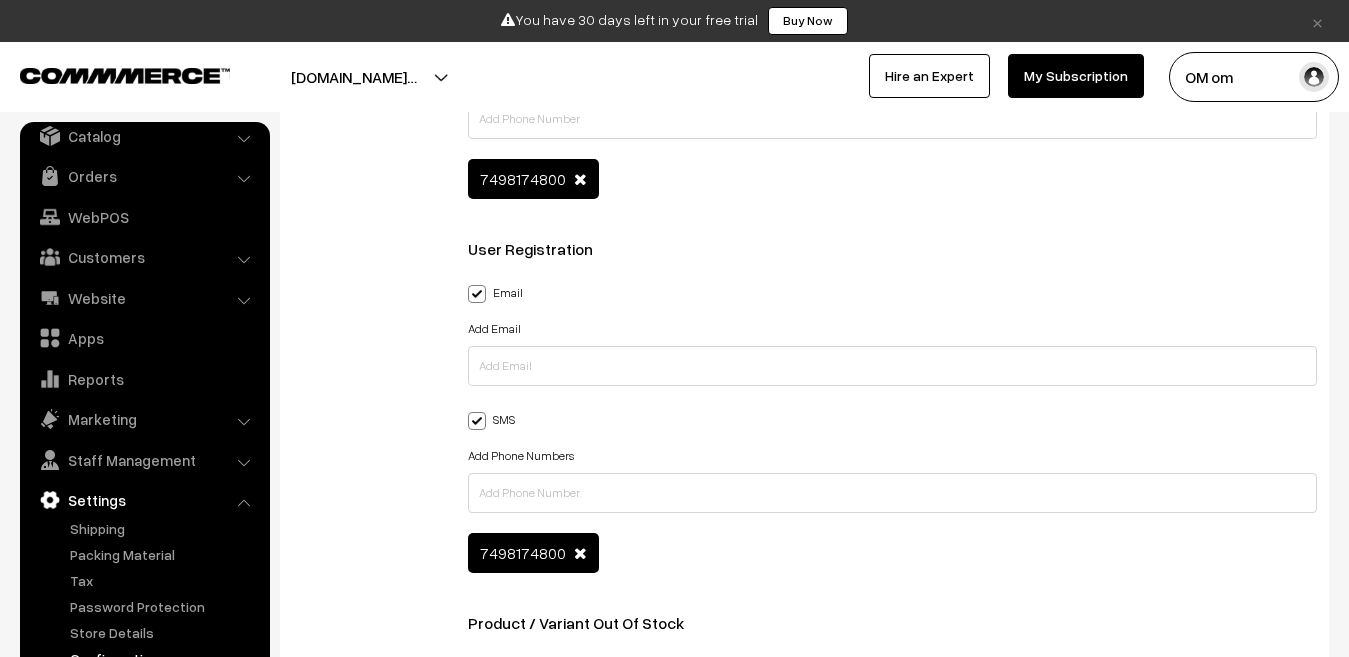 click at bounding box center (477, 294) 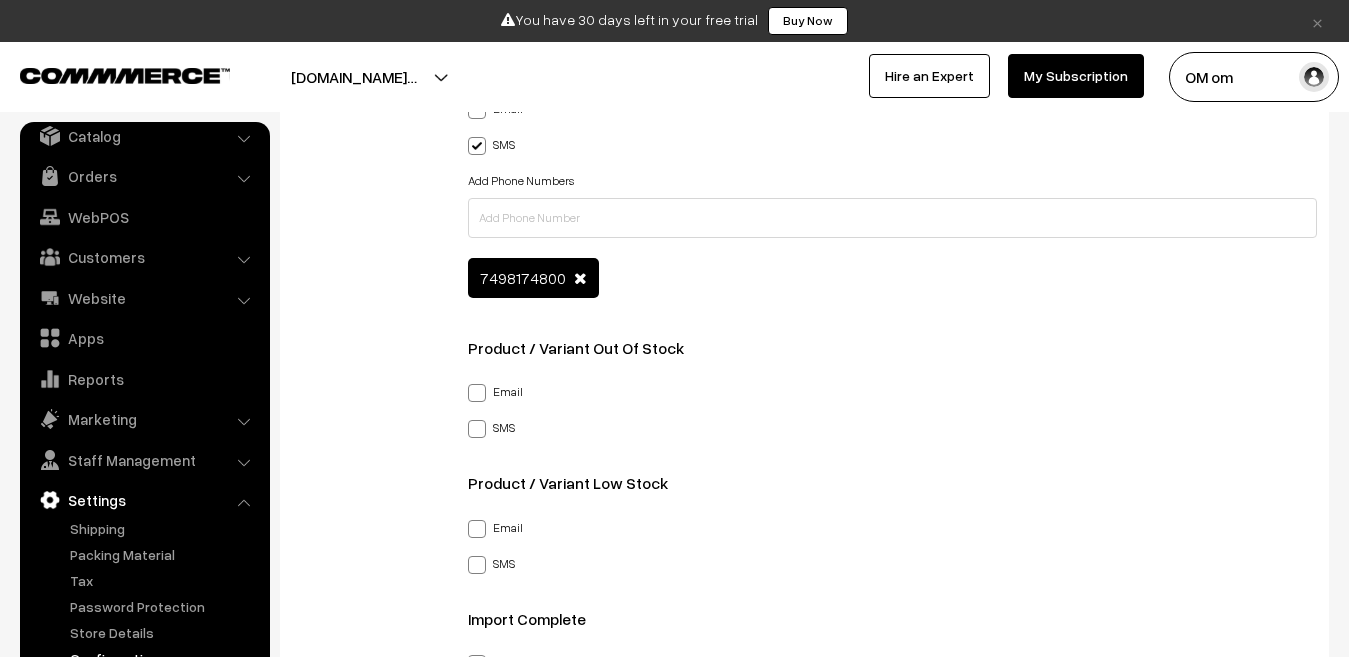 scroll, scrollTop: 3400, scrollLeft: 0, axis: vertical 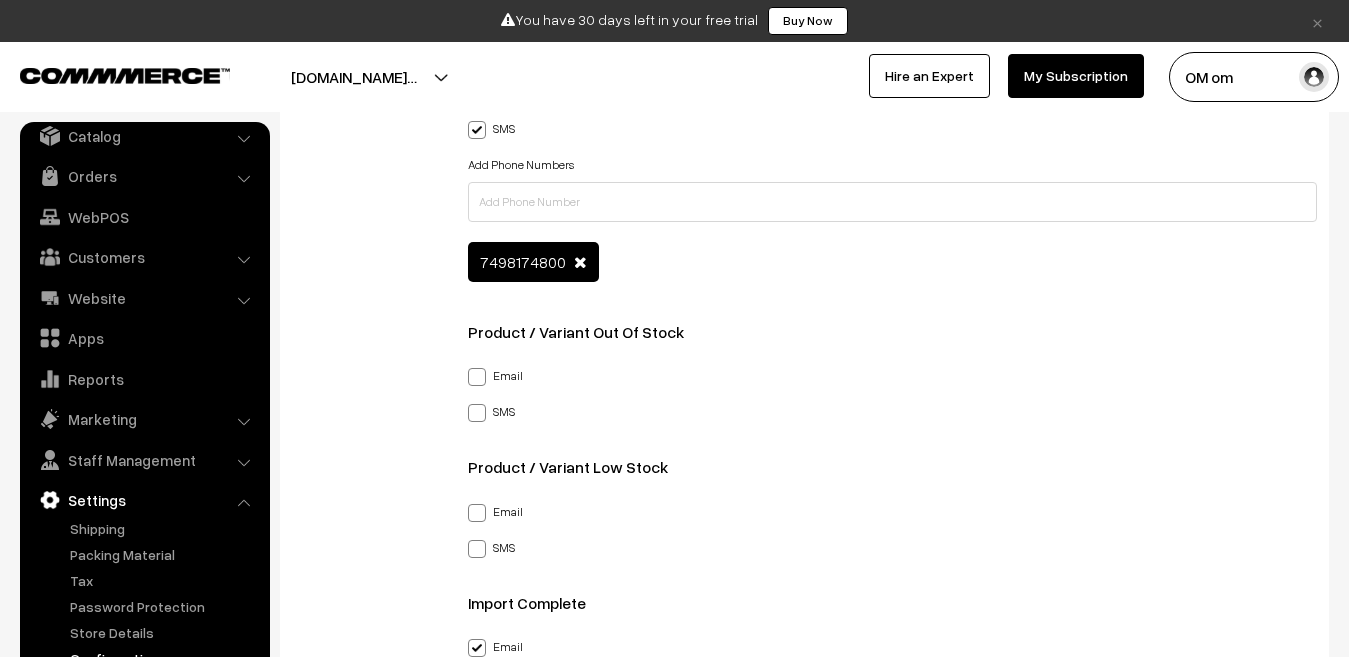 click on "SMS" at bounding box center [491, 410] 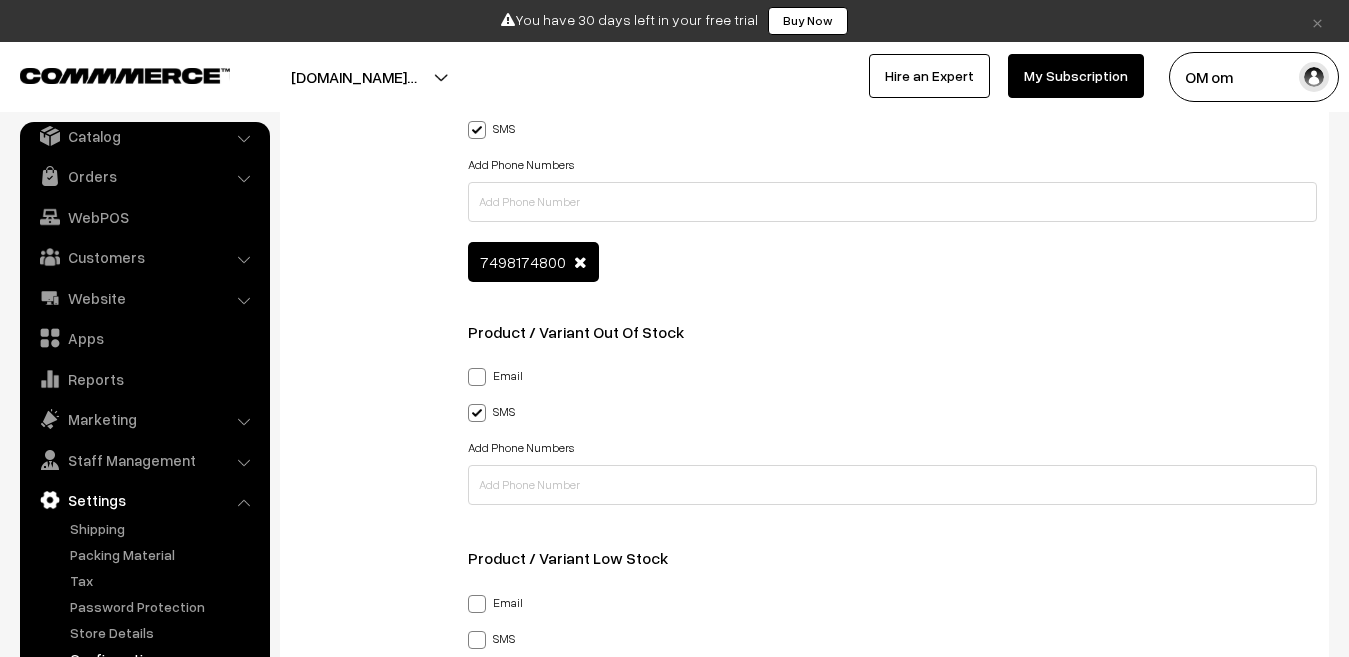 click at bounding box center [477, 377] 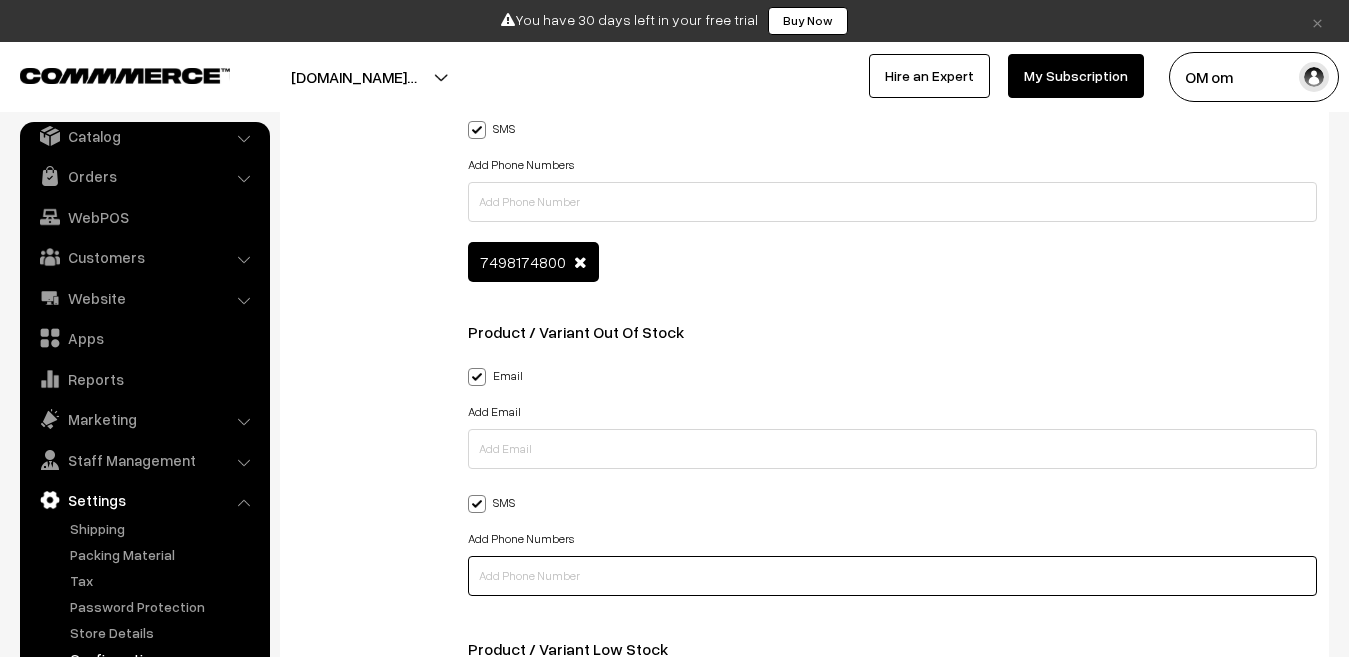 click at bounding box center [892, 576] 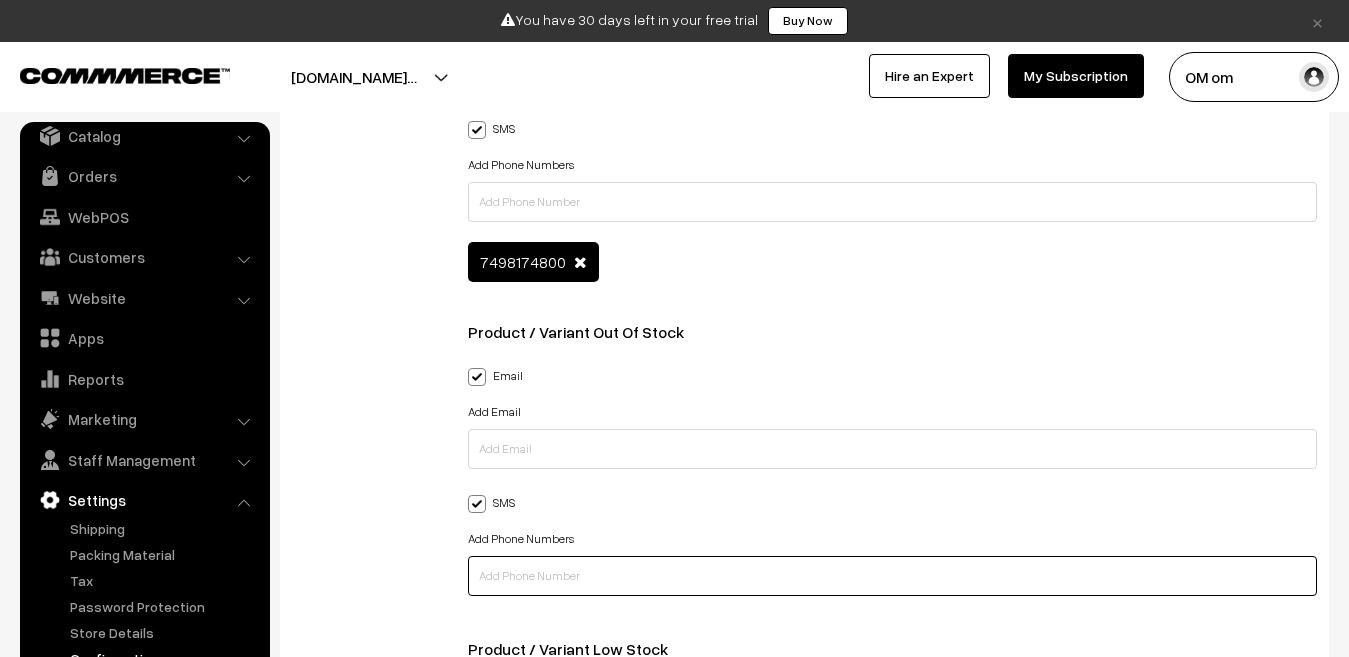 type on "7498174800" 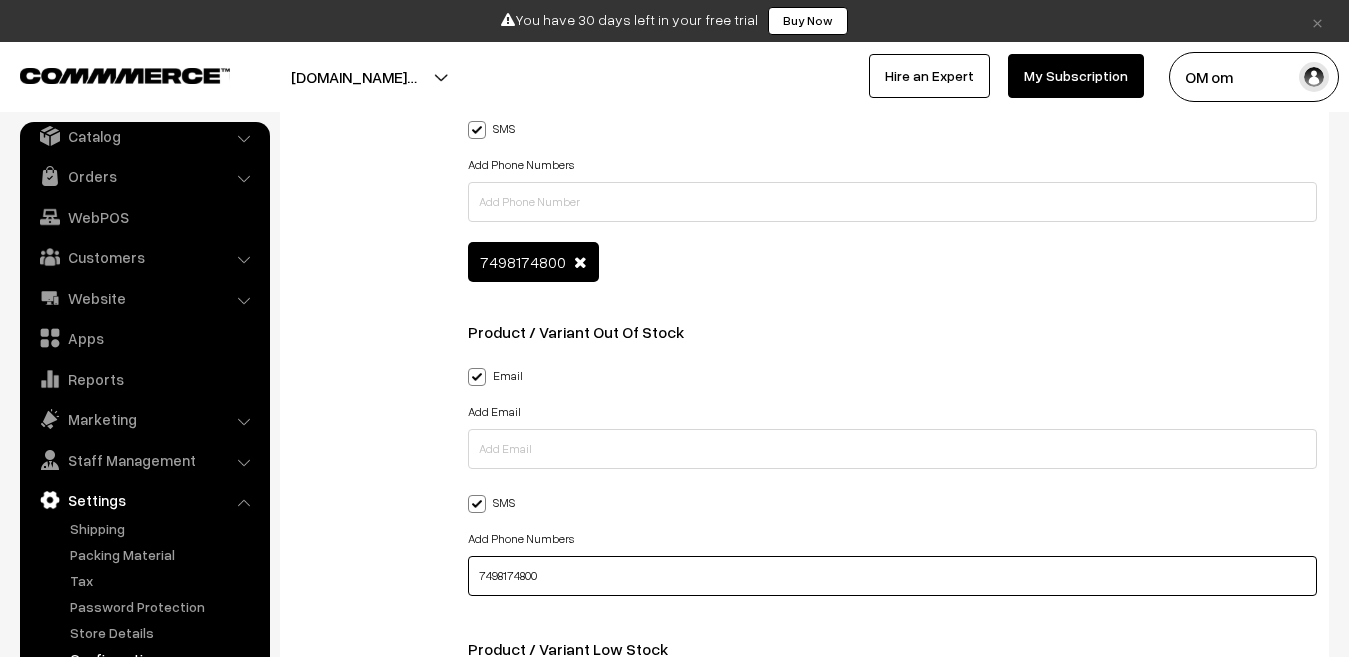 type 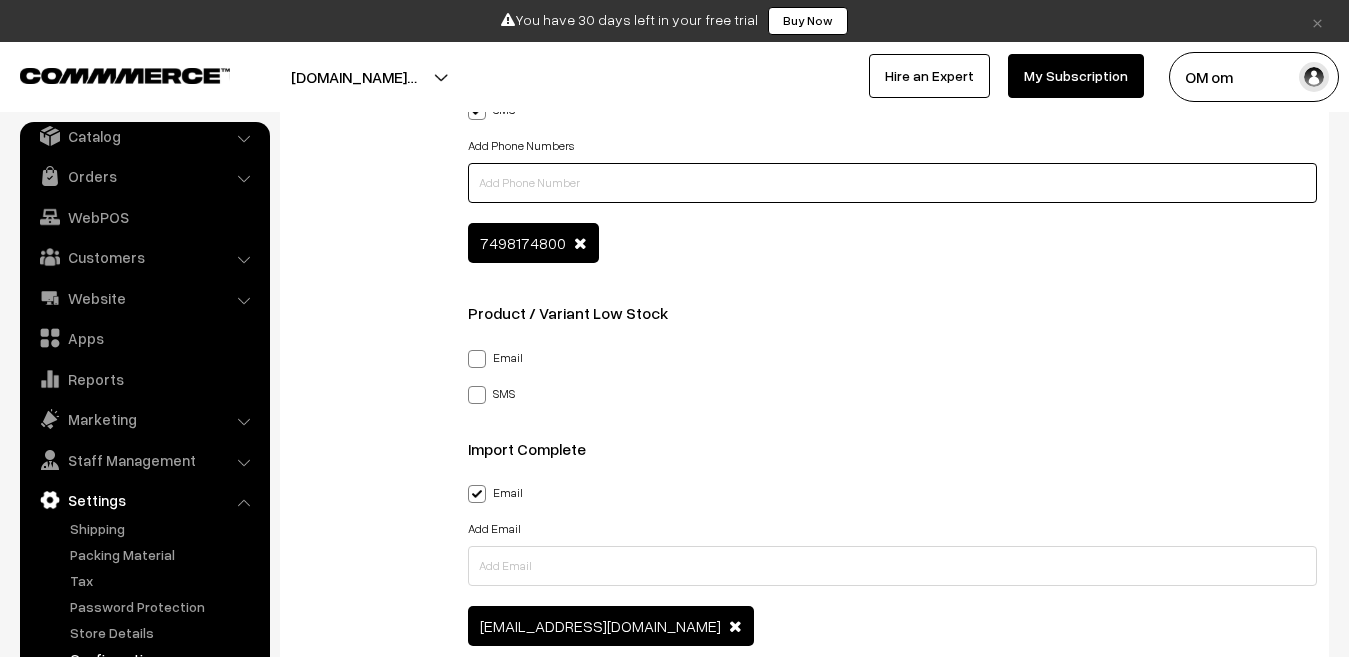 scroll, scrollTop: 3800, scrollLeft: 0, axis: vertical 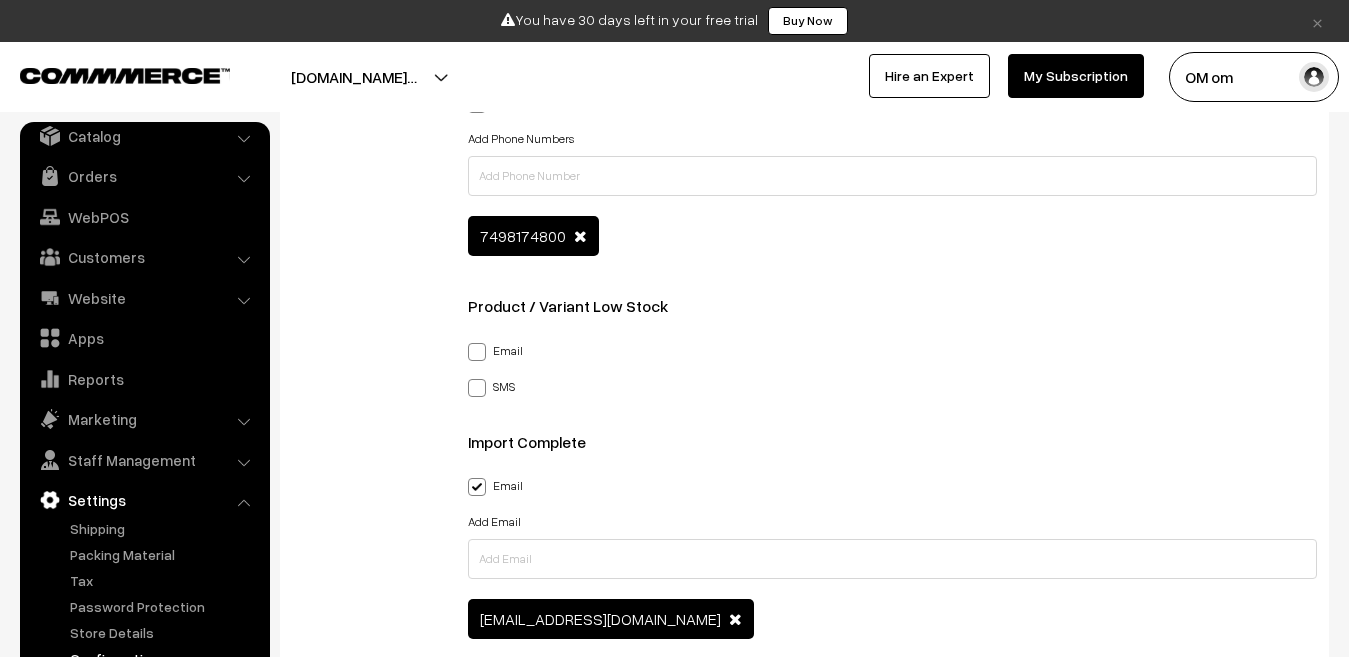 click at bounding box center (477, 388) 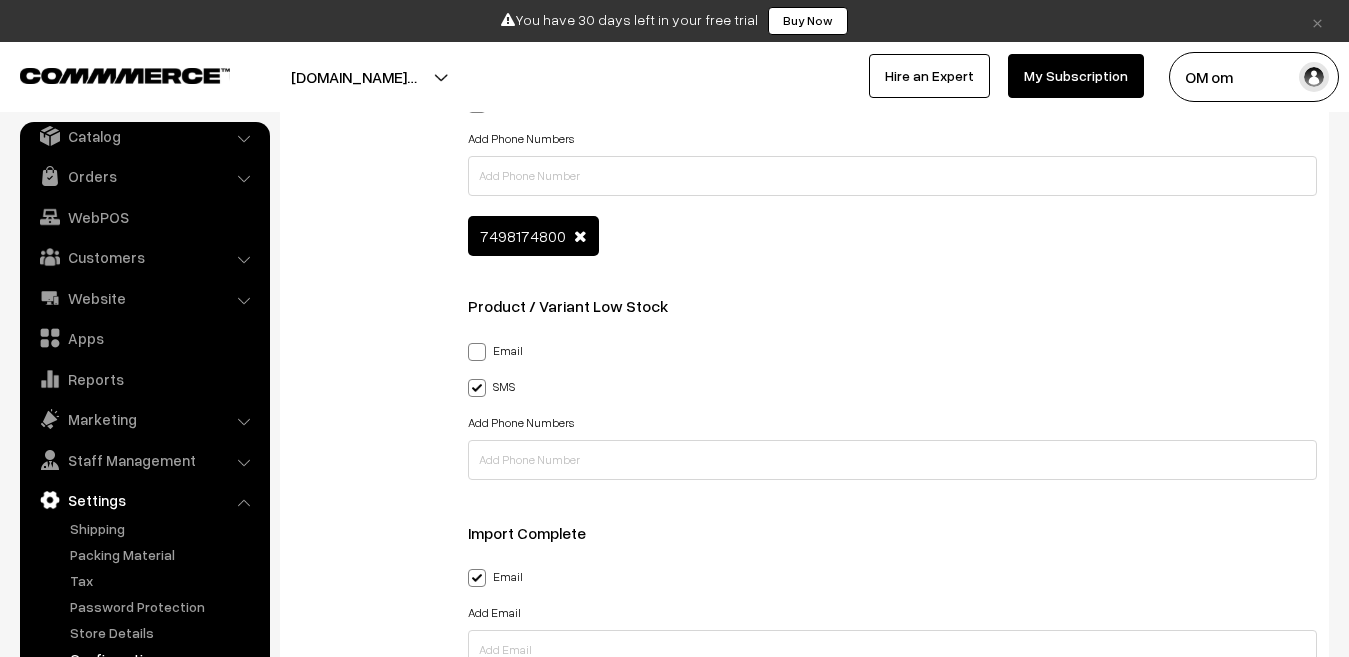 click at bounding box center (477, 352) 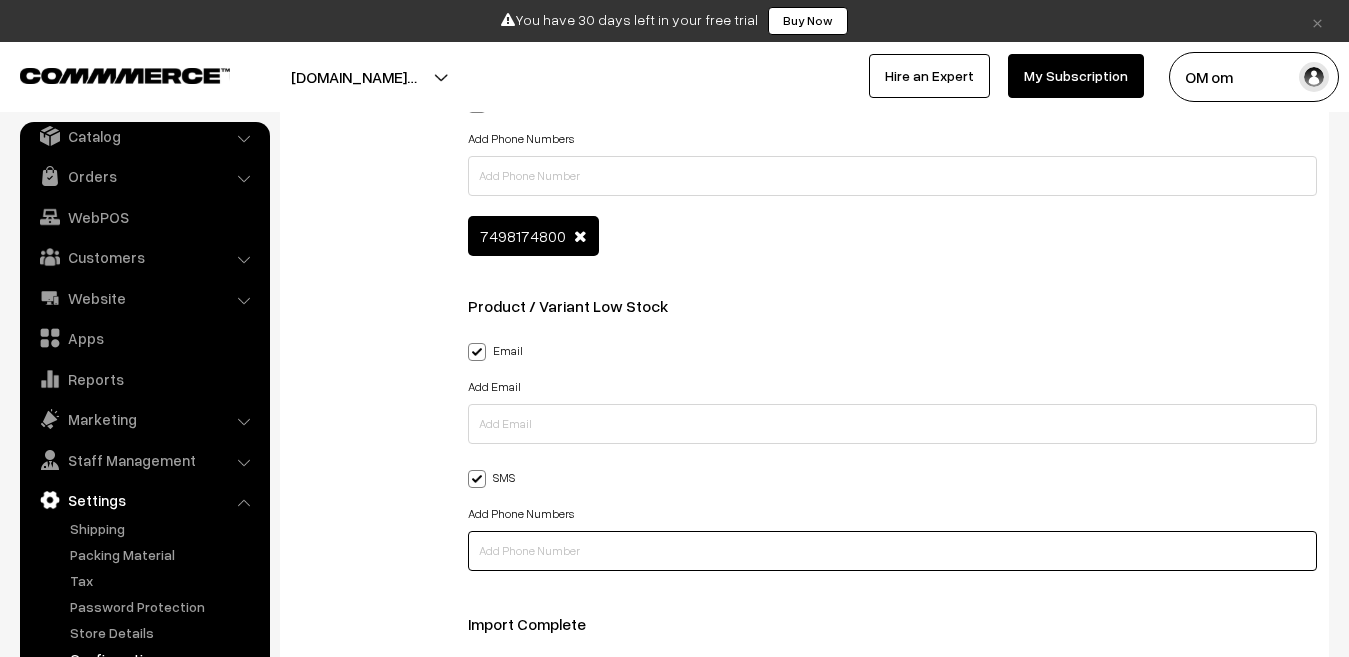 click at bounding box center (892, 551) 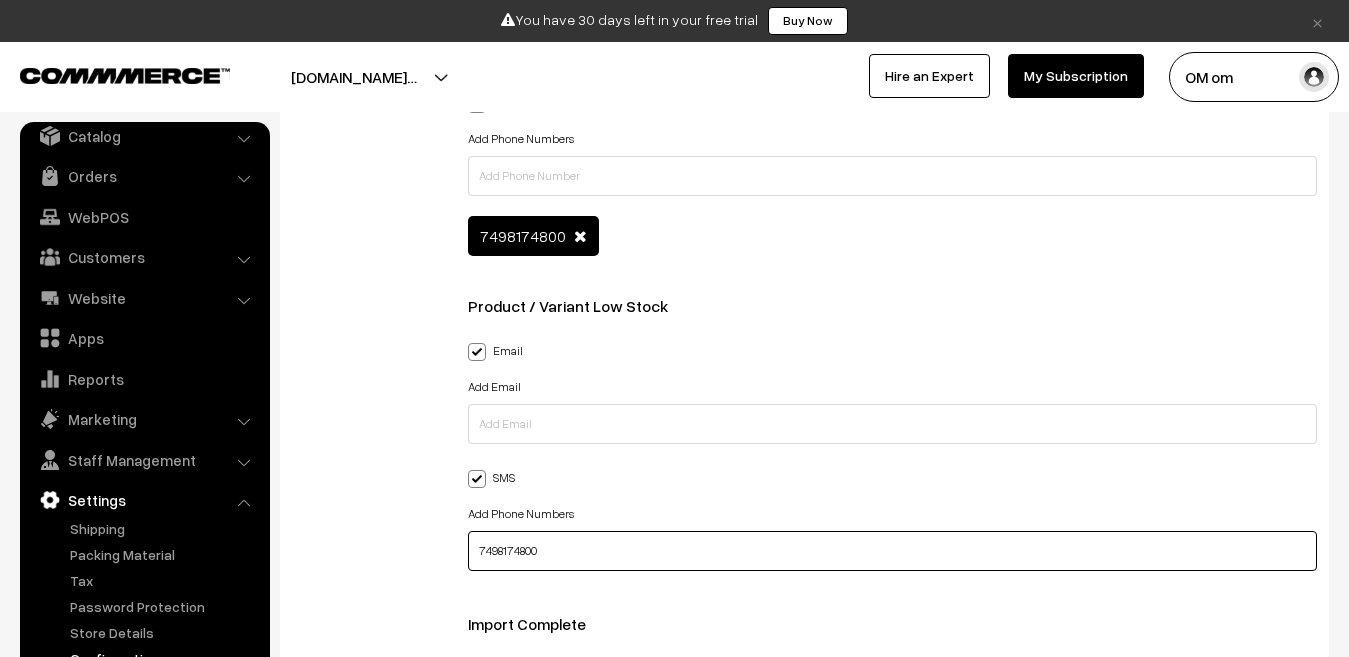 type 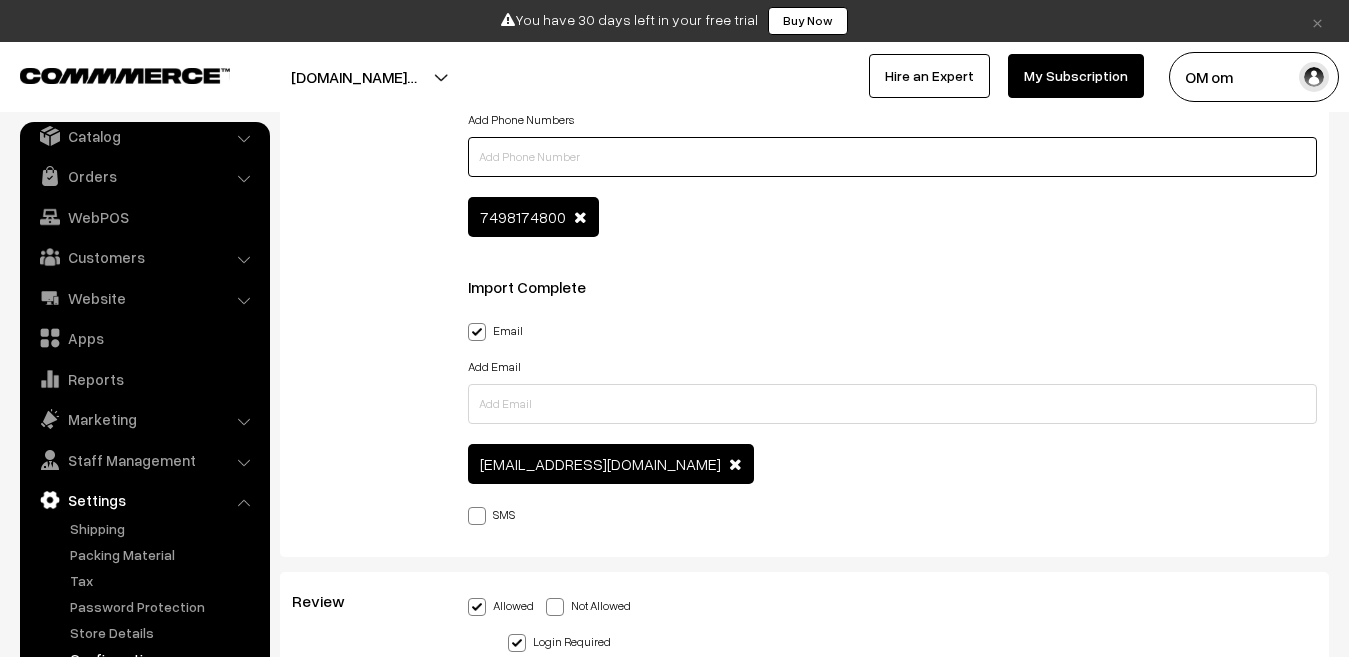 scroll, scrollTop: 4200, scrollLeft: 0, axis: vertical 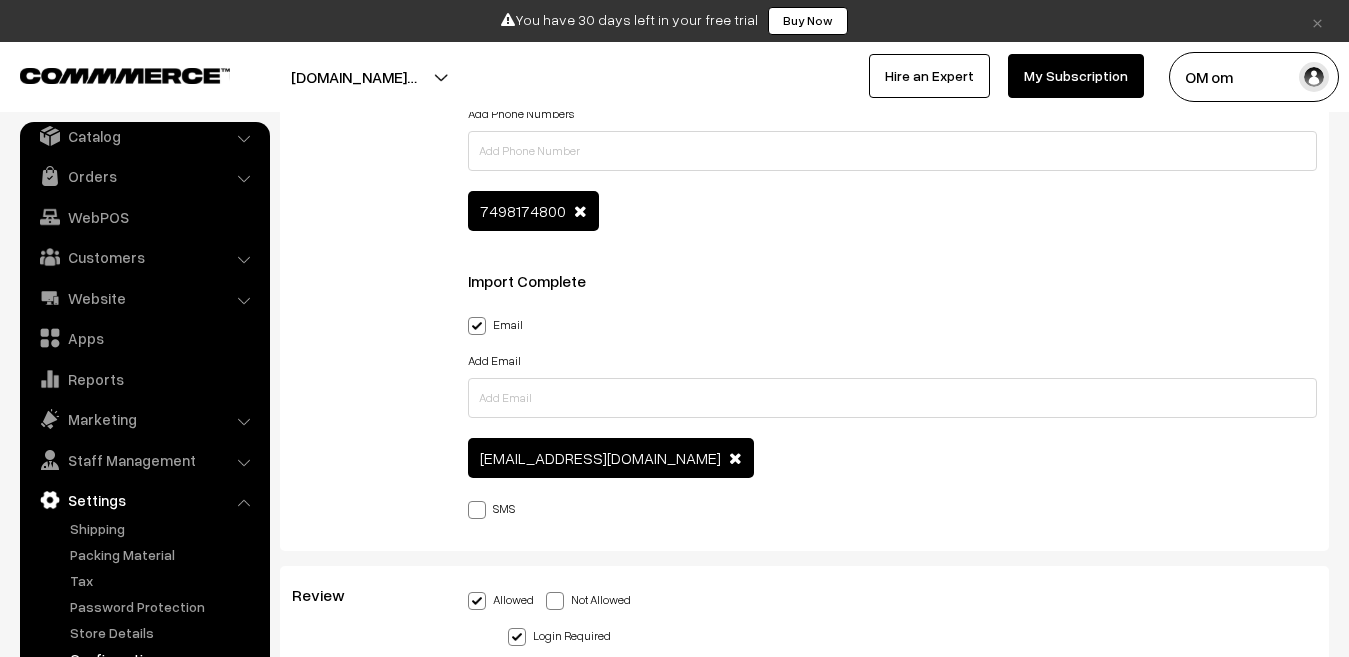 click at bounding box center (477, 510) 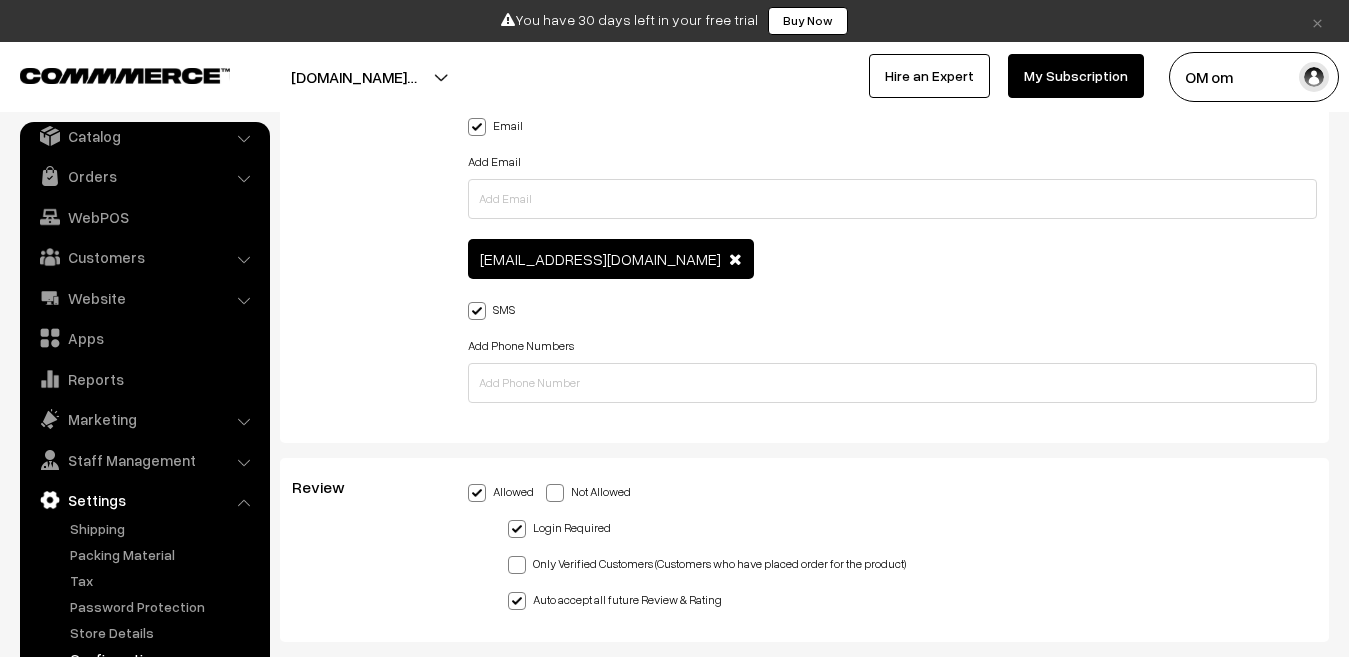 scroll, scrollTop: 4400, scrollLeft: 0, axis: vertical 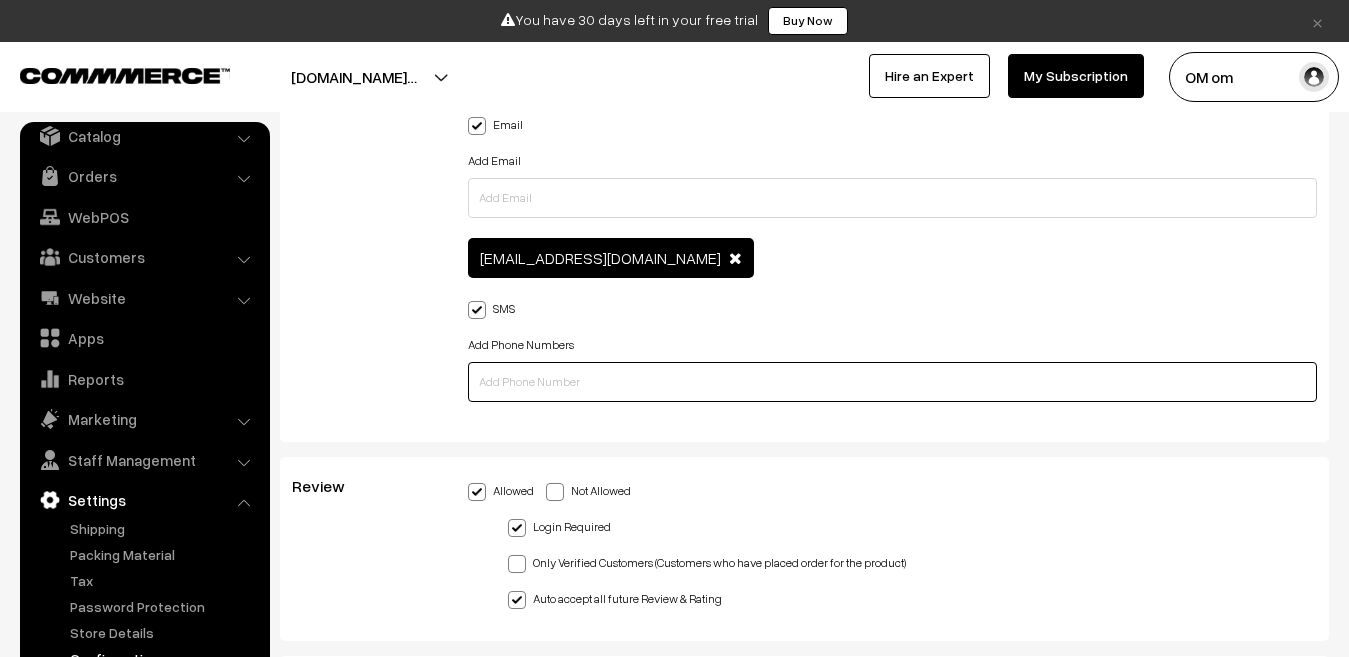 click at bounding box center (892, 382) 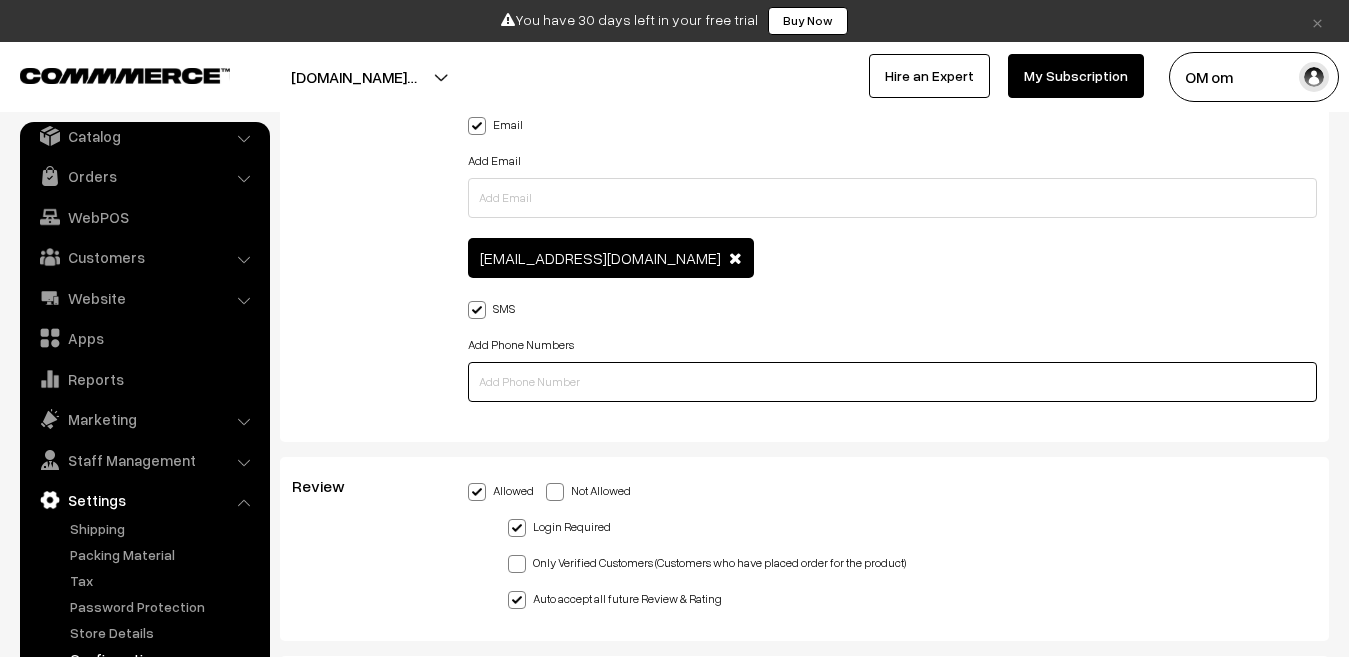 type on "7498174800" 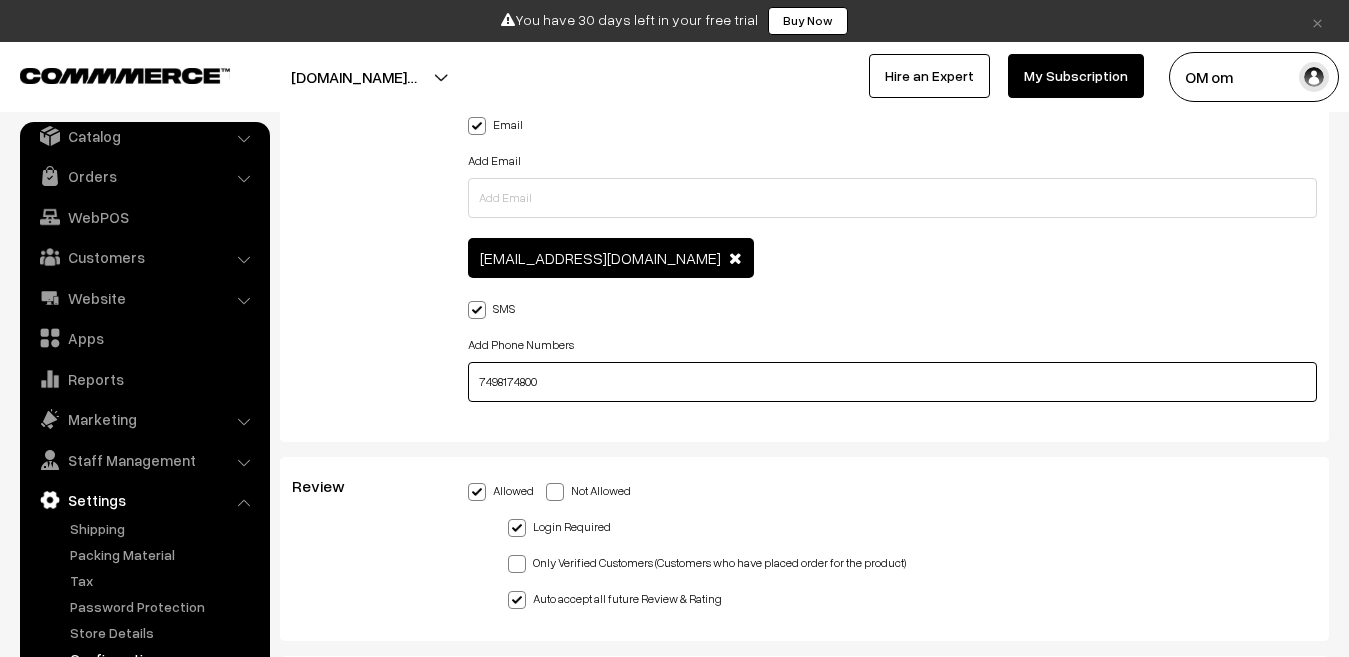 type 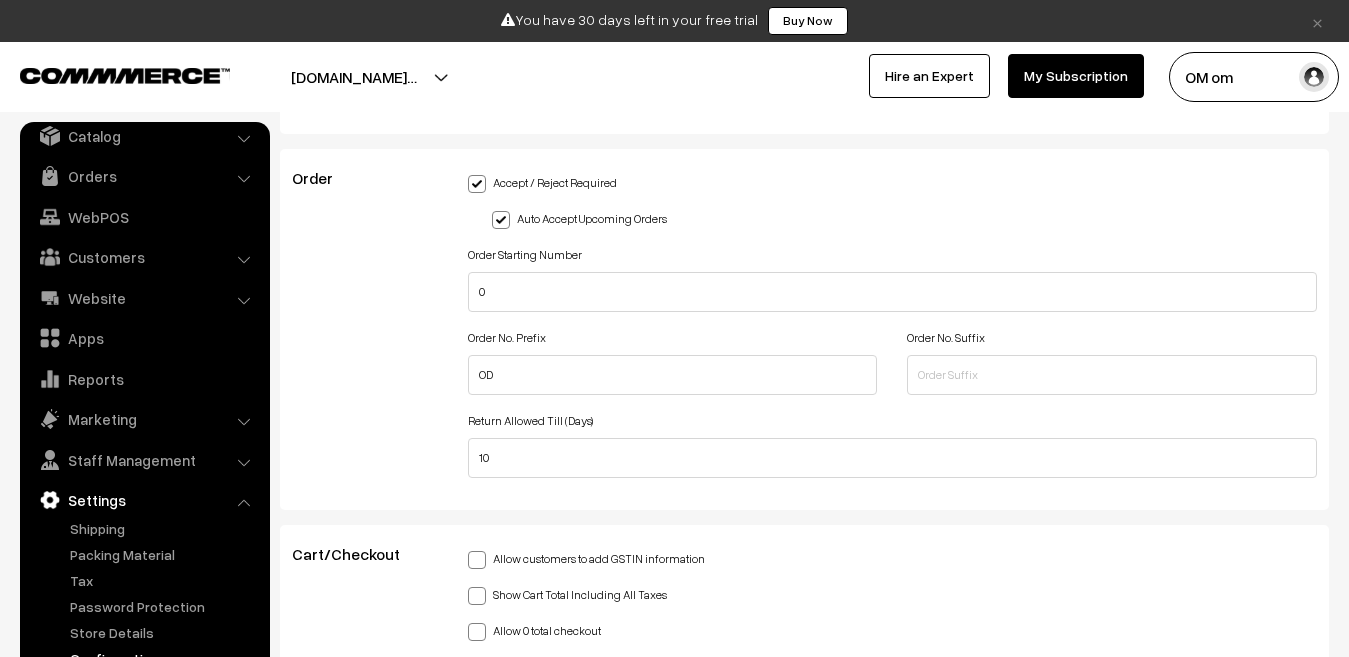 scroll, scrollTop: 5300, scrollLeft: 0, axis: vertical 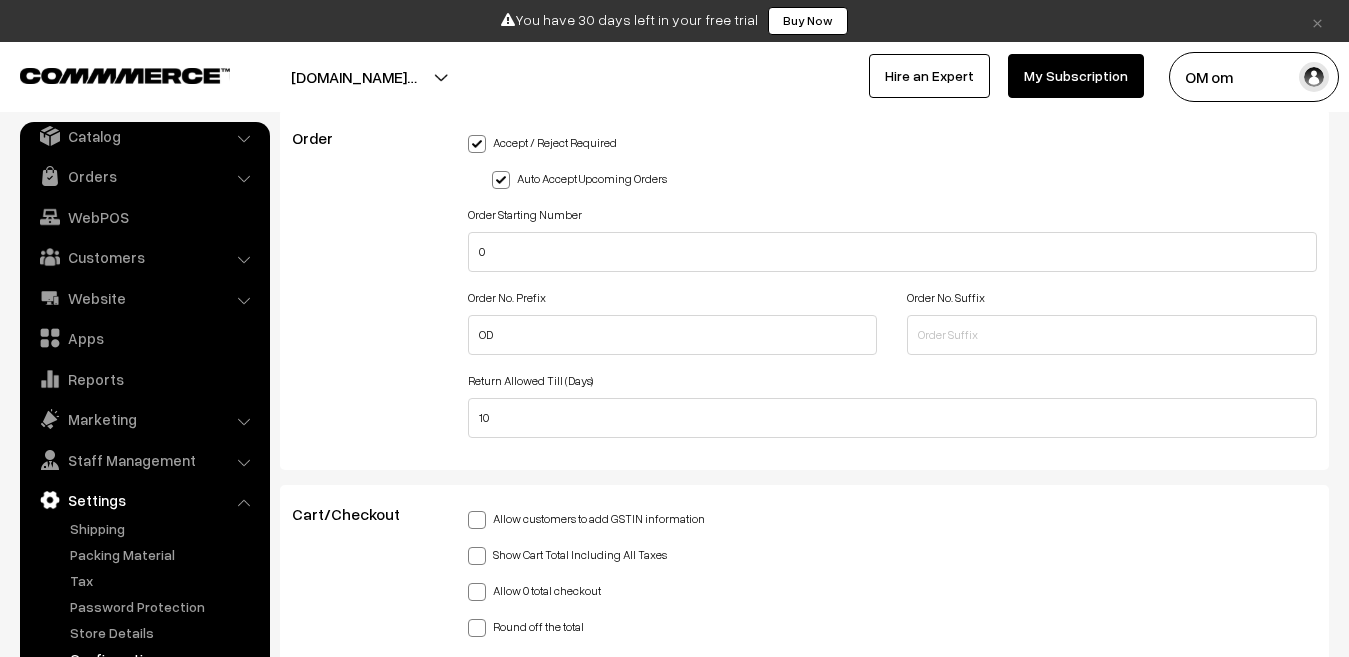 click at bounding box center (501, 180) 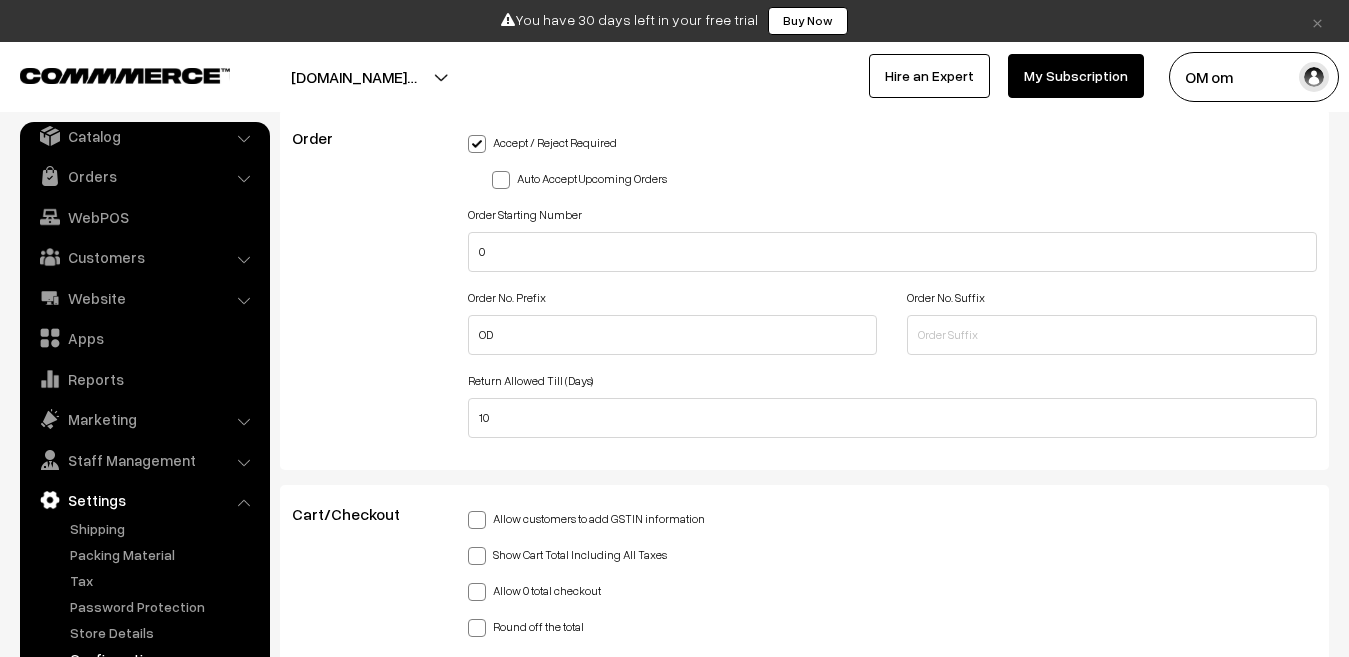 click at bounding box center (501, 180) 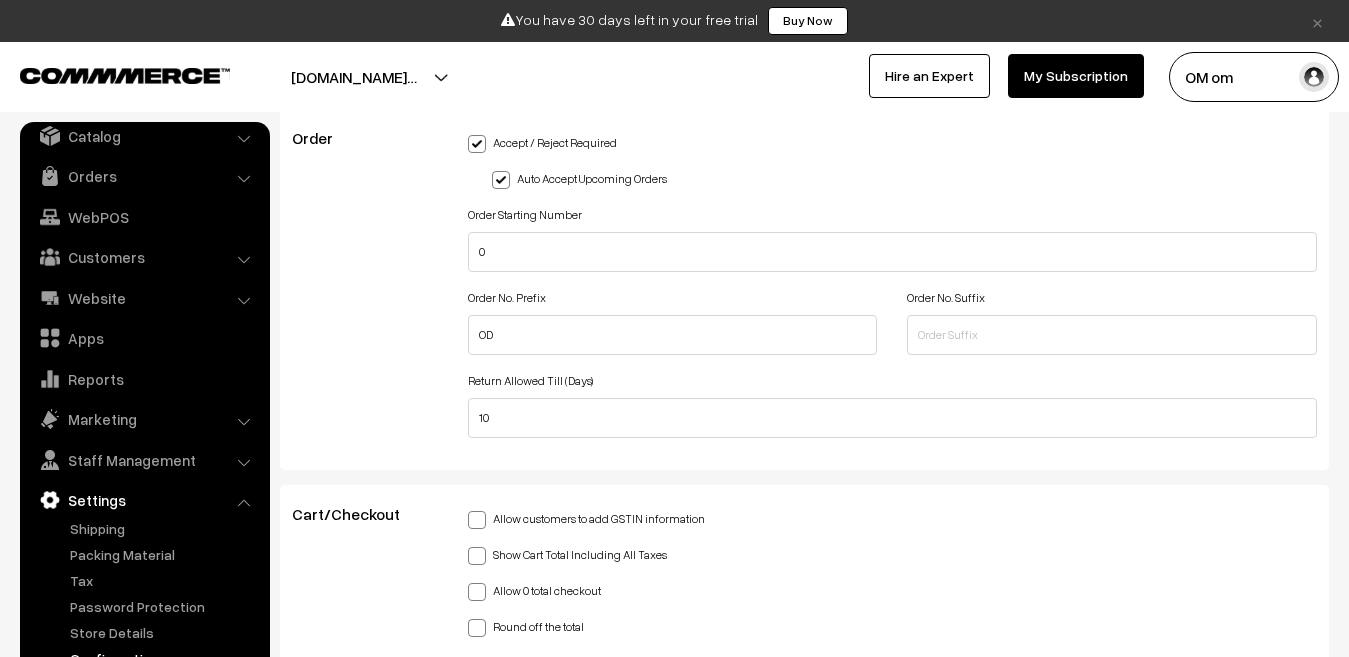 scroll, scrollTop: 5400, scrollLeft: 0, axis: vertical 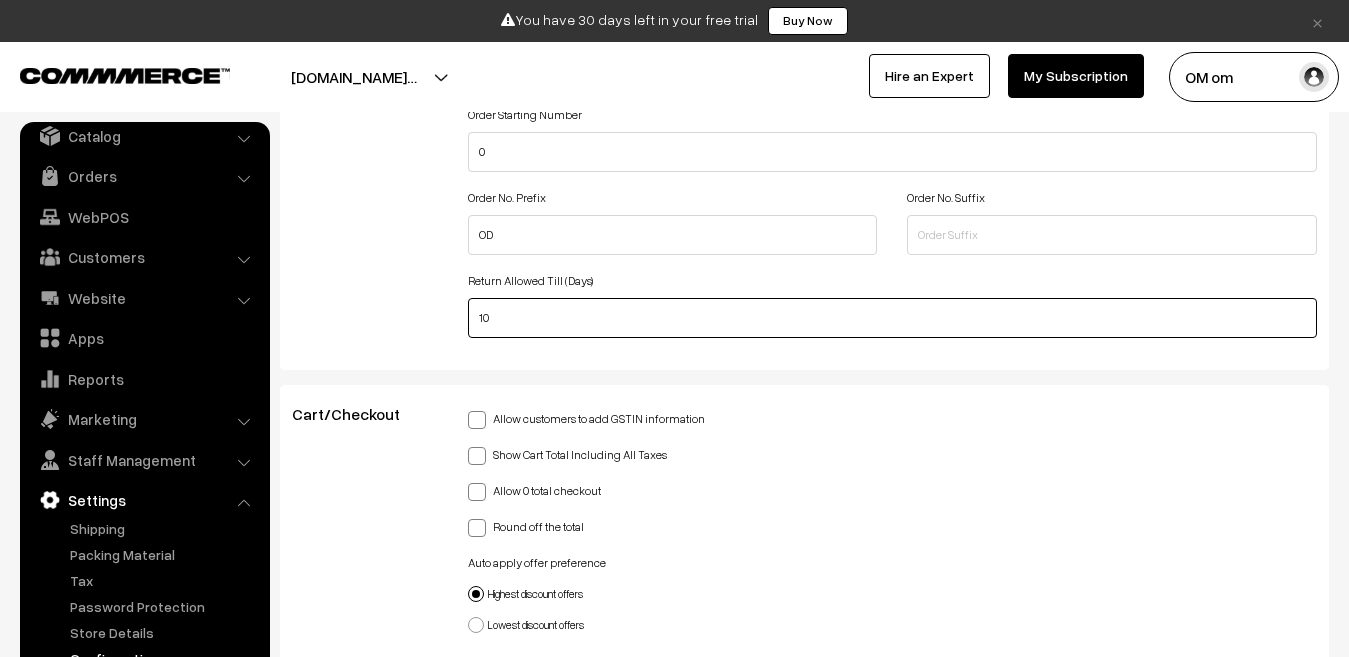 click on "10" at bounding box center [892, 318] 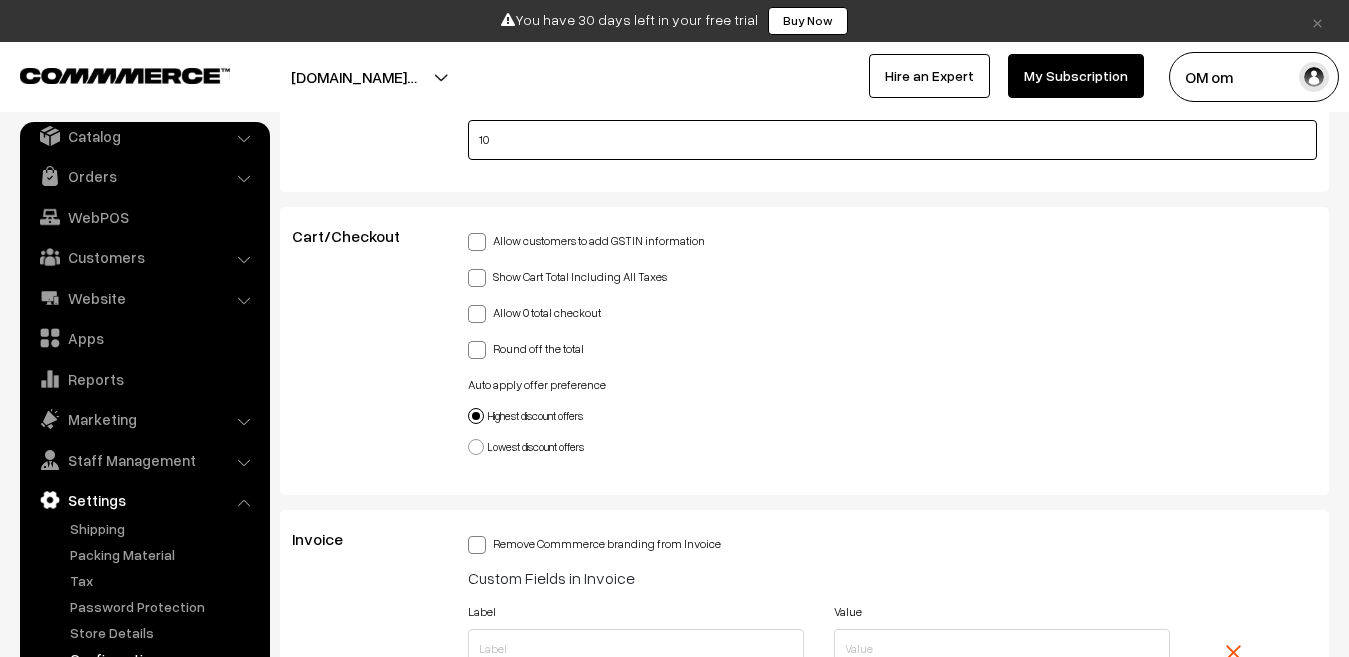 scroll, scrollTop: 5600, scrollLeft: 0, axis: vertical 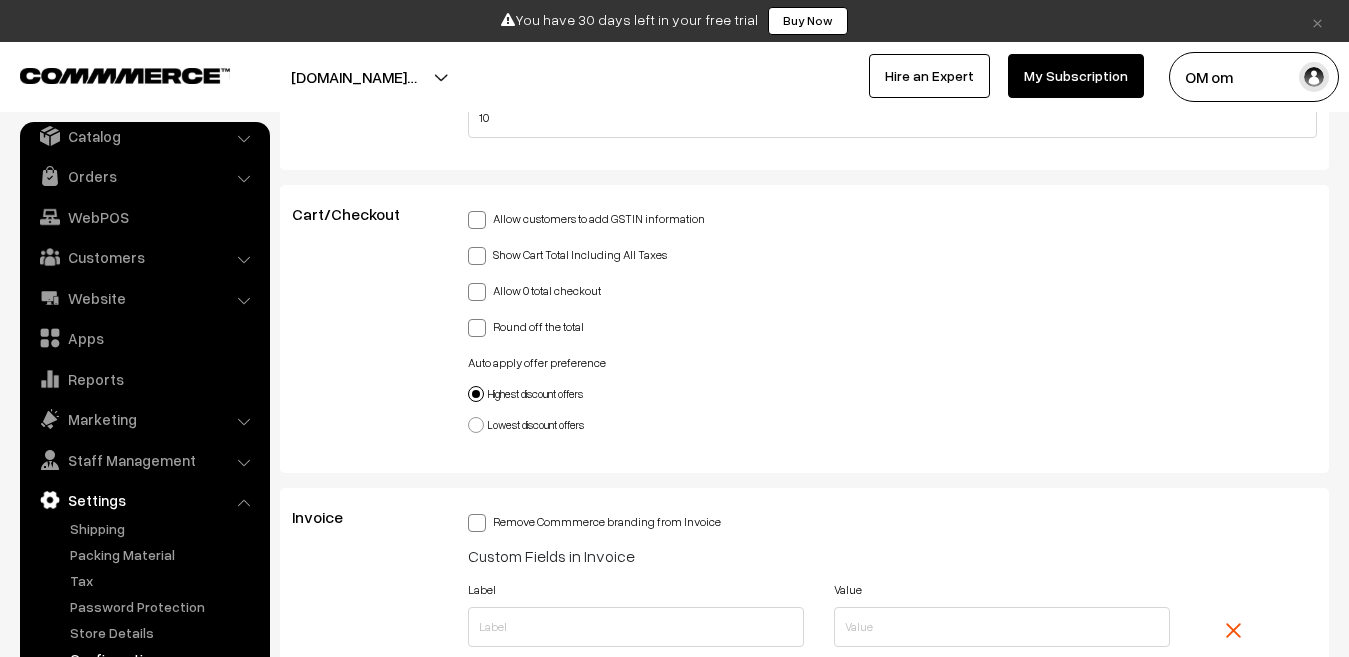 click at bounding box center (476, 425) 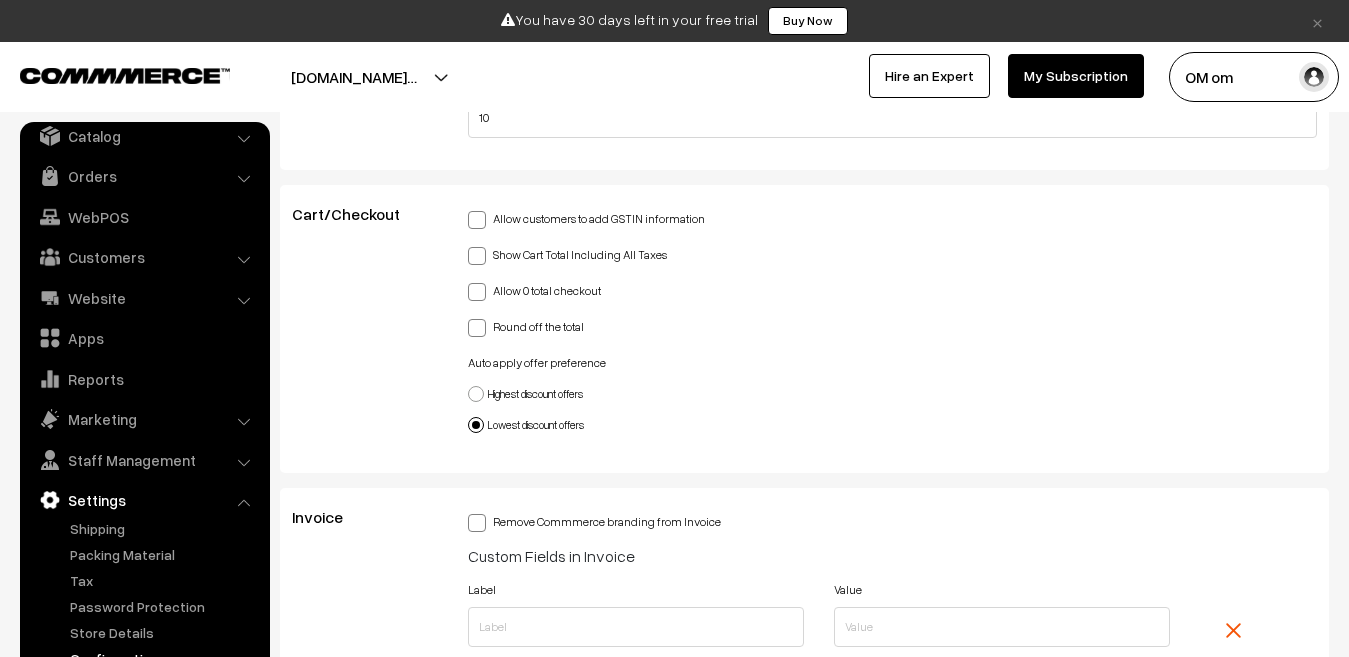 click on "Highest discount offers" at bounding box center [892, 395] 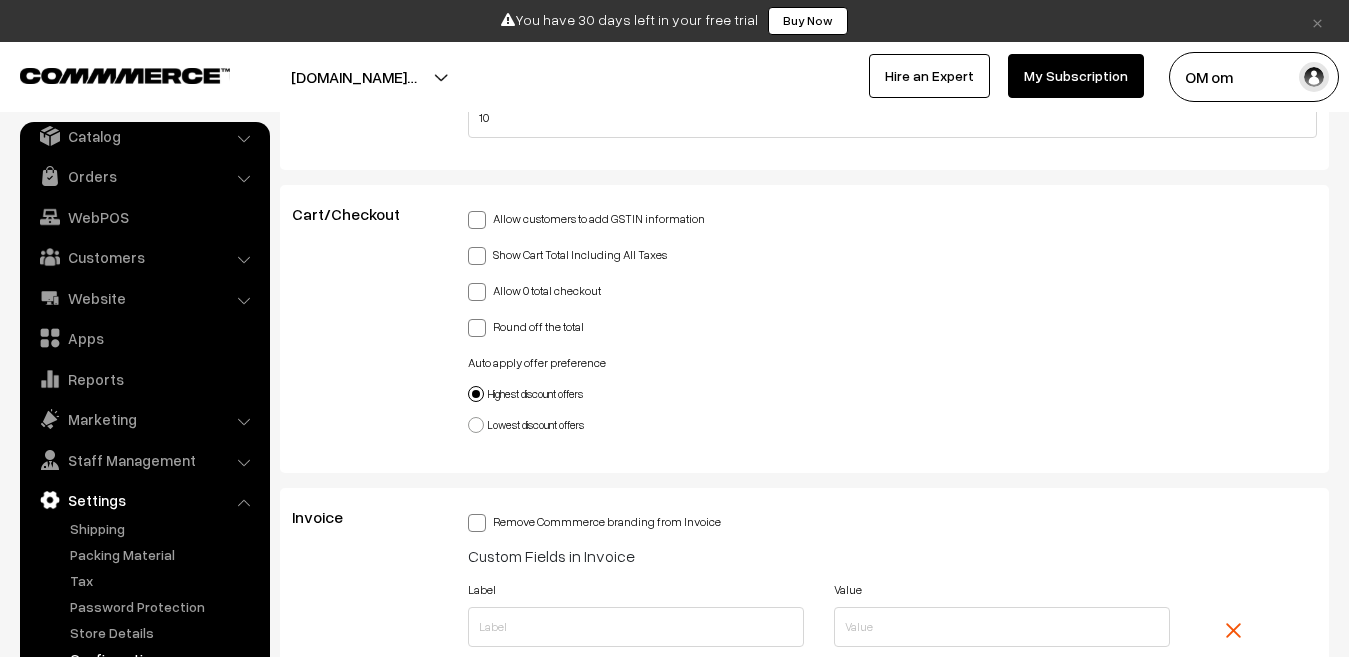click on "Lowest discount offers" at bounding box center (892, 426) 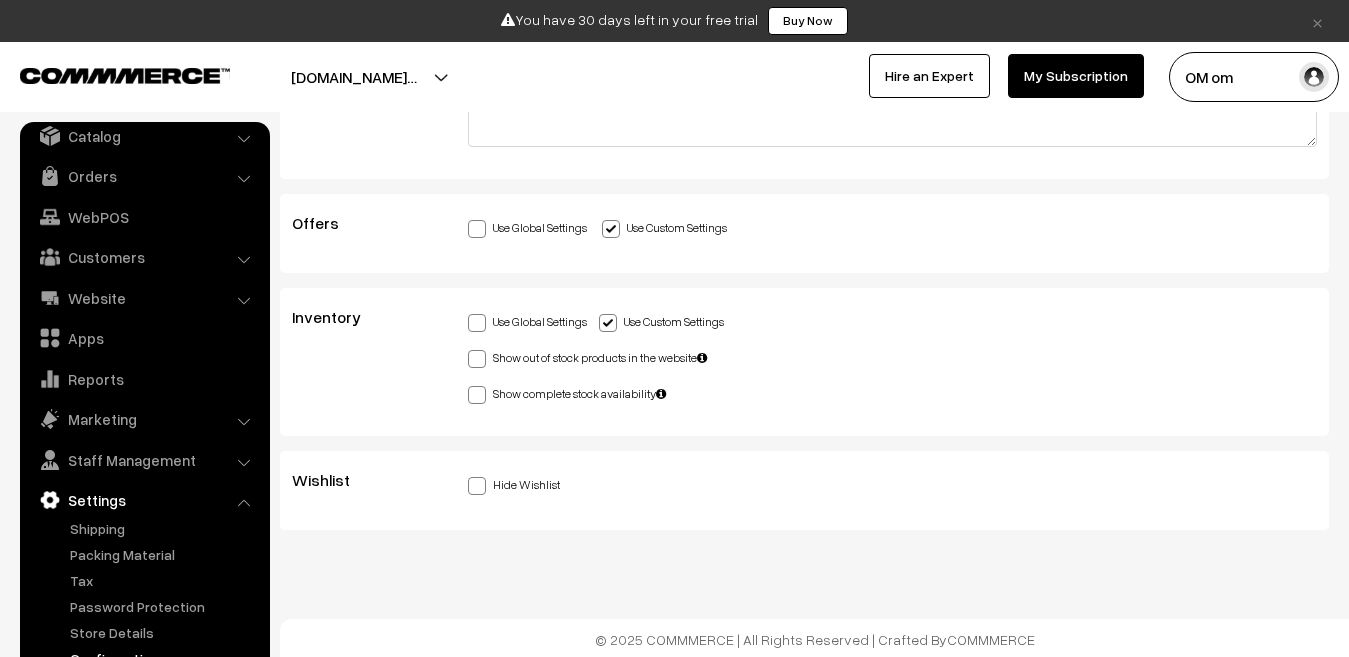 scroll, scrollTop: 6309, scrollLeft: 0, axis: vertical 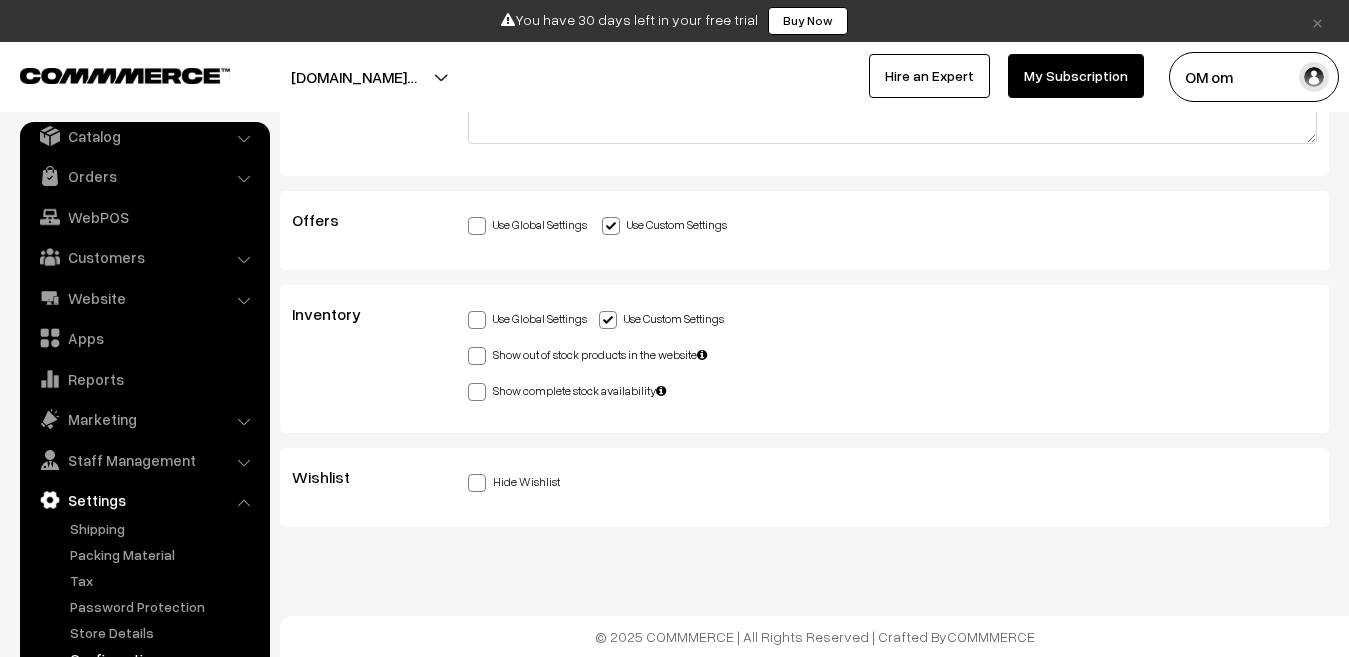 click at bounding box center [477, 356] 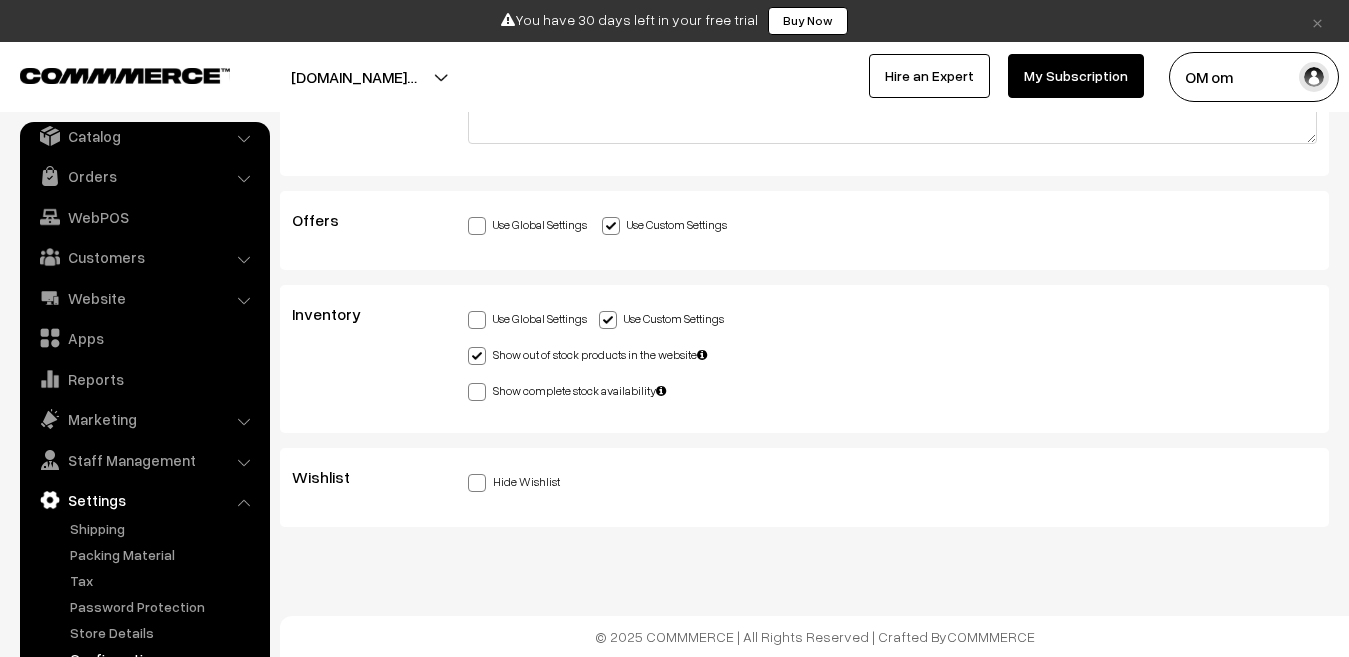 click at bounding box center [477, 356] 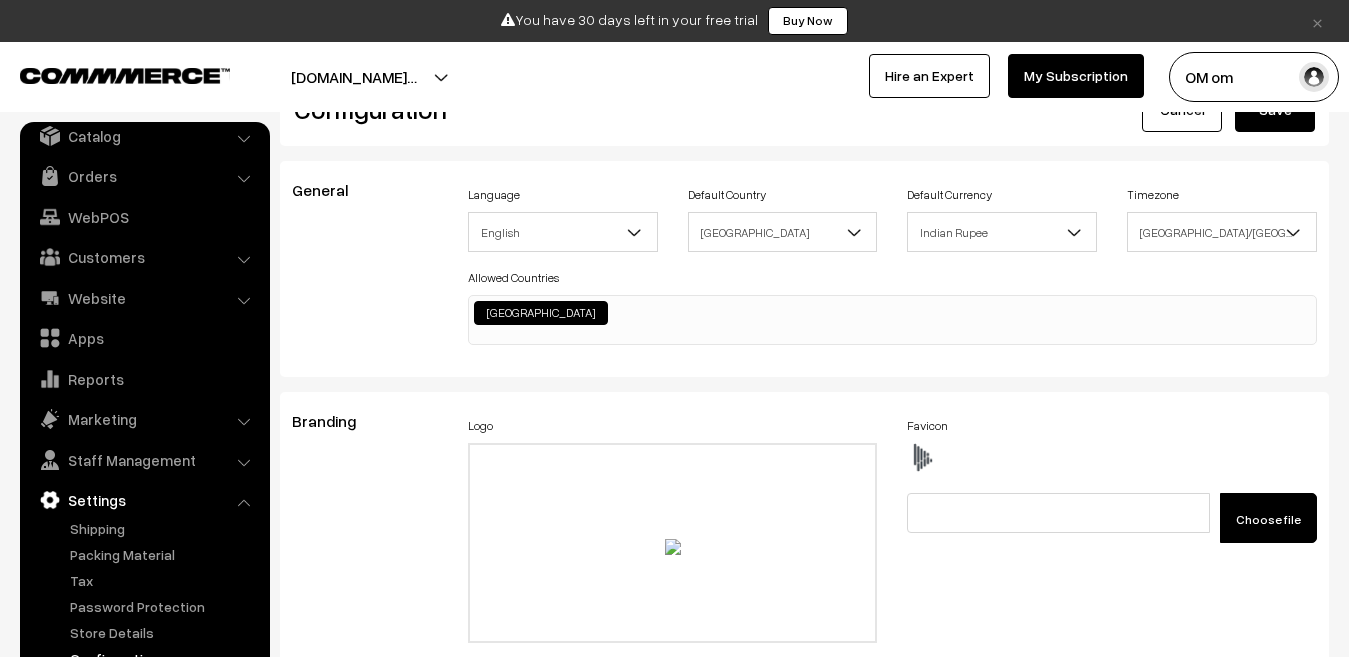 scroll, scrollTop: 0, scrollLeft: 0, axis: both 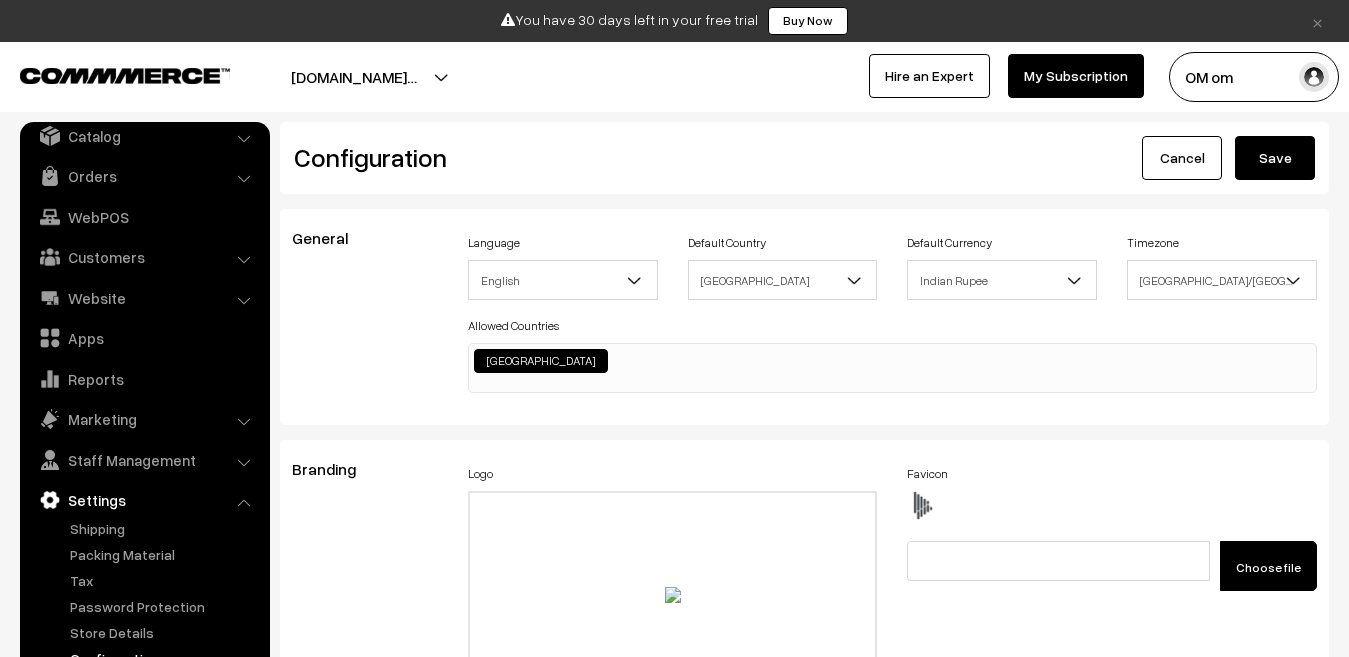 click on "Save" at bounding box center [1275, 158] 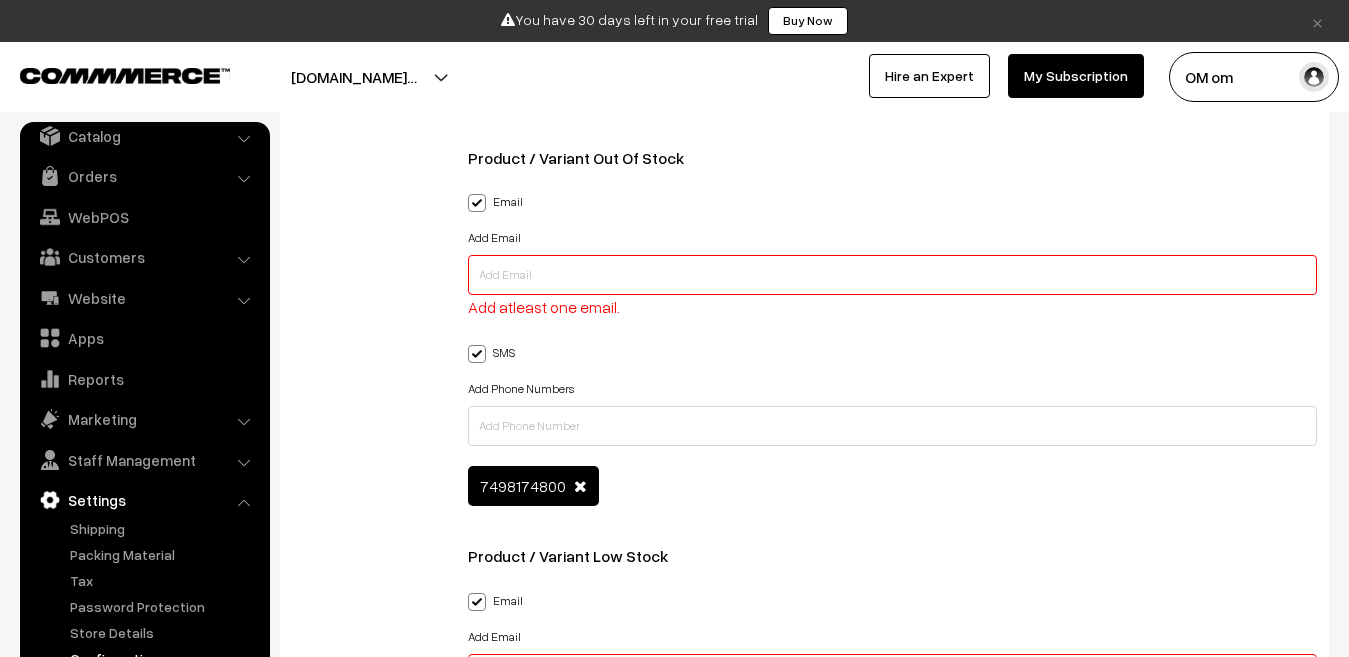 scroll, scrollTop: 3629, scrollLeft: 0, axis: vertical 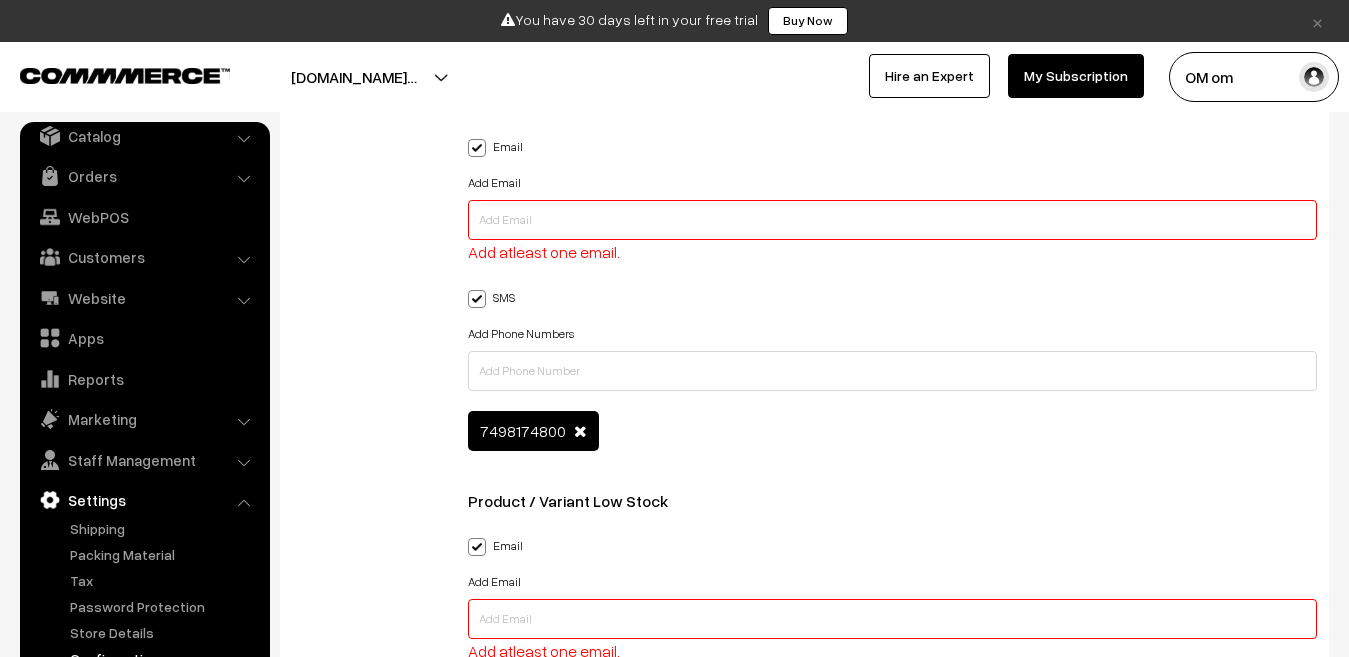 click at bounding box center [892, 220] 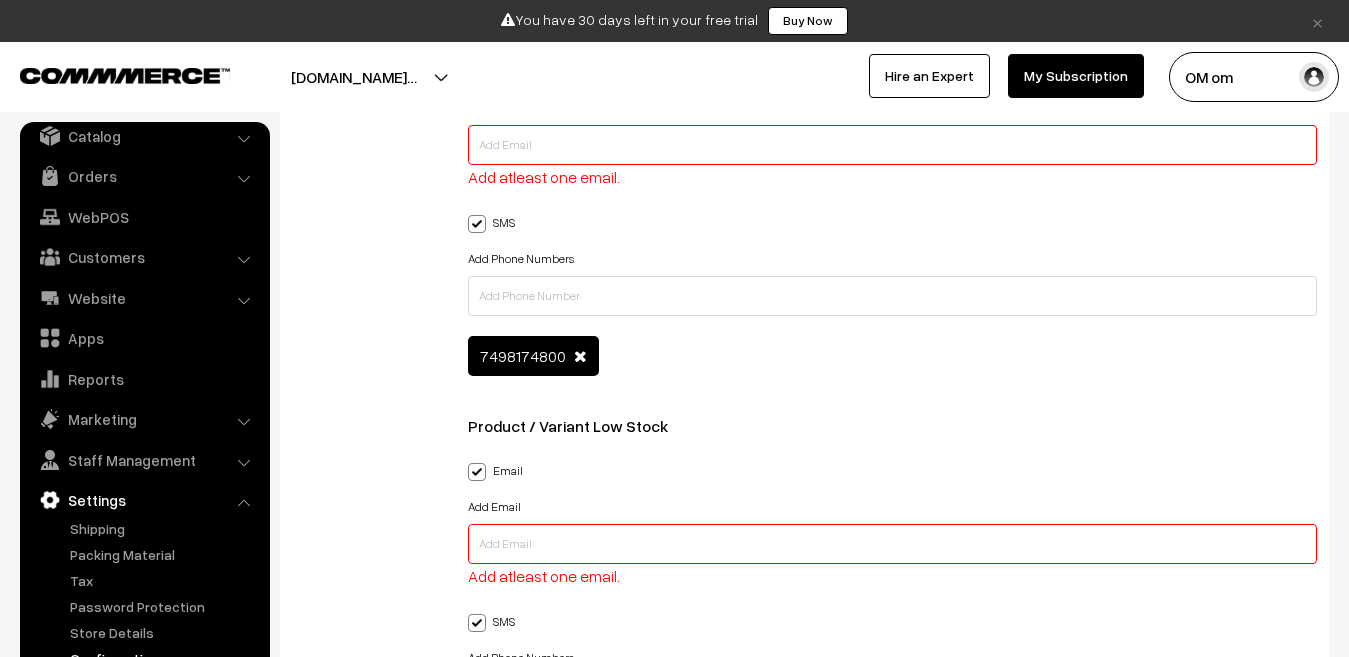 scroll, scrollTop: 3829, scrollLeft: 0, axis: vertical 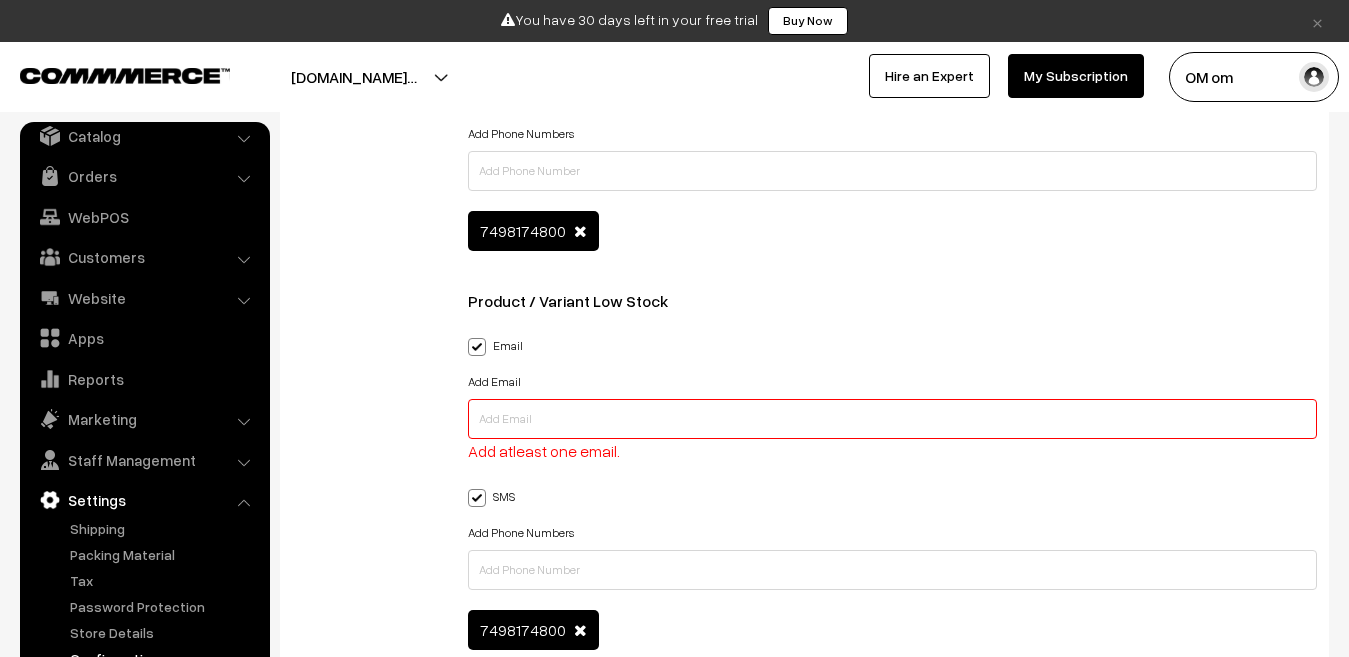 click at bounding box center [477, 347] 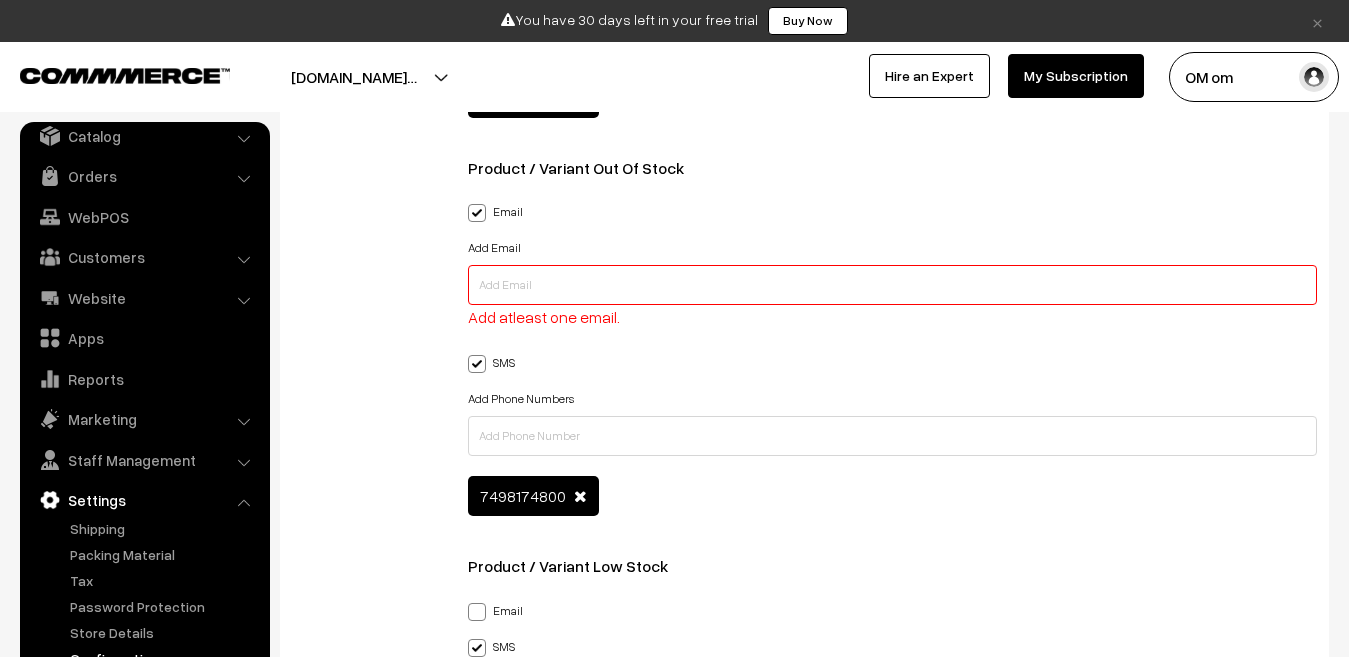 scroll, scrollTop: 3529, scrollLeft: 0, axis: vertical 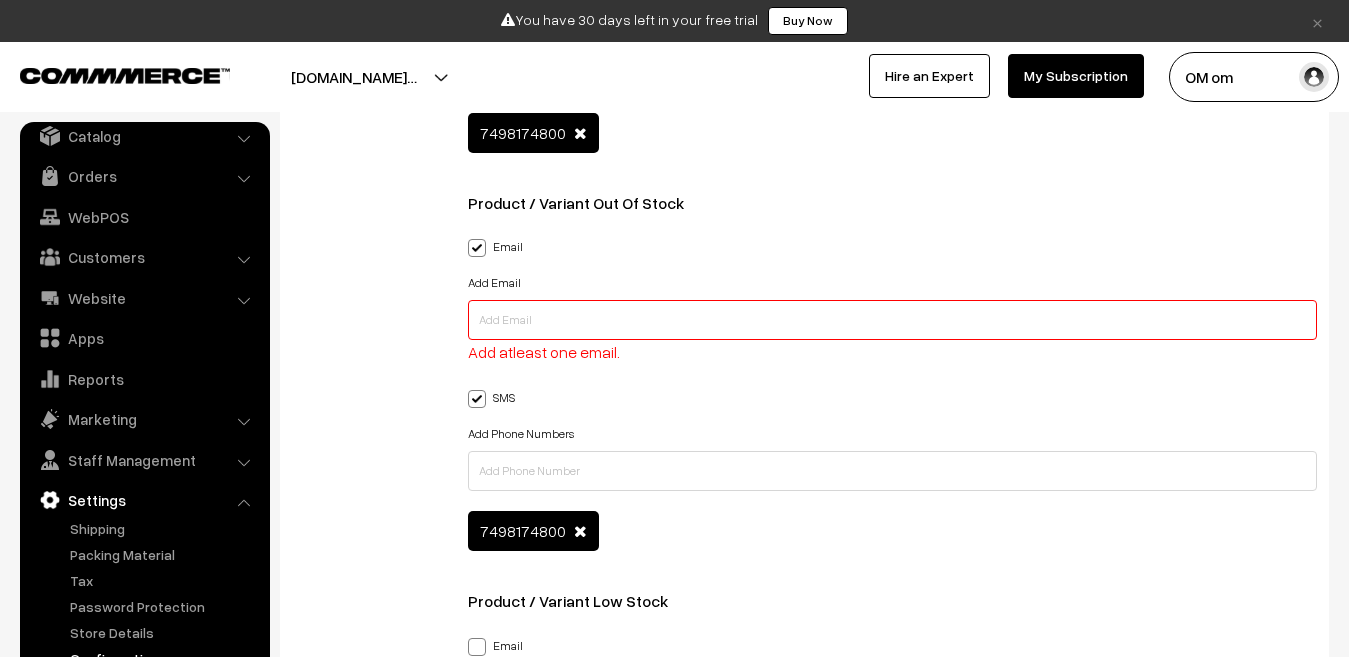 click at bounding box center (477, 248) 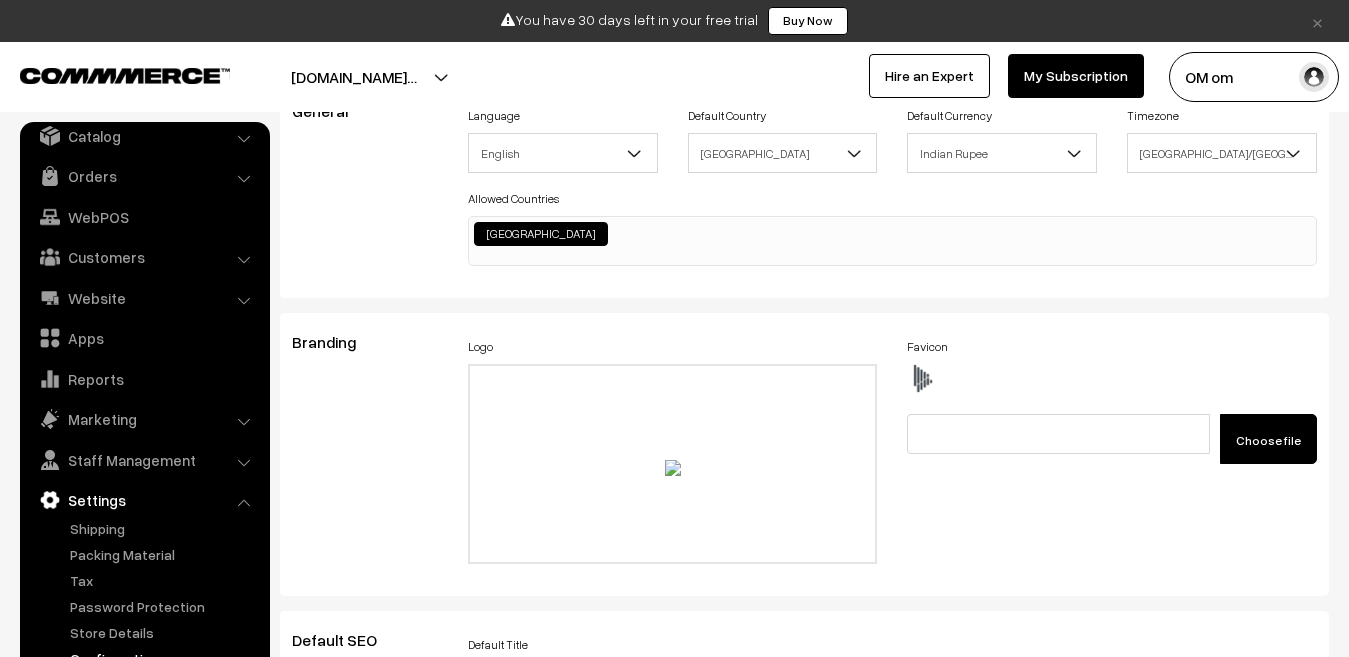 scroll, scrollTop: 0, scrollLeft: 0, axis: both 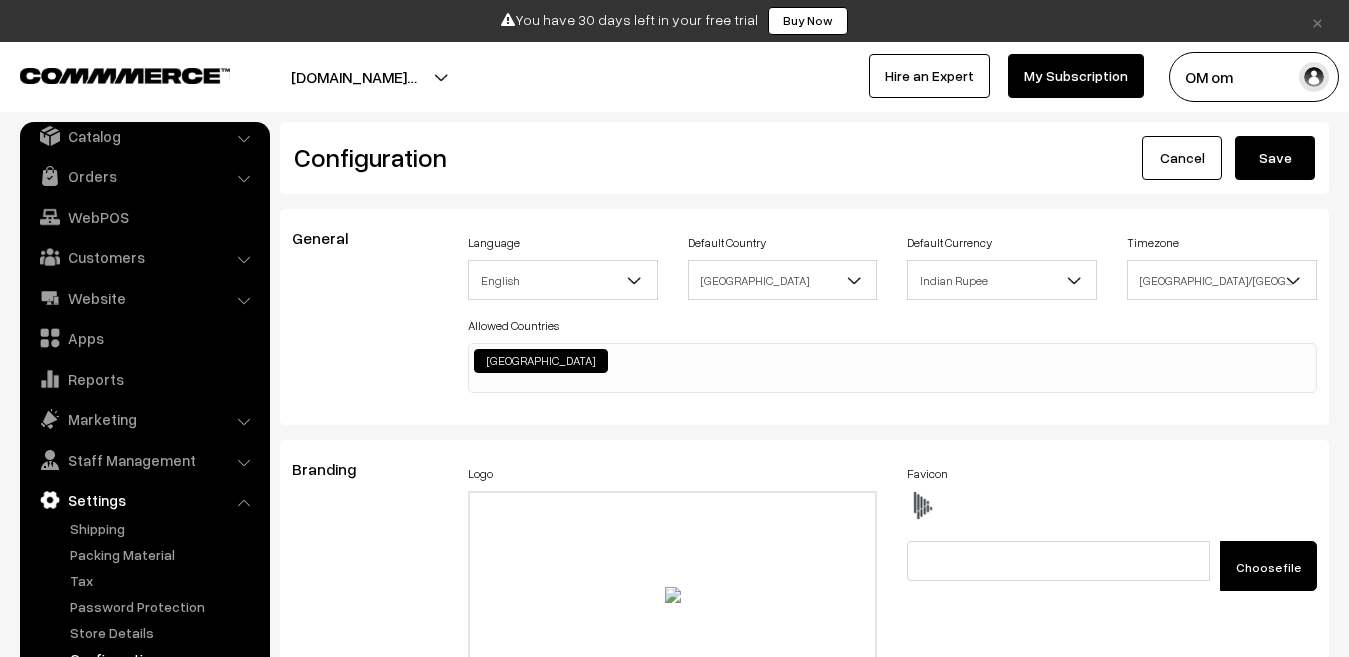 click on "Save" at bounding box center (1275, 158) 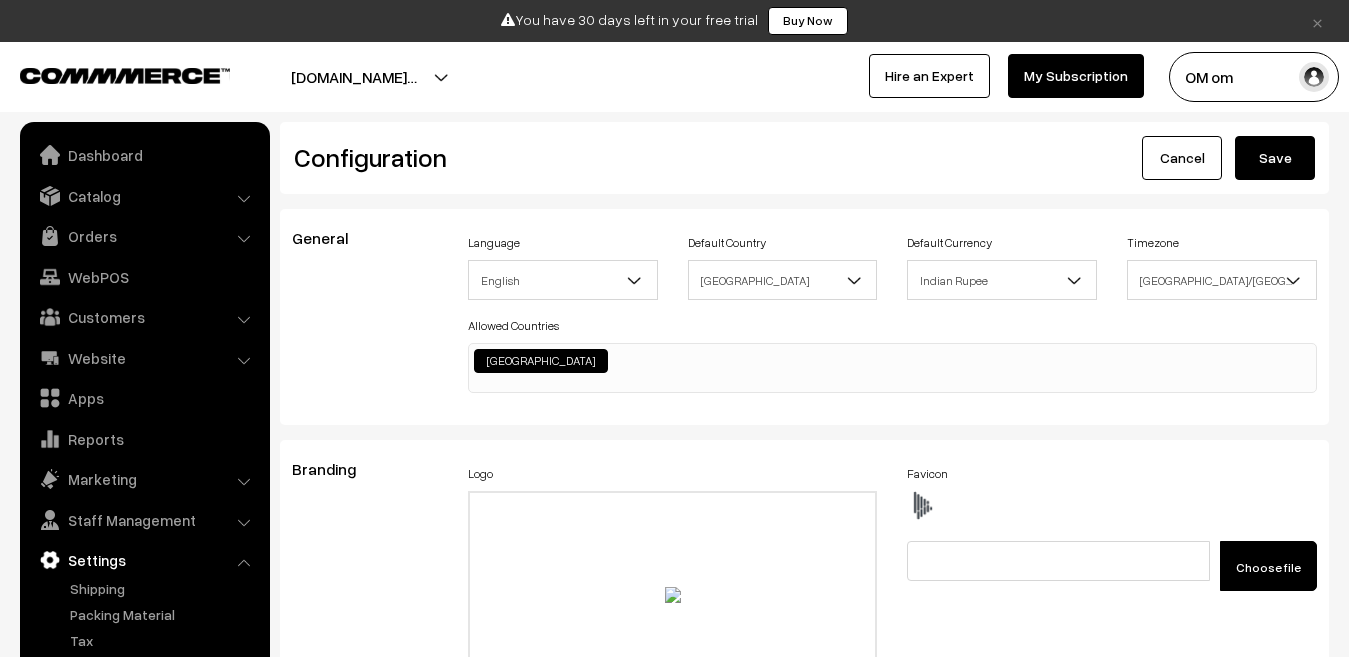 scroll, scrollTop: 200, scrollLeft: 0, axis: vertical 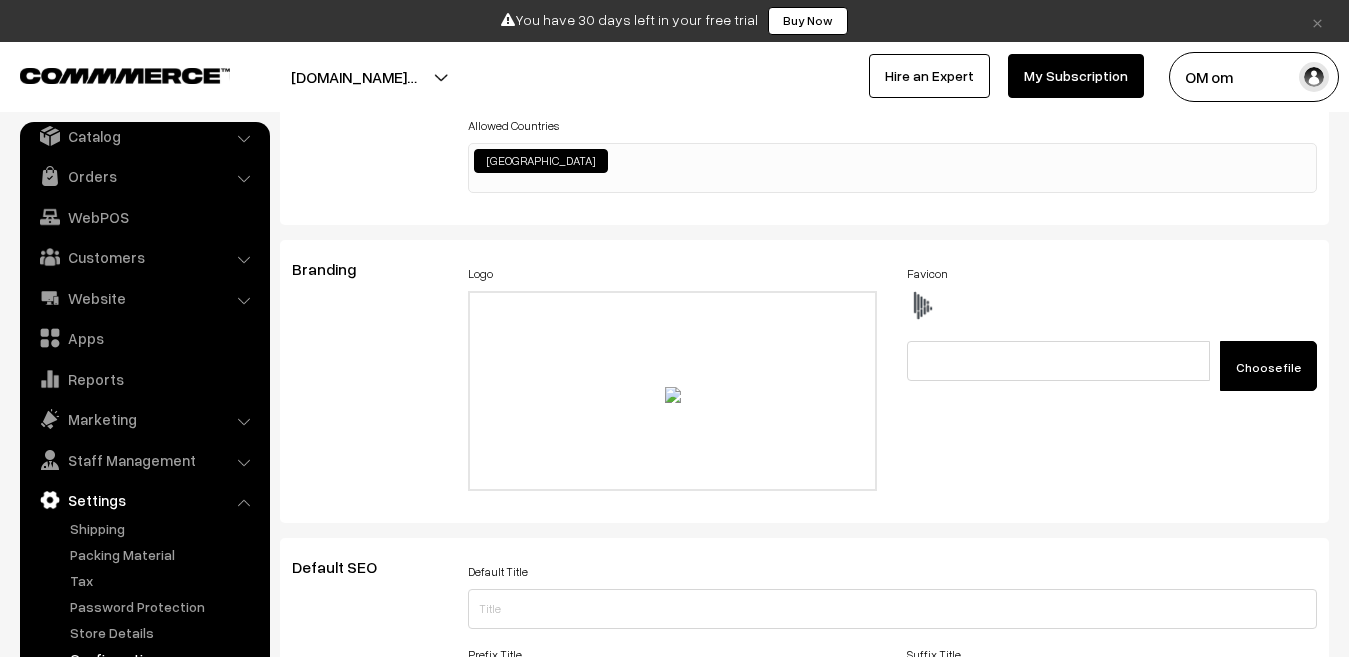 click at bounding box center (1058, 361) 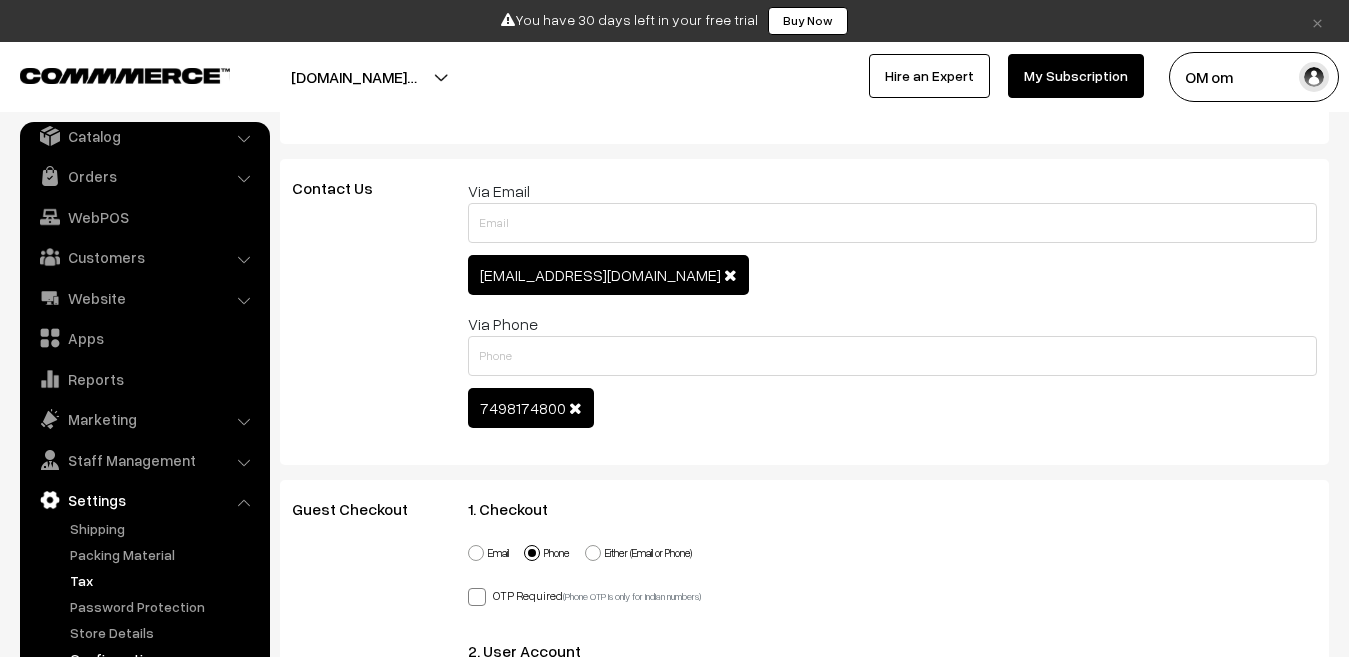 scroll, scrollTop: 1100, scrollLeft: 0, axis: vertical 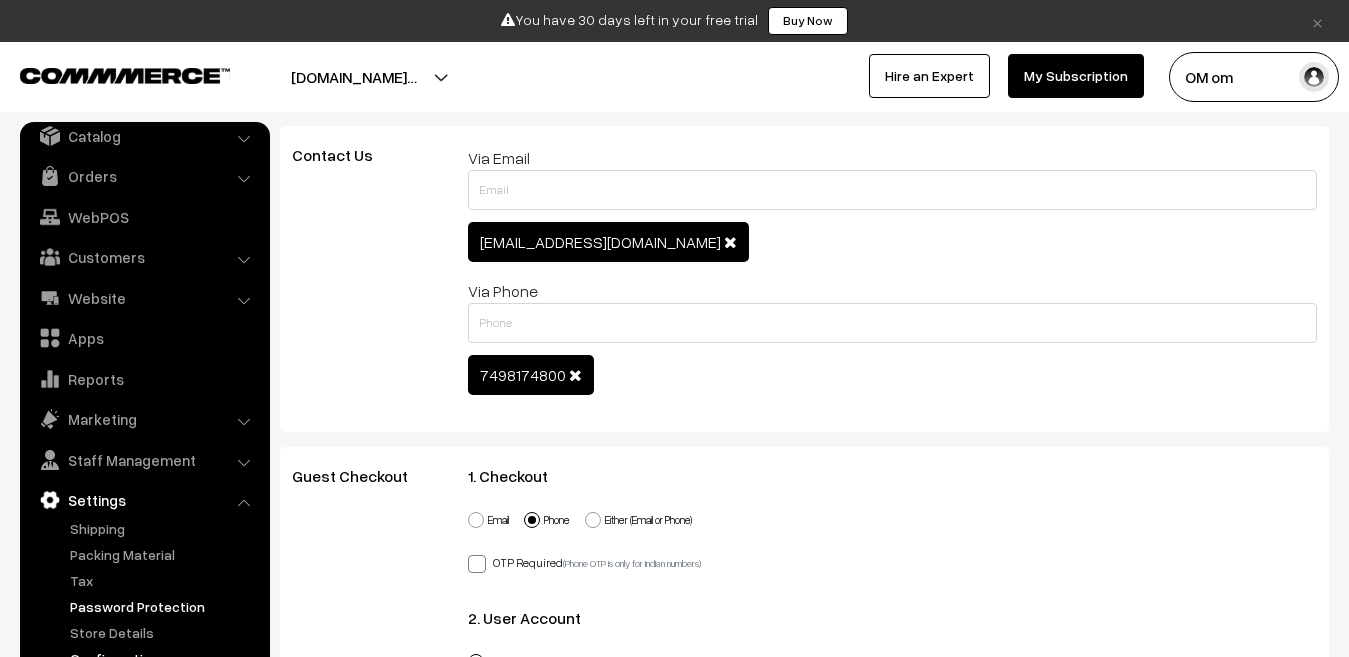 click on "Password Protection" at bounding box center (164, 606) 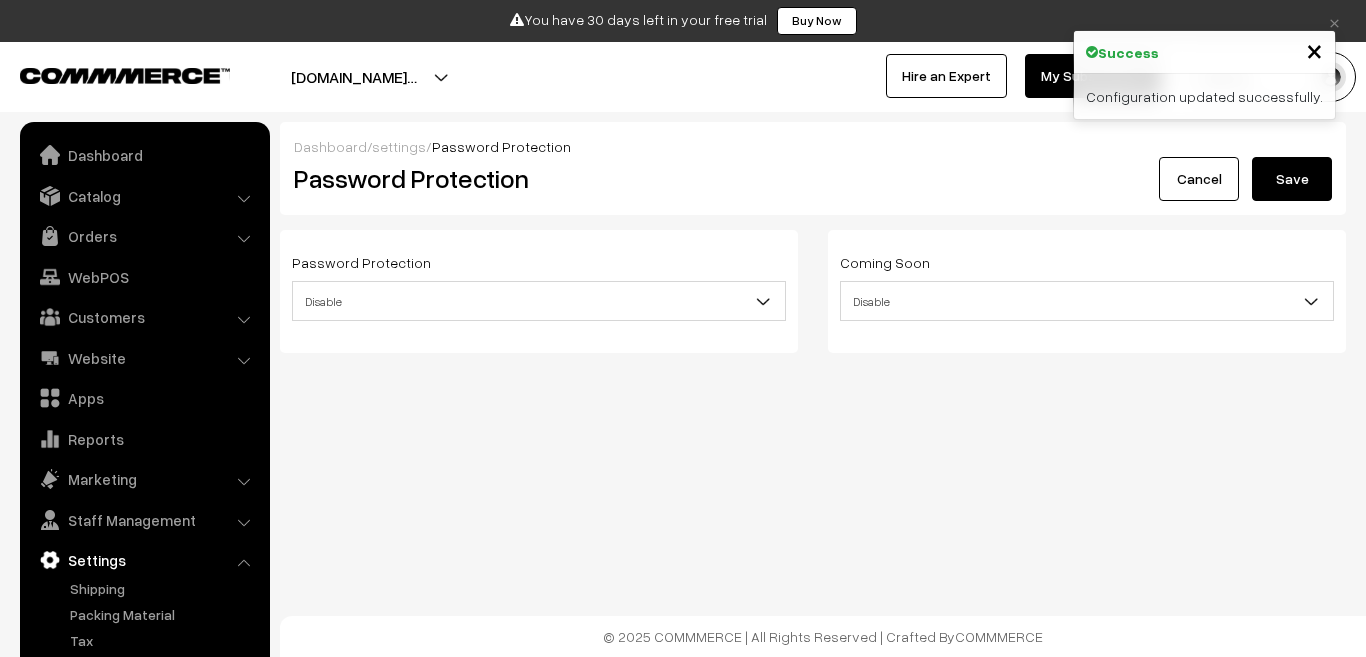 scroll, scrollTop: 0, scrollLeft: 0, axis: both 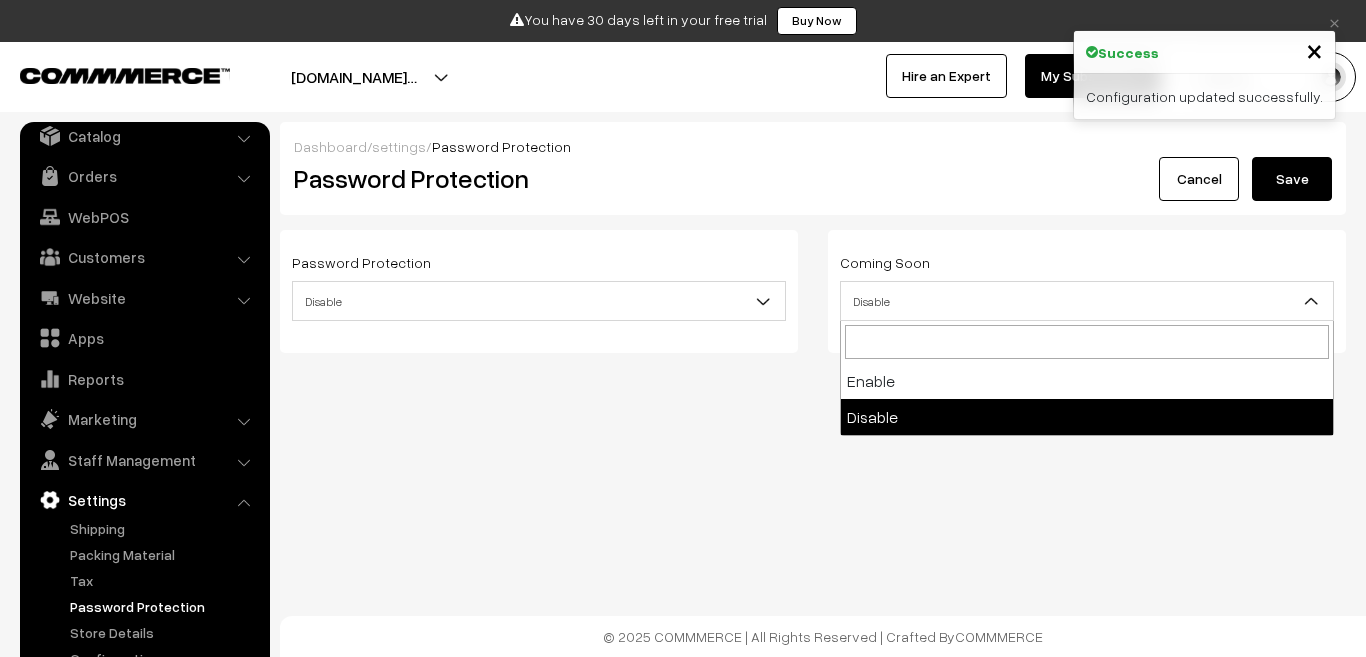 click on "Disable" at bounding box center [1087, 301] 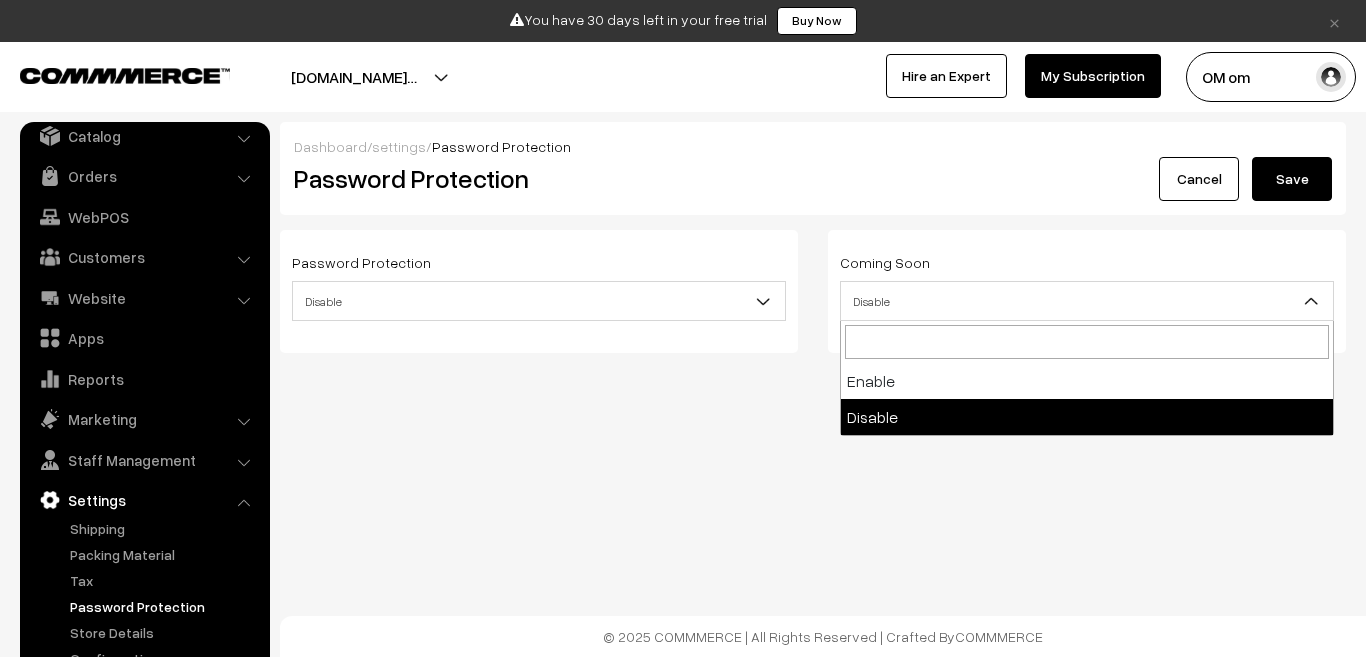 click on "Disable" at bounding box center (1087, 301) 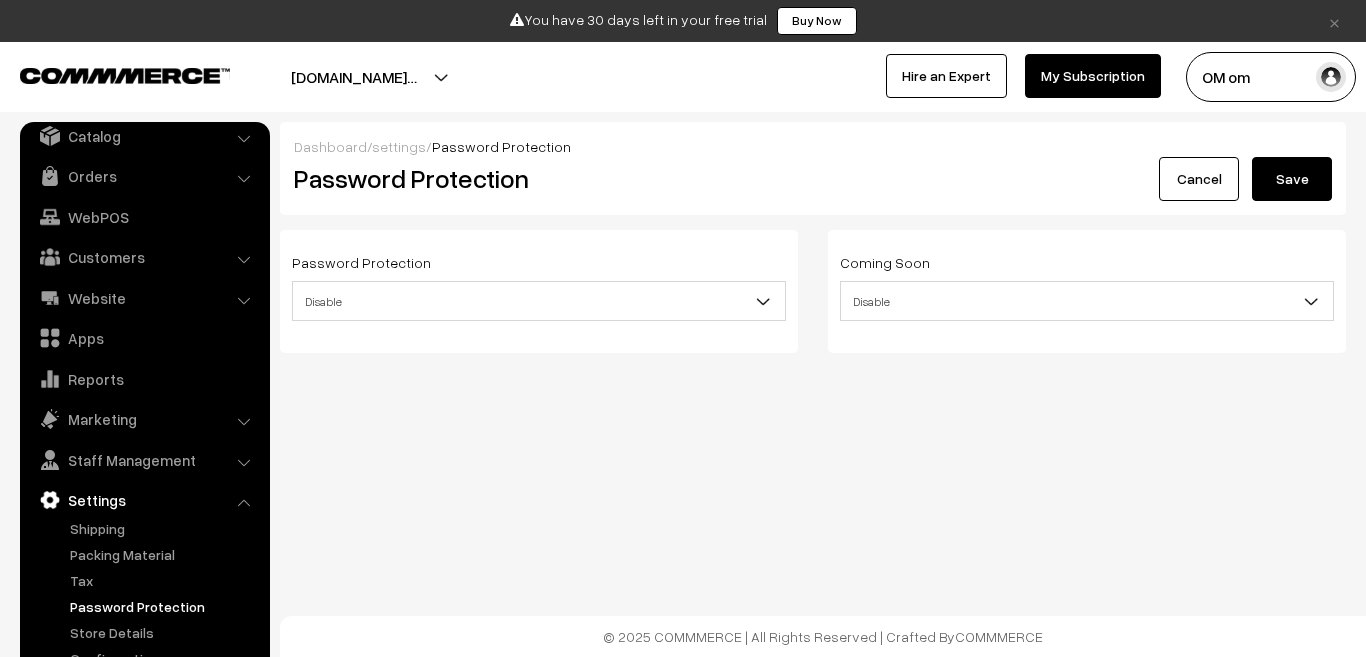 click on "Disable" at bounding box center (539, 301) 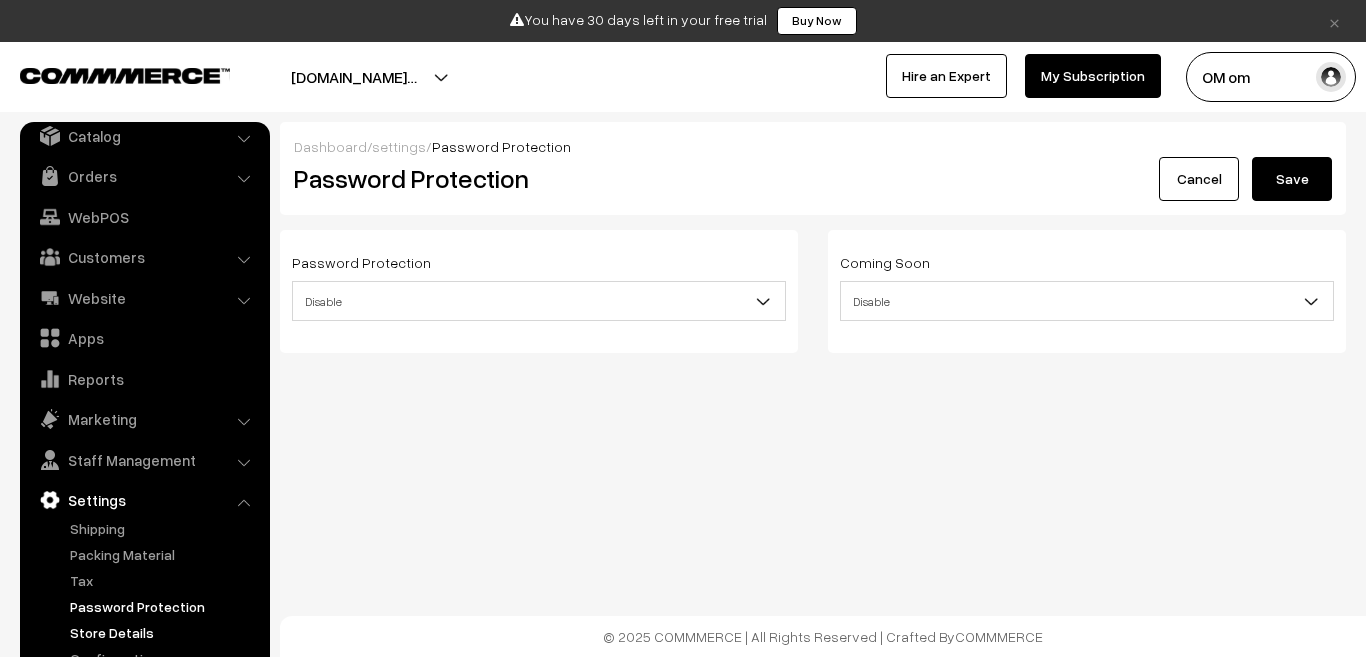 click on "Store Details" at bounding box center (164, 632) 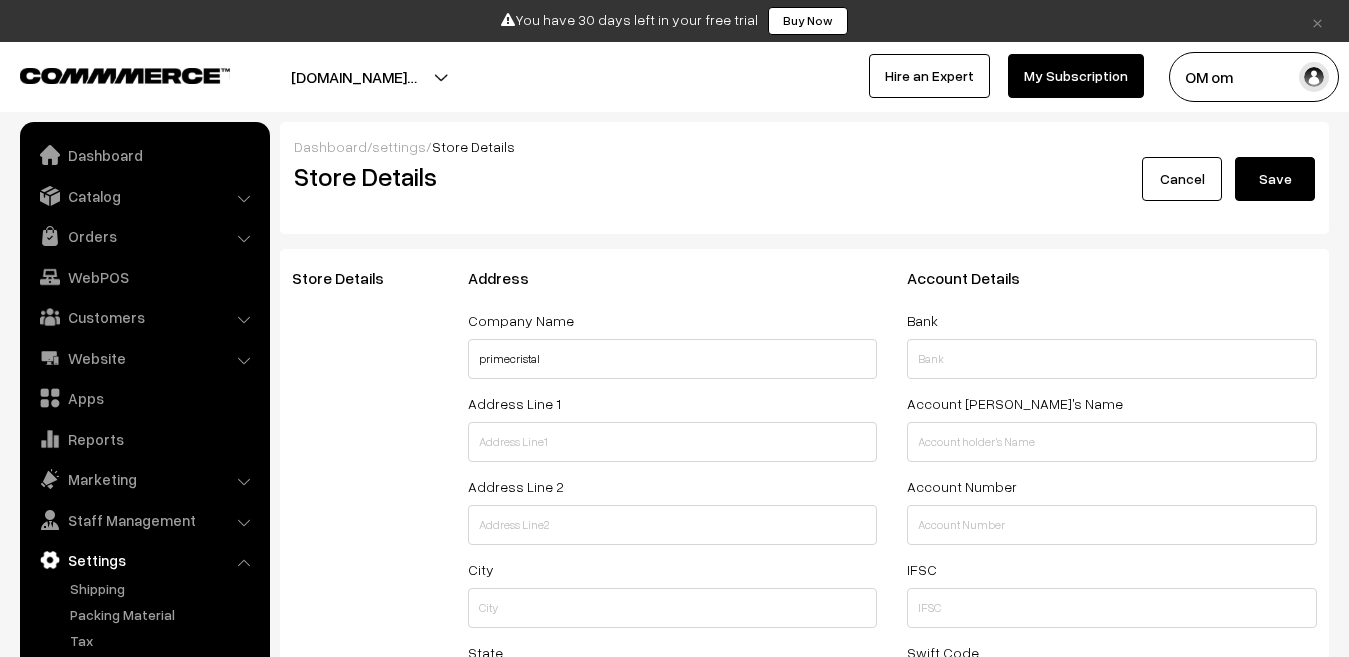 select on "99" 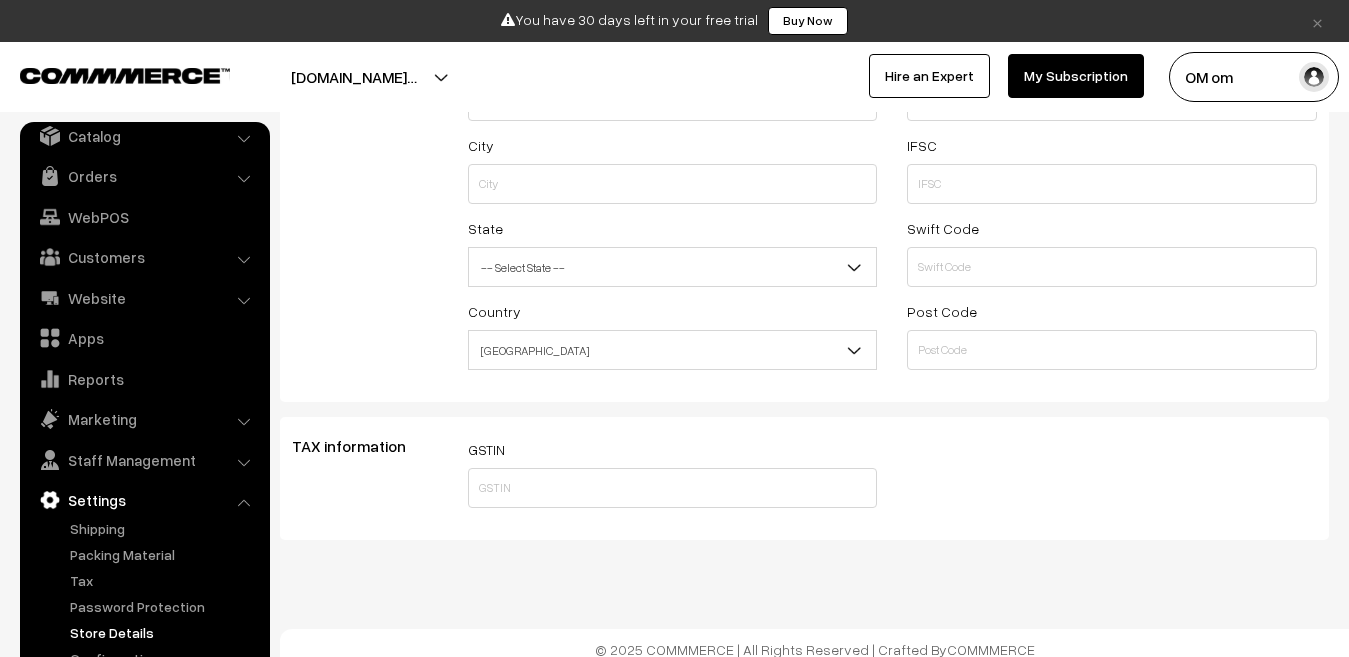 scroll, scrollTop: 437, scrollLeft: 0, axis: vertical 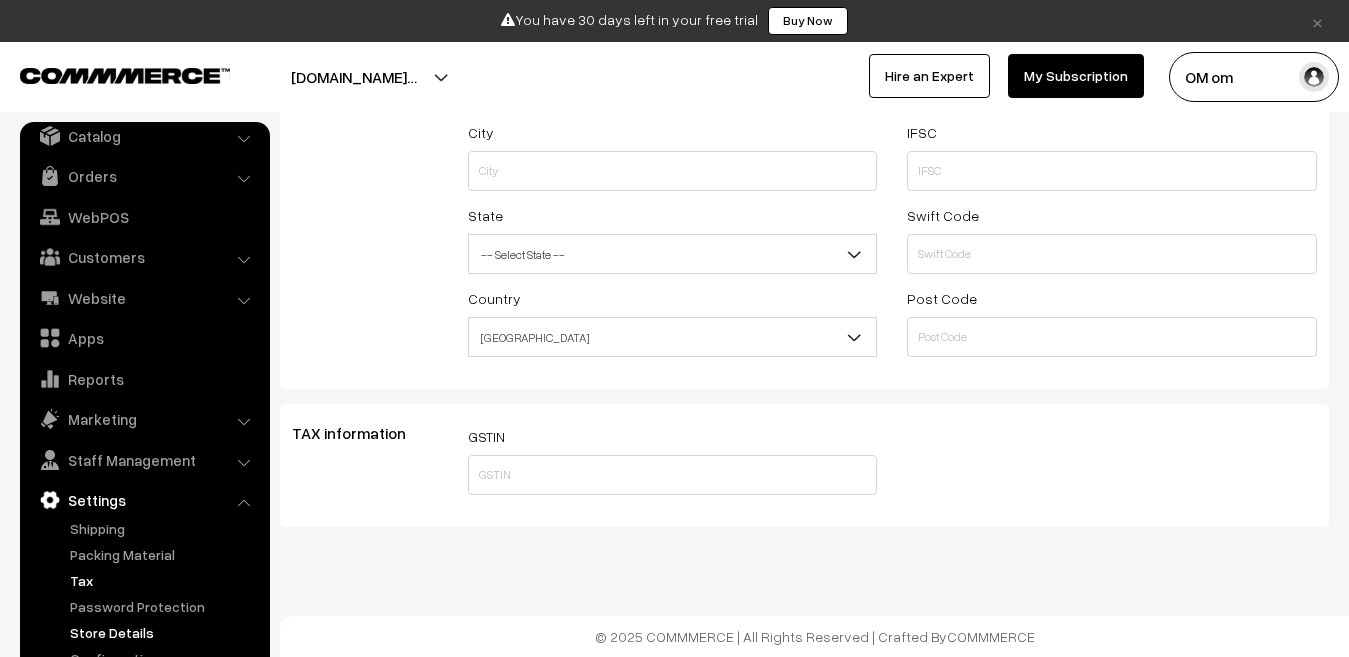 click on "Tax" at bounding box center (164, 580) 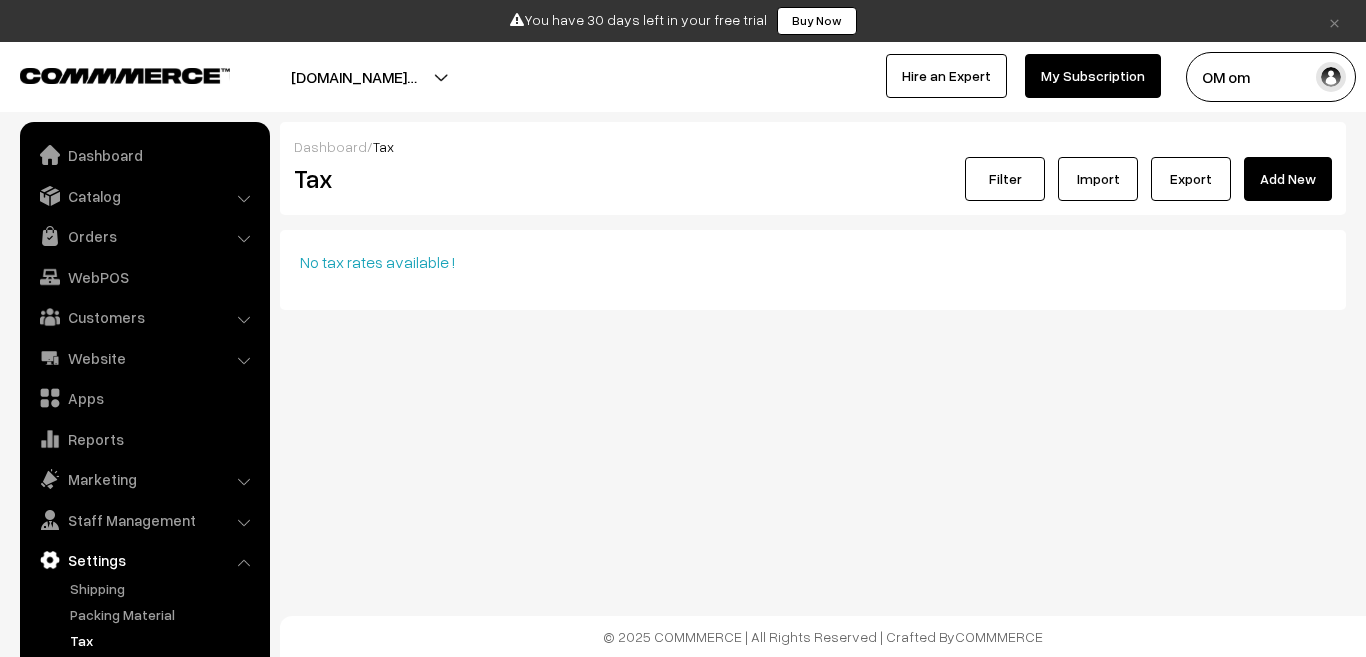 scroll, scrollTop: 0, scrollLeft: 0, axis: both 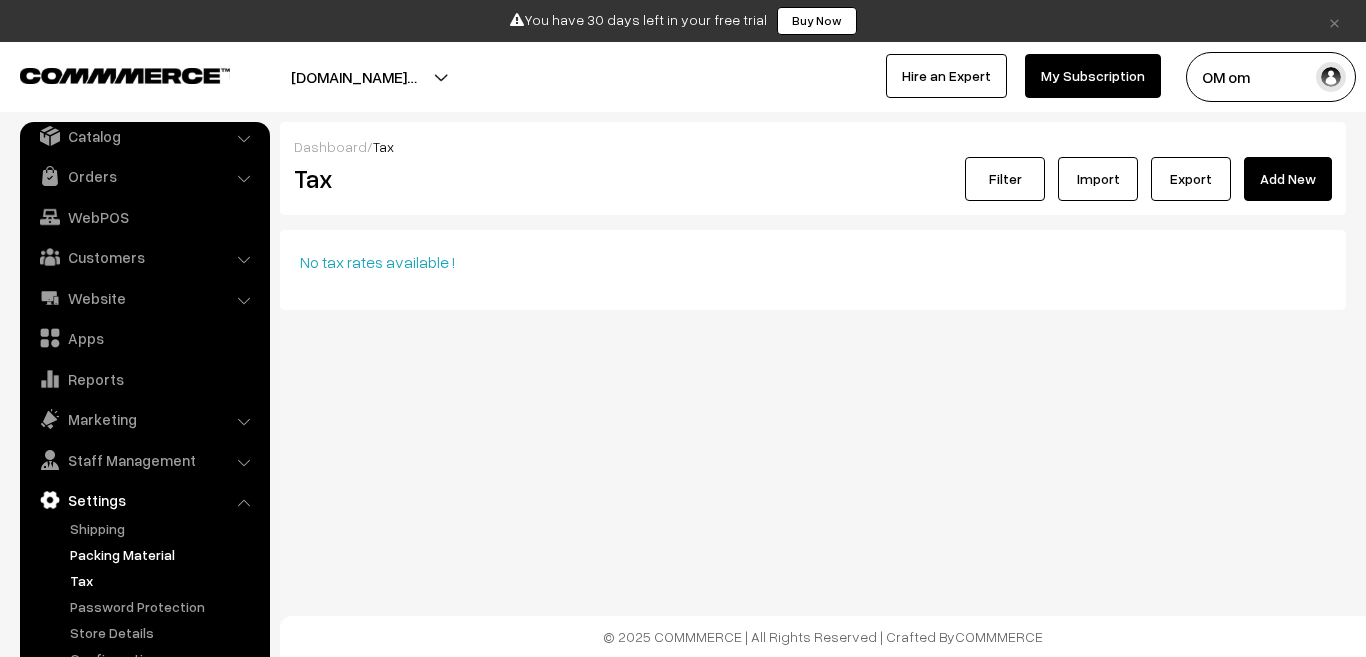 click on "Packing Material" at bounding box center [164, 554] 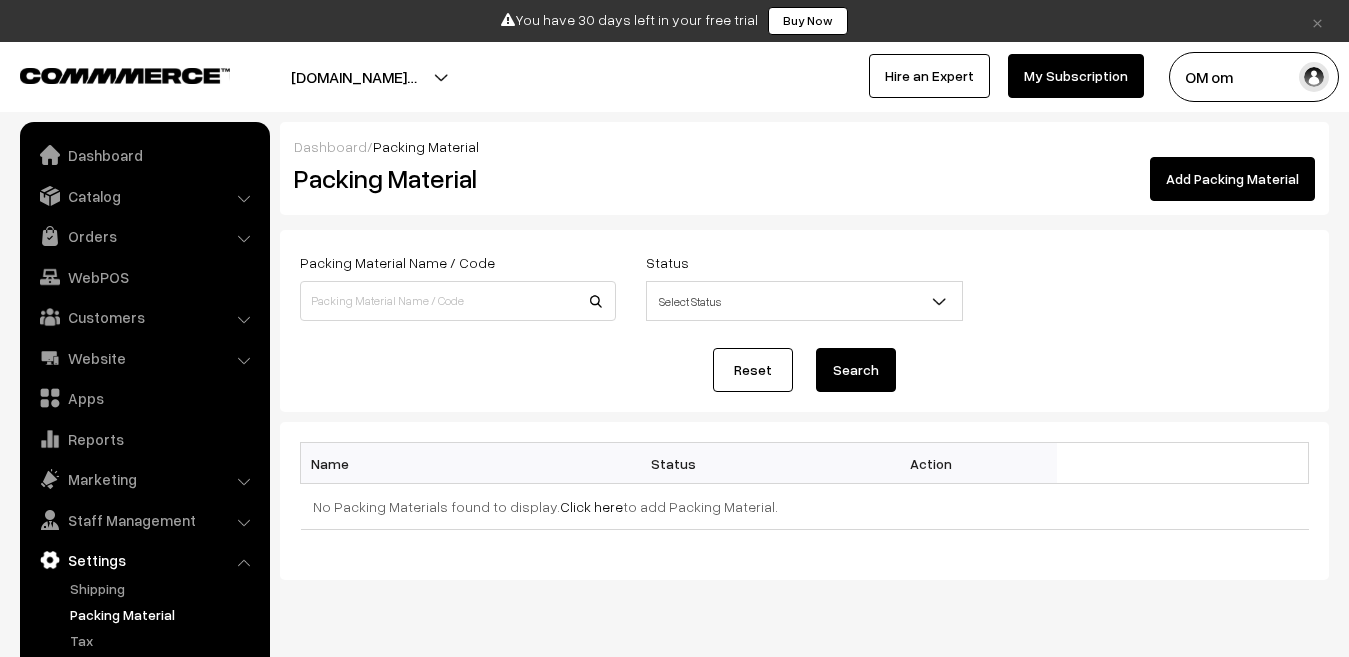 scroll, scrollTop: 0, scrollLeft: 0, axis: both 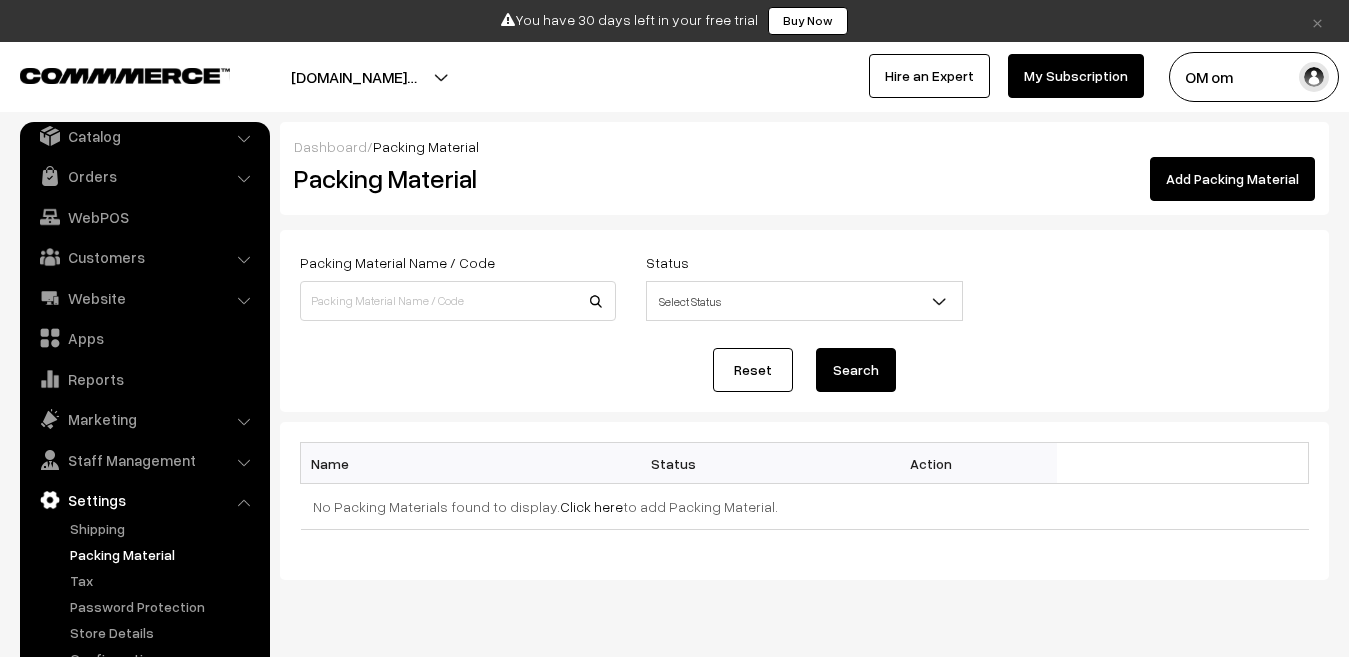 click on "Status
Select Status
Active
Inactive
Select Status" at bounding box center [804, 285] 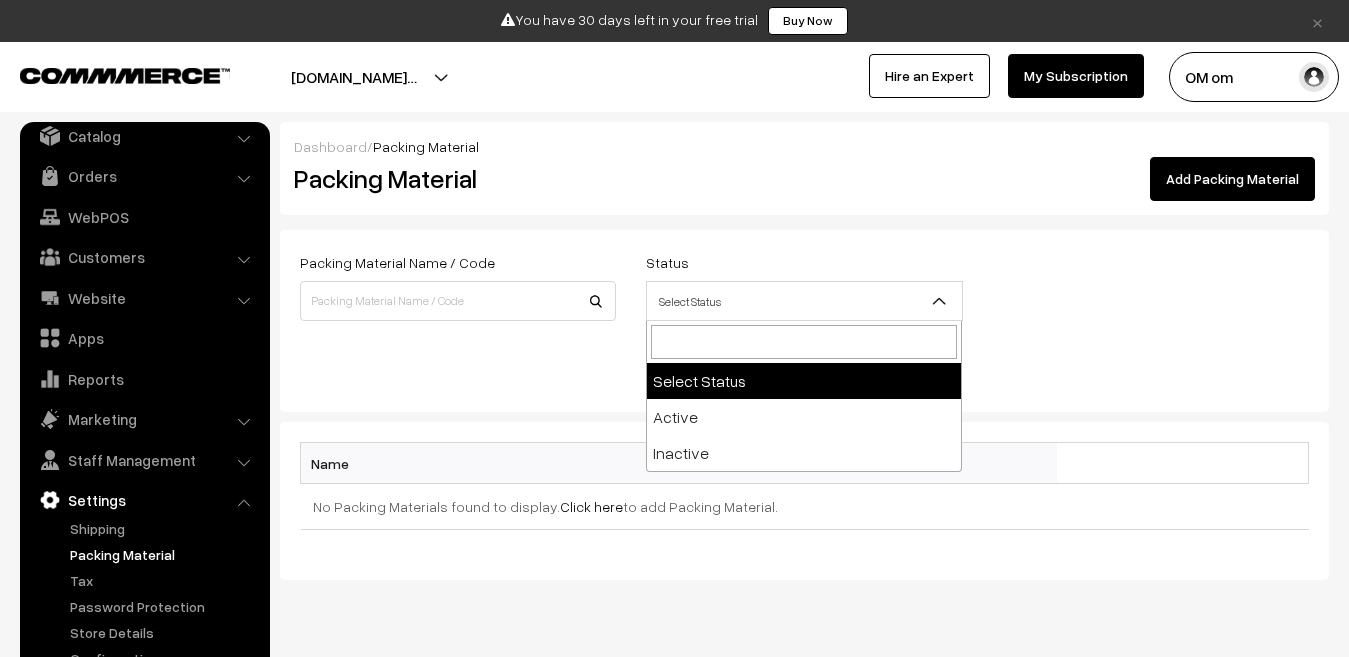 click on "Select Status" at bounding box center [804, 301] 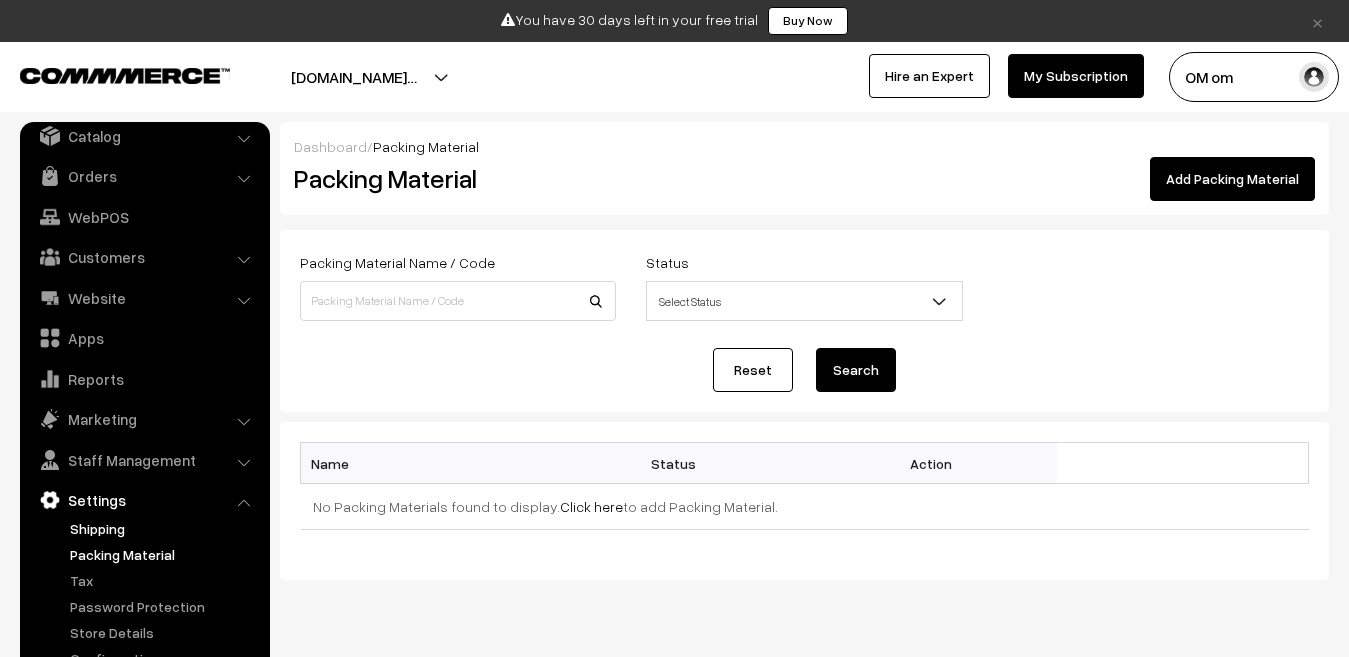 click on "Shipping" at bounding box center (164, 528) 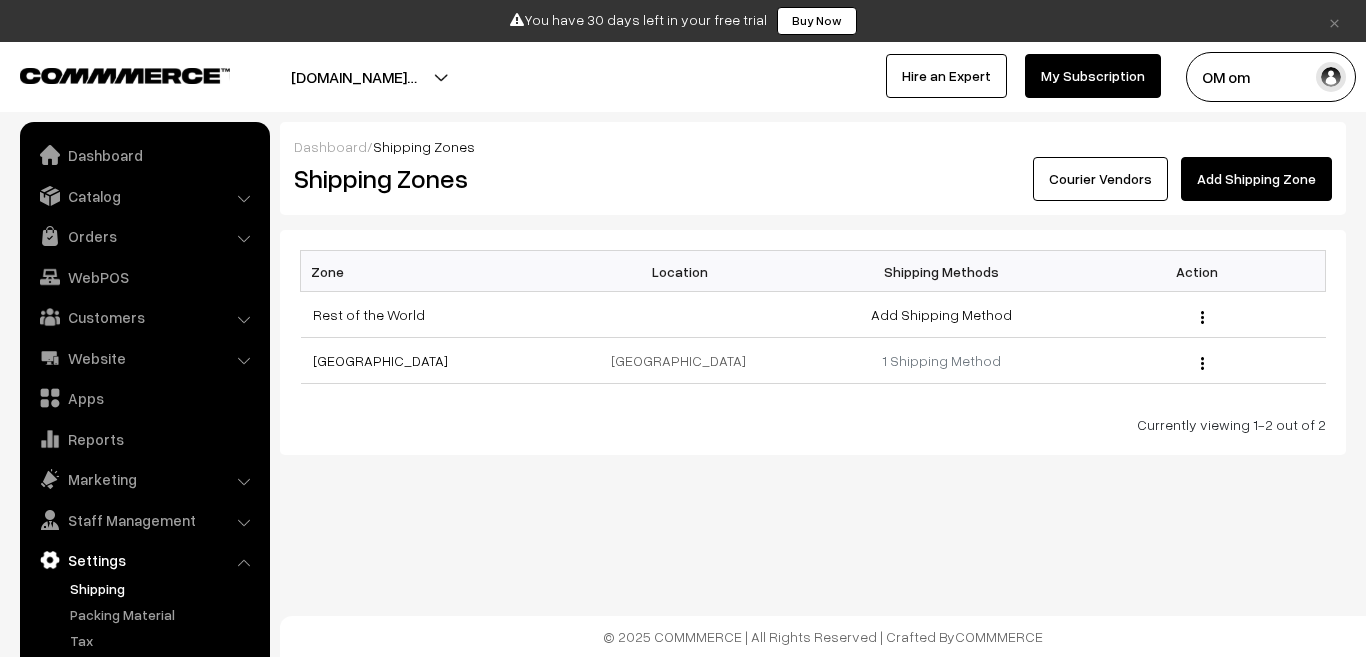 scroll, scrollTop: 0, scrollLeft: 0, axis: both 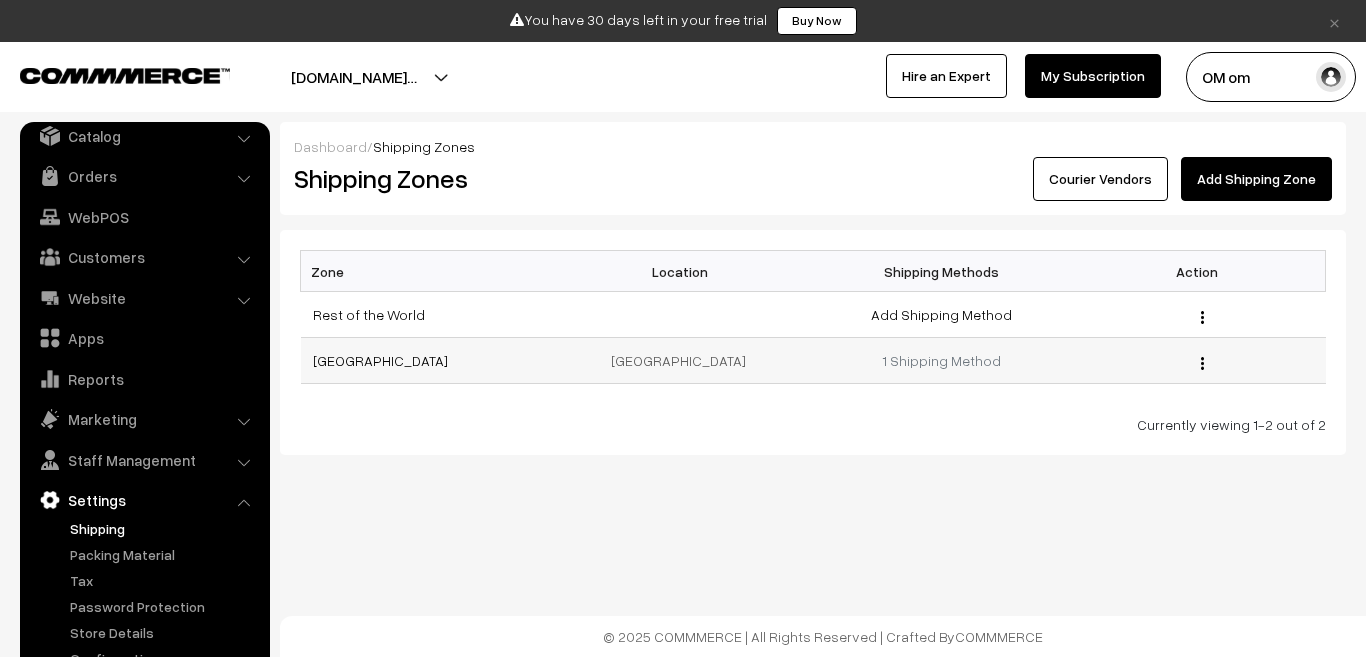 click on "1 Shipping Method" at bounding box center (941, 361) 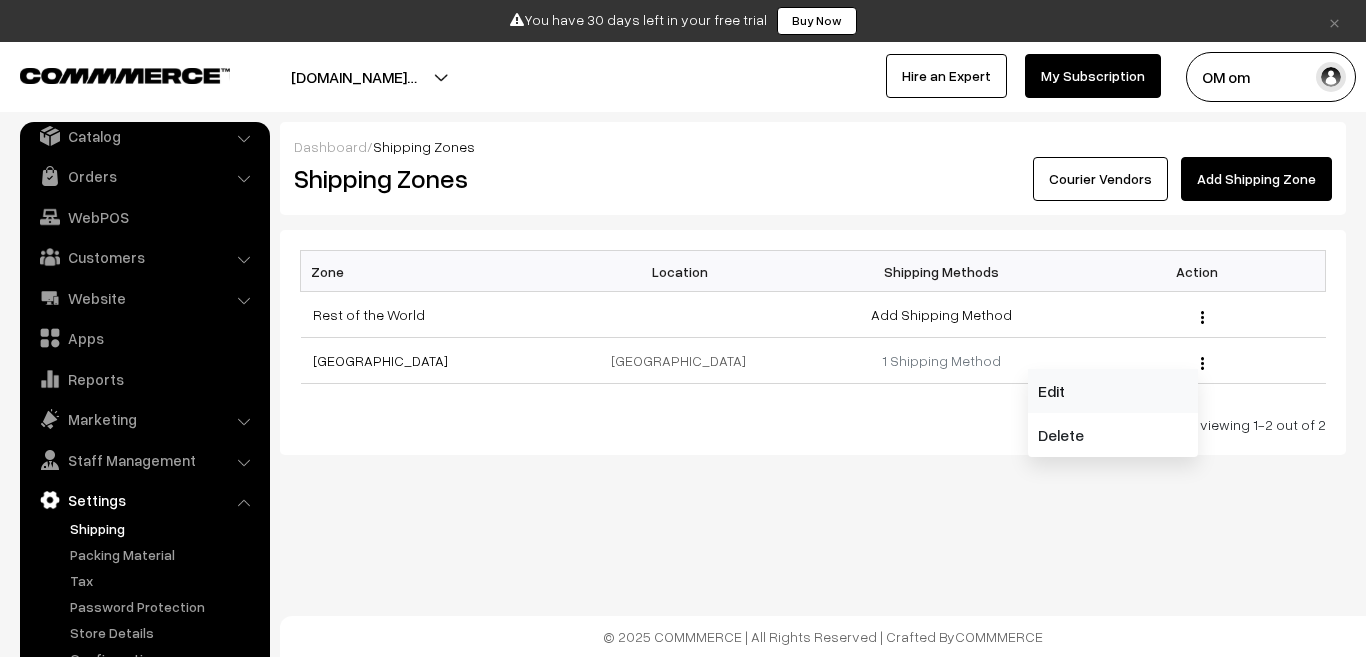 click on "Edit" at bounding box center (1113, 391) 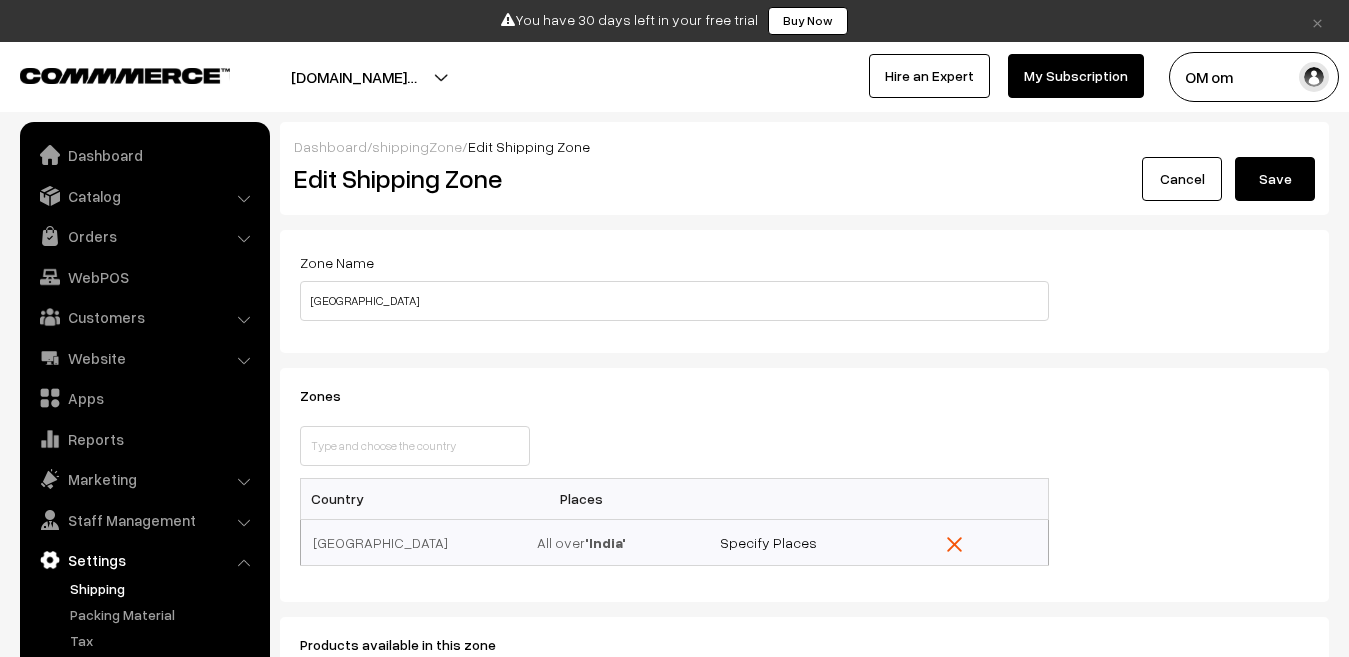 scroll, scrollTop: 0, scrollLeft: 0, axis: both 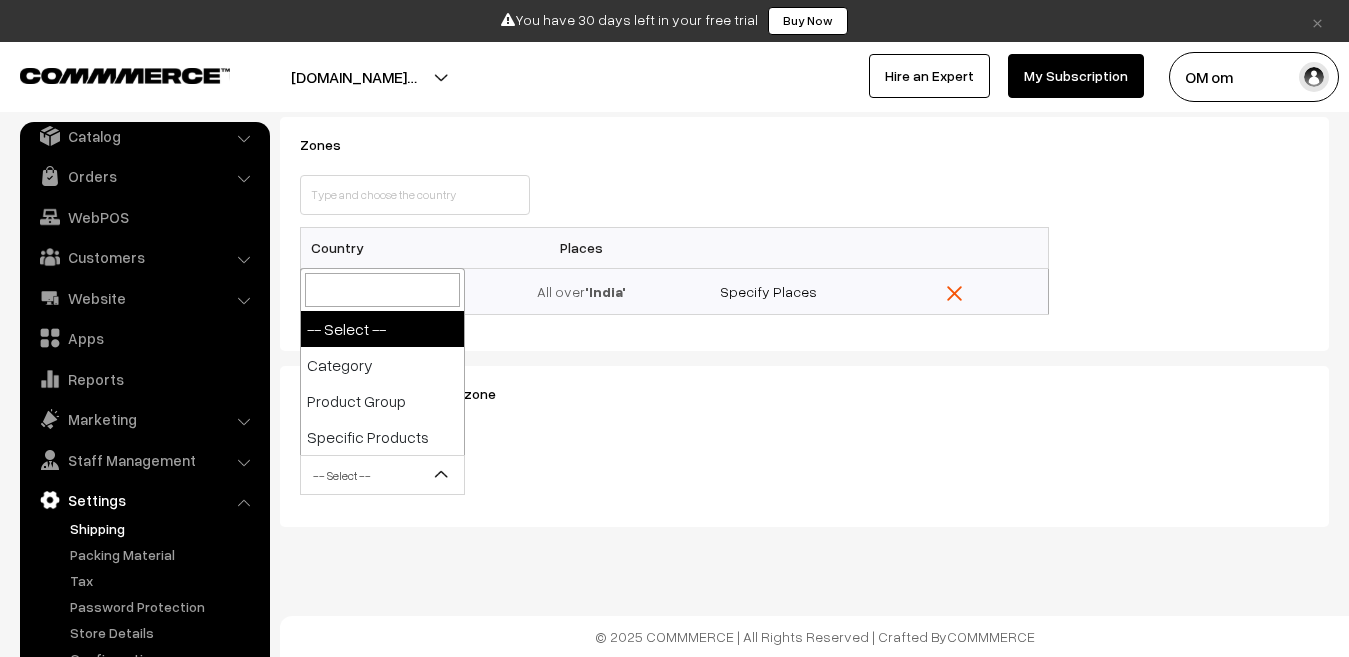 click on "-- Select --" at bounding box center (382, 475) 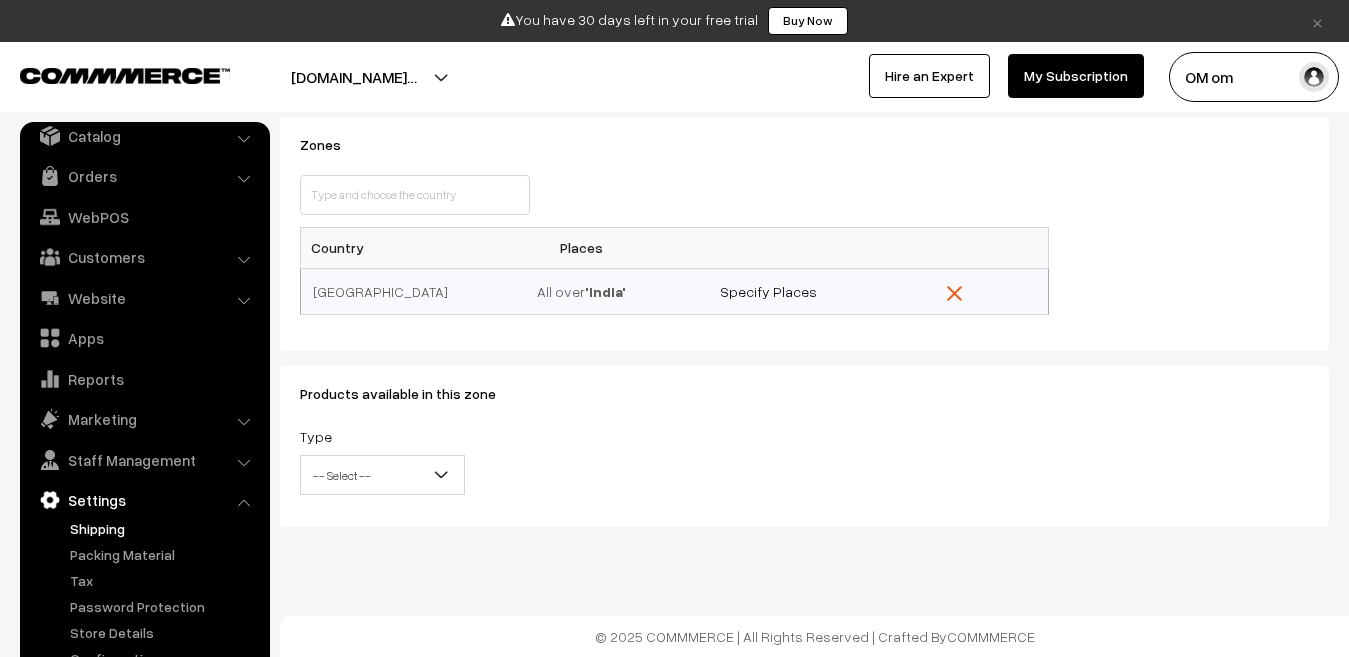 click on "-- Select --" at bounding box center [382, 475] 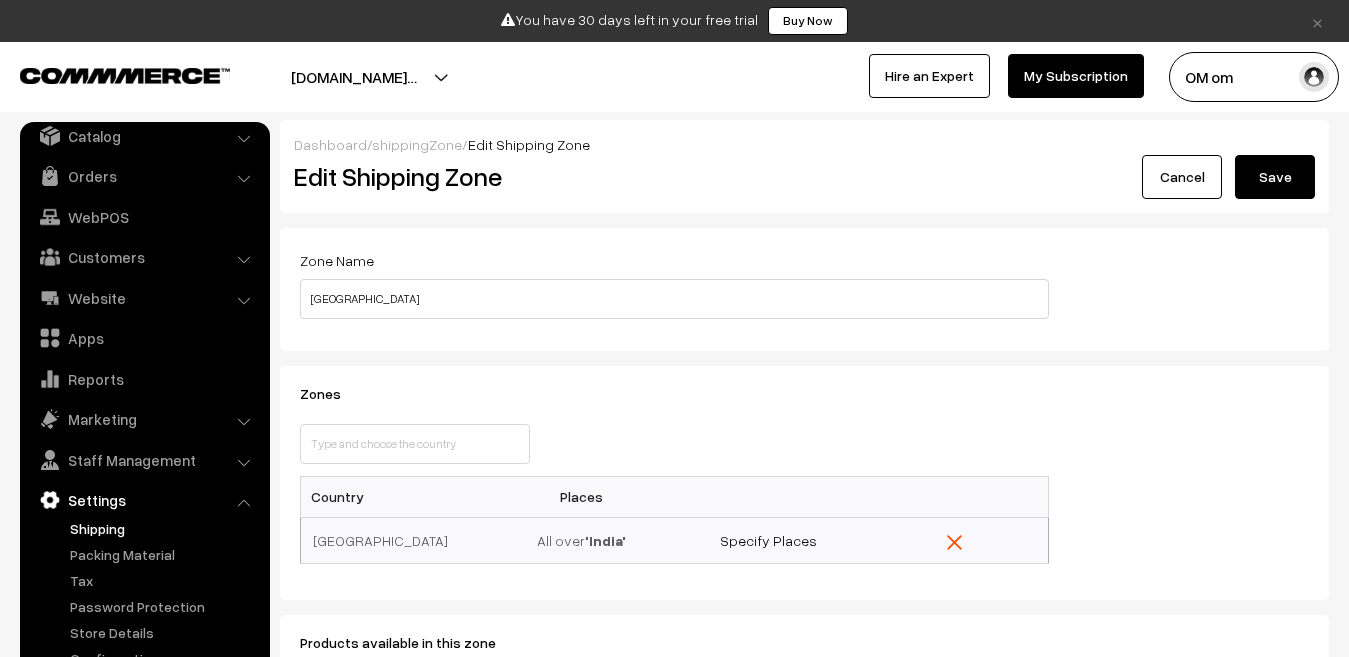 scroll, scrollTop: 0, scrollLeft: 0, axis: both 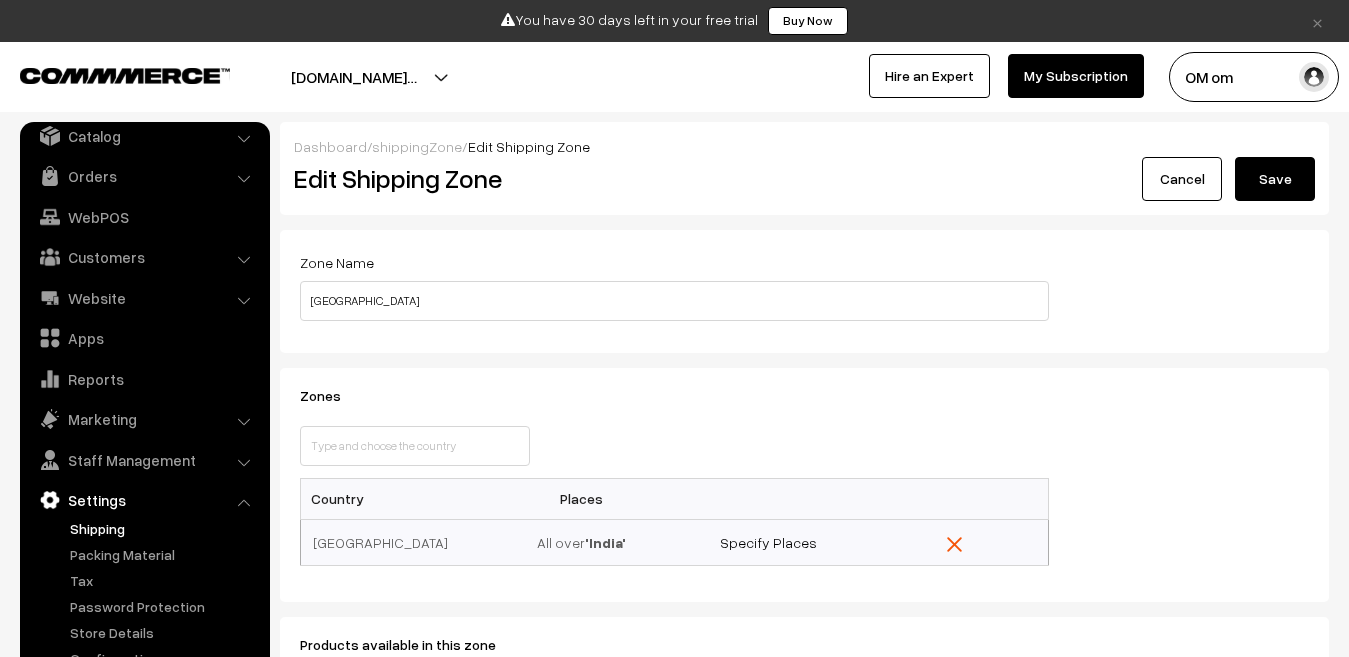 click on "Cancel" at bounding box center [1182, 179] 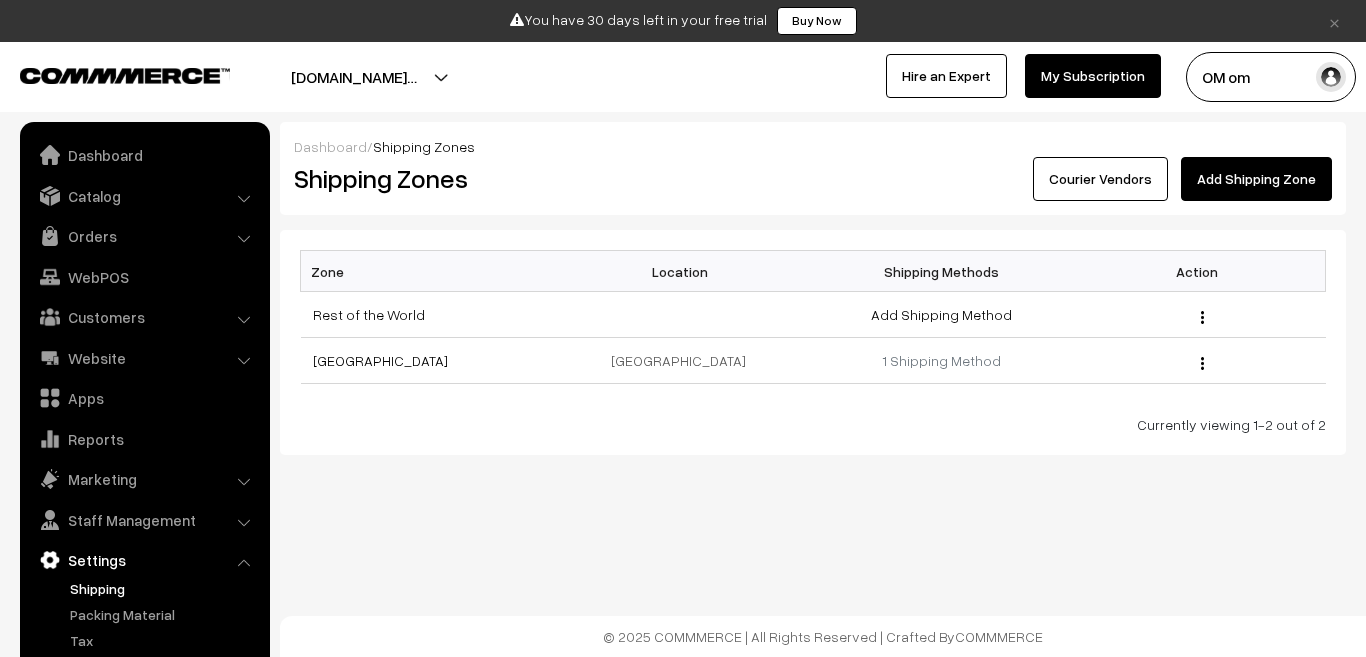 scroll, scrollTop: 0, scrollLeft: 0, axis: both 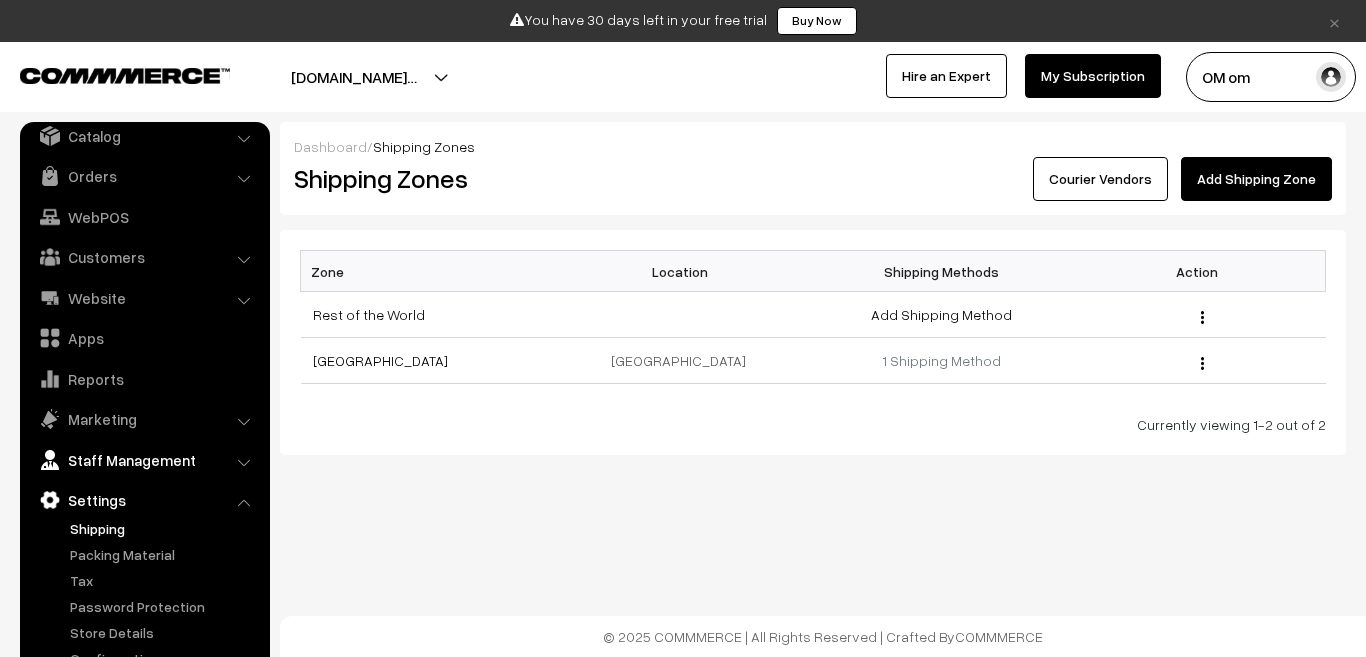 click on "Staff Management" at bounding box center [144, 460] 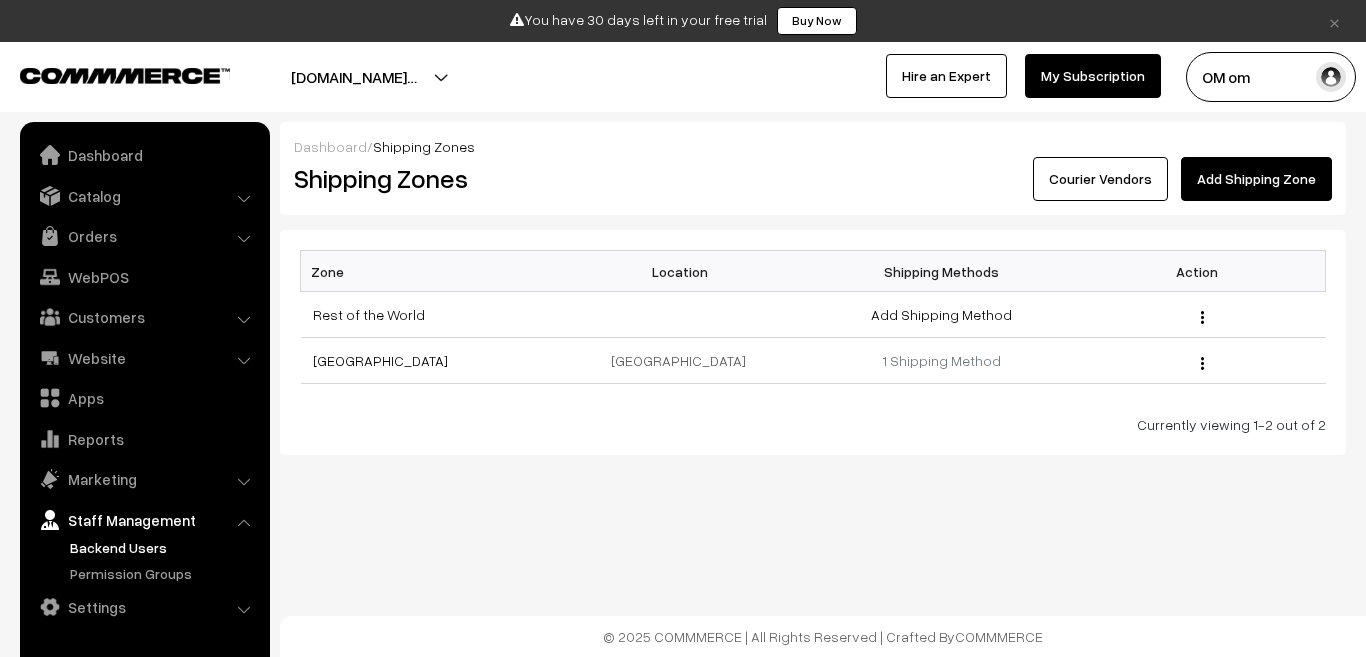 click on "Backend Users" at bounding box center (164, 547) 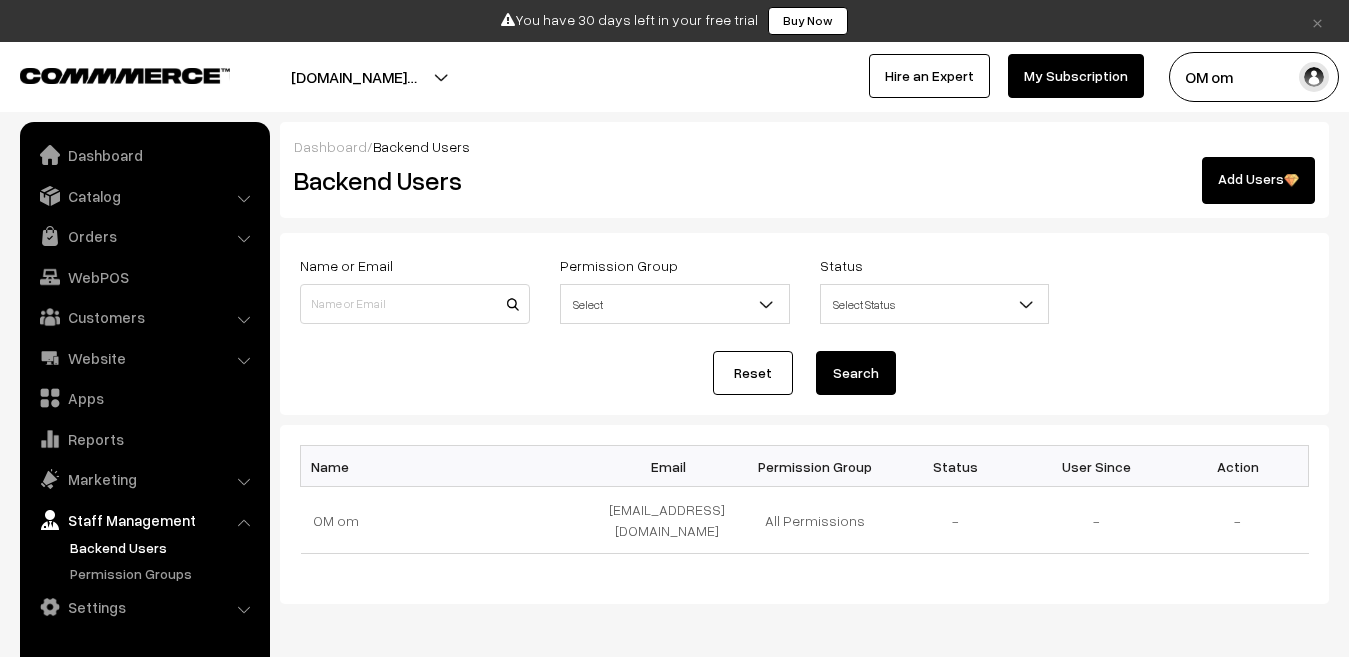 scroll, scrollTop: 0, scrollLeft: 0, axis: both 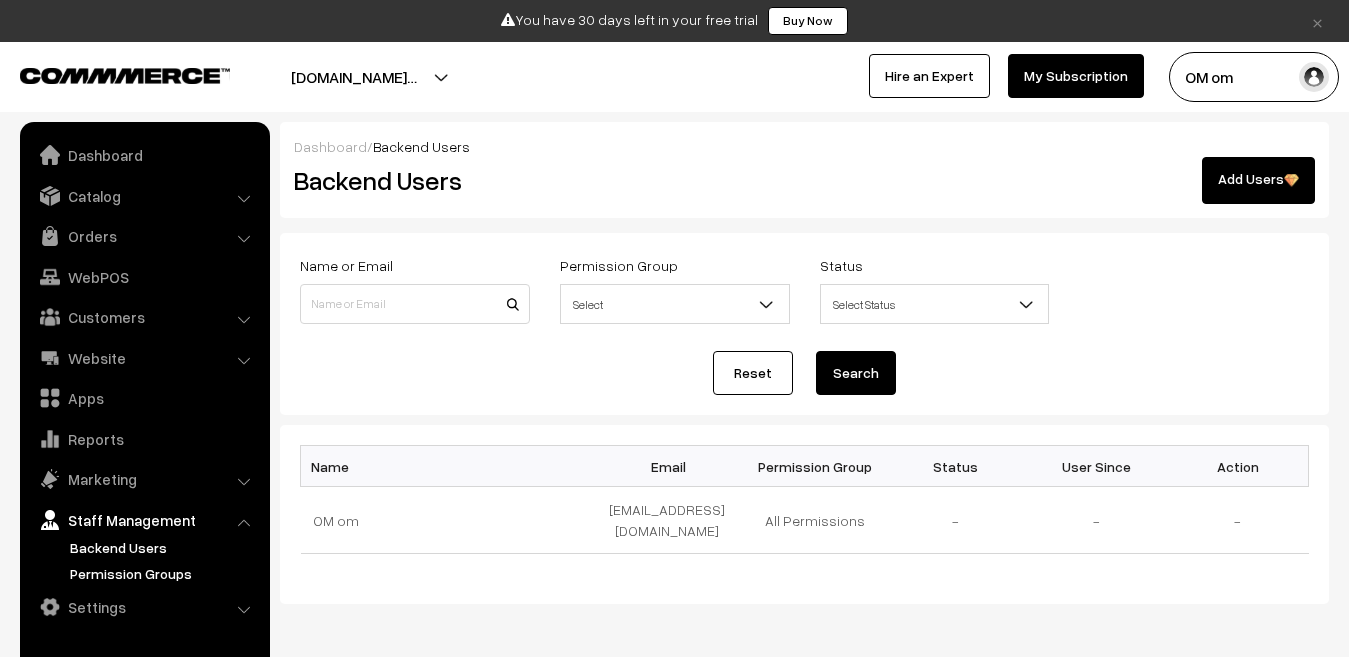 click on "Permission Groups" at bounding box center [164, 573] 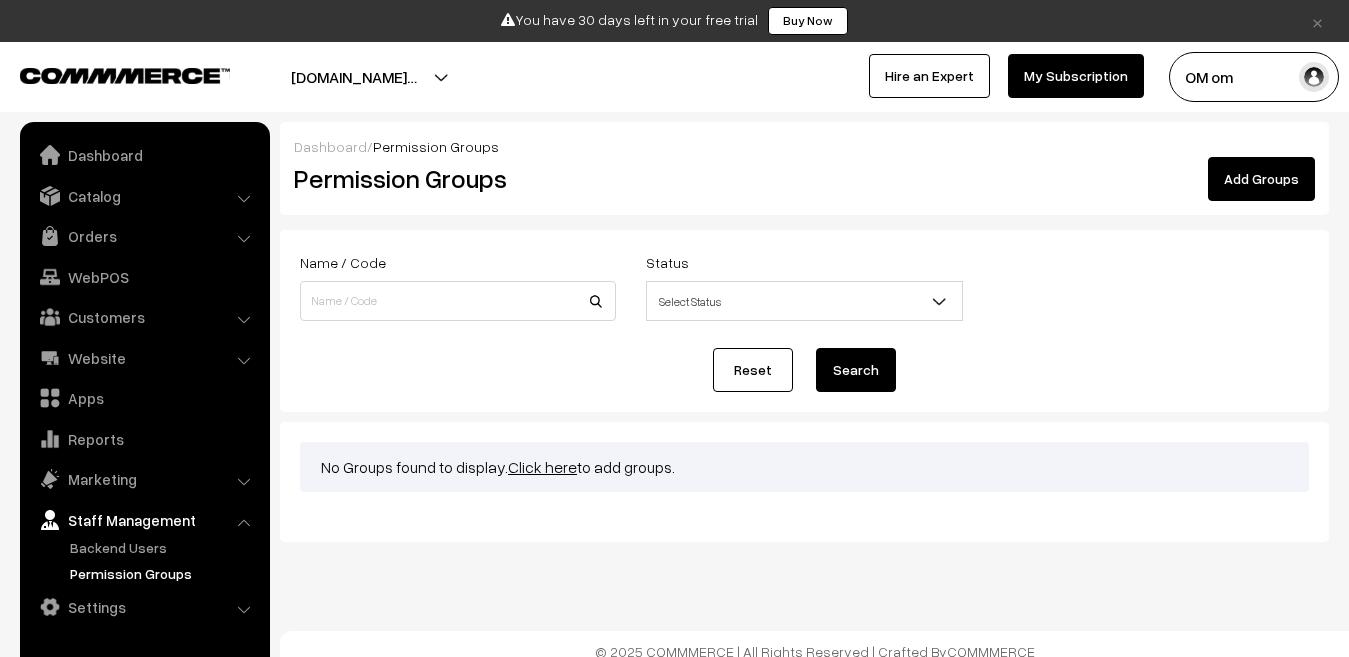 scroll, scrollTop: 0, scrollLeft: 0, axis: both 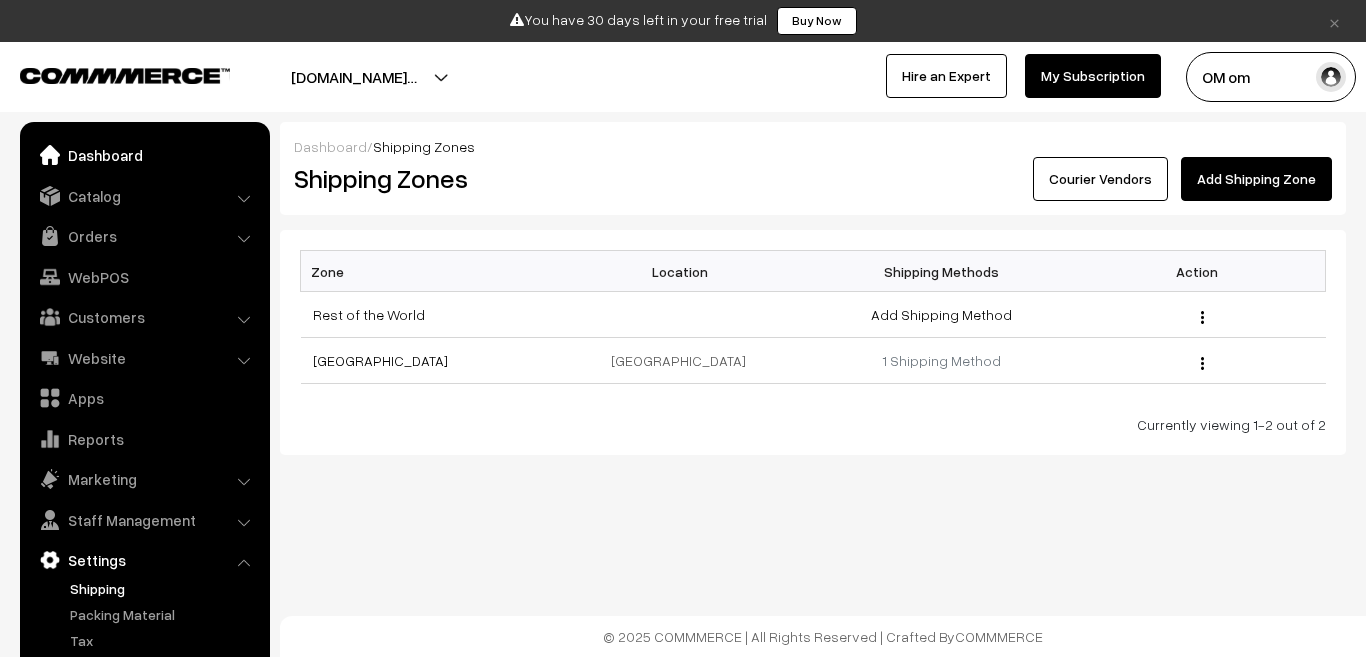 click on "Dashboard" at bounding box center [144, 155] 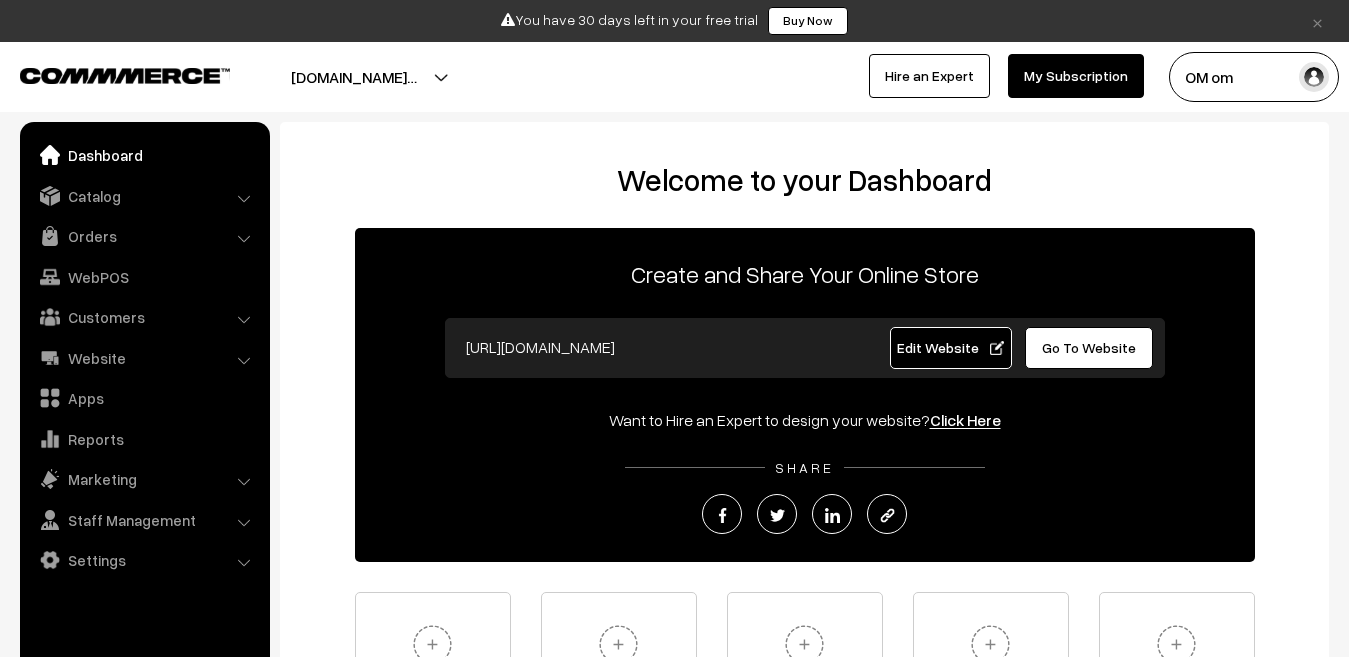 scroll, scrollTop: 0, scrollLeft: 0, axis: both 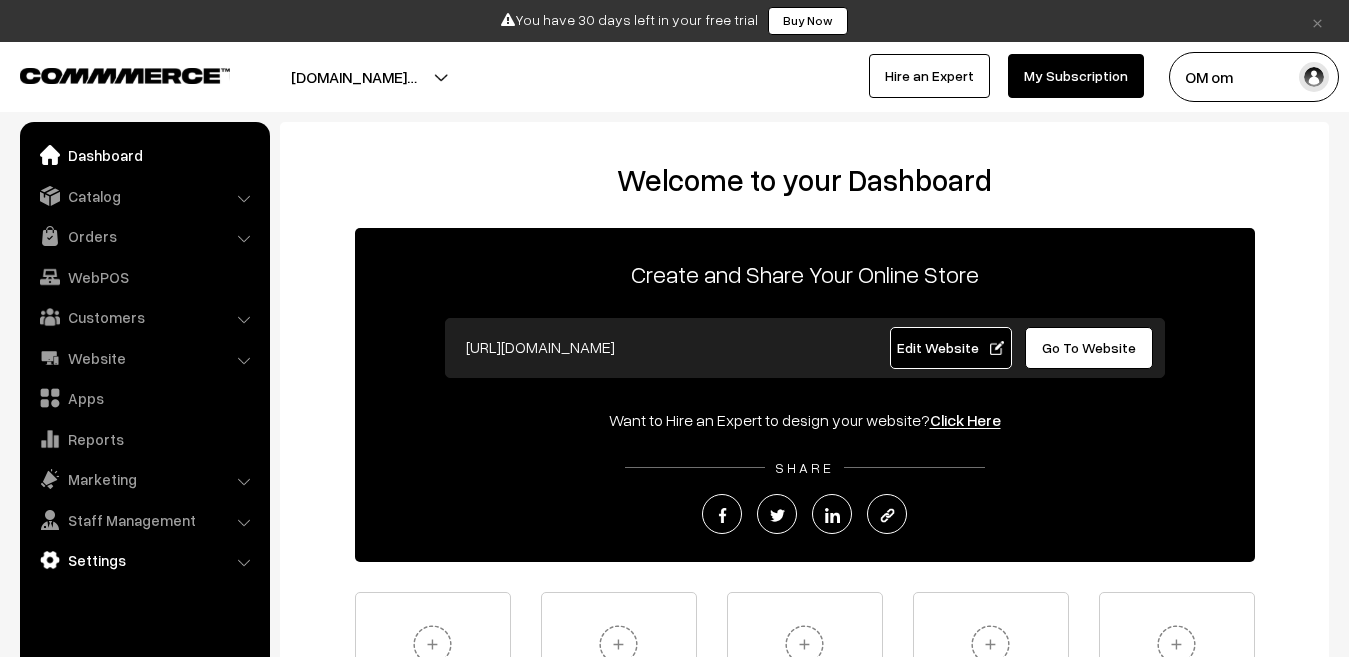 click on "Settings" at bounding box center (144, 560) 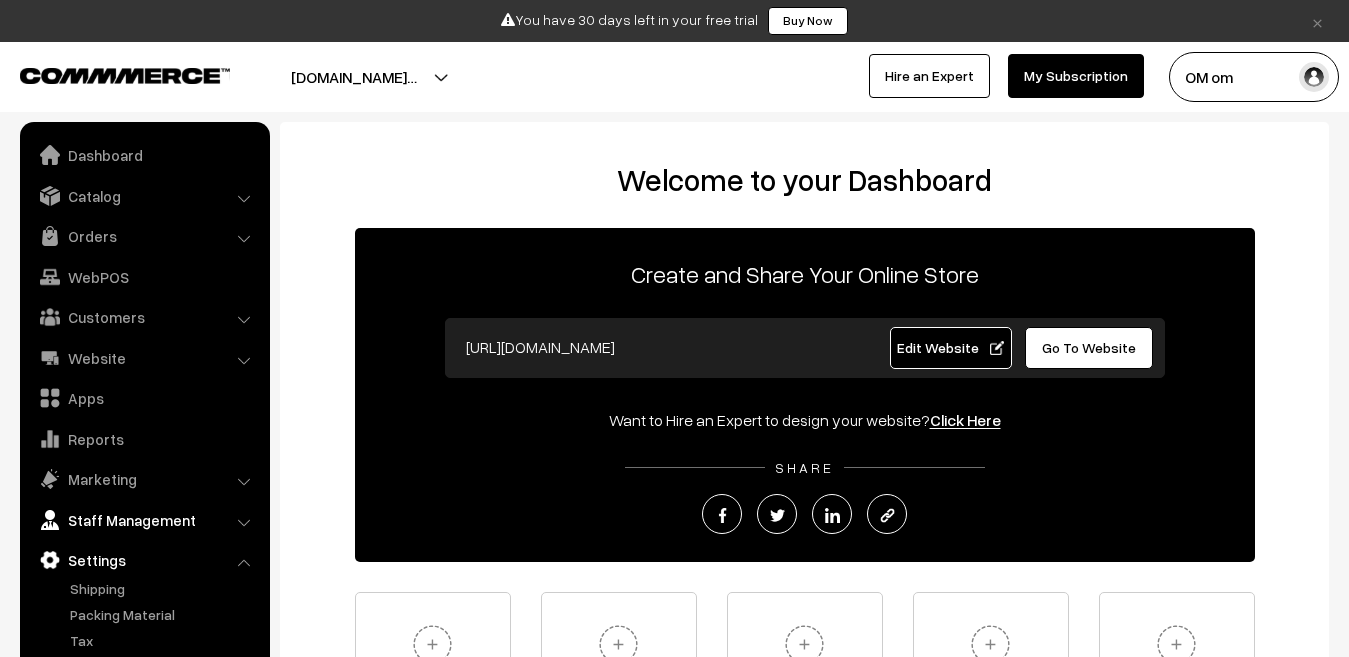 scroll, scrollTop: 60, scrollLeft: 0, axis: vertical 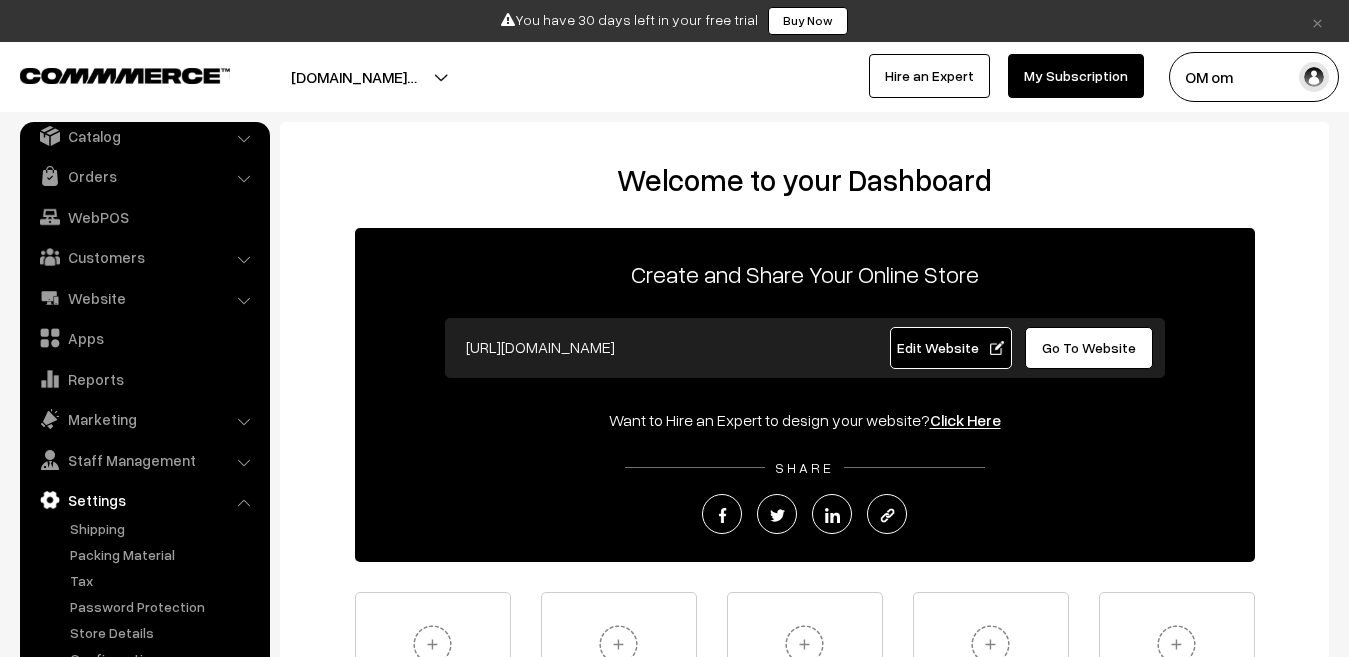 click on "Settings" at bounding box center (144, 500) 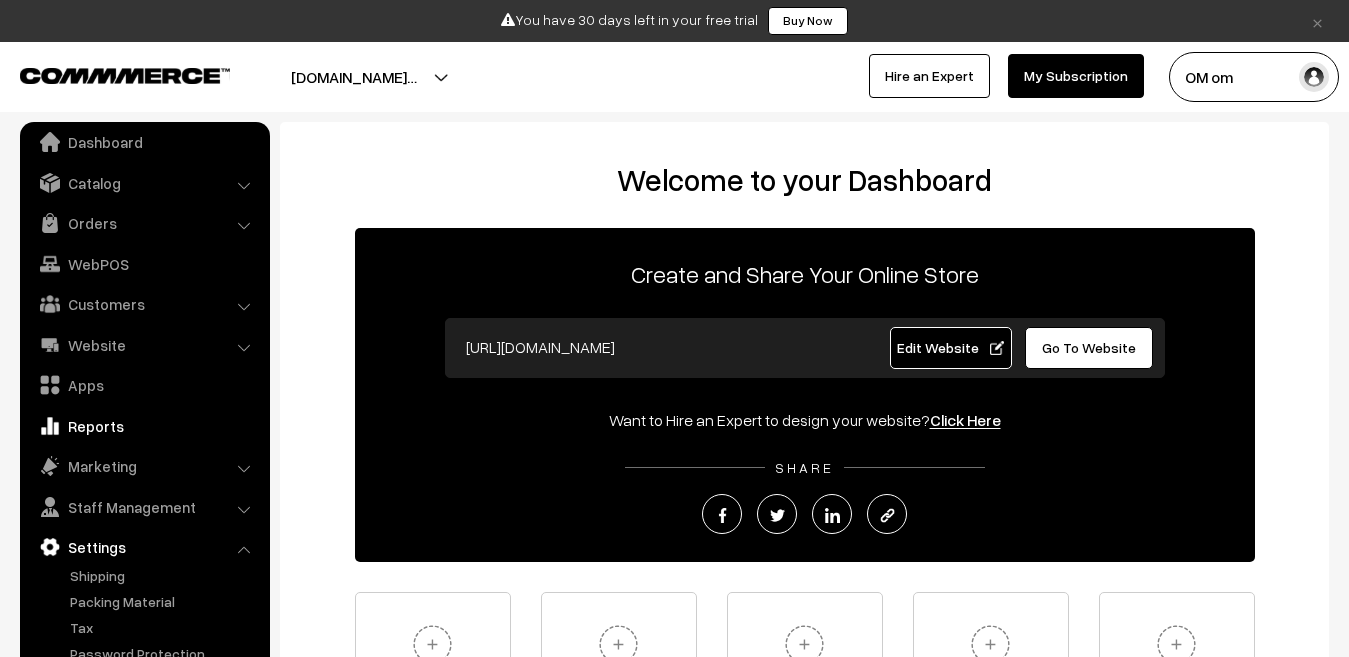 scroll, scrollTop: 0, scrollLeft: 0, axis: both 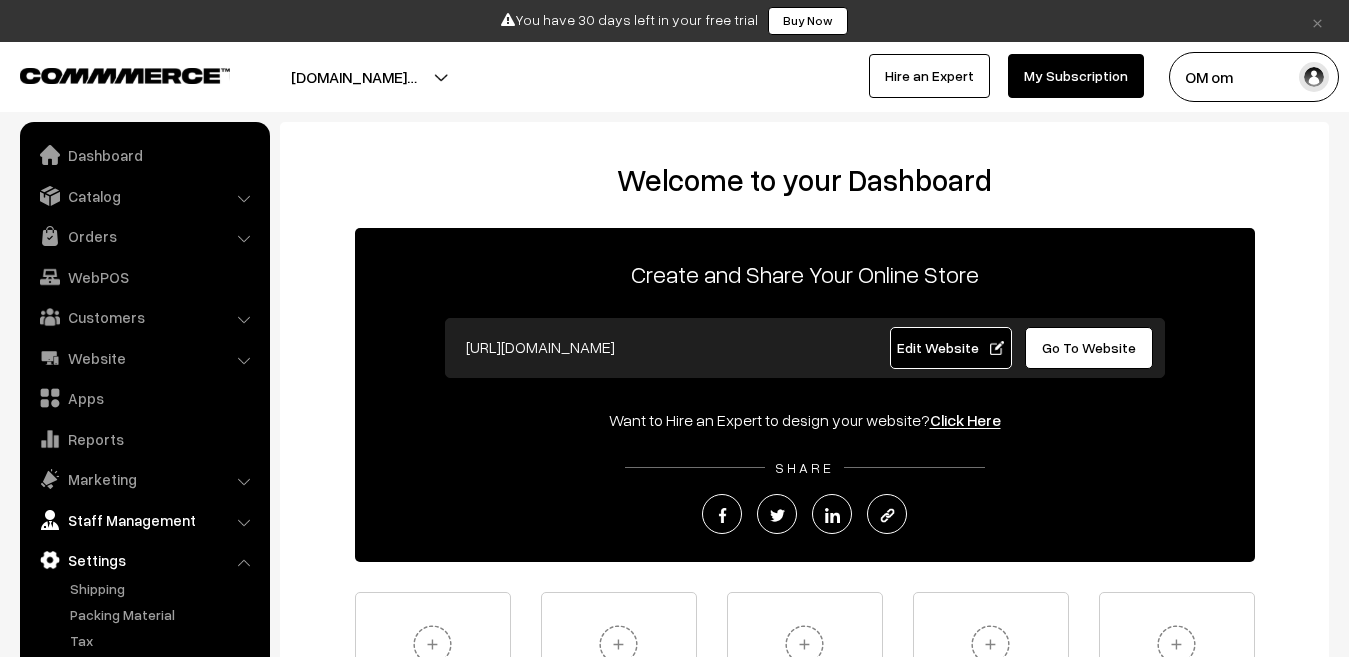 click on "Staff Management" at bounding box center [144, 520] 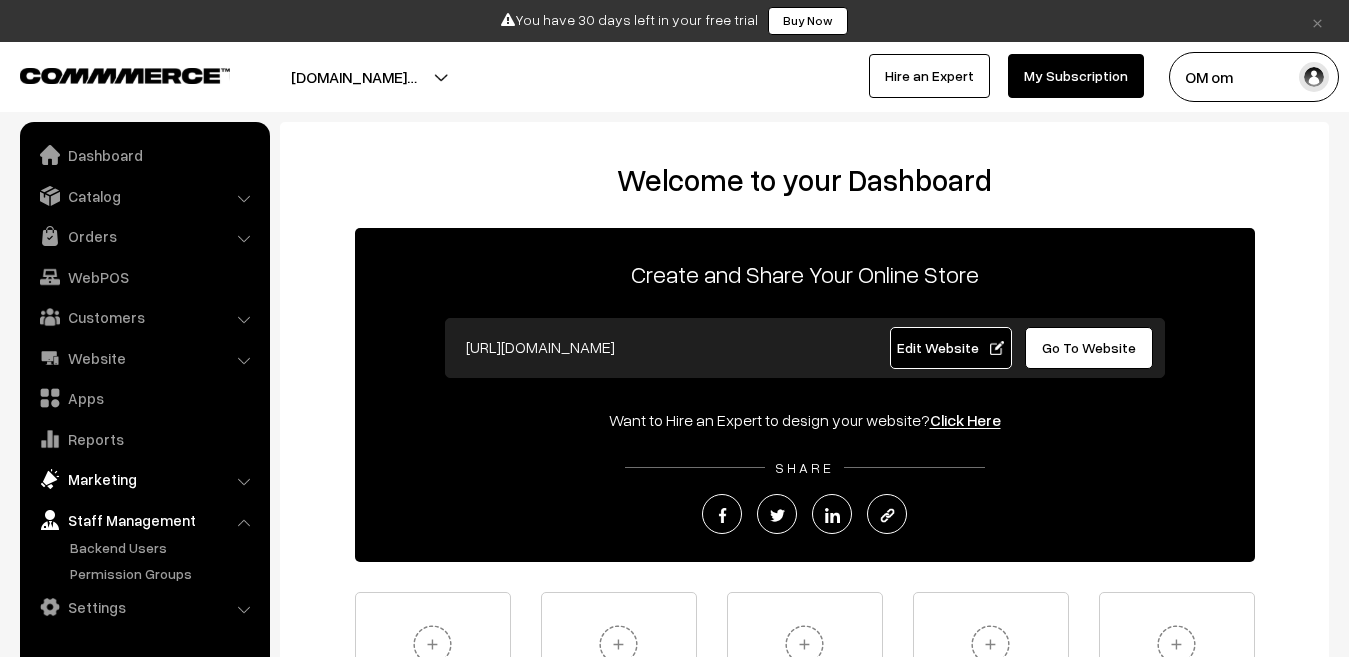 click on "Marketing" at bounding box center (144, 479) 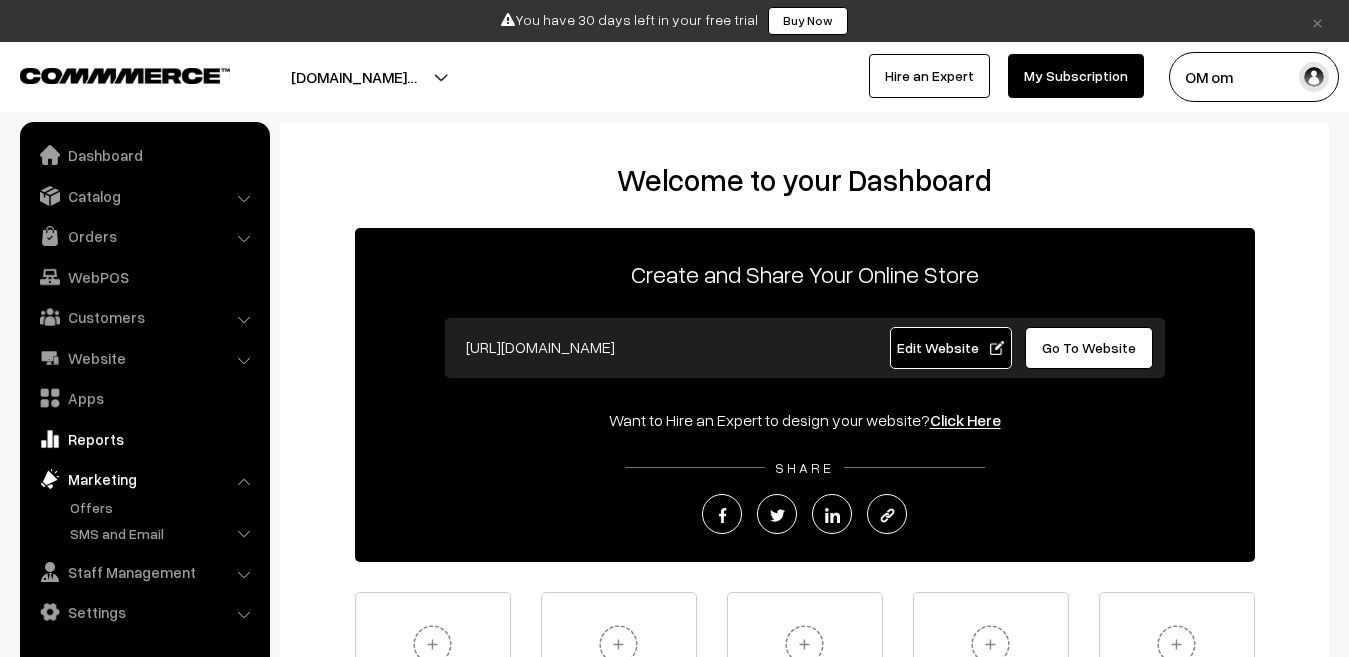click on "Reports" at bounding box center [144, 439] 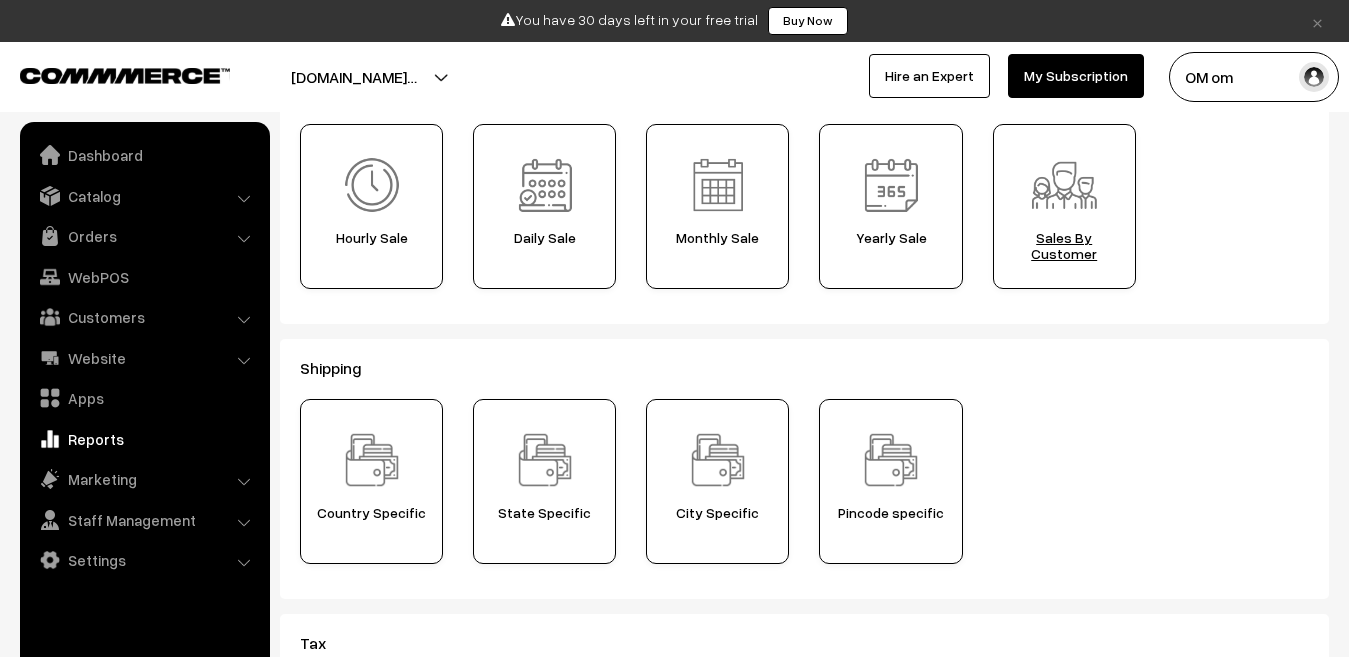 scroll, scrollTop: 200, scrollLeft: 0, axis: vertical 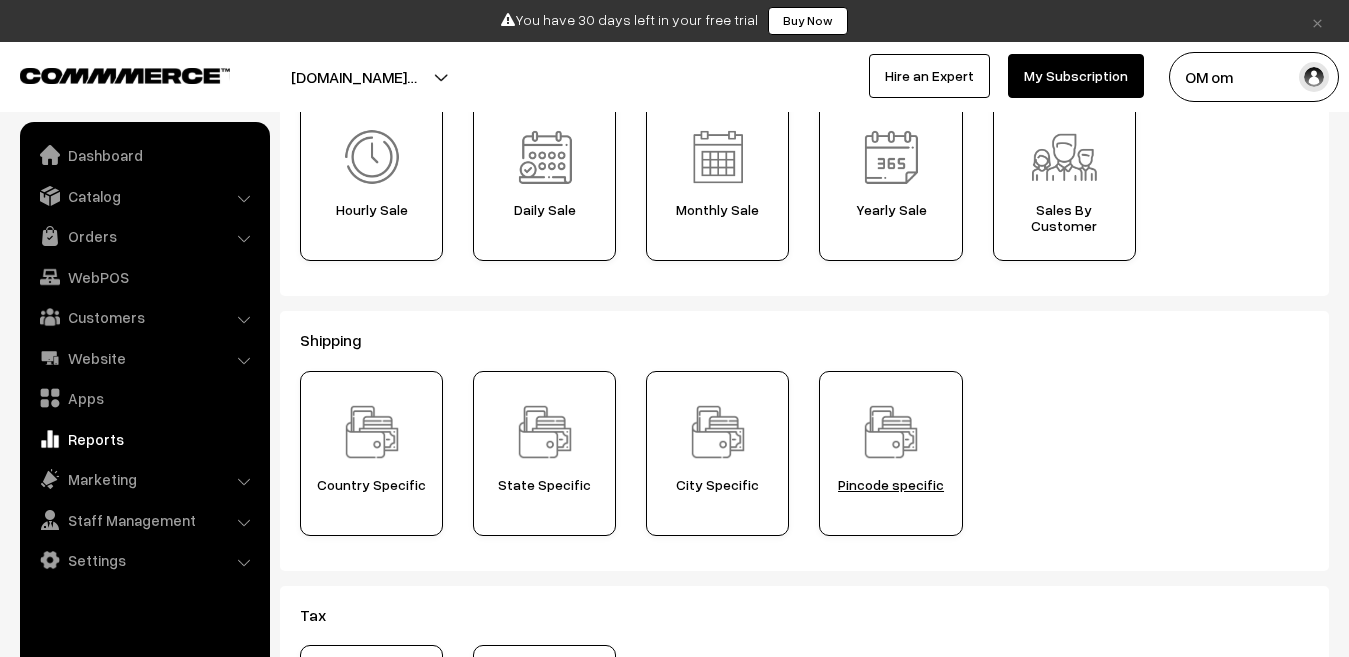 click on "Pincode specific" at bounding box center [890, 485] 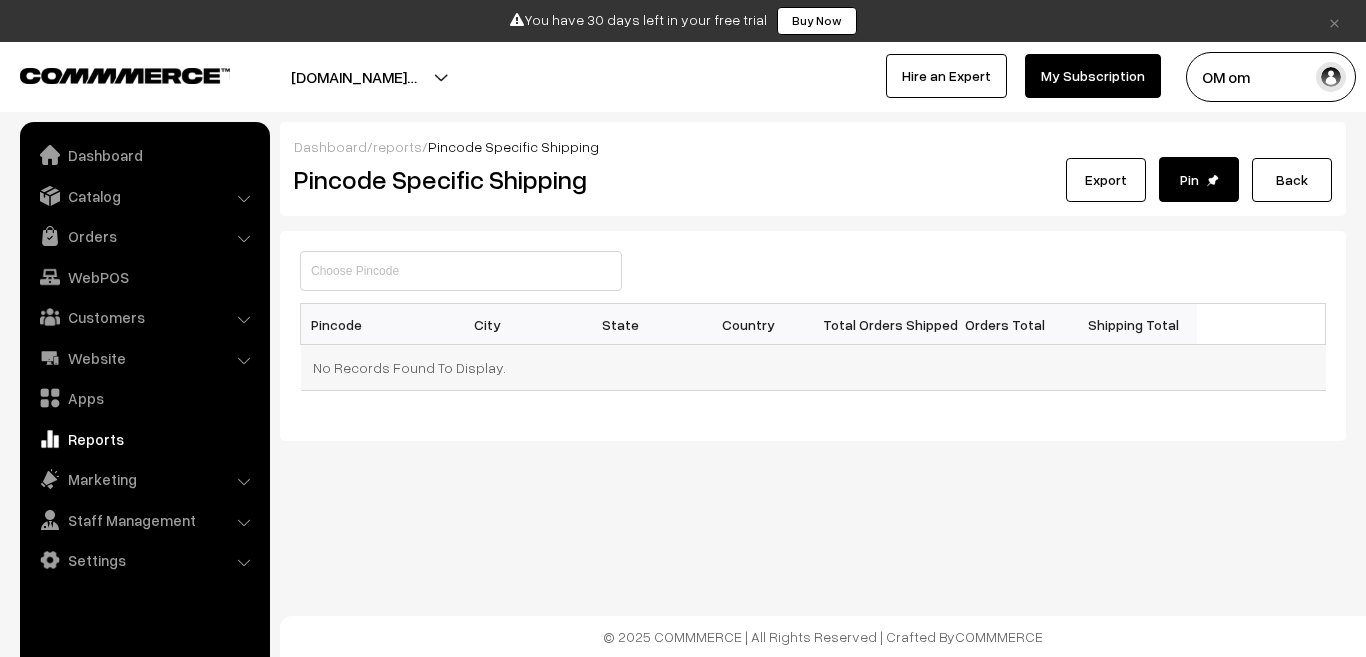 scroll, scrollTop: 0, scrollLeft: 0, axis: both 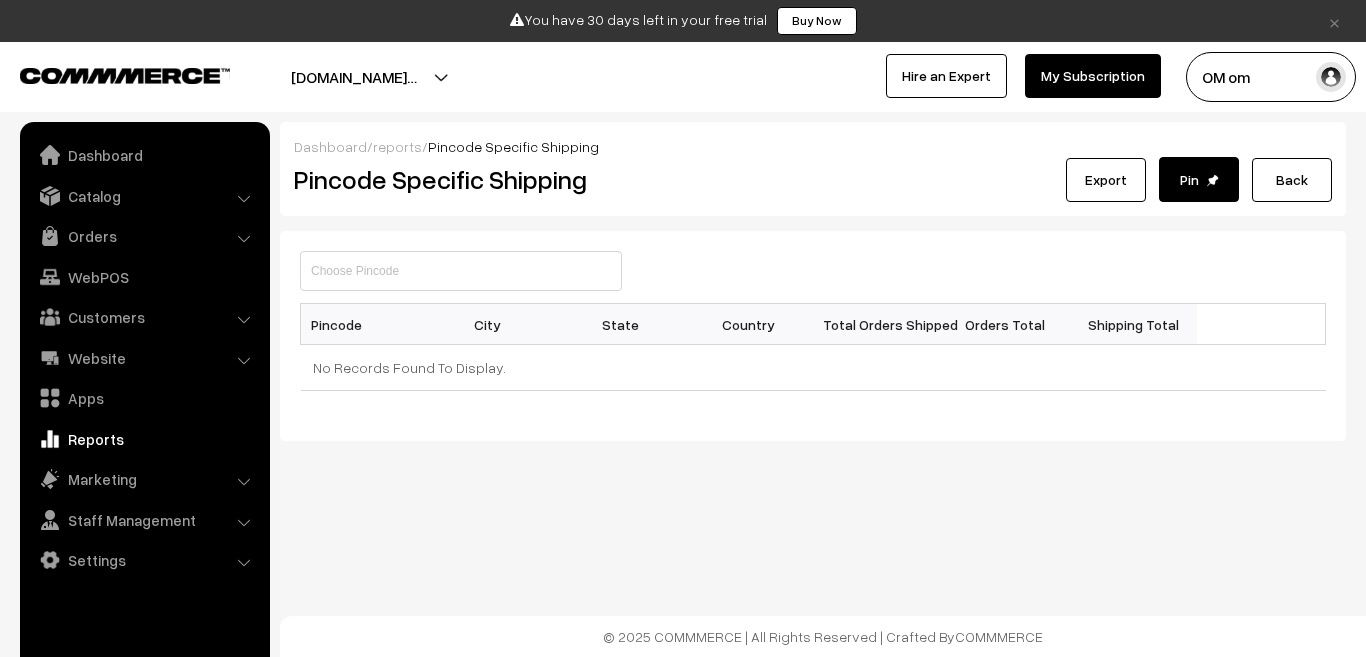 click on "Pin" at bounding box center (1199, 179) 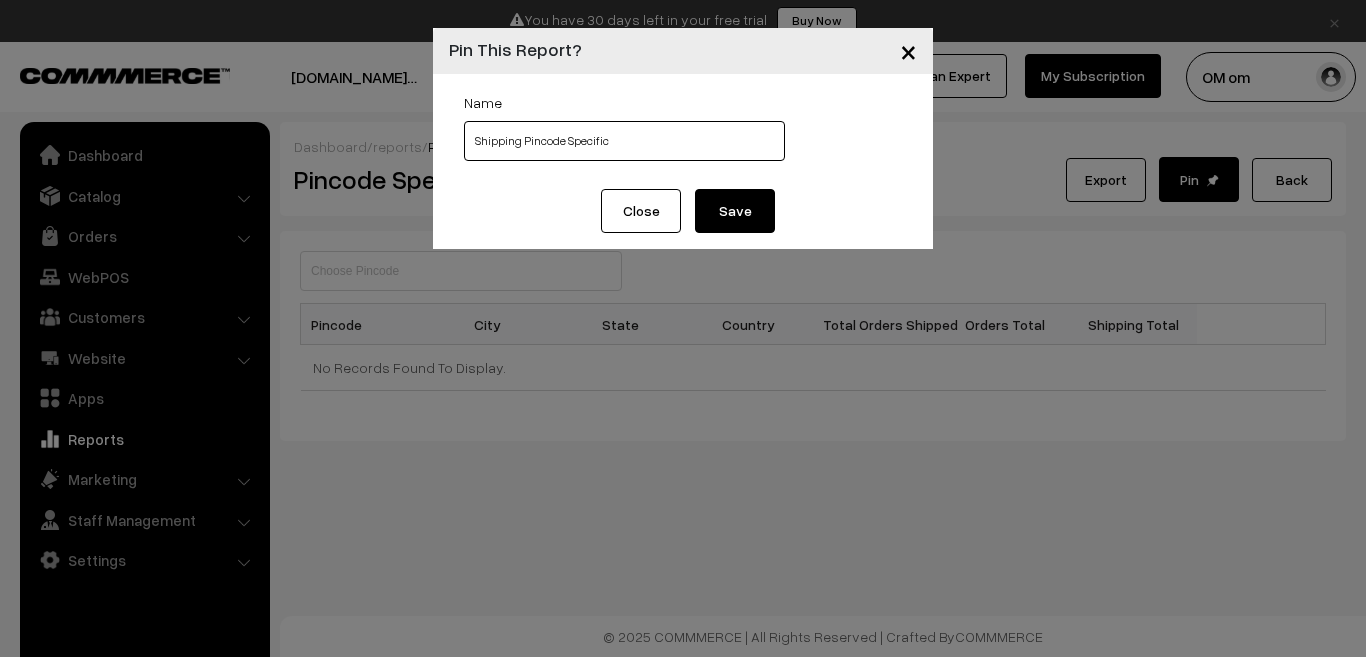 click on "Shipping Pincode Specific" at bounding box center [624, 141] 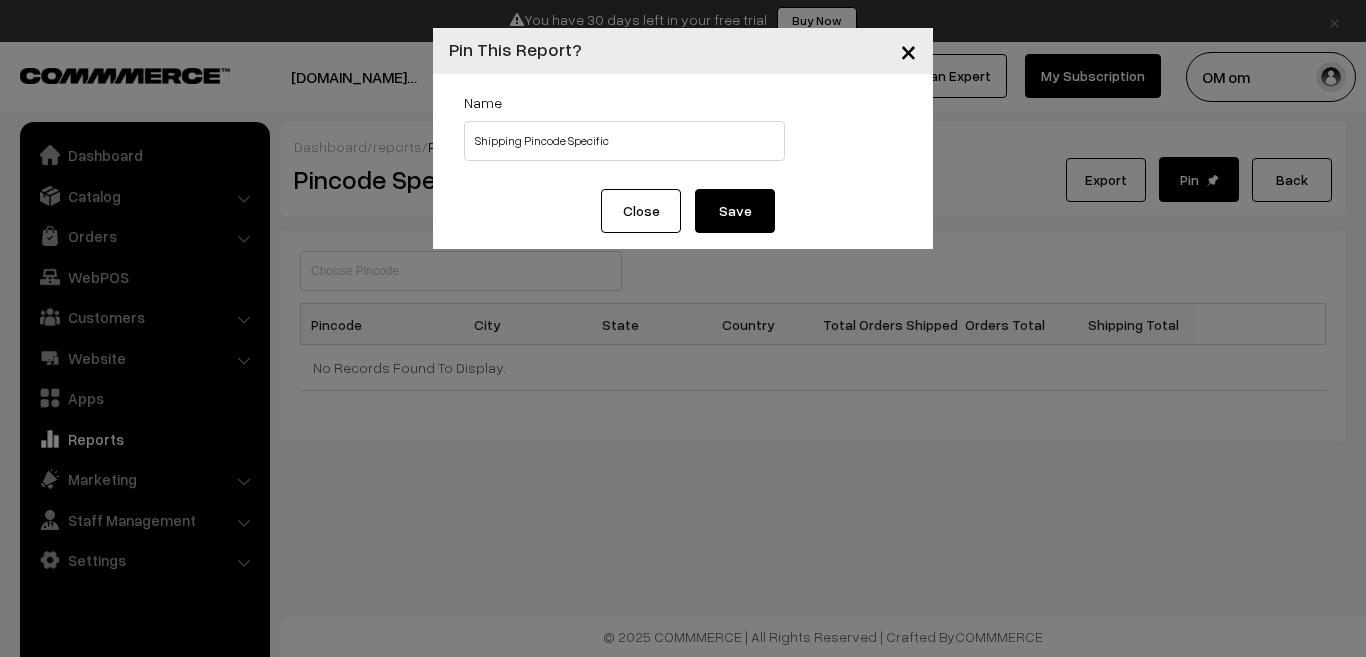 click on "Save" at bounding box center [735, 211] 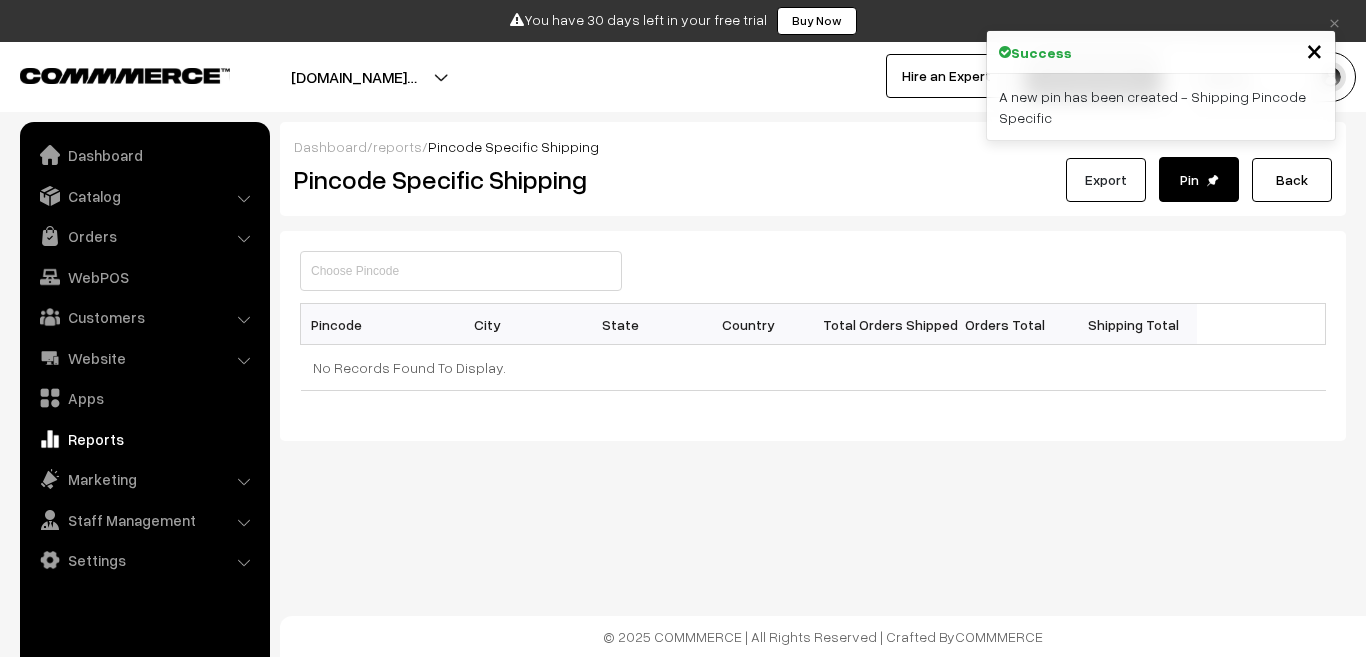 click on "Export" at bounding box center (1106, 180) 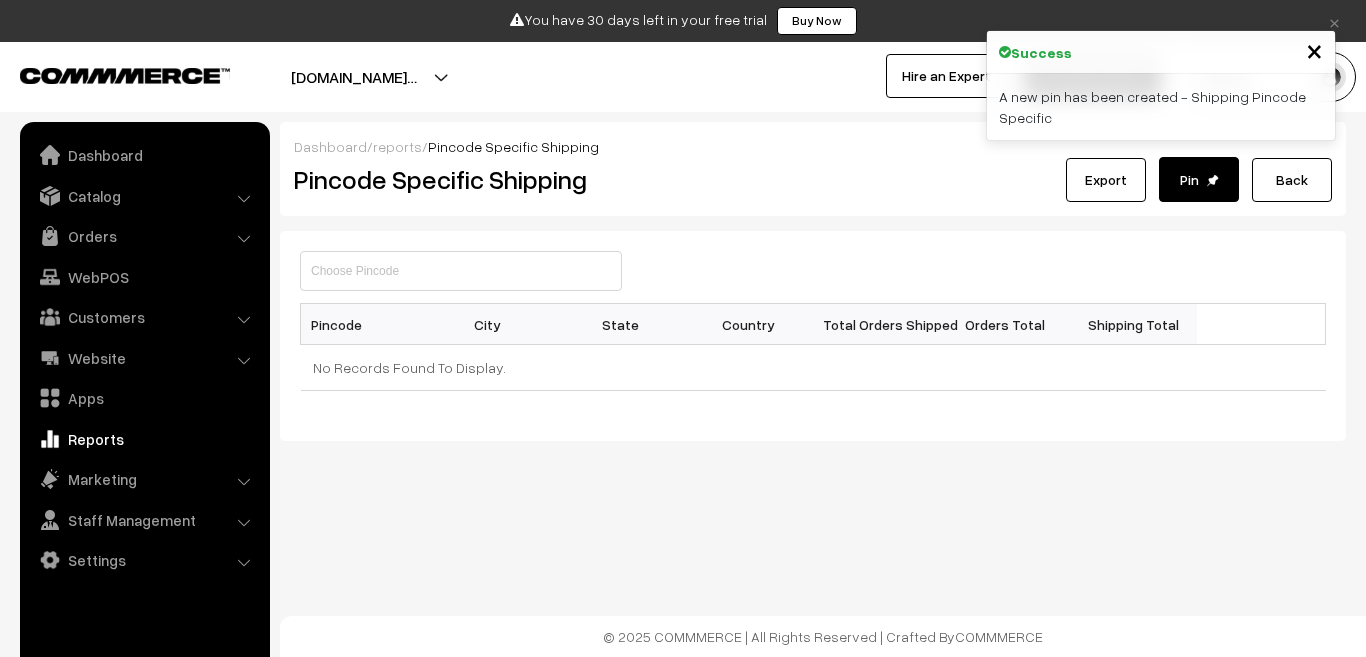 click on "×" at bounding box center (1314, 49) 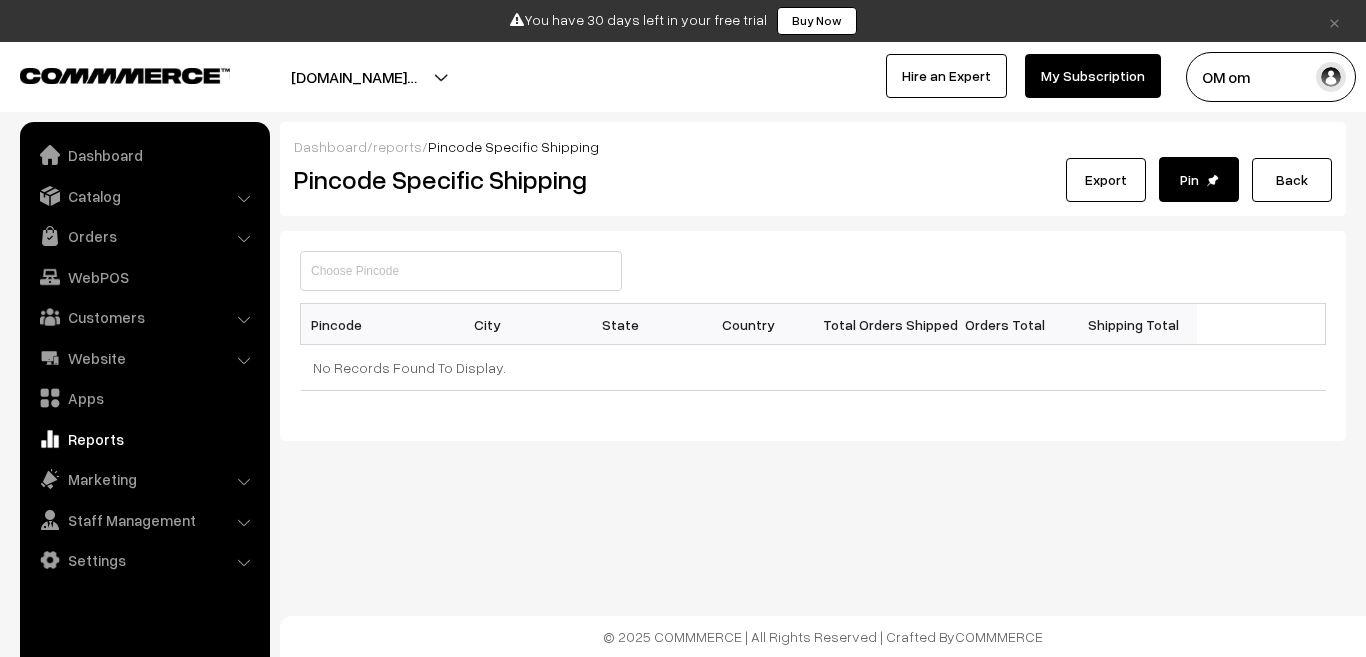 click on "Hire an Expert" at bounding box center (946, 76) 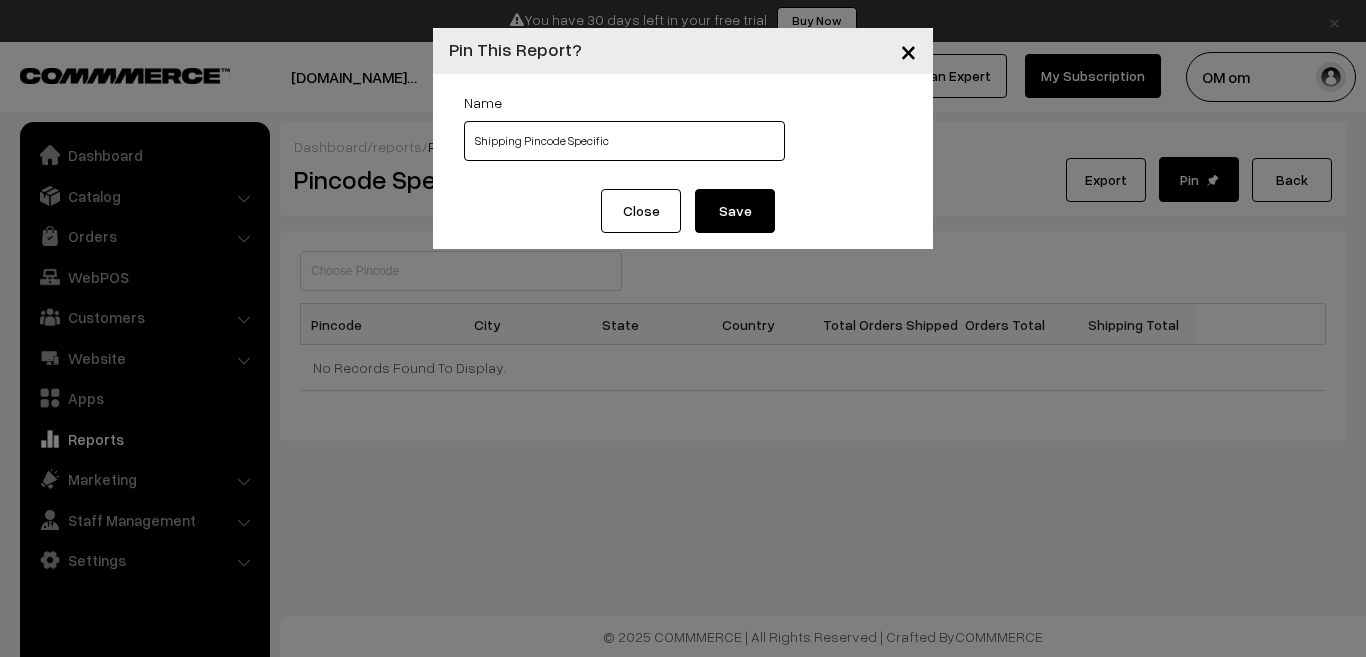drag, startPoint x: 714, startPoint y: 137, endPoint x: 430, endPoint y: 163, distance: 285.18765 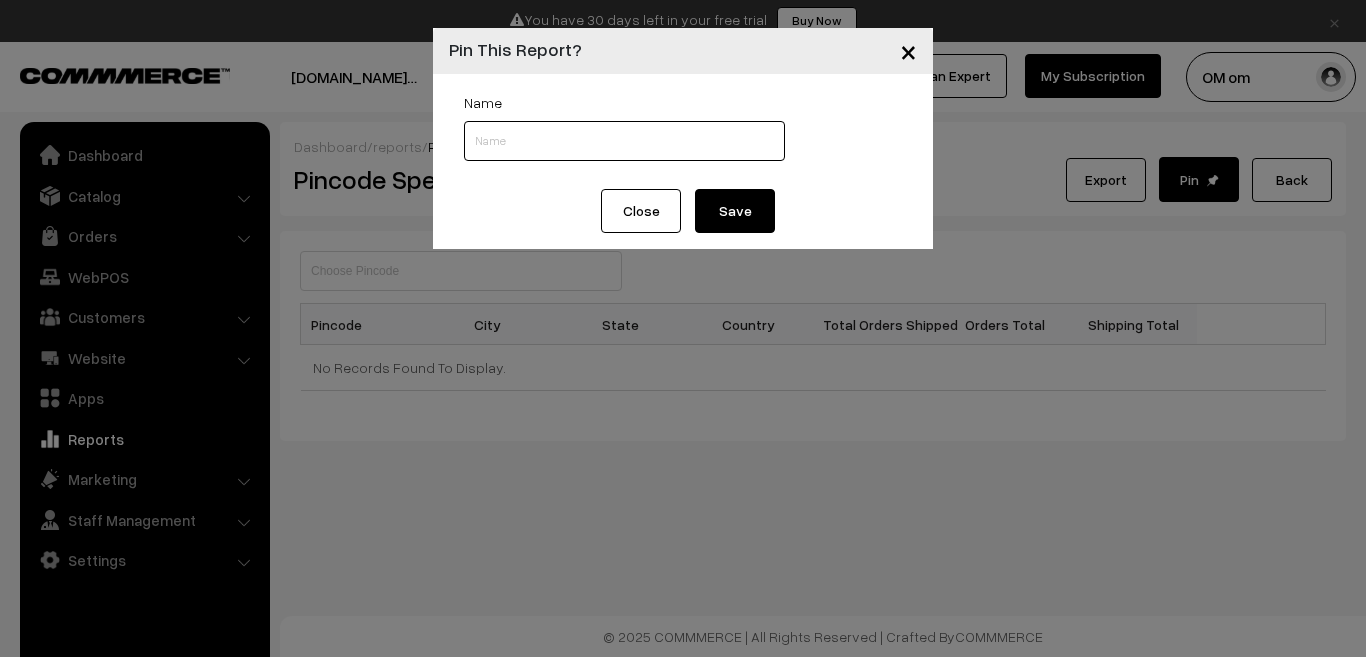 type 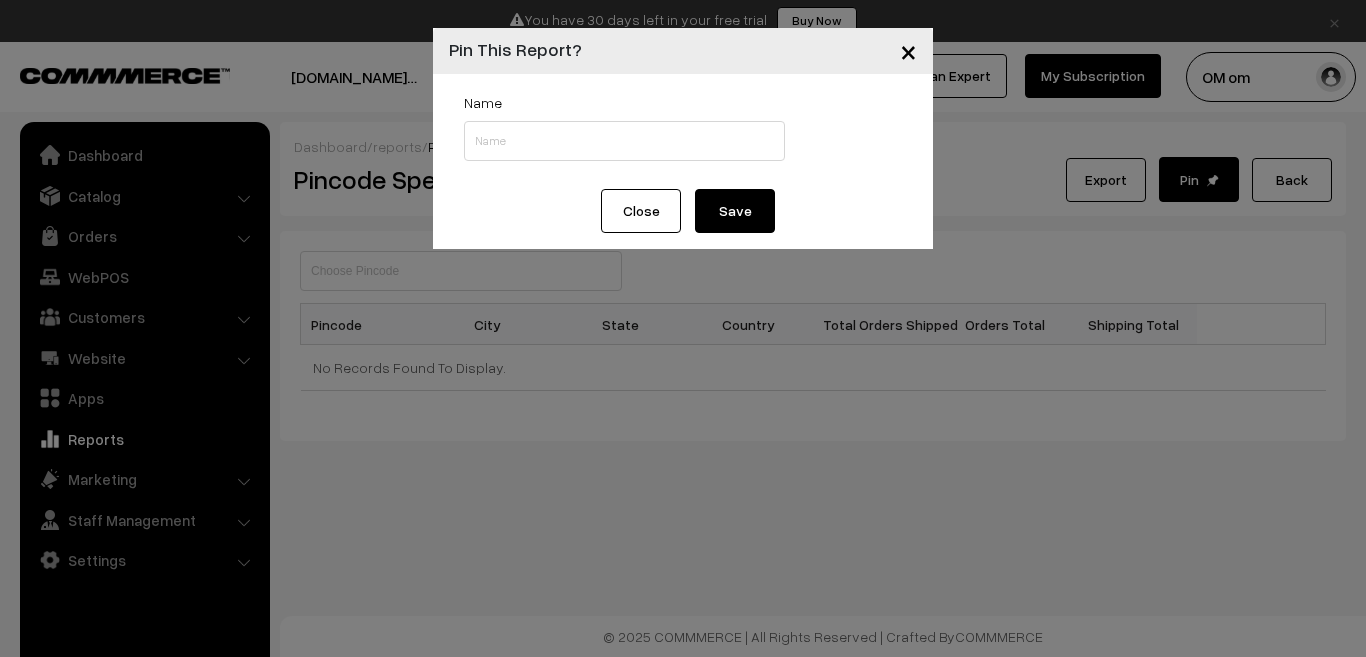 click on "Close" at bounding box center [641, 211] 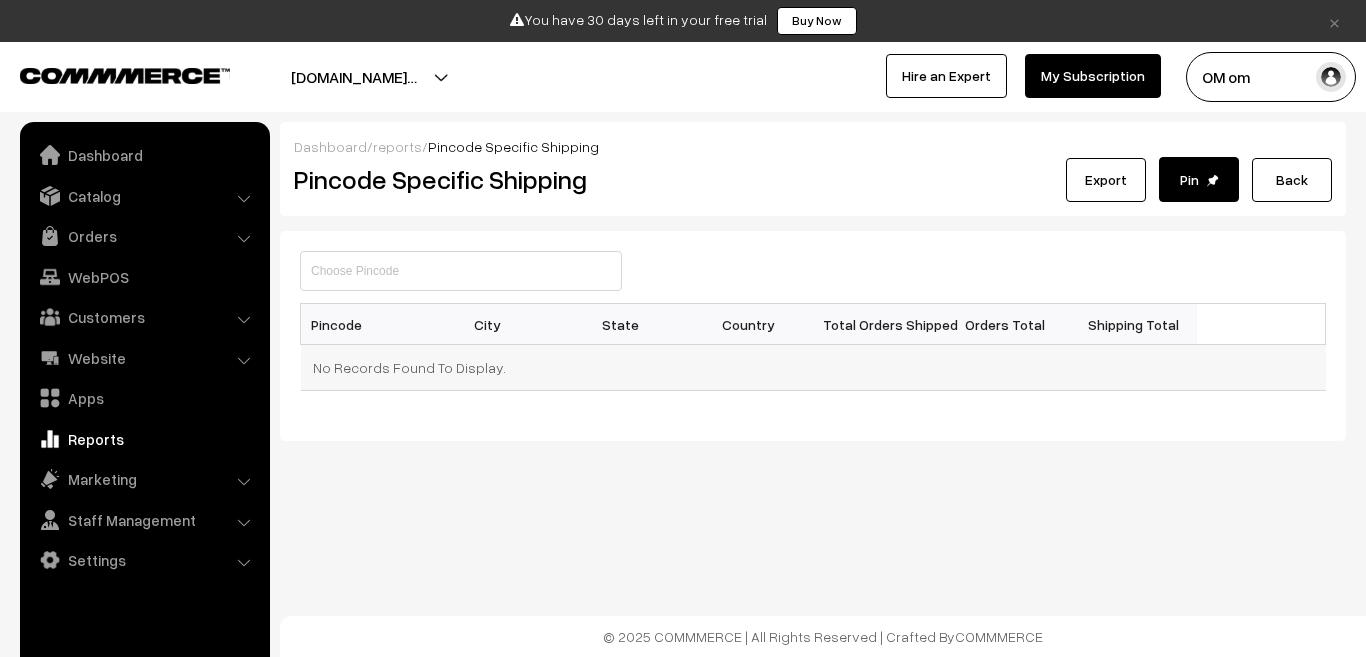 click on "No Records Found To Display." at bounding box center [813, 368] 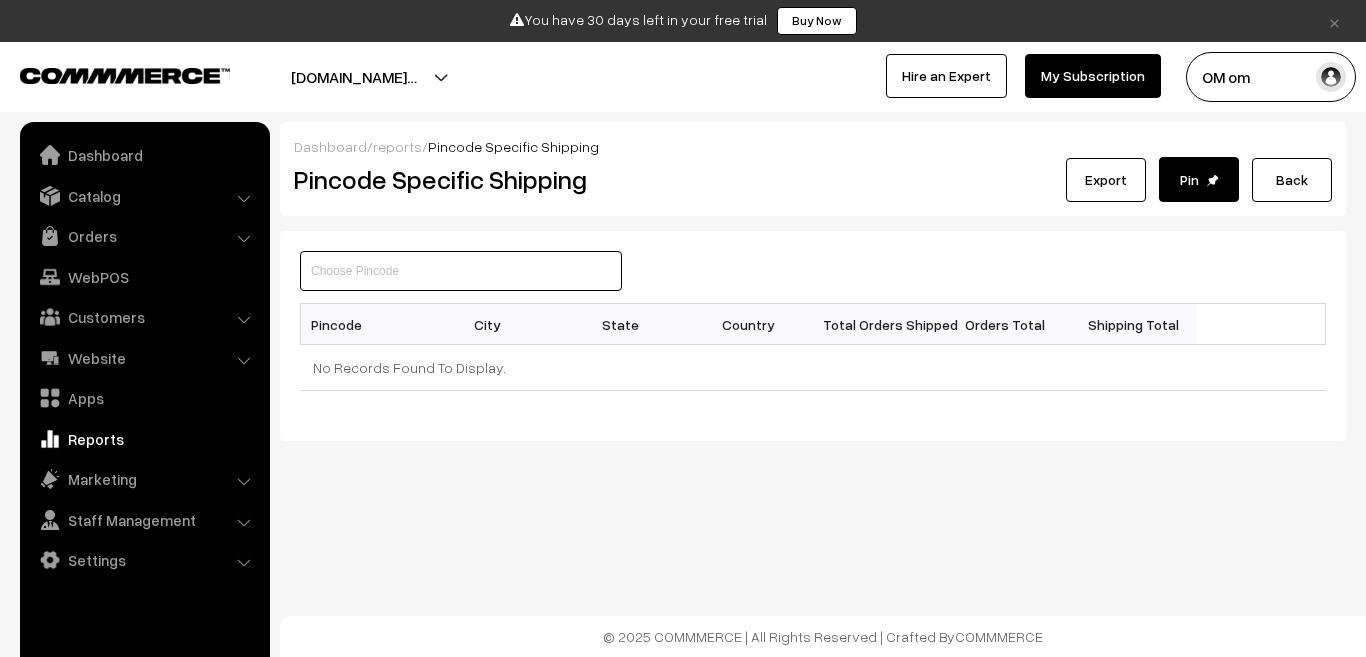 click at bounding box center (461, 271) 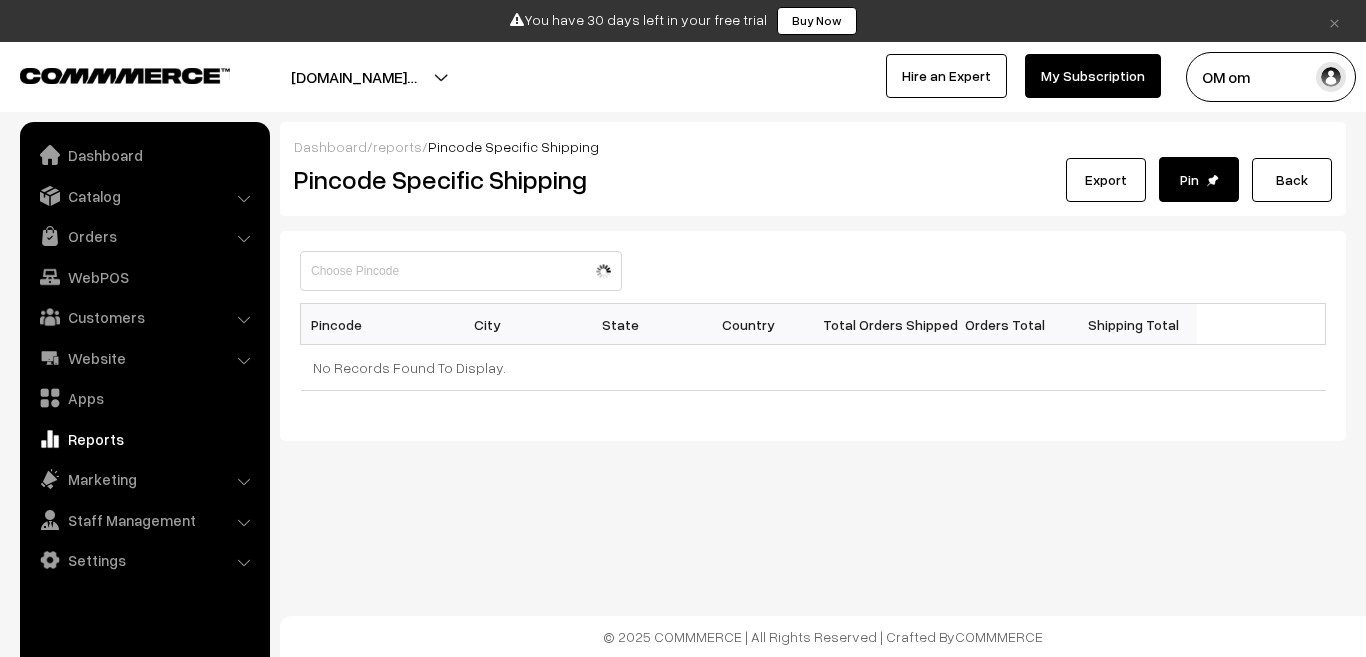 click on "Reports" at bounding box center [144, 439] 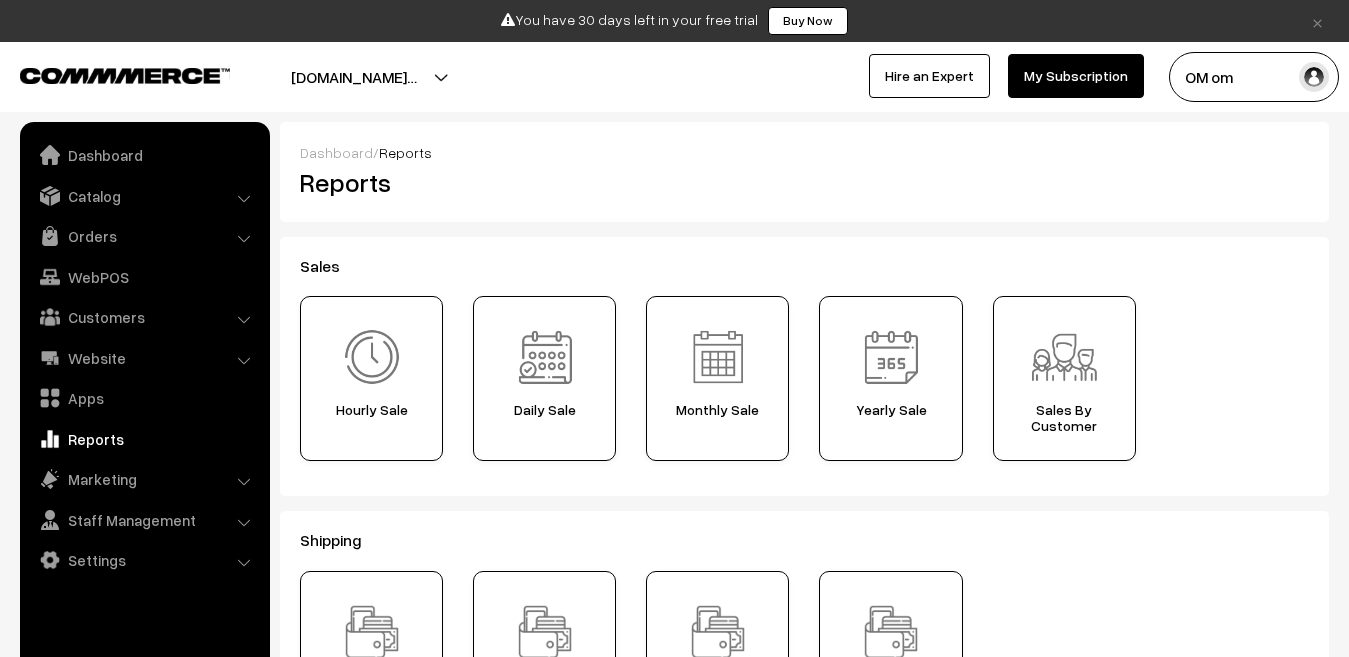 scroll, scrollTop: 0, scrollLeft: 0, axis: both 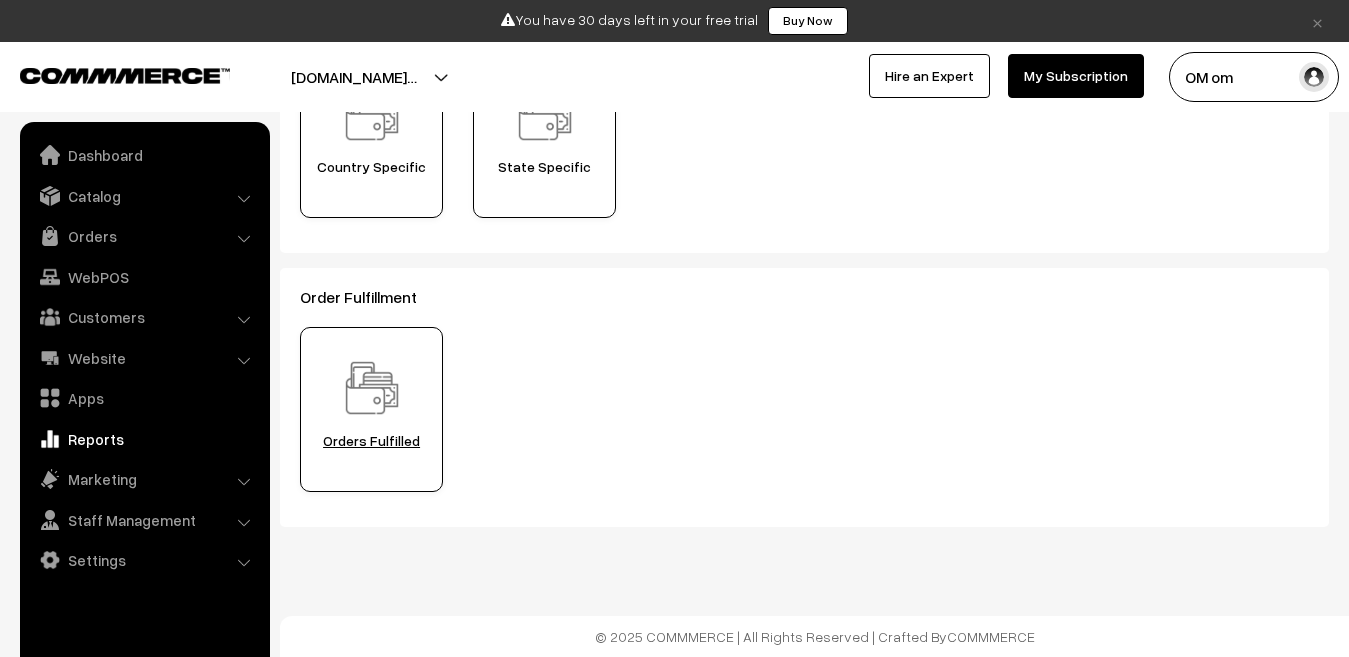 click on "Orders Fulfilled" at bounding box center (371, 441) 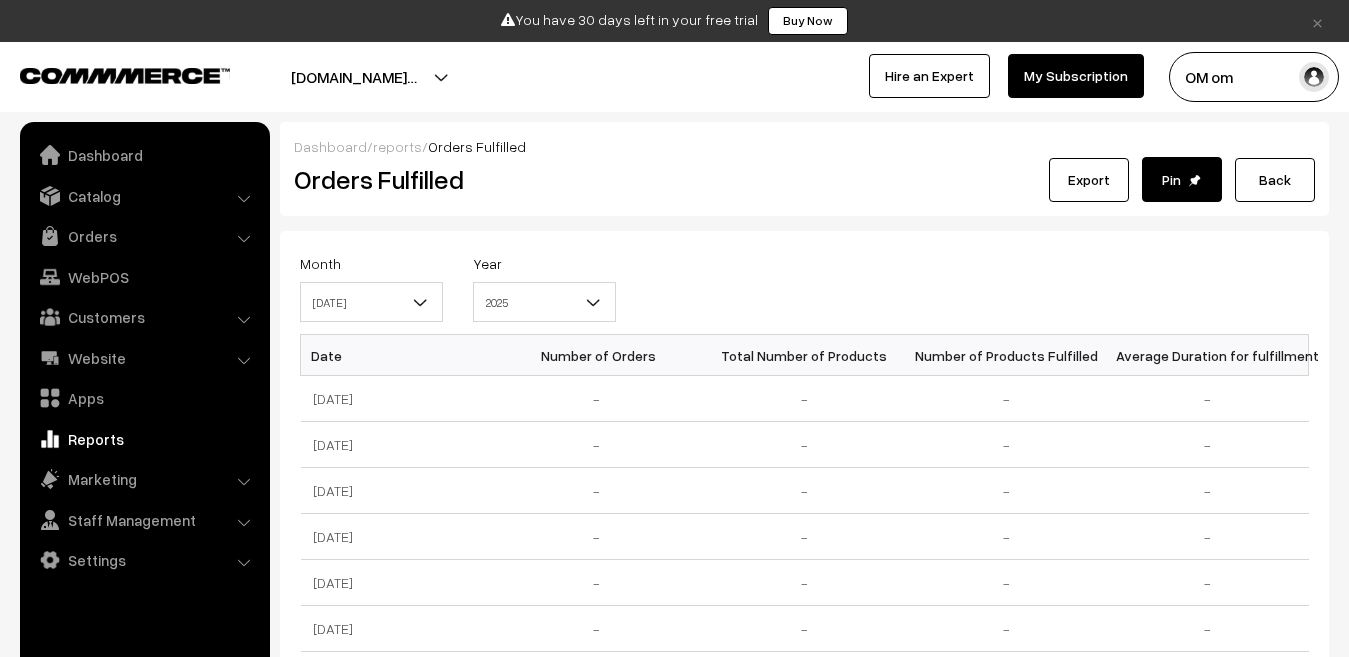 scroll, scrollTop: 0, scrollLeft: 0, axis: both 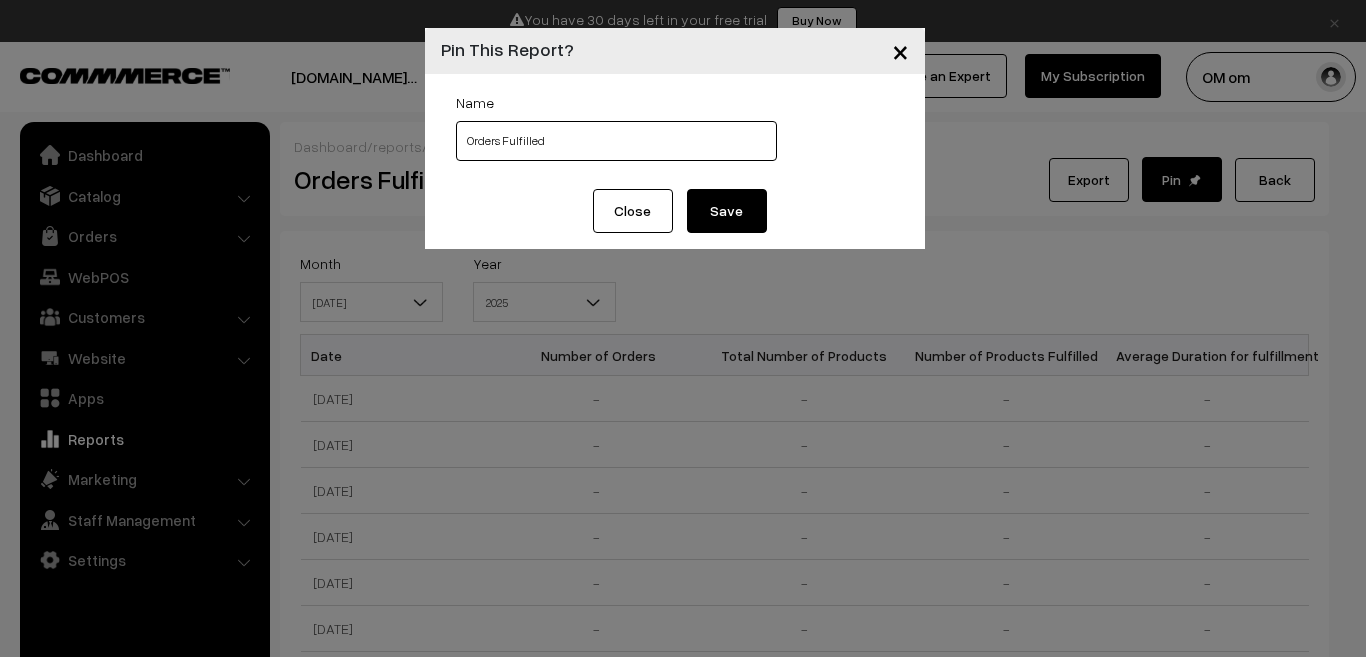 click on "Orders Fulfilled" at bounding box center [616, 141] 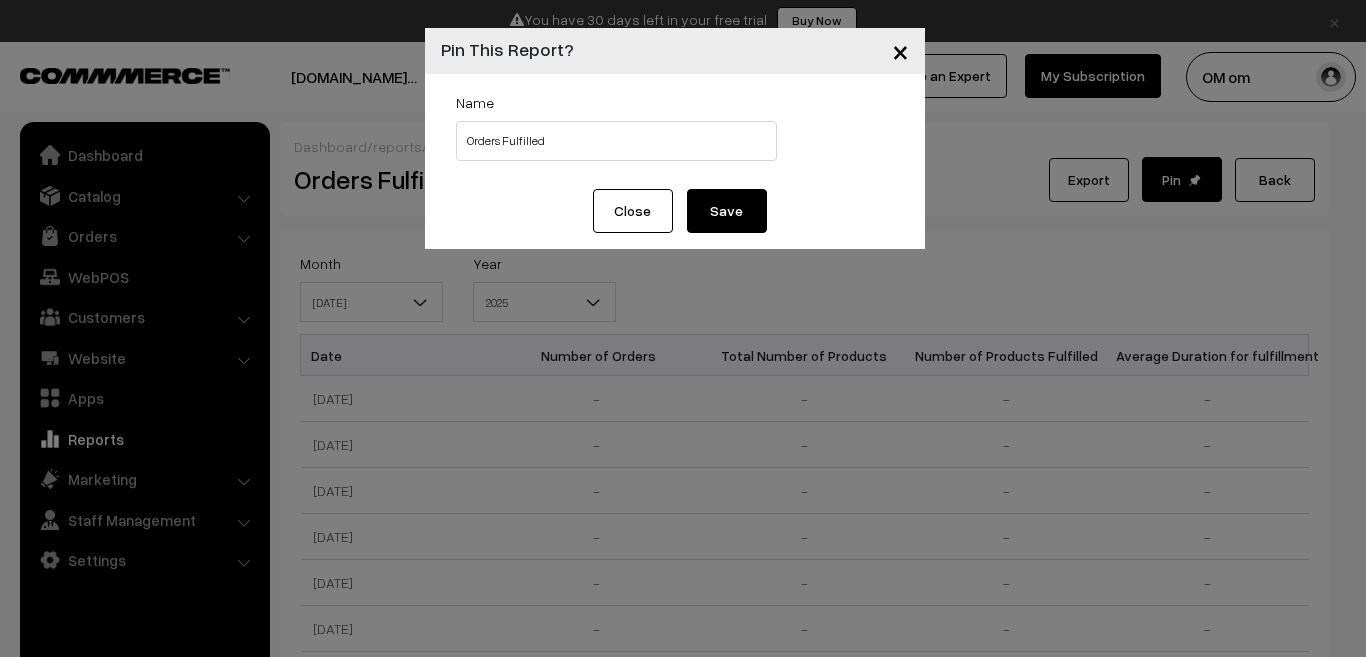click on "Close" at bounding box center [633, 211] 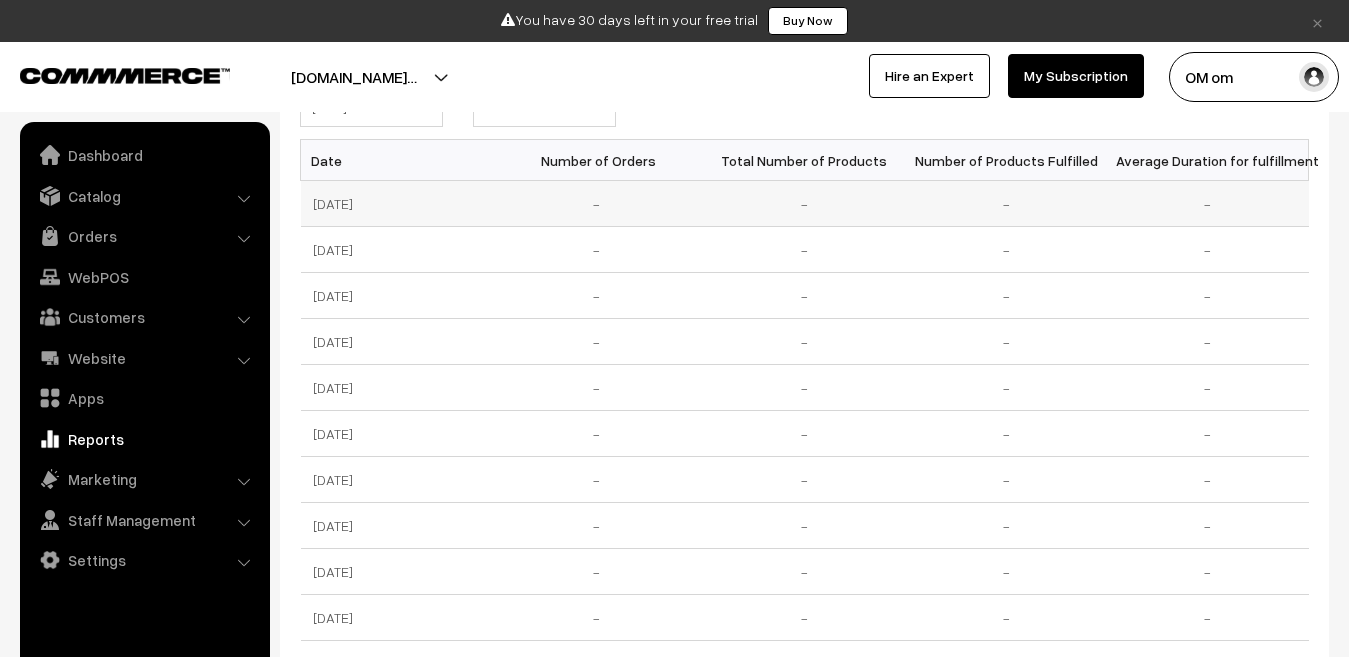 scroll, scrollTop: 200, scrollLeft: 0, axis: vertical 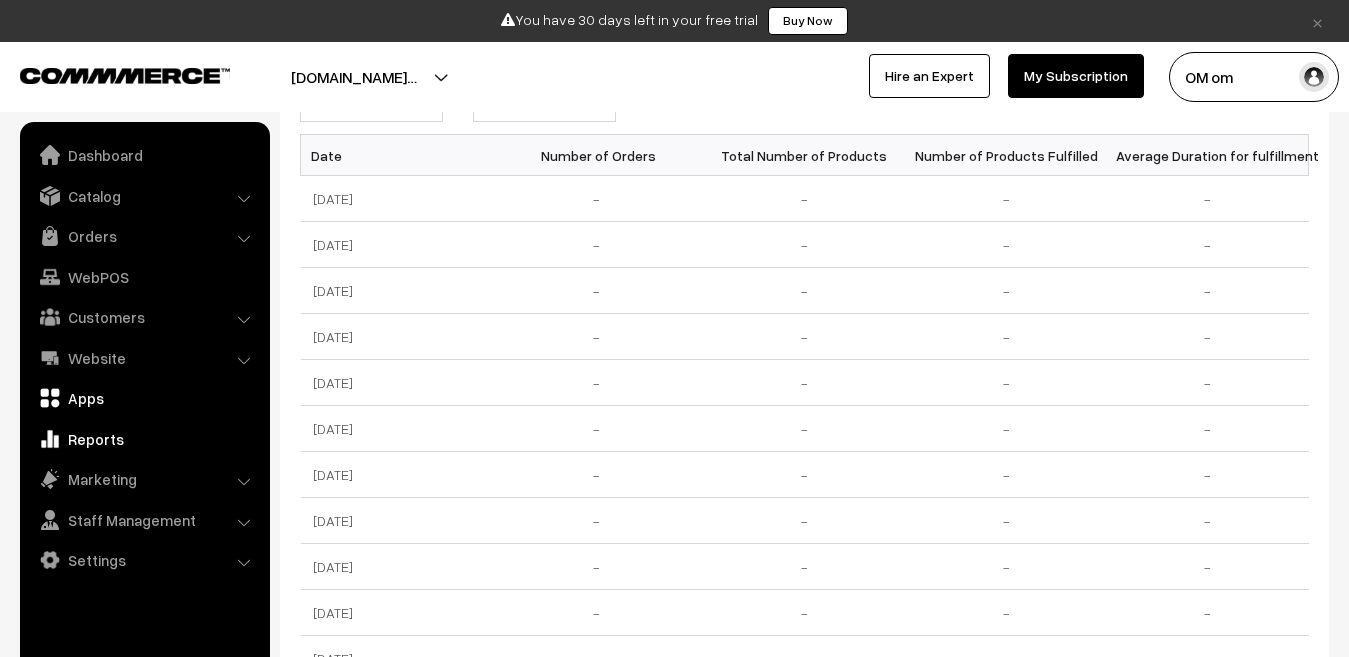 click on "Apps" at bounding box center (144, 398) 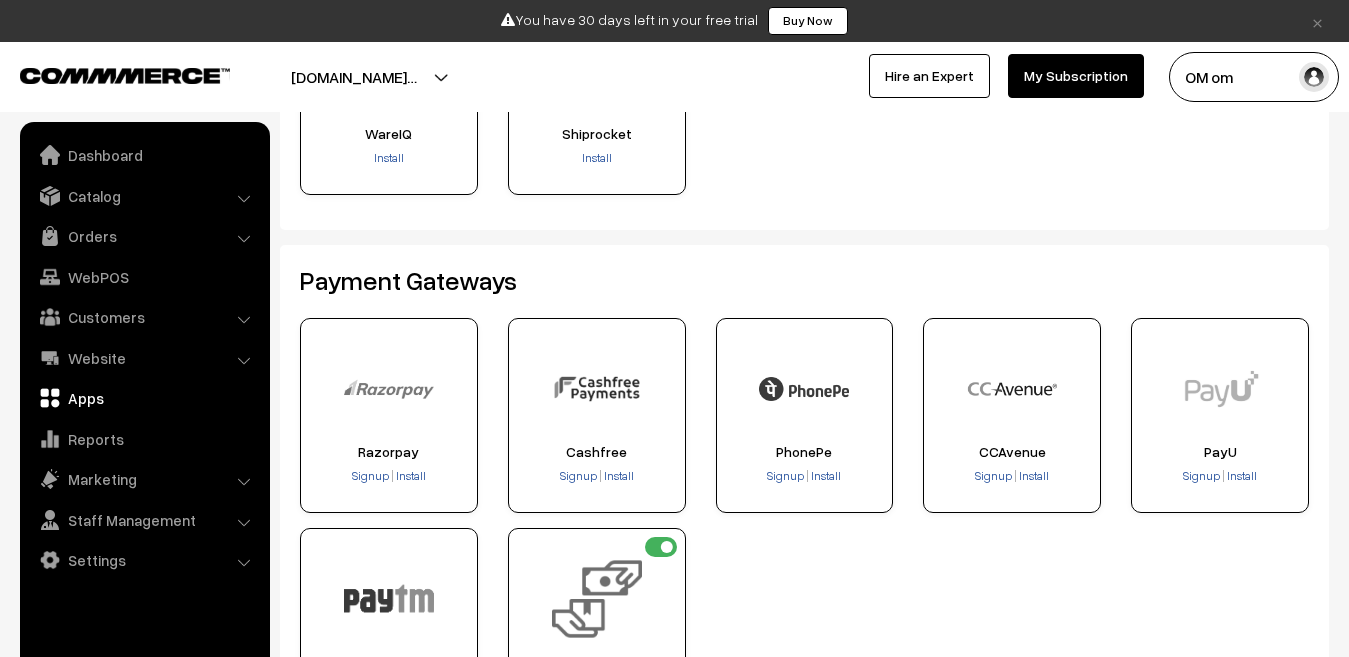 scroll, scrollTop: 300, scrollLeft: 0, axis: vertical 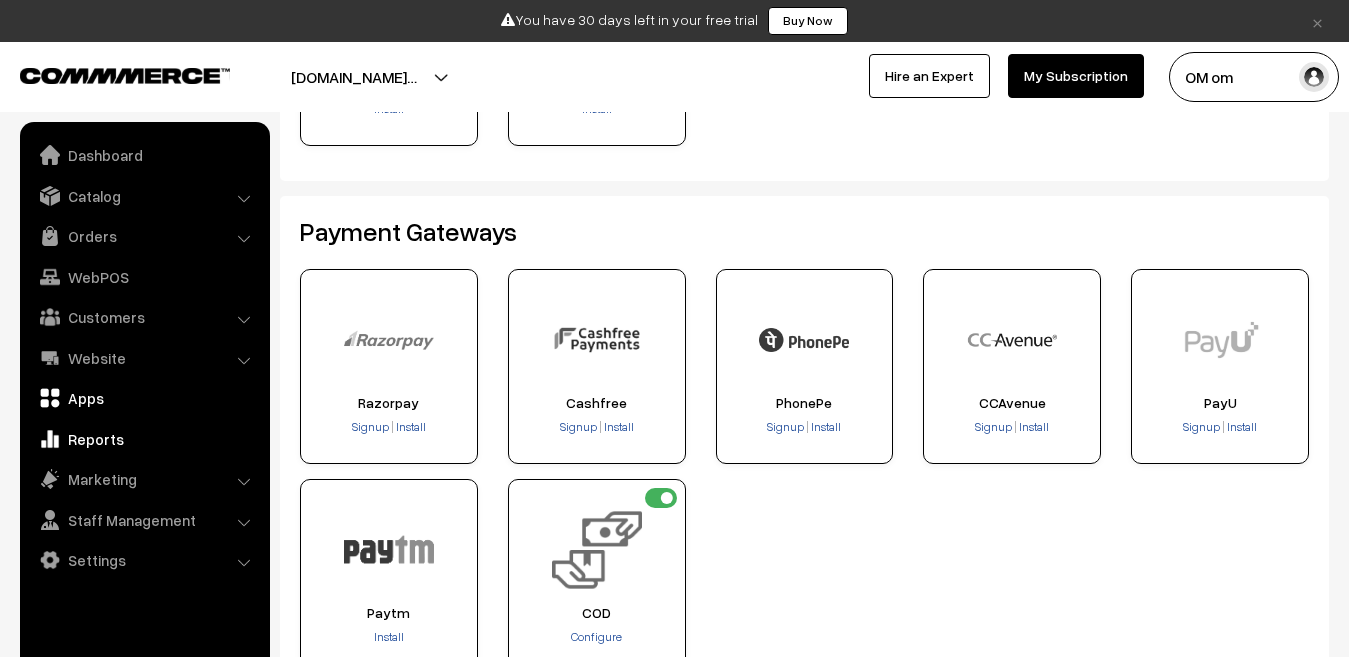 click on "Reports" at bounding box center (144, 439) 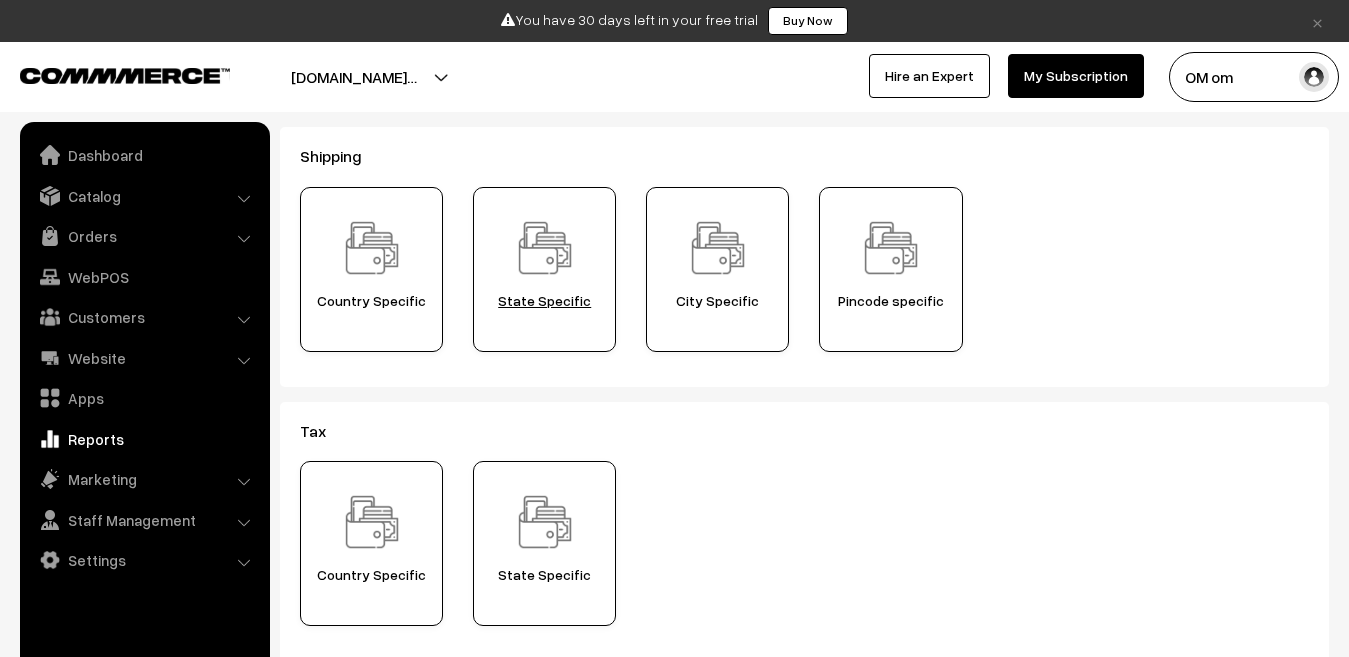 scroll, scrollTop: 400, scrollLeft: 0, axis: vertical 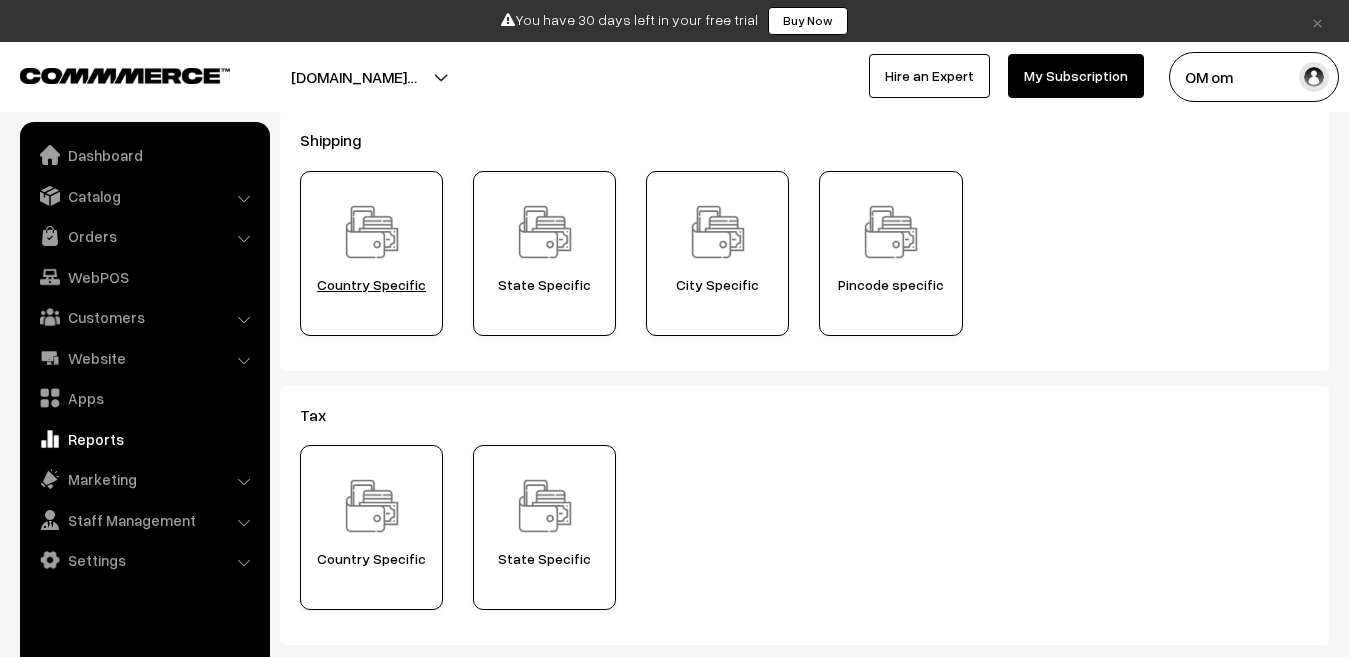 click on "Country Specific" at bounding box center (371, 253) 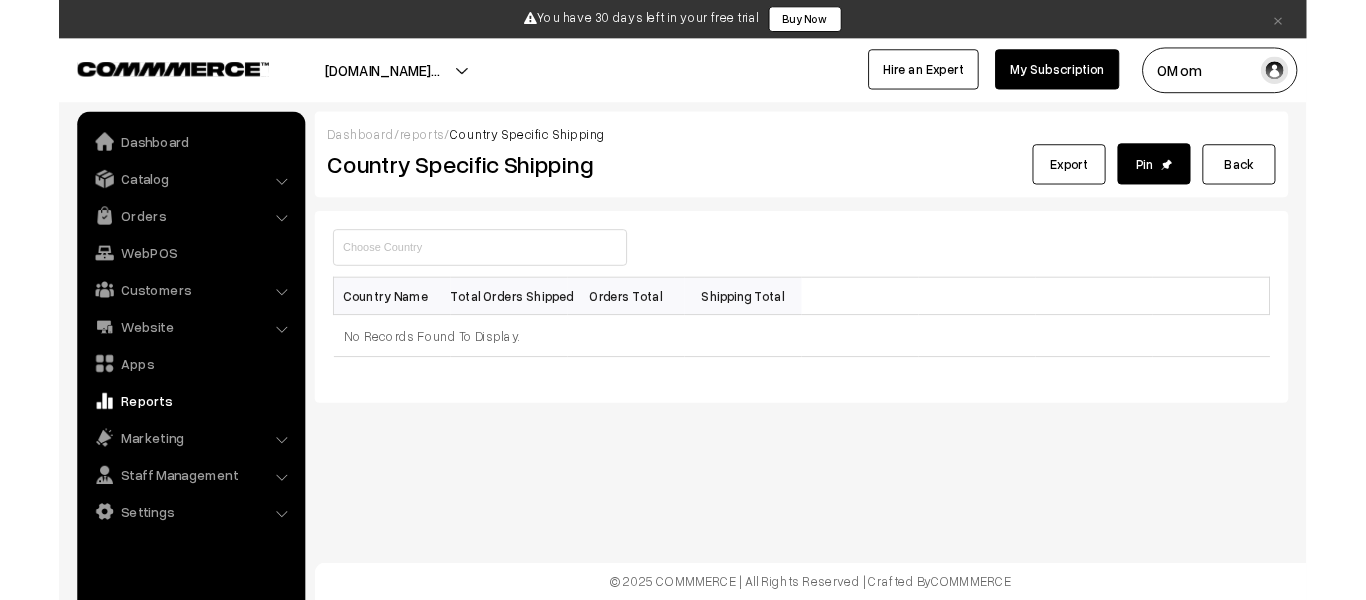scroll, scrollTop: 0, scrollLeft: 0, axis: both 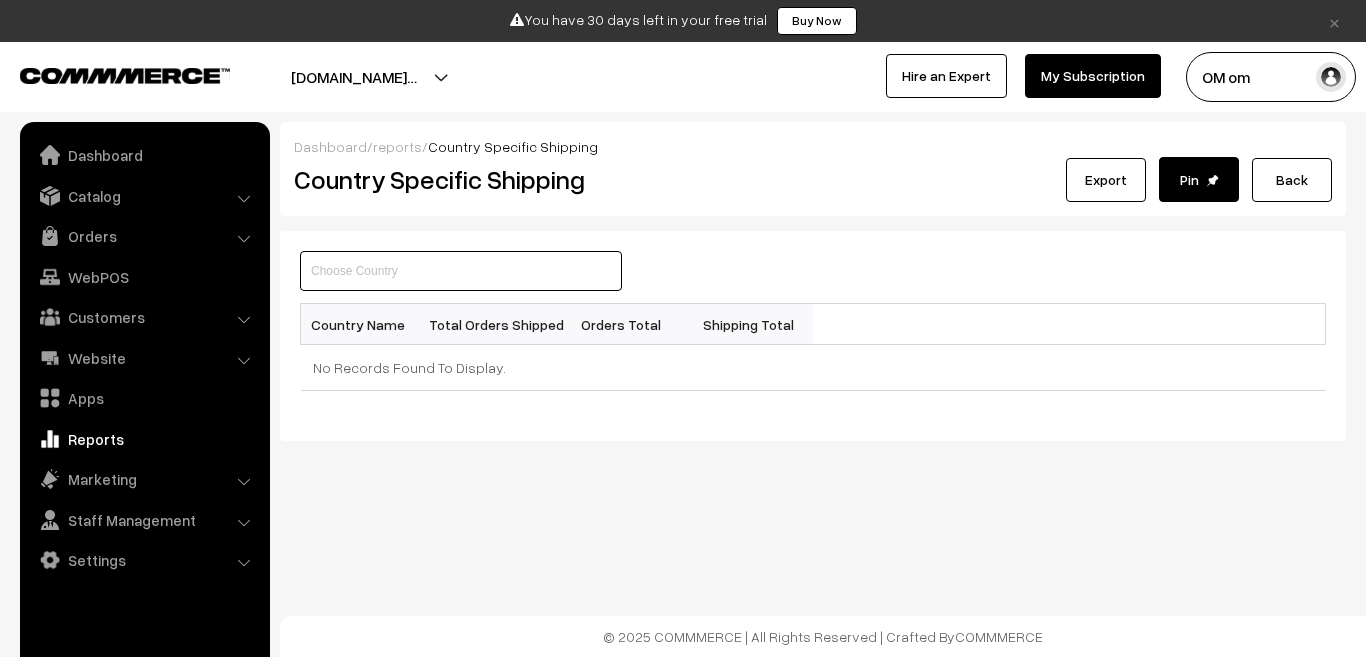 click at bounding box center [461, 271] 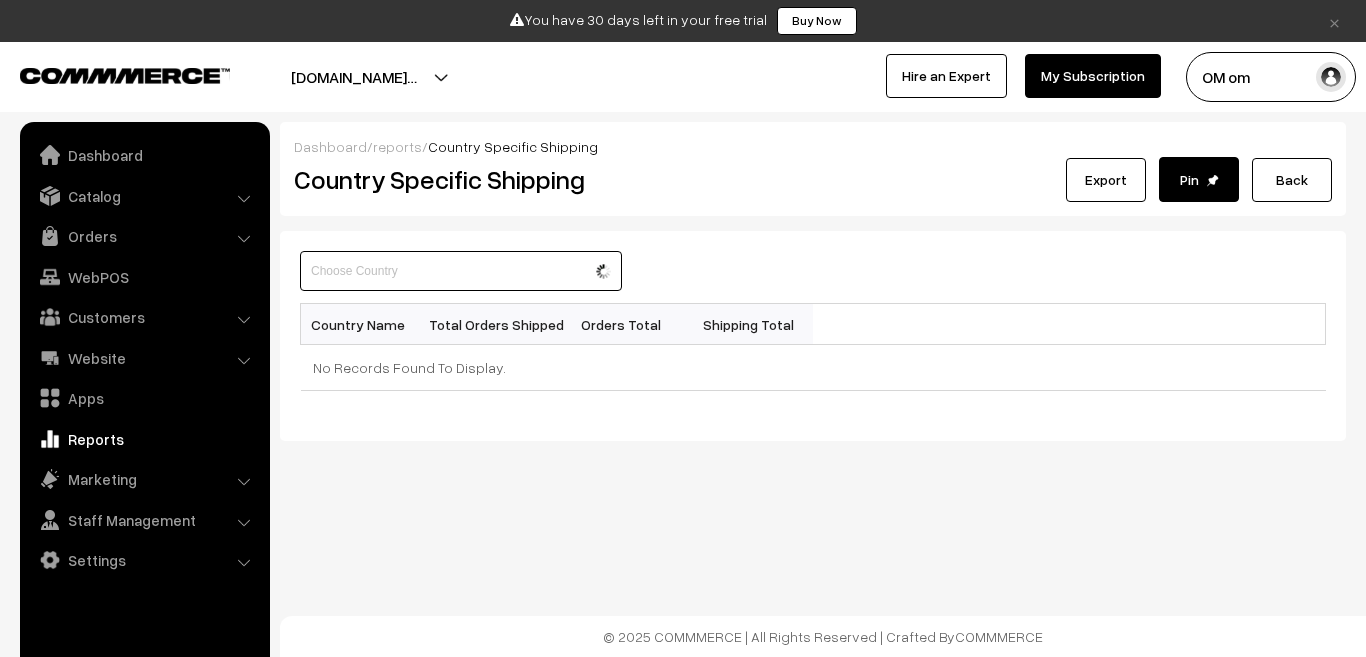 type on "1" 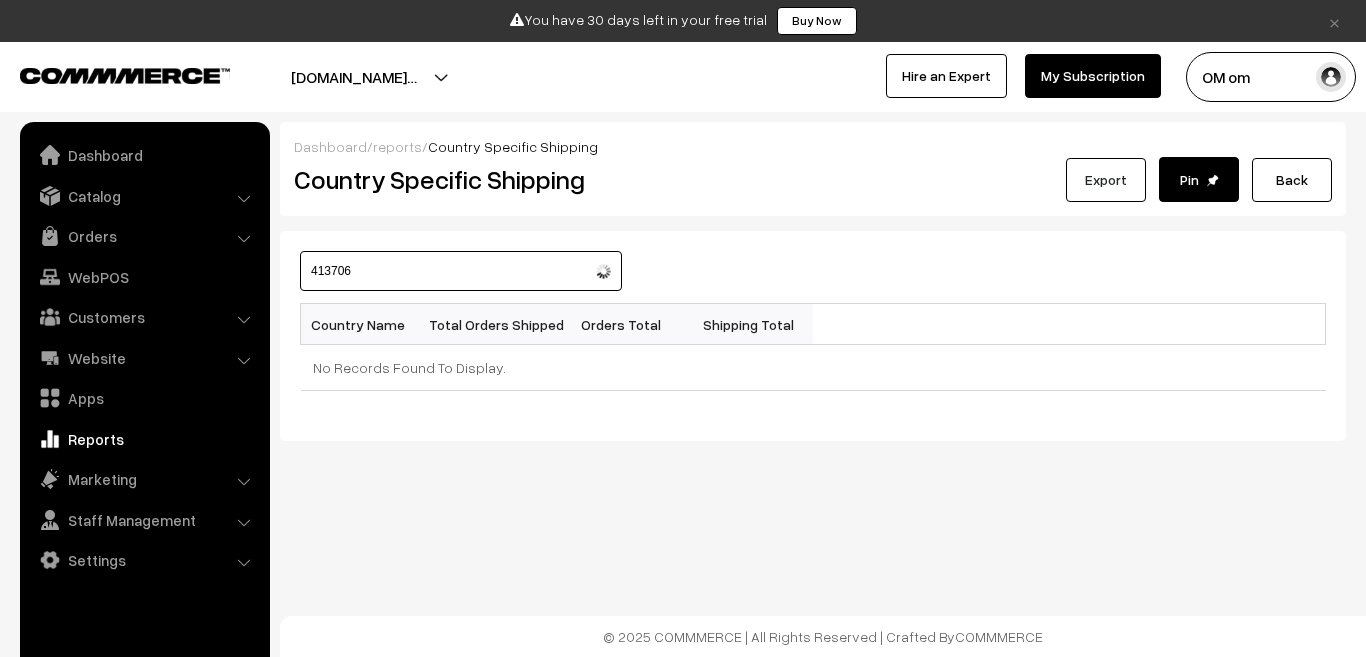 type on "413706" 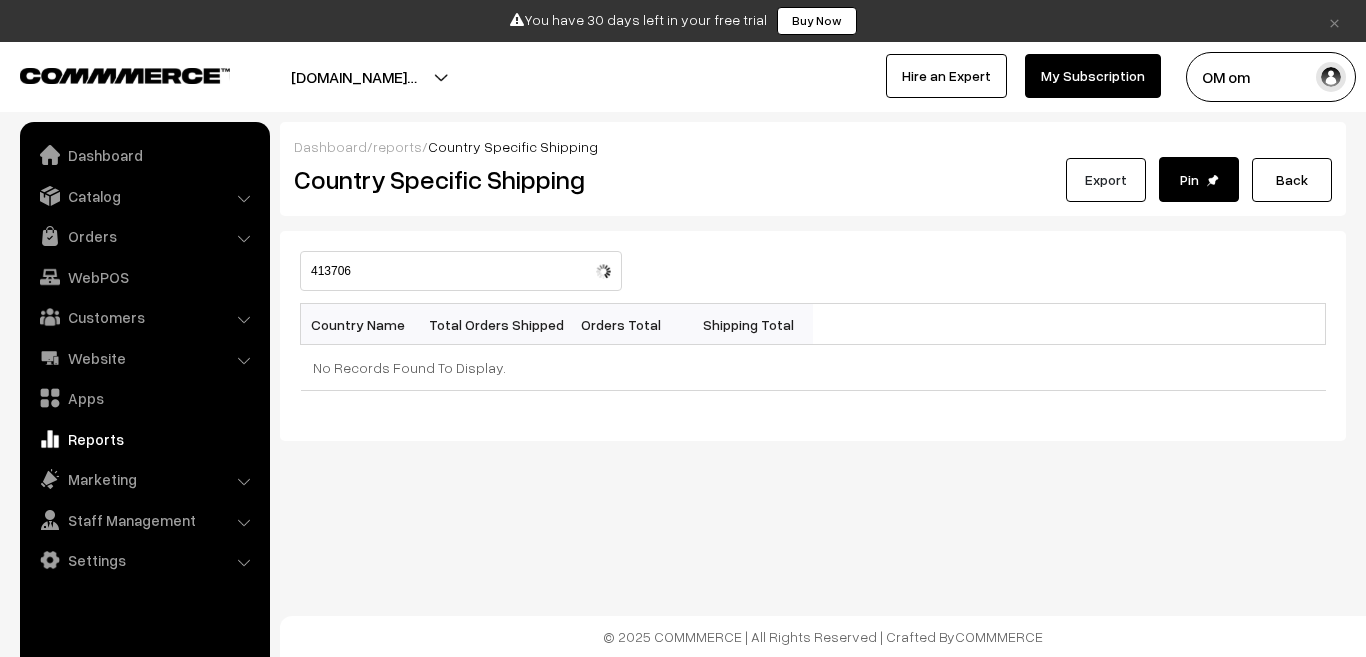 click on "Export" at bounding box center (1106, 180) 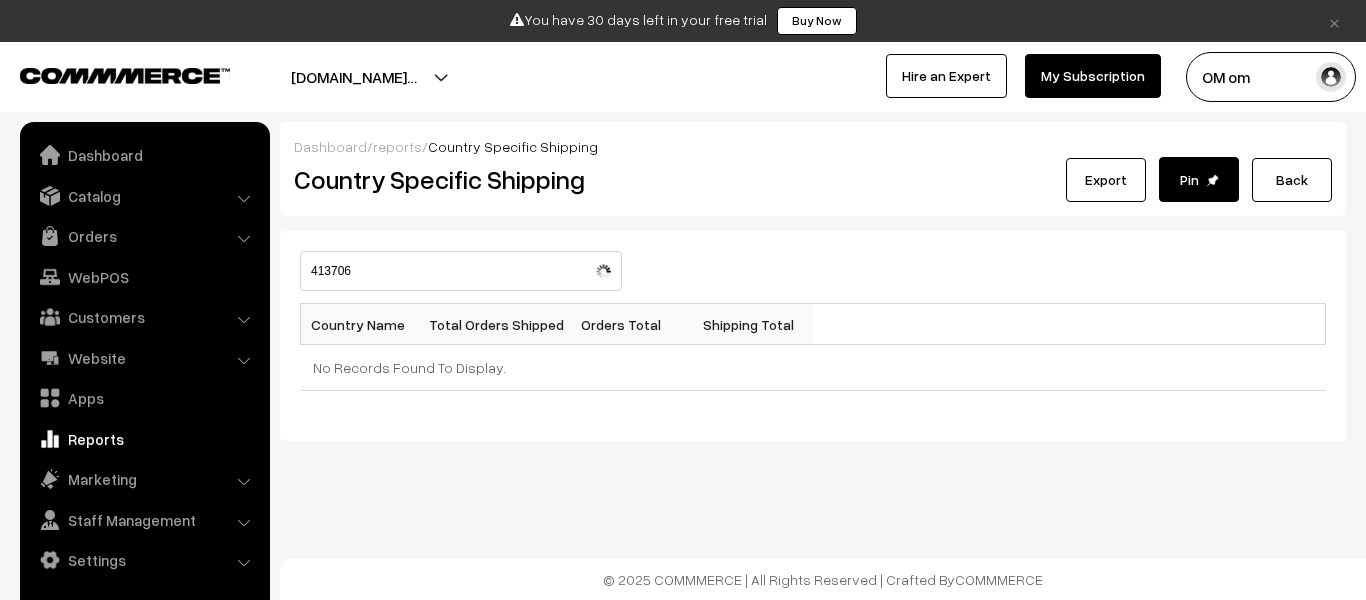 click on "Pin" at bounding box center (1199, 179) 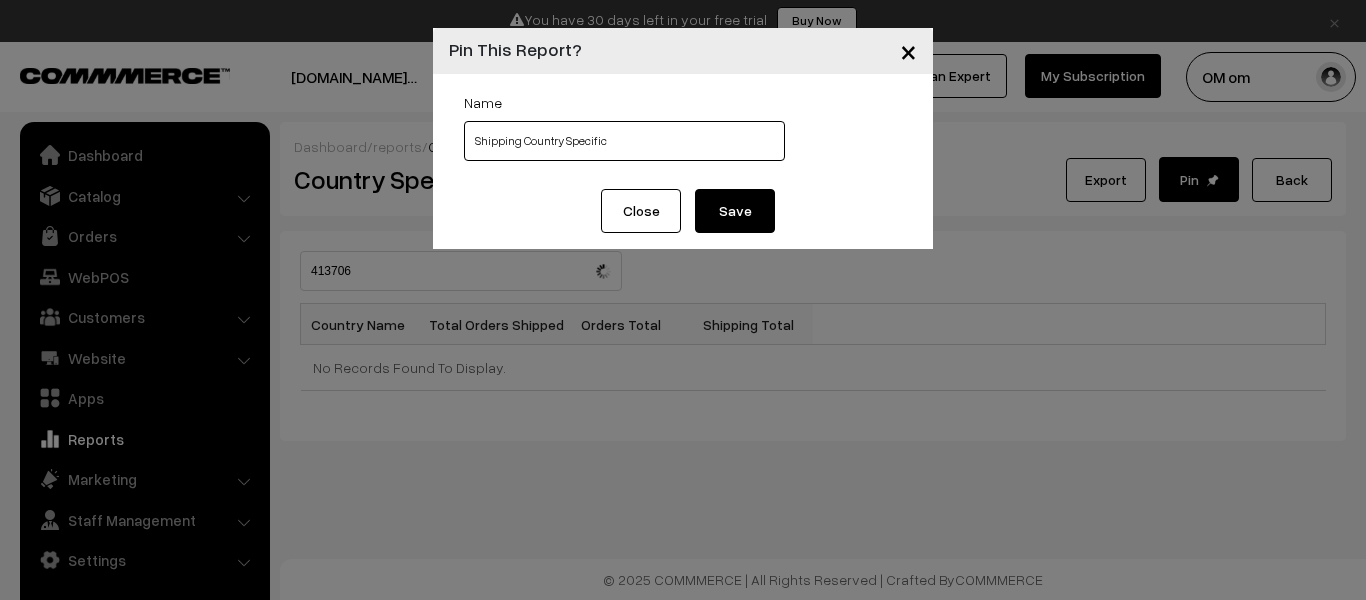 drag, startPoint x: 662, startPoint y: 140, endPoint x: 472, endPoint y: 148, distance: 190.16835 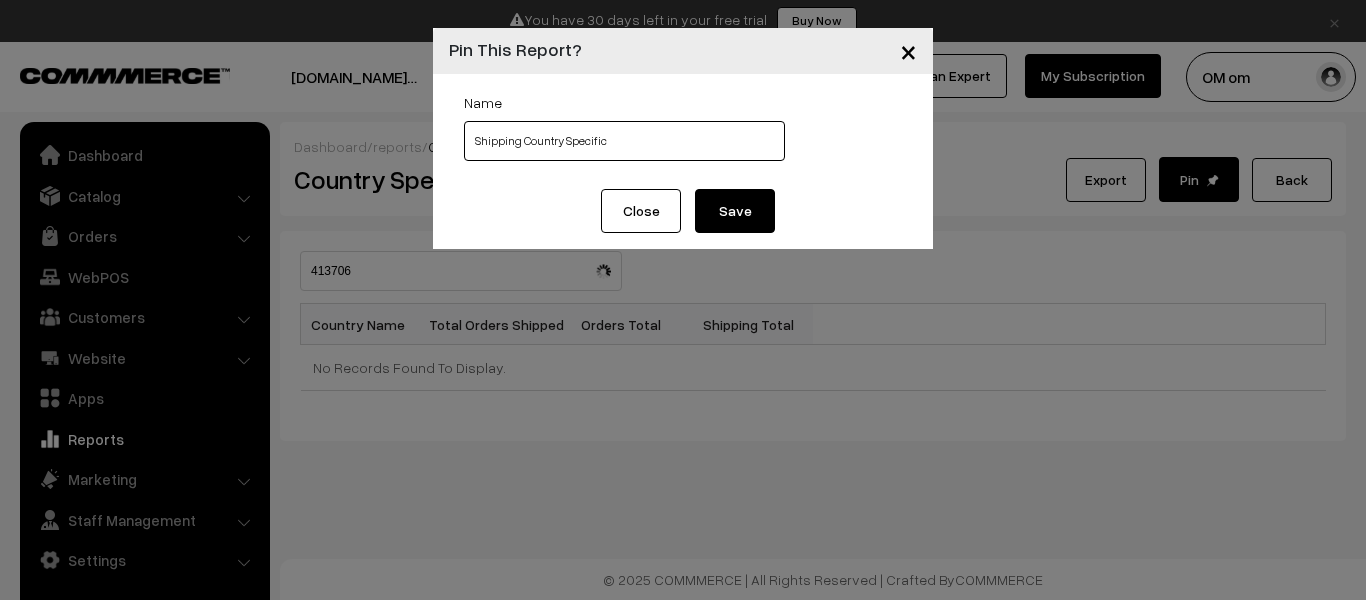 click on "Shipping Country Specific" at bounding box center [624, 141] 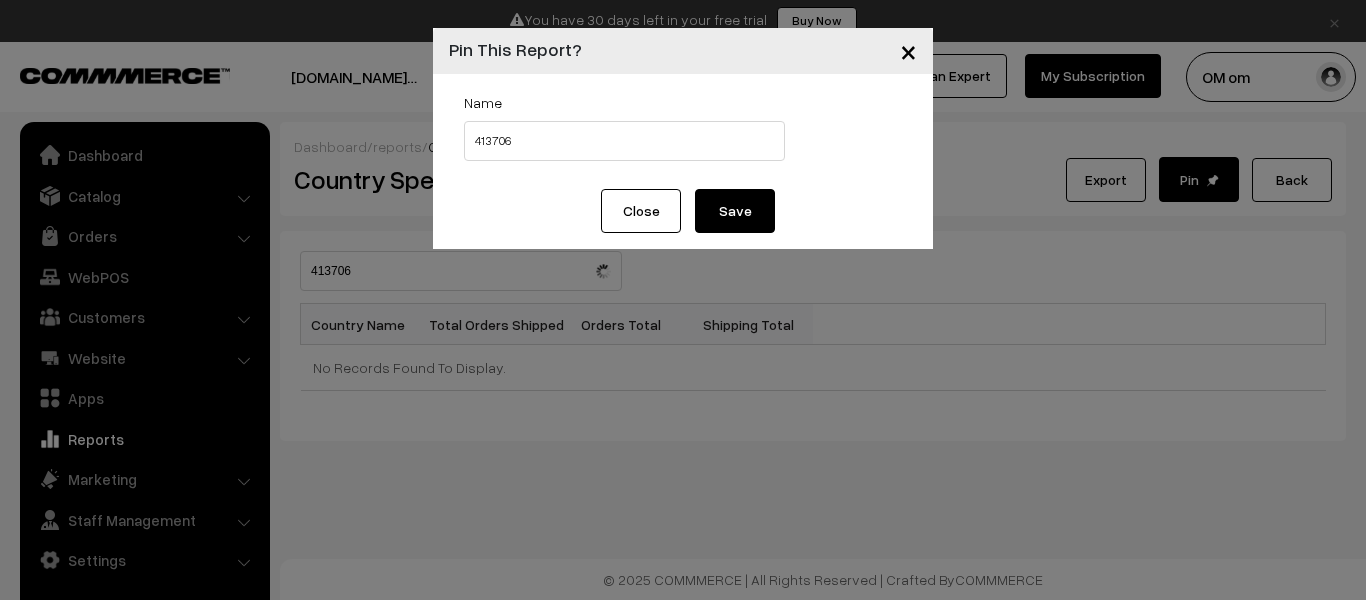 click on "Save" at bounding box center [735, 211] 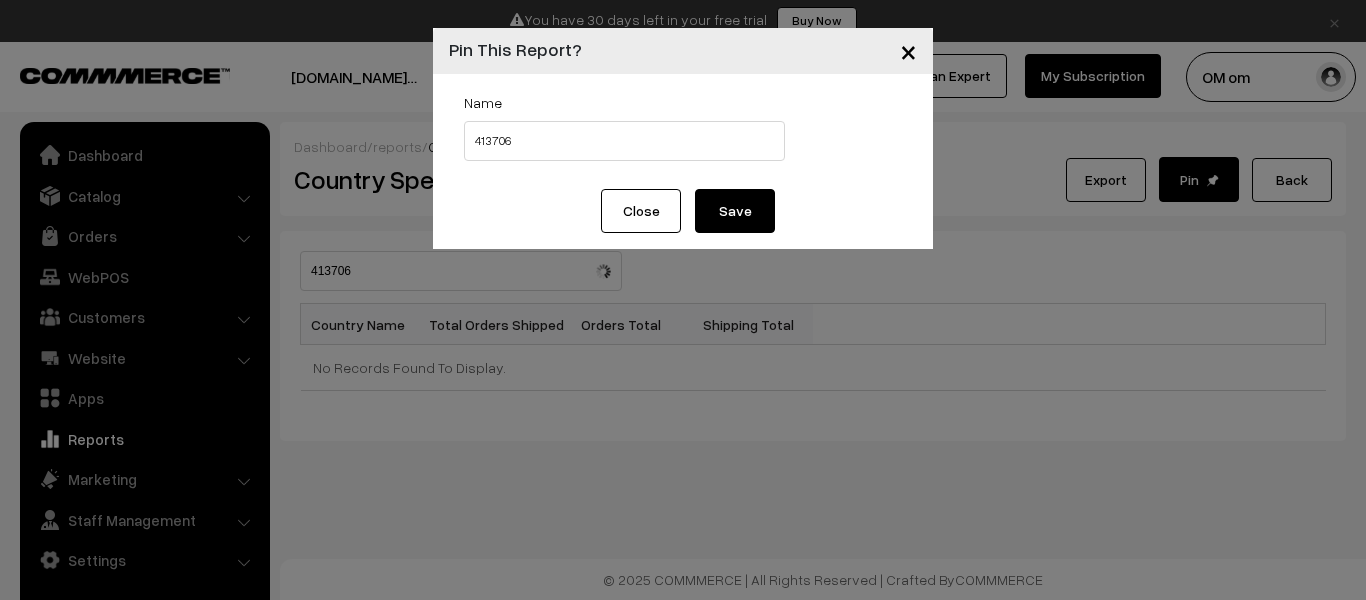 type on "Shipping Country Specific" 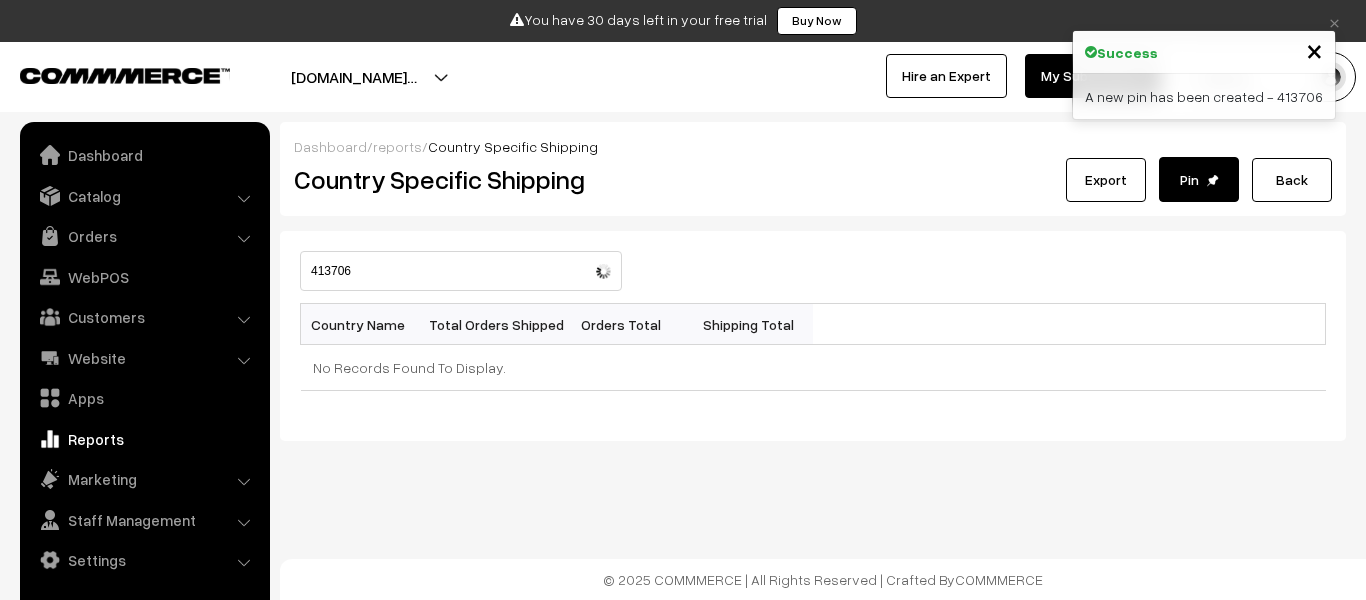 click on "×" at bounding box center (1314, 49) 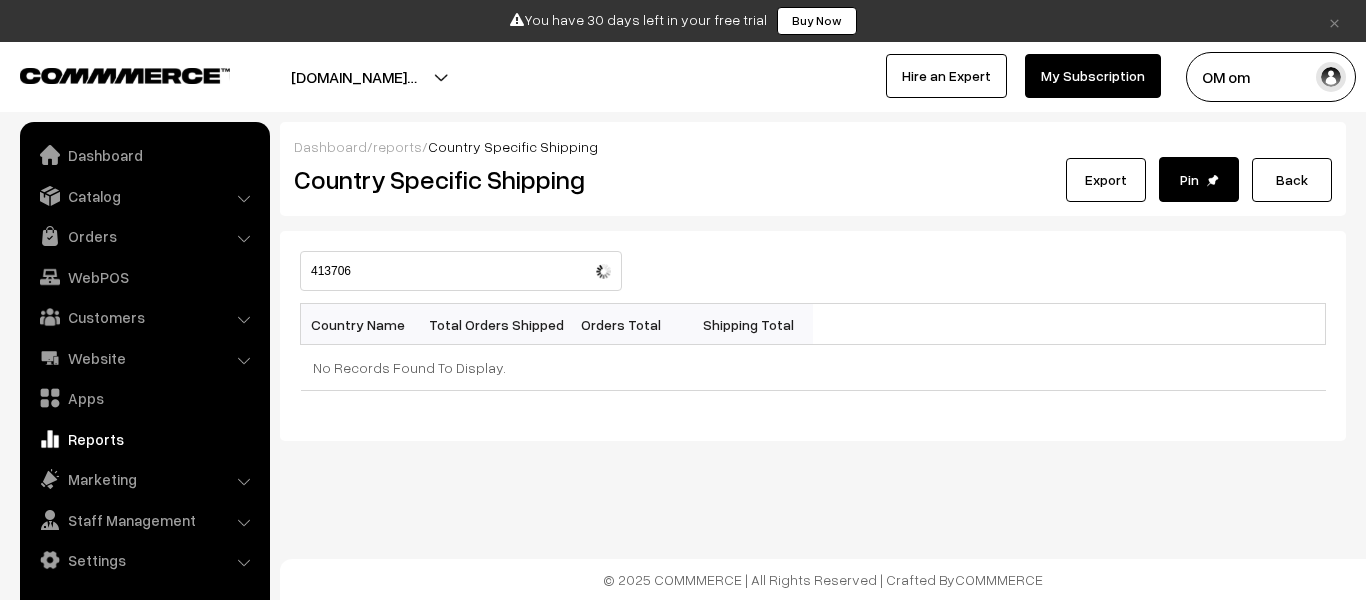 click on "Back" at bounding box center [1292, 180] 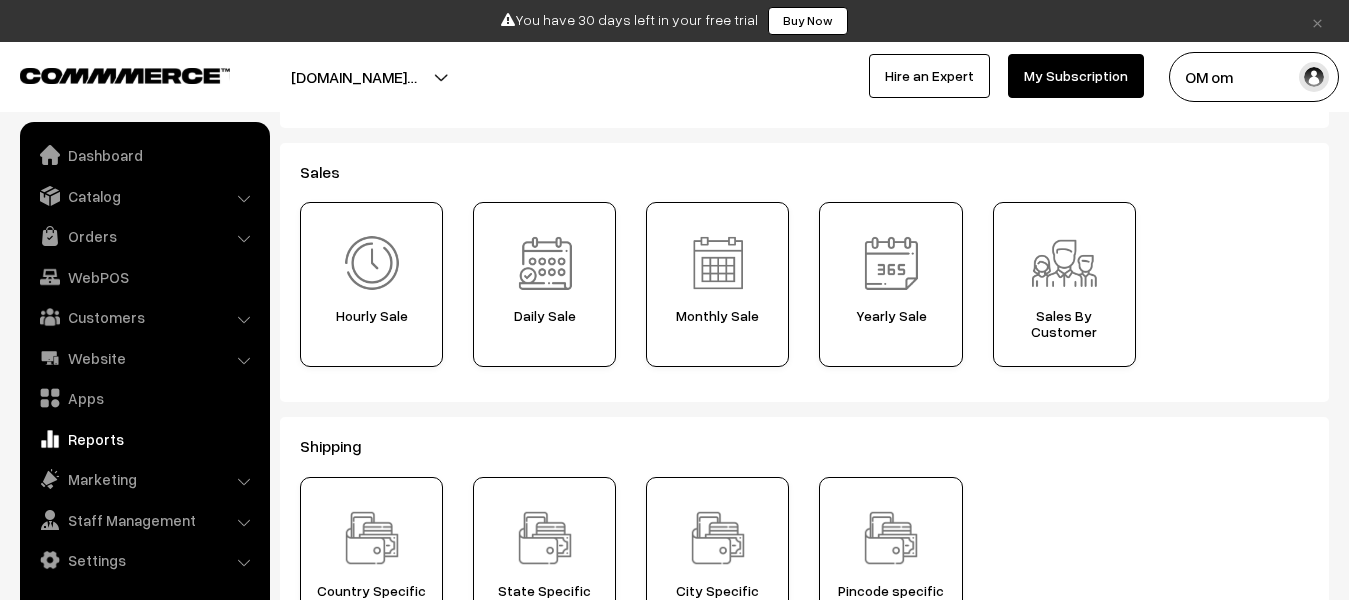 scroll, scrollTop: 300, scrollLeft: 0, axis: vertical 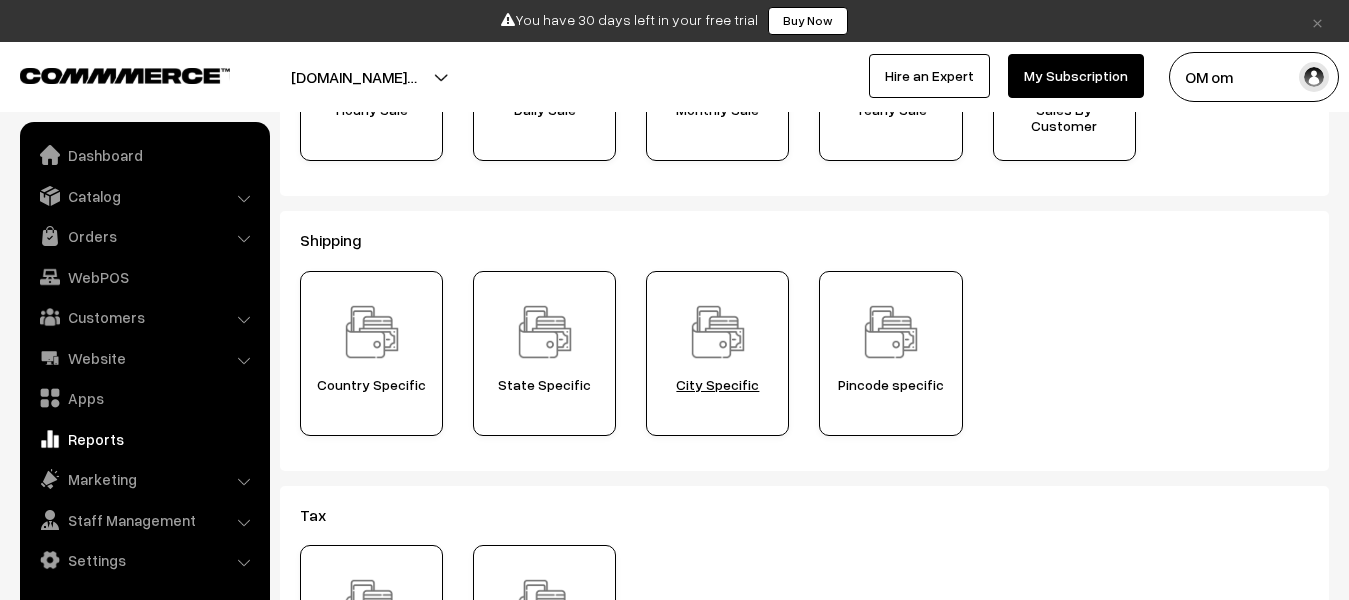 click on "City Specific" at bounding box center (717, 353) 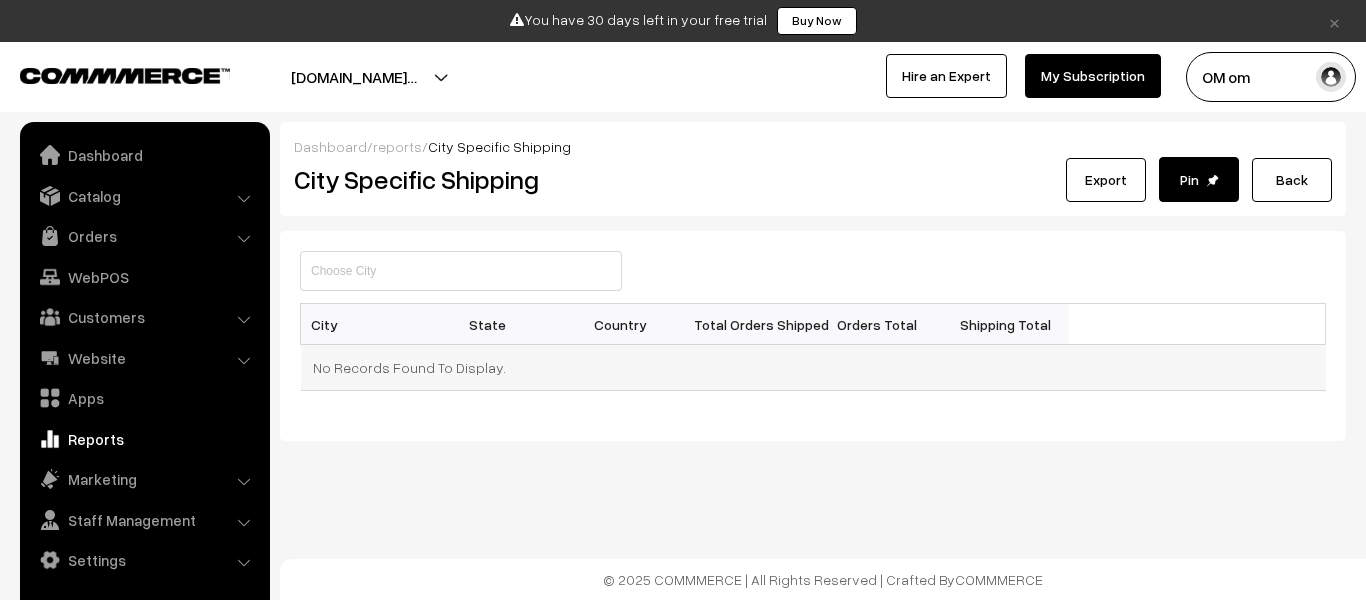 scroll, scrollTop: 0, scrollLeft: 0, axis: both 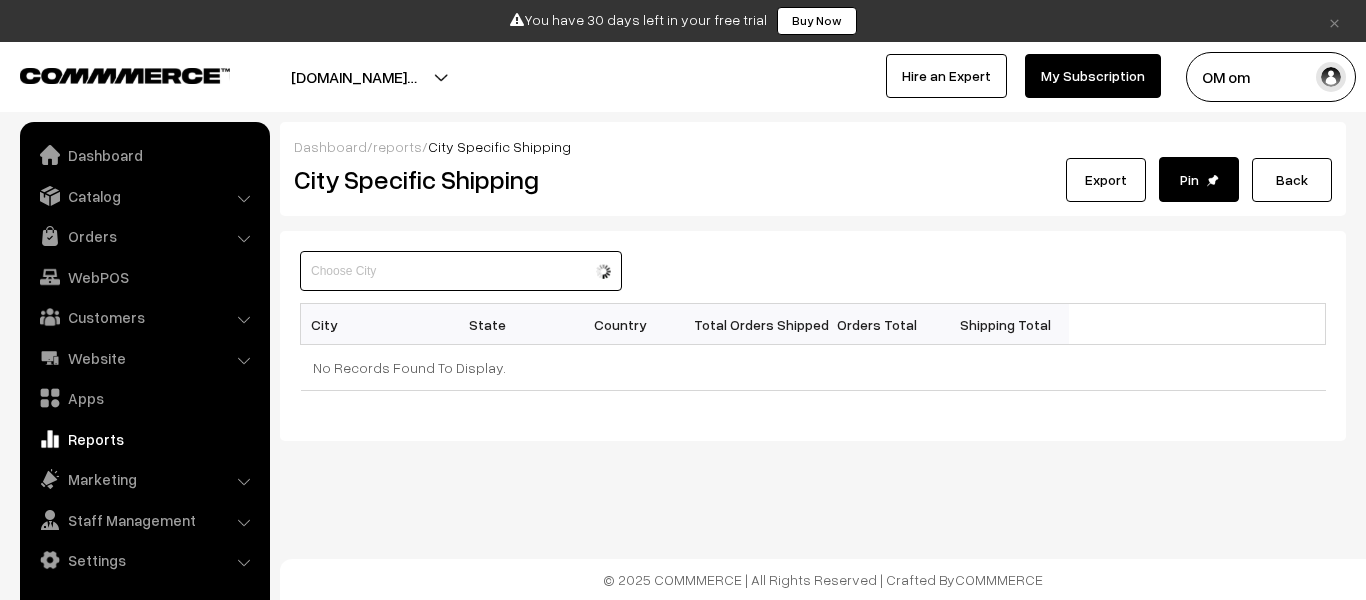click at bounding box center (461, 271) 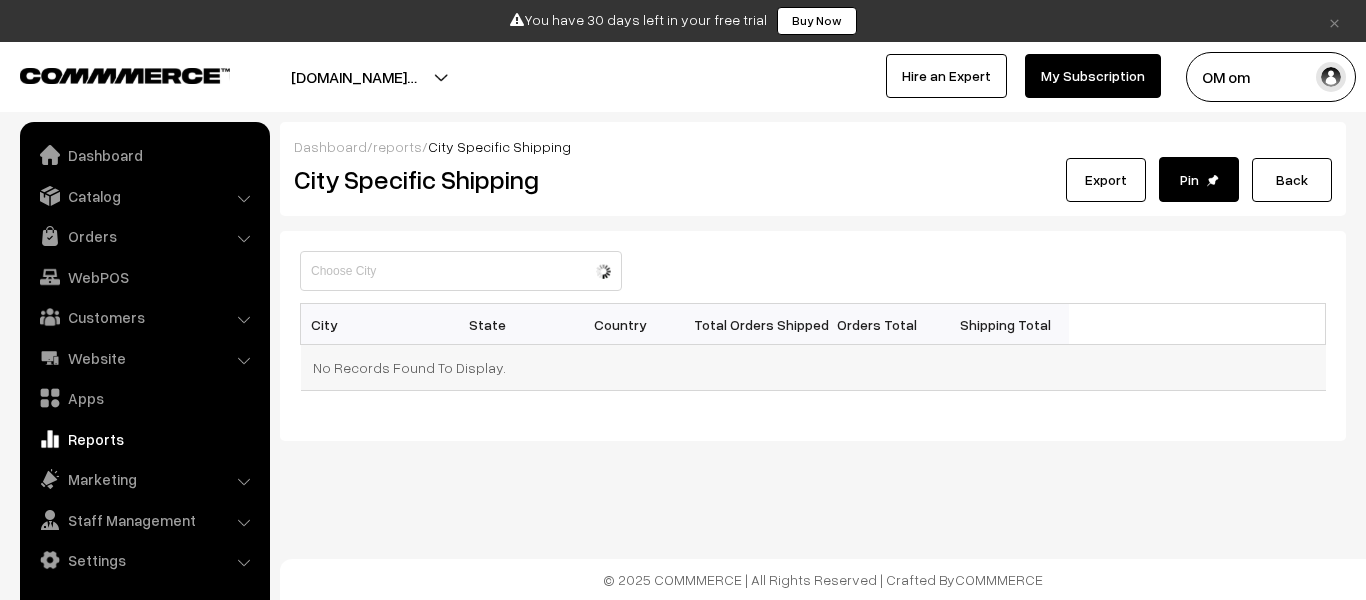 click on "No Records Found To Display." at bounding box center [813, 368] 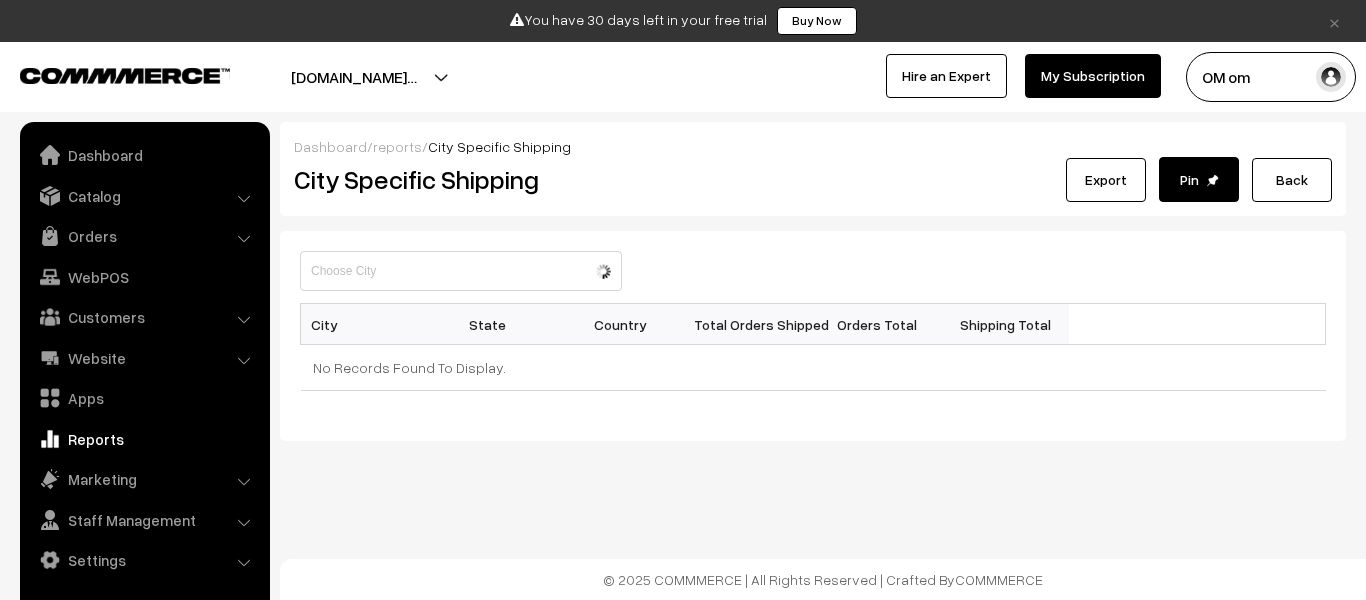 click on "Pin" at bounding box center [1199, 179] 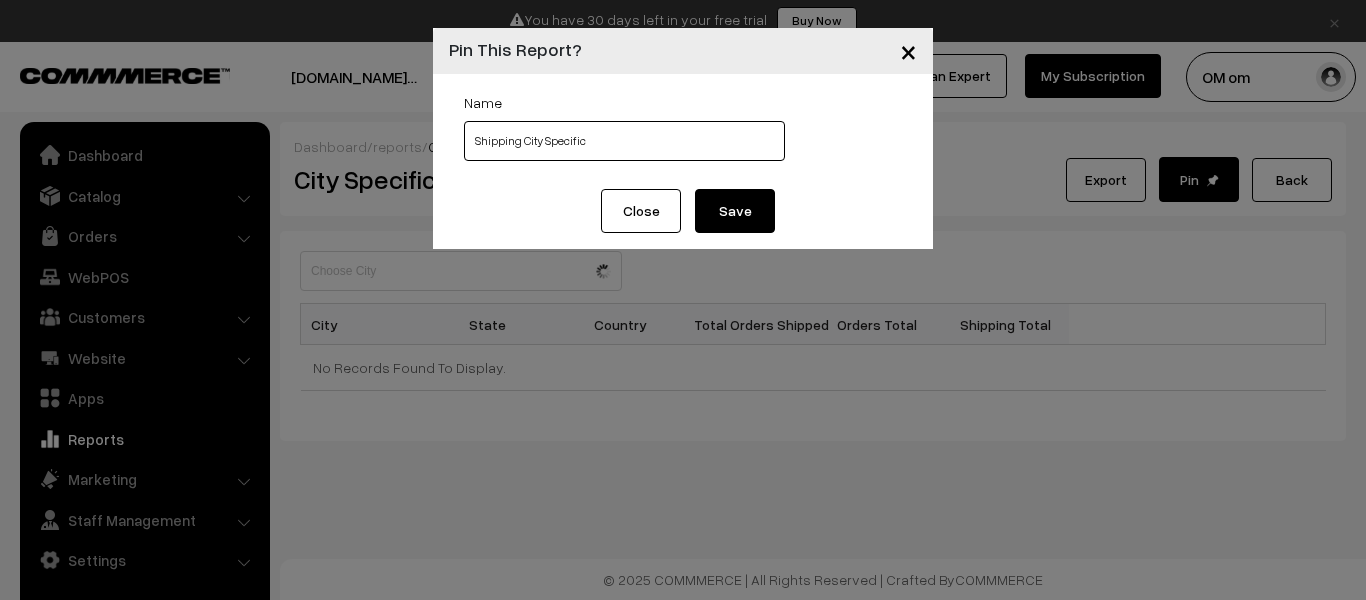 drag, startPoint x: 645, startPoint y: 139, endPoint x: 438, endPoint y: 147, distance: 207.15453 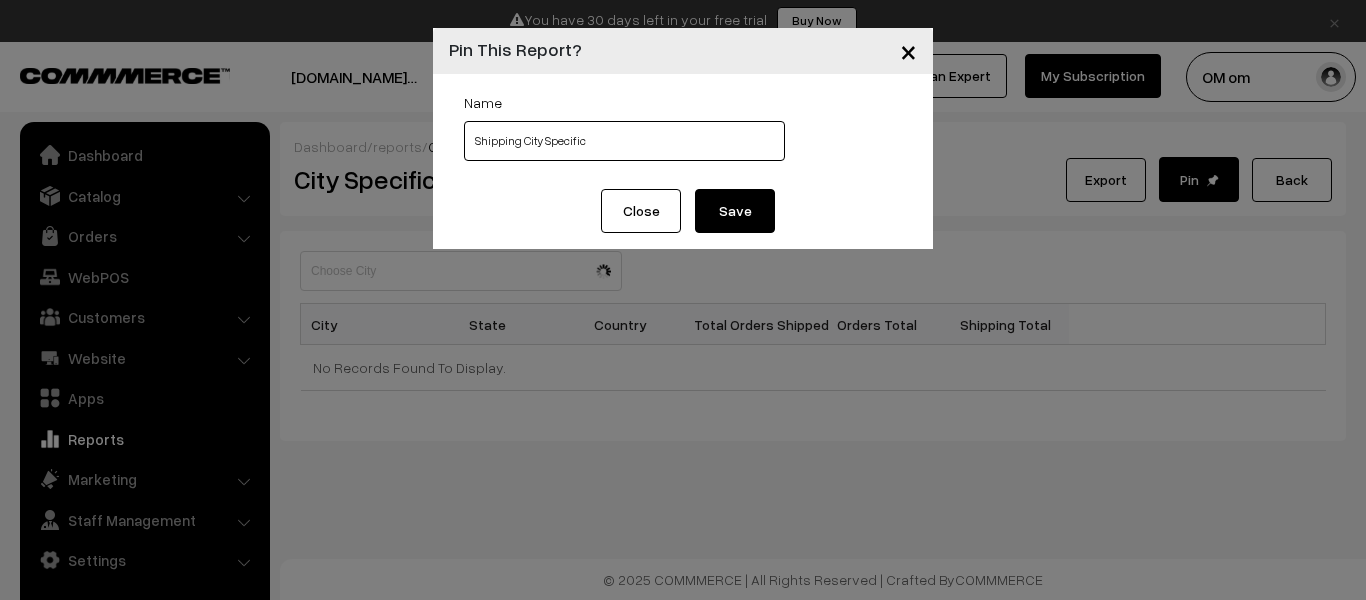 click on "Name
Shipping City Specific" at bounding box center (683, 131) 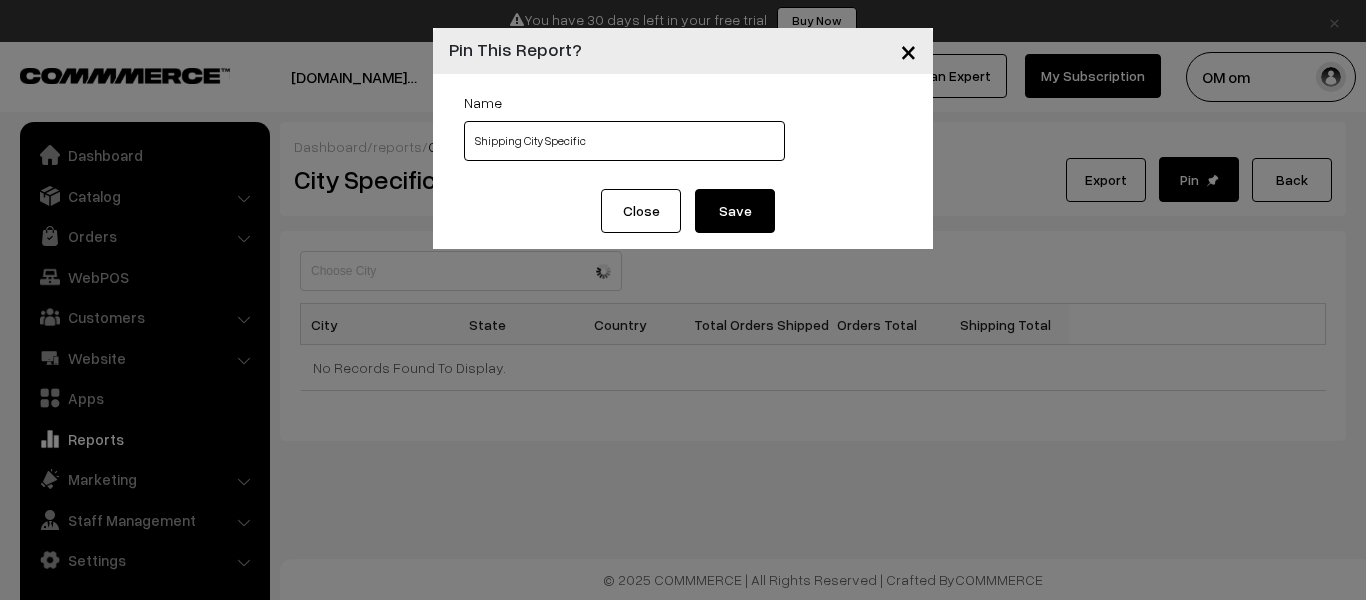 paste on "https://primecristal.commmerce.com/products/httpsadmin-commmerce-comstorewebsitebuilder" 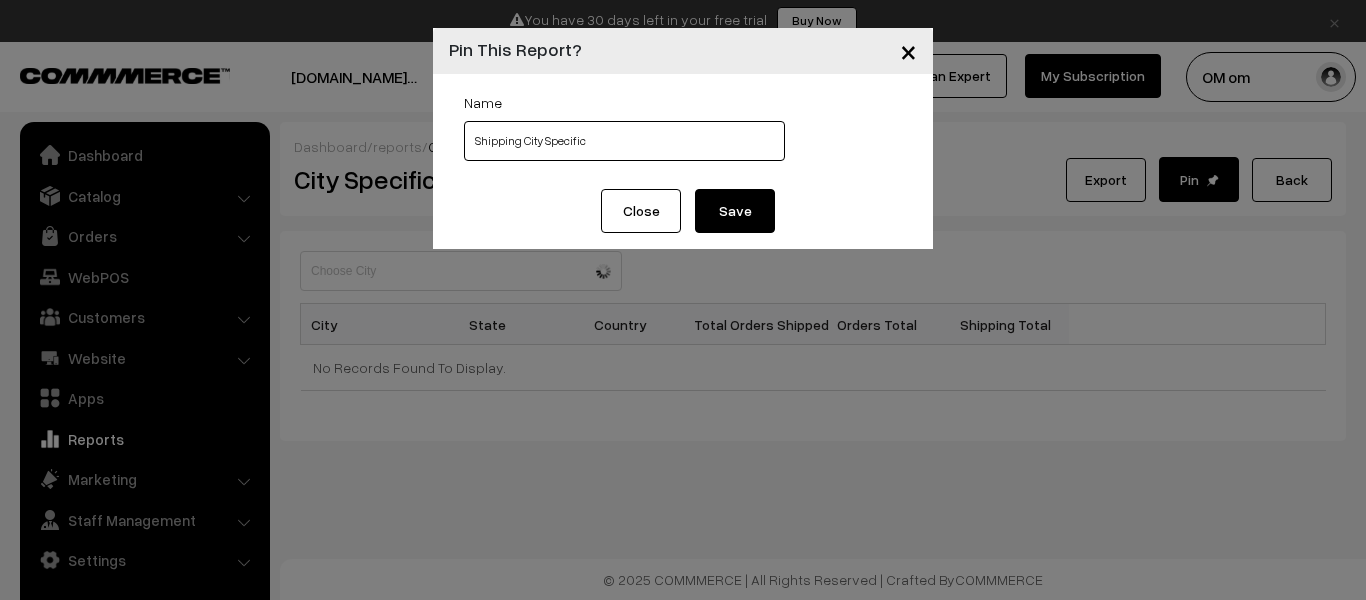 type on "https://primecristal.commmerce.com/products/httpsadmin-commmerce-comstorewebsitebuilder" 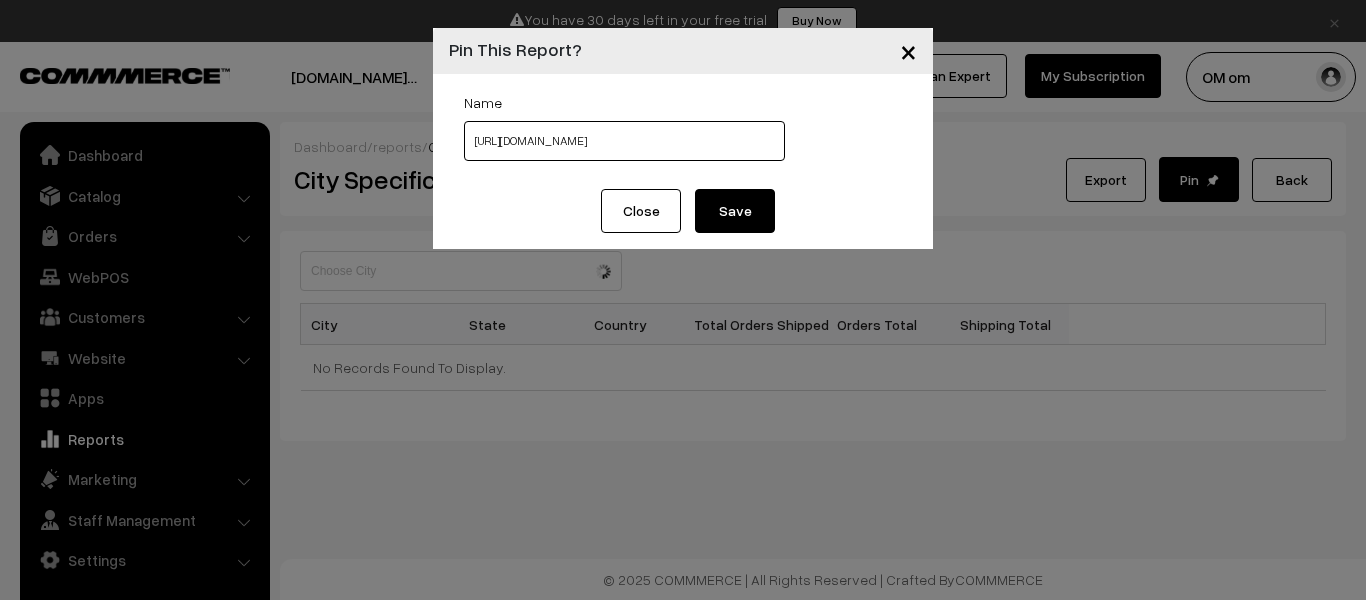 scroll, scrollTop: 0, scrollLeft: 202, axis: horizontal 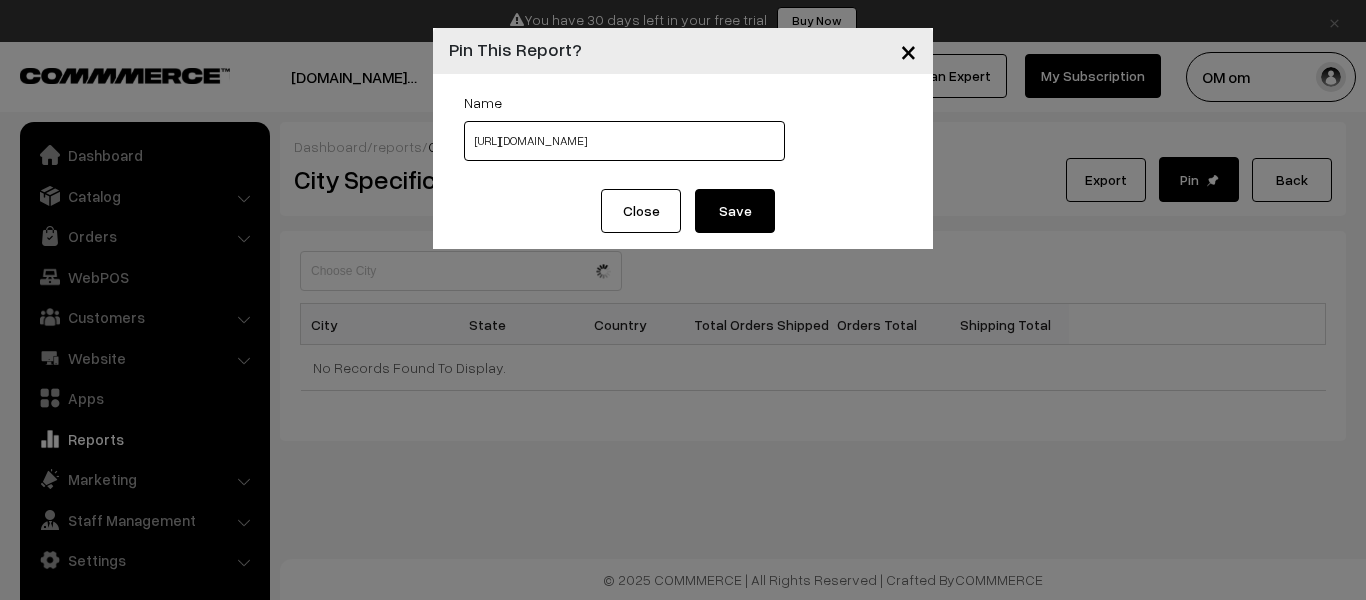 click on "×
Pin This Report?
Name
https://primecristal.commmerce.com/products/httpsadmin-commmerce-comstorewebsitebuilder
Close
Save" at bounding box center (683, 300) 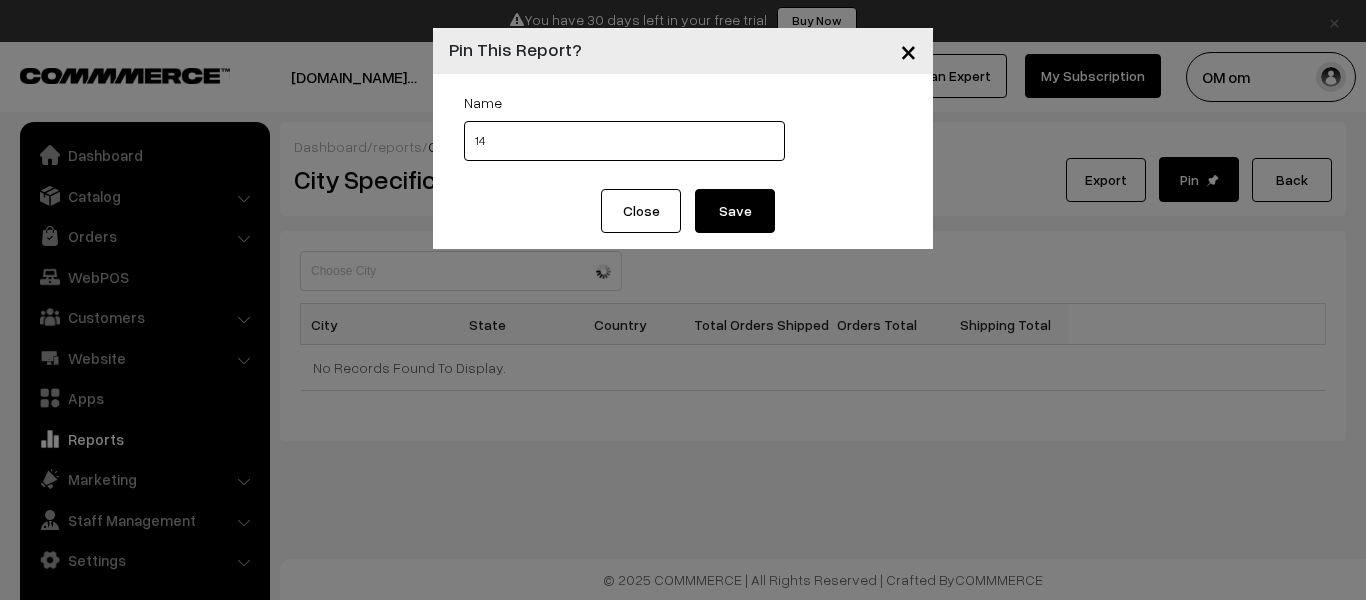 type on "1" 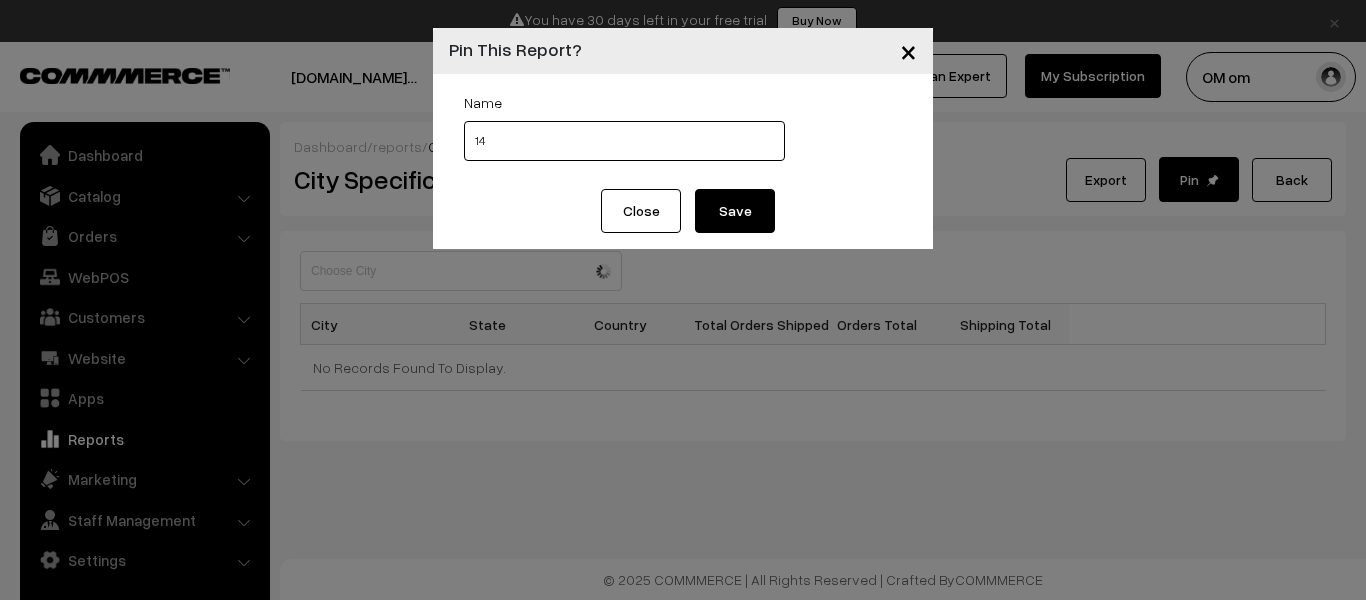 type on "1" 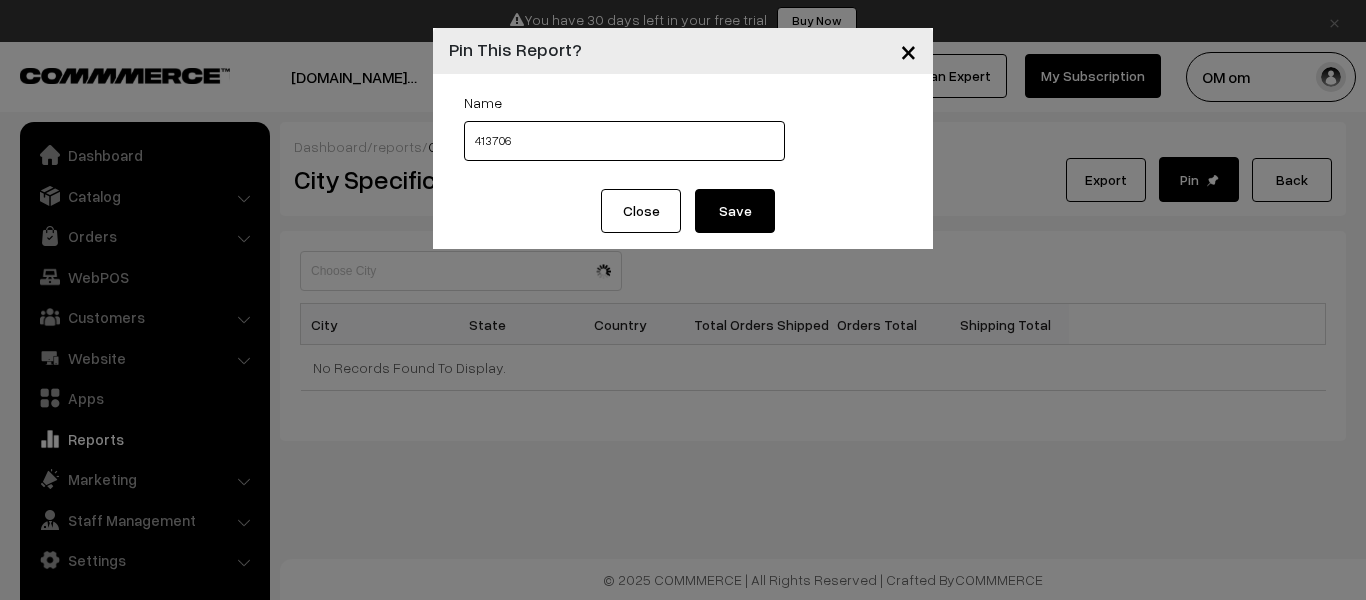 drag, startPoint x: 545, startPoint y: 152, endPoint x: 348, endPoint y: 149, distance: 197.02284 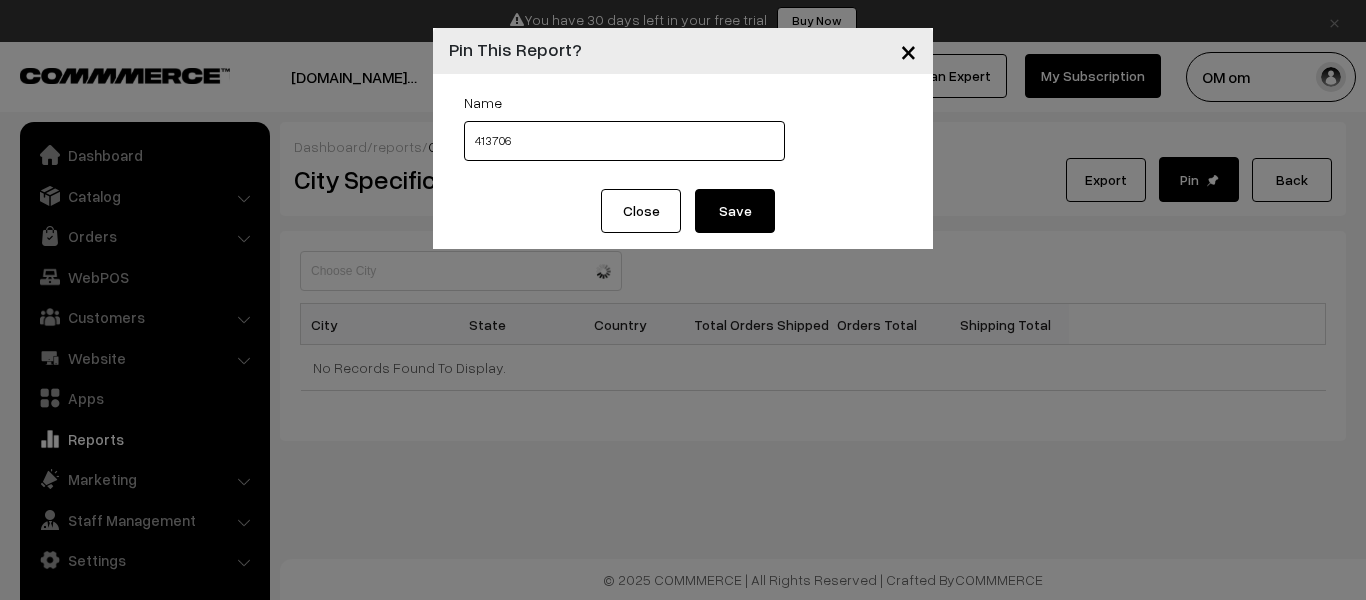 click on "×
Pin This Report?
Name
413706
Close
Save" at bounding box center [683, 300] 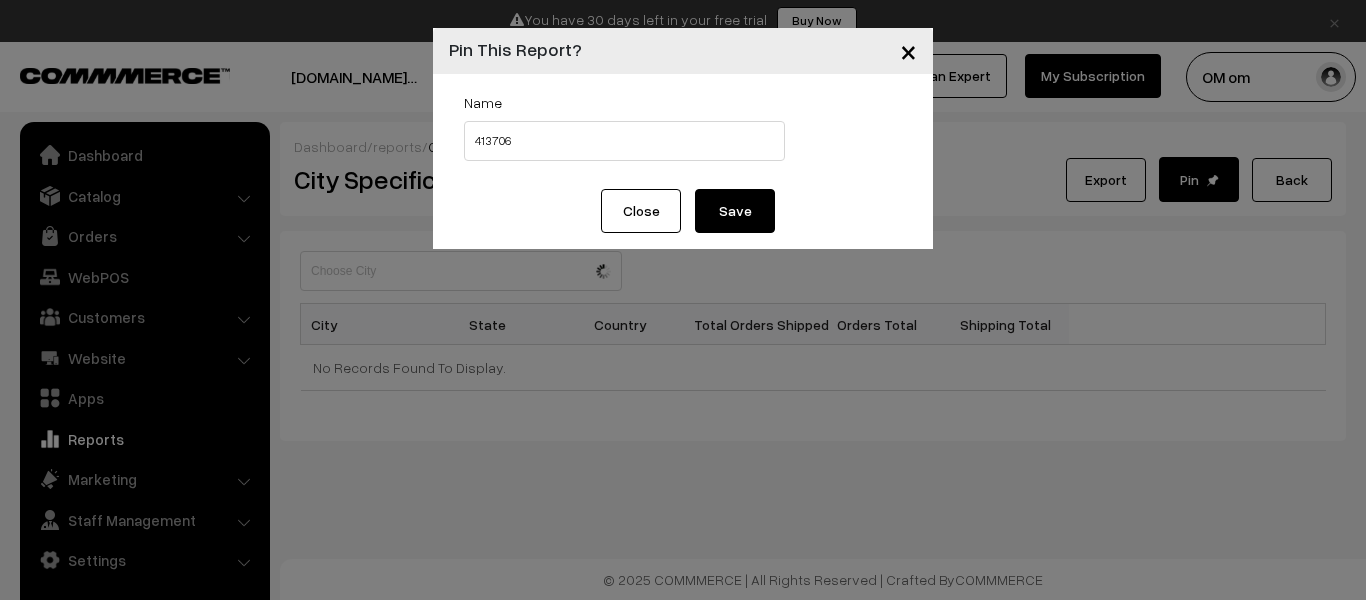 click on "Save" at bounding box center [735, 211] 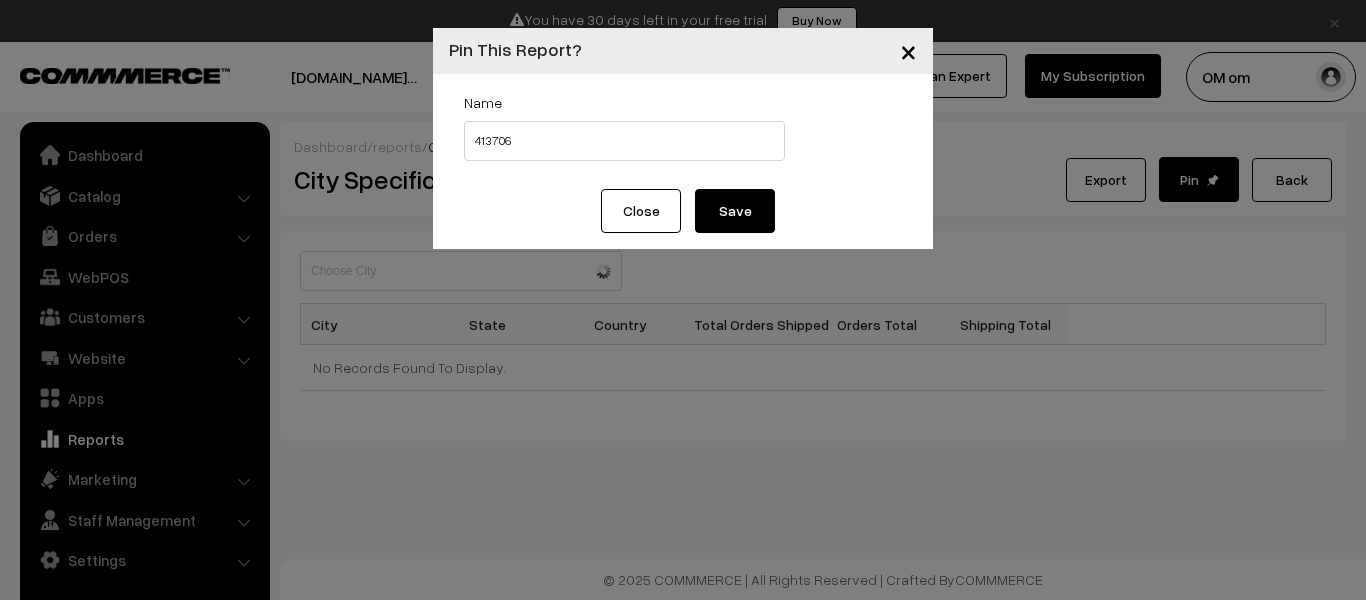 type on "Shipping City Specific" 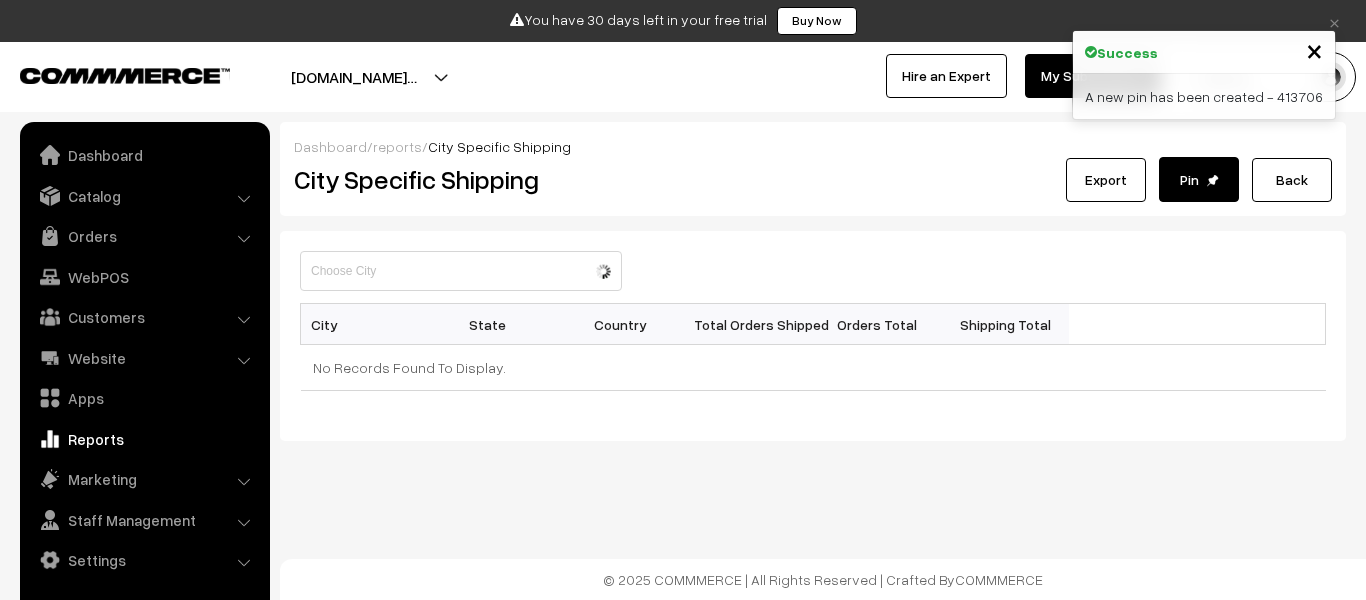 click on "×" at bounding box center [1314, 49] 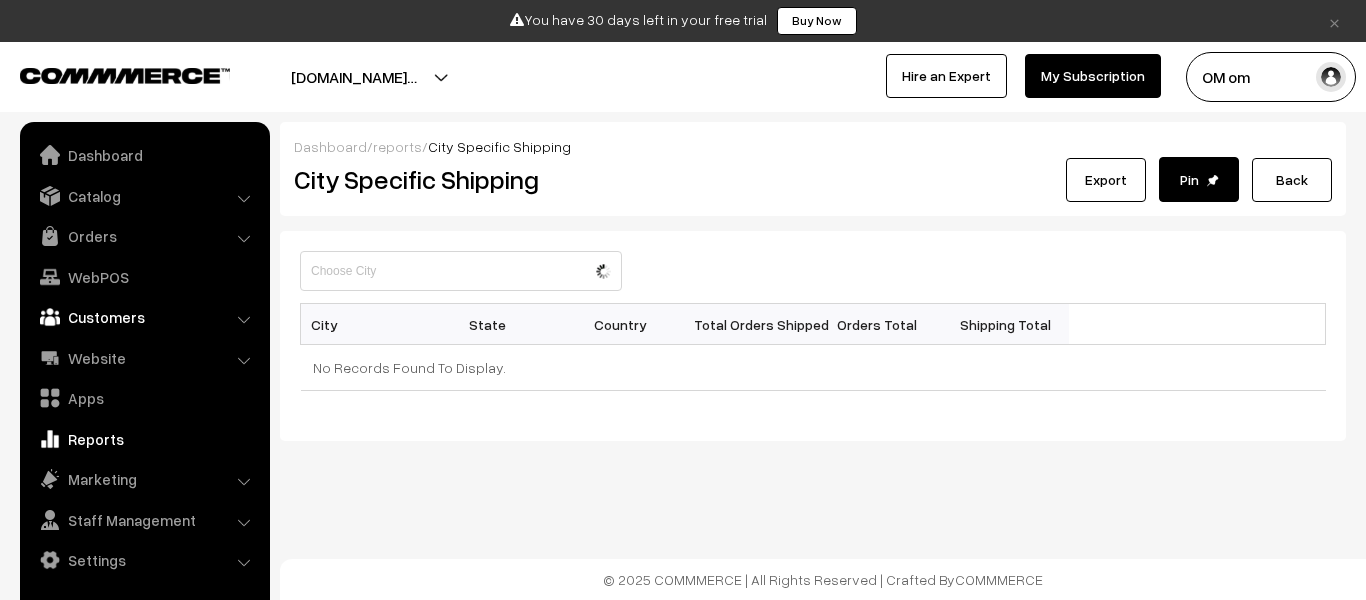 click on "Customers" at bounding box center (144, 317) 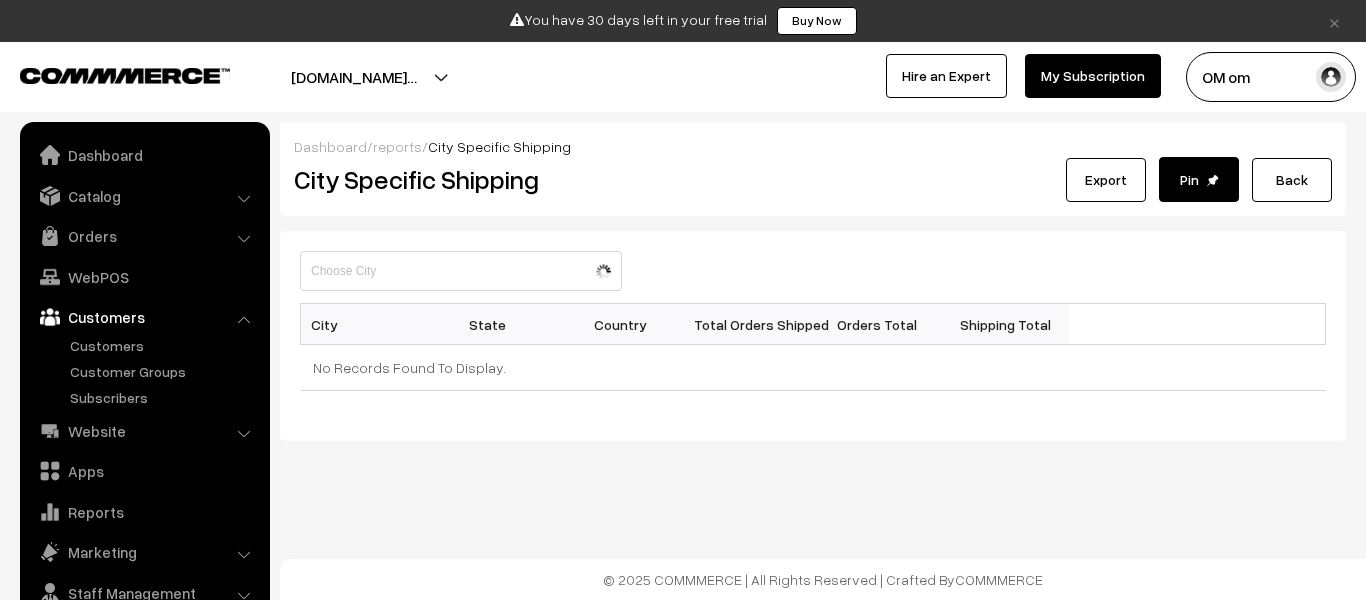 click on "Customers" at bounding box center [144, 317] 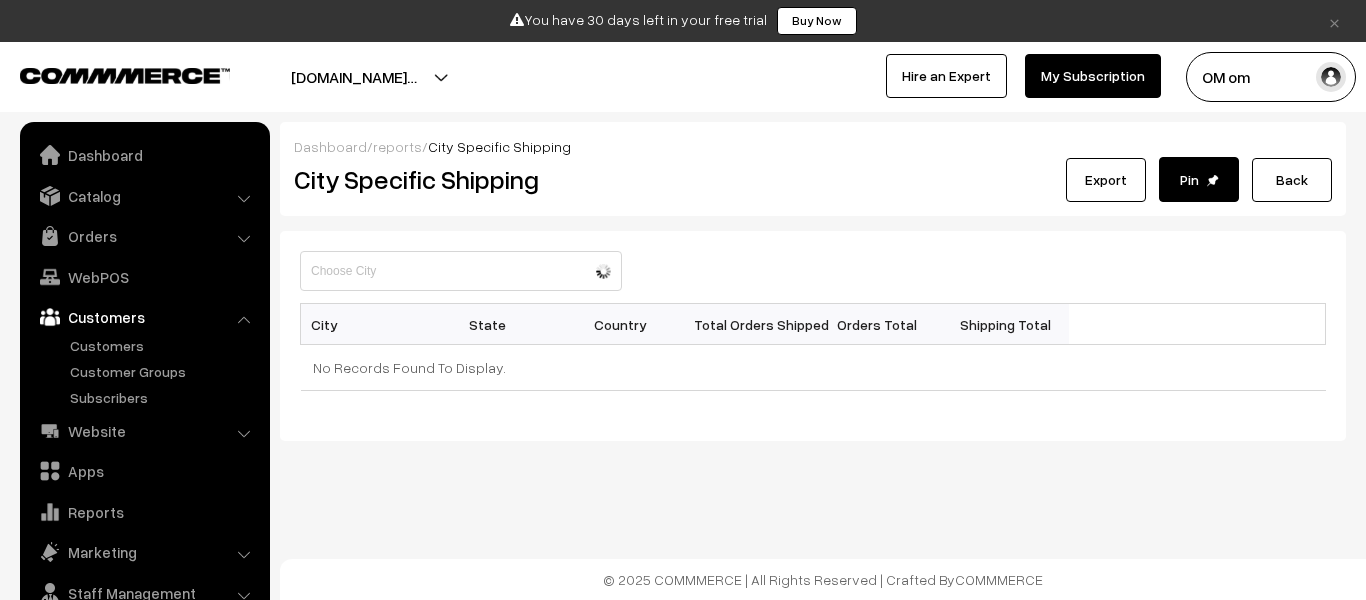 click on "Back" at bounding box center (1292, 180) 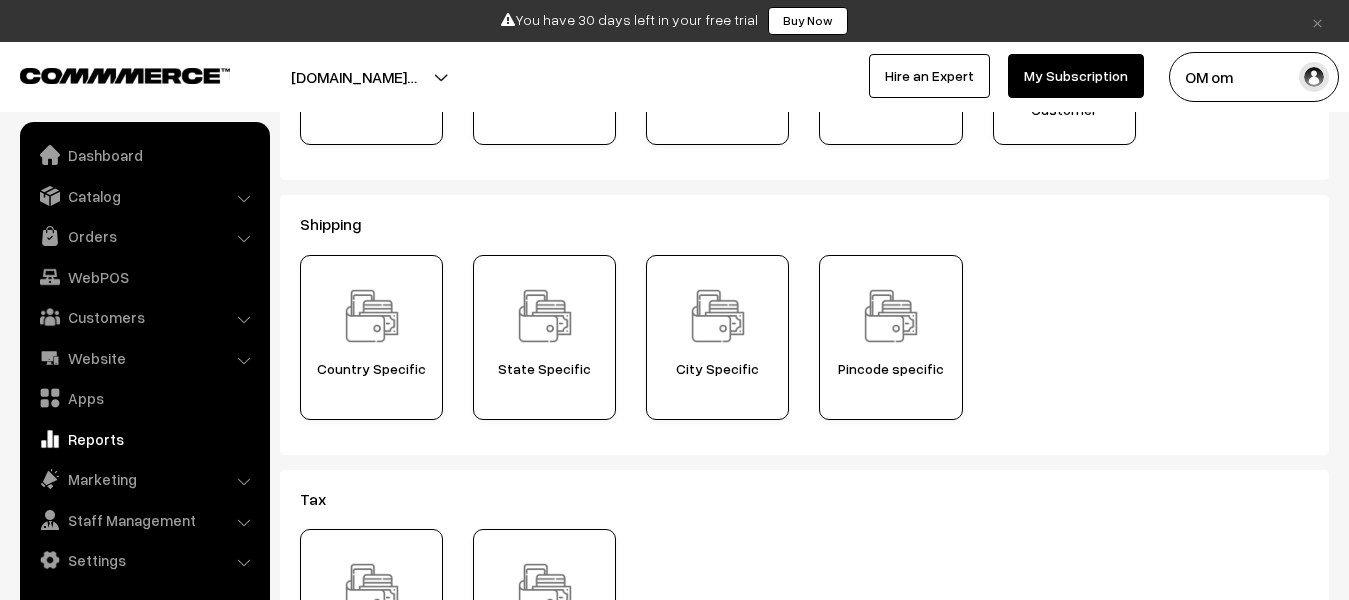 scroll, scrollTop: 400, scrollLeft: 0, axis: vertical 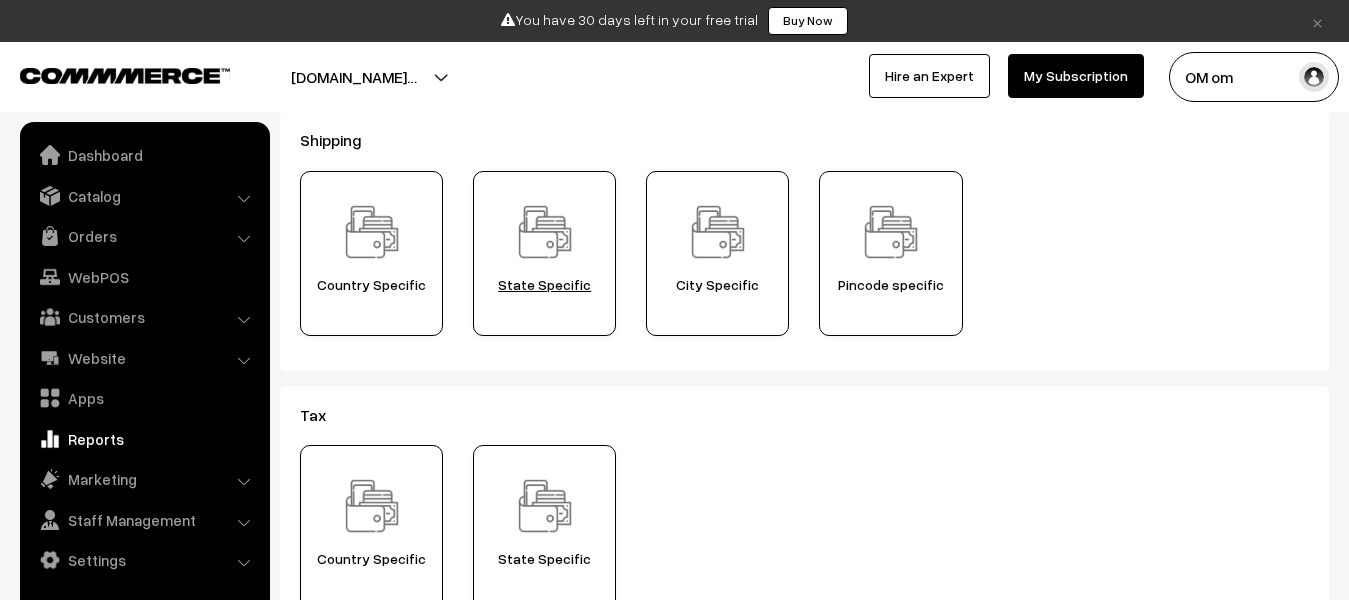 click on "State Specific" at bounding box center [544, 285] 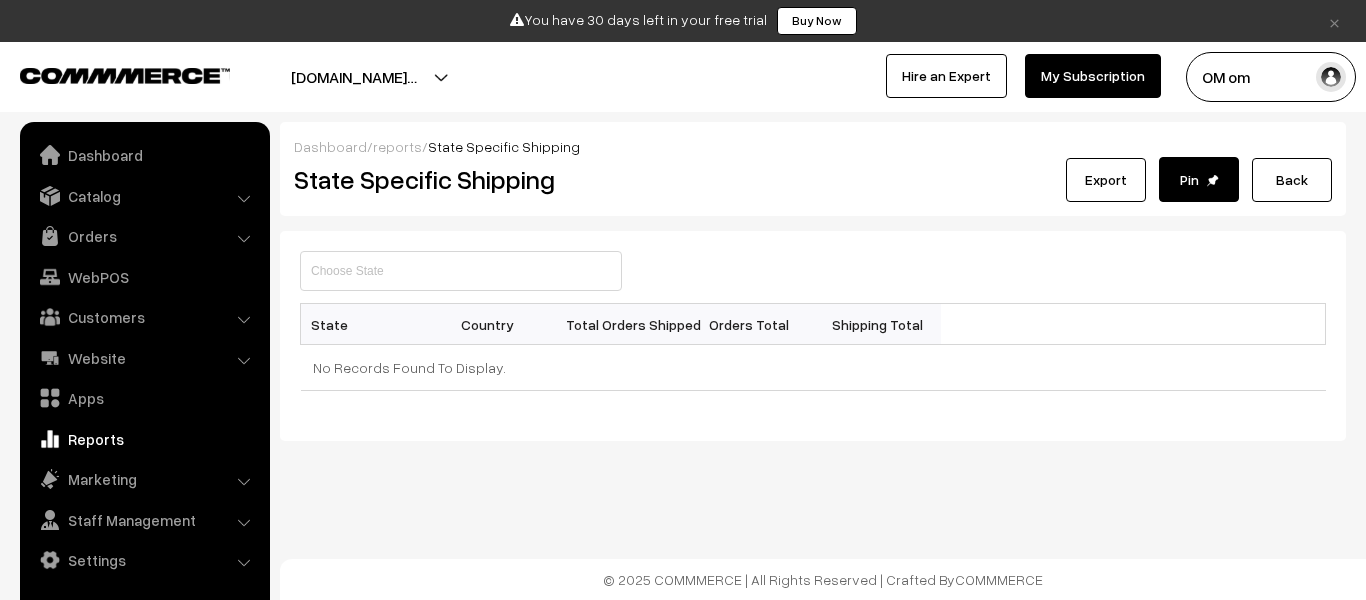scroll, scrollTop: 0, scrollLeft: 0, axis: both 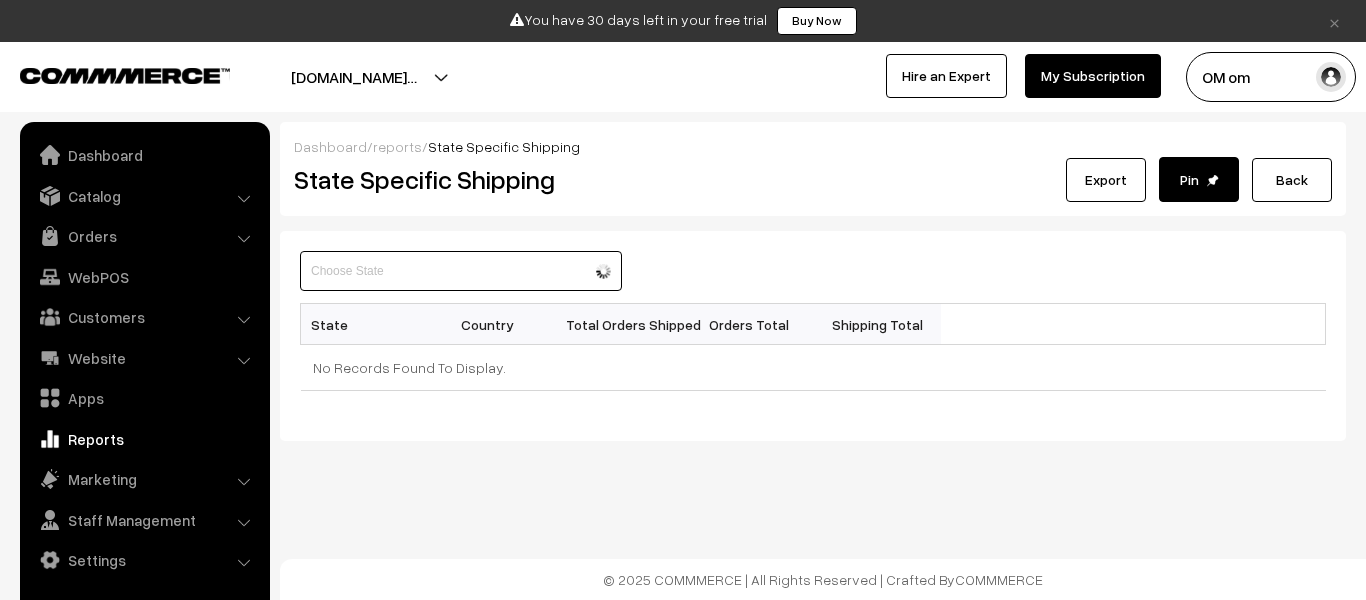 click at bounding box center (461, 271) 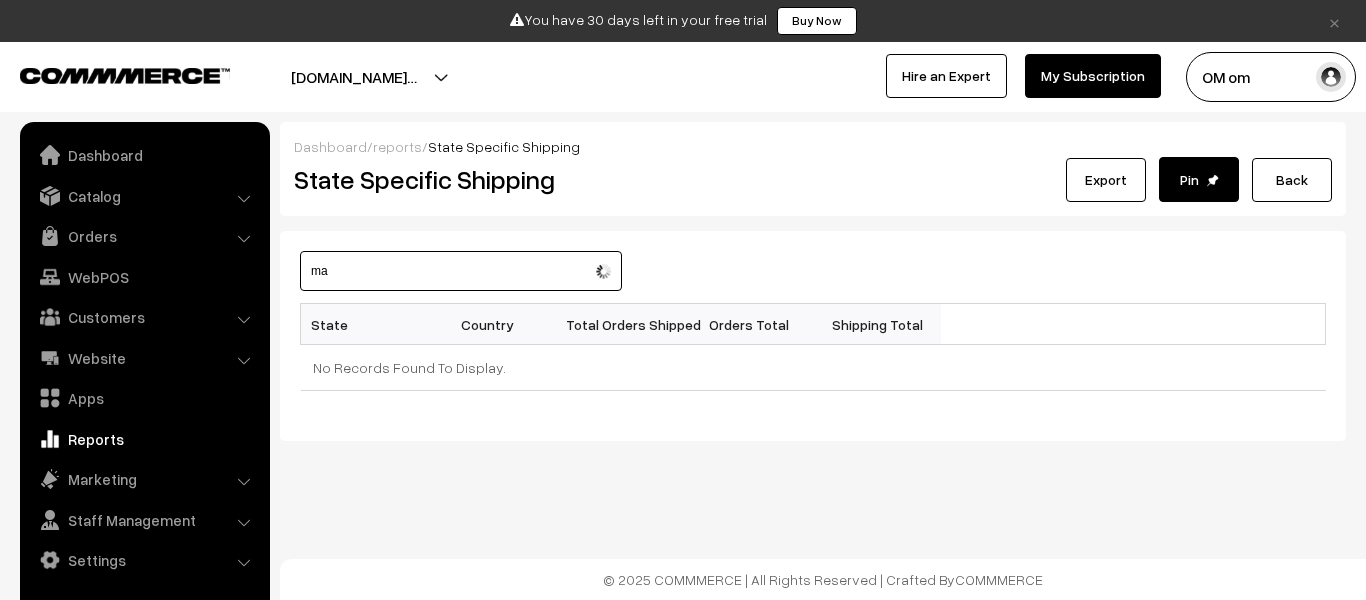 type on "m" 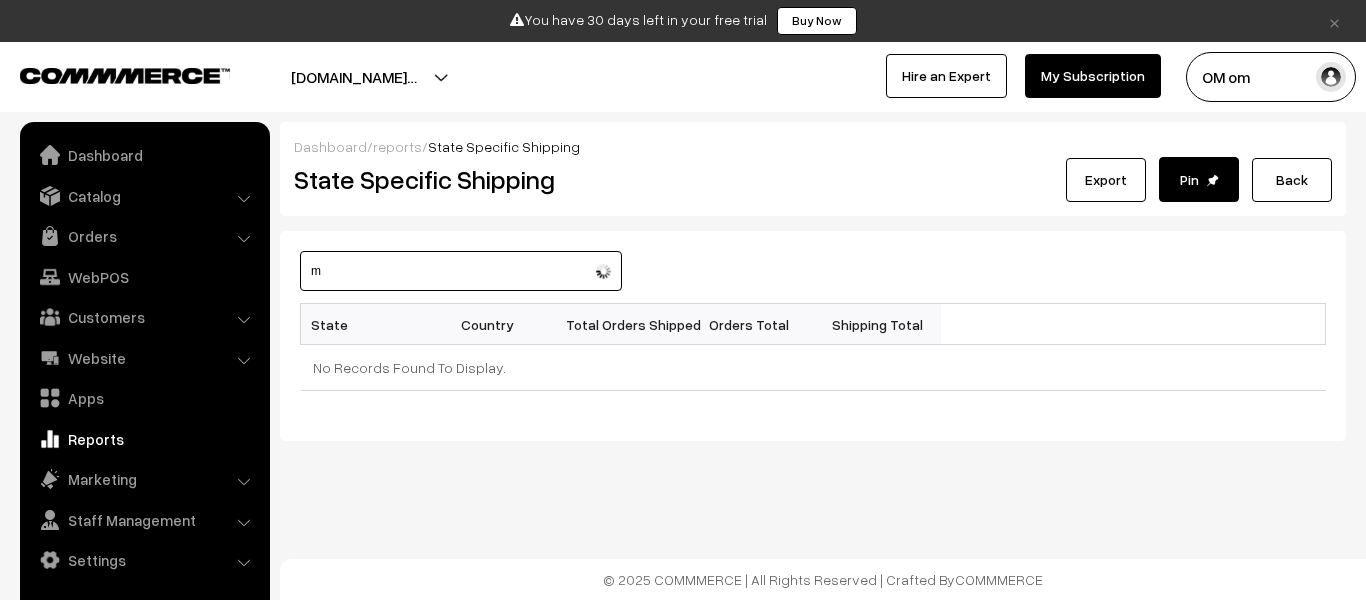 type 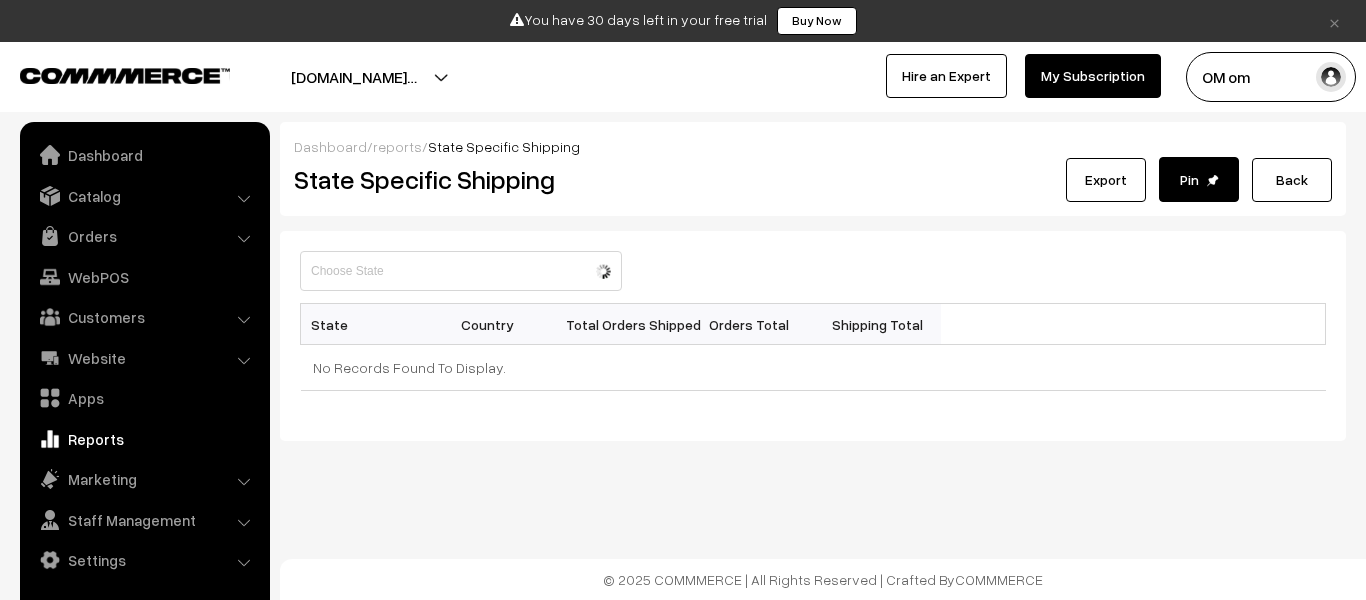 click on "Back" at bounding box center [1292, 180] 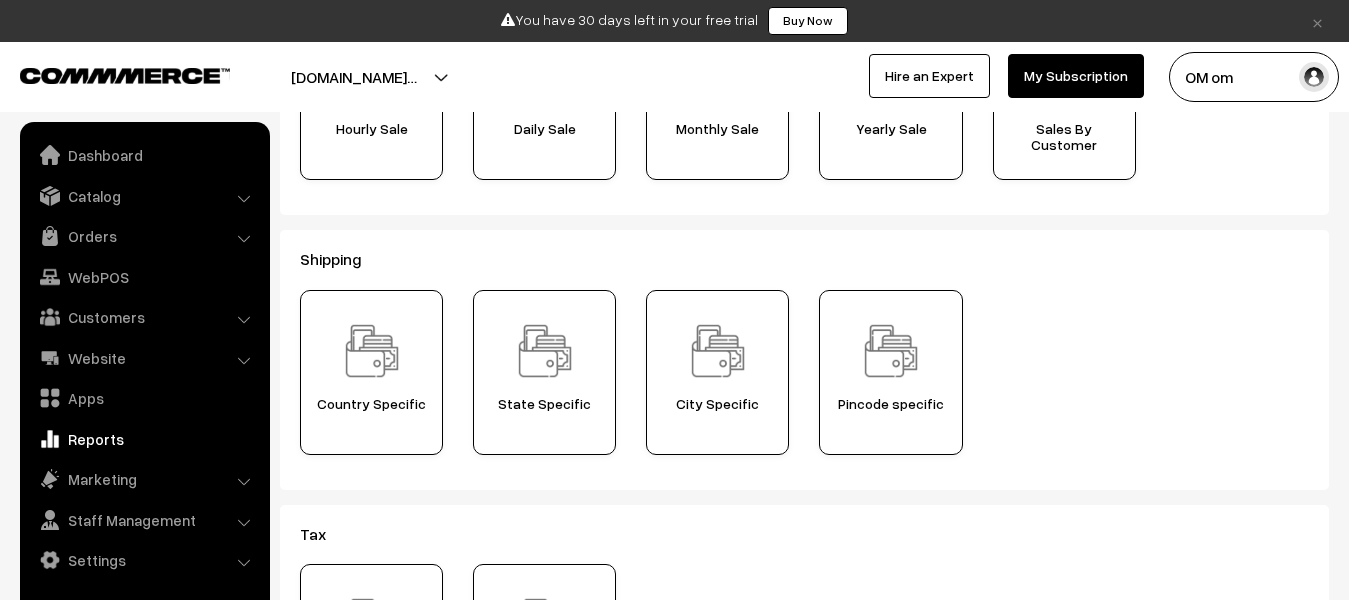 scroll, scrollTop: 300, scrollLeft: 0, axis: vertical 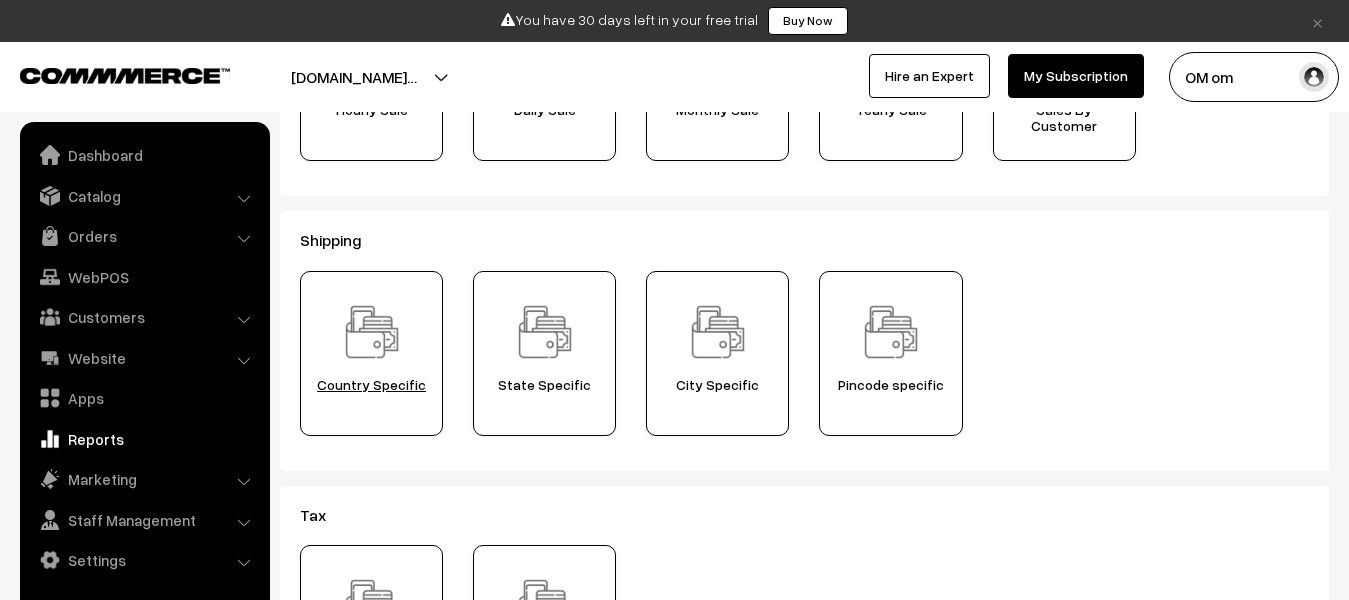 click on "Country Specific" at bounding box center (371, 385) 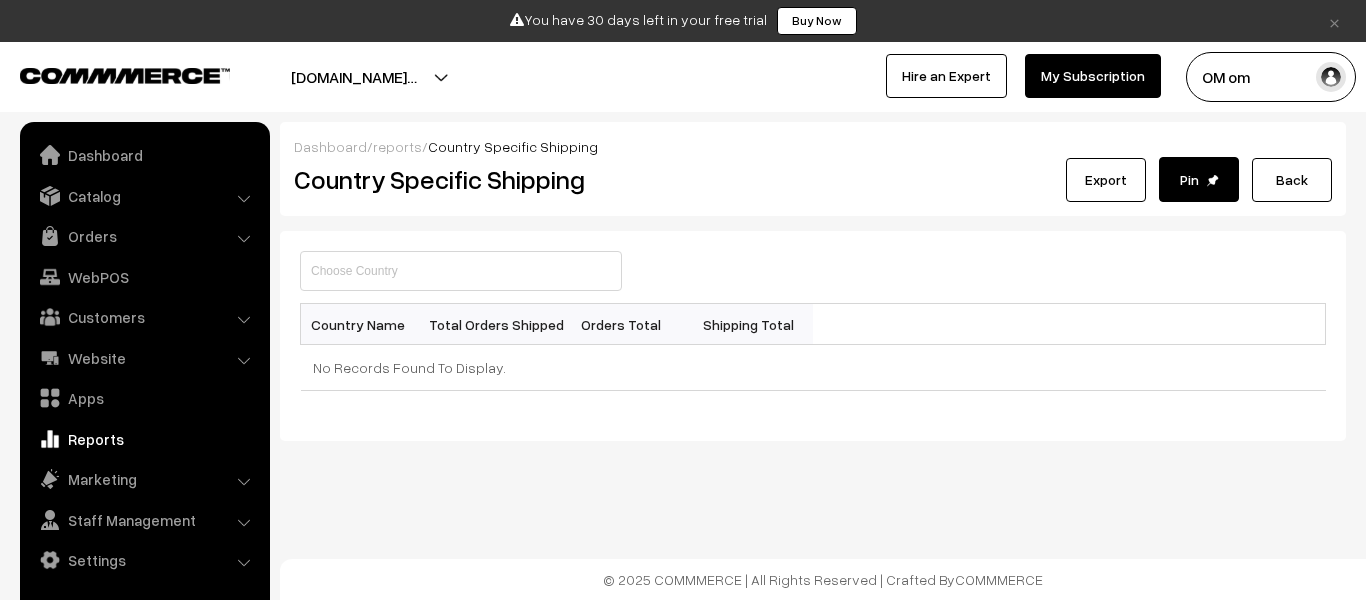 scroll, scrollTop: 0, scrollLeft: 0, axis: both 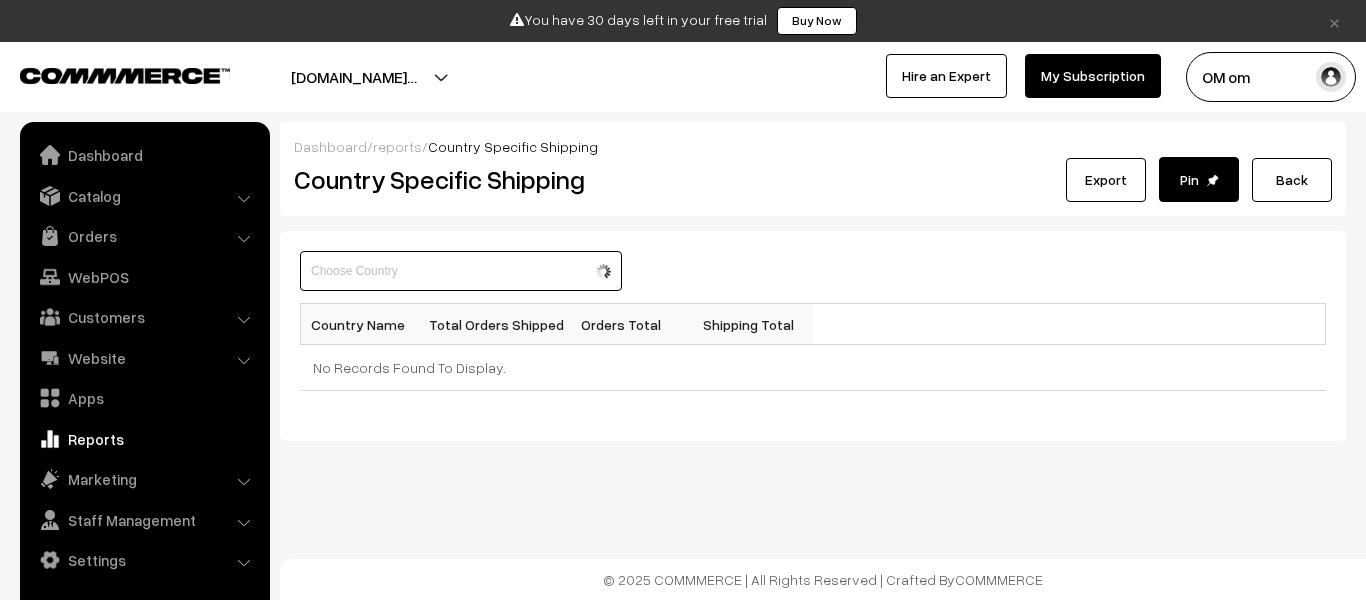 click at bounding box center [461, 271] 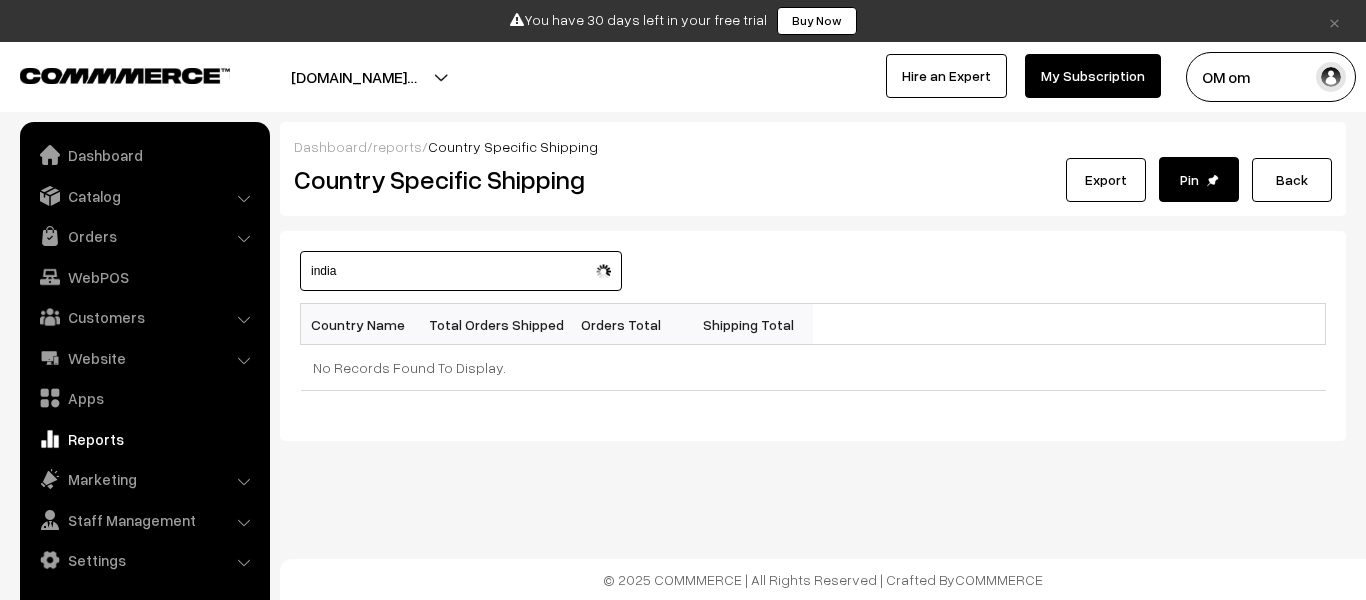 type on "india" 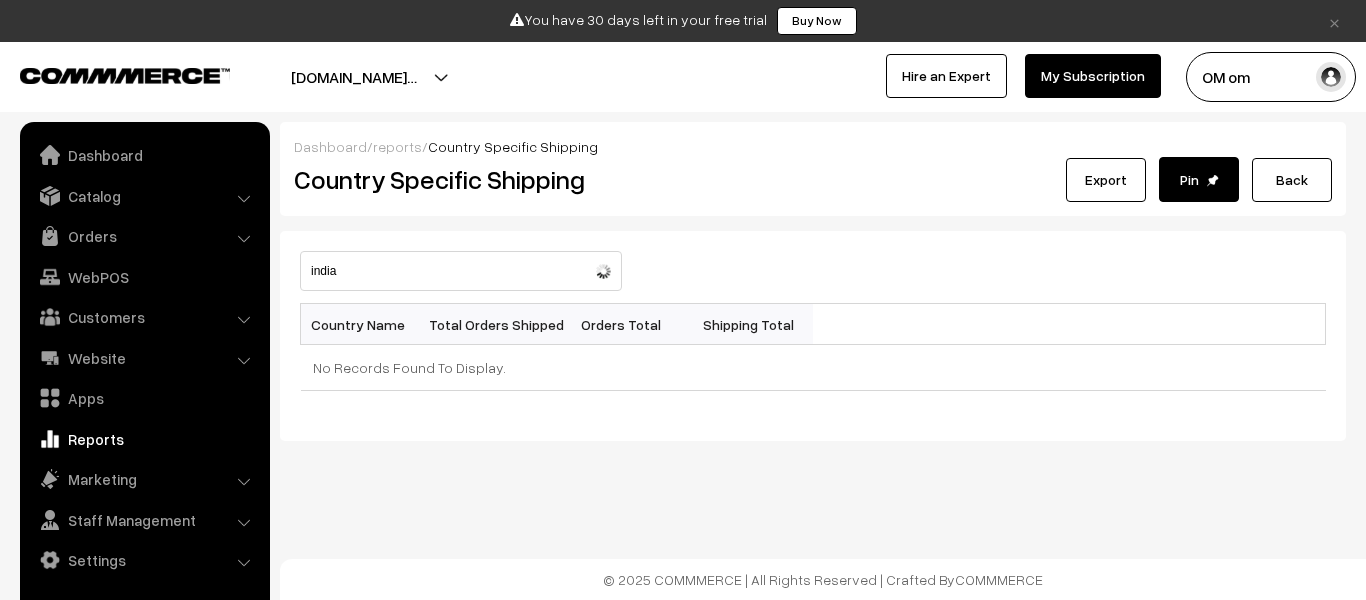 click on "Back" at bounding box center [1292, 180] 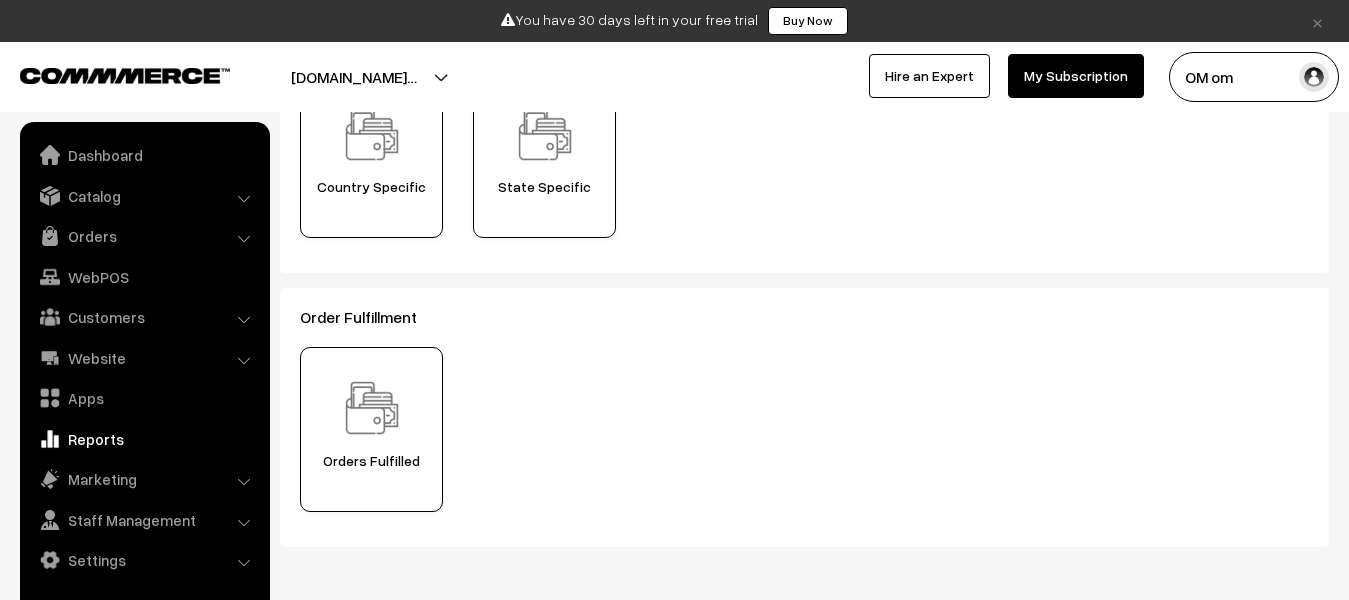 scroll, scrollTop: 849, scrollLeft: 0, axis: vertical 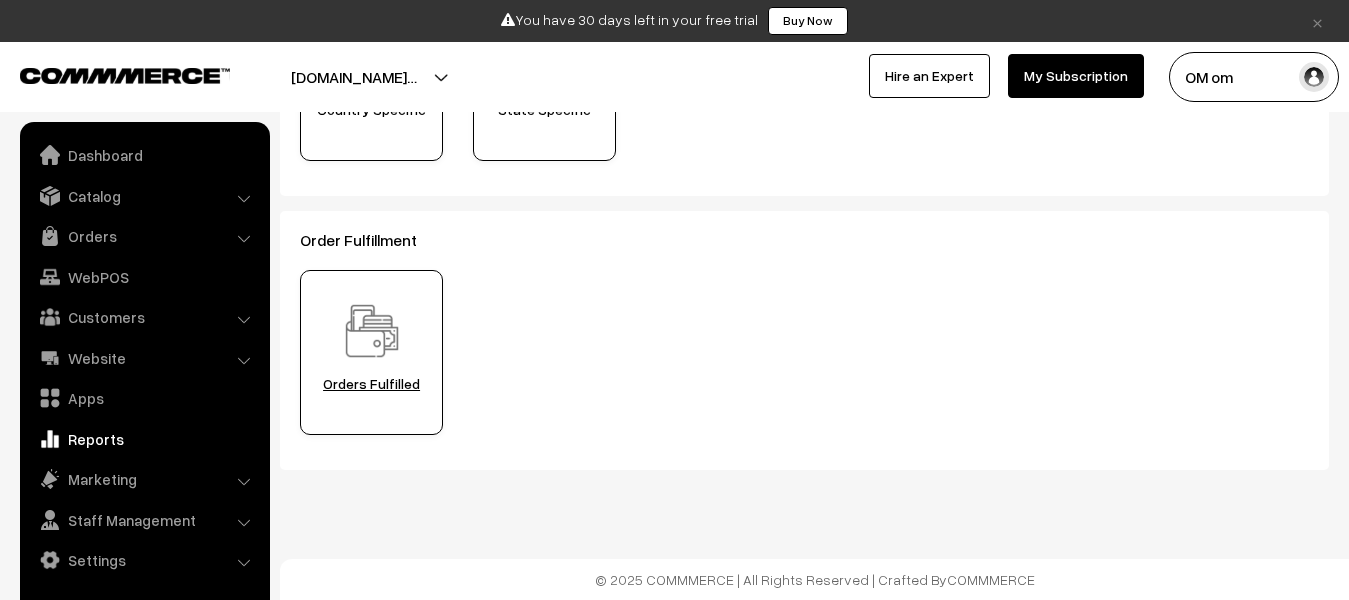 click at bounding box center (372, 331) 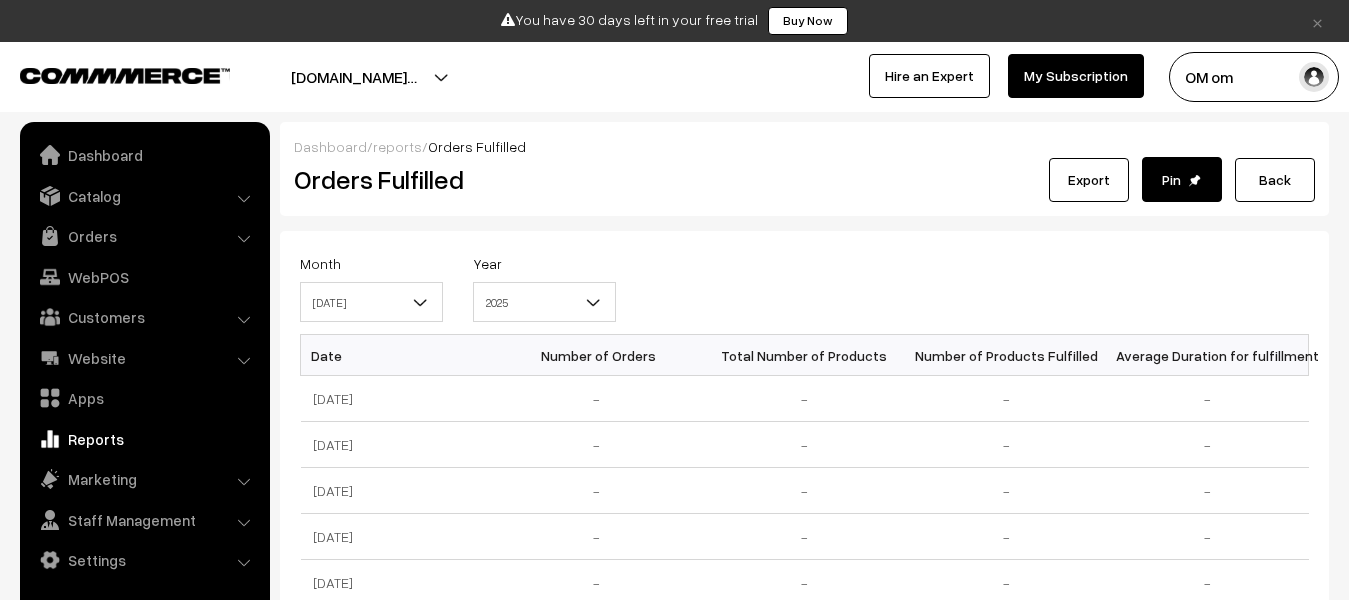 scroll, scrollTop: 0, scrollLeft: 0, axis: both 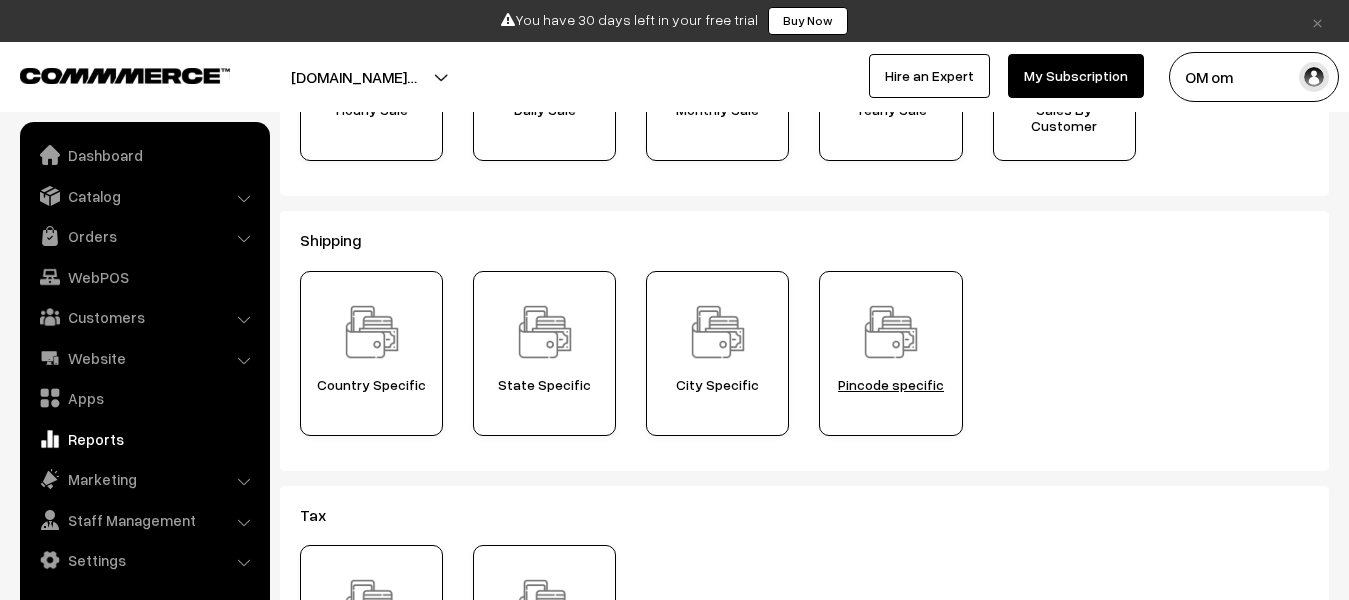 click on "Pincode specific" at bounding box center (890, 353) 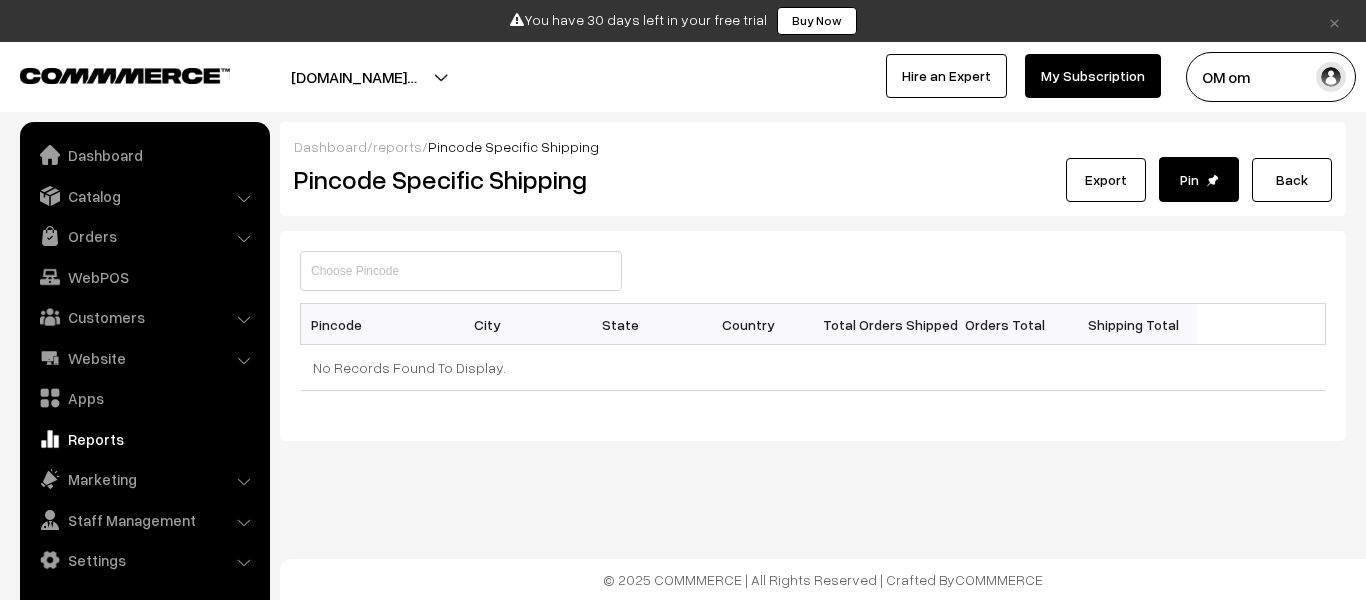 scroll, scrollTop: 0, scrollLeft: 0, axis: both 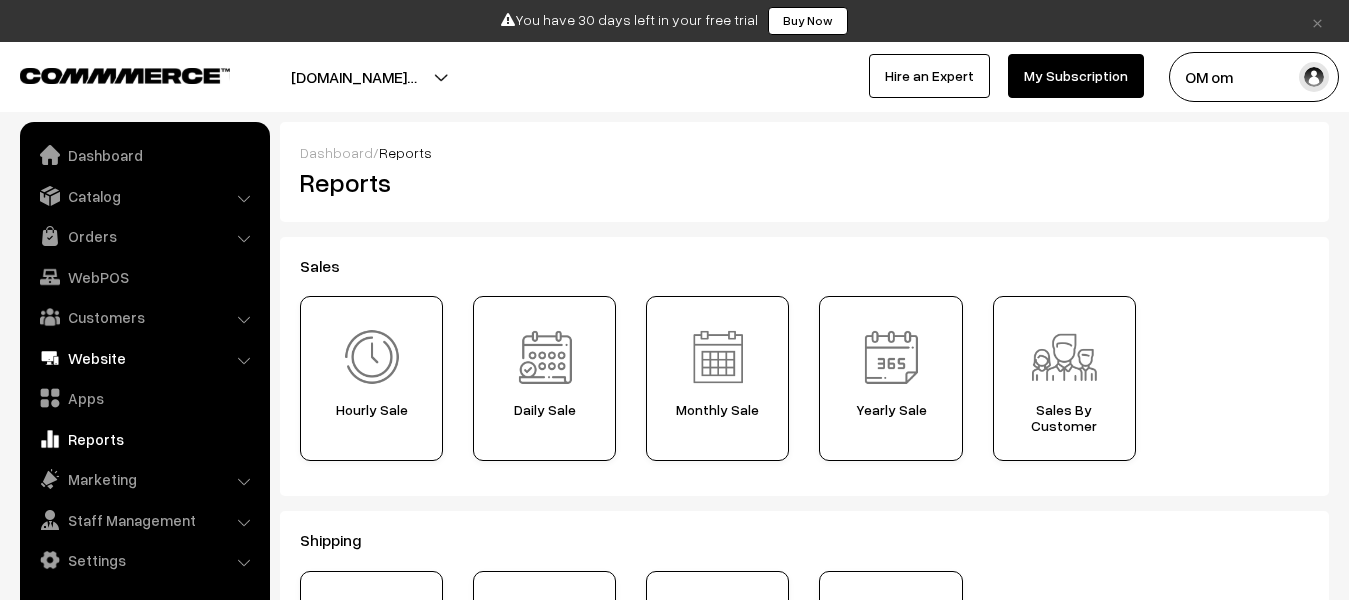 click on "Website" at bounding box center [144, 358] 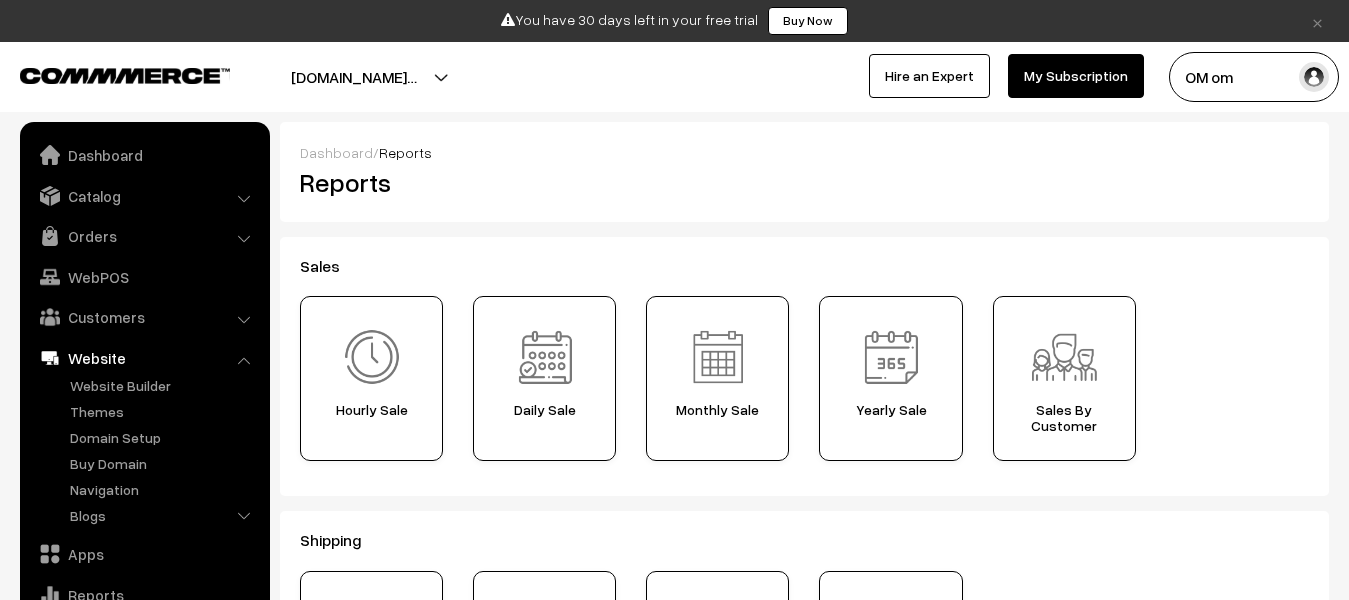 click on "Website" at bounding box center (144, 358) 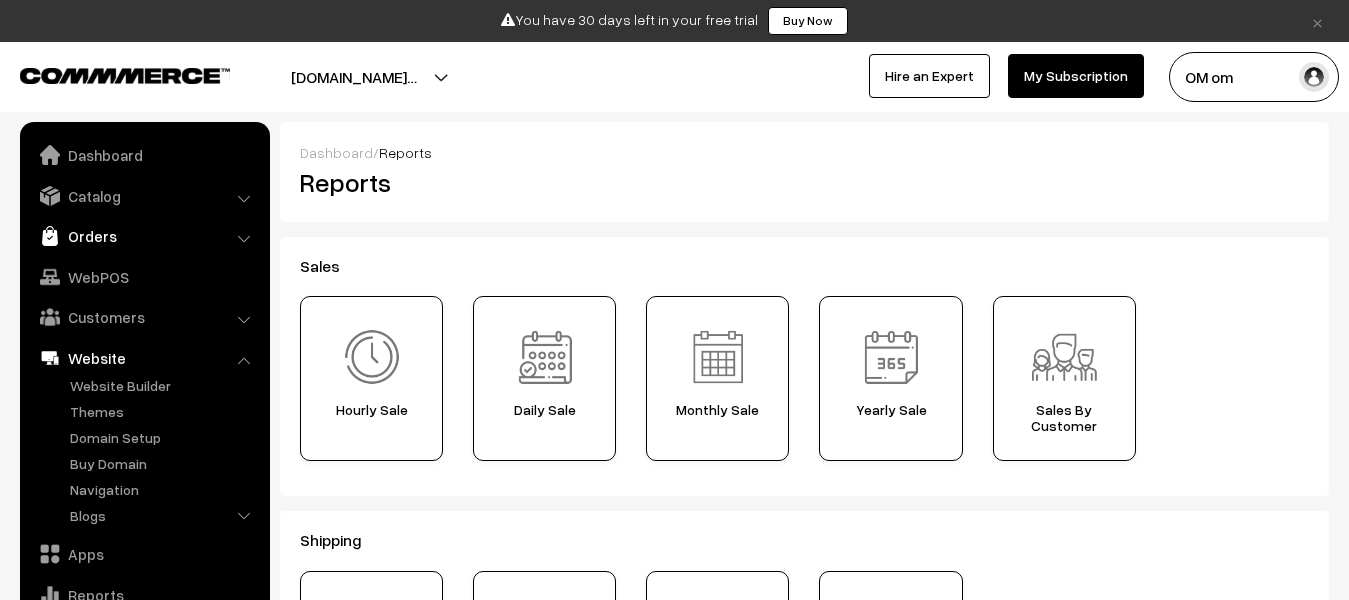 click on "Orders" at bounding box center [144, 236] 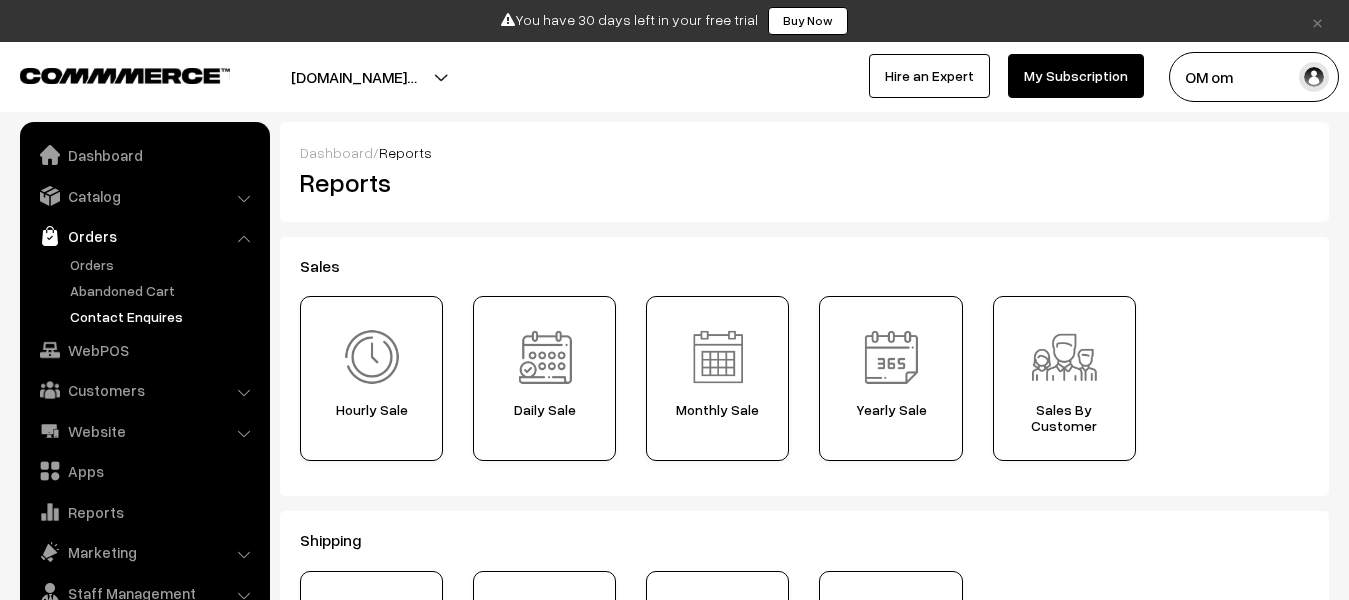 click on "Contact Enquires" at bounding box center [164, 316] 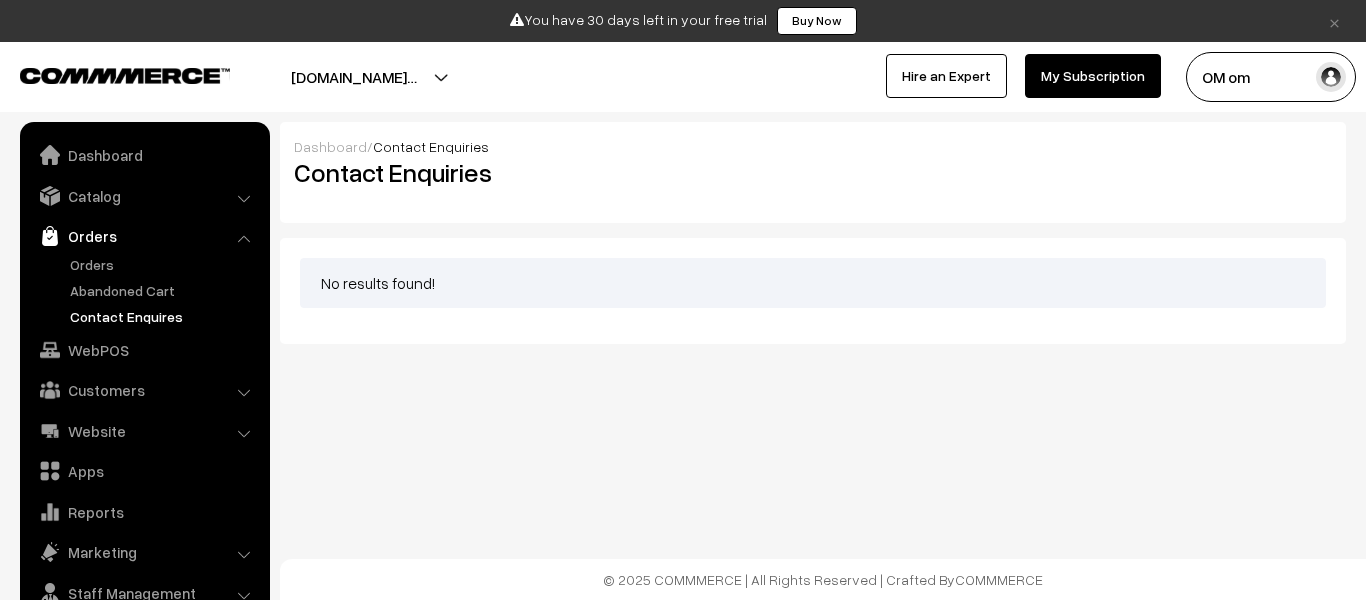 scroll, scrollTop: 0, scrollLeft: 0, axis: both 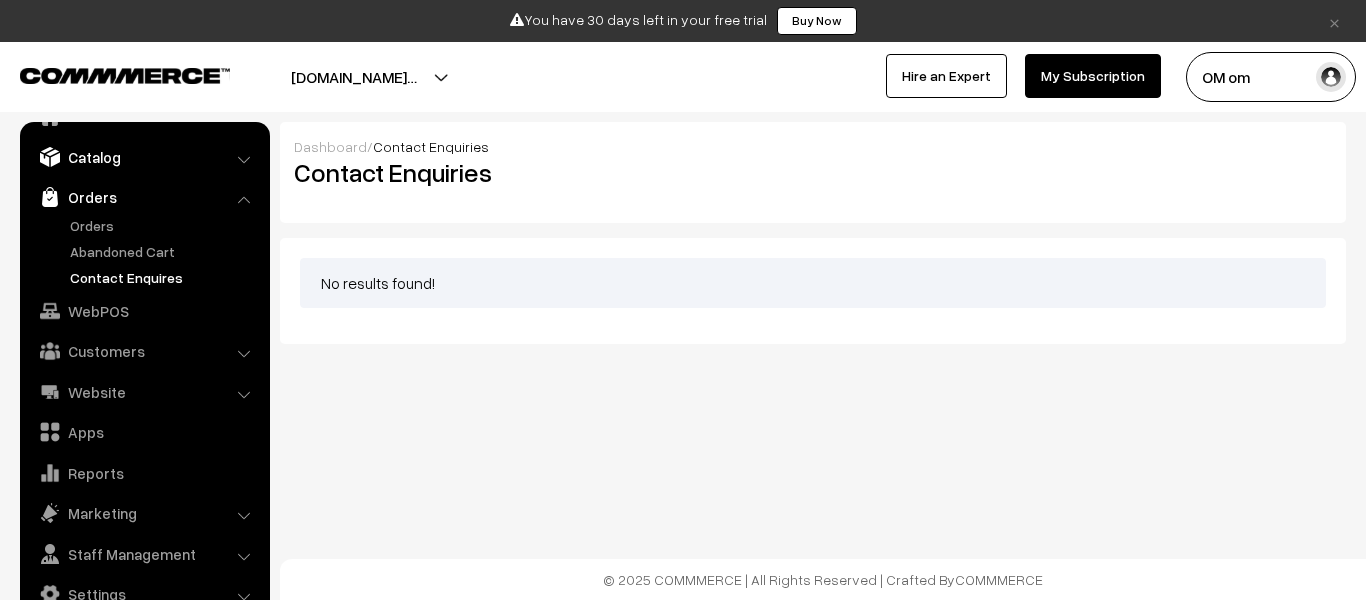 click on "Catalog" at bounding box center [144, 157] 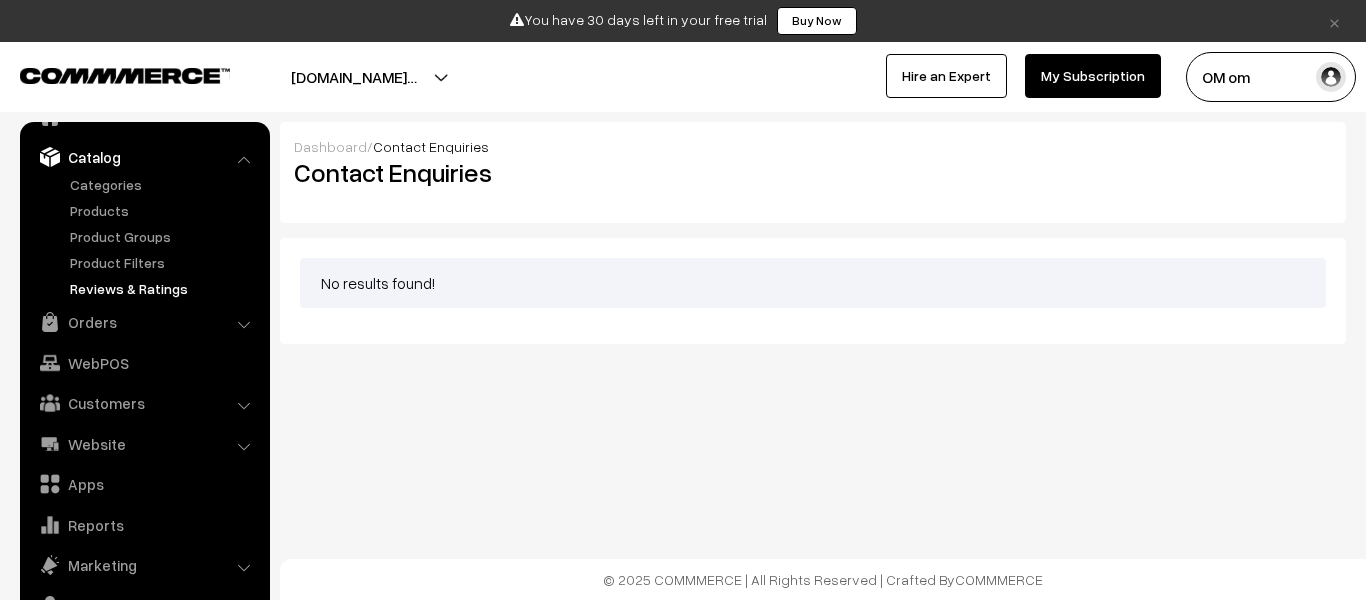 click on "Reviews & Ratings" at bounding box center (164, 288) 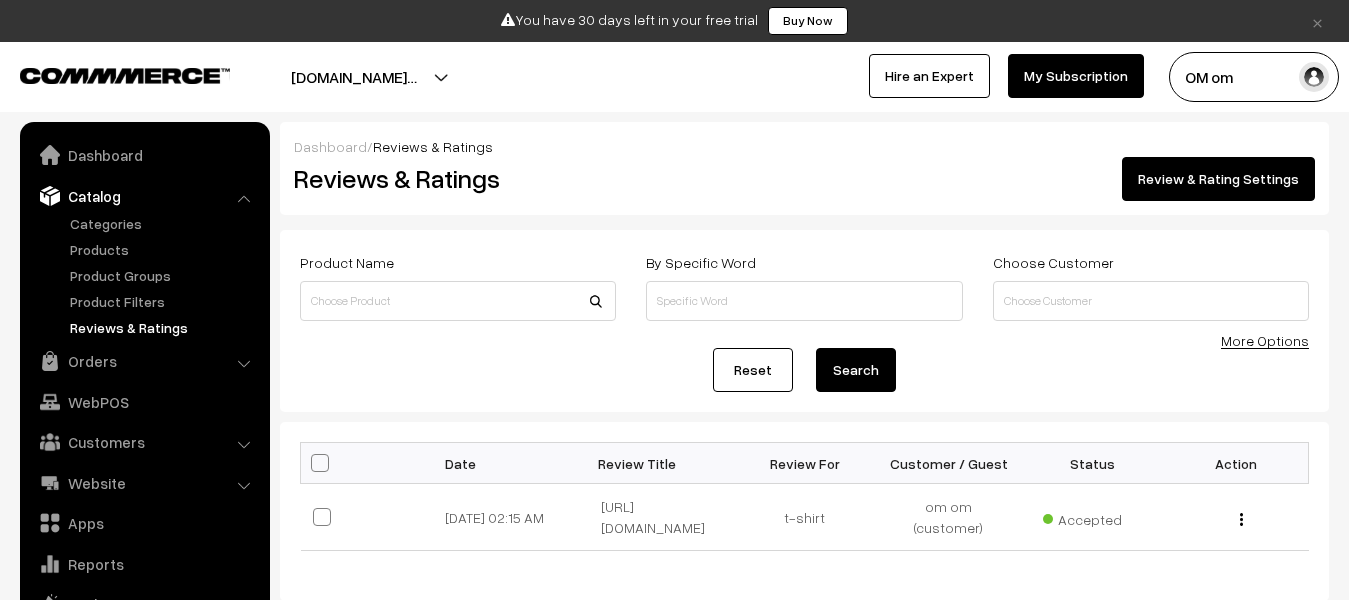 scroll, scrollTop: 0, scrollLeft: 0, axis: both 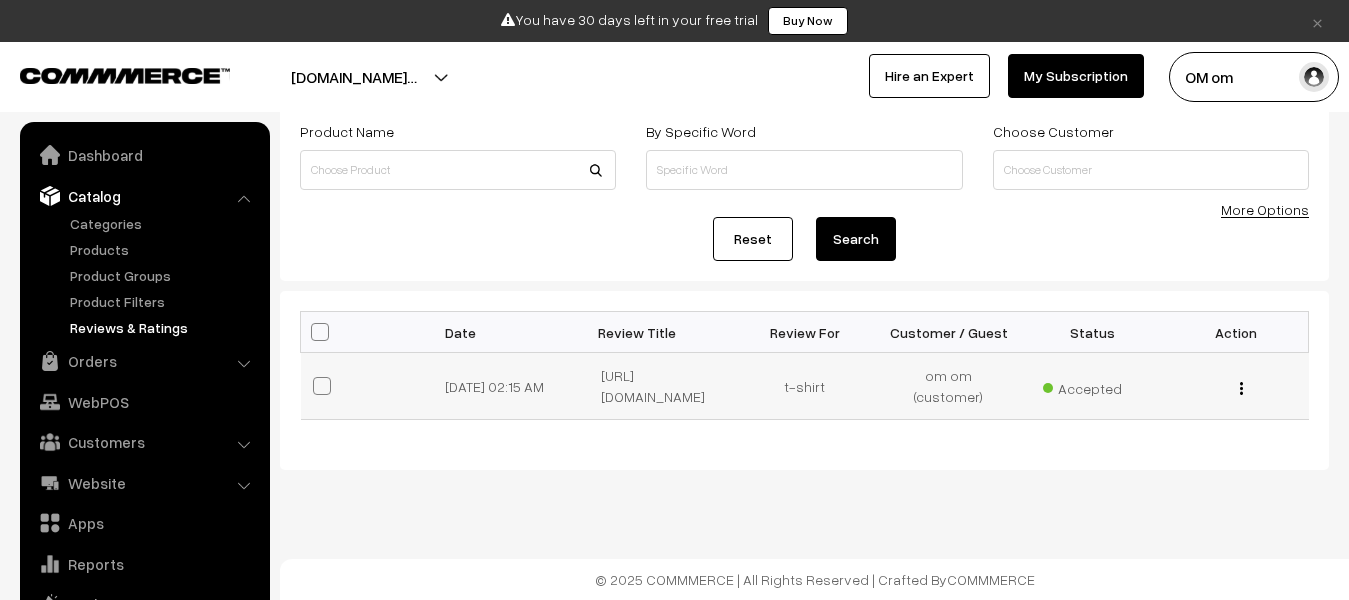 click at bounding box center (373, 386) 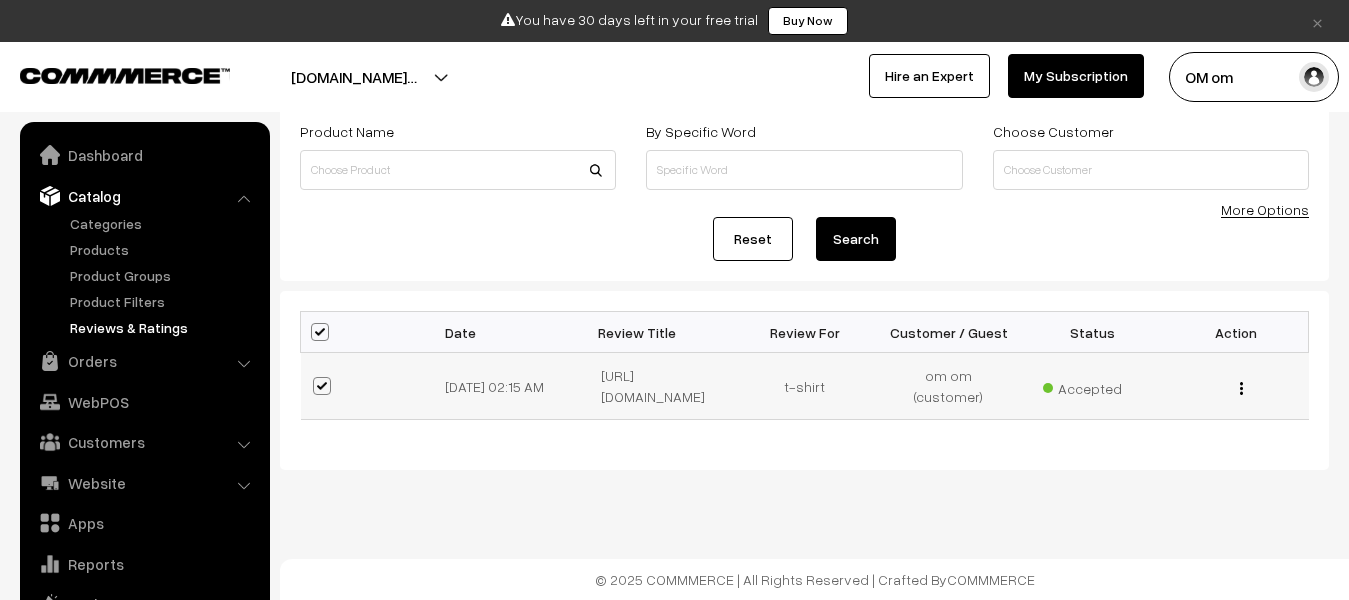 checkbox on "true" 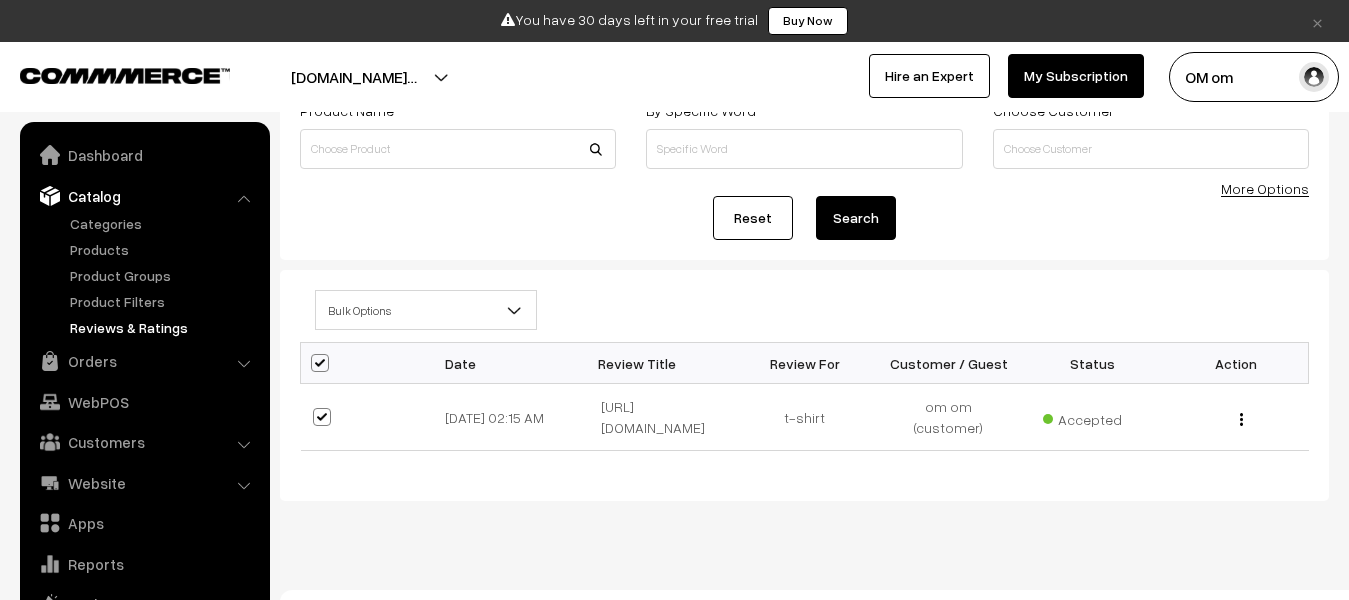 click on "Bulk Options
Mark as Accepted
Mark as Reject
Mark as Awaiting
Bulk Options
Date
Review Title
Review For
Customer / Guest
Status
Action
om om" at bounding box center [804, 385] 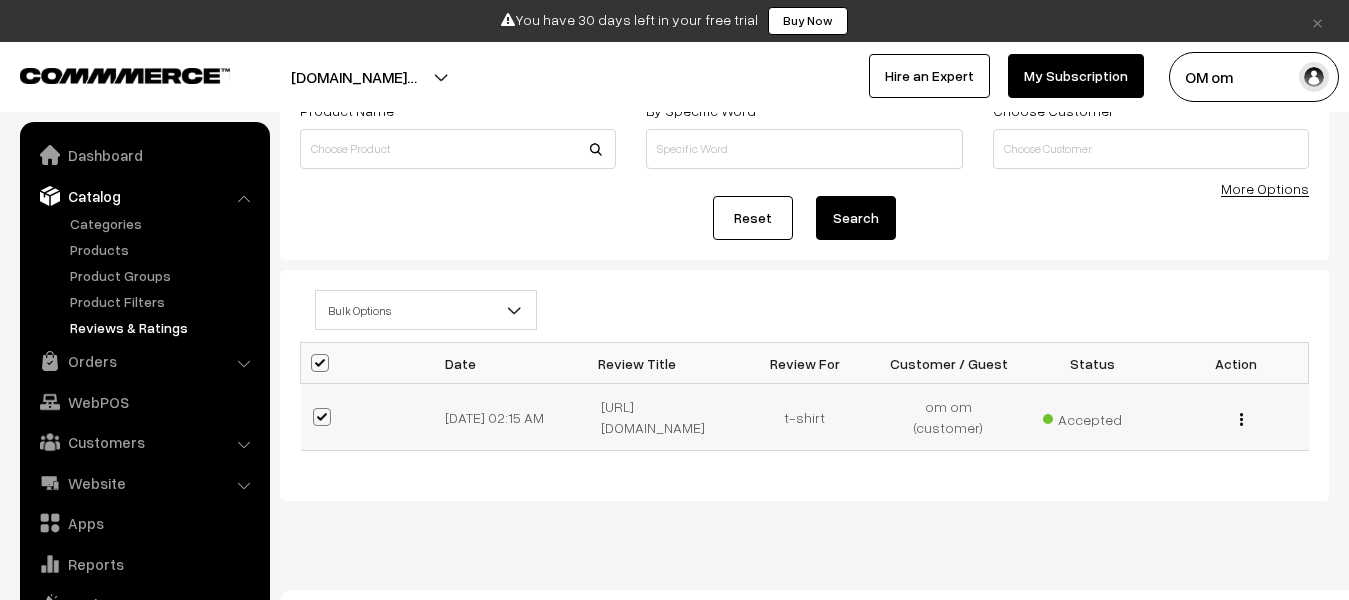 click at bounding box center [1241, 419] 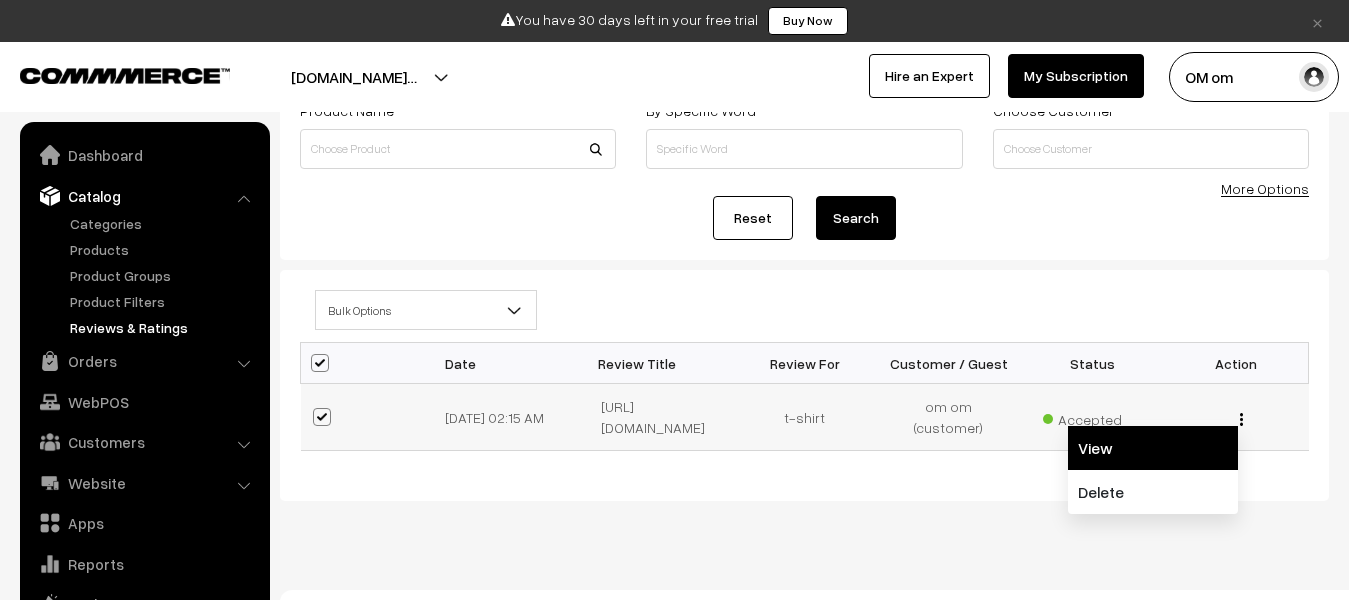 click on "View" at bounding box center [1153, 448] 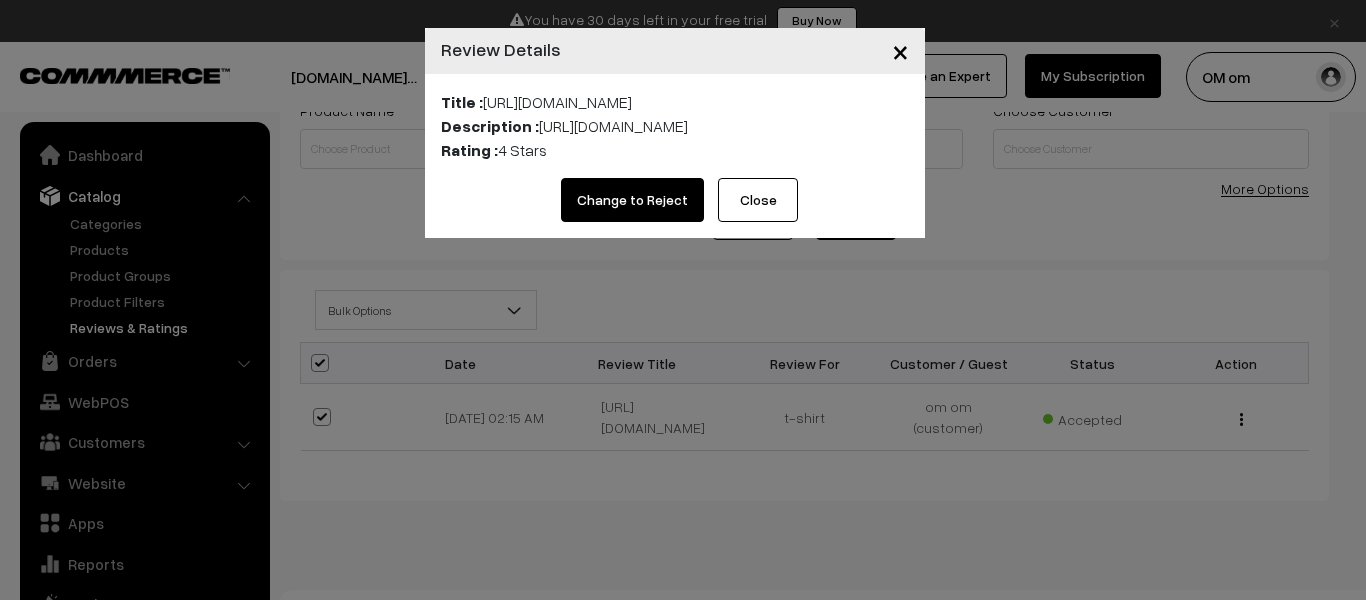 click on "Close" at bounding box center [758, 200] 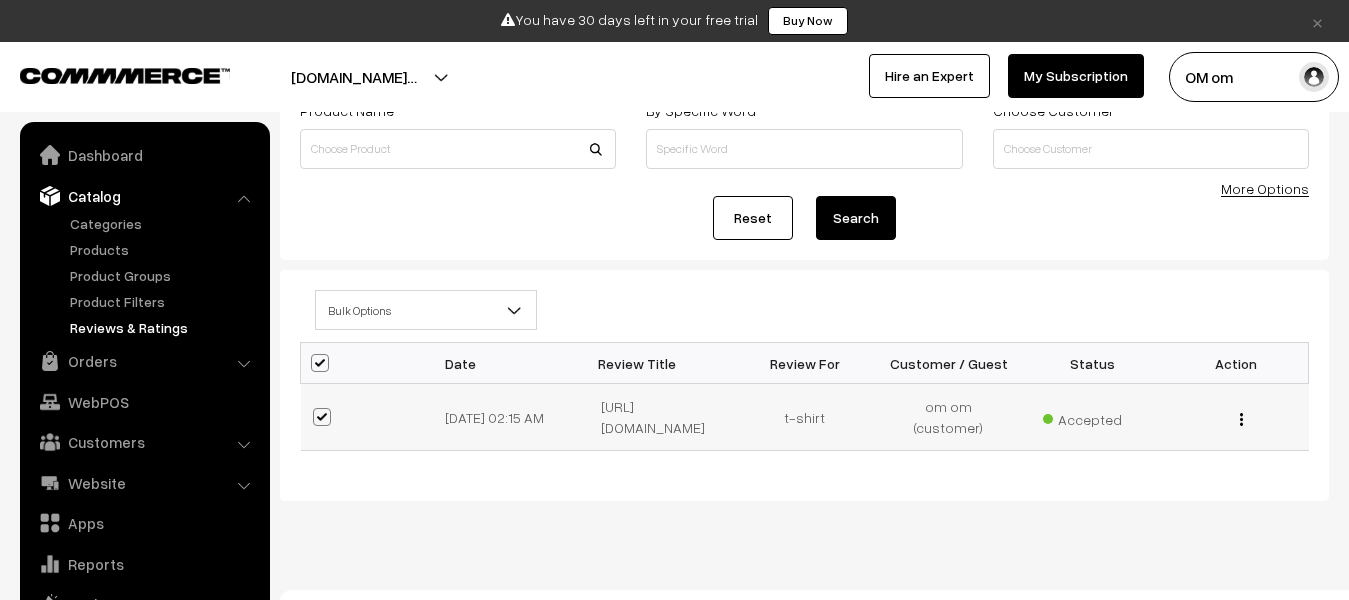 click on "View
Delete" at bounding box center (1237, 417) 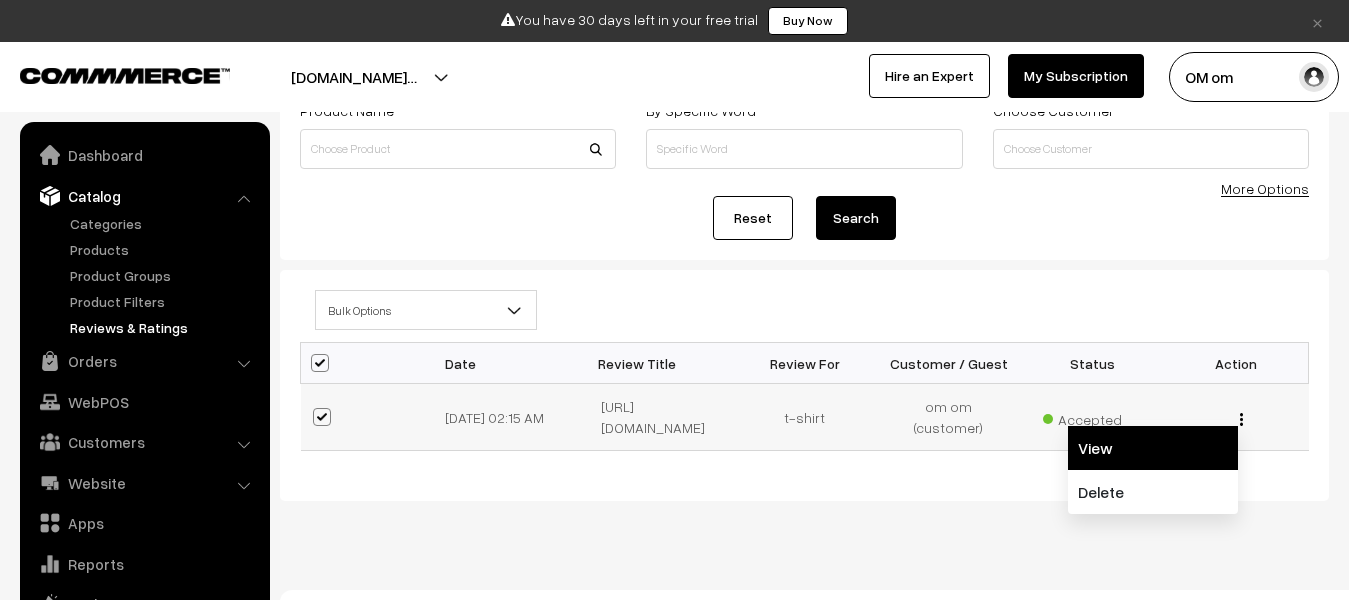 click on "View" at bounding box center [1153, 448] 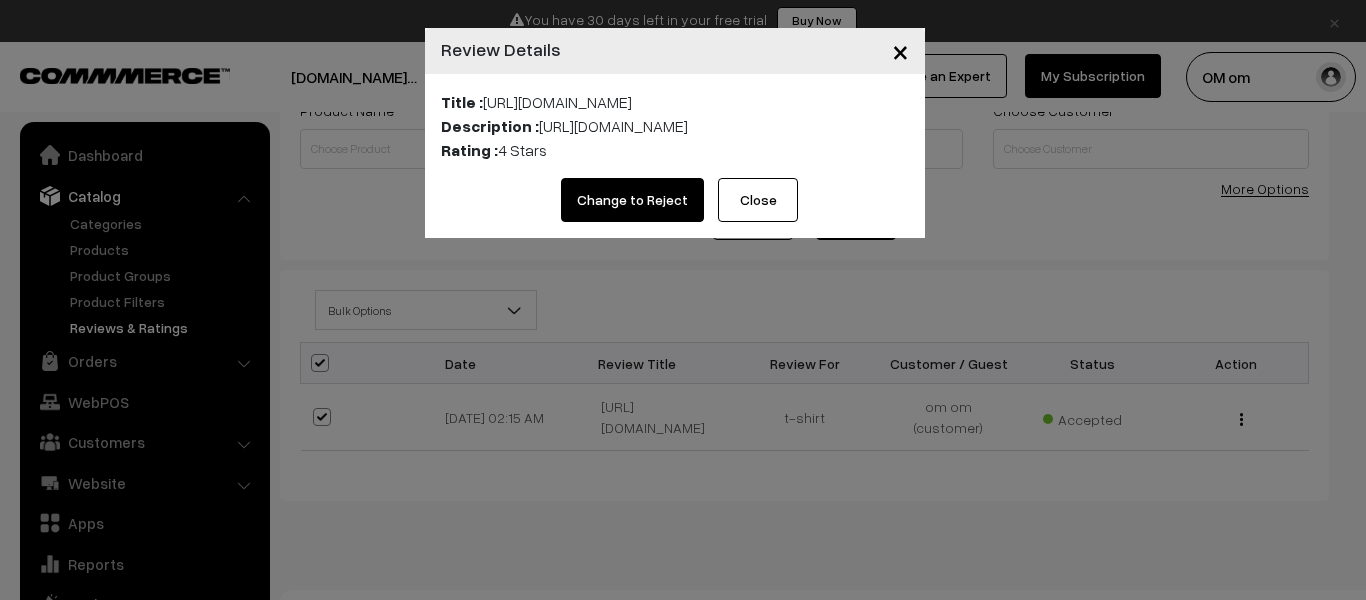 click on "Close" at bounding box center (758, 200) 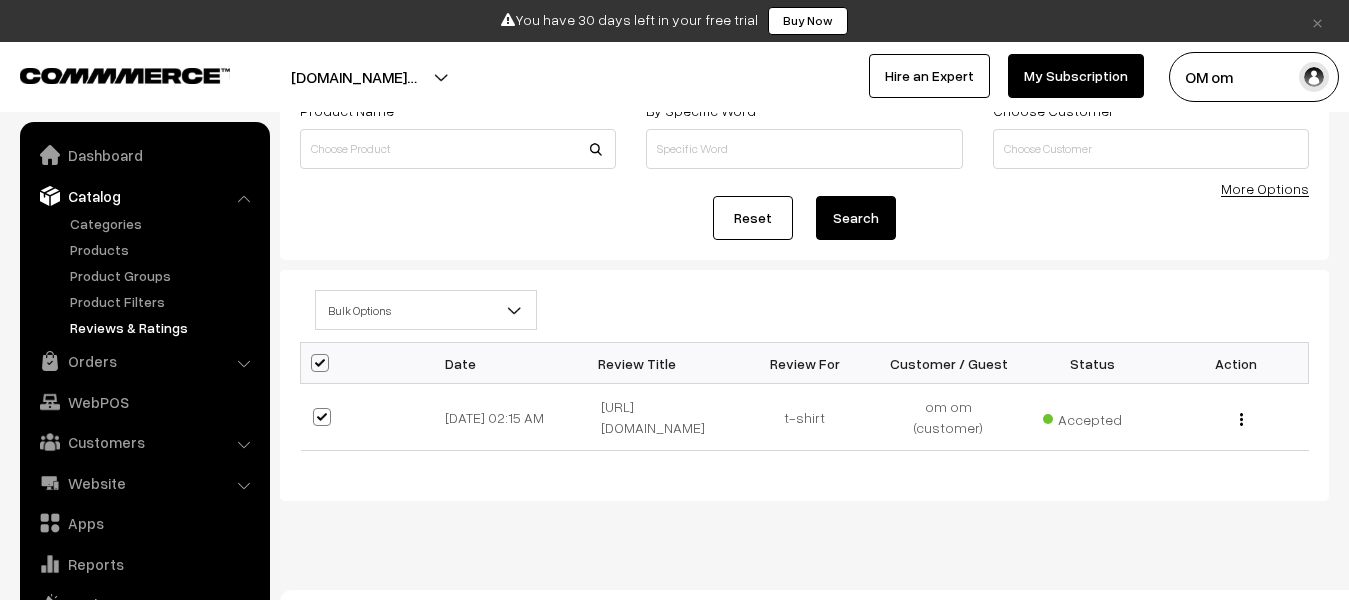 click on "Catalog" at bounding box center [144, 196] 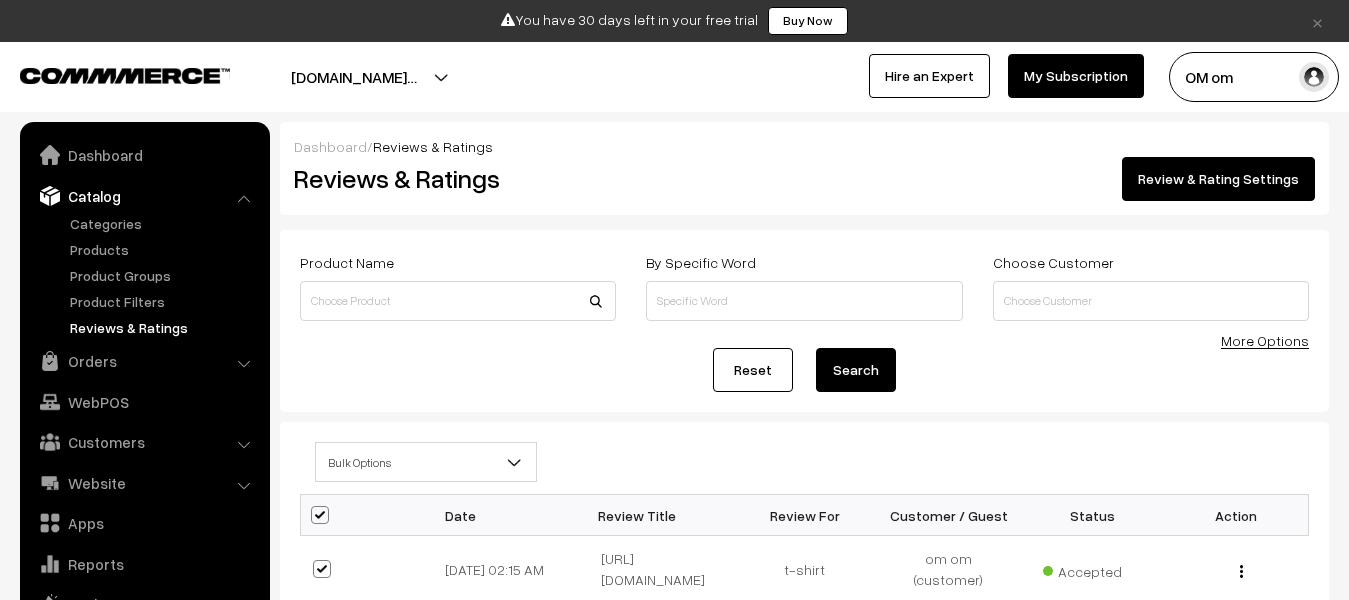 click on "More Options" at bounding box center (1265, 340) 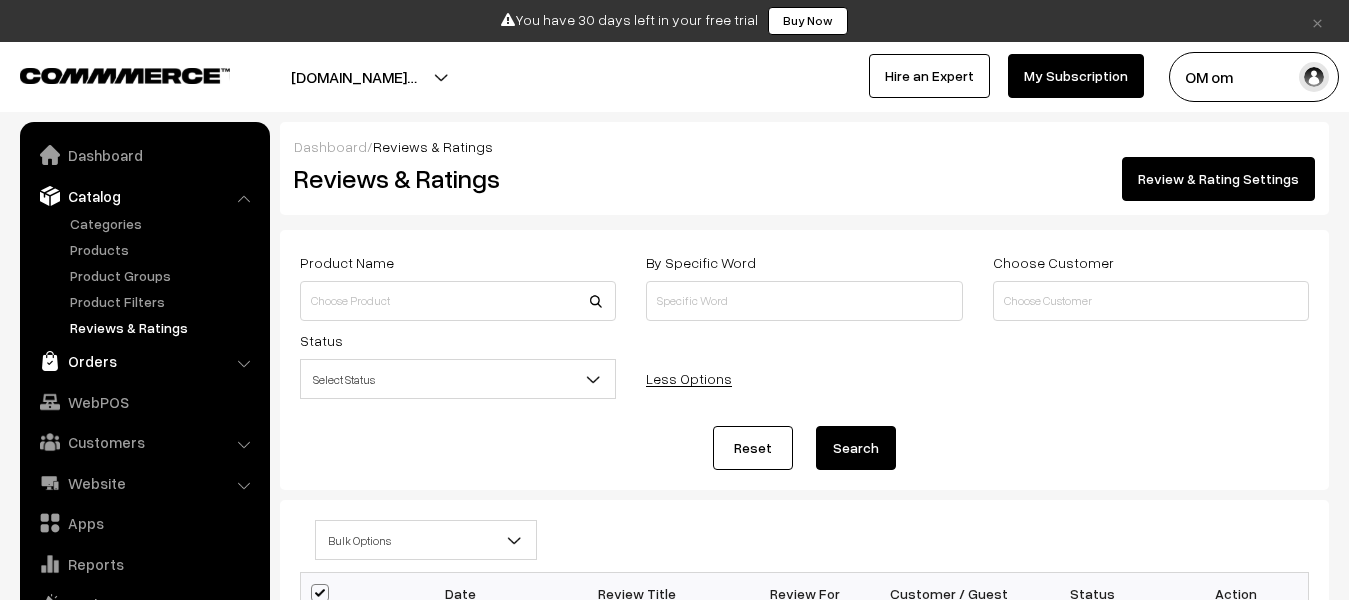 click on "Orders" at bounding box center (144, 361) 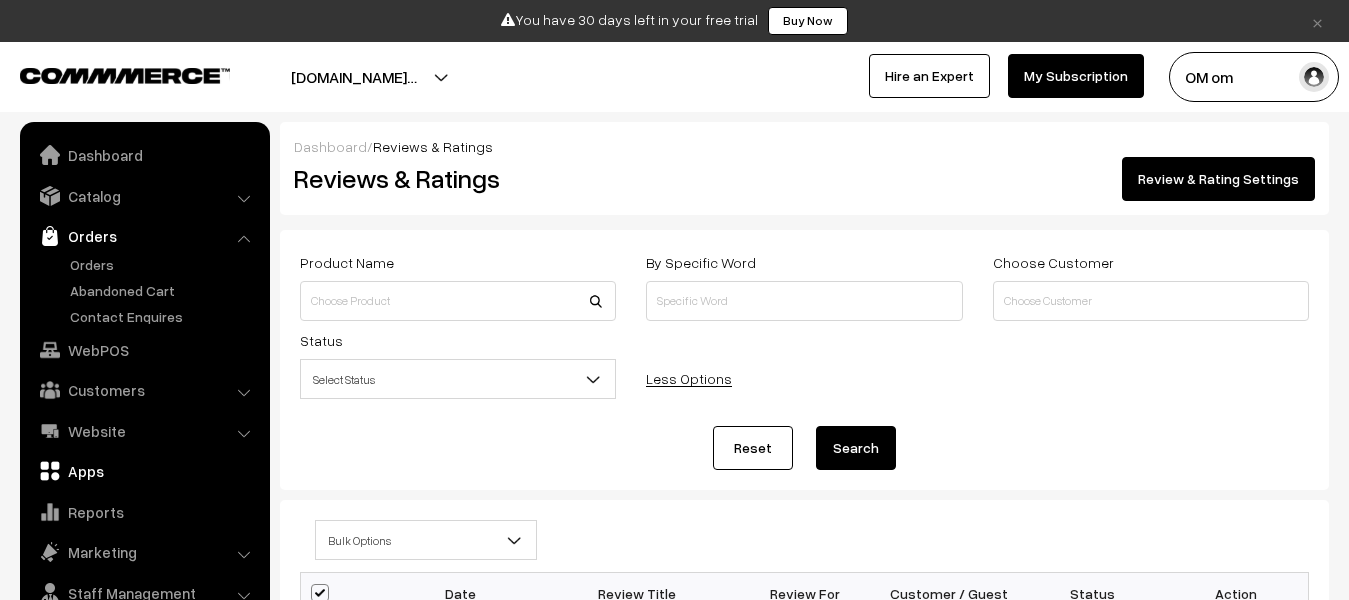 click on "Apps" at bounding box center [144, 471] 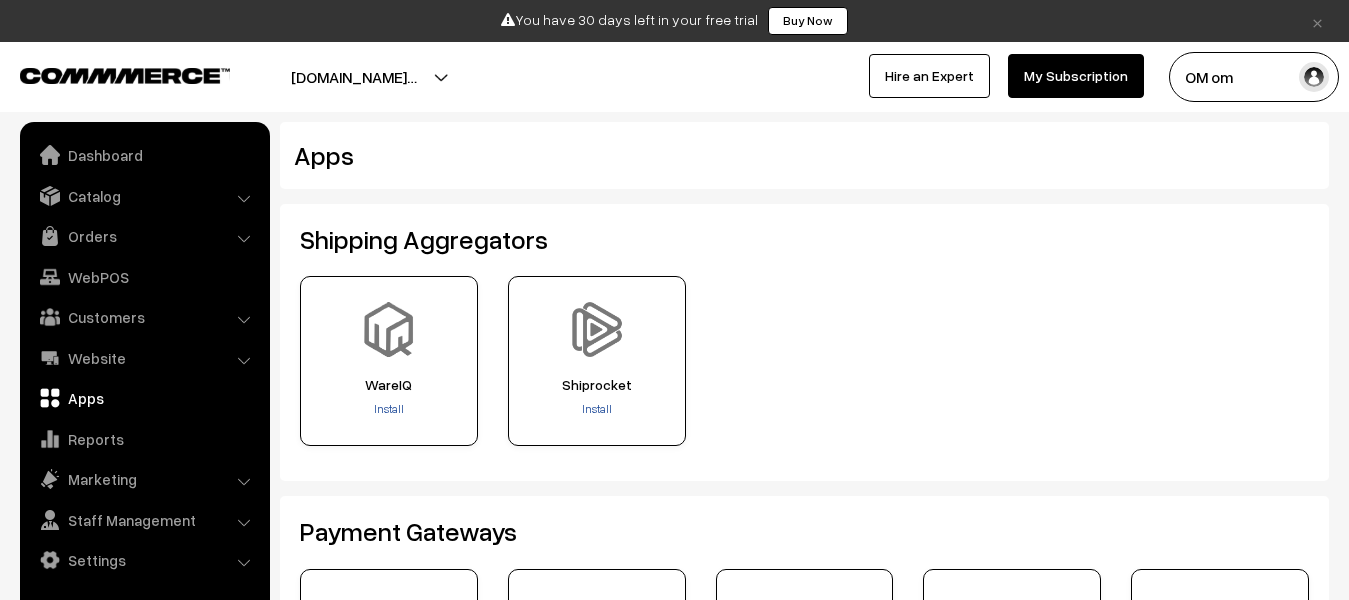 scroll, scrollTop: 0, scrollLeft: 0, axis: both 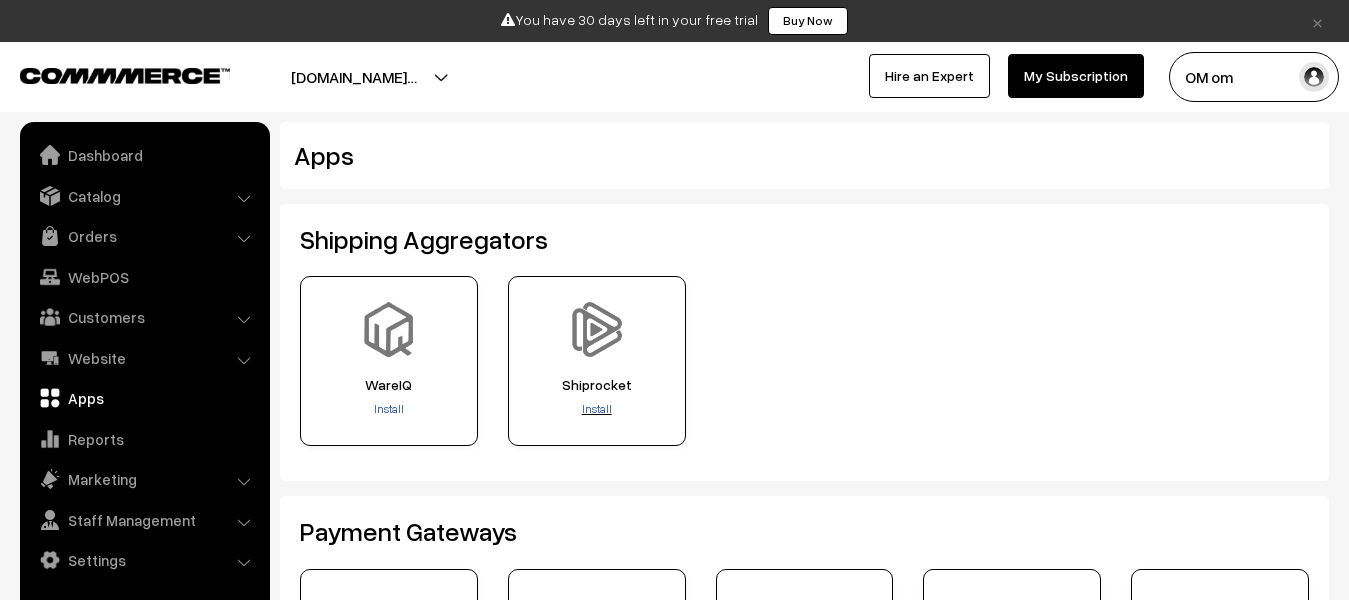 click on "Install" at bounding box center (597, 408) 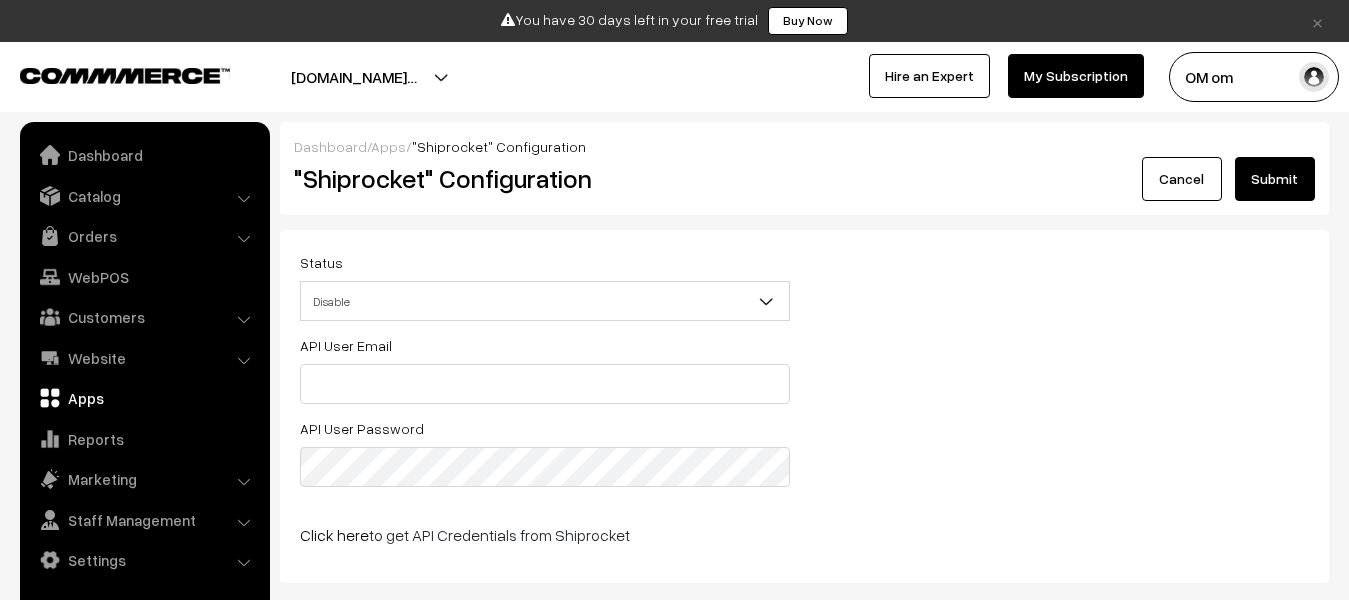scroll, scrollTop: 0, scrollLeft: 0, axis: both 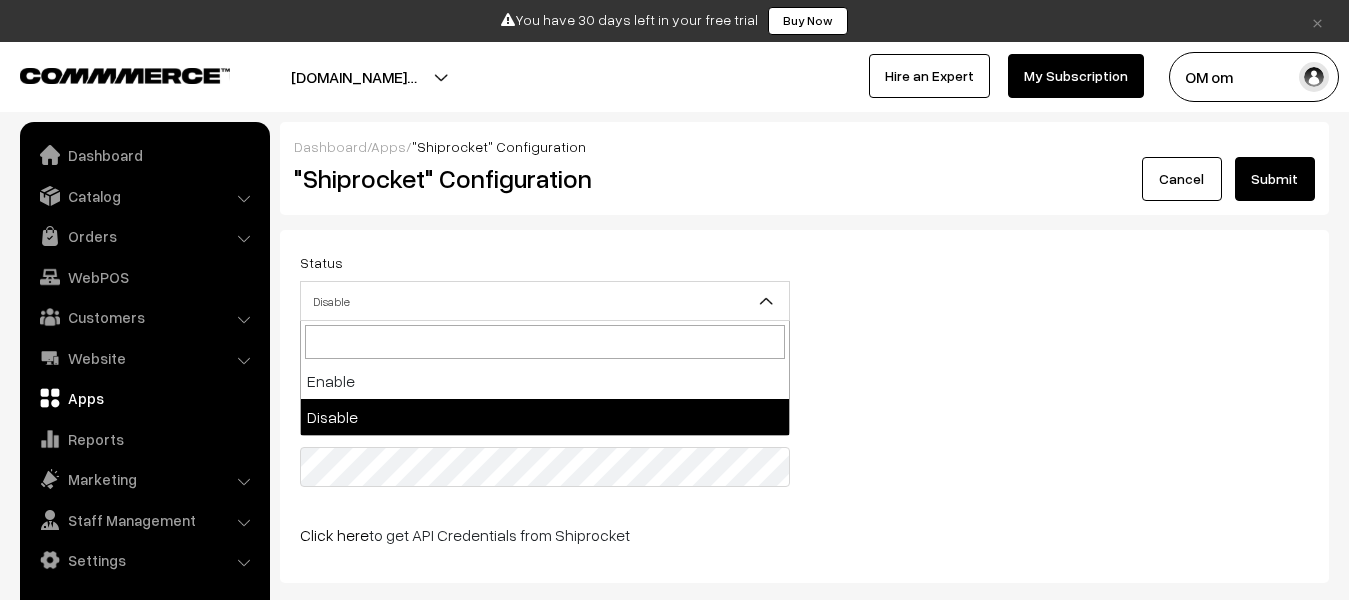 click on "Disable" at bounding box center [545, 301] 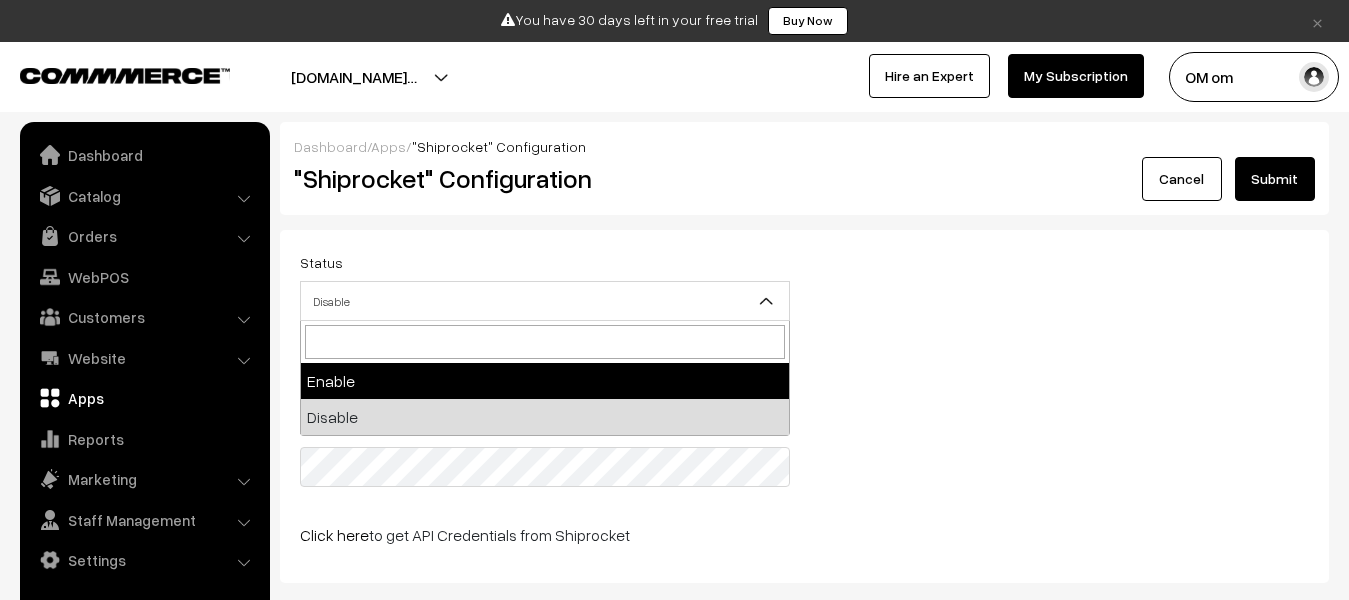 select on "1" 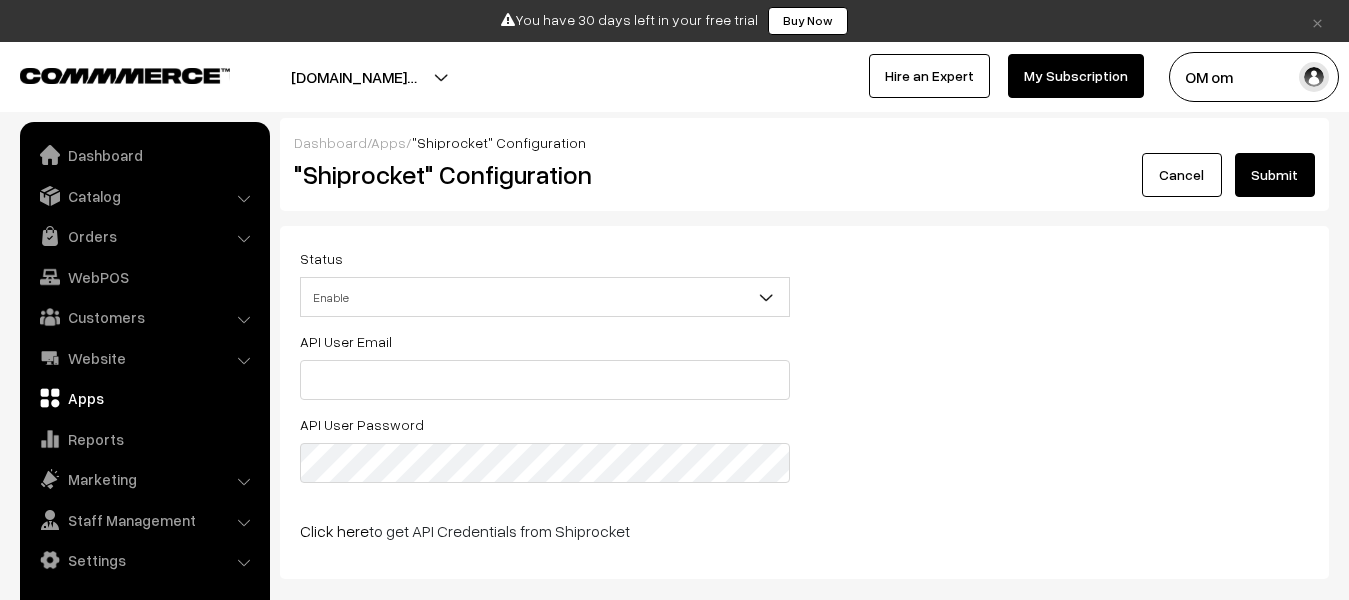 scroll, scrollTop: 0, scrollLeft: 0, axis: both 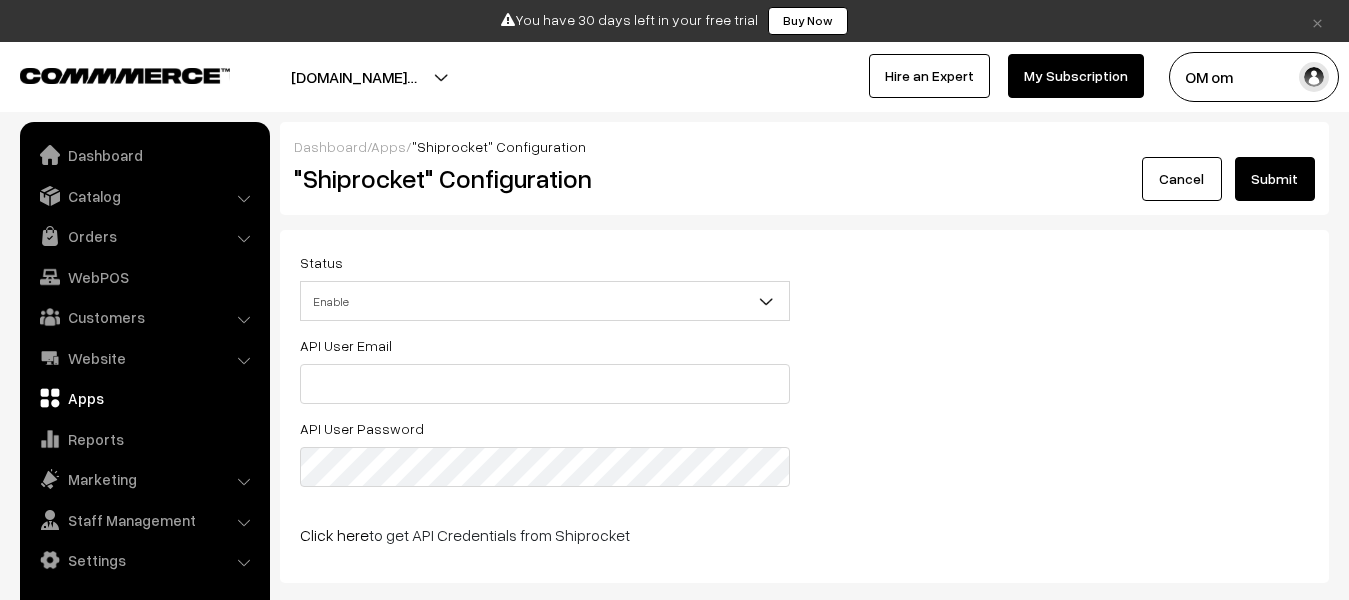 click on "Submit" at bounding box center [1275, 179] 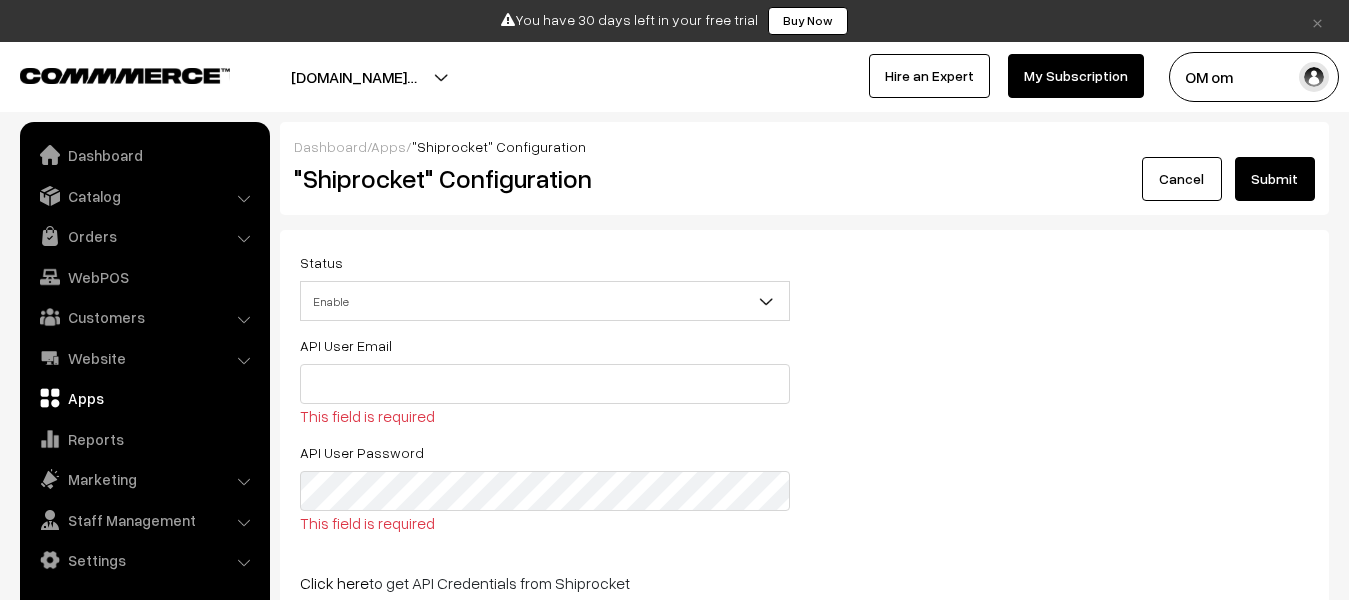 click on "API User Email
This field is required" at bounding box center [545, 380] 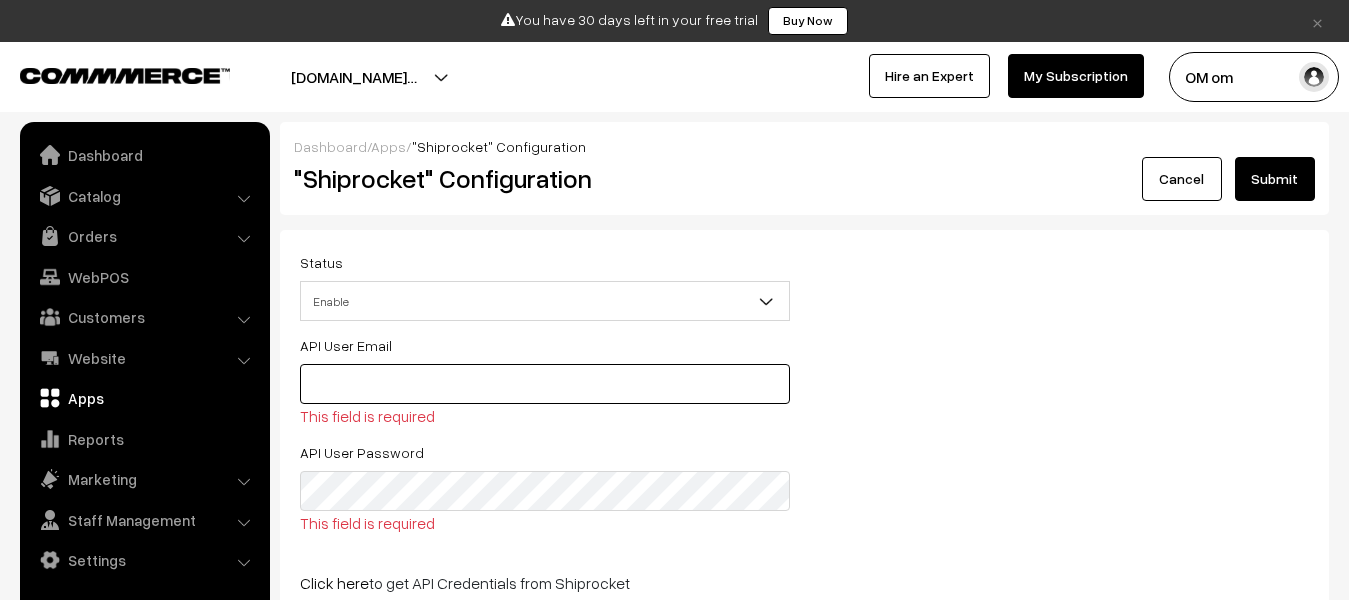 click at bounding box center [545, 384] 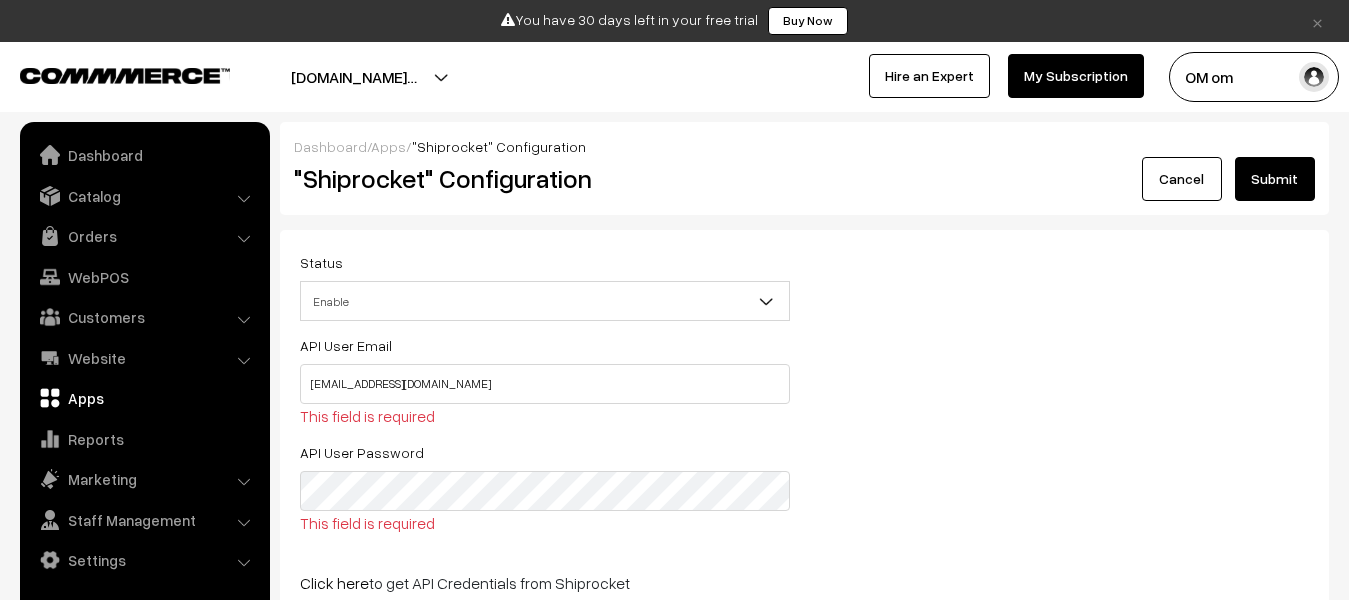 click on "Submit" at bounding box center [1275, 179] 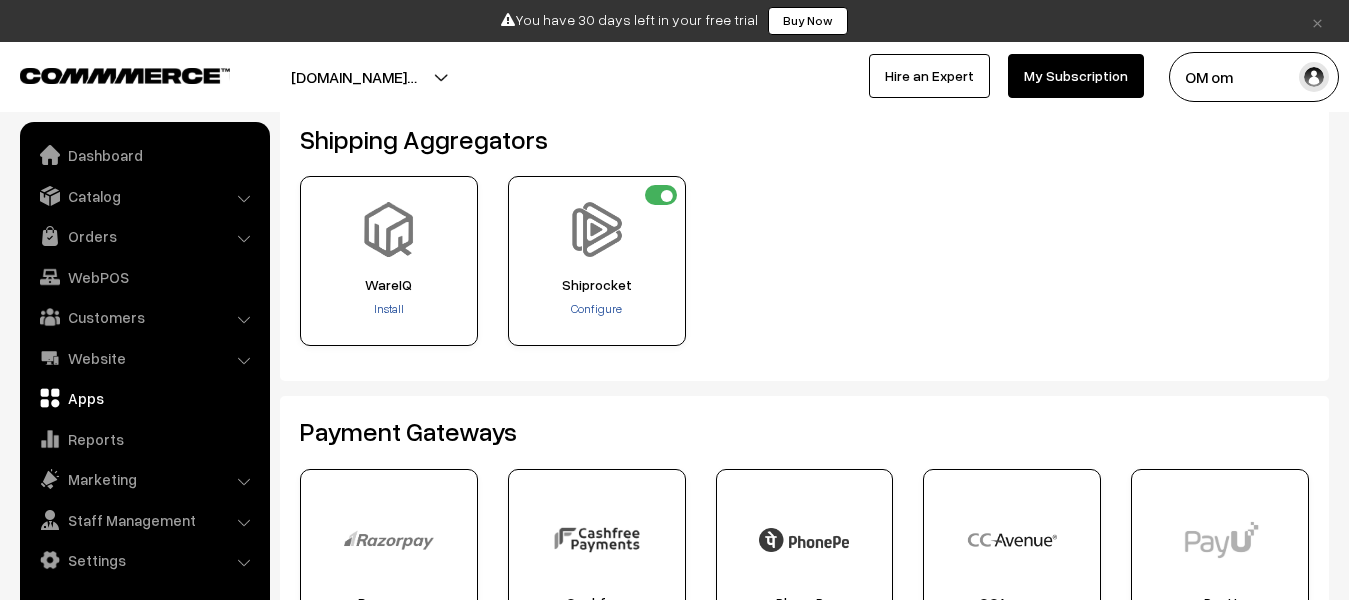 scroll, scrollTop: 100, scrollLeft: 0, axis: vertical 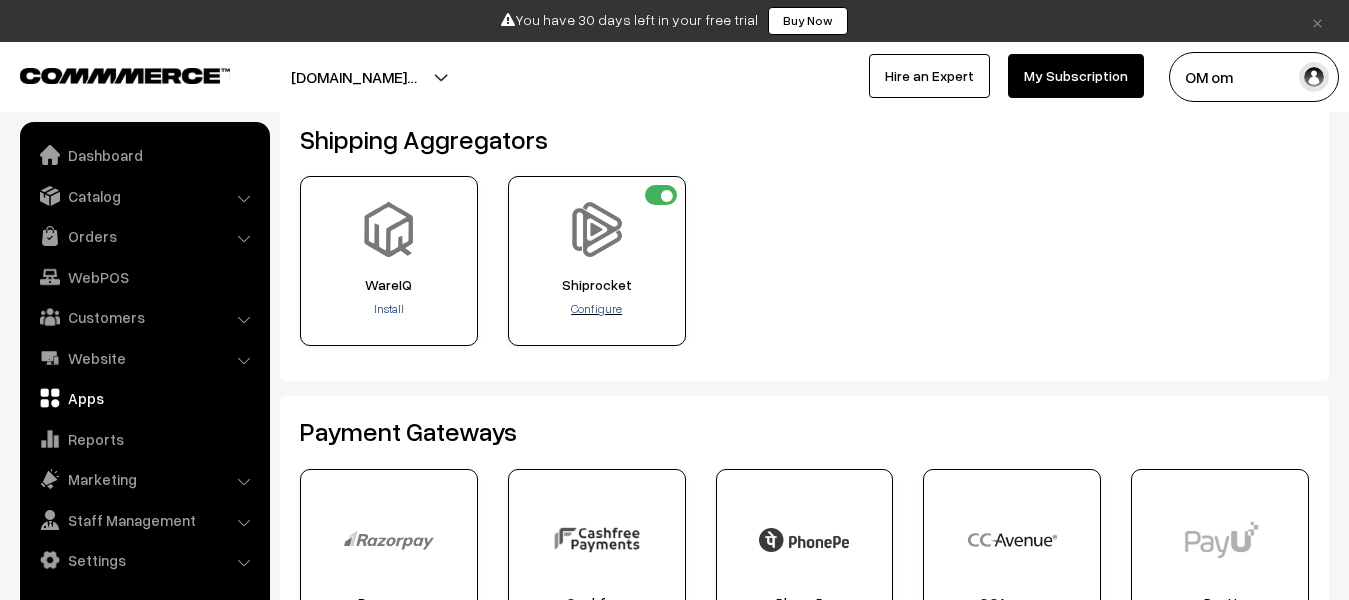 click on "Configure" at bounding box center [596, 308] 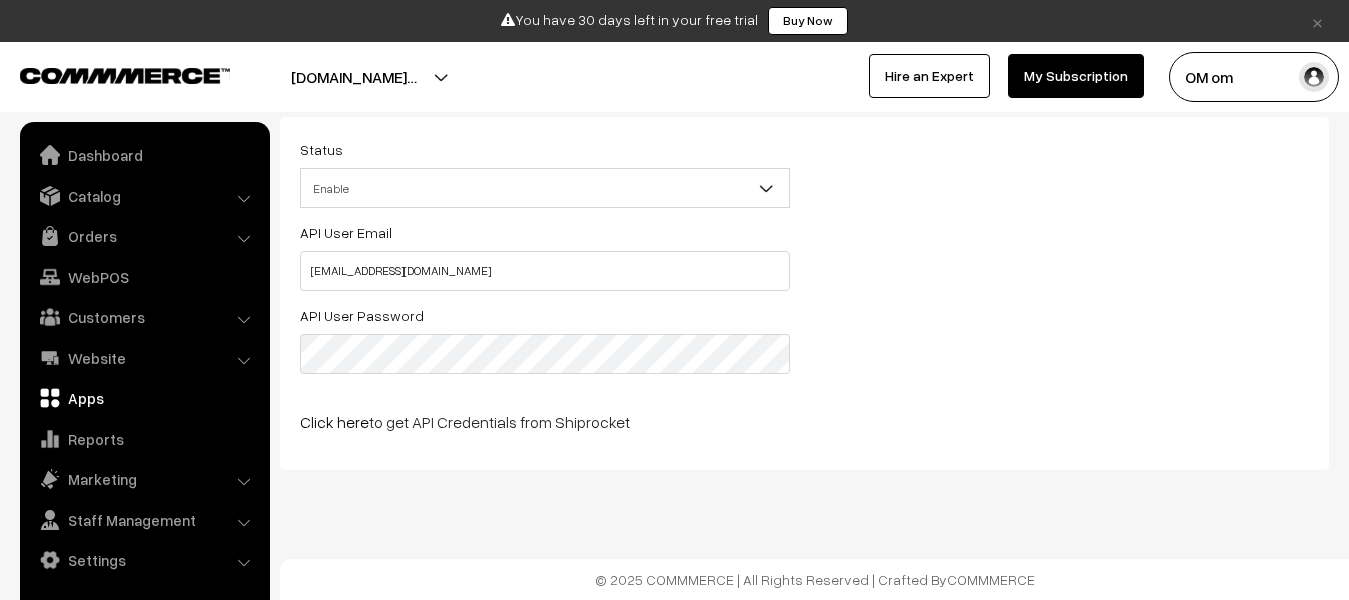 scroll, scrollTop: 0, scrollLeft: 0, axis: both 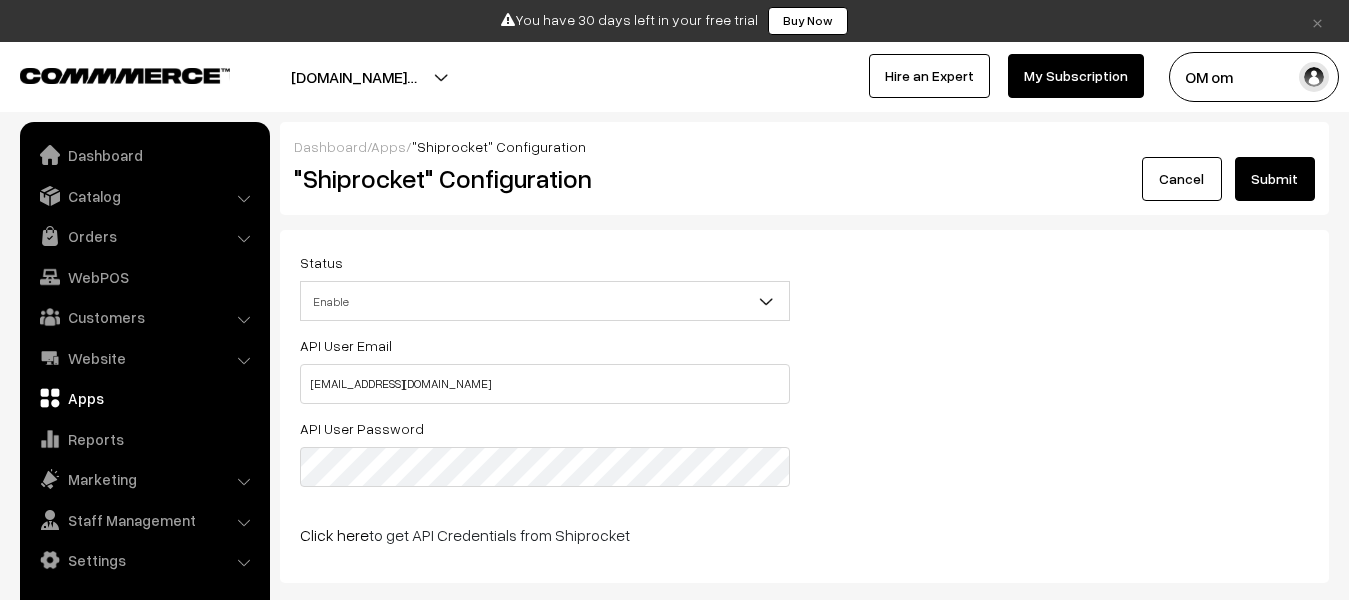 click on "Cancel" at bounding box center [1182, 179] 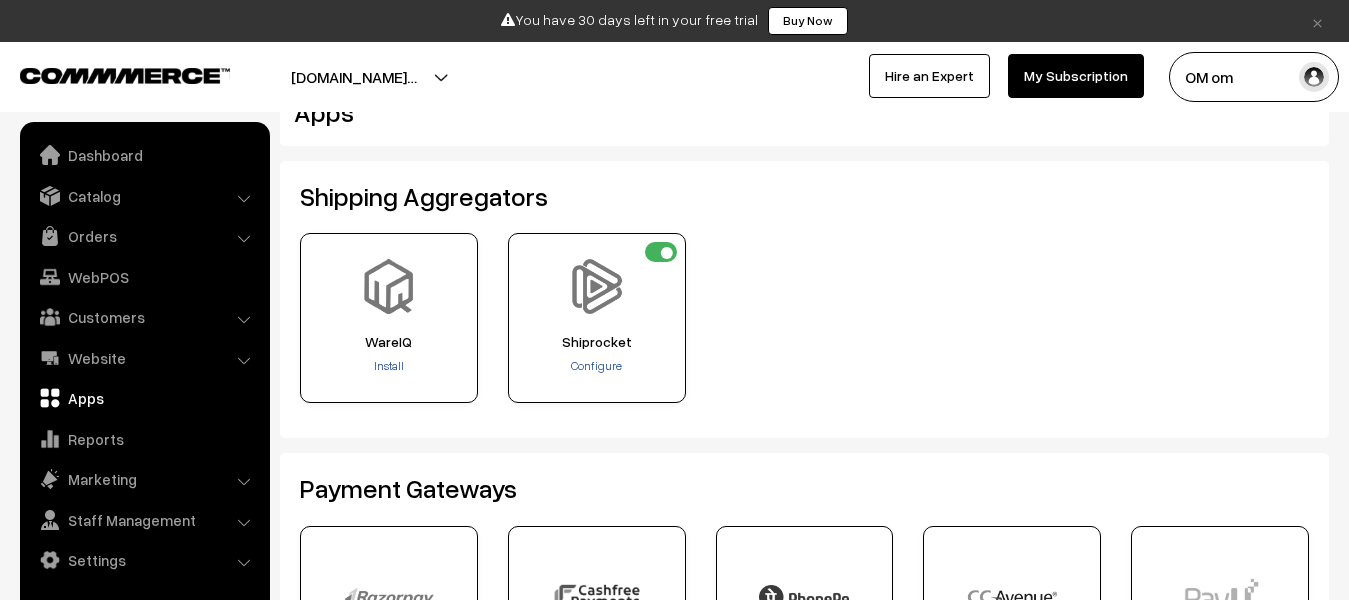 scroll, scrollTop: 100, scrollLeft: 0, axis: vertical 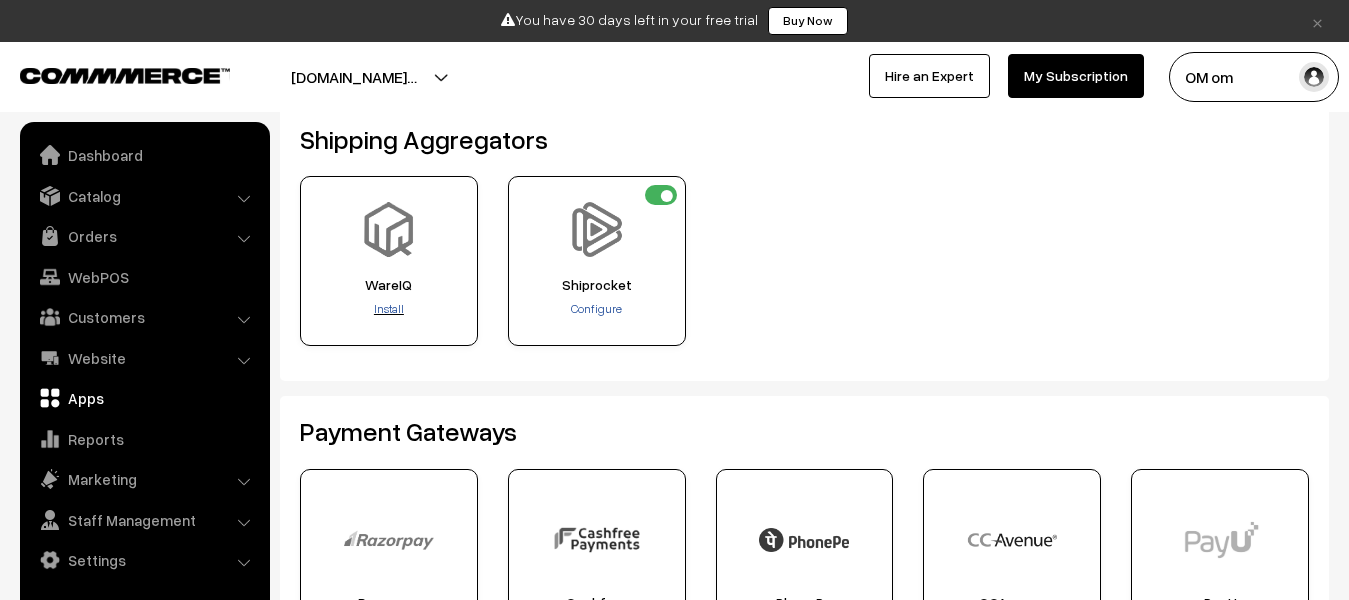 click on "Install" at bounding box center (389, 308) 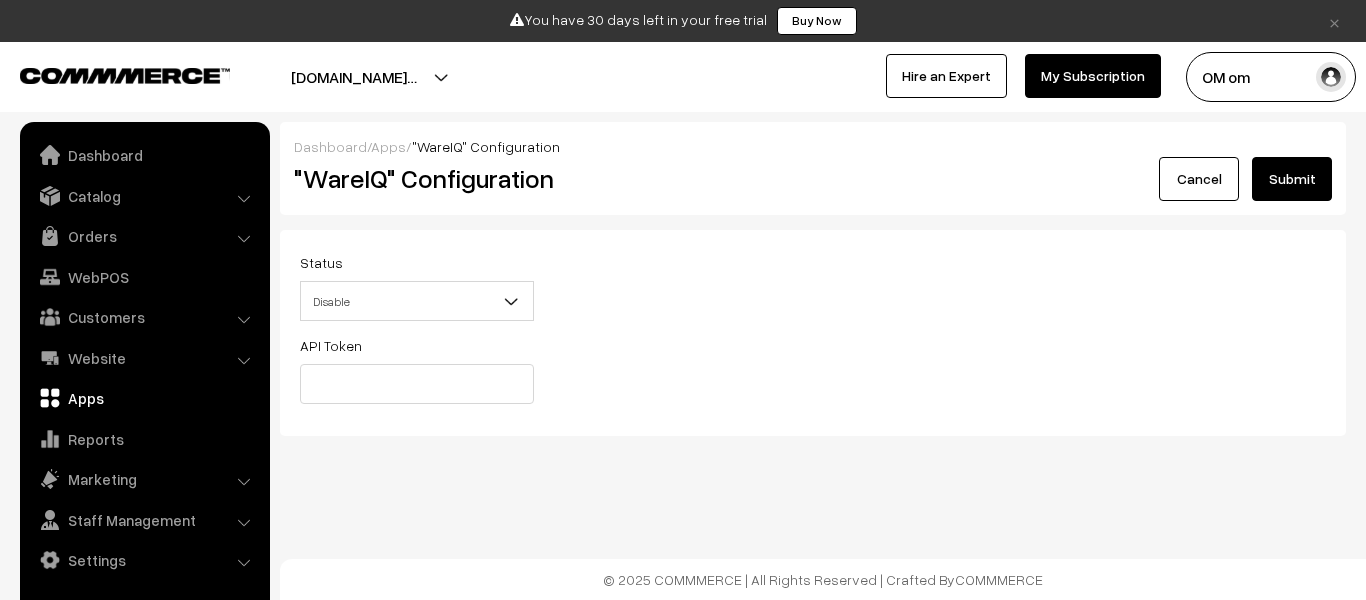 scroll, scrollTop: 0, scrollLeft: 0, axis: both 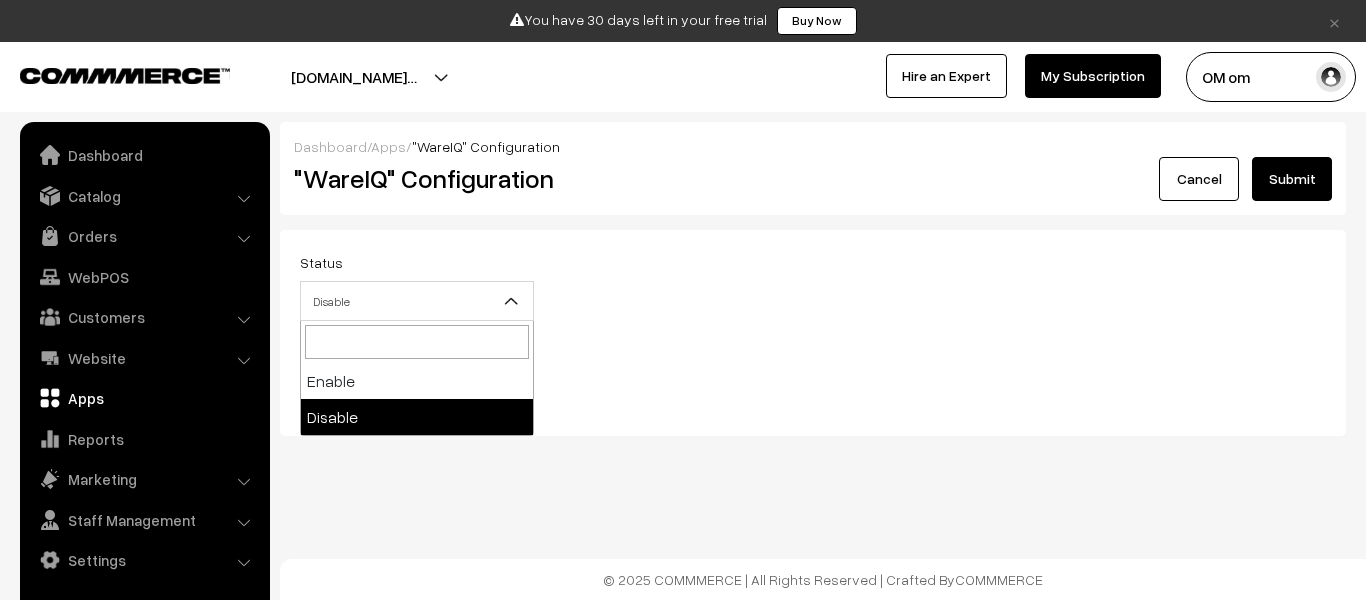 click on "Disable" at bounding box center [417, 301] 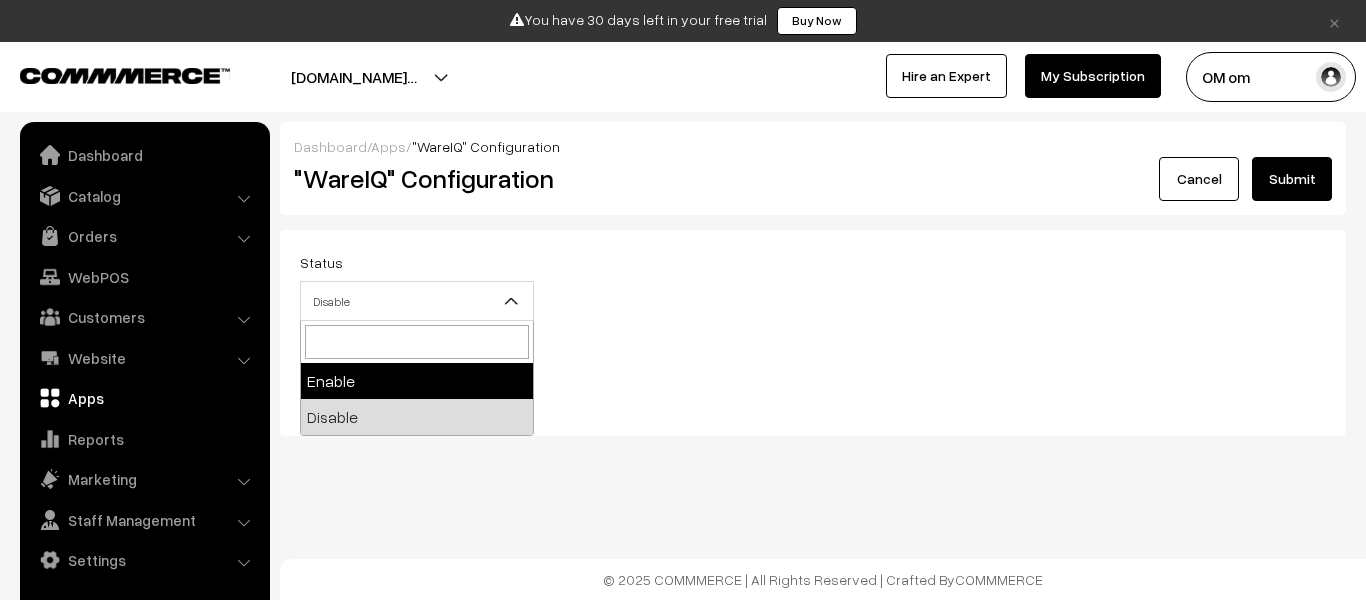 select on "1" 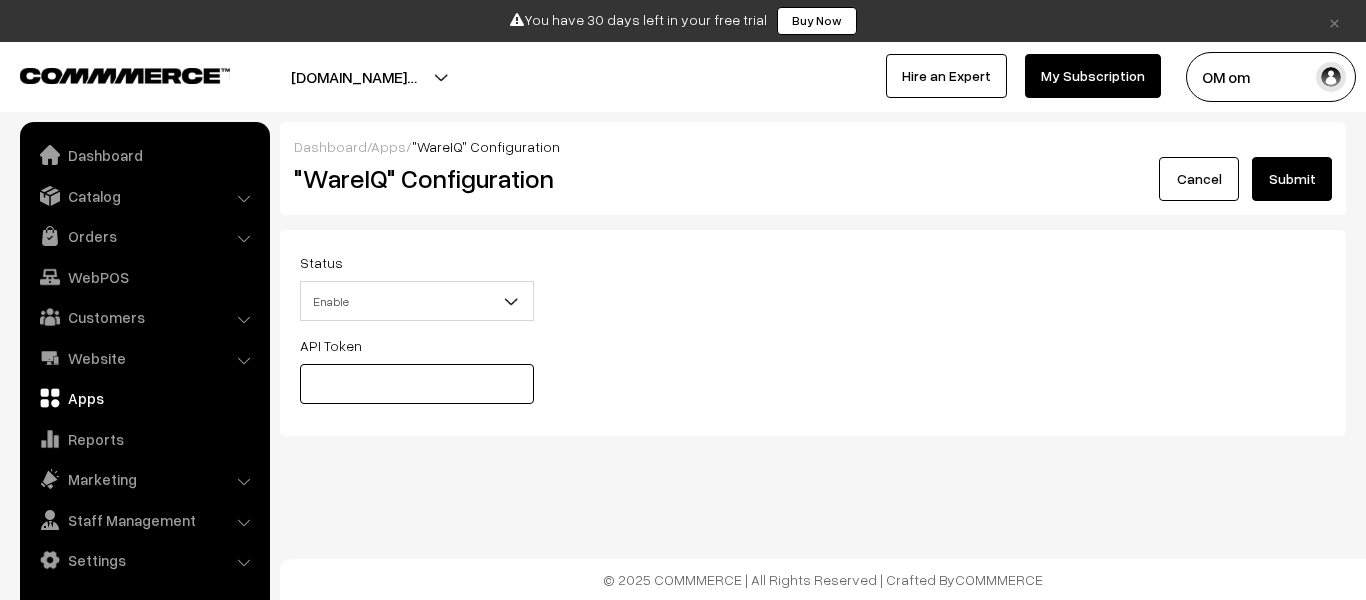click at bounding box center [417, 384] 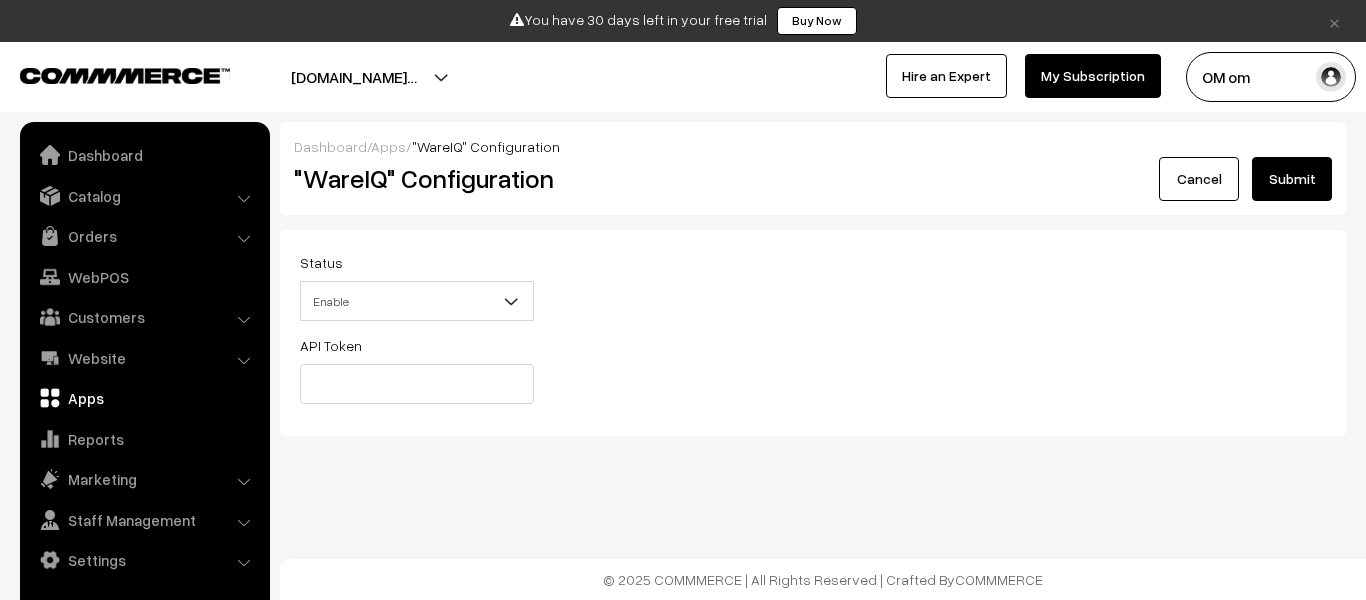 click on "Submit" at bounding box center (1292, 179) 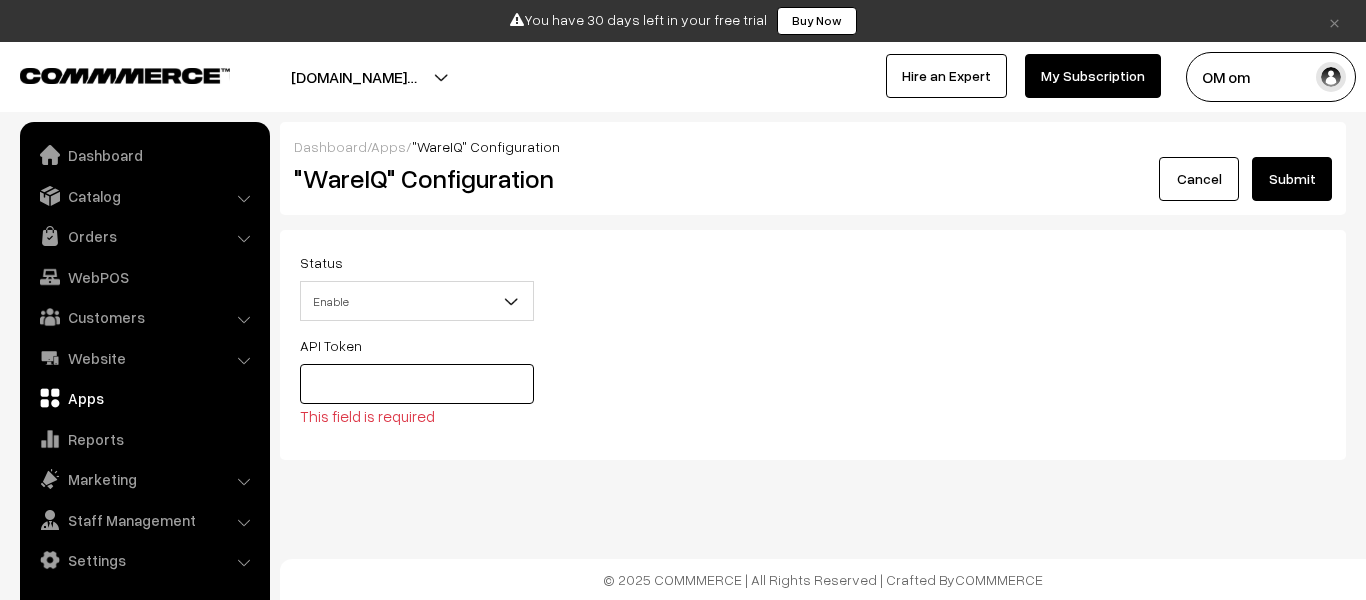 click at bounding box center (417, 384) 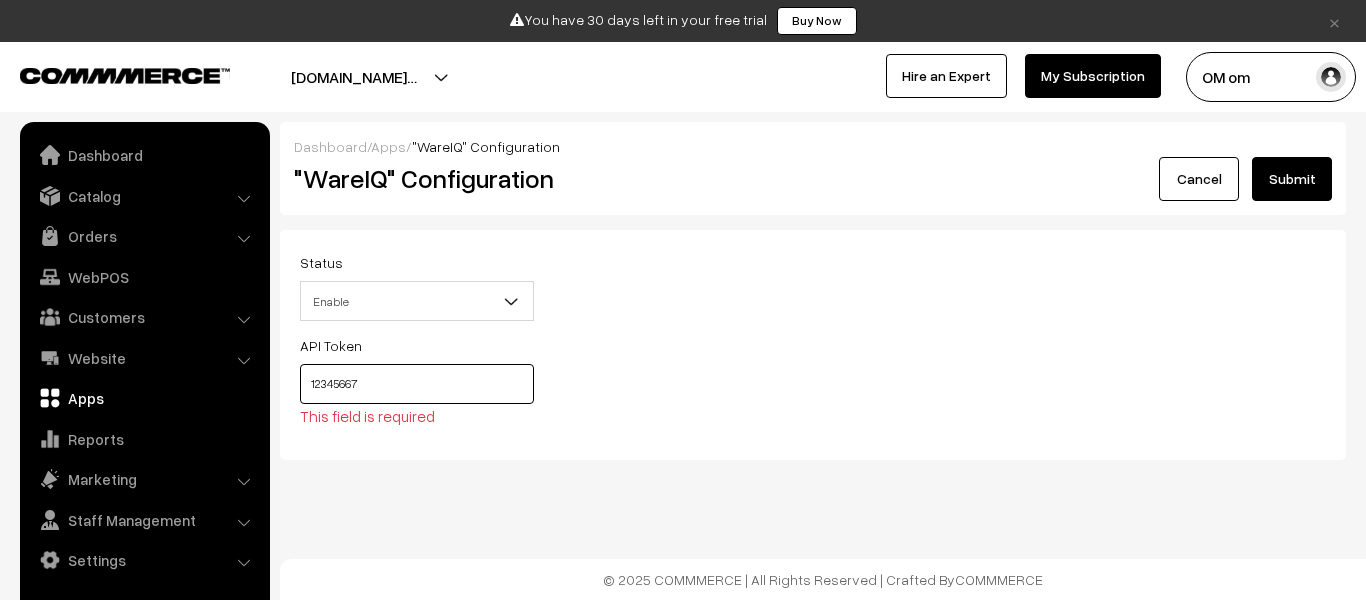 type on "12345667" 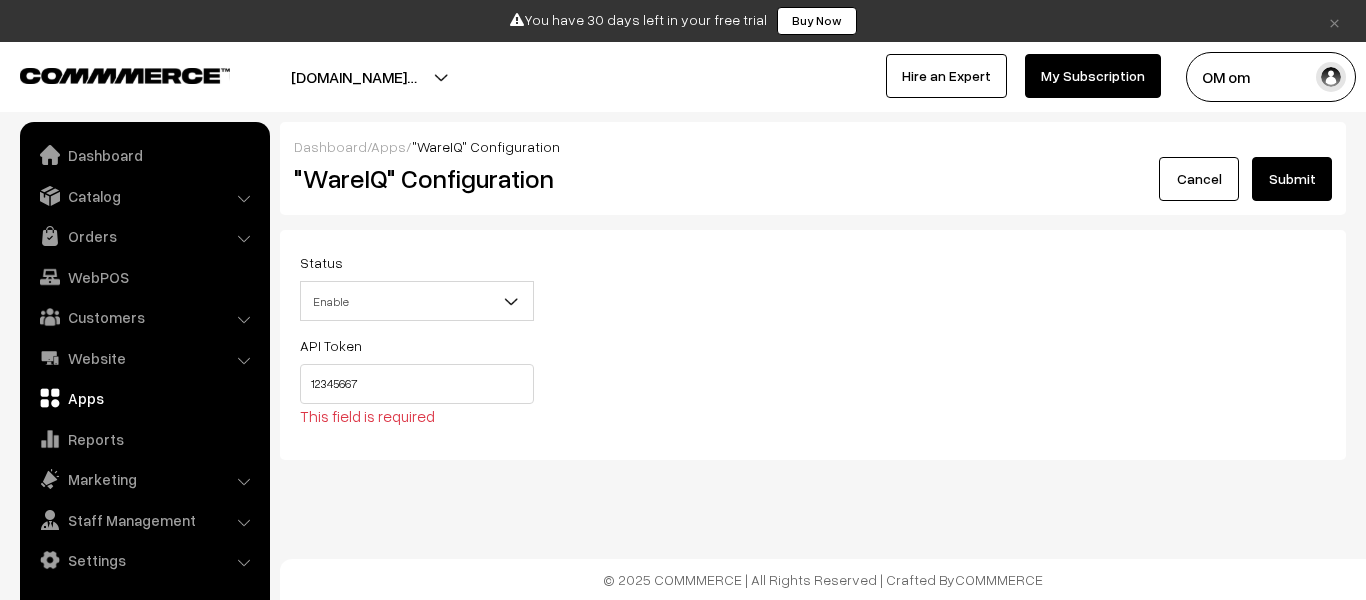 click on "Submit" at bounding box center (1292, 179) 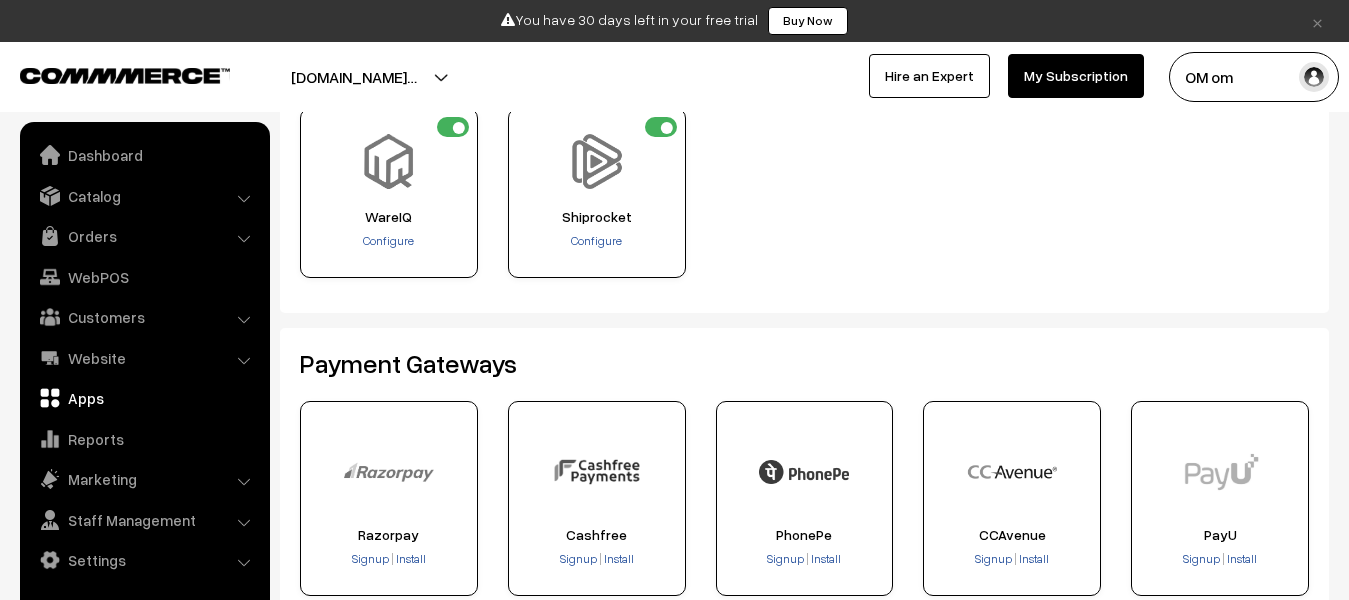 scroll, scrollTop: 0, scrollLeft: 0, axis: both 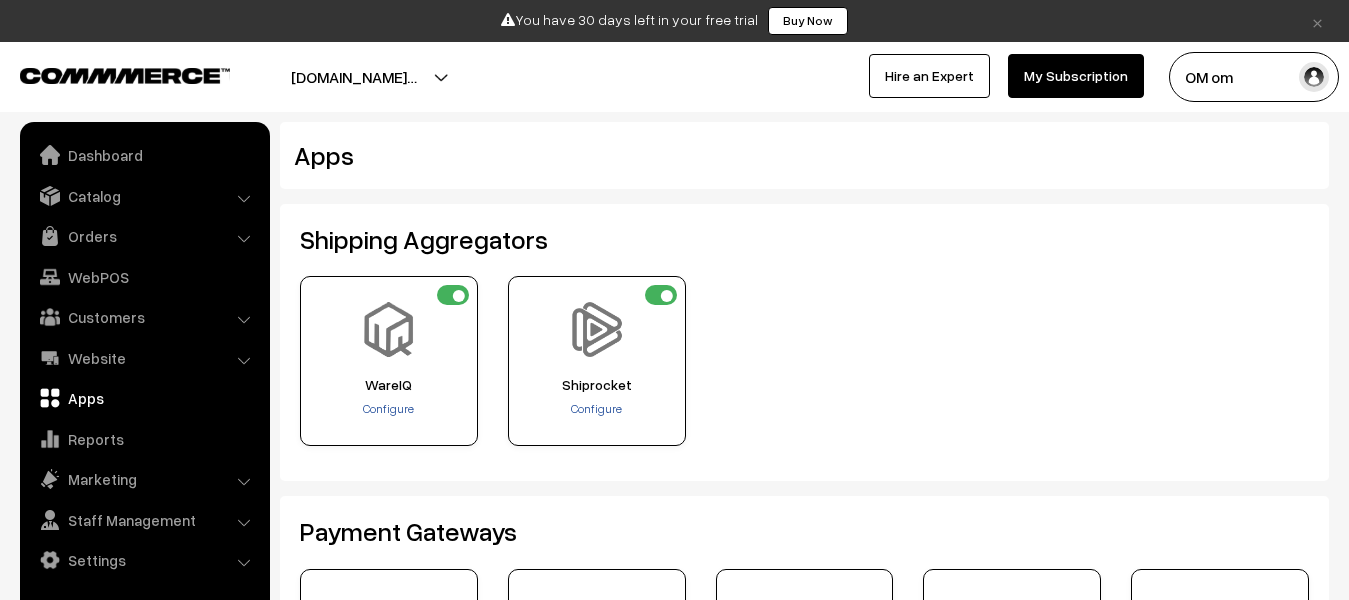 click at bounding box center (661, 295) 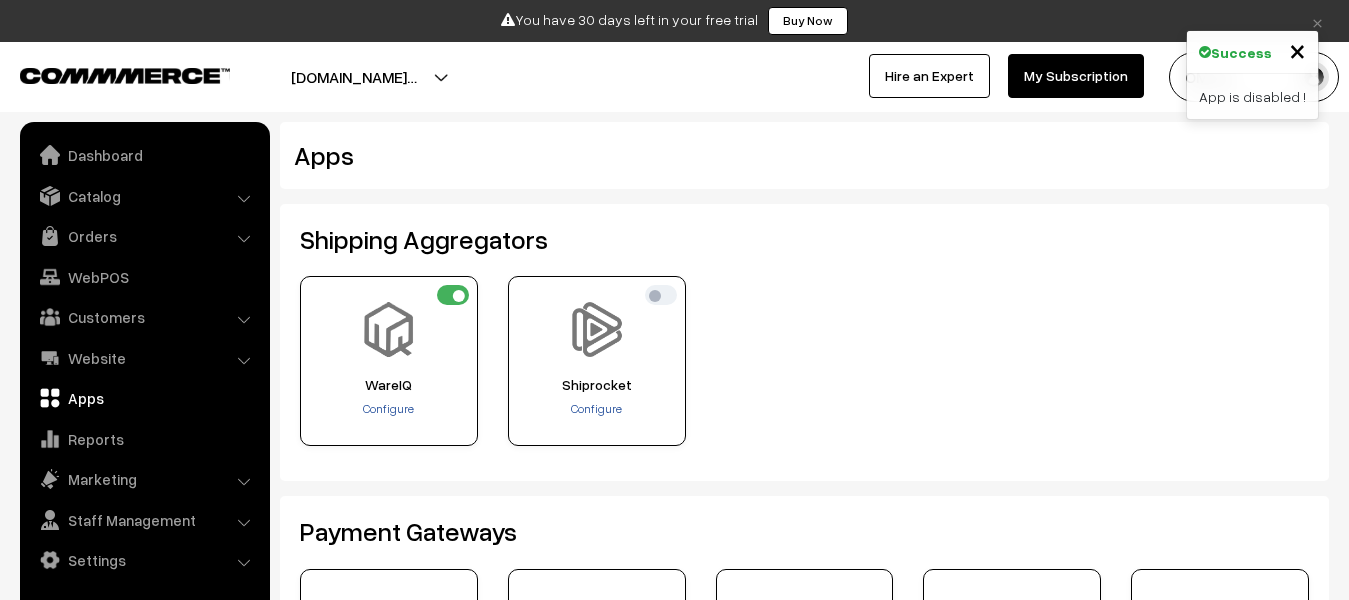 click at bounding box center (453, 295) 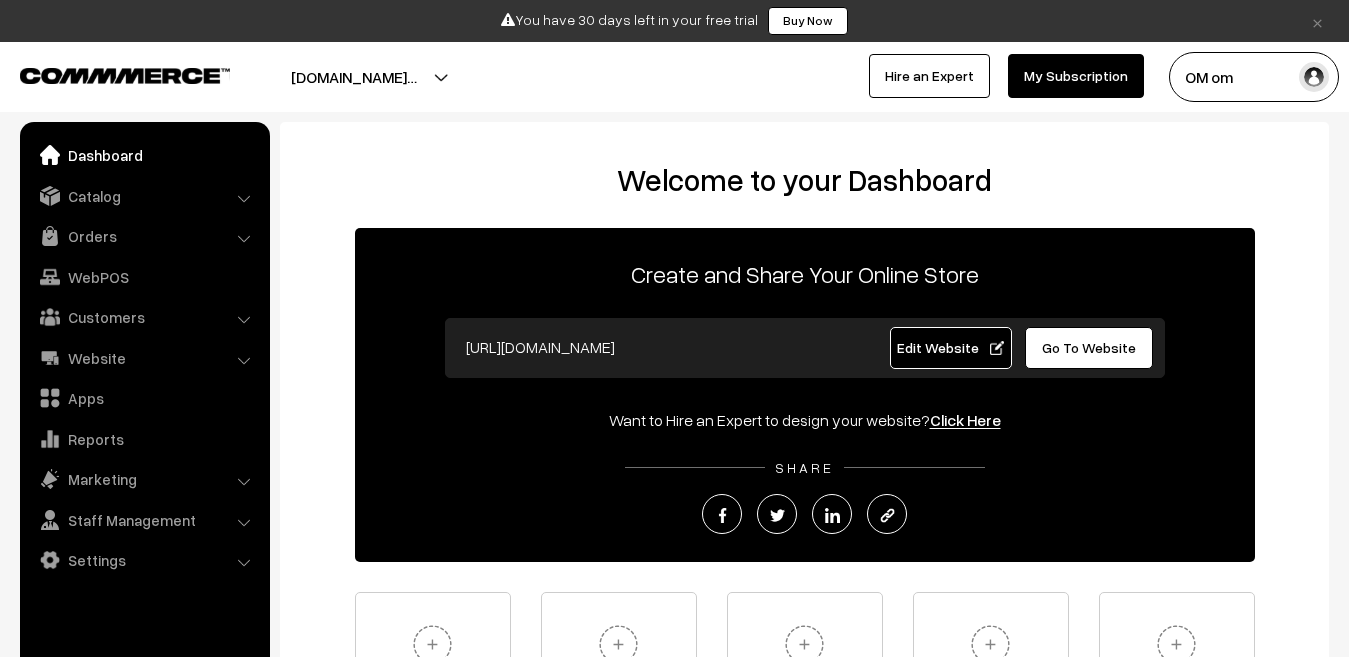 scroll, scrollTop: 0, scrollLeft: 0, axis: both 